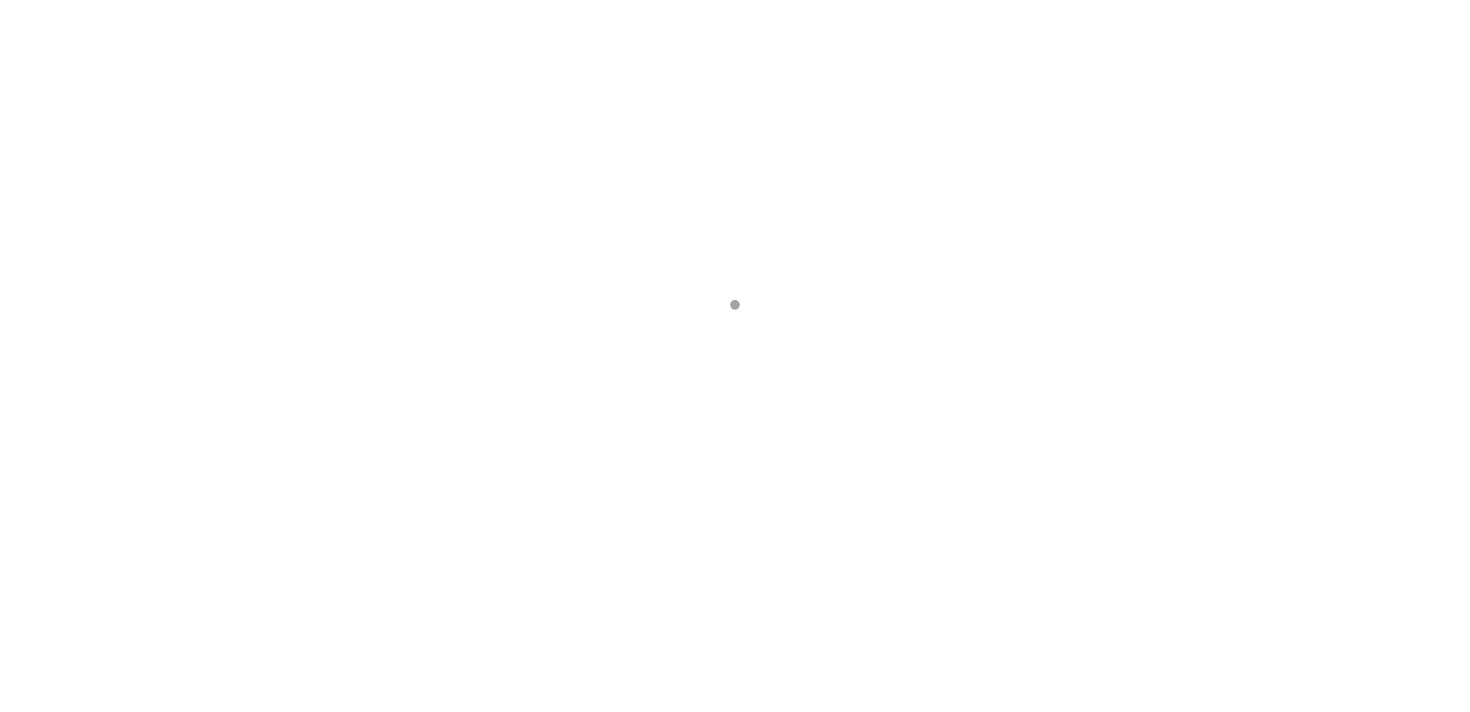 scroll, scrollTop: 0, scrollLeft: 0, axis: both 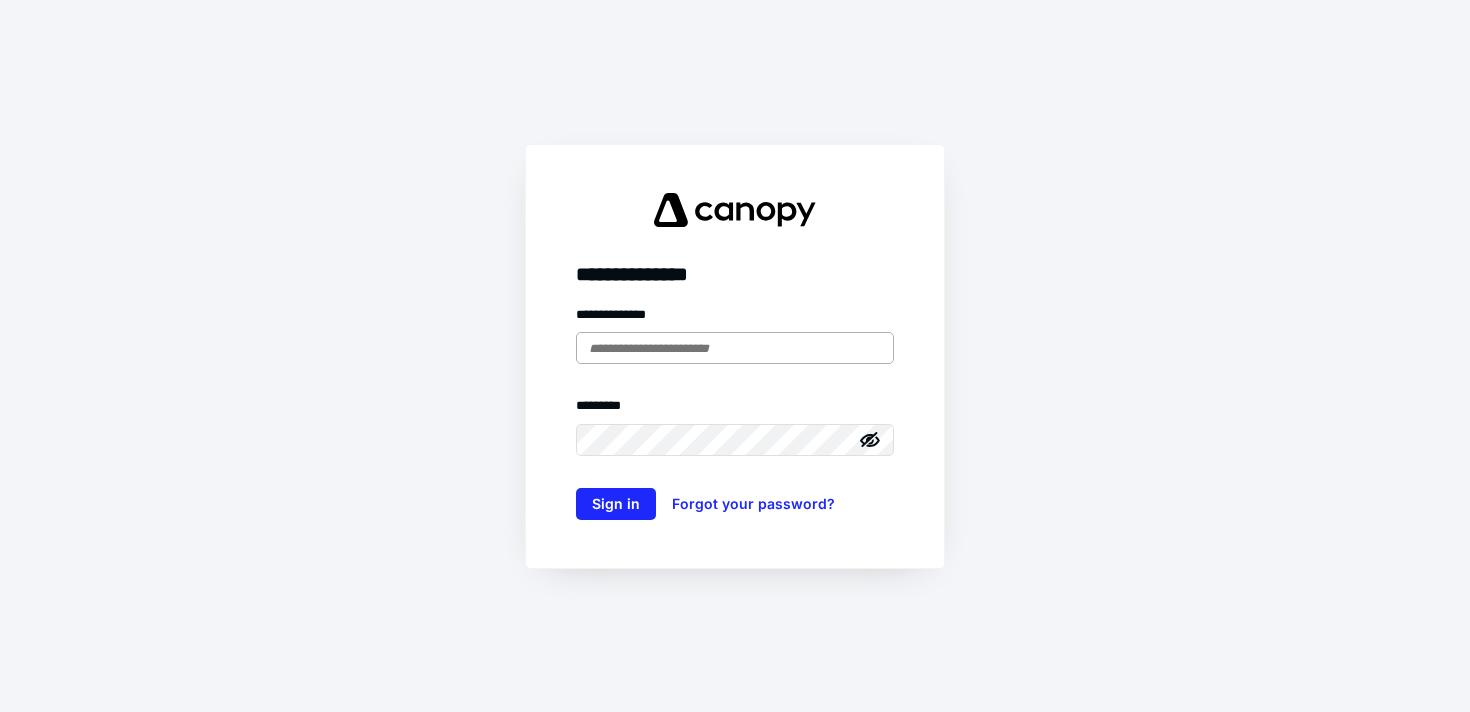 click at bounding box center [735, 348] 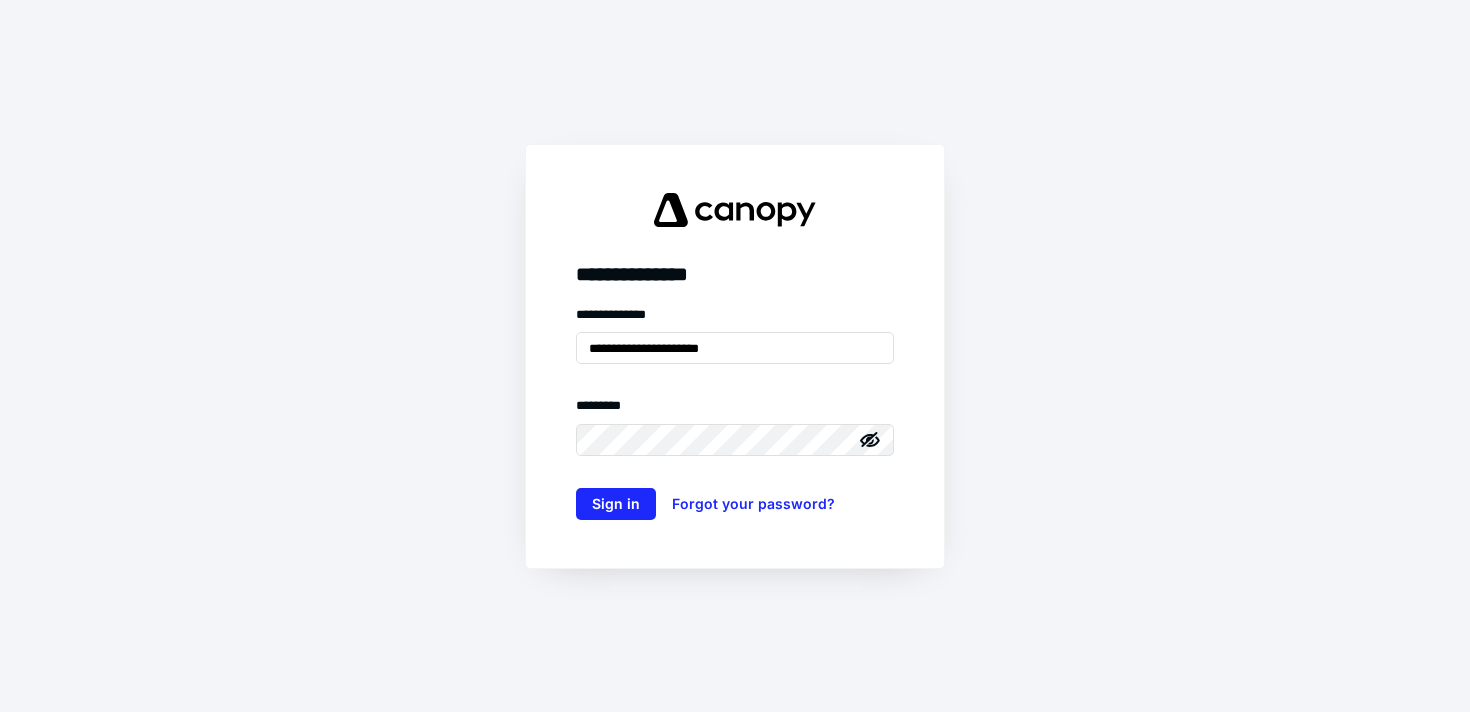 type on "**********" 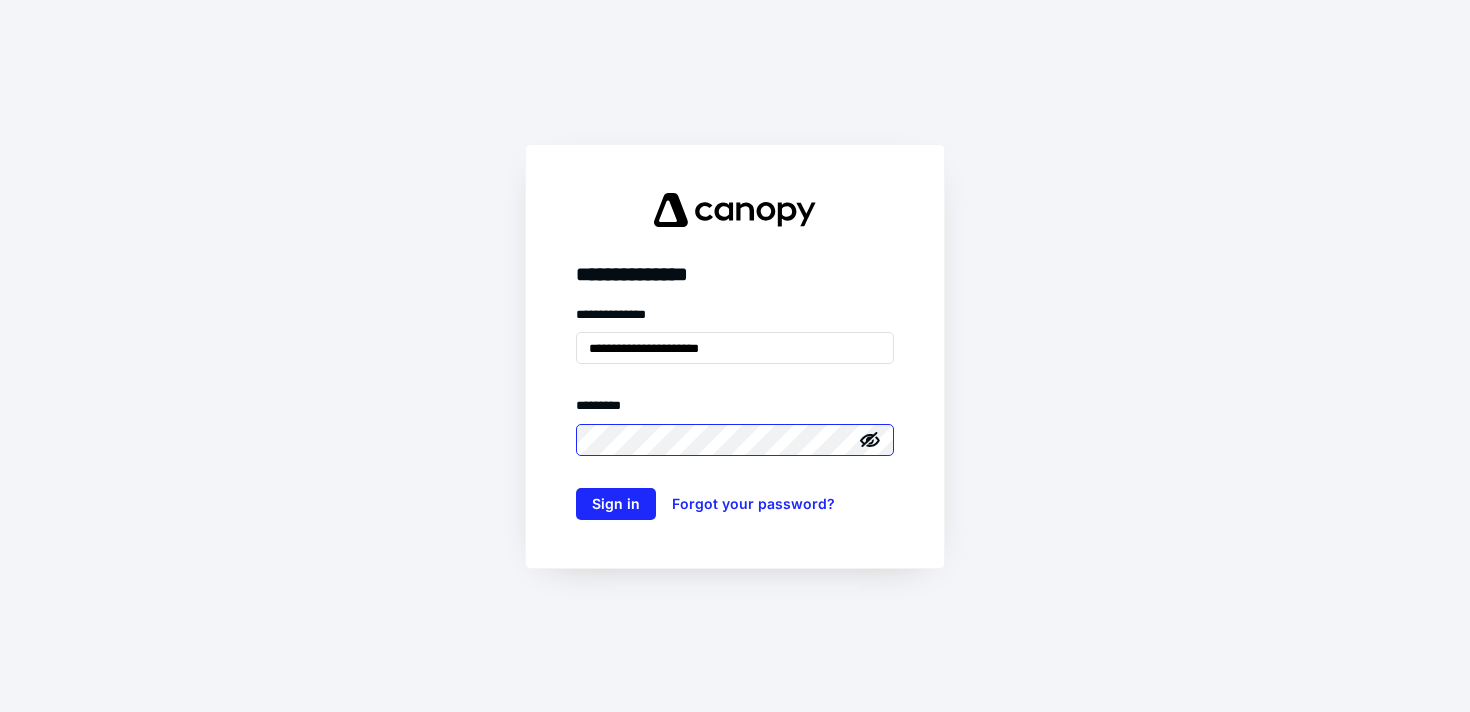 click on "Sign in" at bounding box center [616, 504] 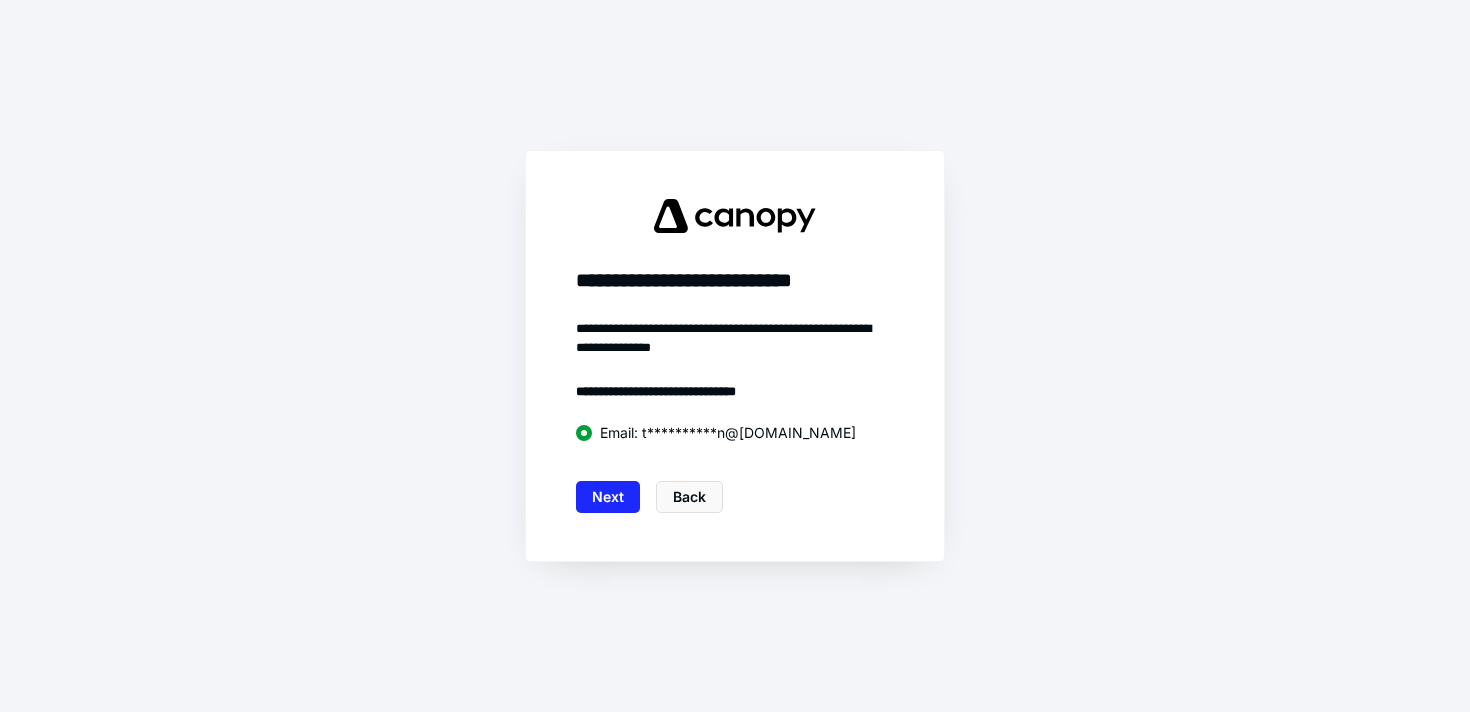click on "Next" at bounding box center (608, 497) 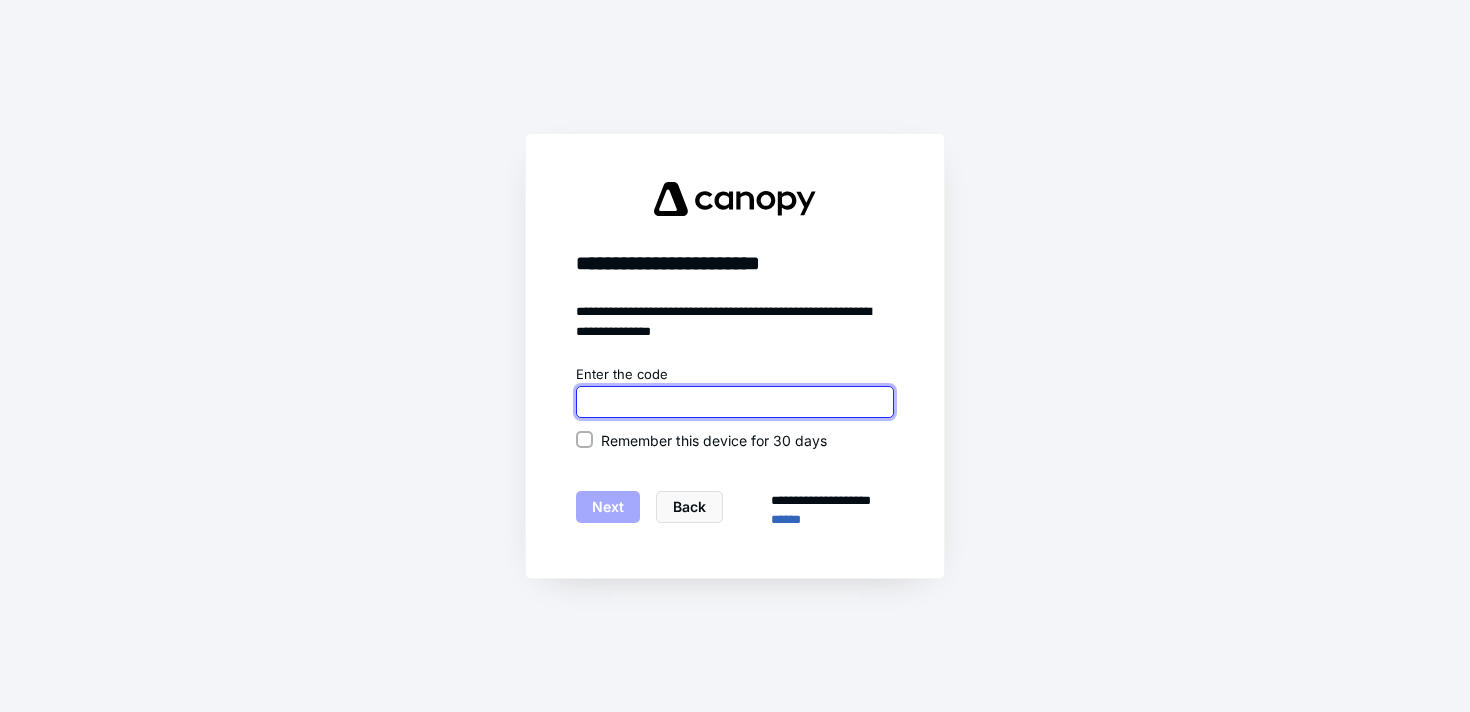 click at bounding box center (735, 402) 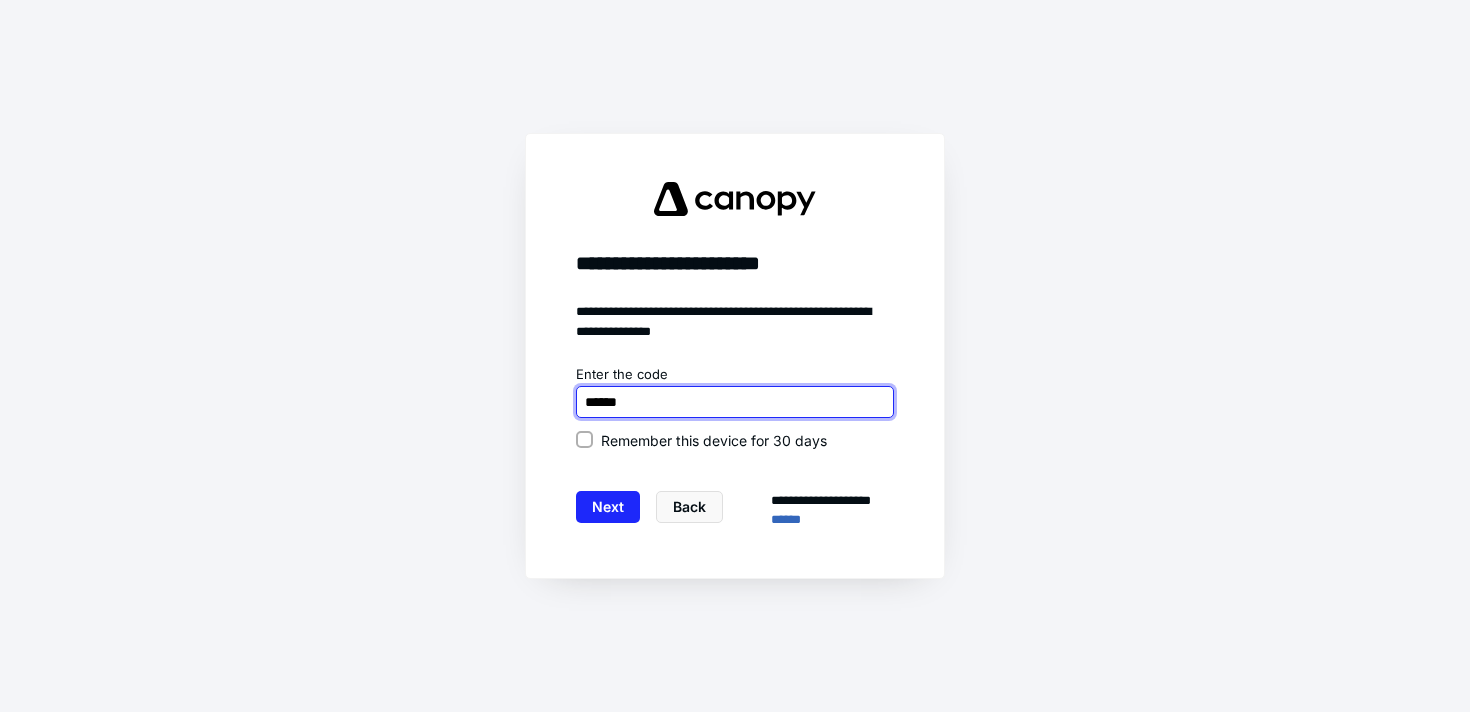 type on "******" 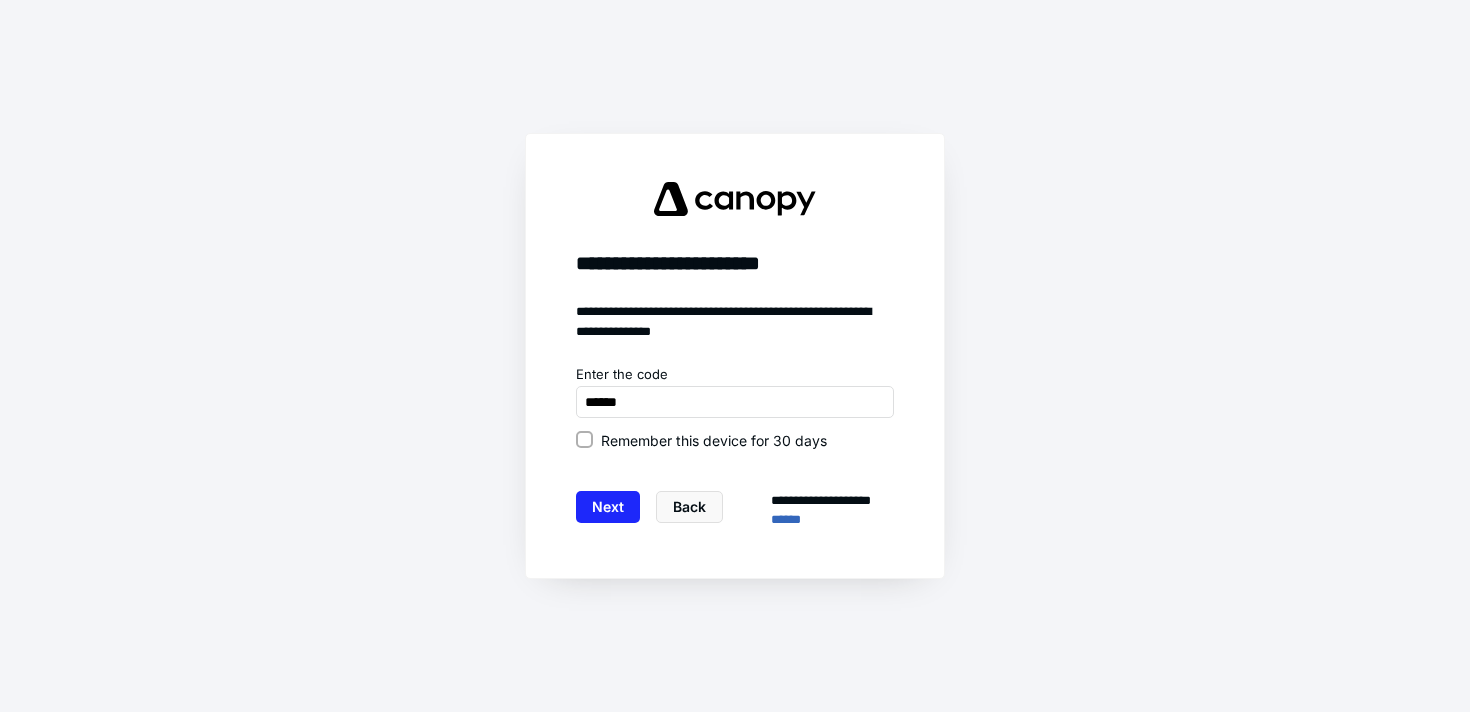 click on "**********" at bounding box center (735, 447) 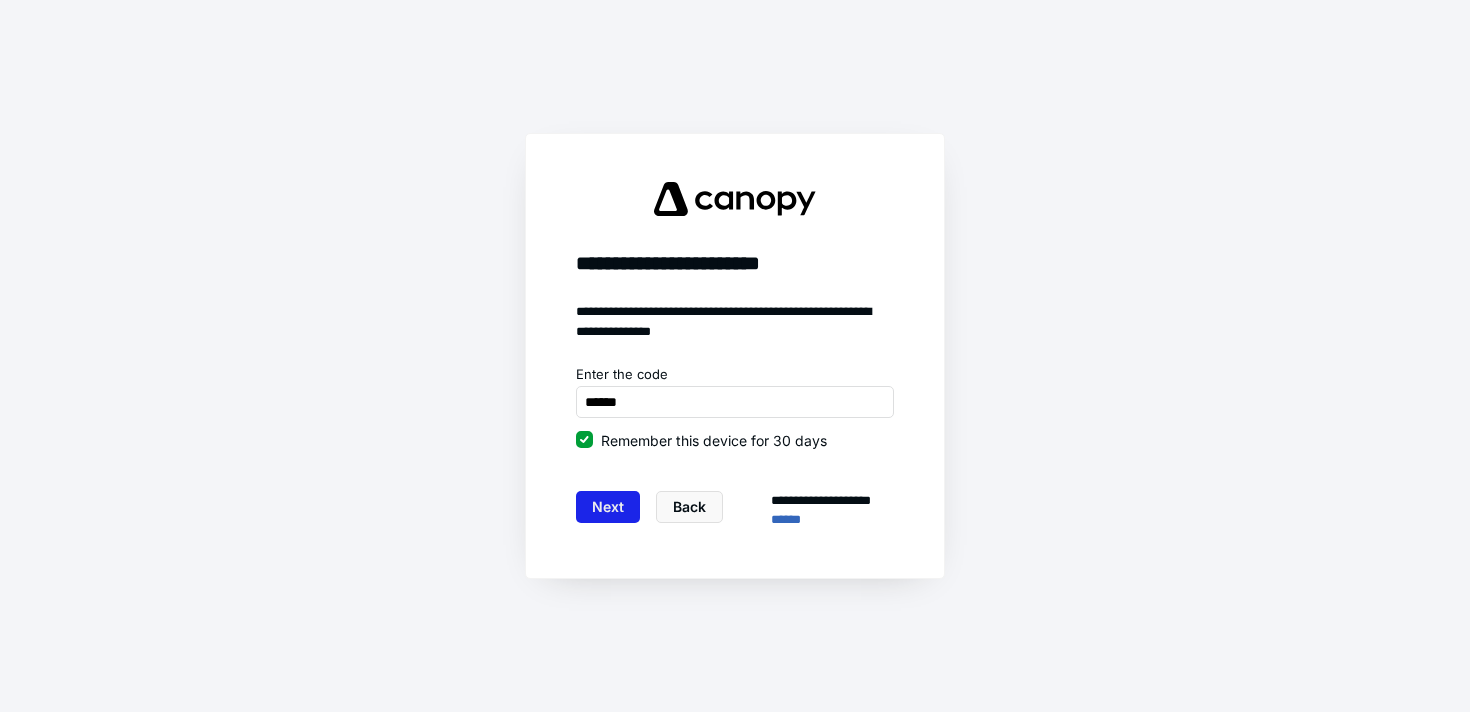 click on "Next" at bounding box center [608, 507] 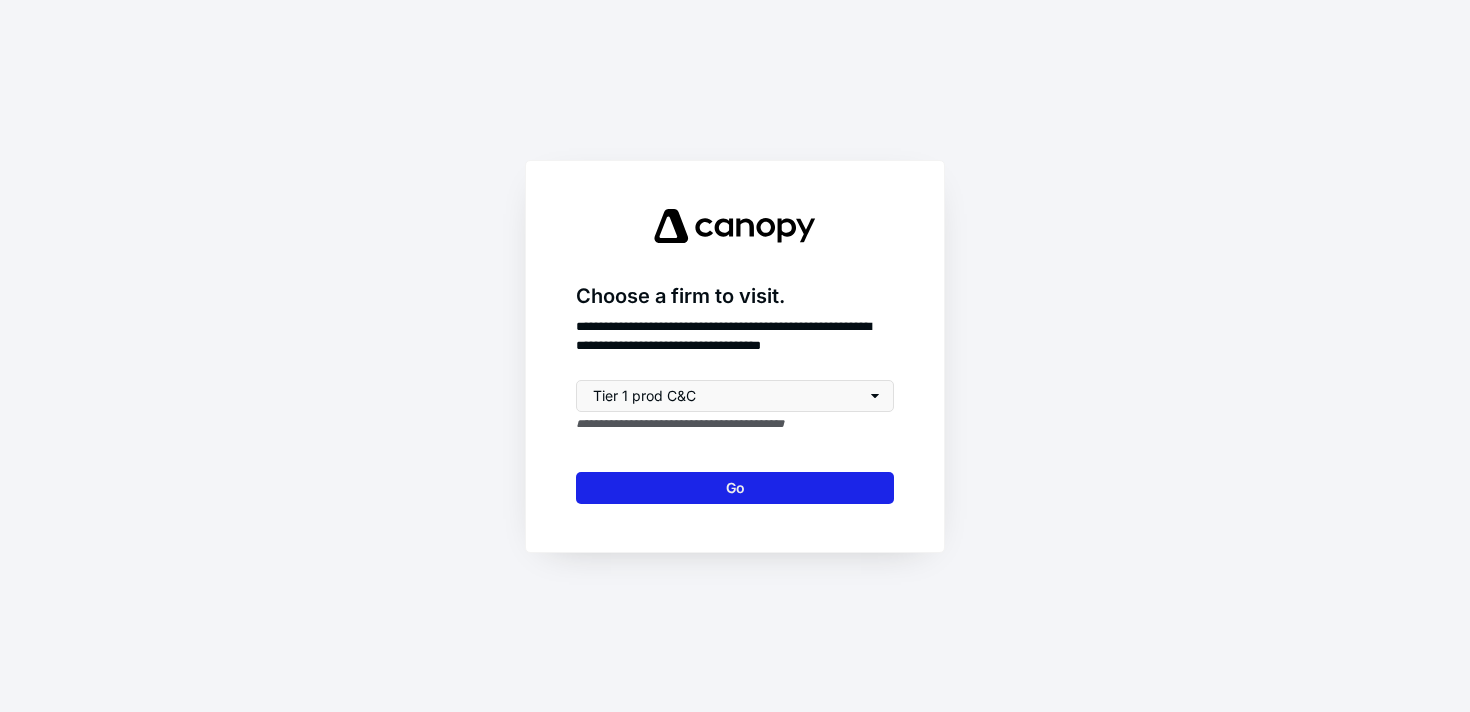 click on "Go" at bounding box center [735, 488] 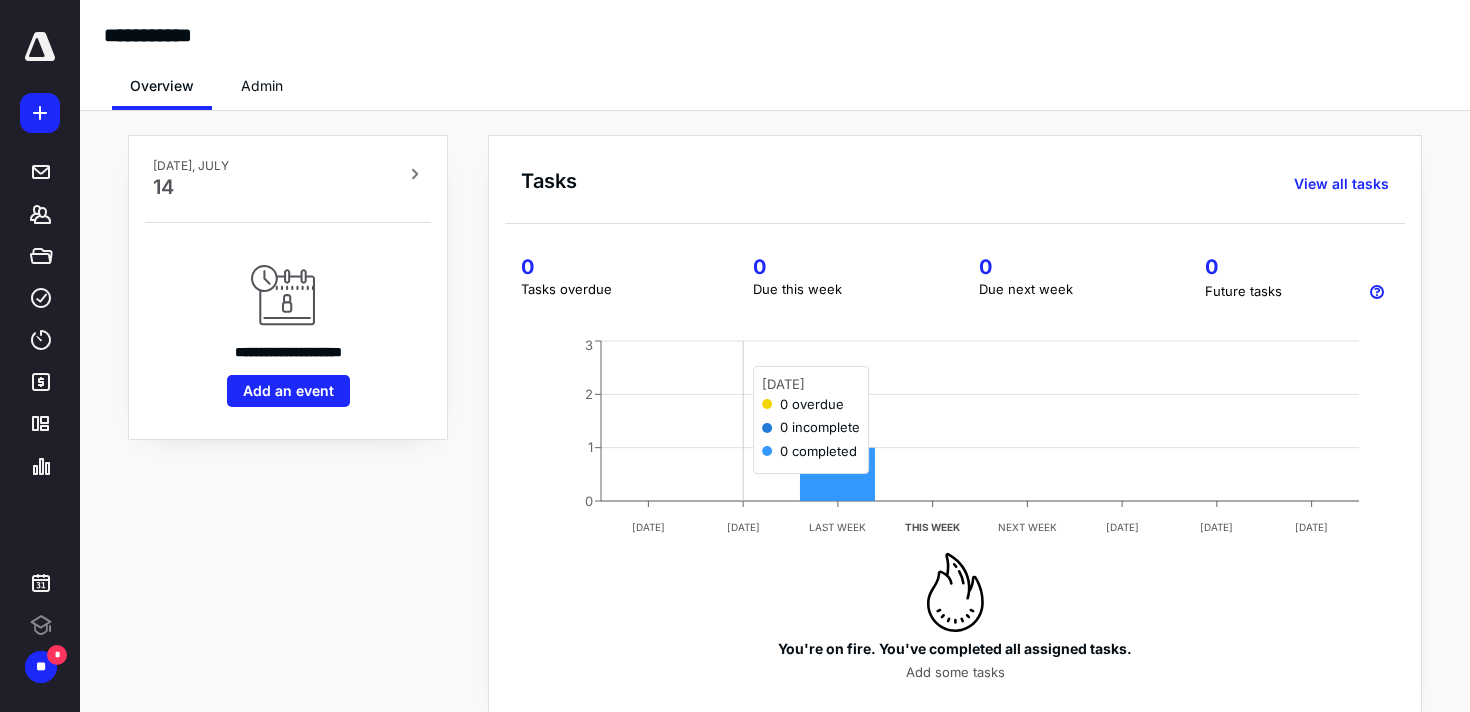 scroll, scrollTop: 0, scrollLeft: 0, axis: both 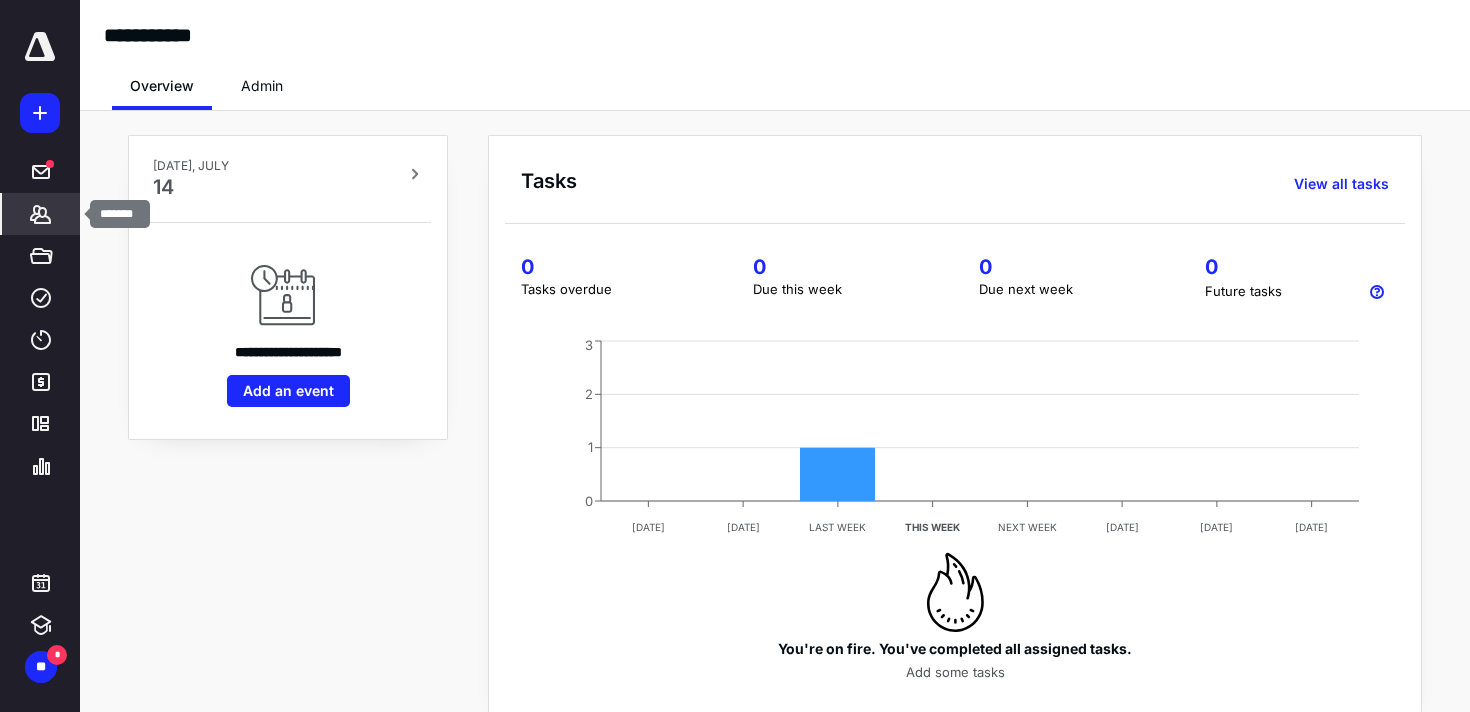 click 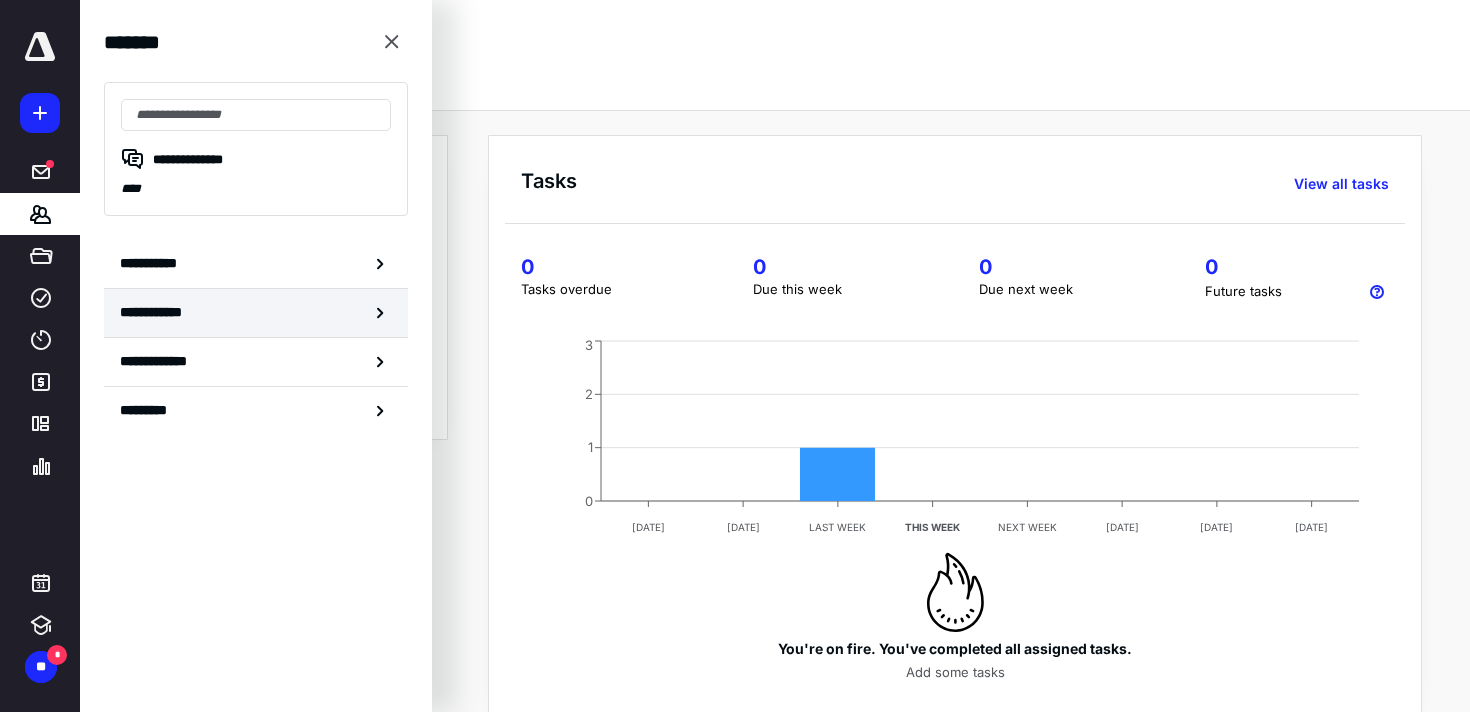 click on "**********" at bounding box center [256, 313] 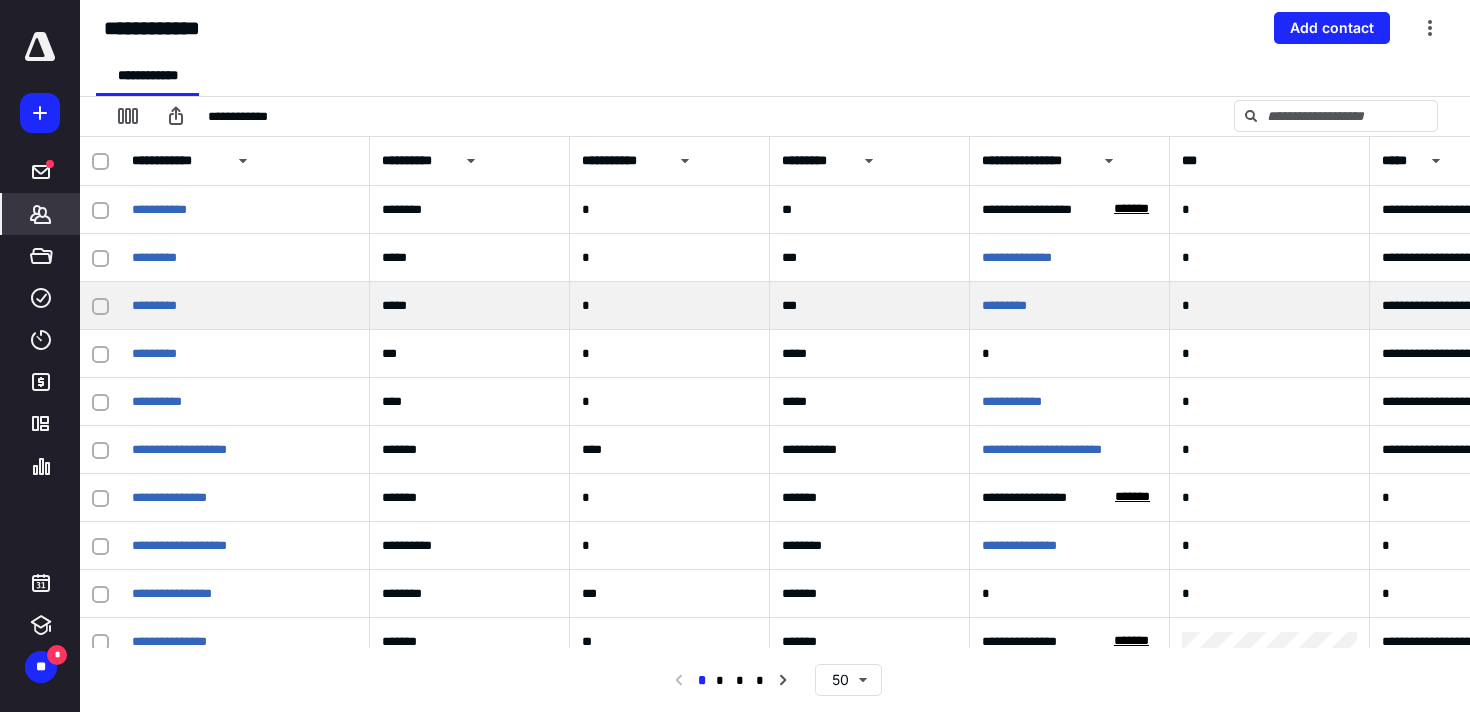 scroll, scrollTop: 0, scrollLeft: 0, axis: both 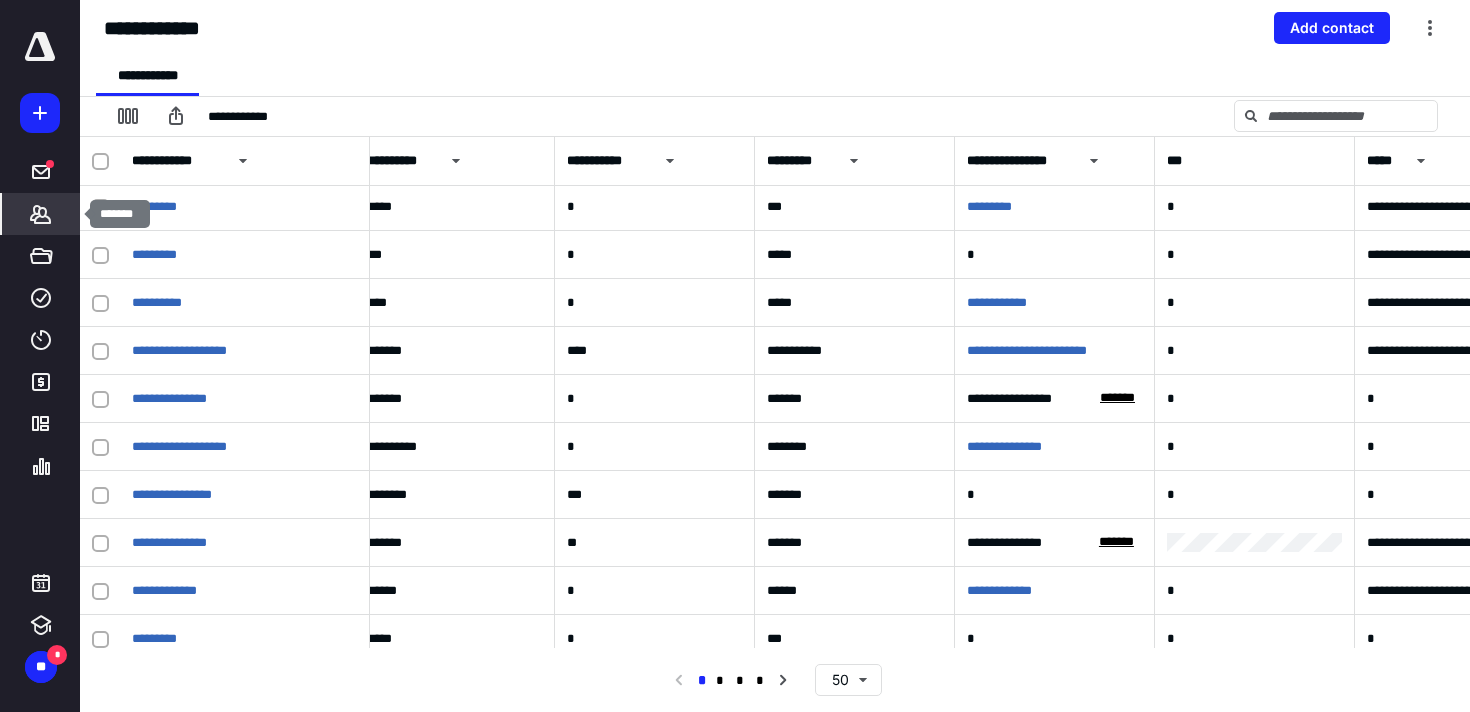 click on "*******" at bounding box center (41, 214) 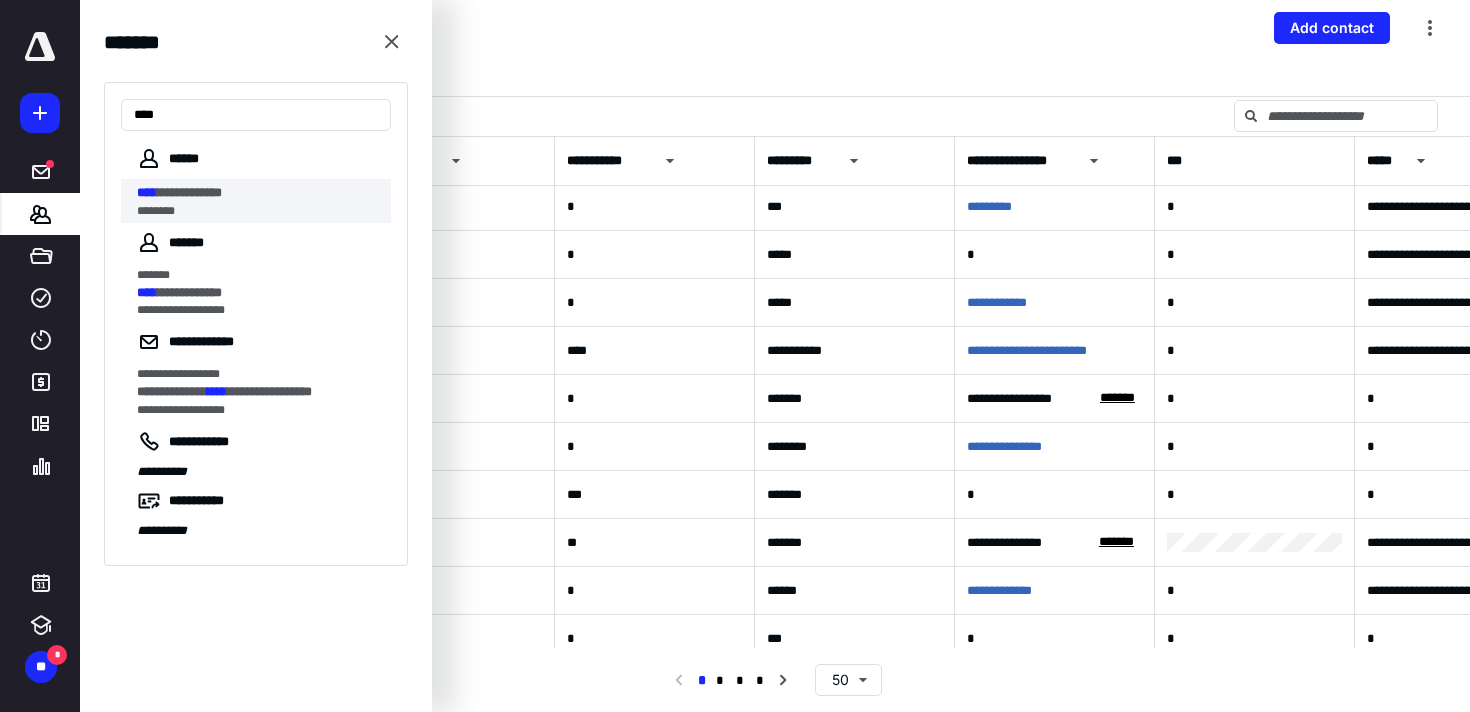 type on "****" 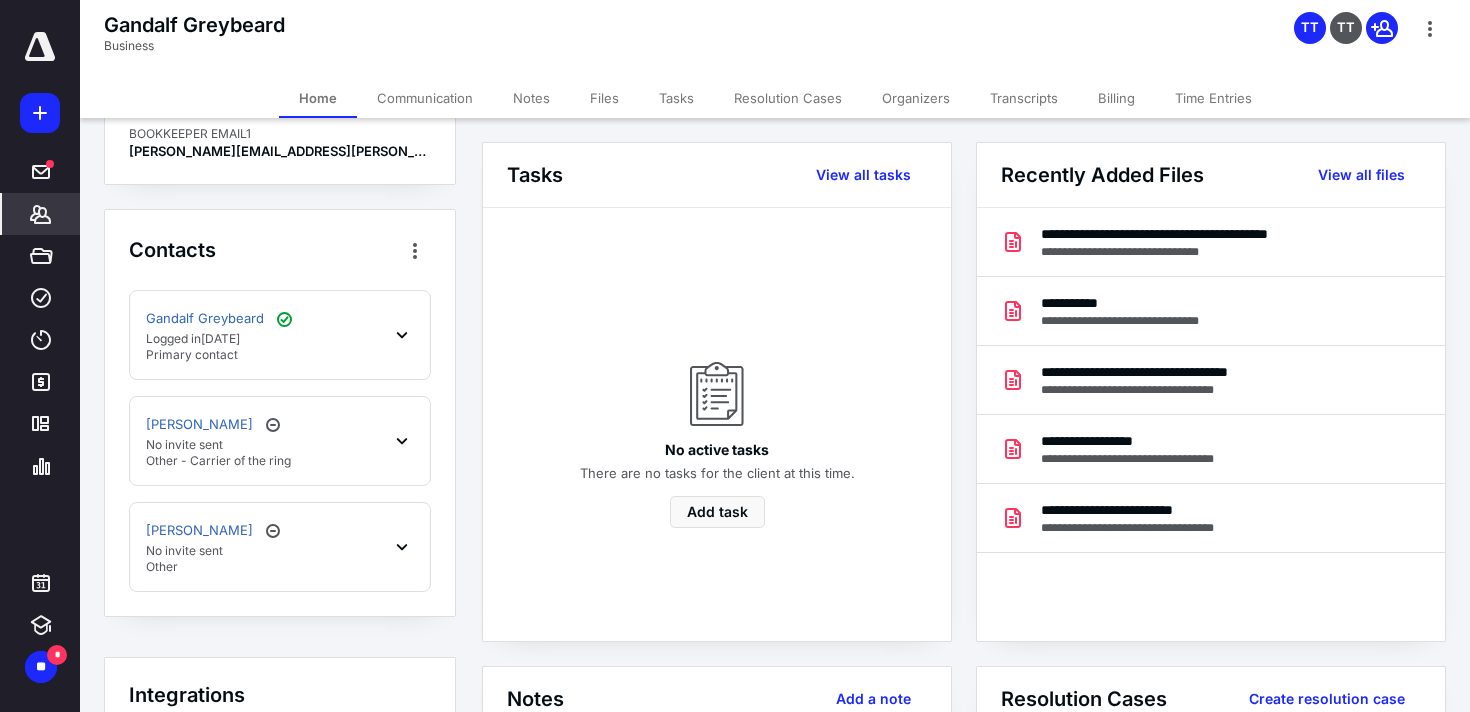 scroll, scrollTop: 447, scrollLeft: 0, axis: vertical 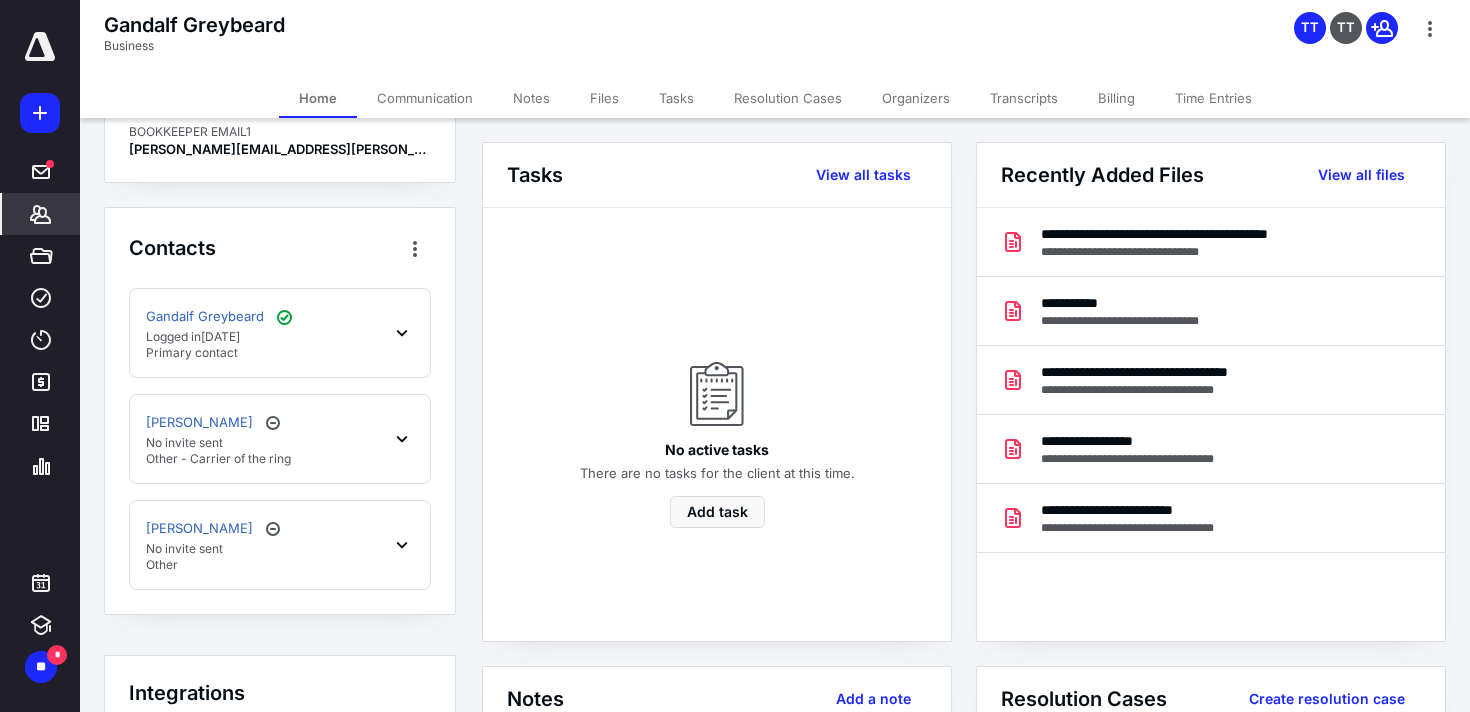 click 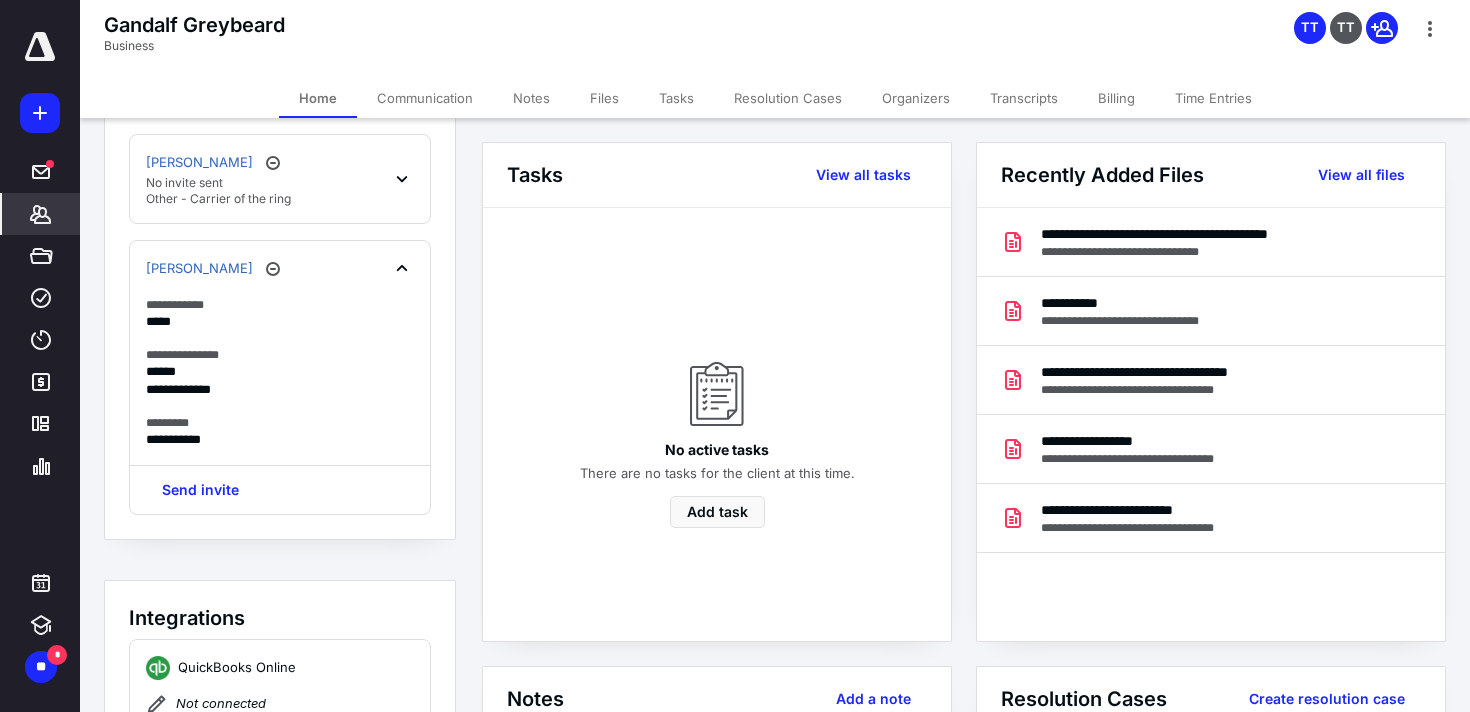 scroll, scrollTop: 682, scrollLeft: 0, axis: vertical 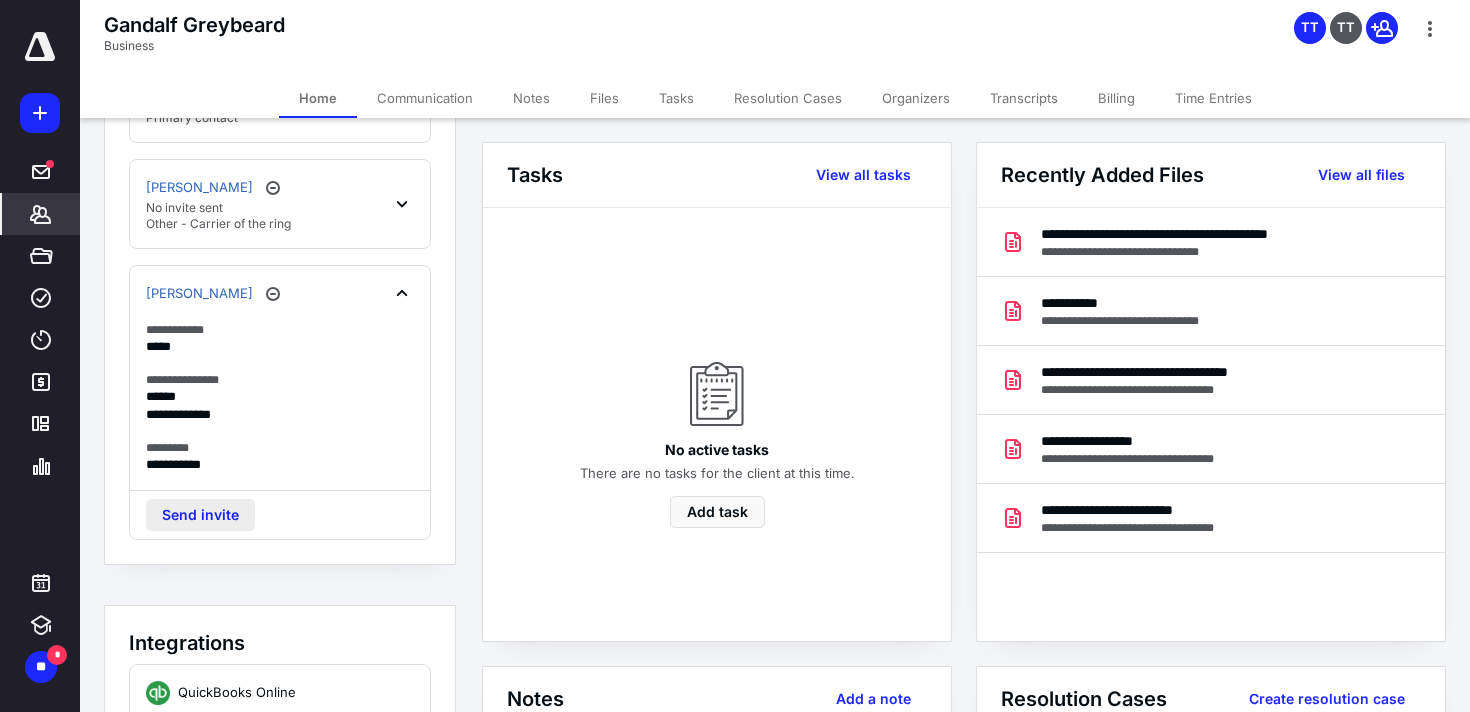 click on "Send invite" at bounding box center (200, 515) 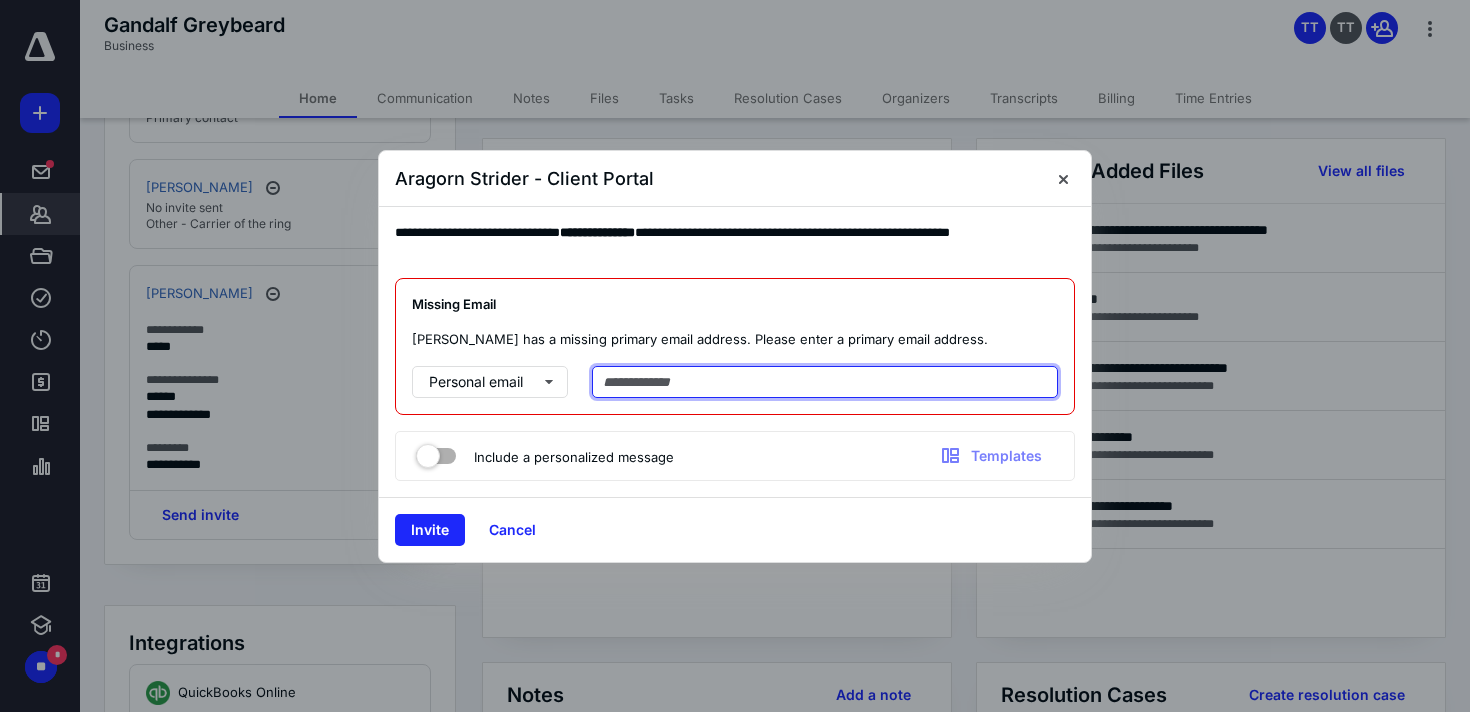 click at bounding box center [825, 382] 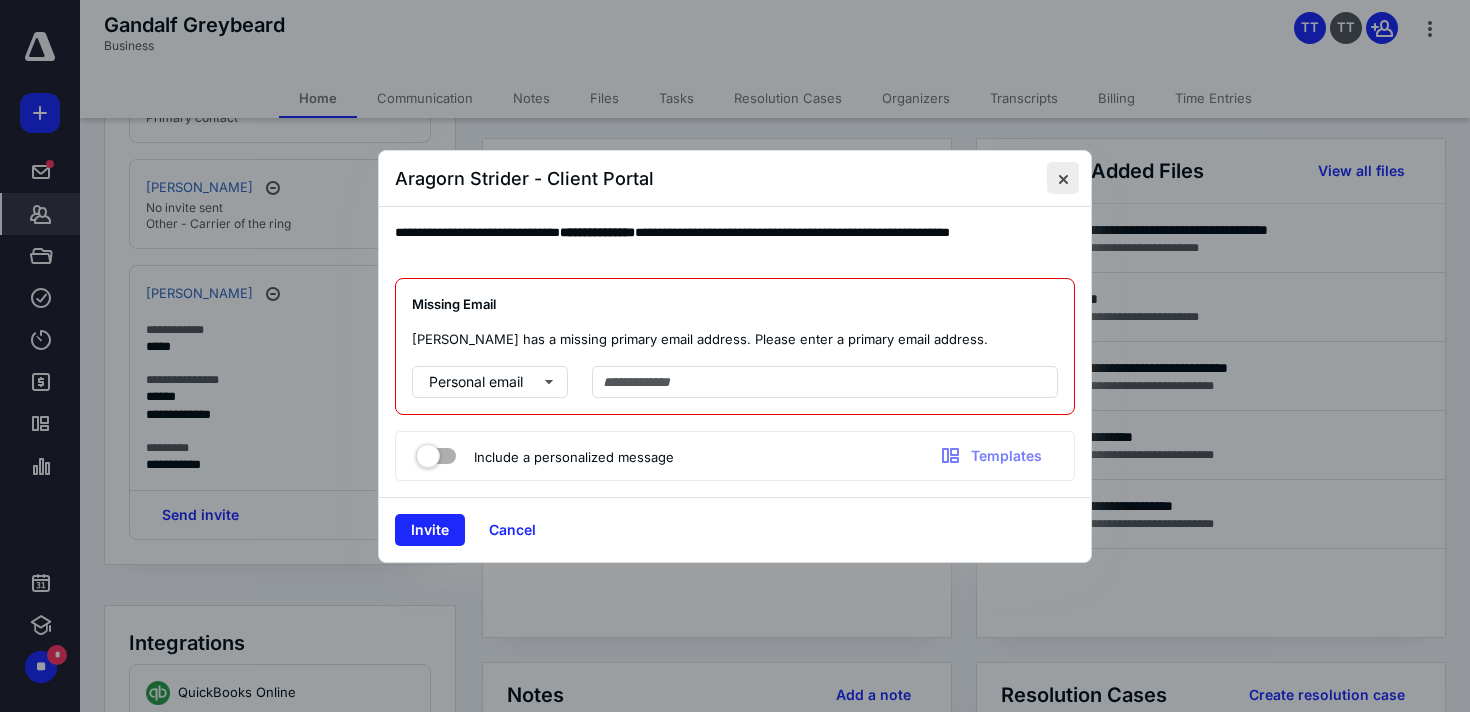 click at bounding box center (1063, 178) 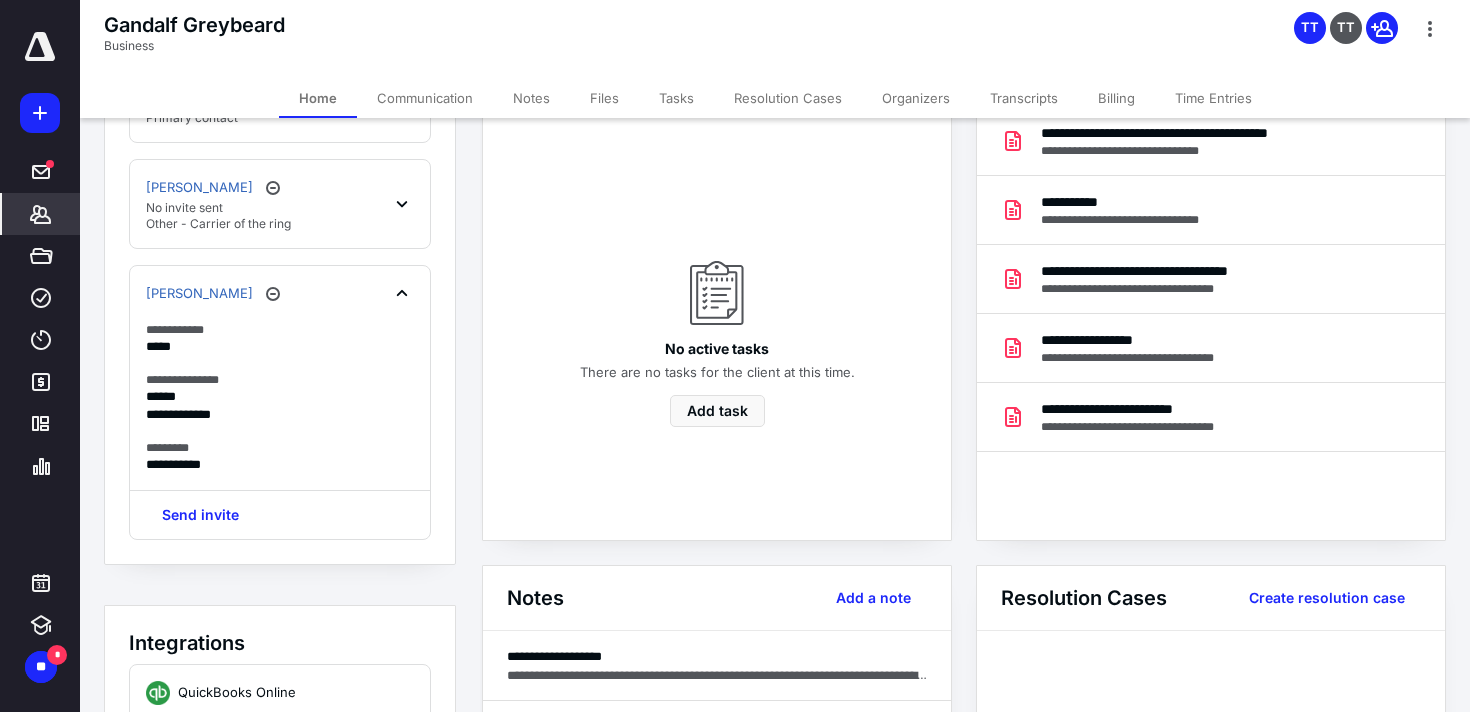 scroll, scrollTop: 106, scrollLeft: 0, axis: vertical 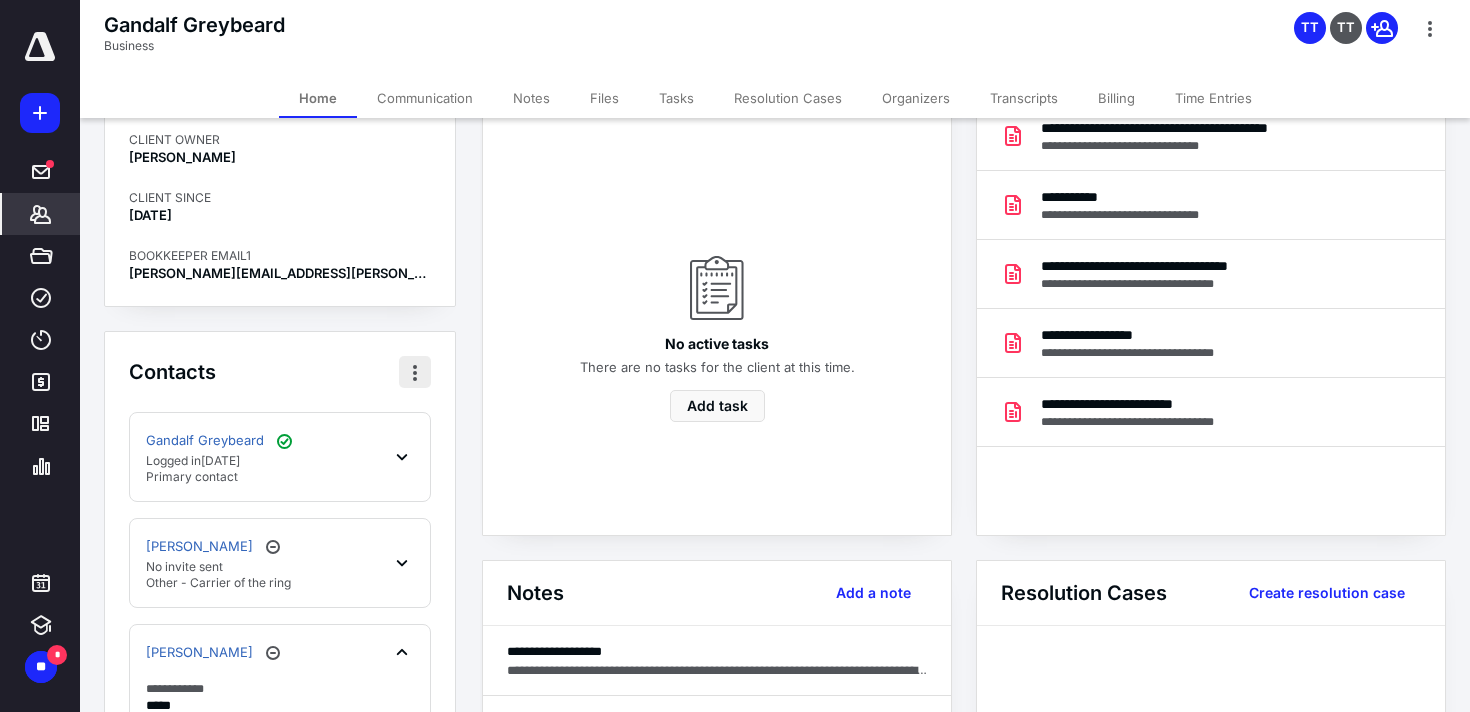 click at bounding box center (415, 372) 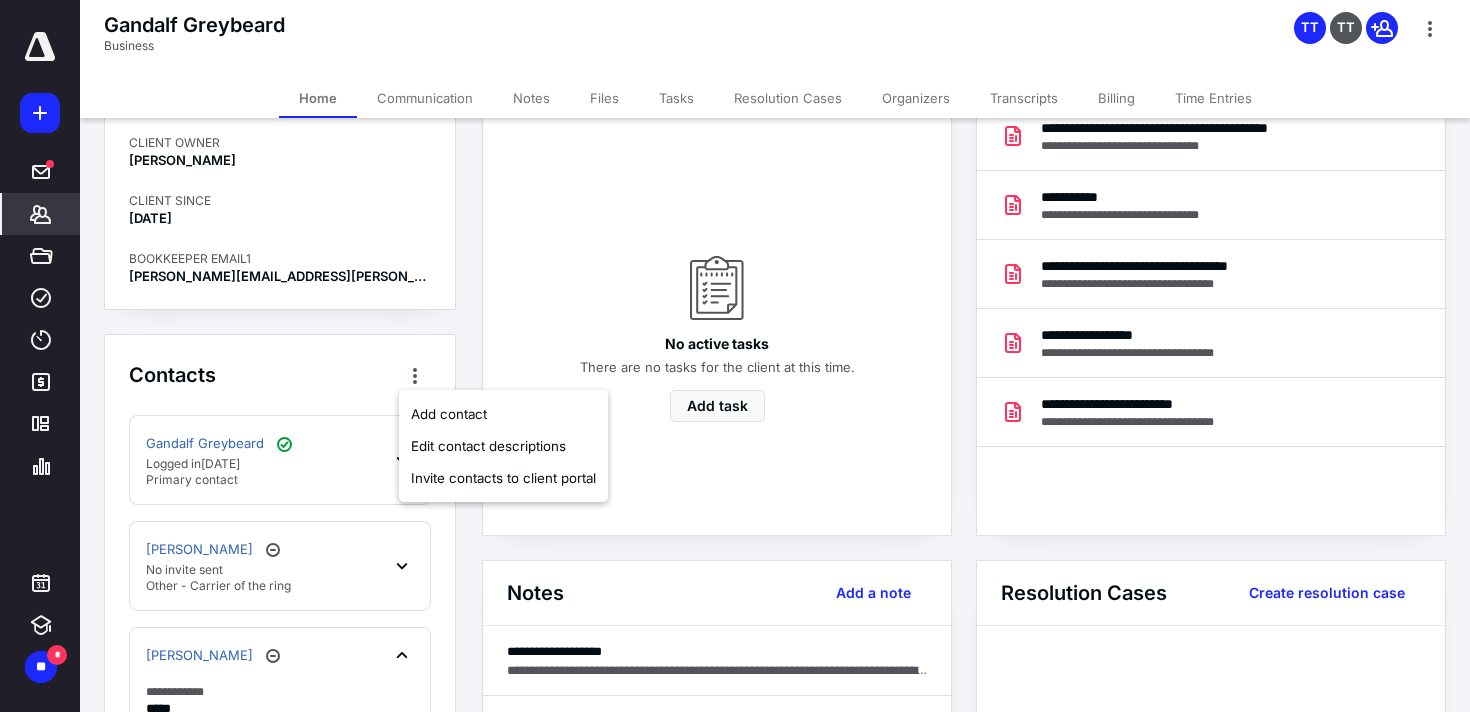 scroll, scrollTop: 324, scrollLeft: 0, axis: vertical 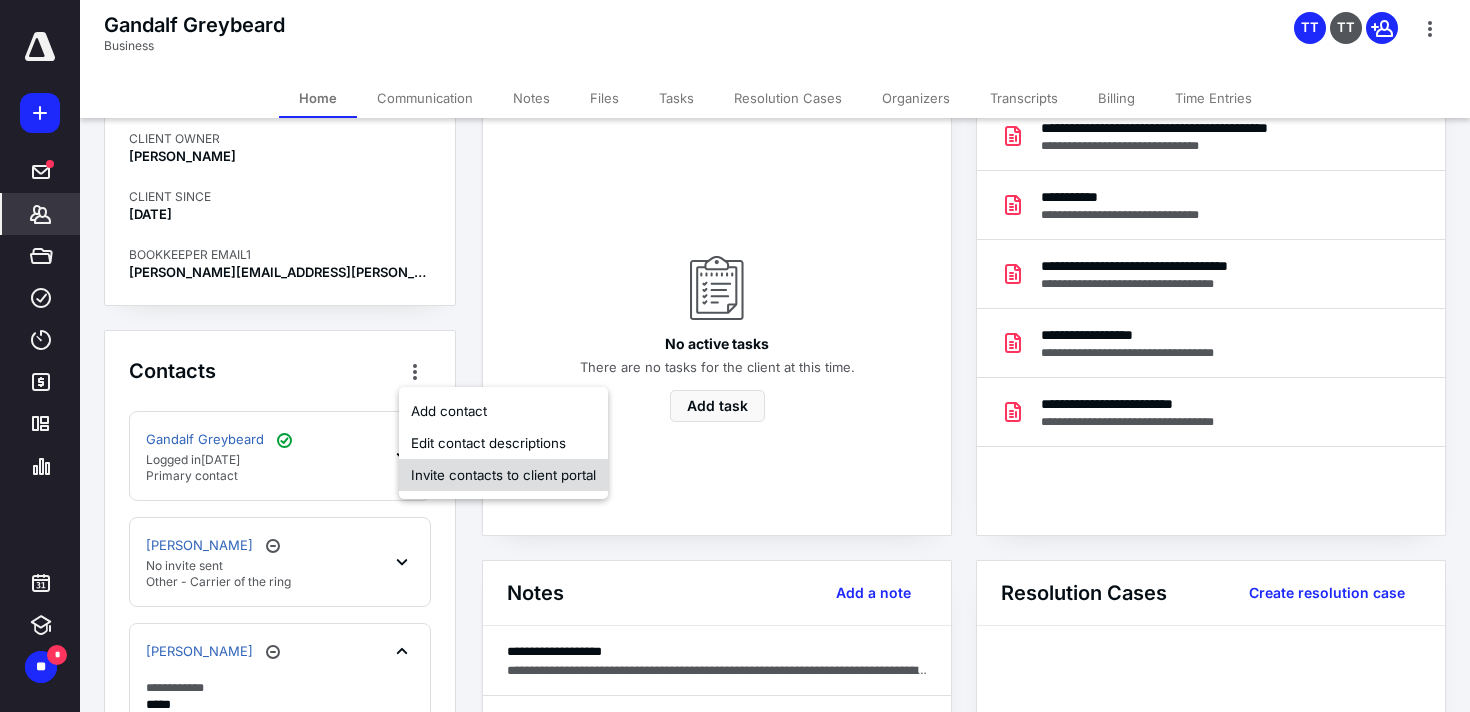 click on "Invite contacts to client portal" at bounding box center (503, 475) 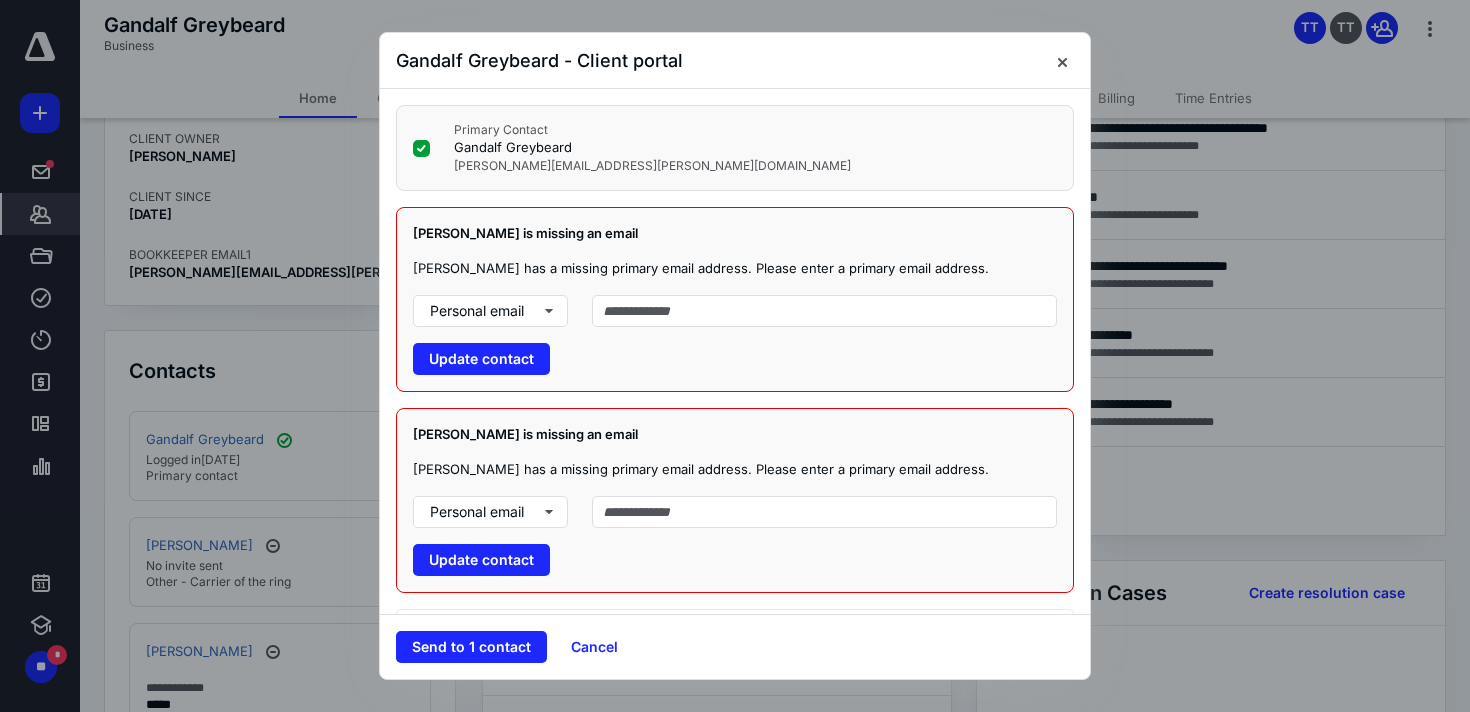 scroll, scrollTop: 60, scrollLeft: 0, axis: vertical 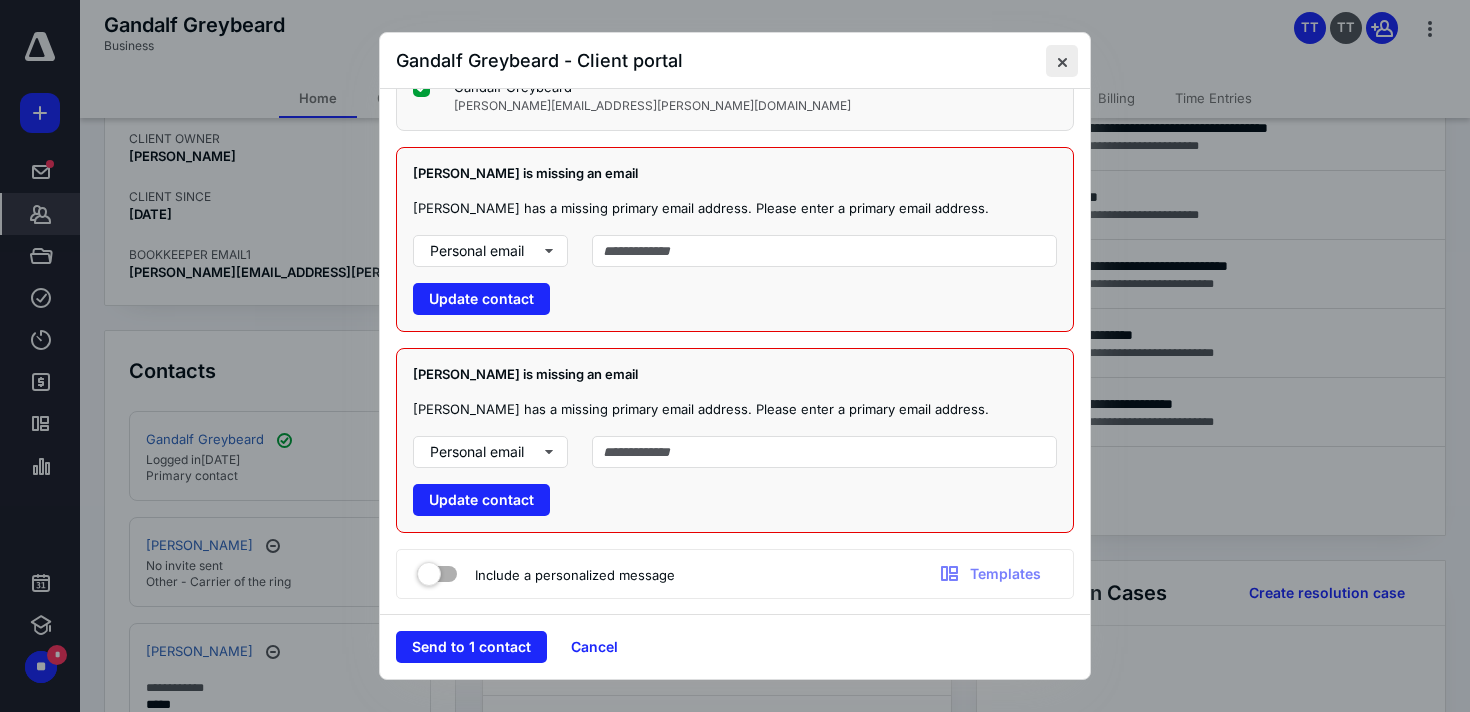 click at bounding box center [1062, 61] 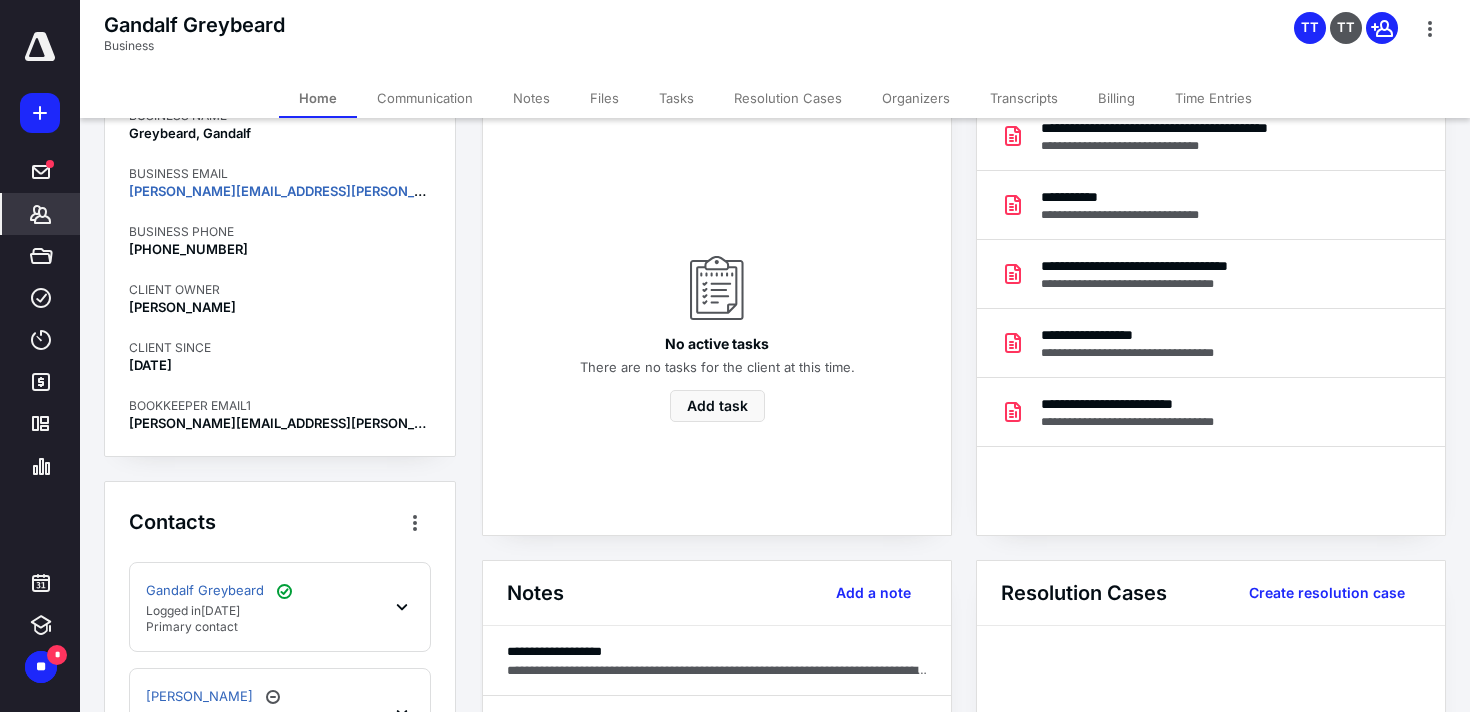 scroll, scrollTop: 4, scrollLeft: 0, axis: vertical 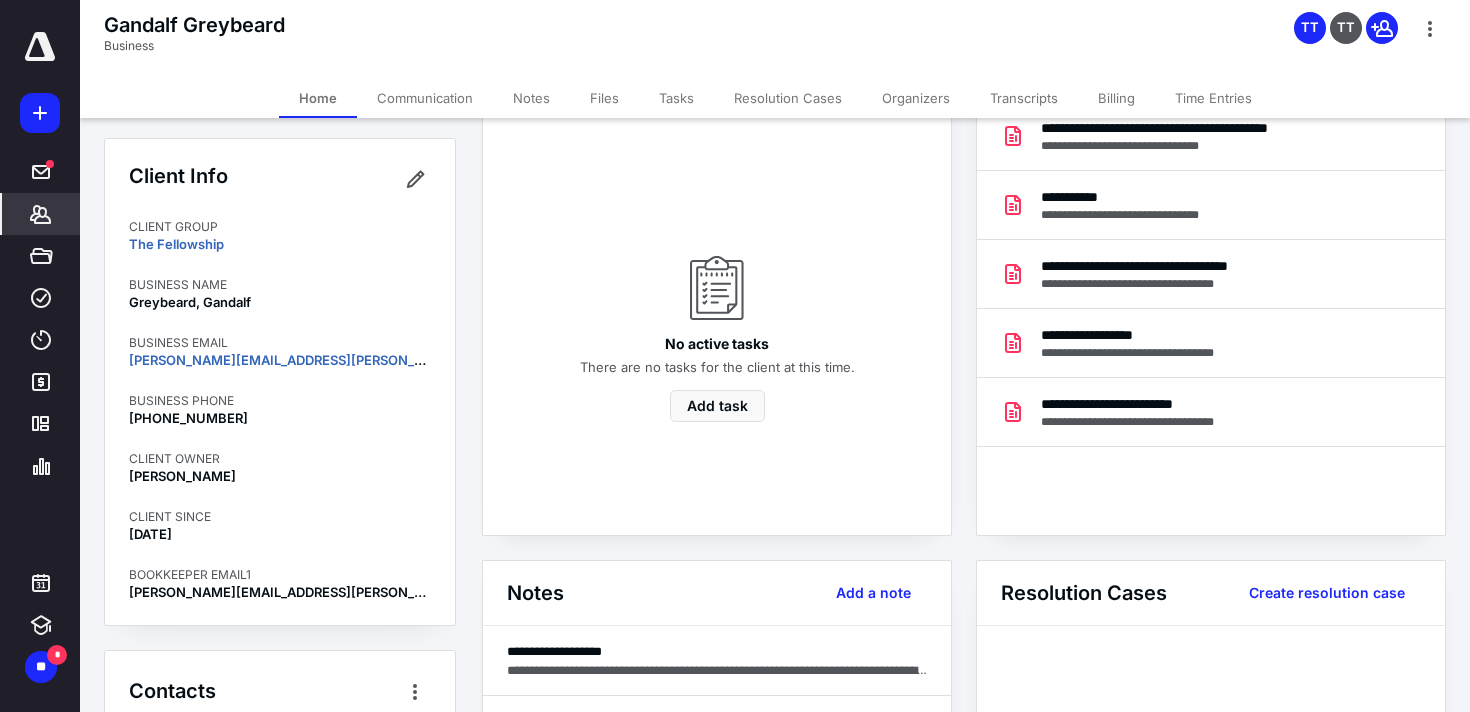 click 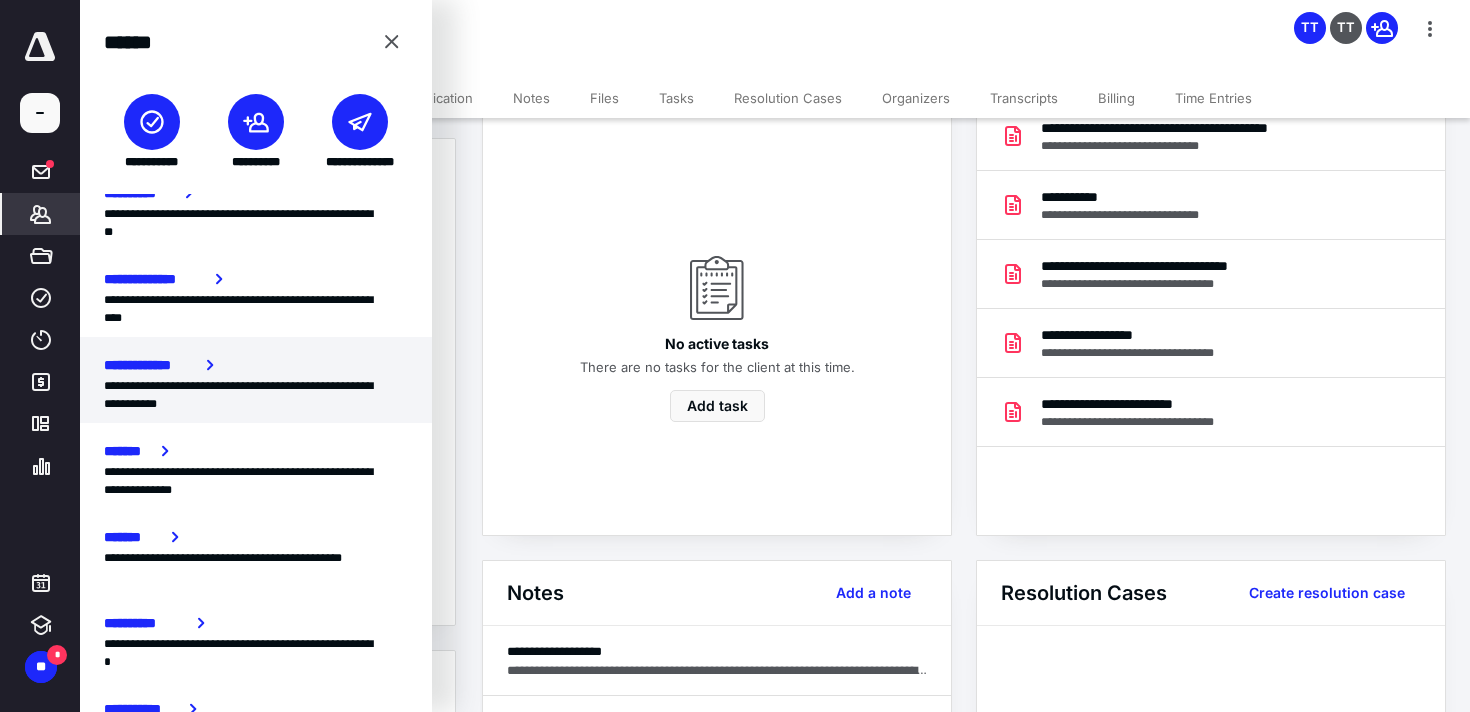 scroll, scrollTop: 197, scrollLeft: 0, axis: vertical 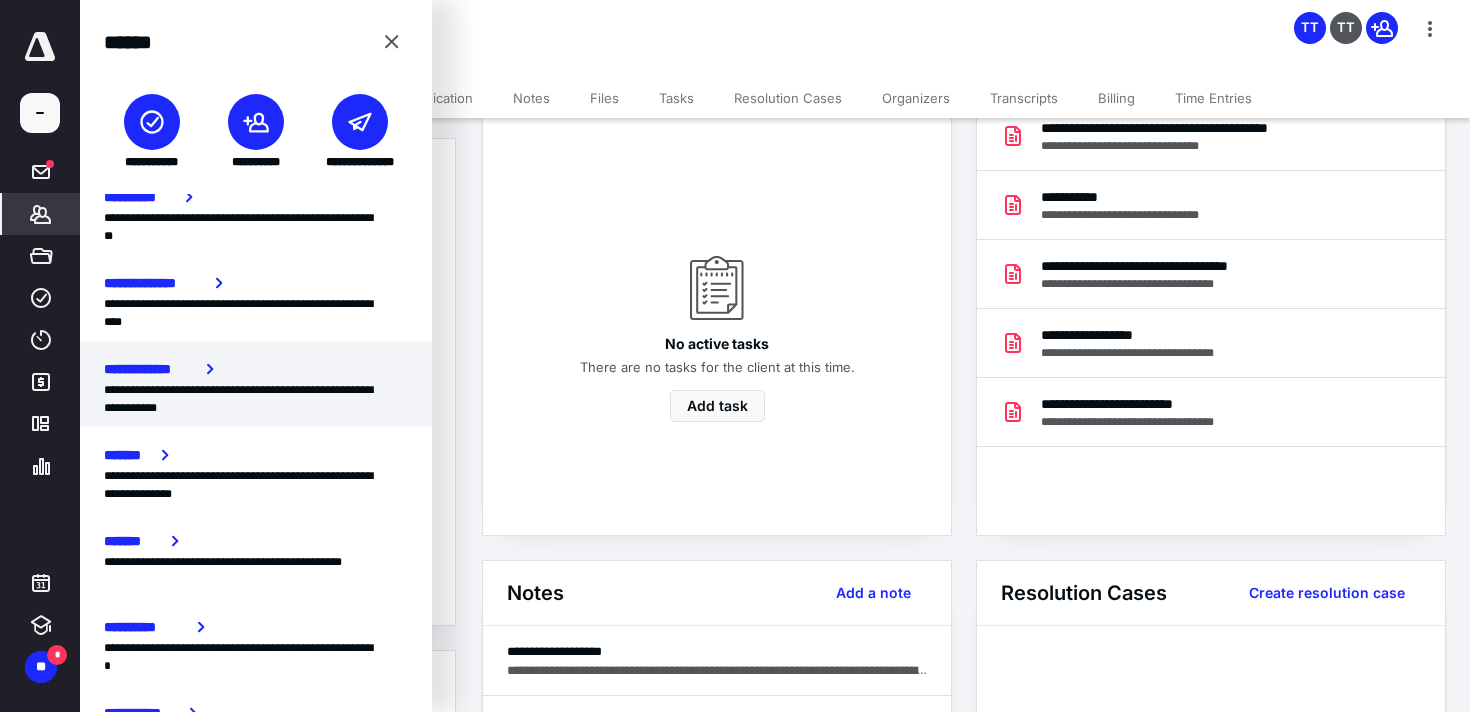 click on "**********" at bounding box center (256, 369) 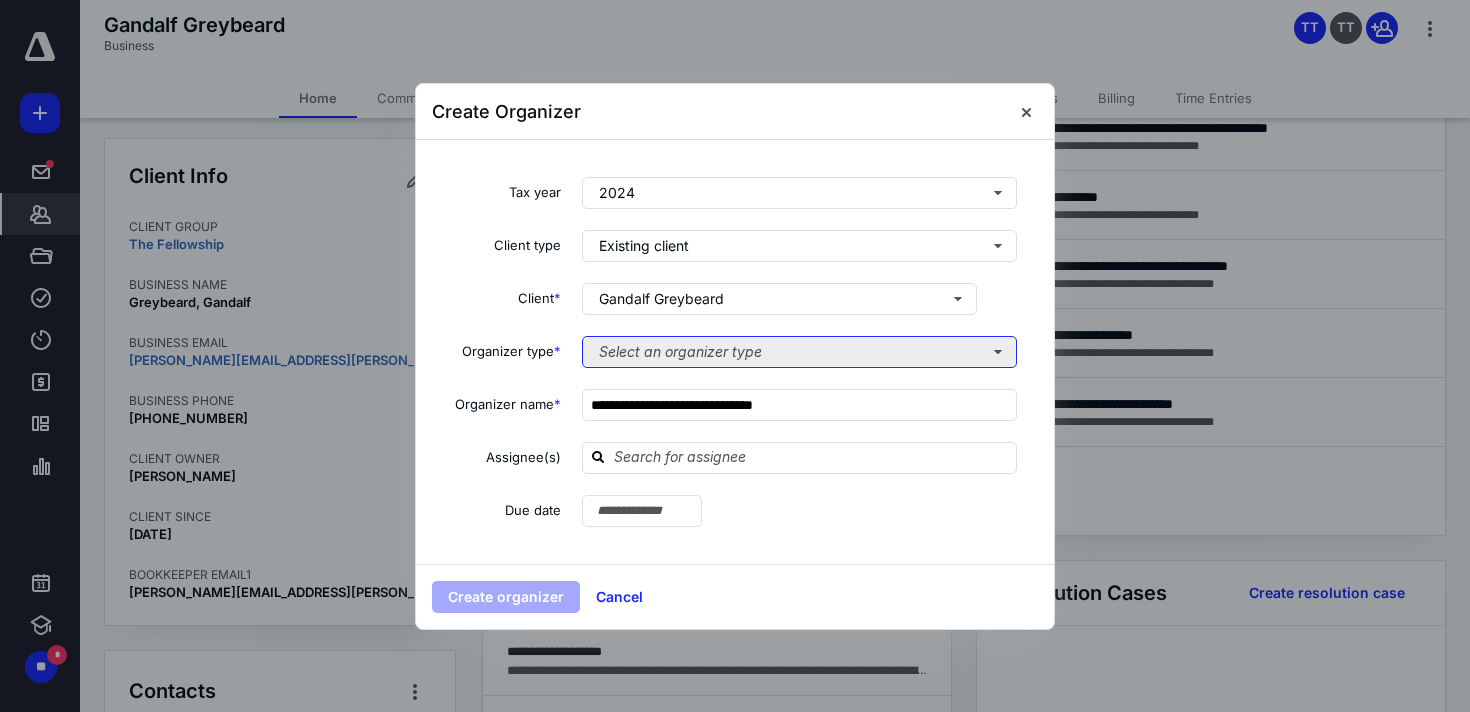 click on "Select an organizer type" at bounding box center [799, 352] 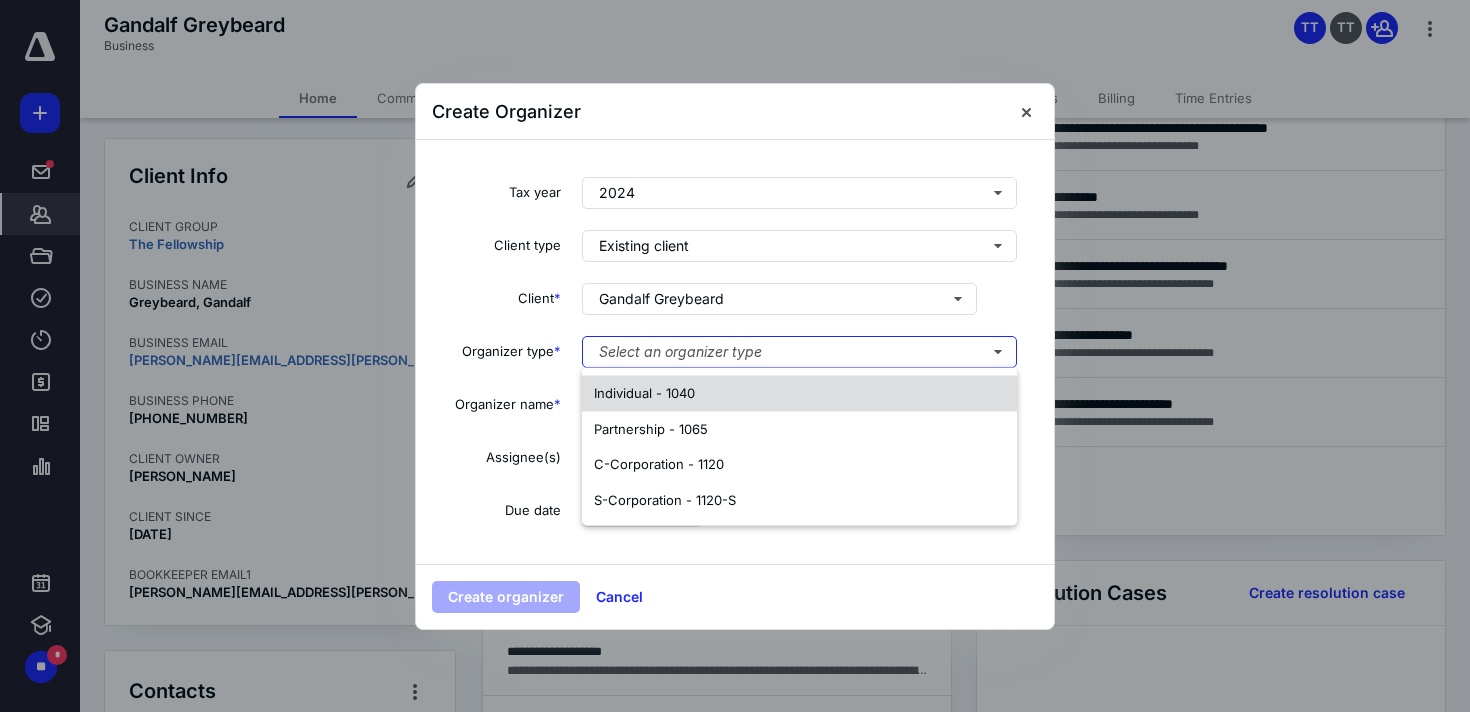 click on "Individual - 1040" at bounding box center [799, 394] 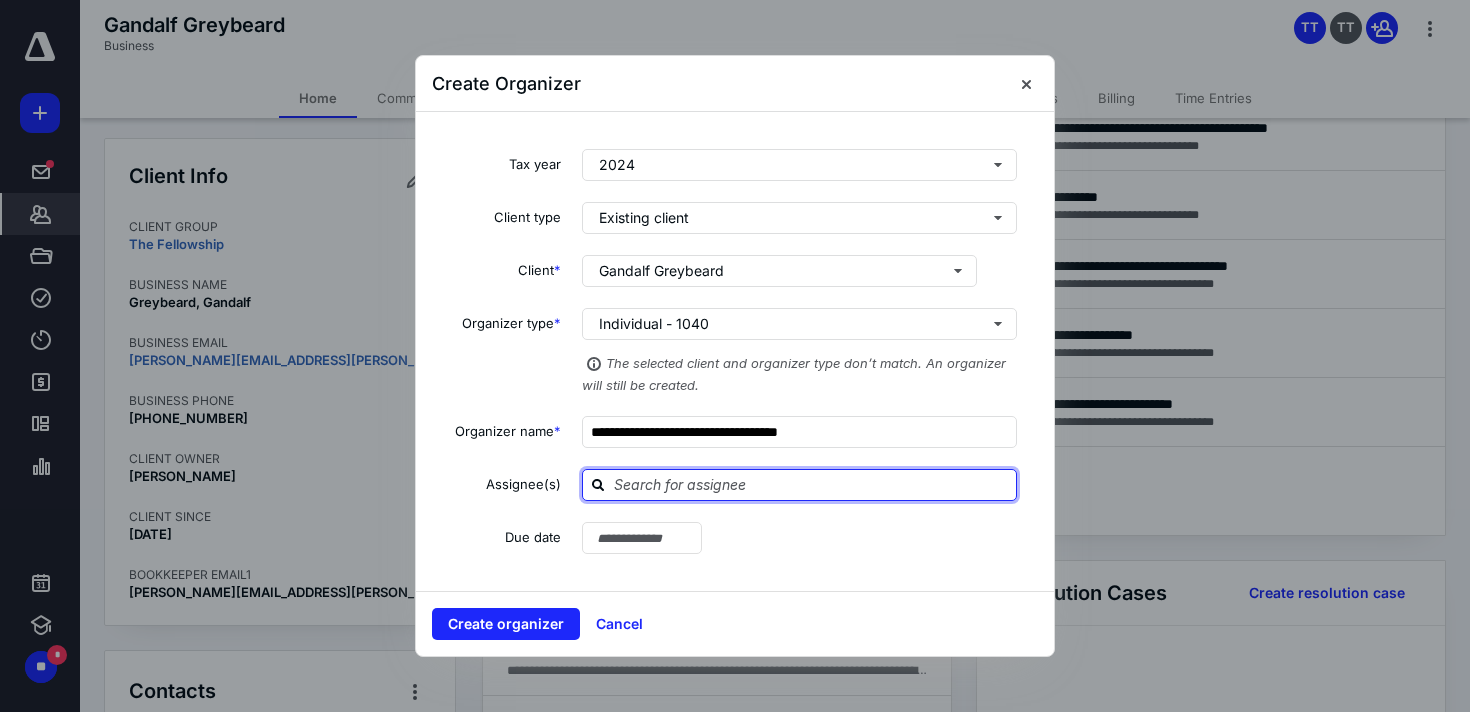 click at bounding box center [811, 484] 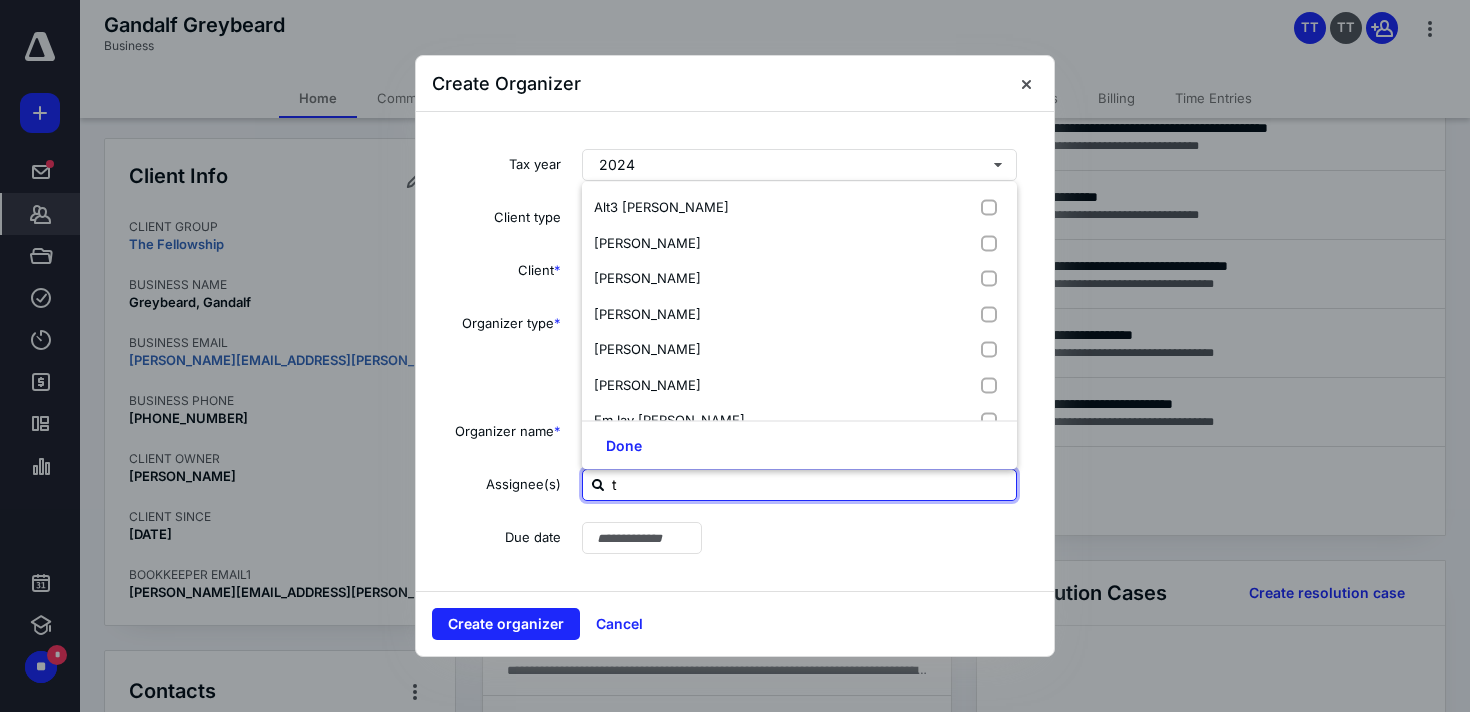 type on "ty" 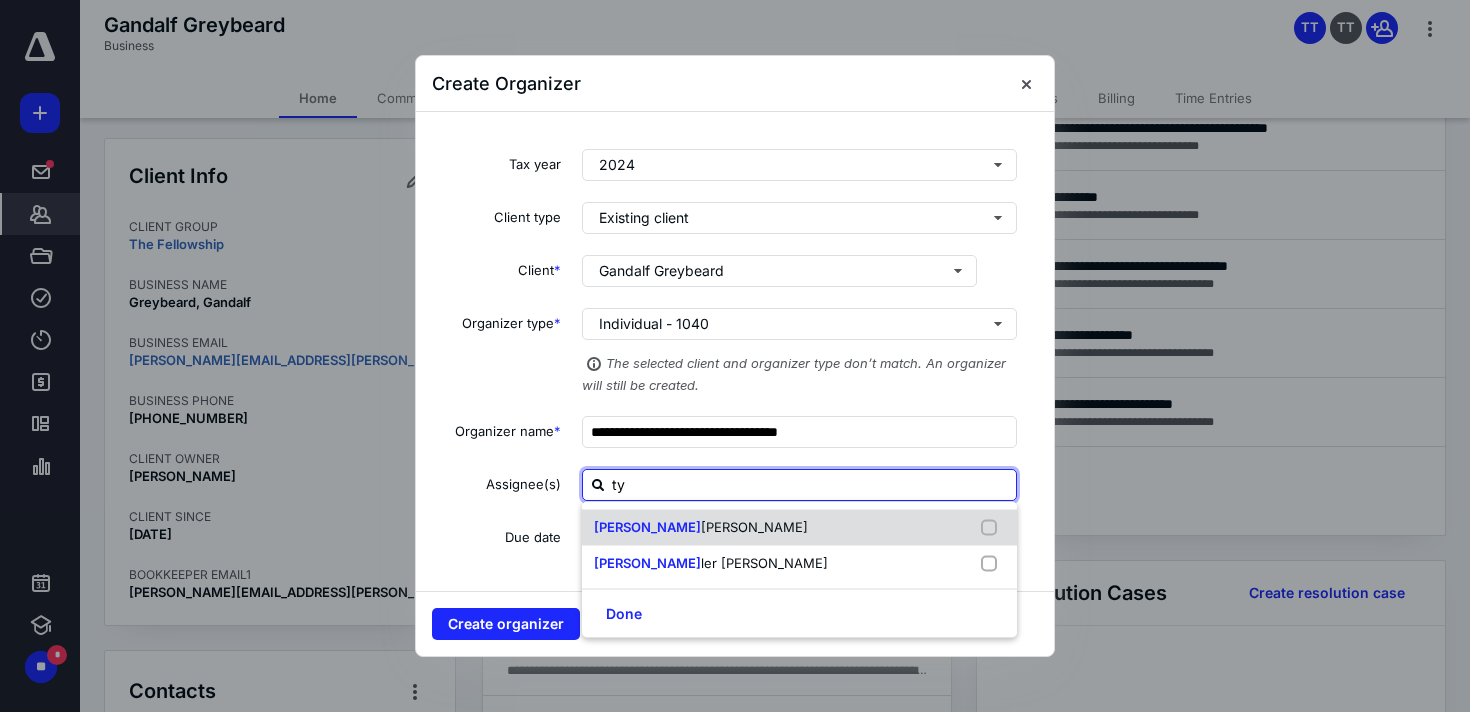 click on "Ty  Trettin" at bounding box center [799, 528] 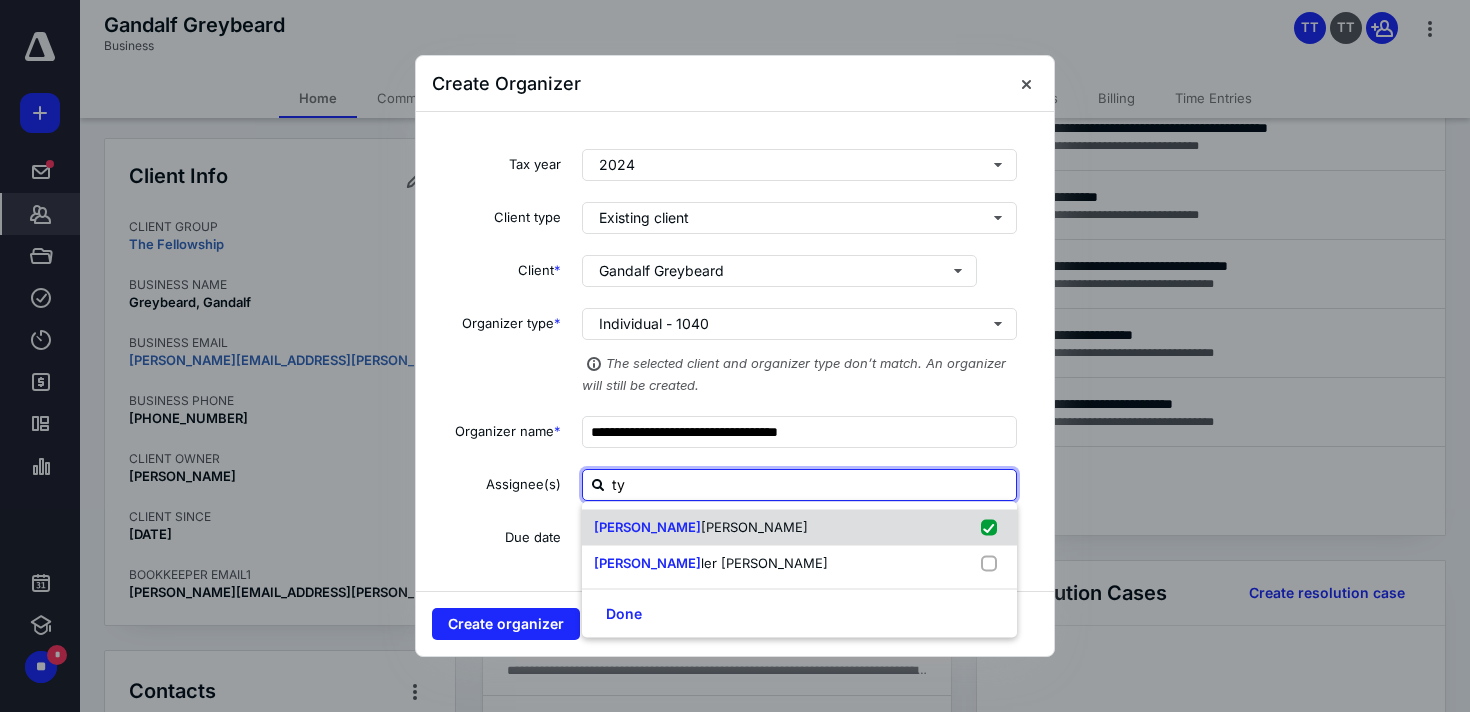 checkbox on "true" 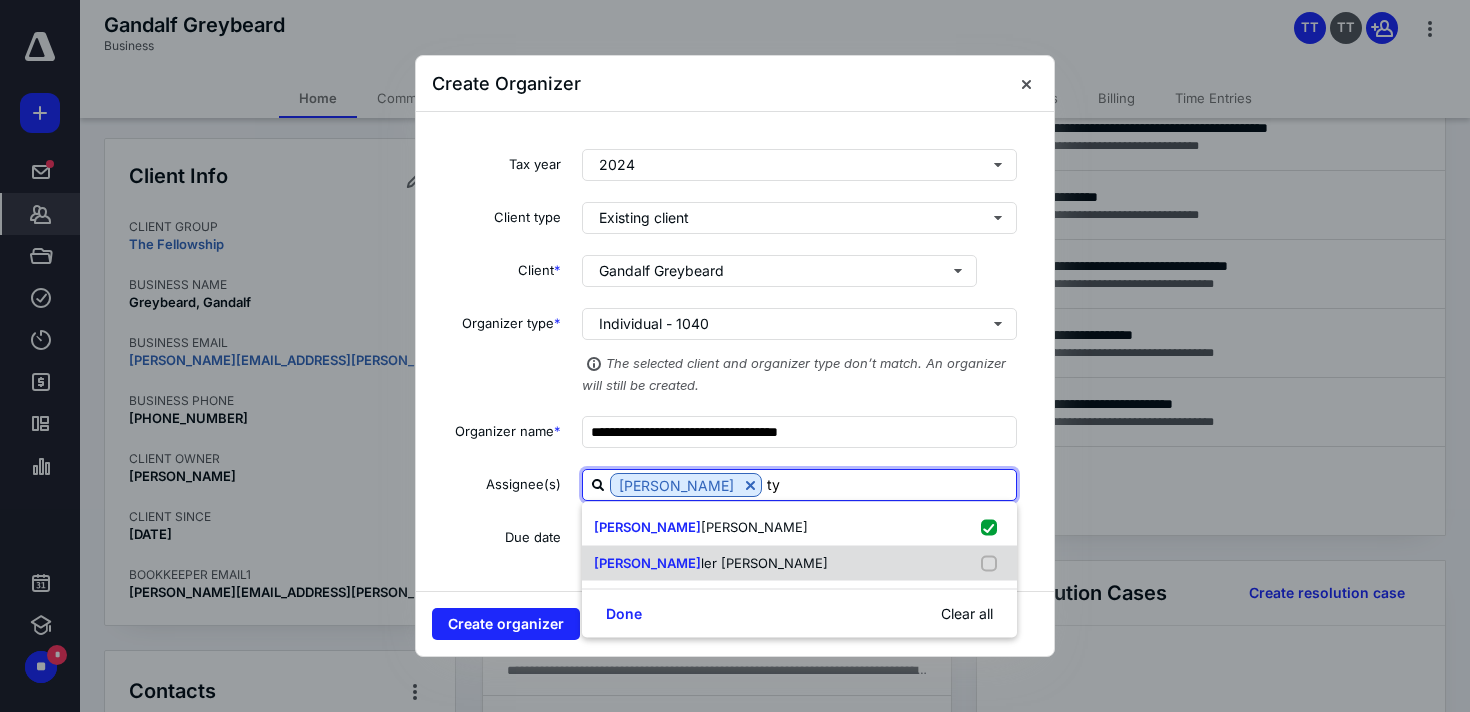 click on "ler [PERSON_NAME]" at bounding box center (764, 562) 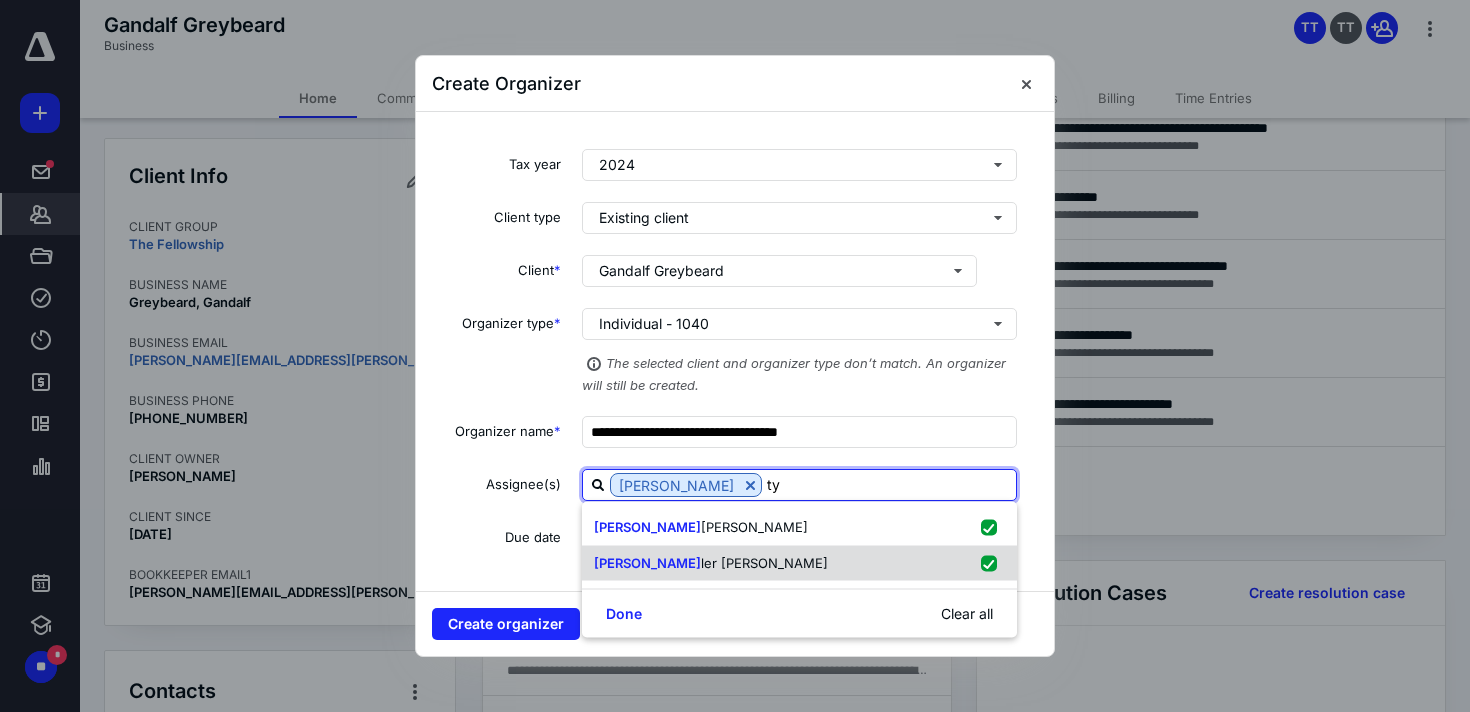 checkbox on "true" 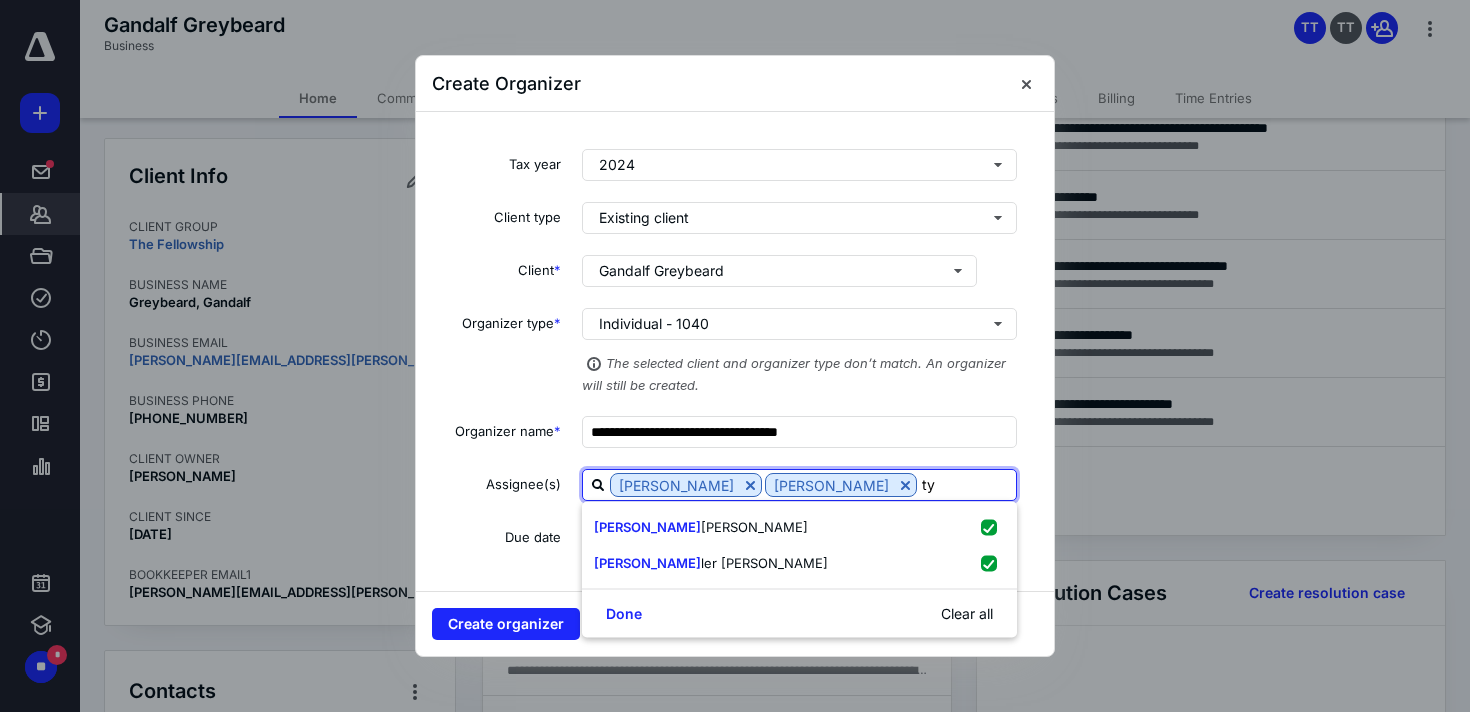 type on "ty" 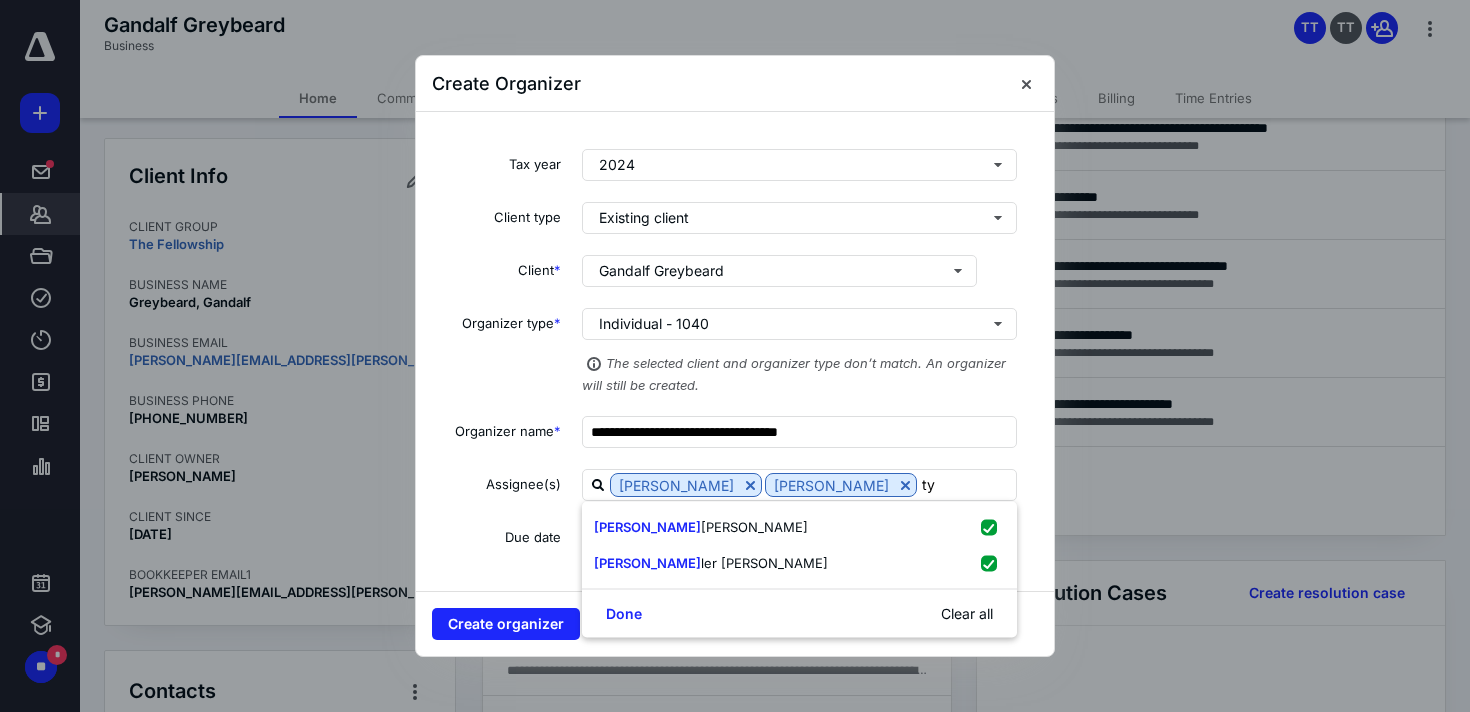click on "**********" at bounding box center (735, 352) 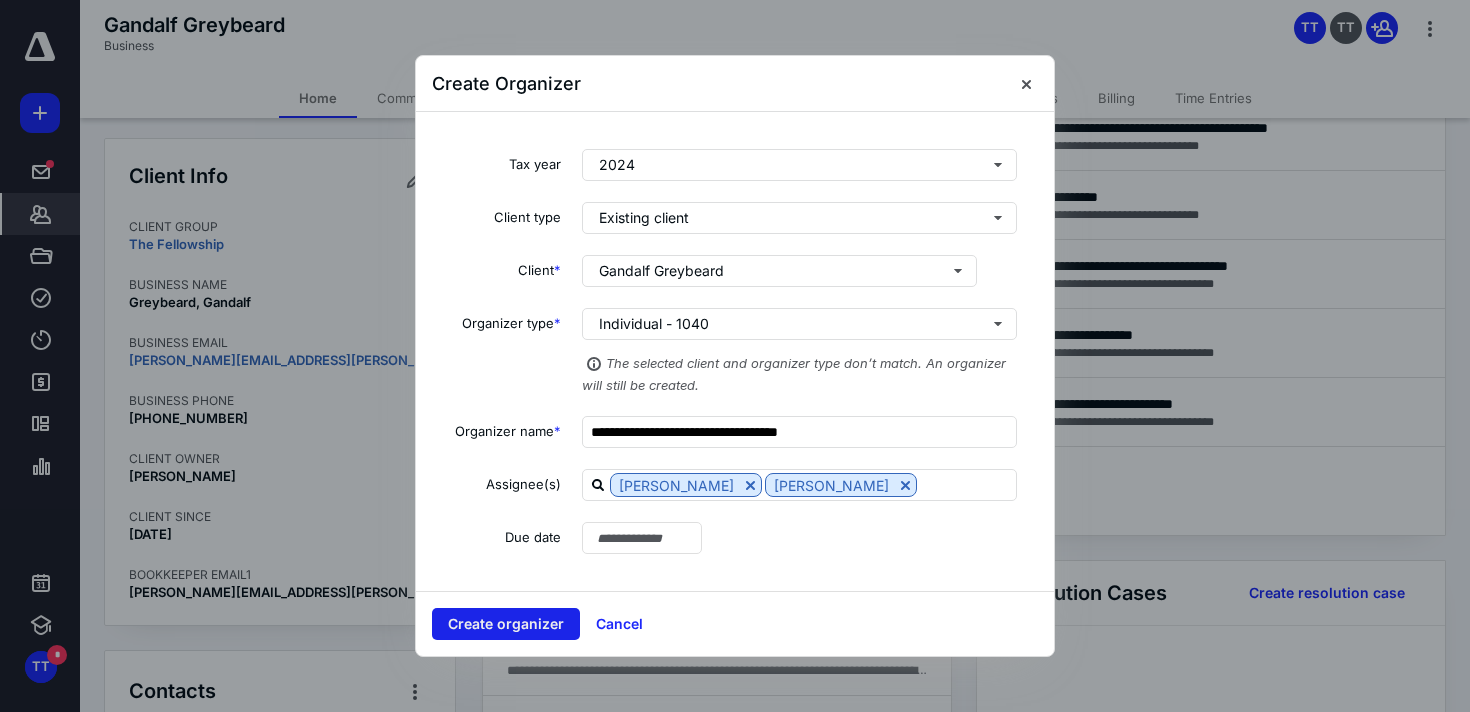 click on "Create organizer" at bounding box center (506, 624) 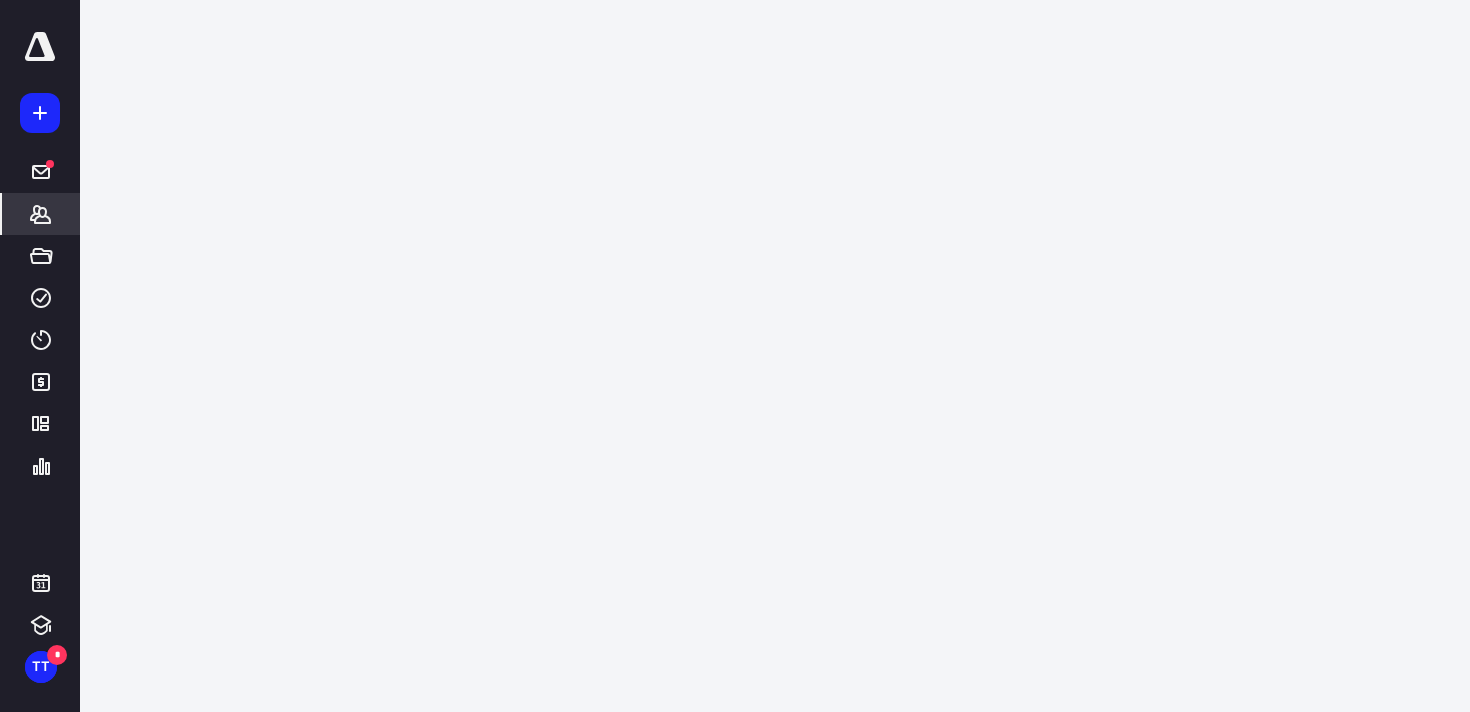 scroll, scrollTop: 0, scrollLeft: 0, axis: both 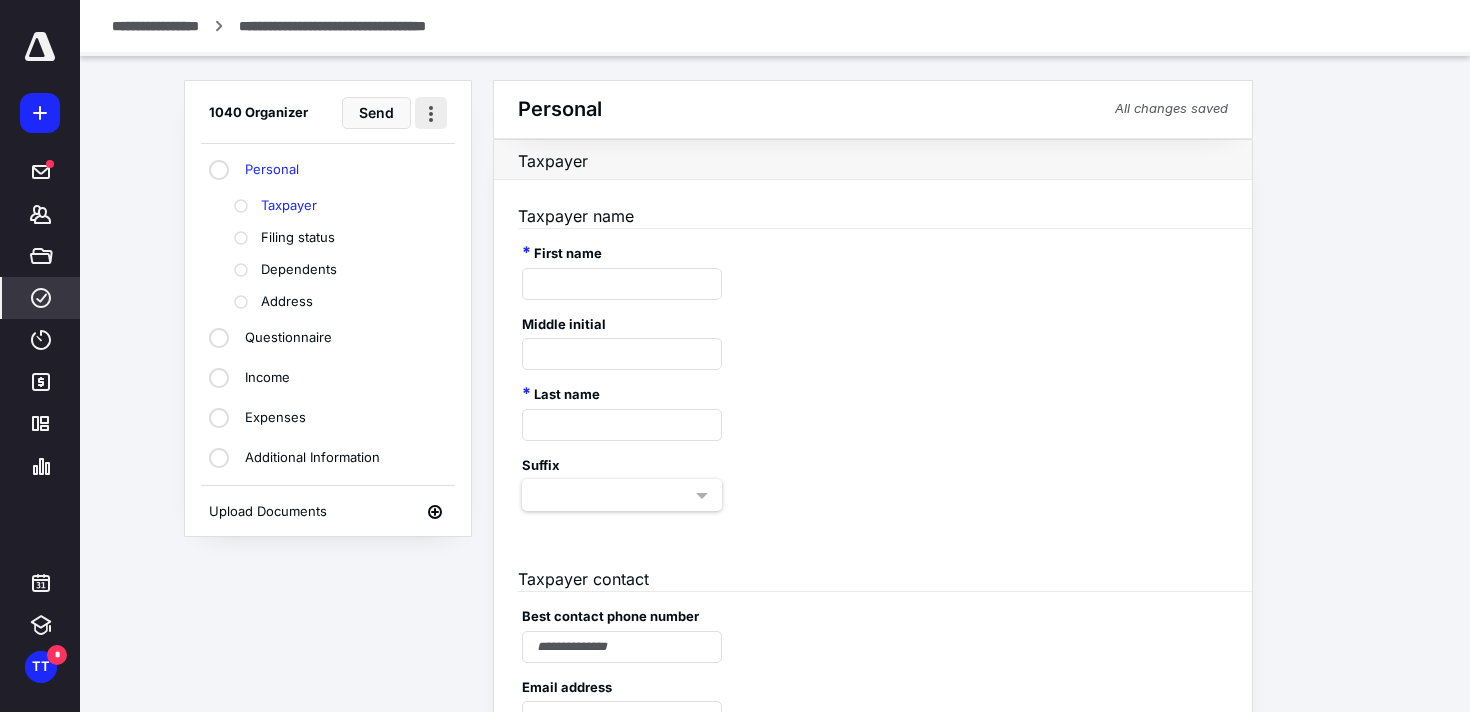 click at bounding box center (431, 113) 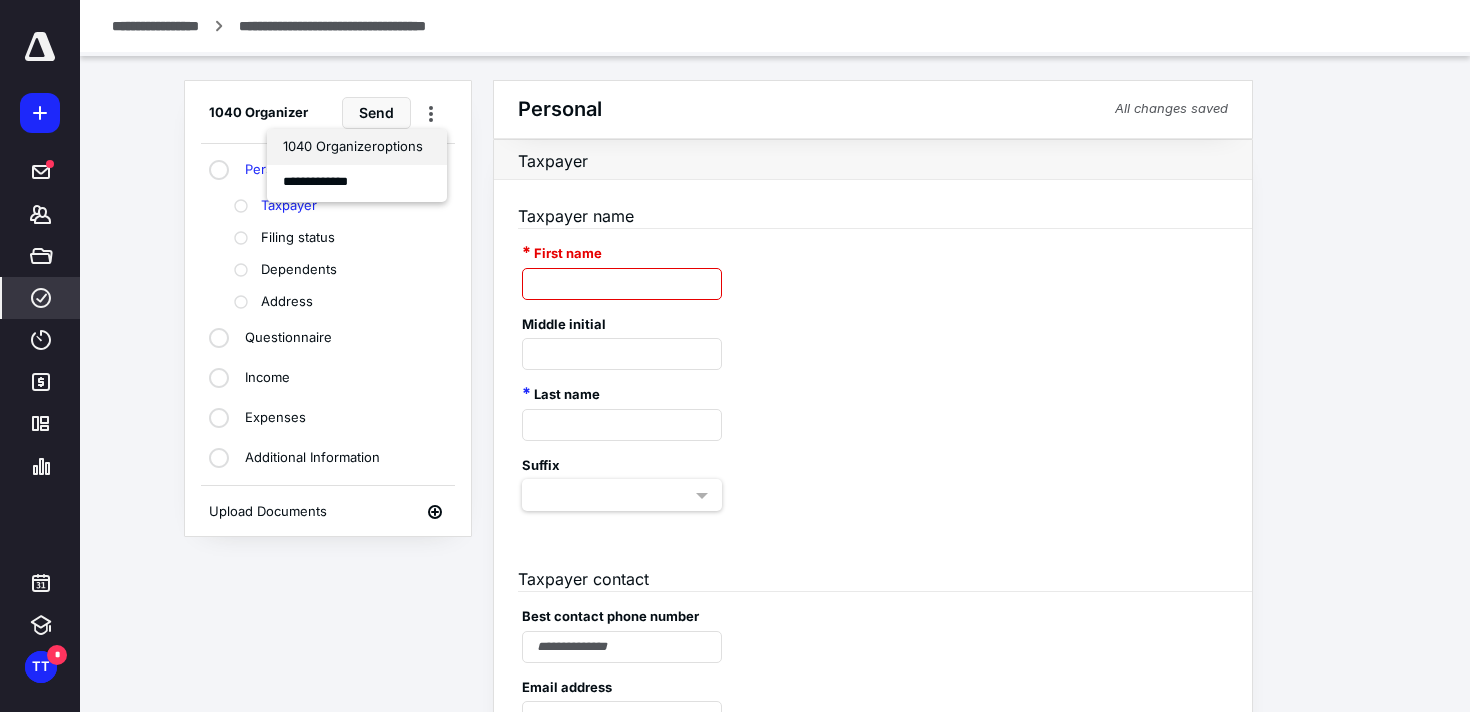 click on "1040 Organizer  options" at bounding box center [357, 147] 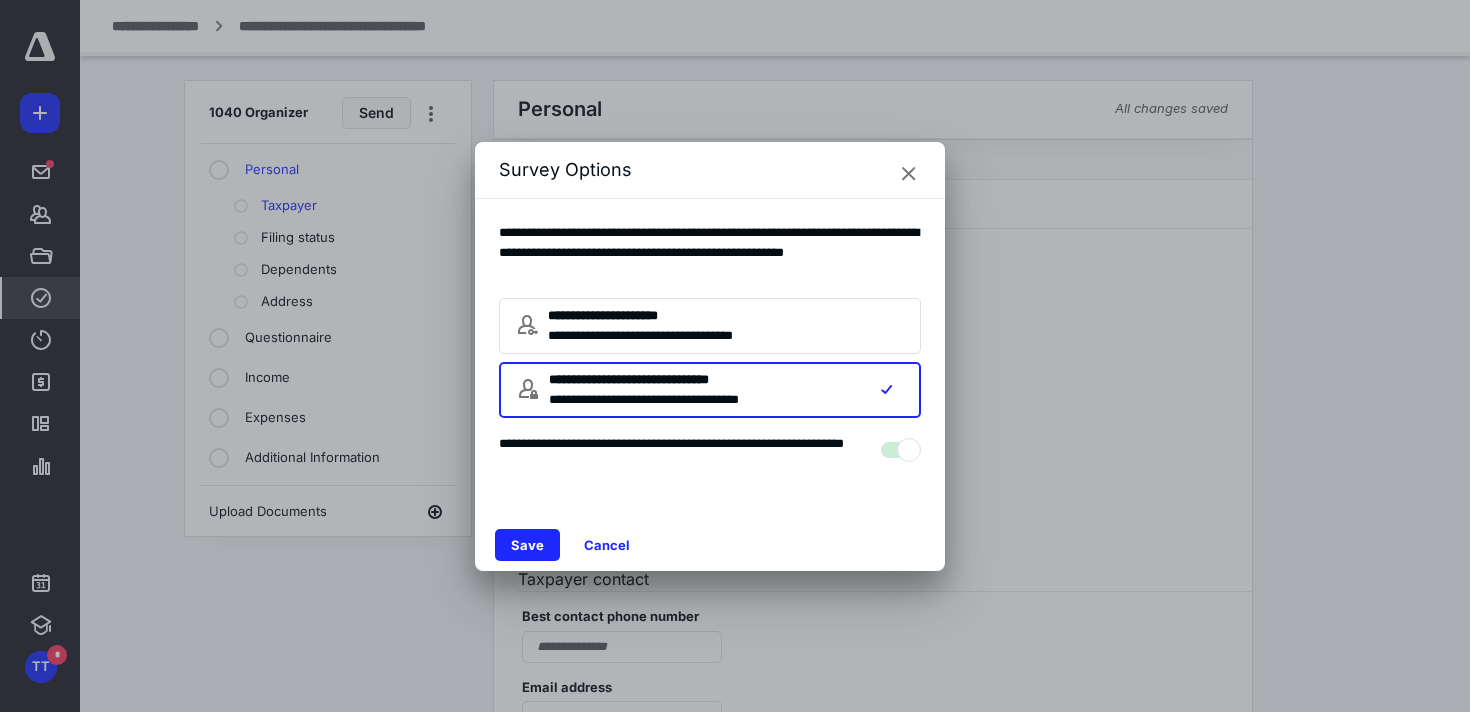 click on "**********" at bounding box center (663, 336) 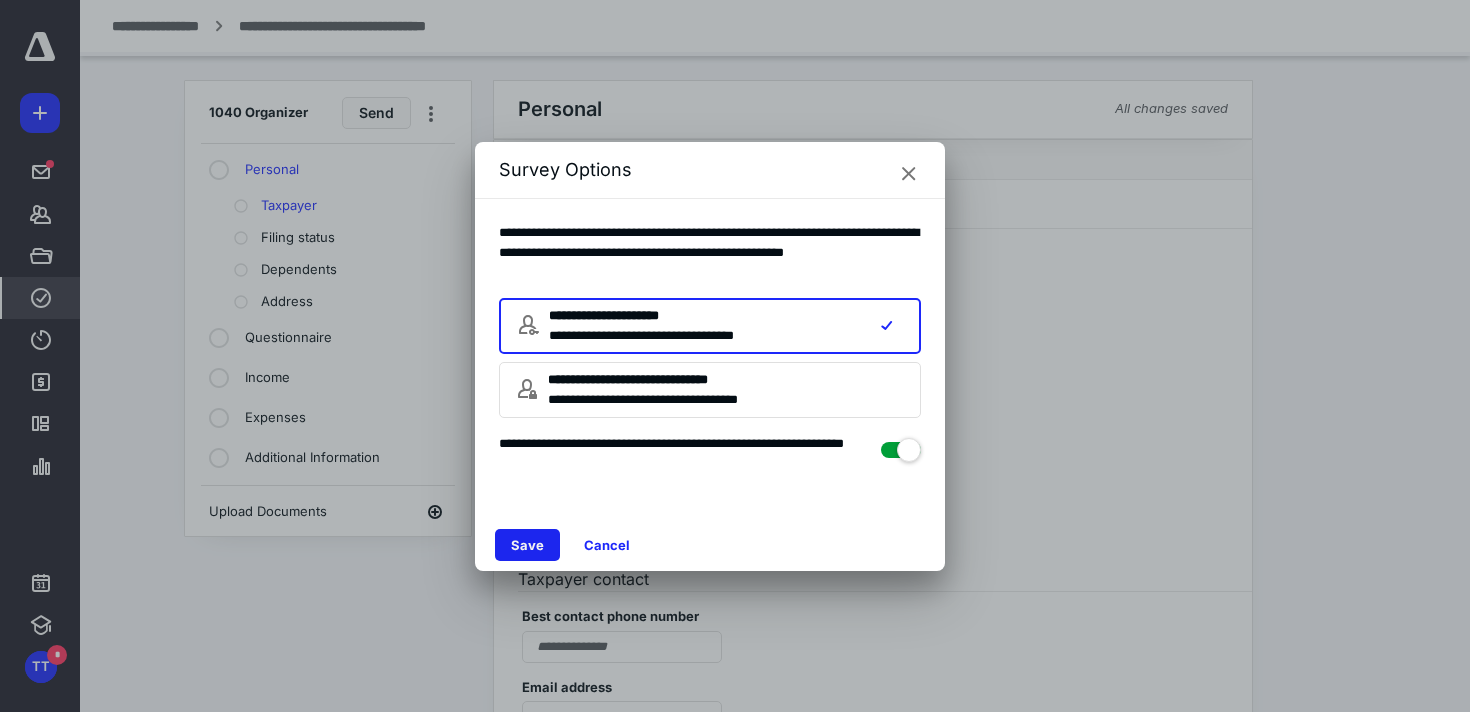 click on "Save" at bounding box center [527, 545] 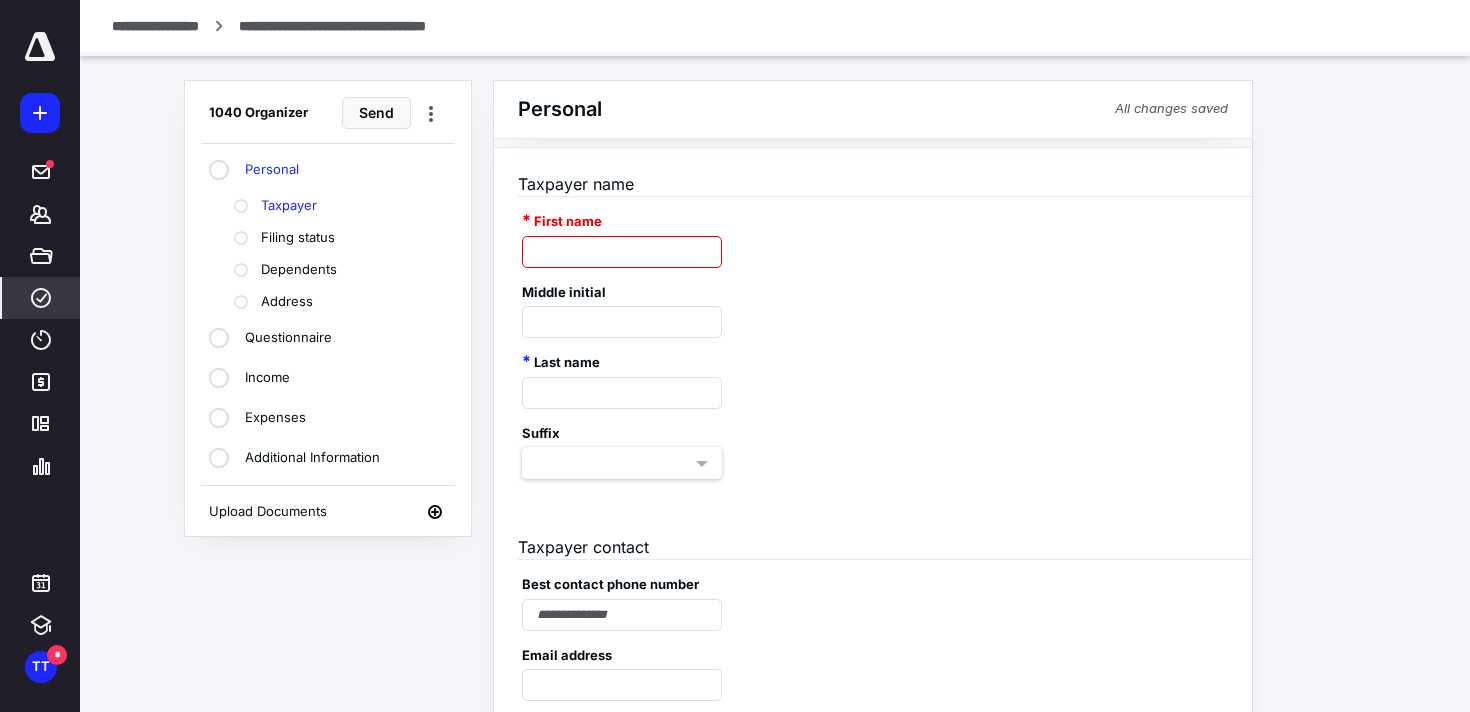 scroll, scrollTop: 39, scrollLeft: 0, axis: vertical 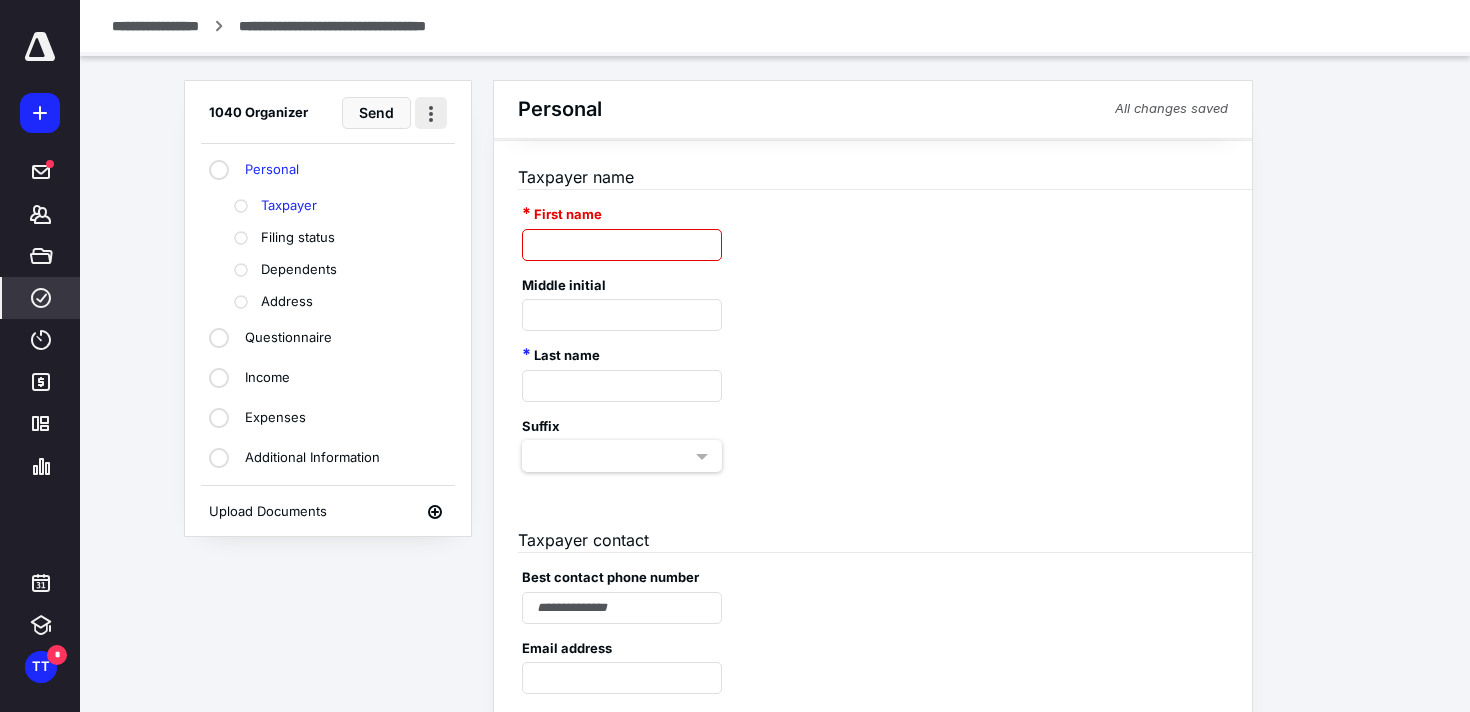 click at bounding box center [431, 113] 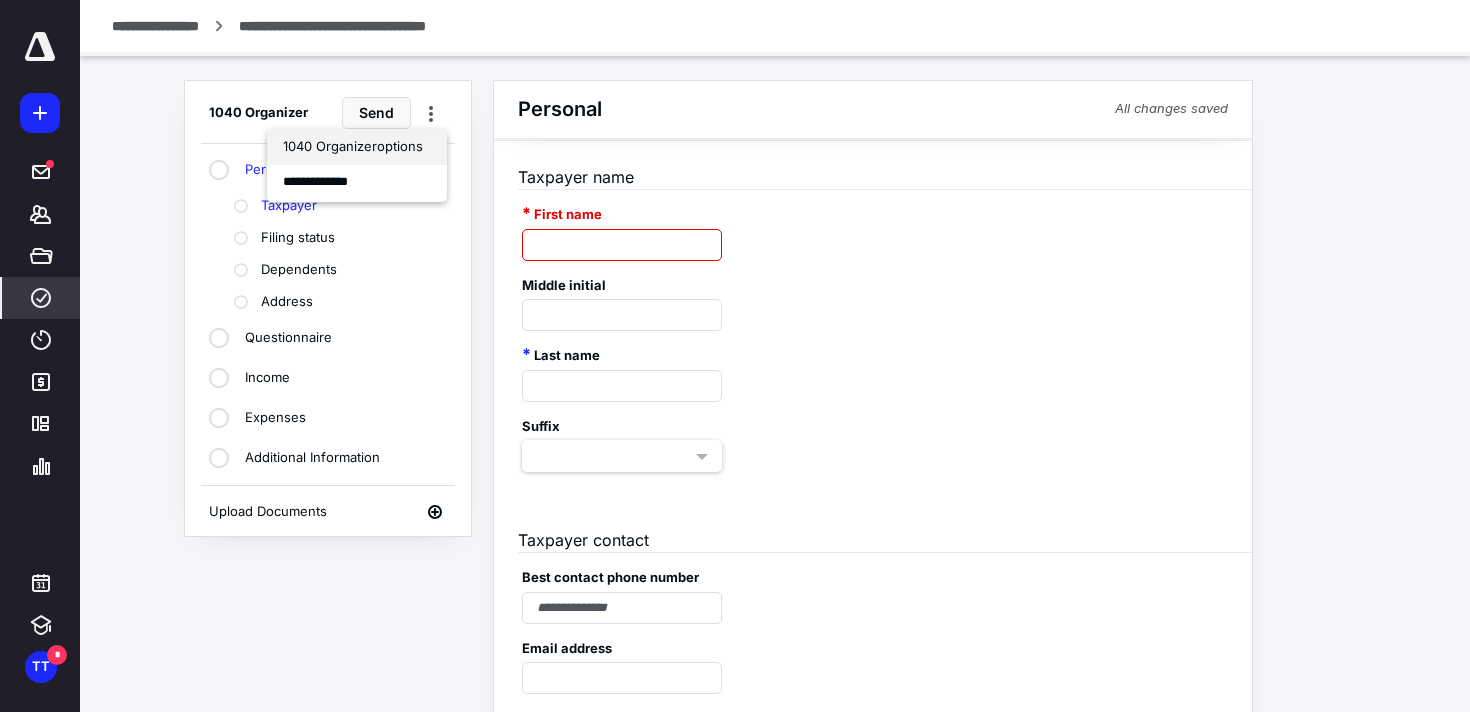 click on "1040 Organizer  options" at bounding box center [357, 147] 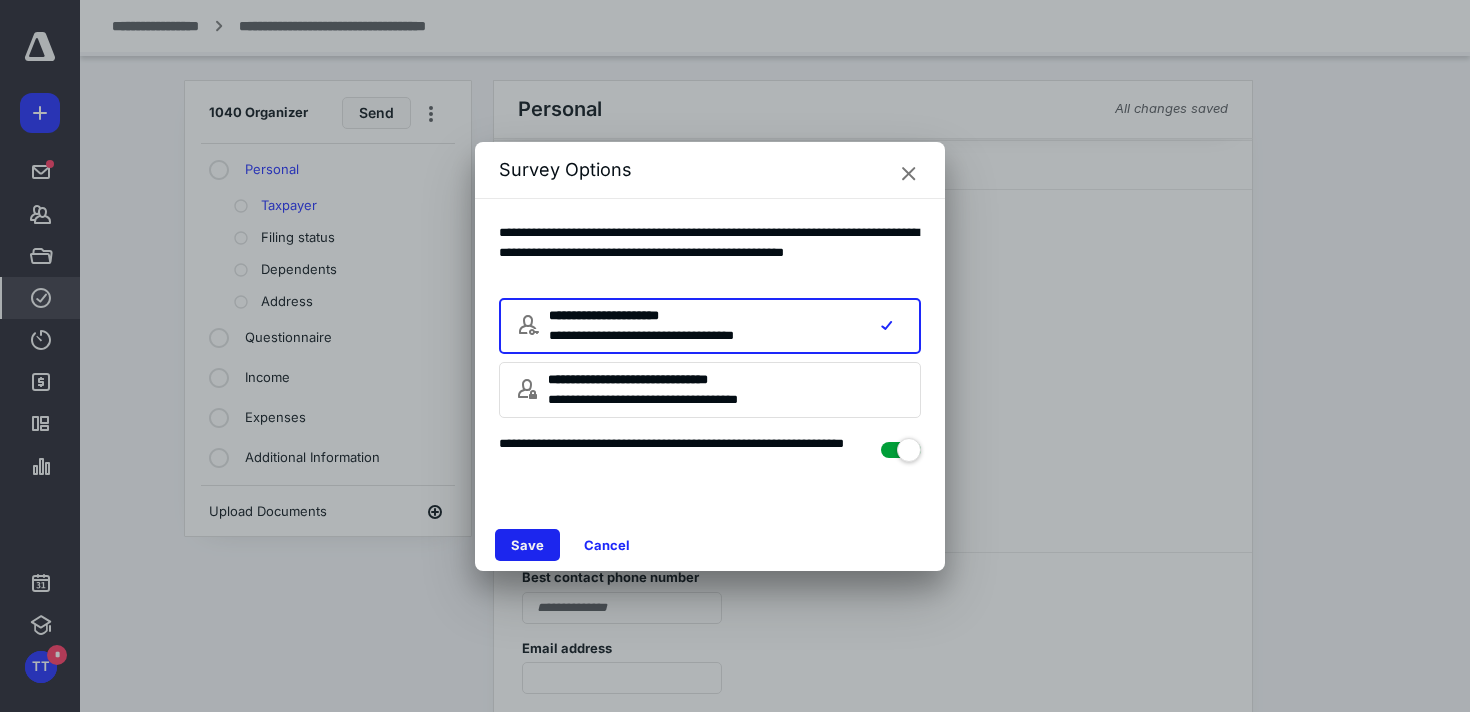 click on "Save" at bounding box center [527, 545] 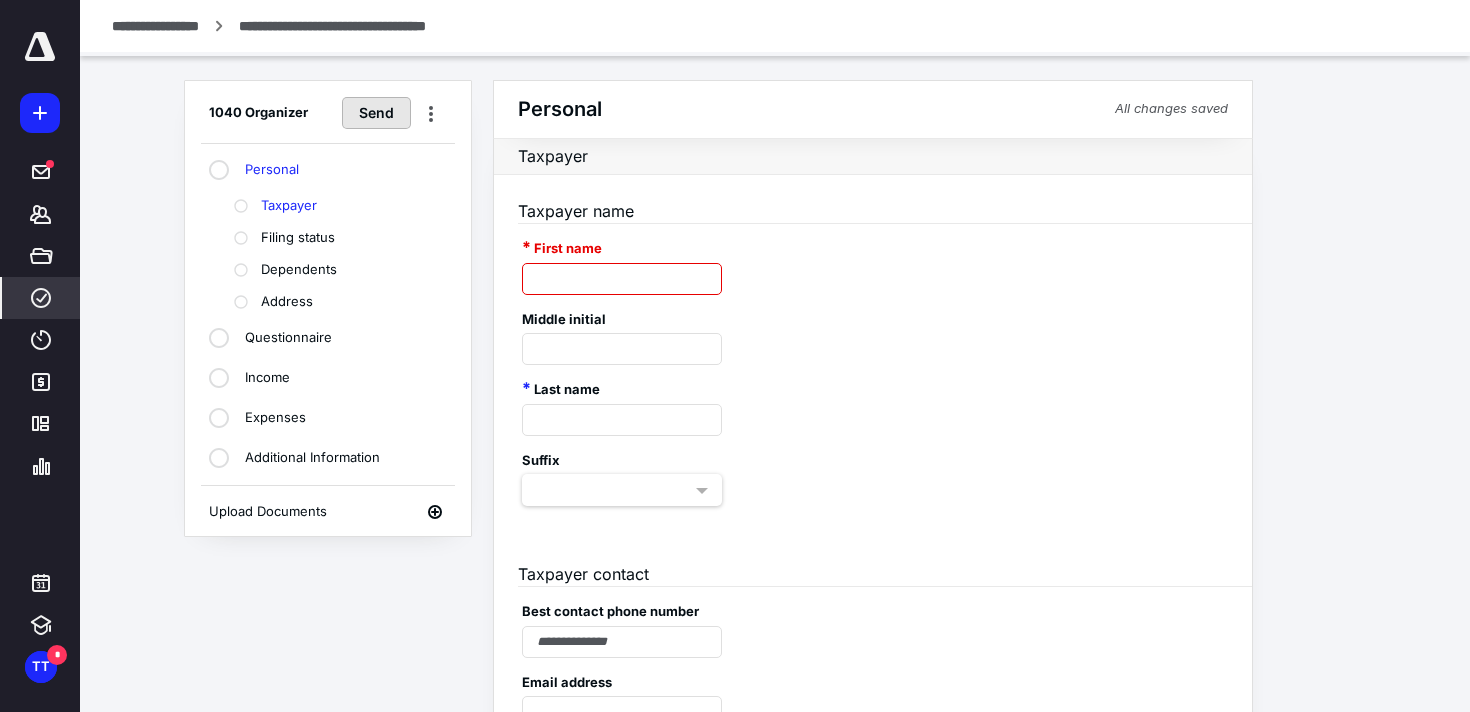 scroll, scrollTop: 3, scrollLeft: 0, axis: vertical 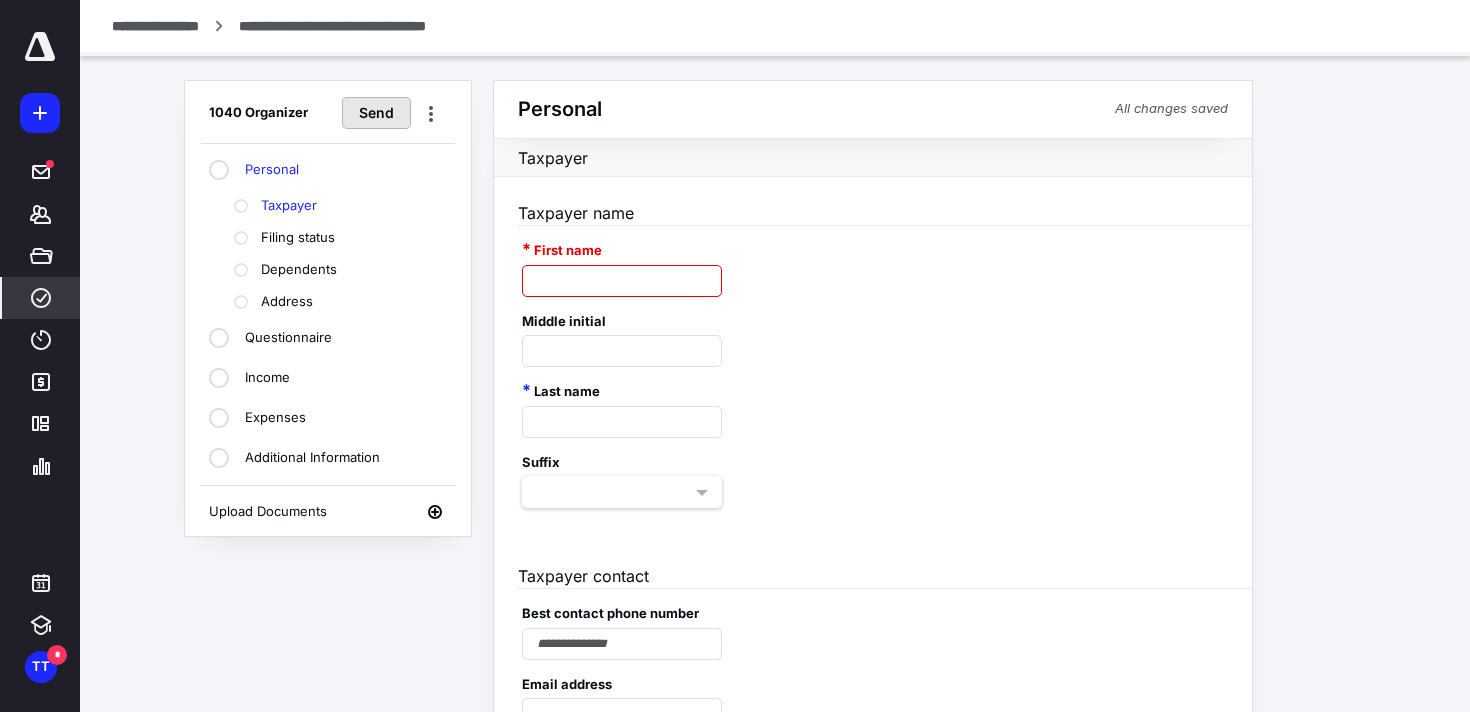 click on "Send" at bounding box center [376, 113] 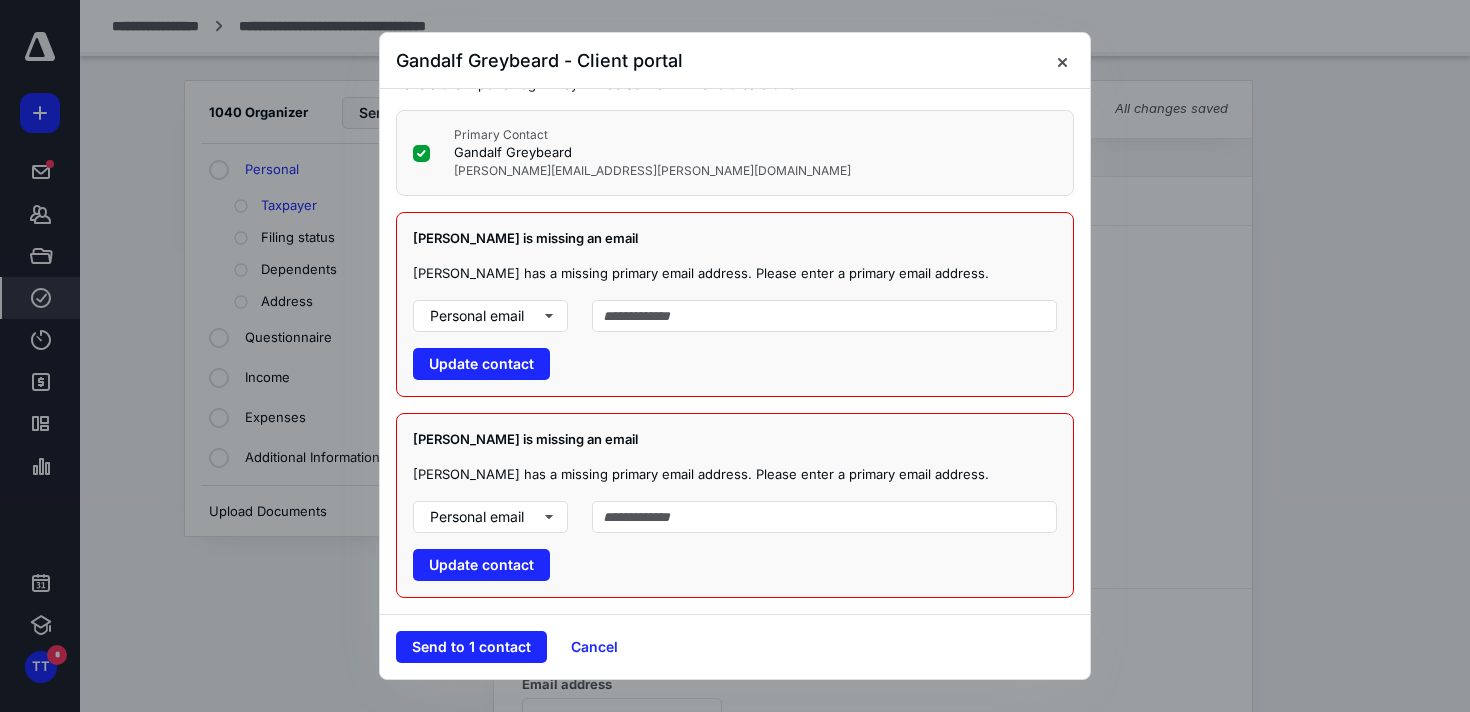scroll, scrollTop: 60, scrollLeft: 0, axis: vertical 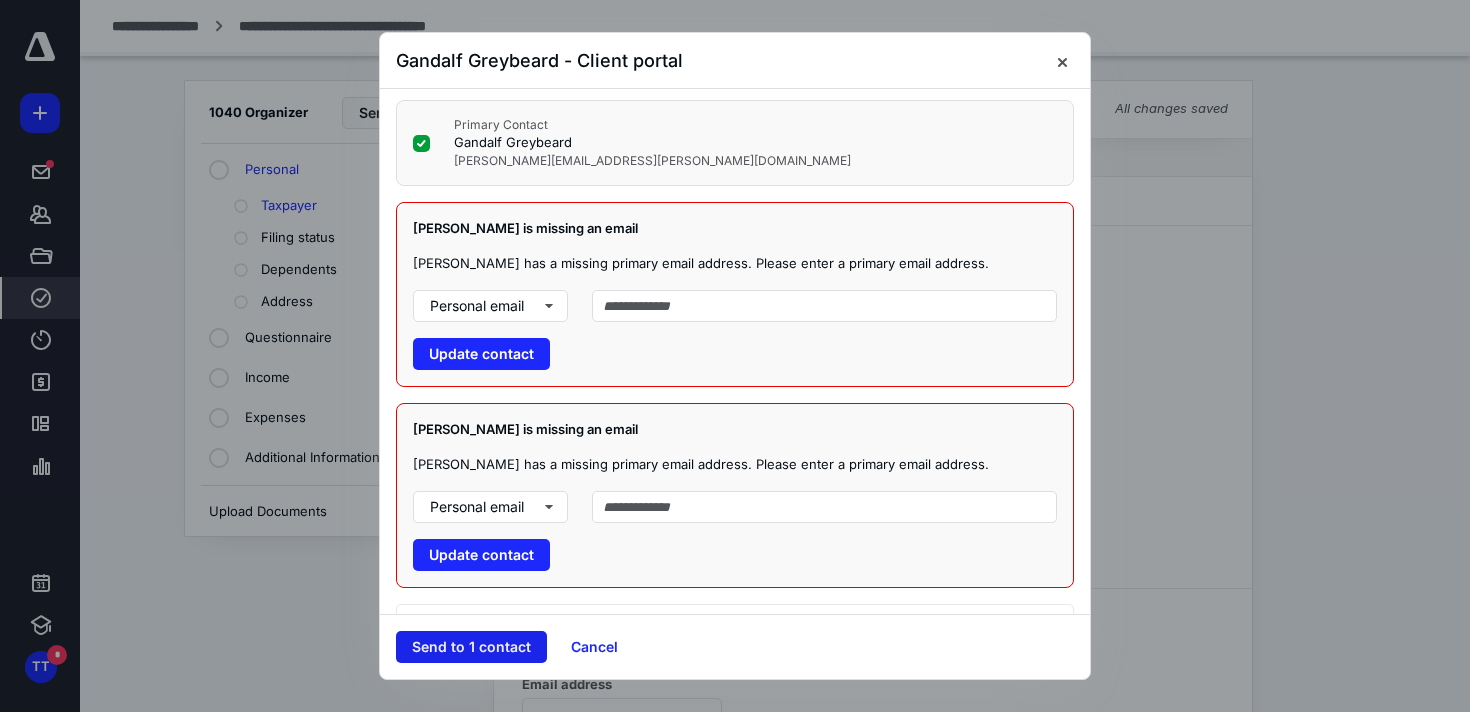 click on "Send to 1 contact" at bounding box center (471, 647) 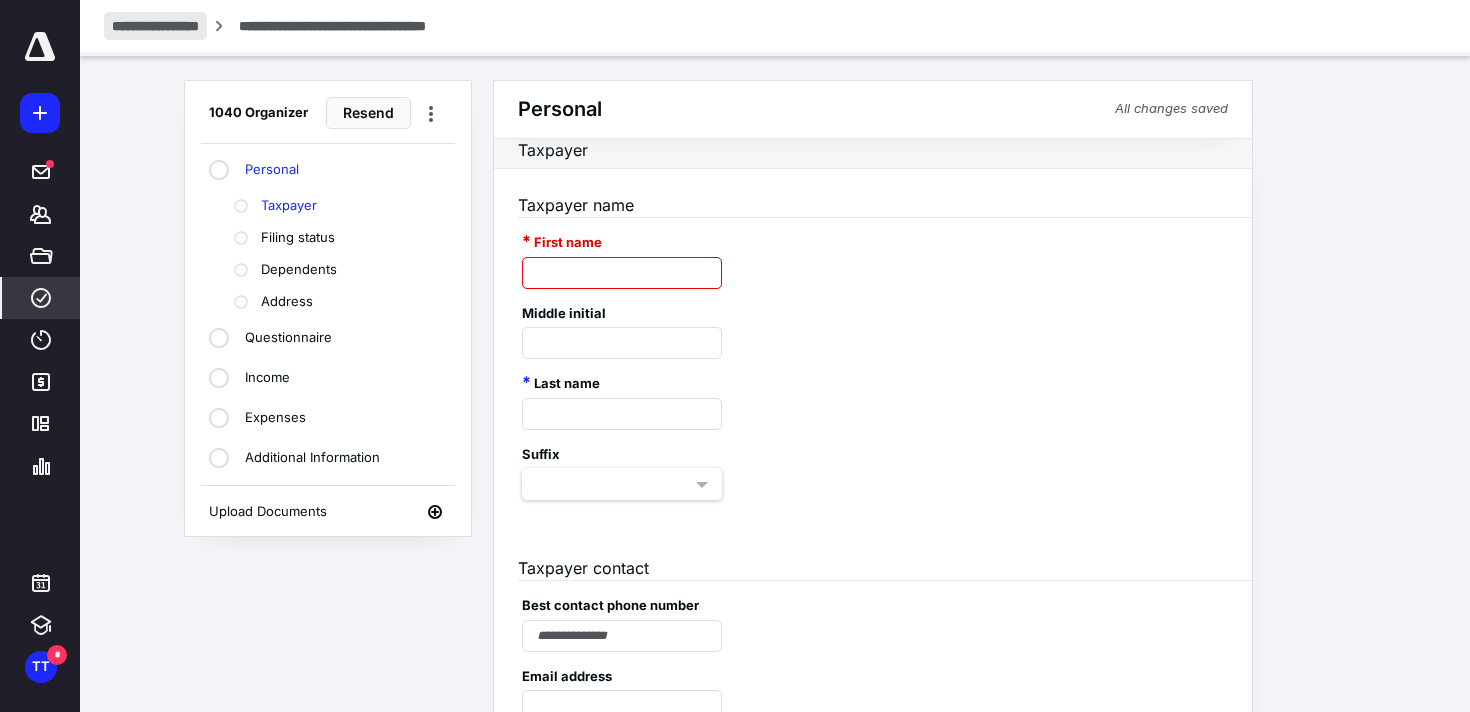 scroll, scrollTop: 14, scrollLeft: 0, axis: vertical 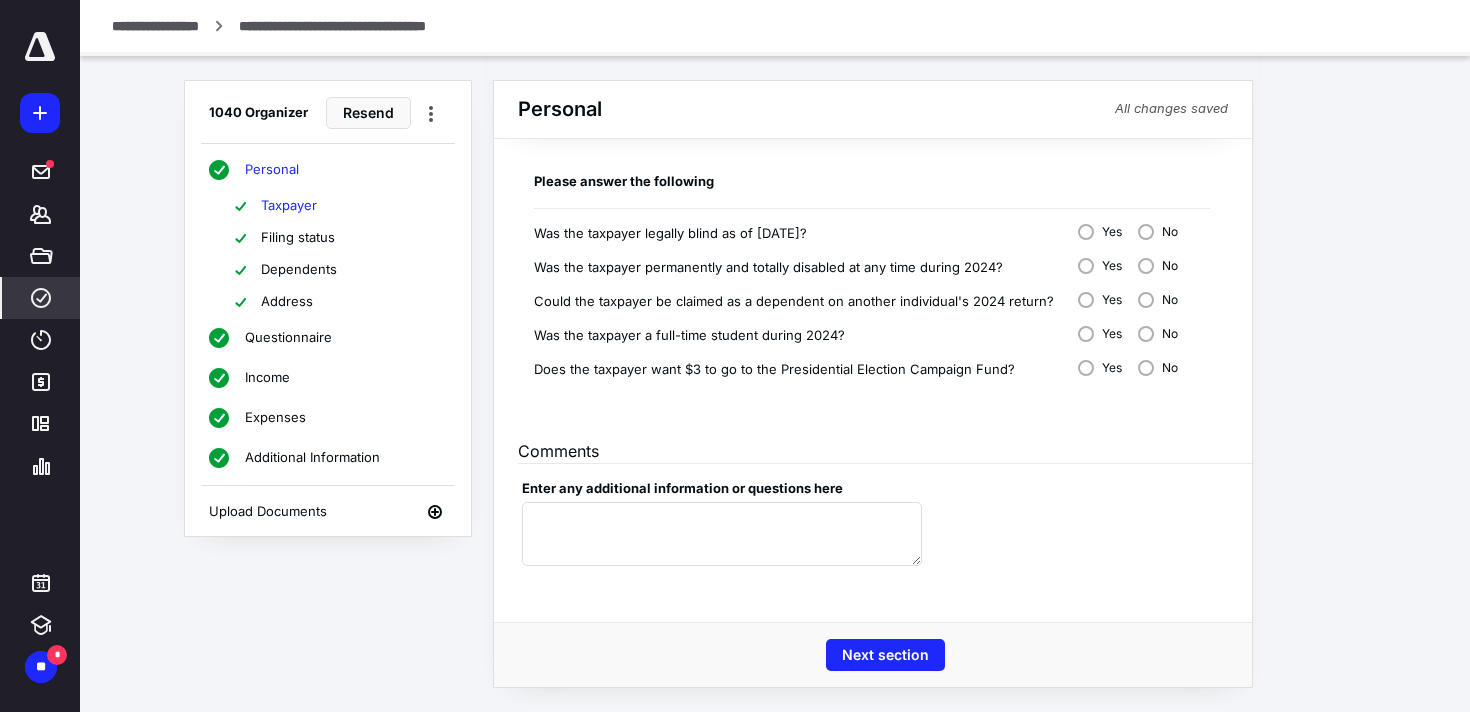 click on "Additional Information" at bounding box center (312, 458) 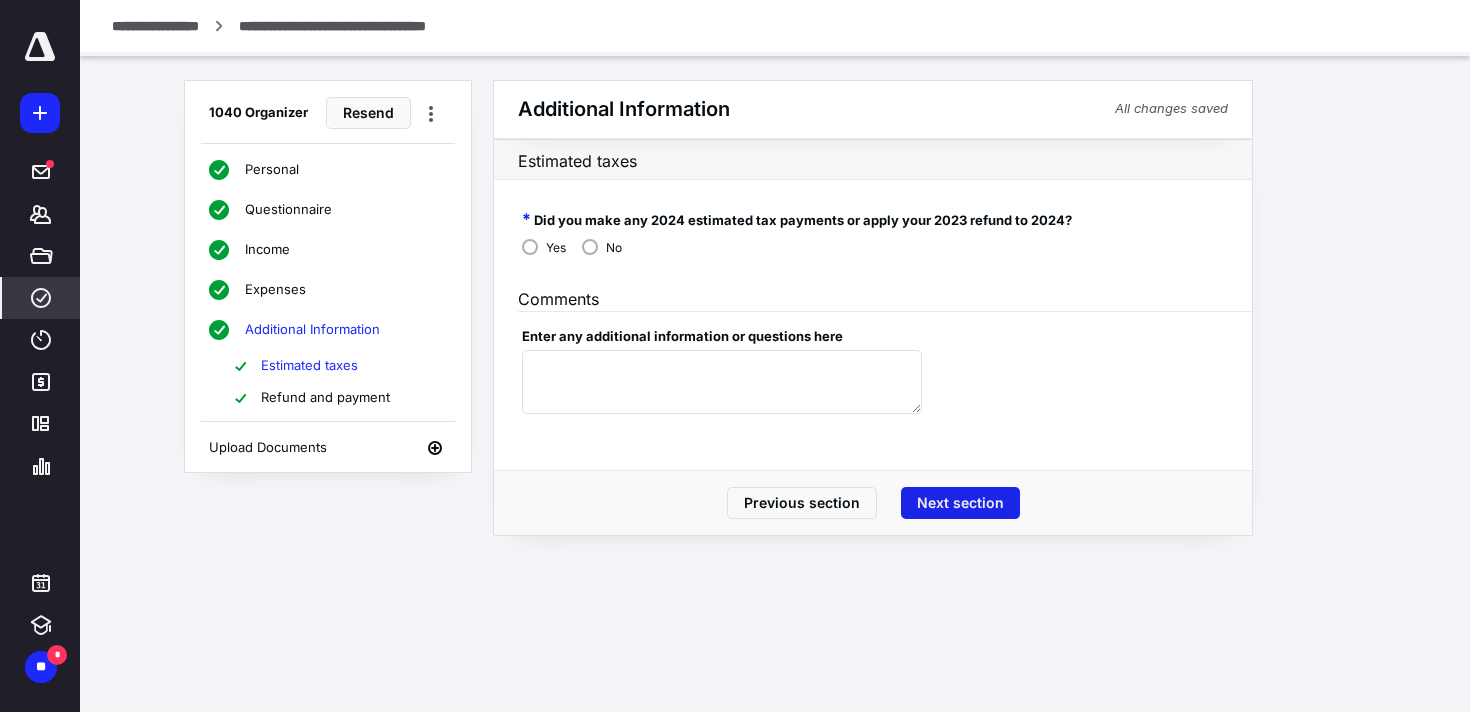 click on "Next section" at bounding box center [960, 503] 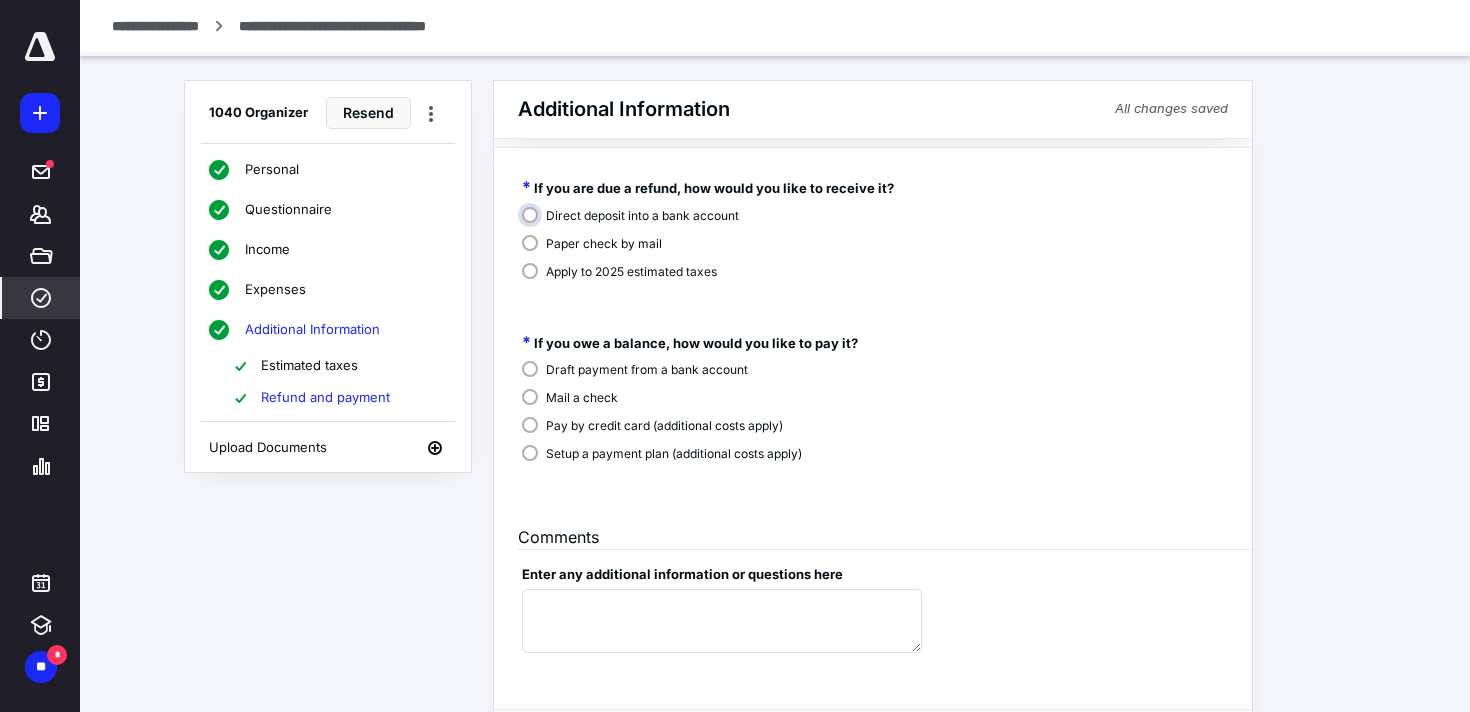 scroll, scrollTop: 118, scrollLeft: 0, axis: vertical 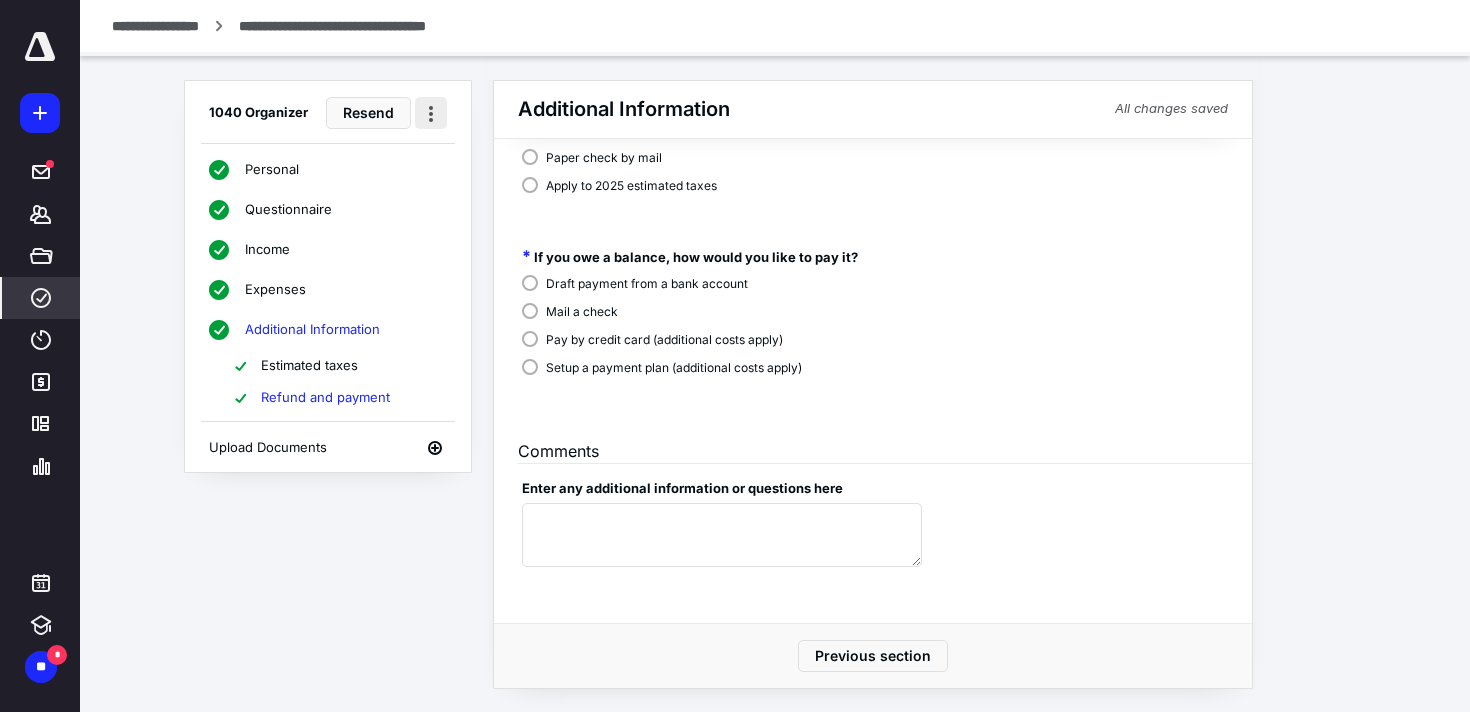 click at bounding box center [431, 113] 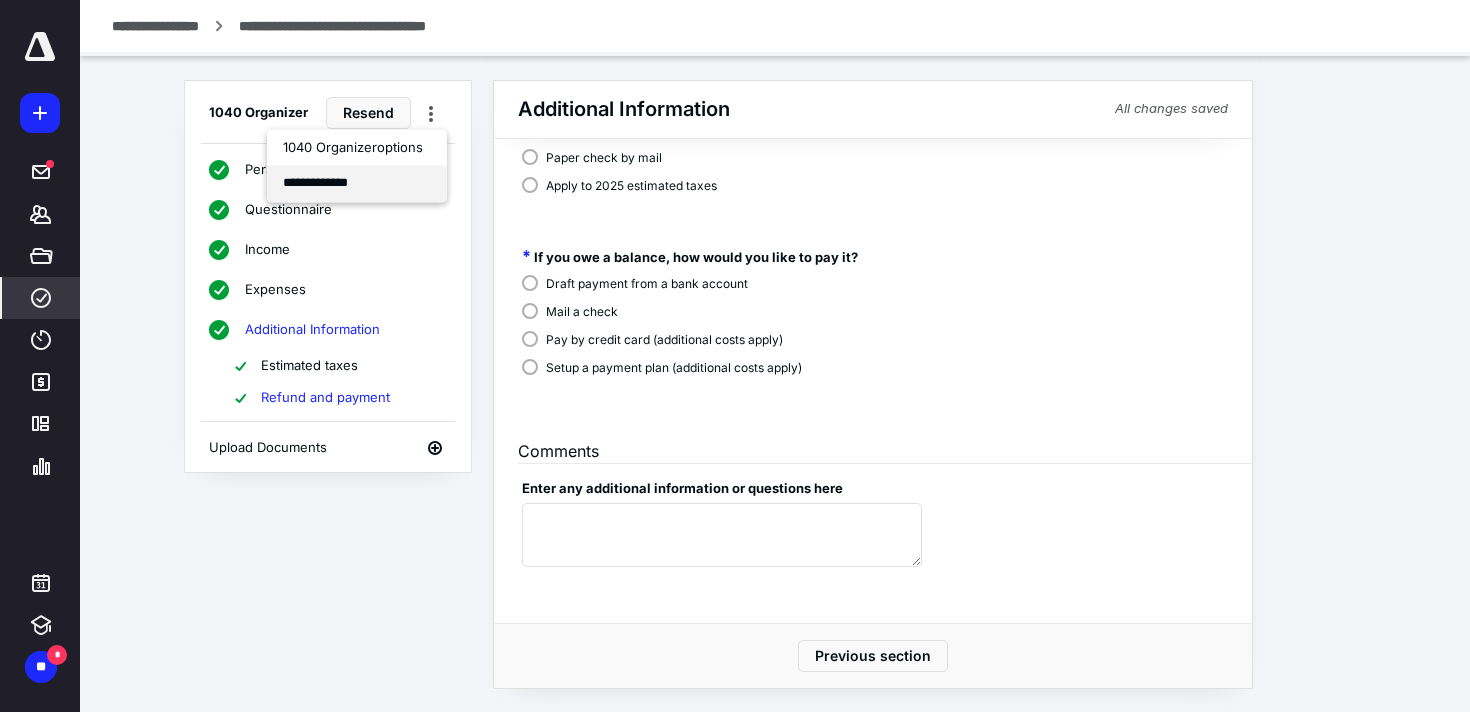 click on "**********" at bounding box center (357, 183) 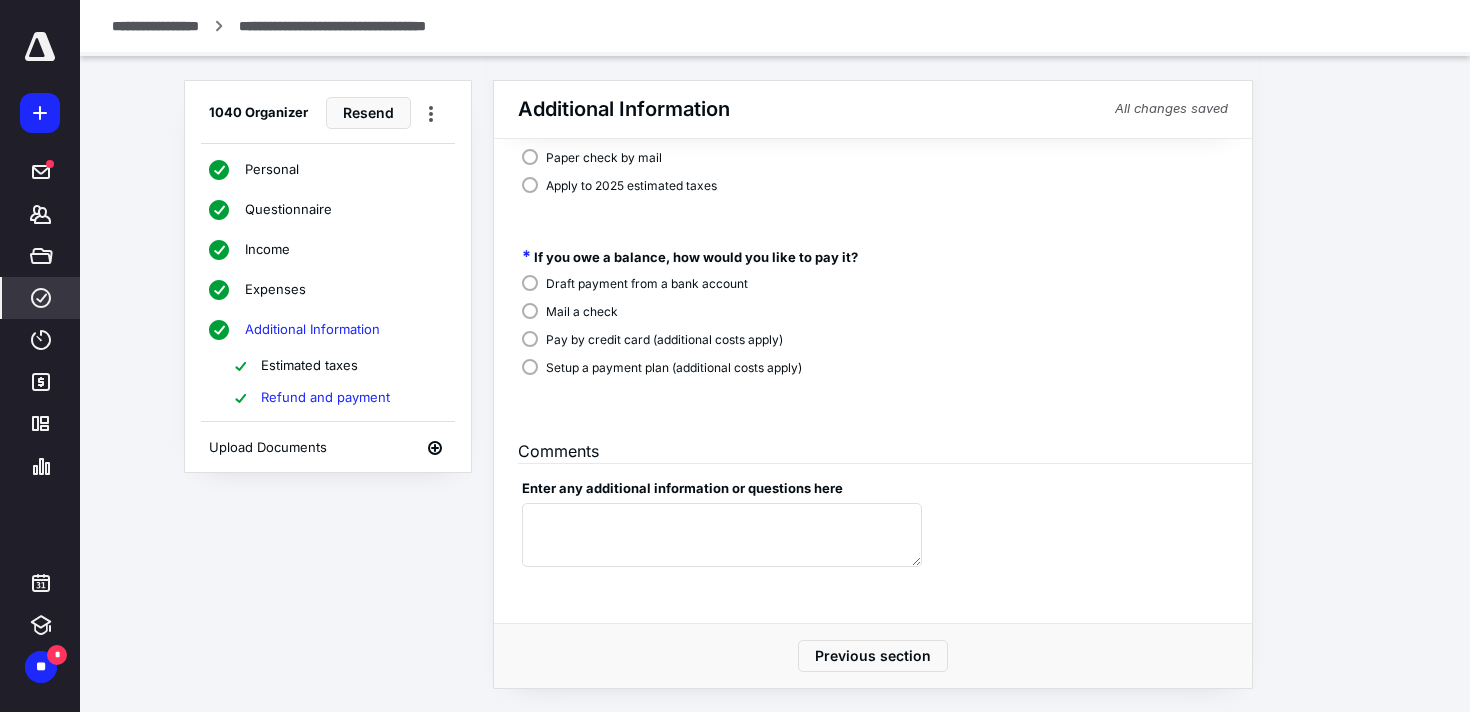 click on "Upload Documents" at bounding box center (268, 448) 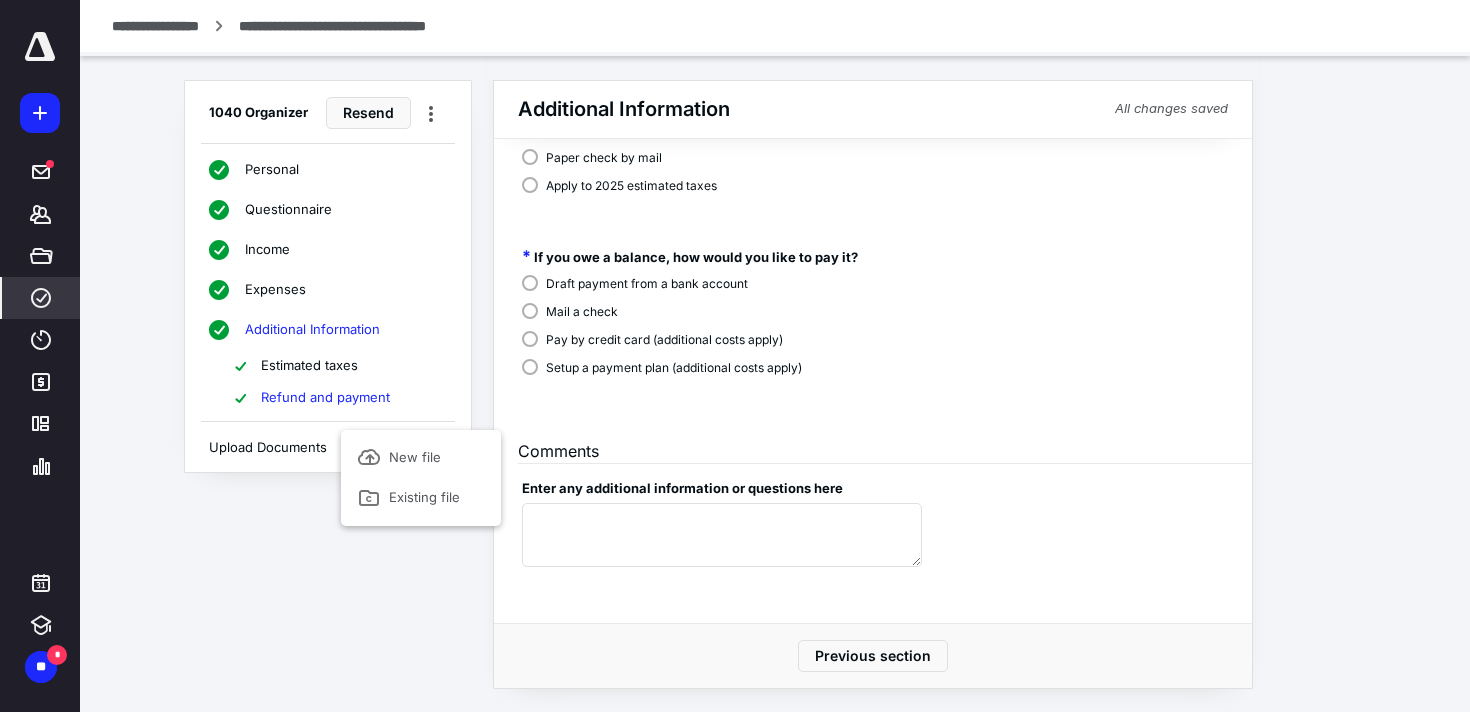 scroll, scrollTop: 114, scrollLeft: 0, axis: vertical 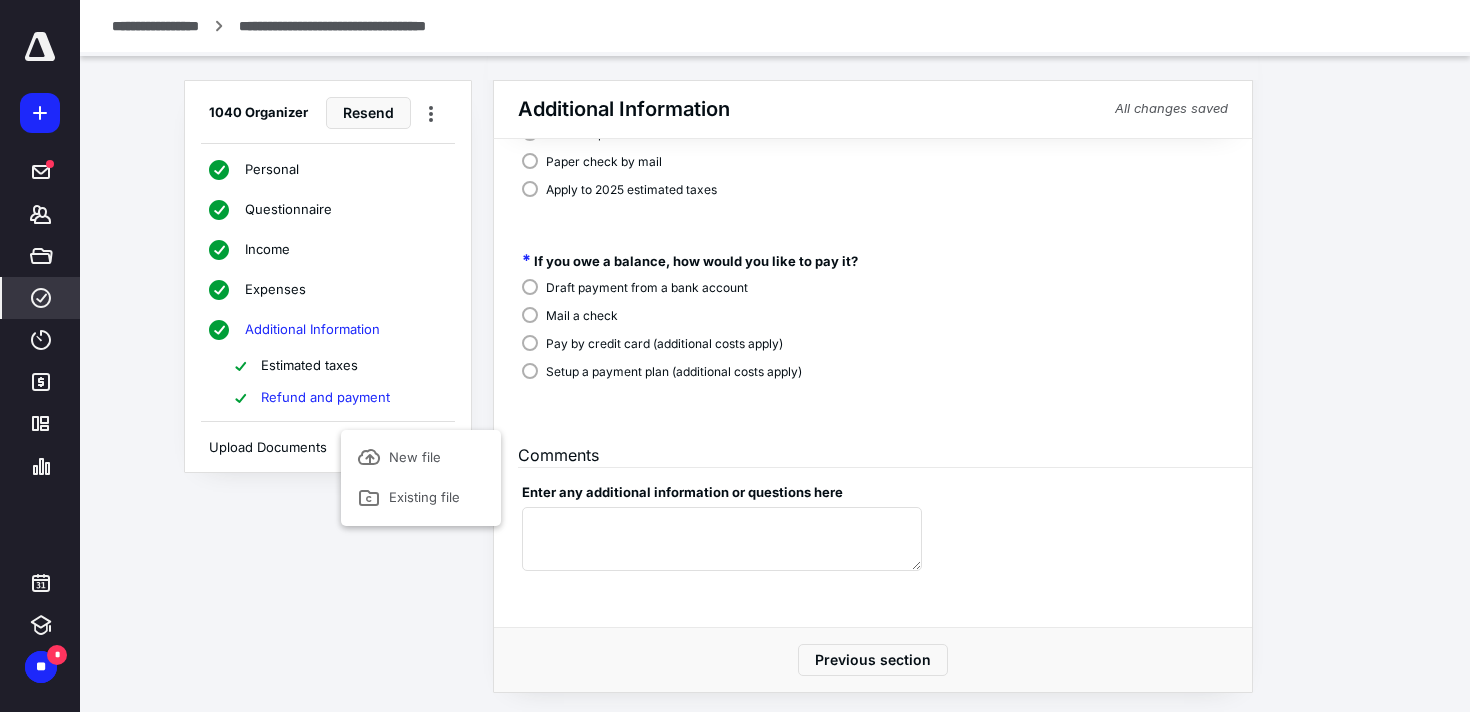 click on "1040 Organizer Resend Personal Questionnaire Income Expenses Additional Information Estimated taxes Refund and payment Upload Documents New file Existing file Additional Information All changes saved Refund and payment   If you are due a refund, how would you like to receive it? Direct deposit into a bank account Paper check by mail Apply to 2025 estimated taxes   If you owe a balance, how would you like to pay it? Draft payment from a bank account Mail a check Pay by credit card (additional costs apply) Setup a payment plan (additional costs apply) Comments Enter any additional  information or questions here Previous section" at bounding box center (696, 329) 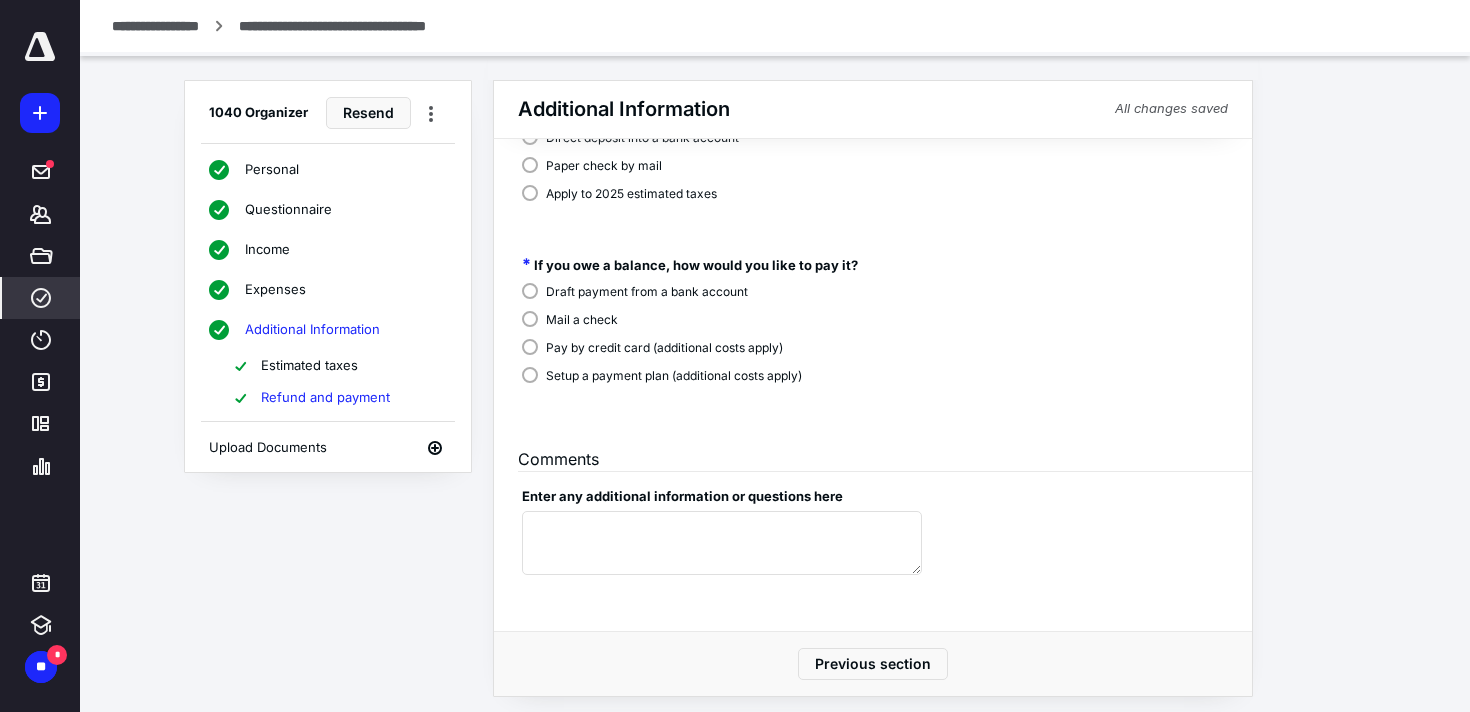 scroll, scrollTop: 105, scrollLeft: 0, axis: vertical 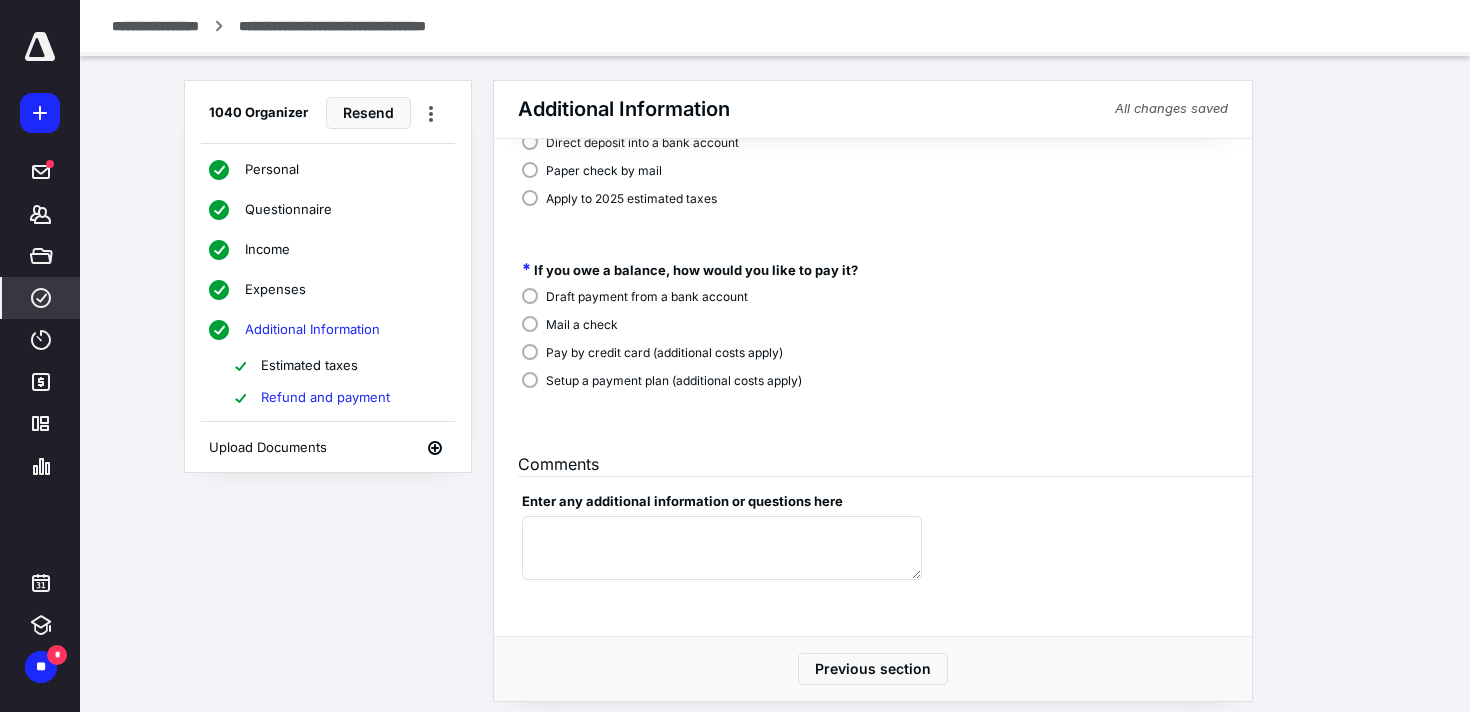 click 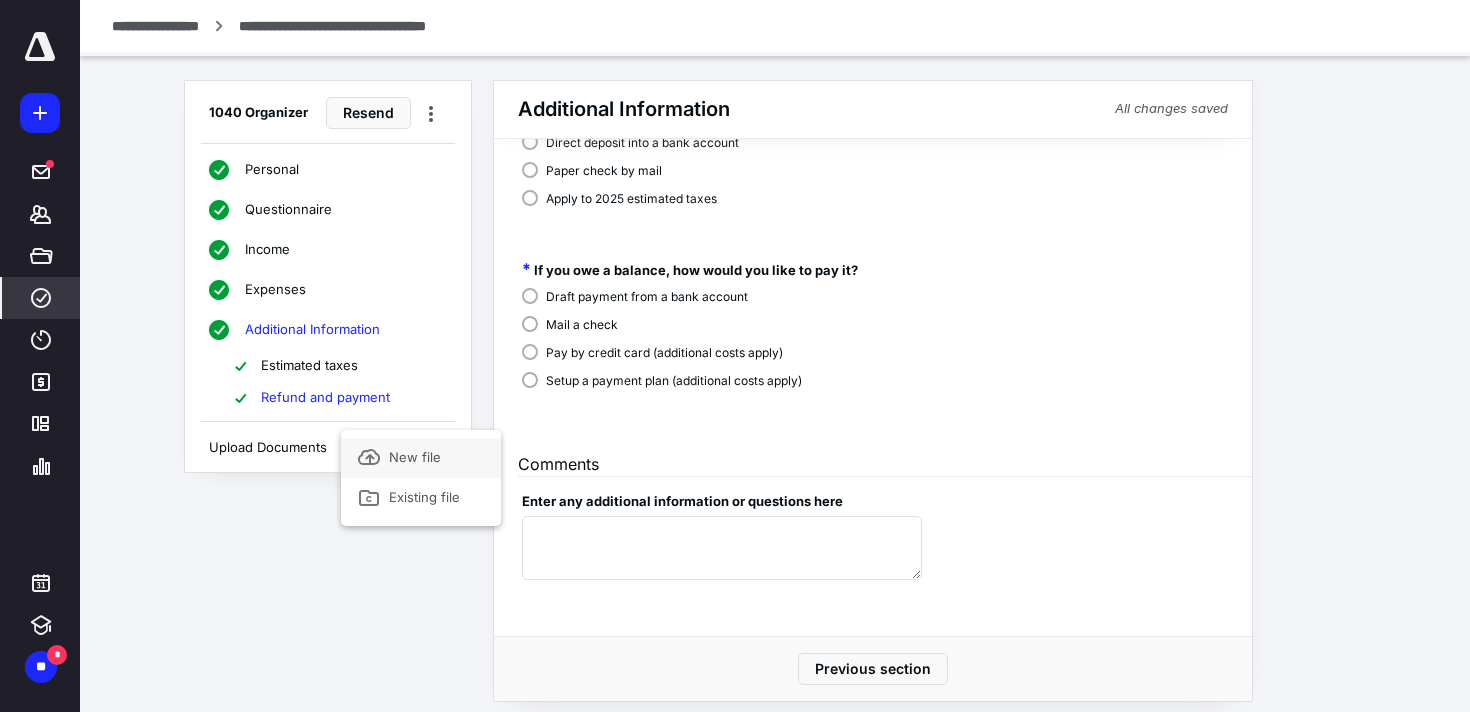 click on "New file" at bounding box center [411, 457] 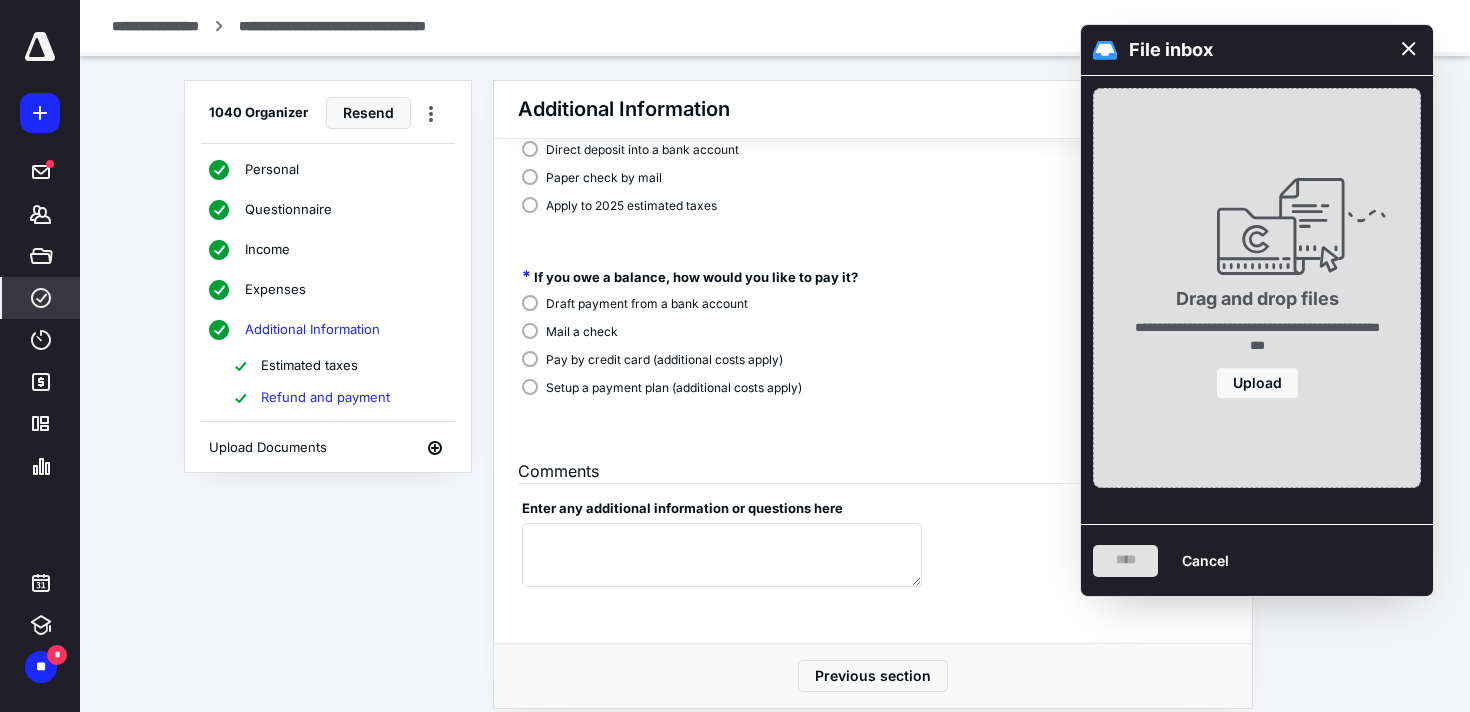 scroll, scrollTop: 96, scrollLeft: 0, axis: vertical 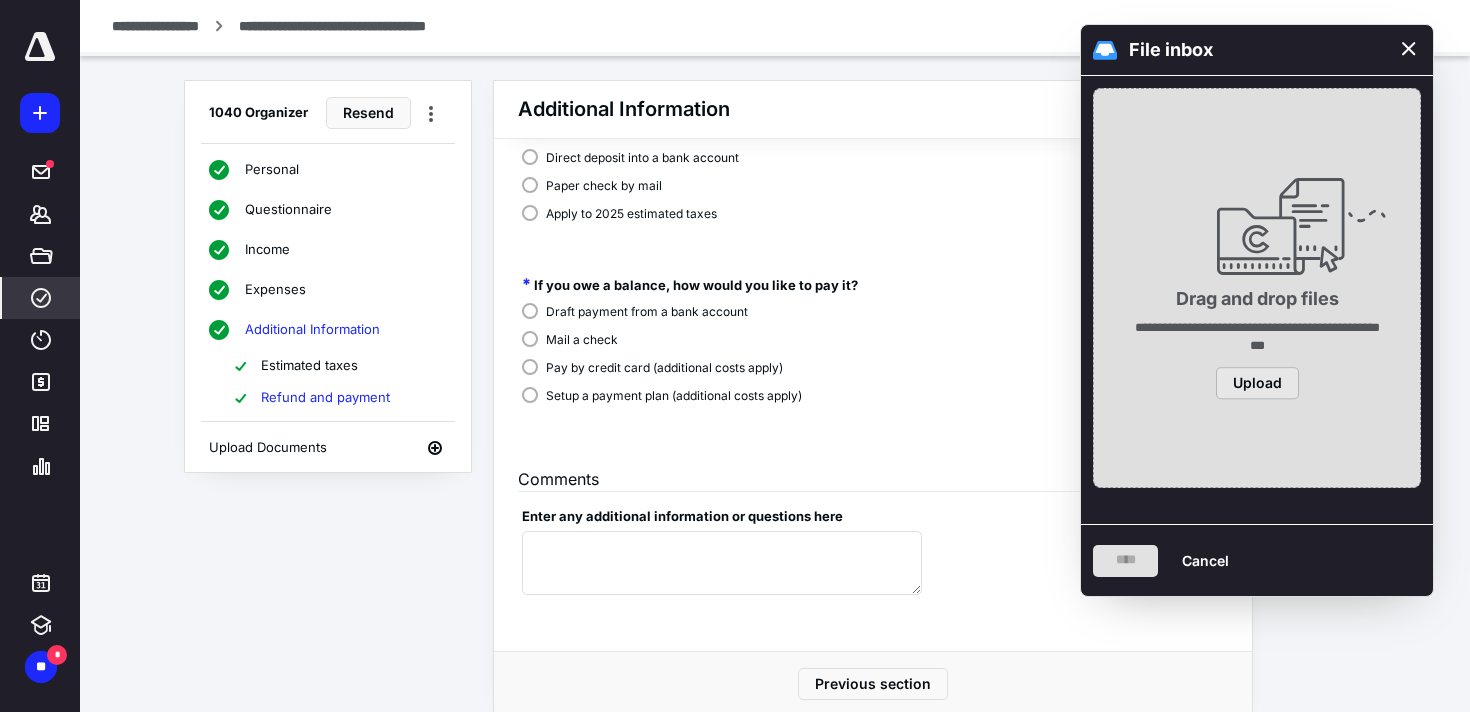 click on "Upload" at bounding box center [1257, 383] 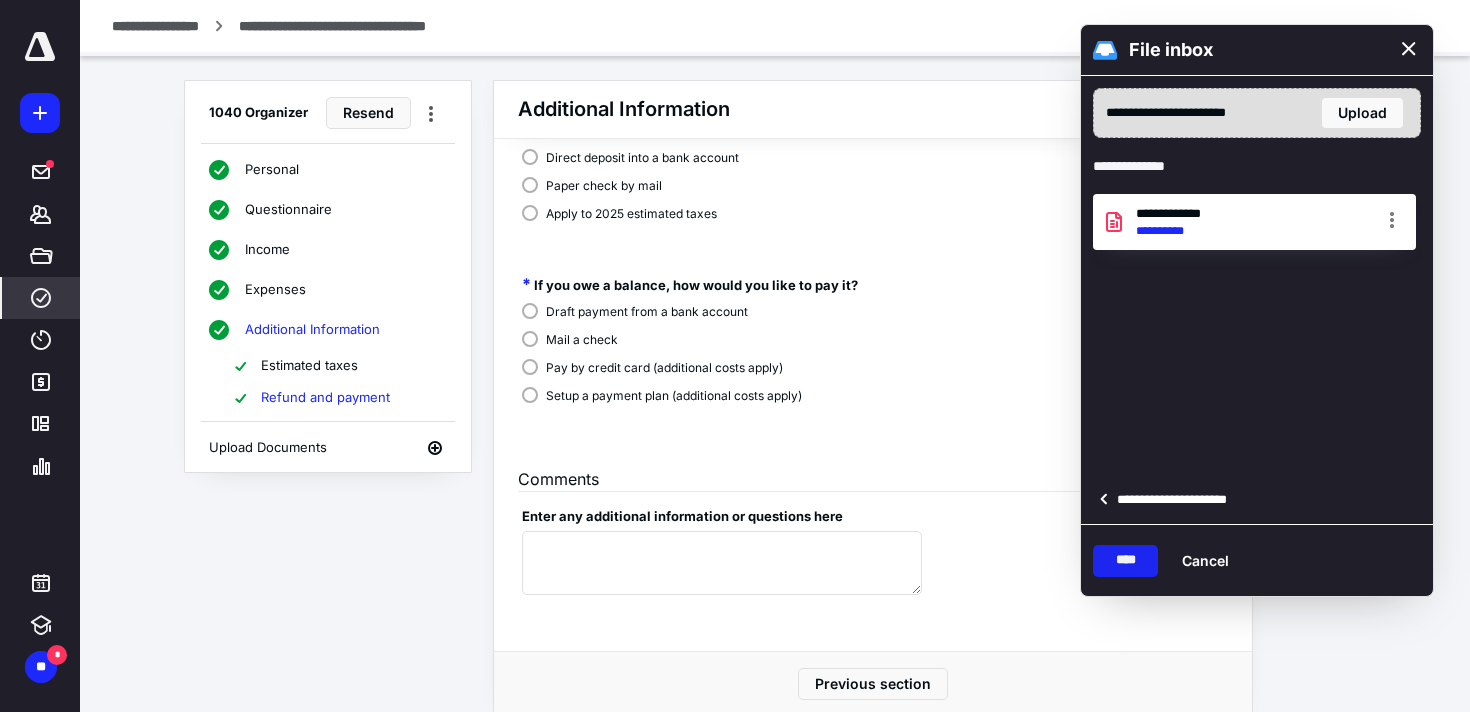 click on "****" at bounding box center [1125, 561] 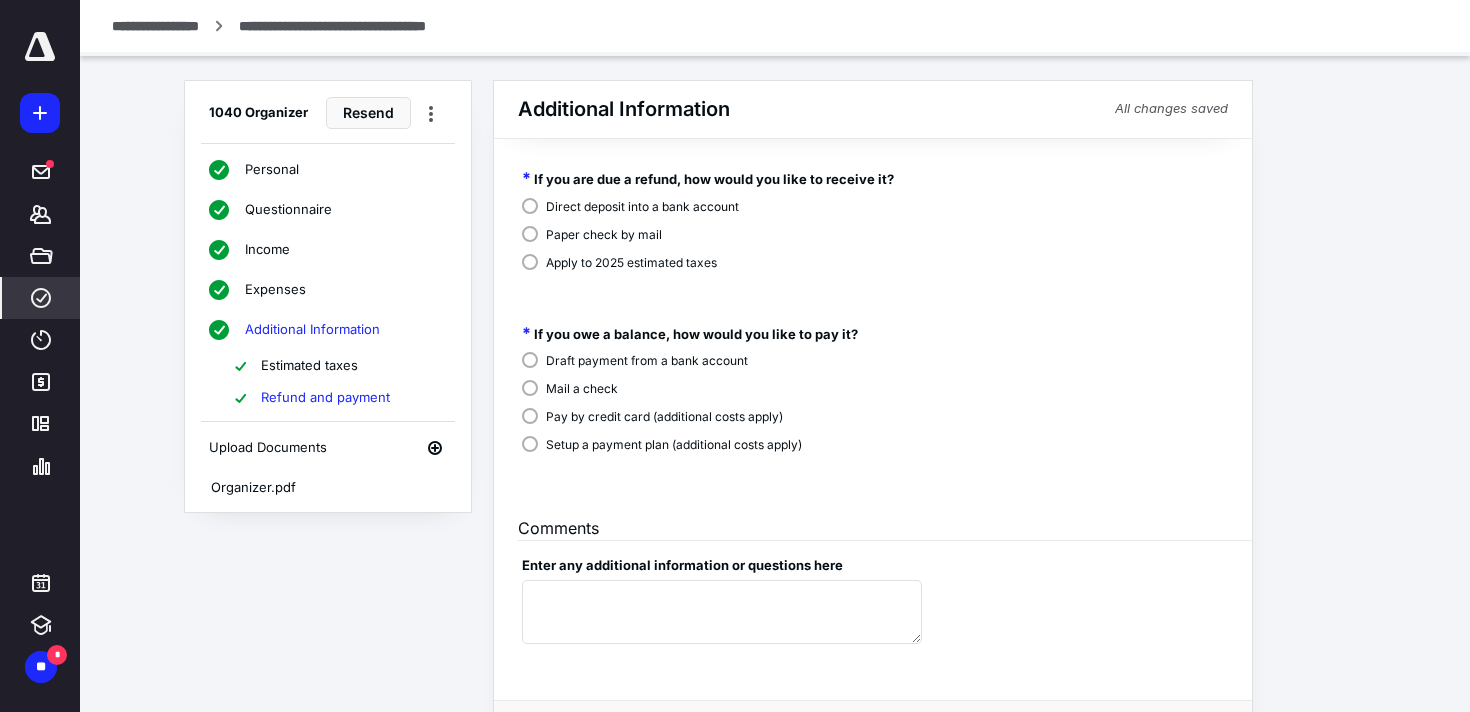 scroll, scrollTop: 37, scrollLeft: 0, axis: vertical 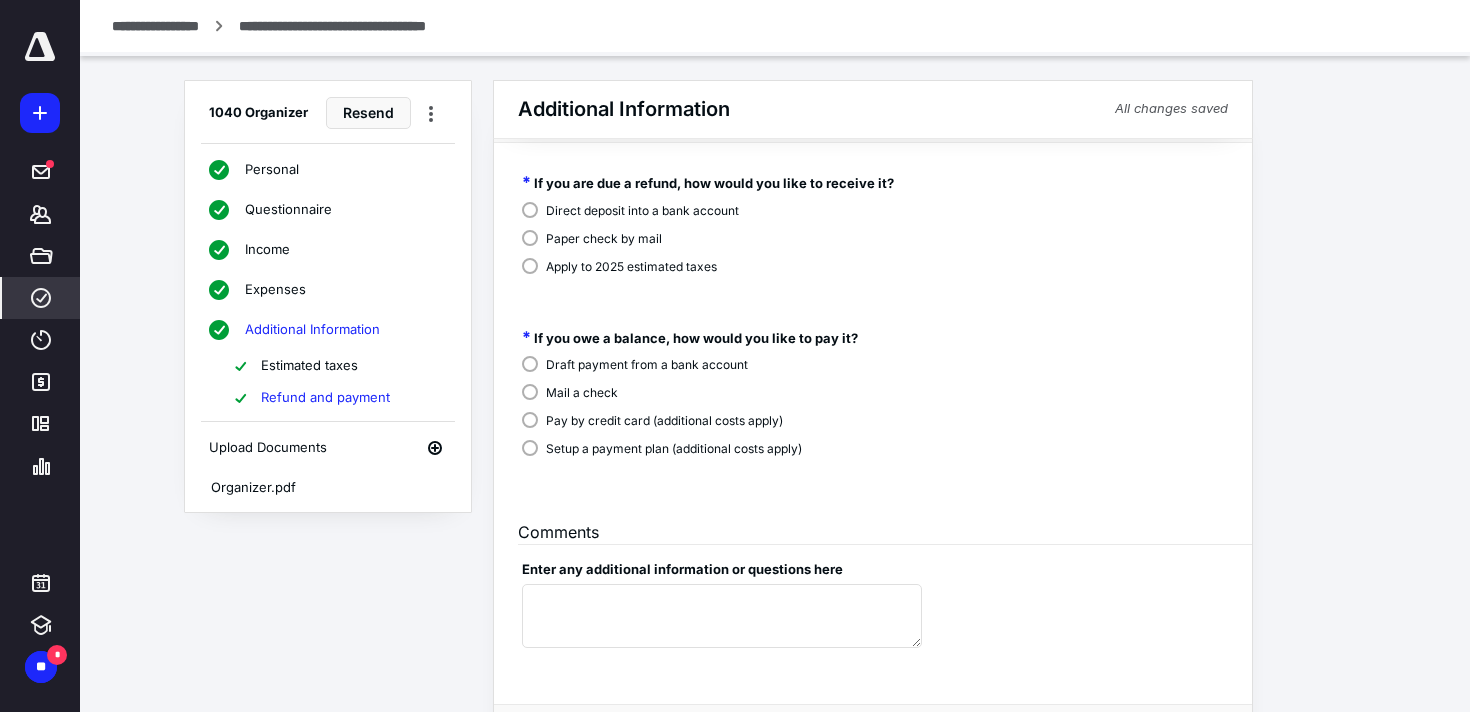 click on "**********" at bounding box center (775, 26) 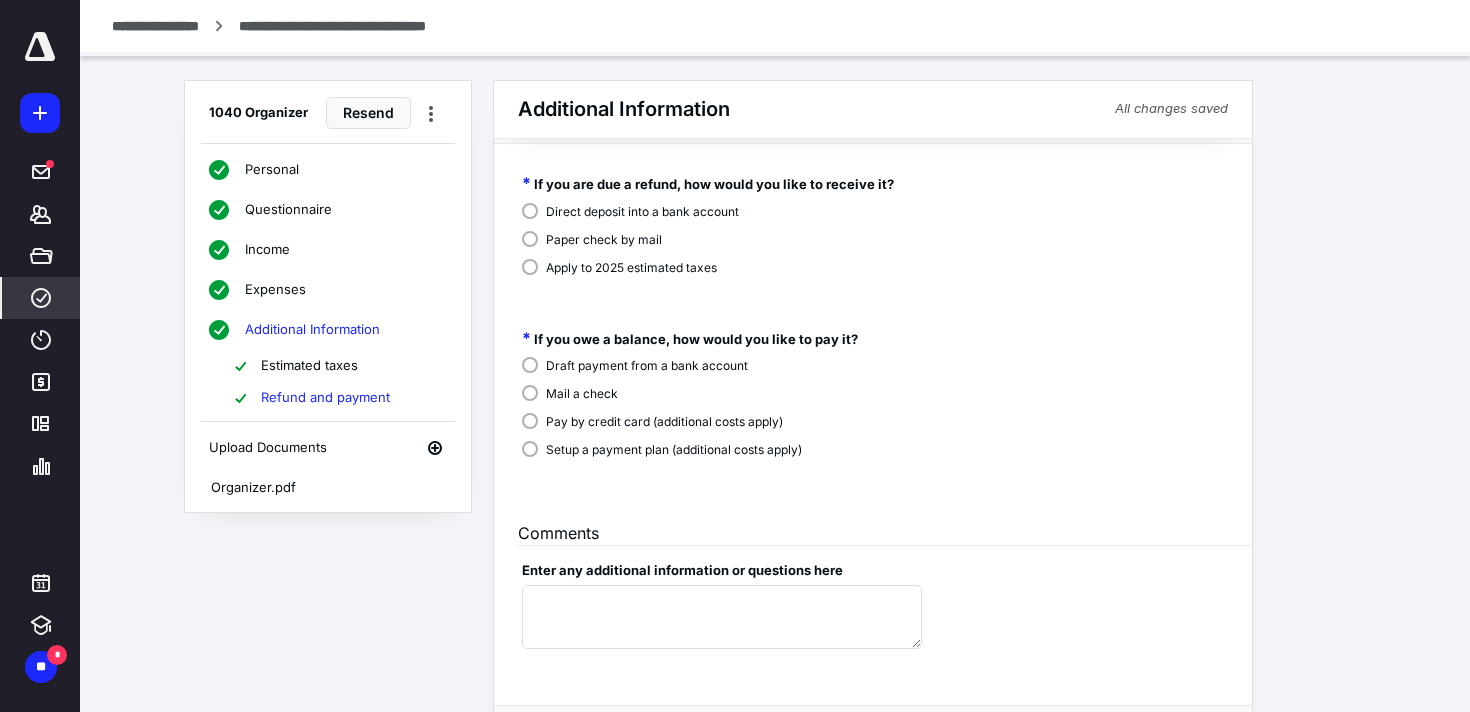 click on "**********" at bounding box center [376, 26] 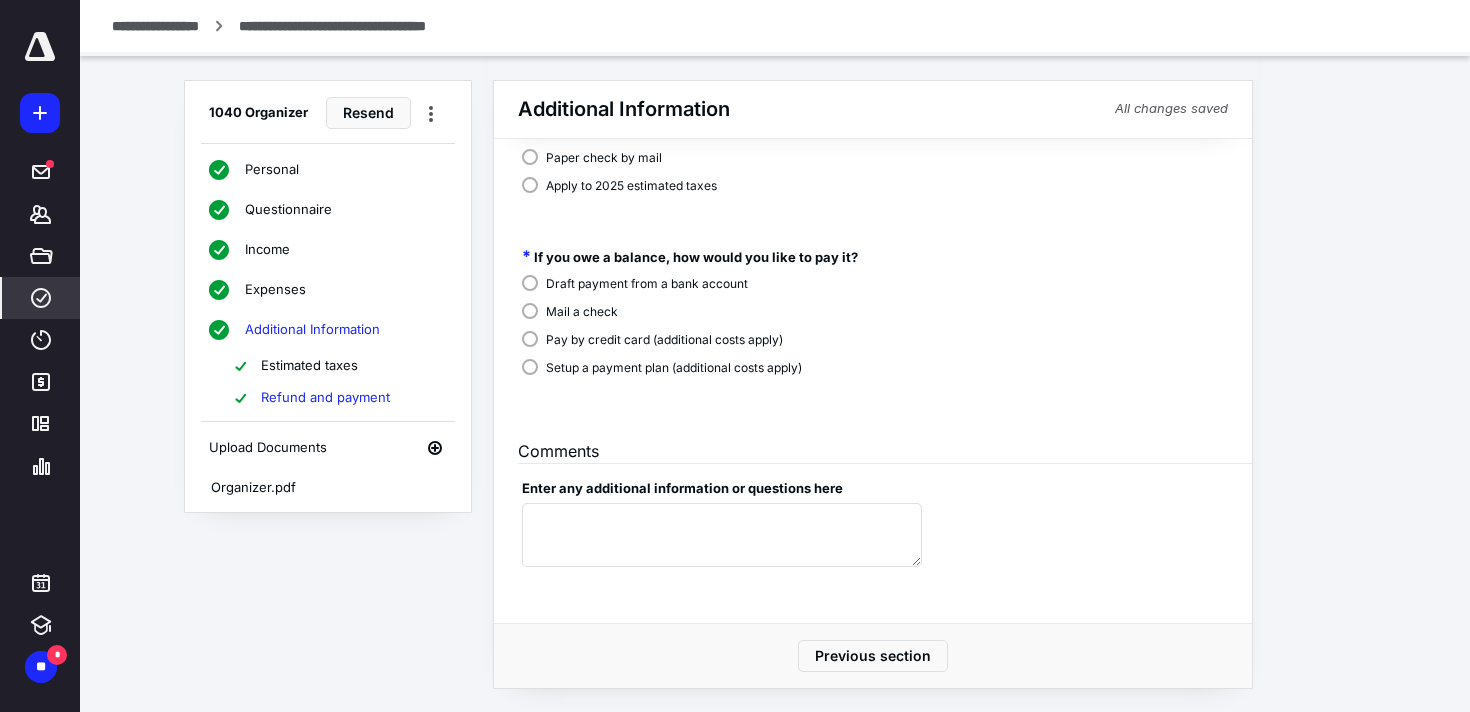 click on "**********" at bounding box center (155, 26) 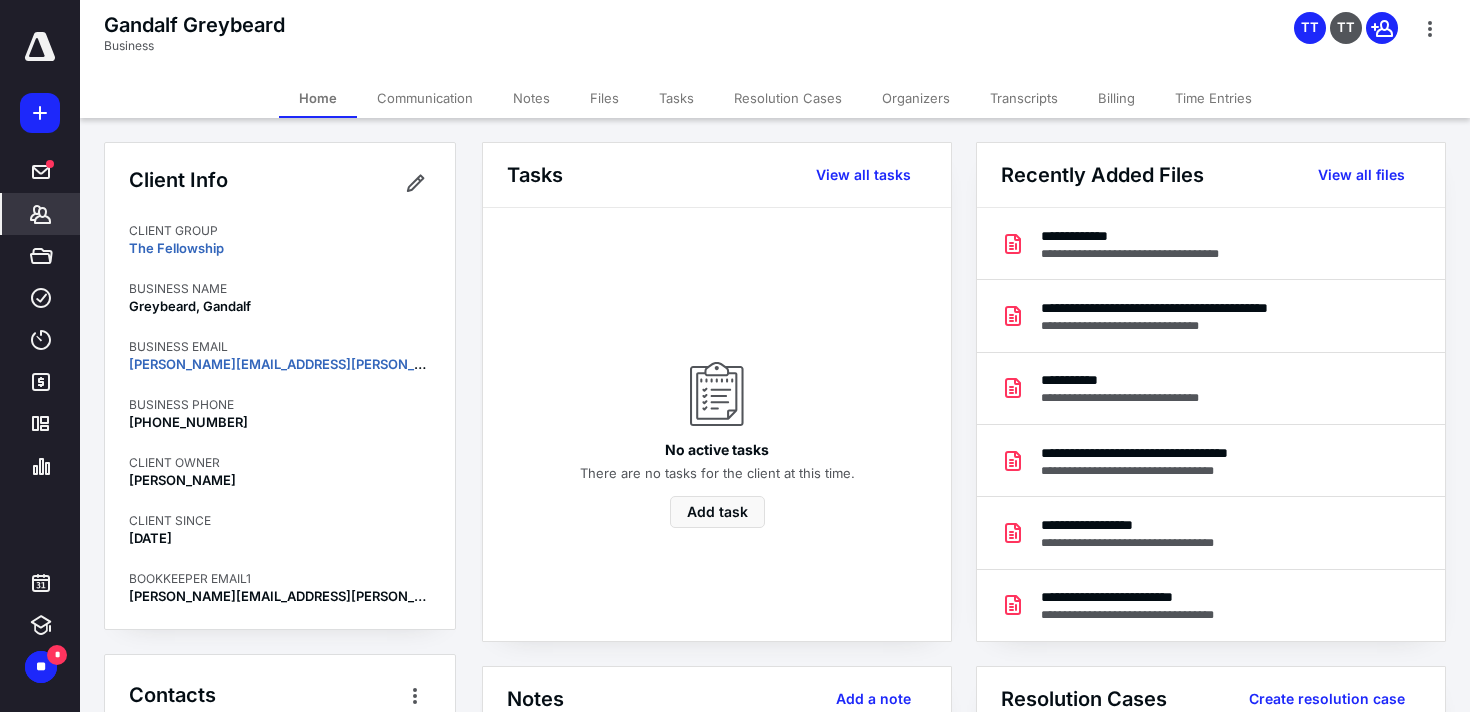 click on "Organizers" at bounding box center (916, 98) 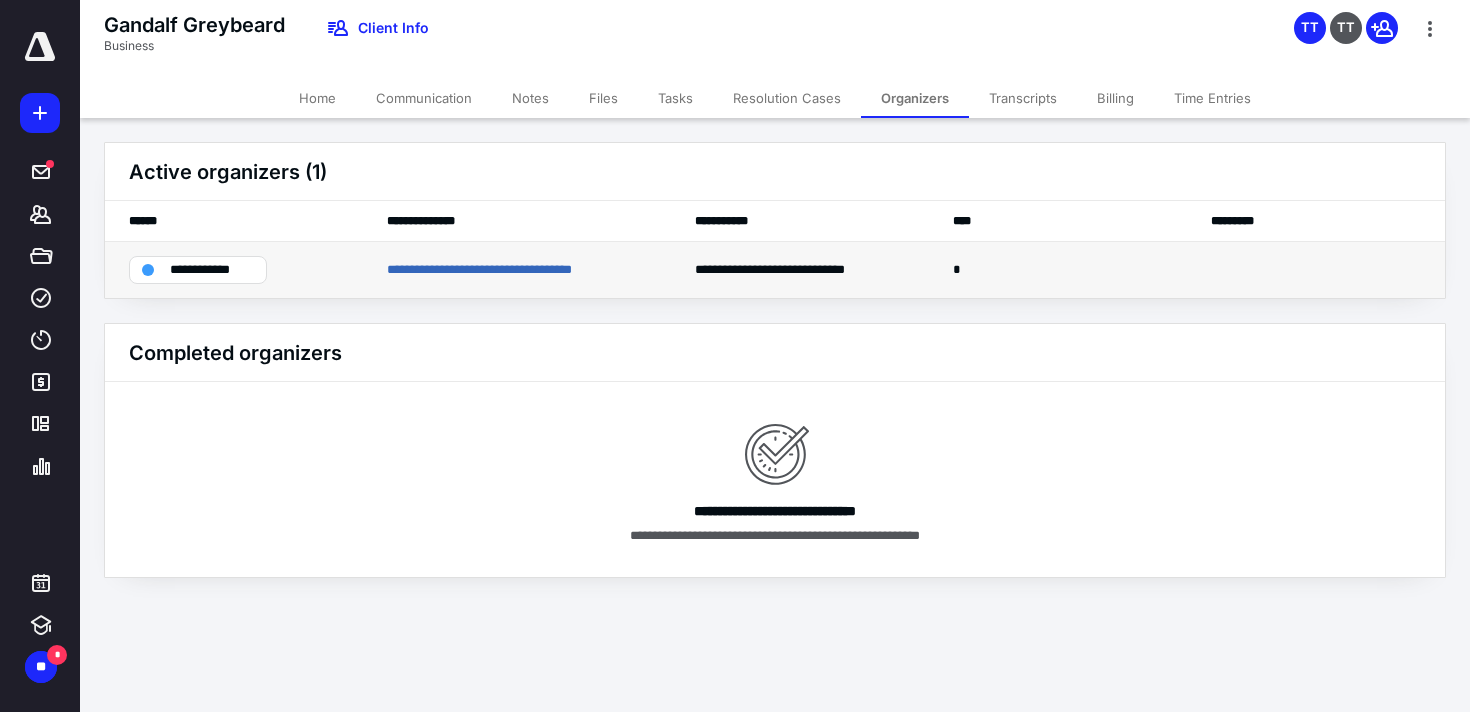 click on "**********" at bounding box center (212, 270) 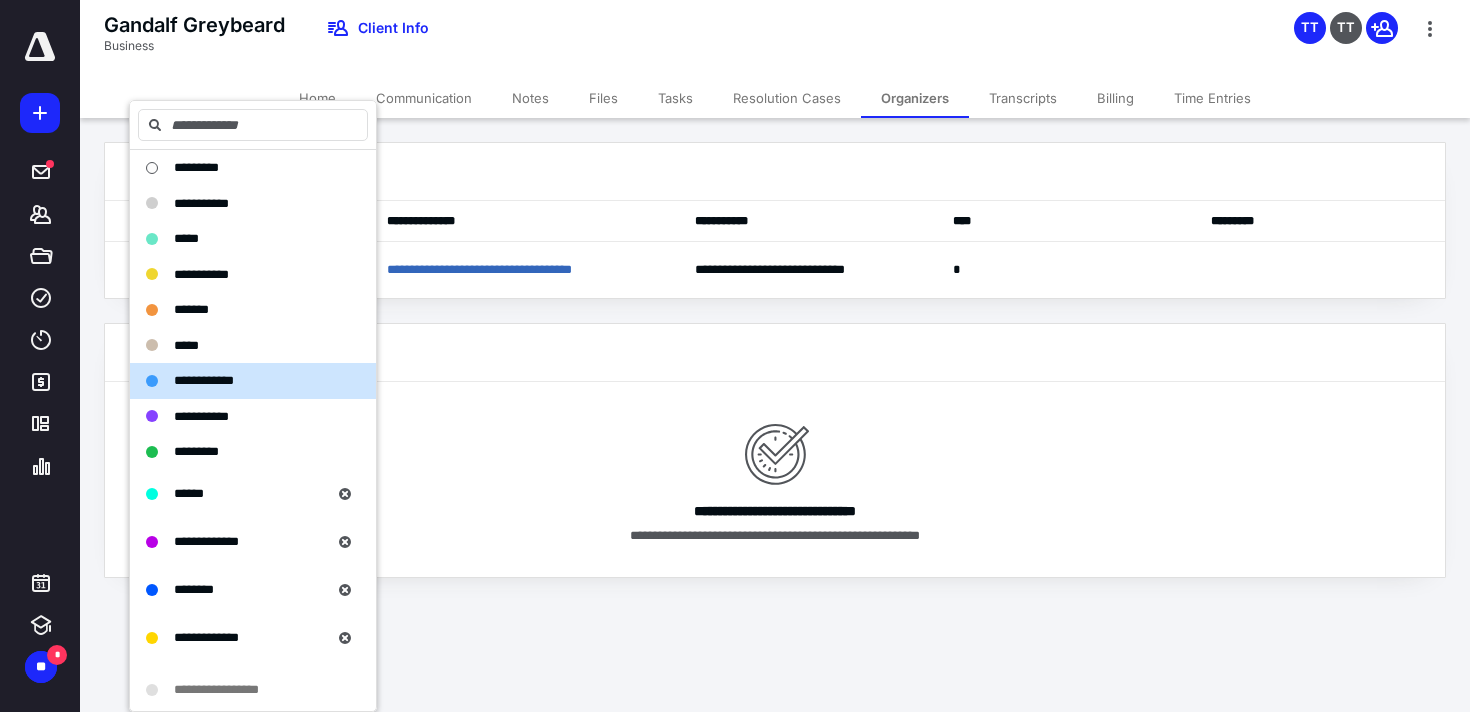 click on "**********" at bounding box center (775, 479) 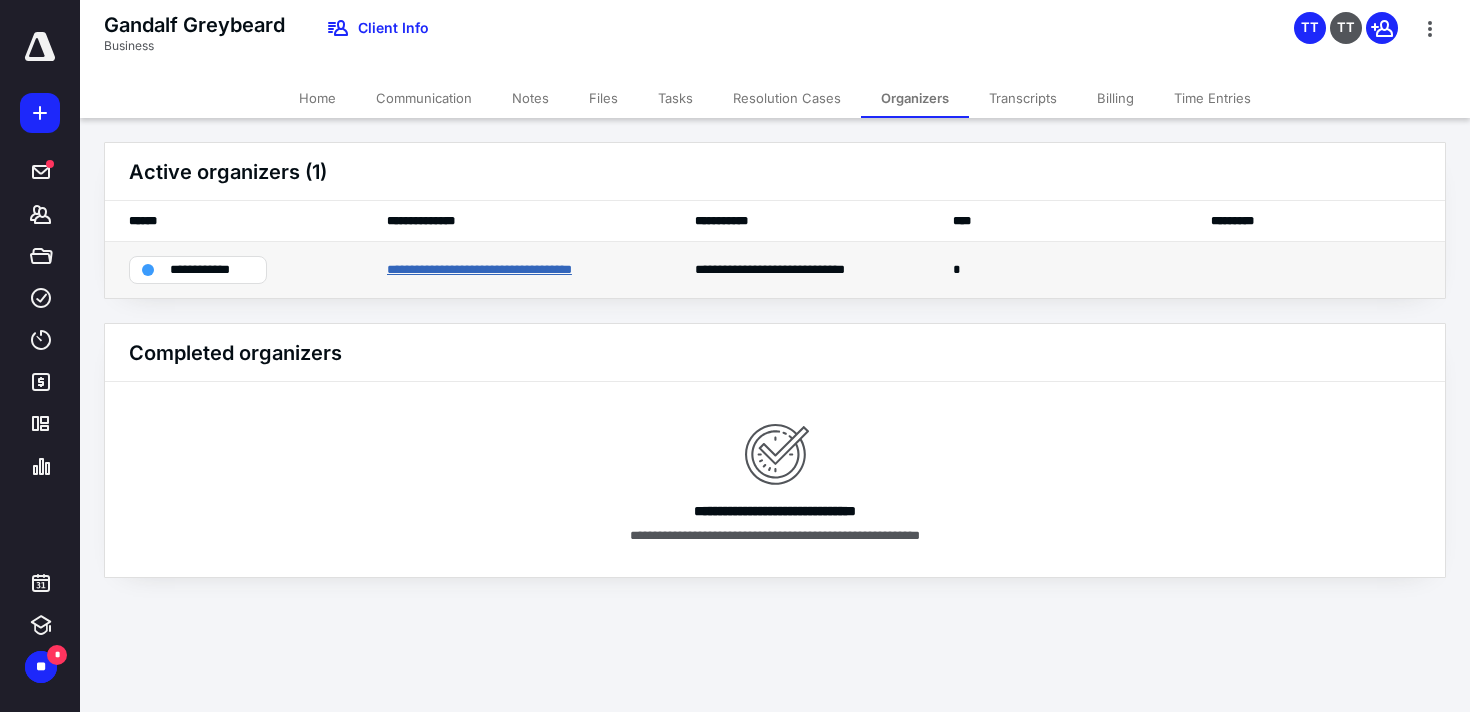 click on "**********" at bounding box center (512, 270) 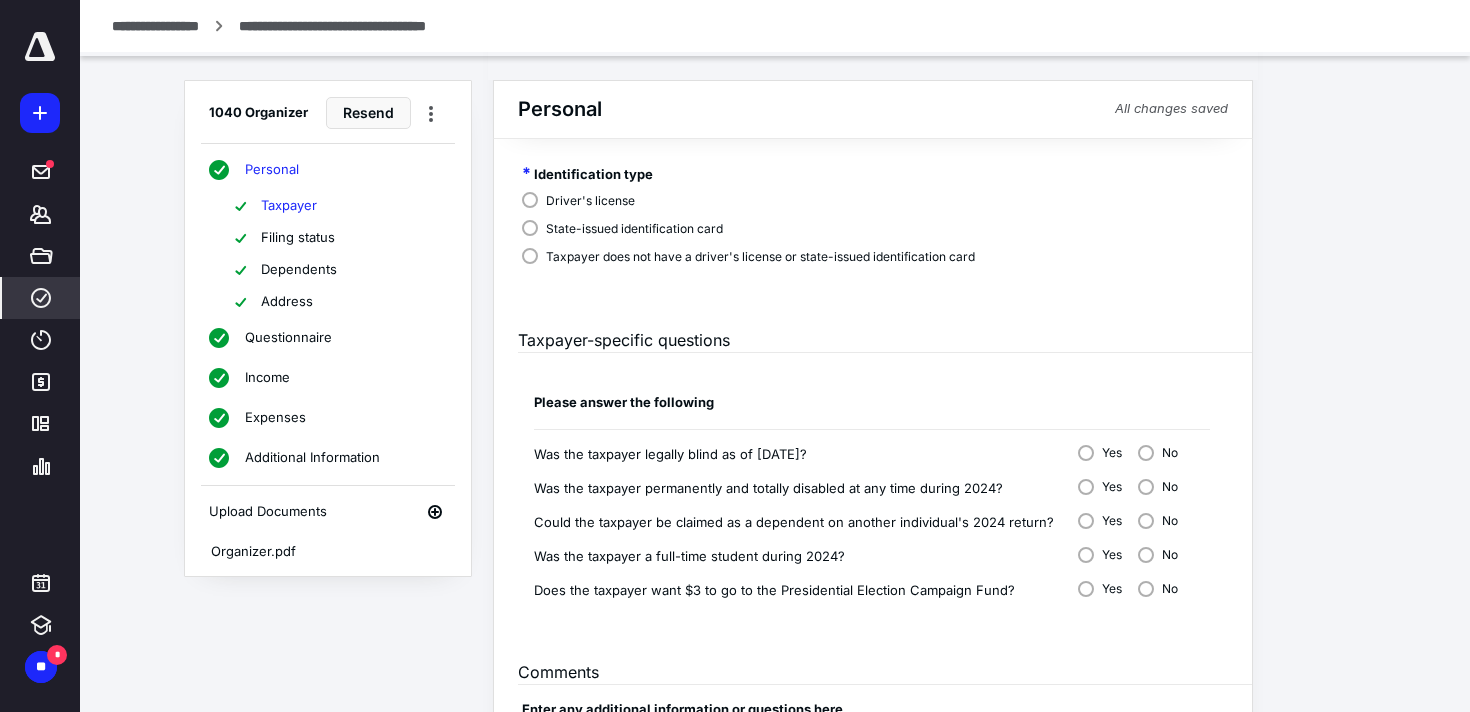 scroll, scrollTop: 1129, scrollLeft: 0, axis: vertical 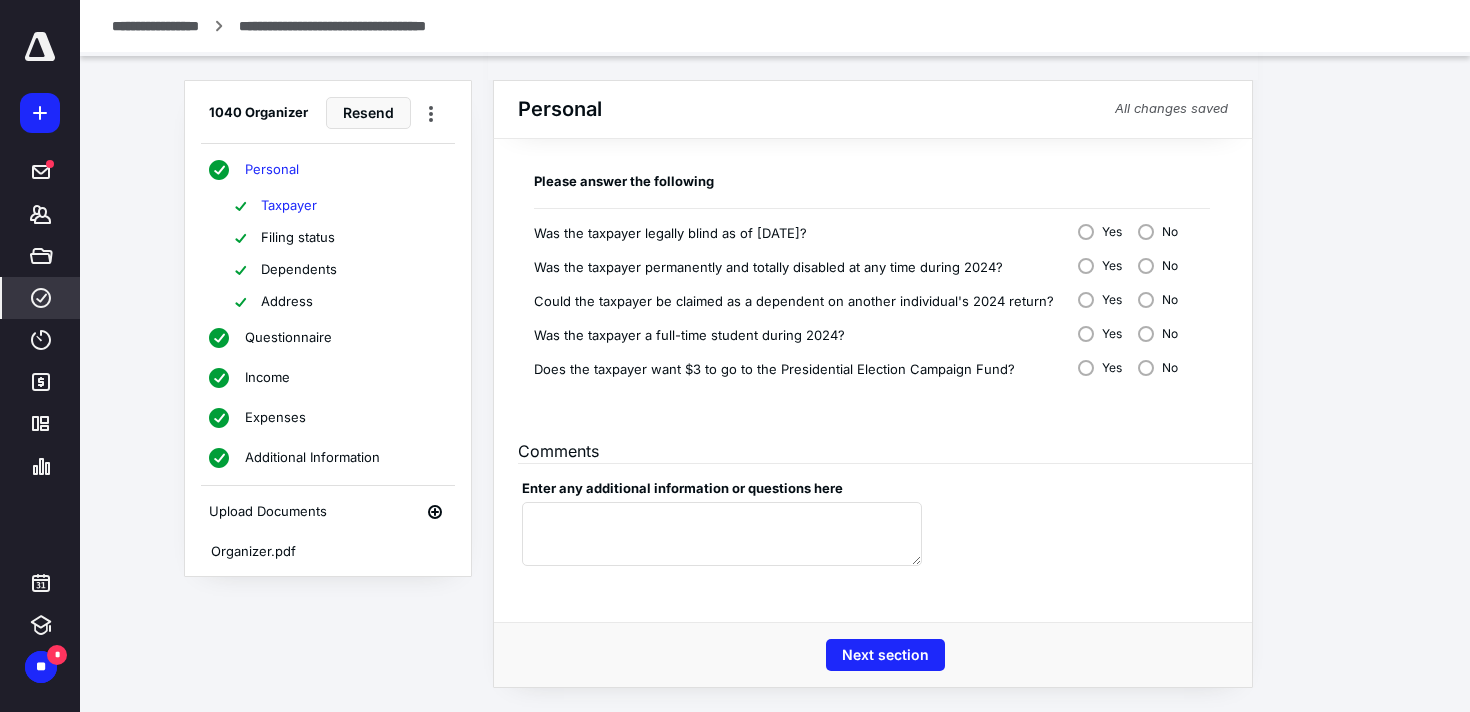 click on "Additional Information" at bounding box center [312, 458] 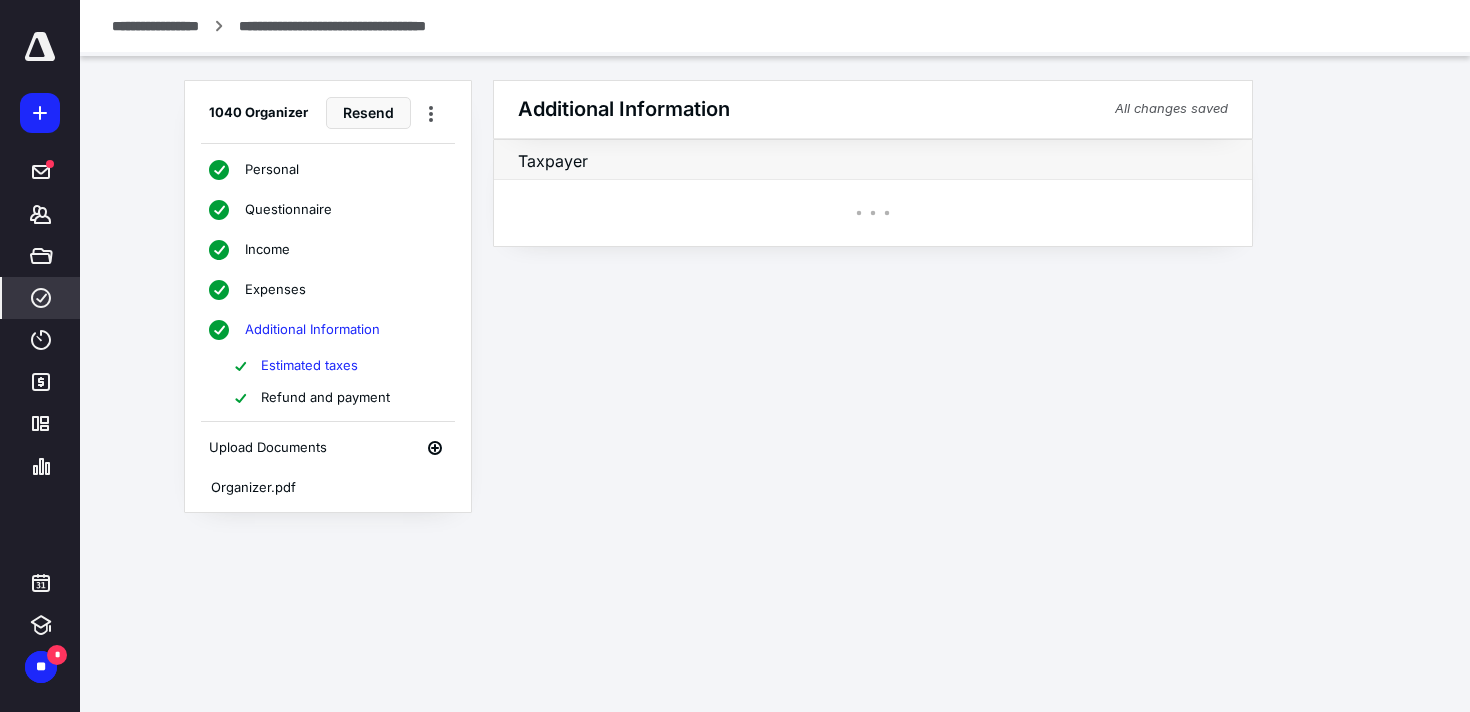 scroll, scrollTop: 0, scrollLeft: 0, axis: both 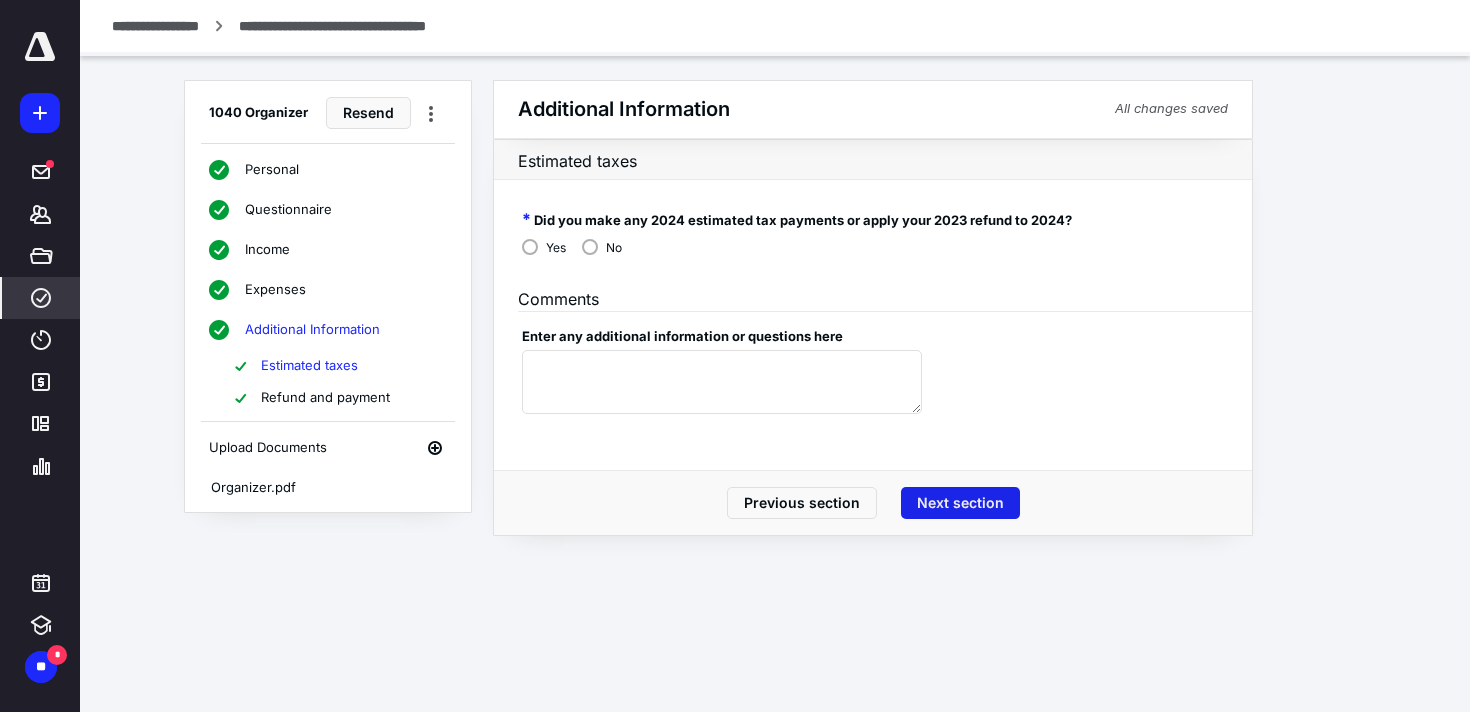 click on "Next section" at bounding box center (960, 503) 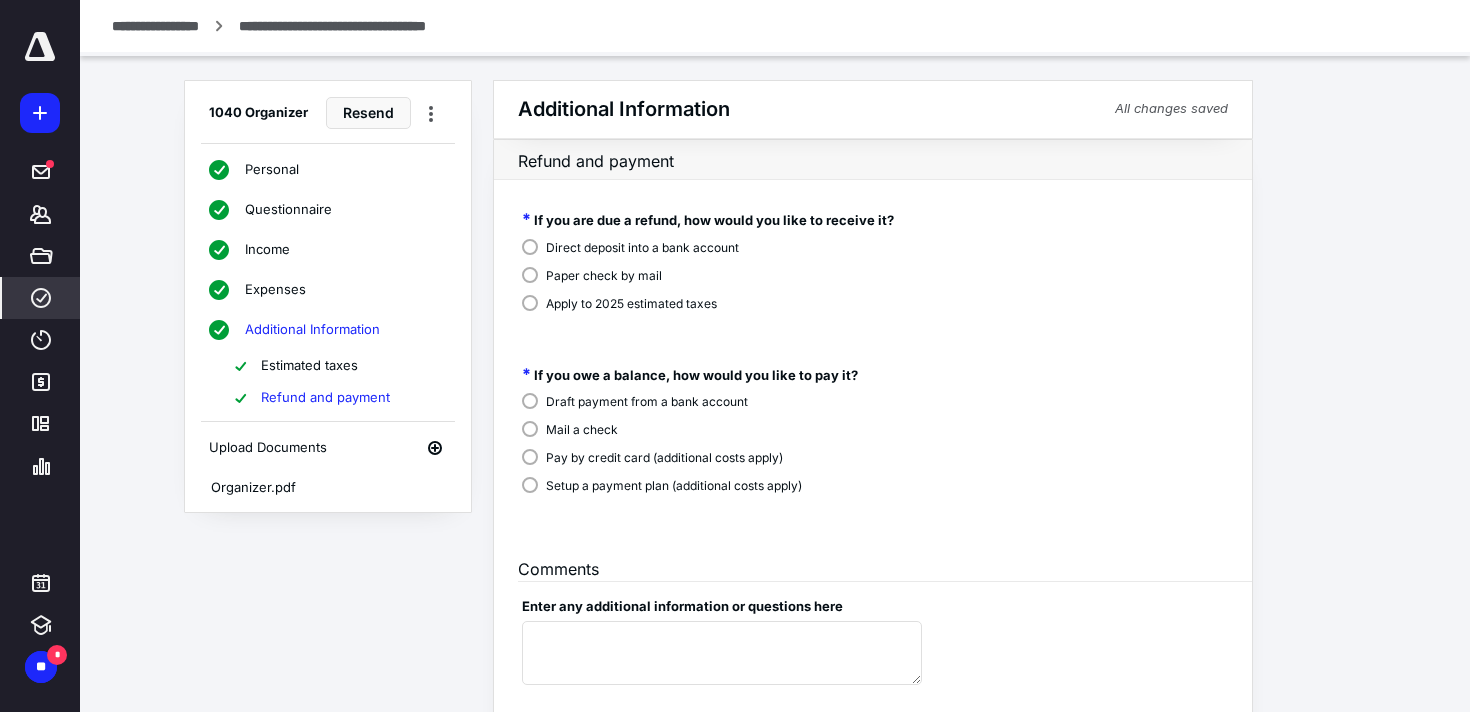 scroll, scrollTop: 0, scrollLeft: 0, axis: both 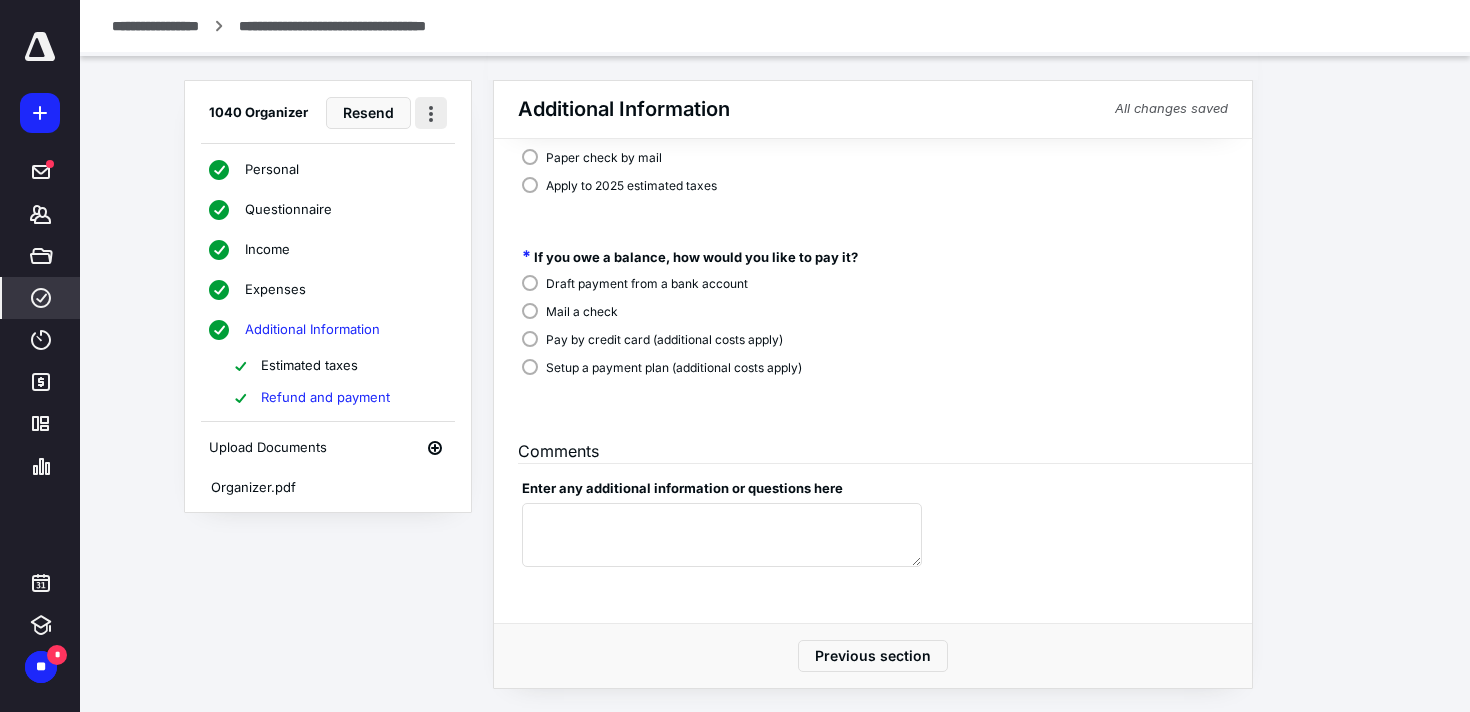 click at bounding box center (431, 113) 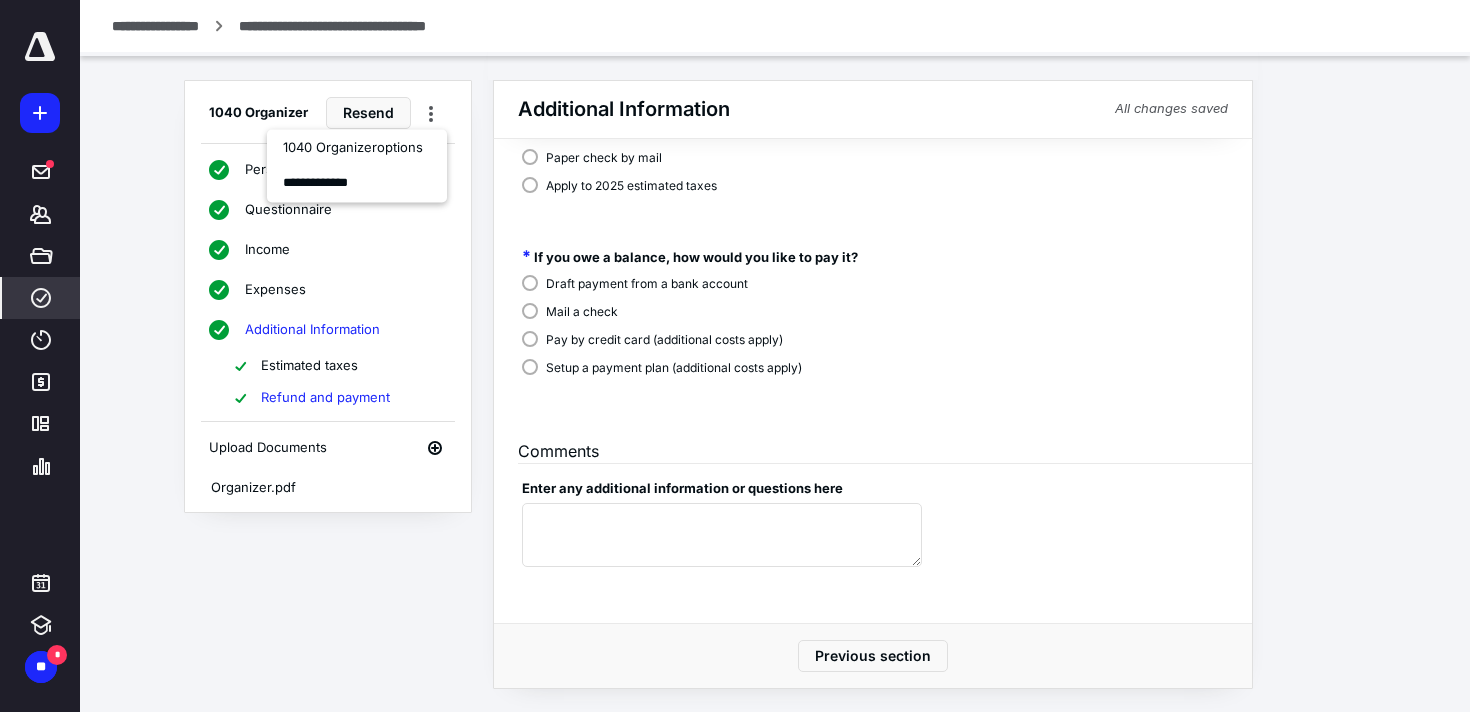 click on "1040 Organizer Resend Personal Questionnaire Income Expenses Additional Information Estimated taxes Refund and payment Upload Documents Organizer.pdf" at bounding box center (328, 296) 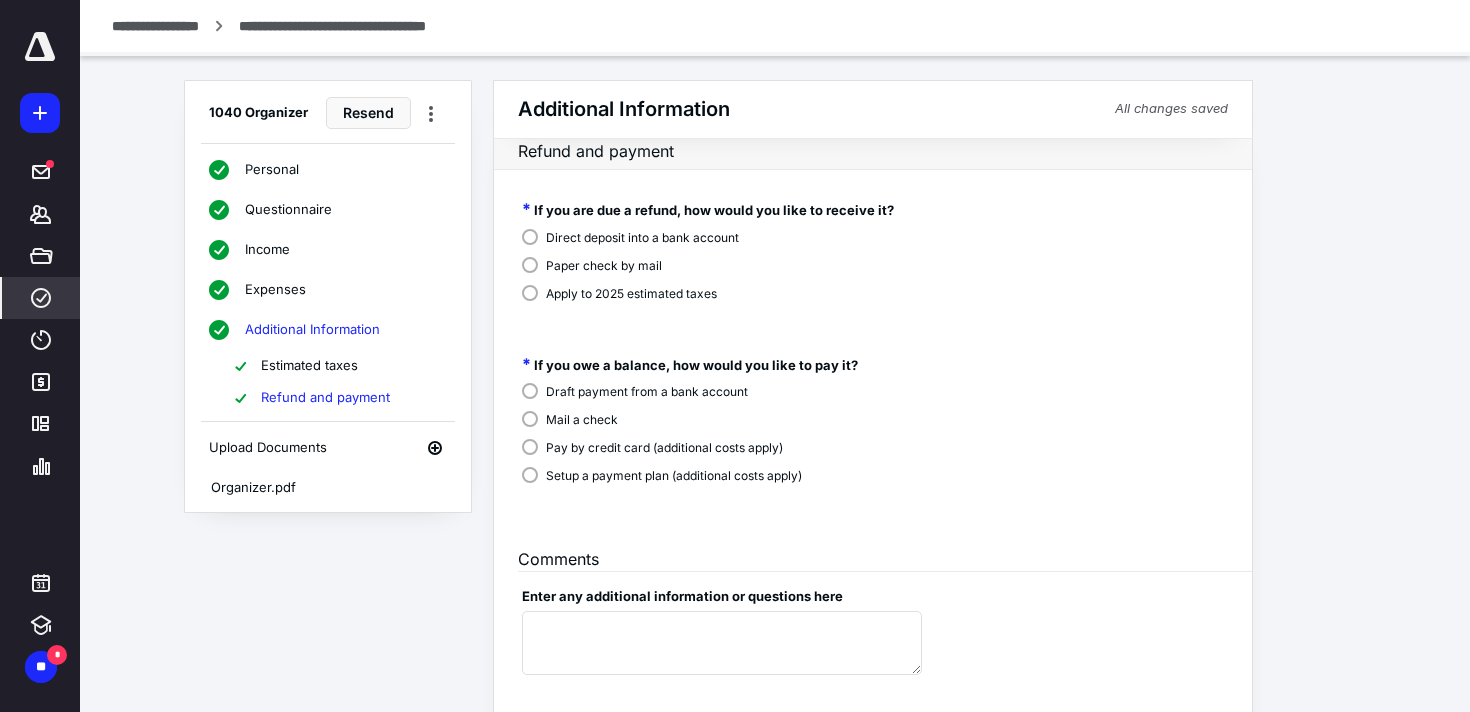 scroll, scrollTop: 0, scrollLeft: 0, axis: both 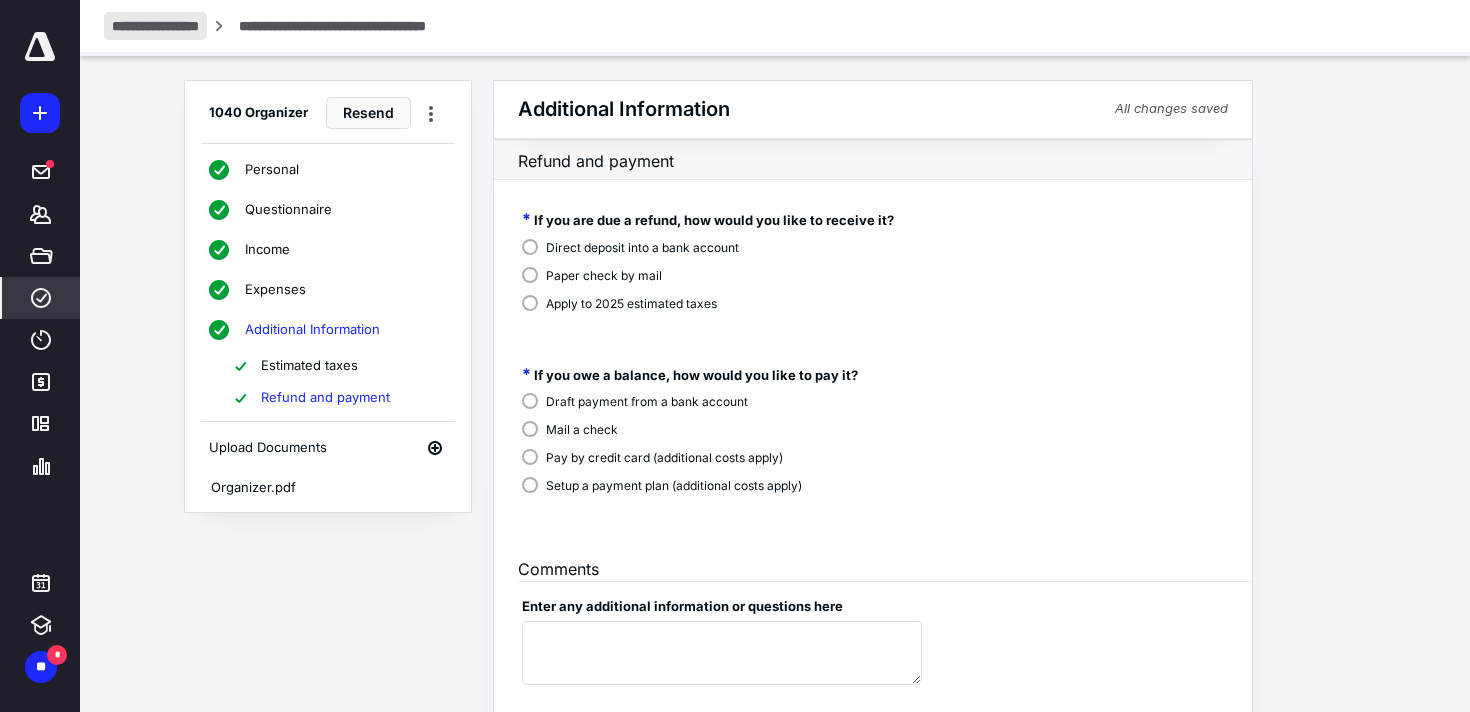 click on "**********" at bounding box center [155, 26] 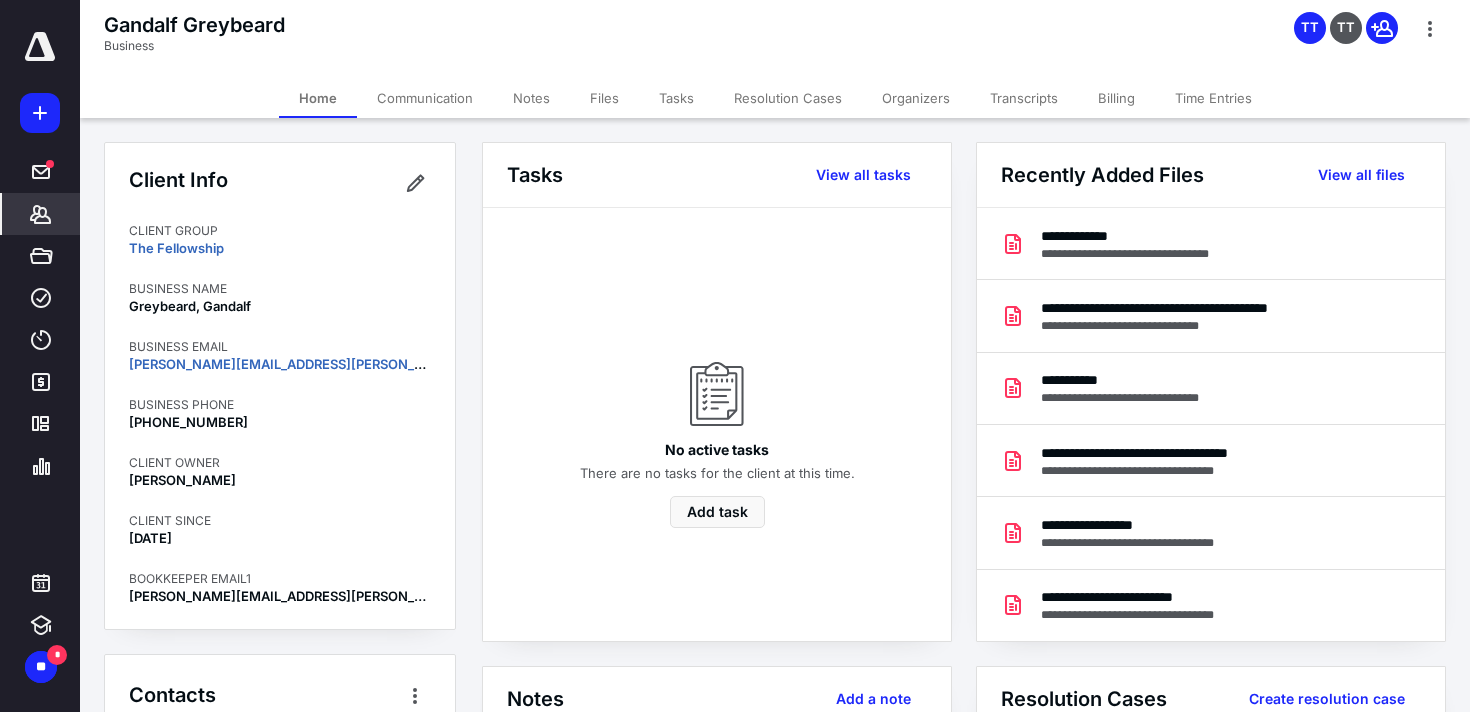 click on "Organizers" at bounding box center (916, 98) 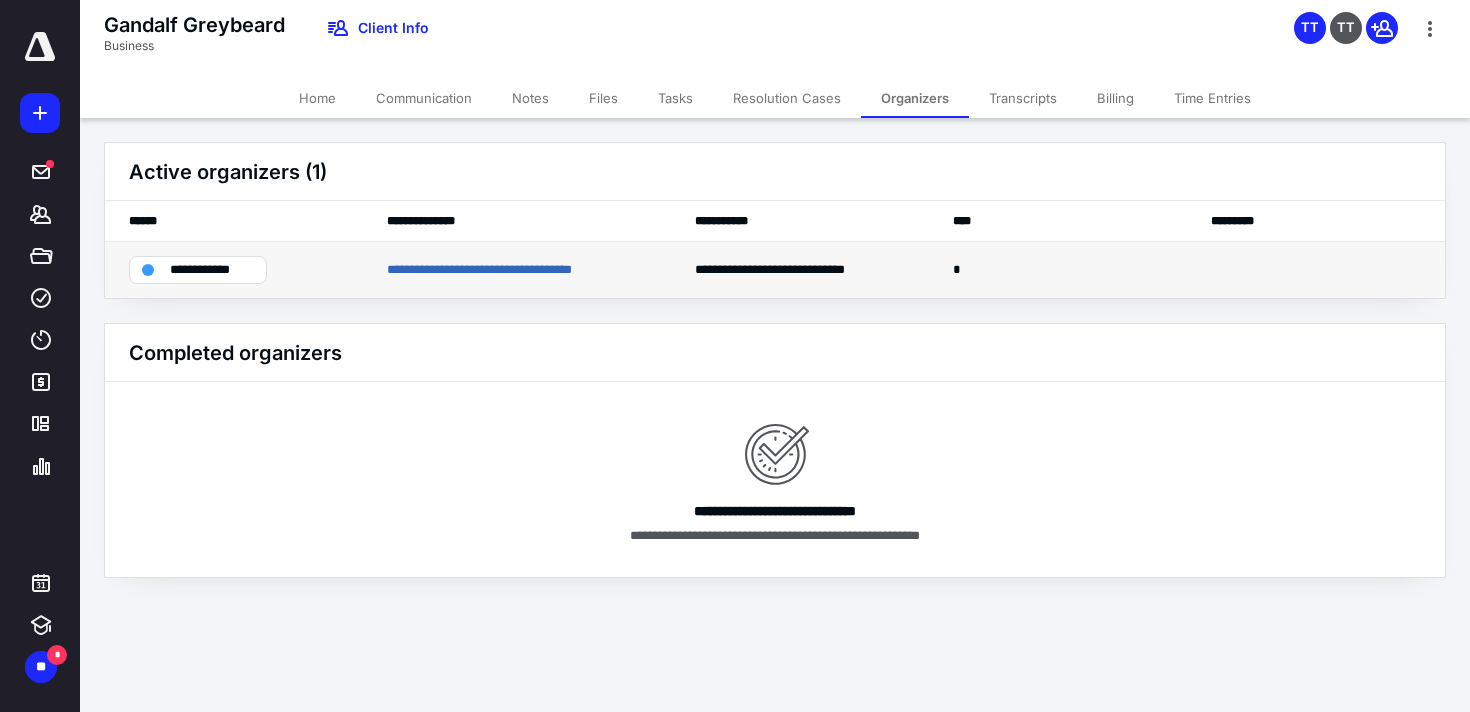 click on "**********" at bounding box center [212, 270] 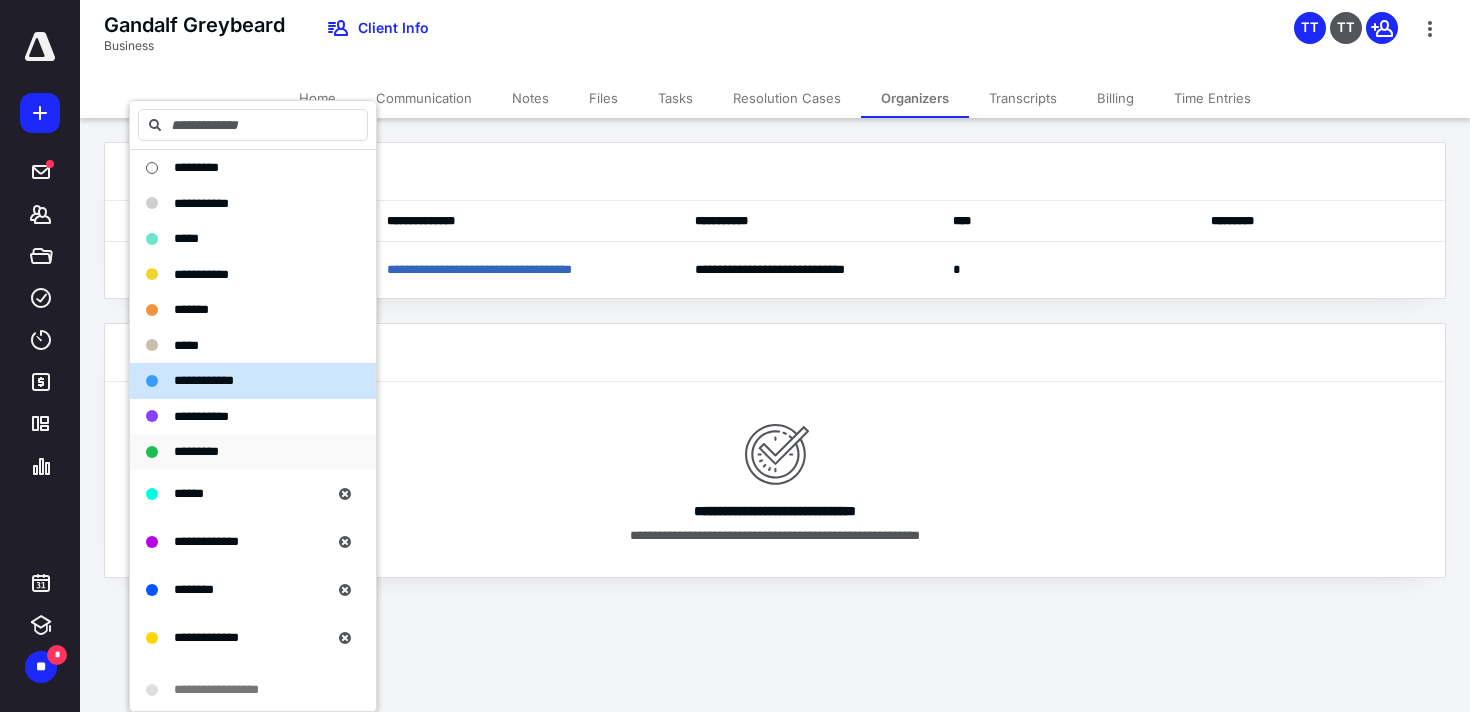click on "*********" at bounding box center (253, 452) 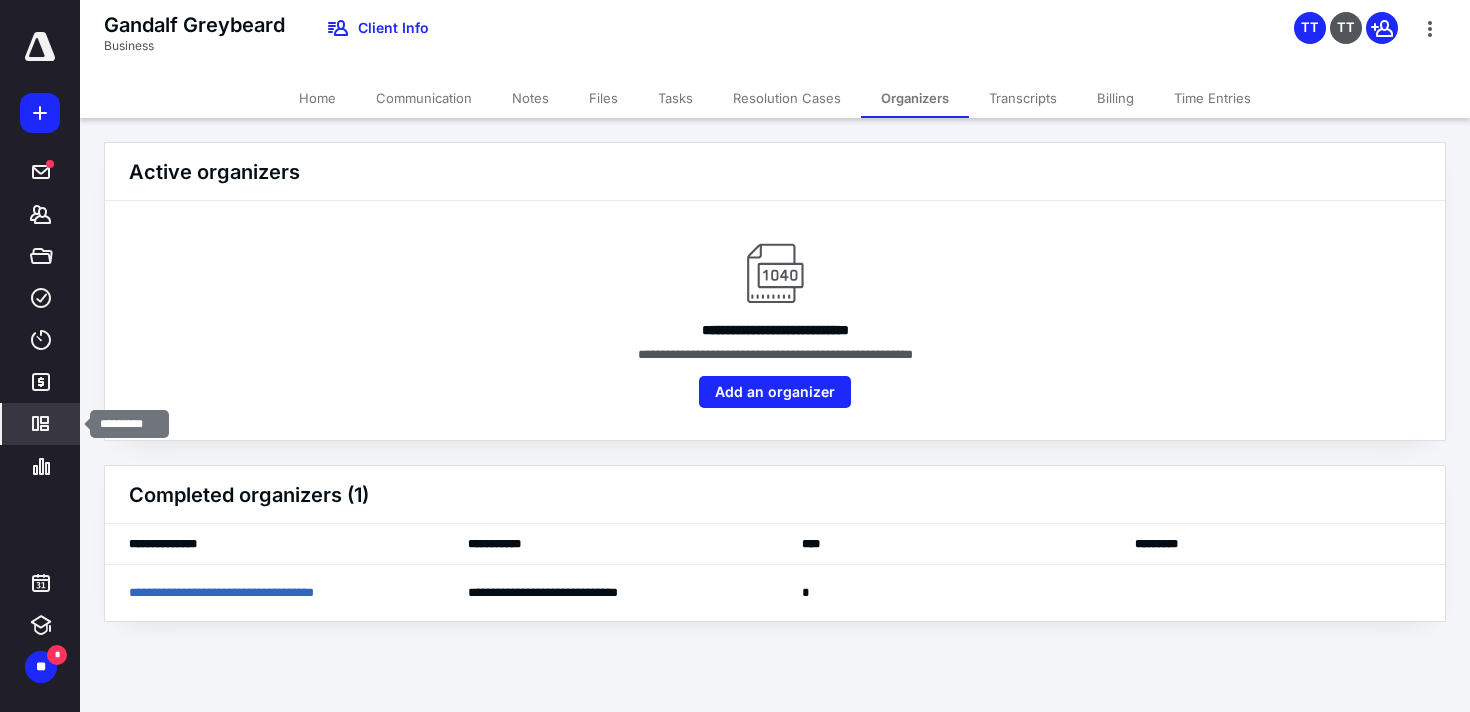 click 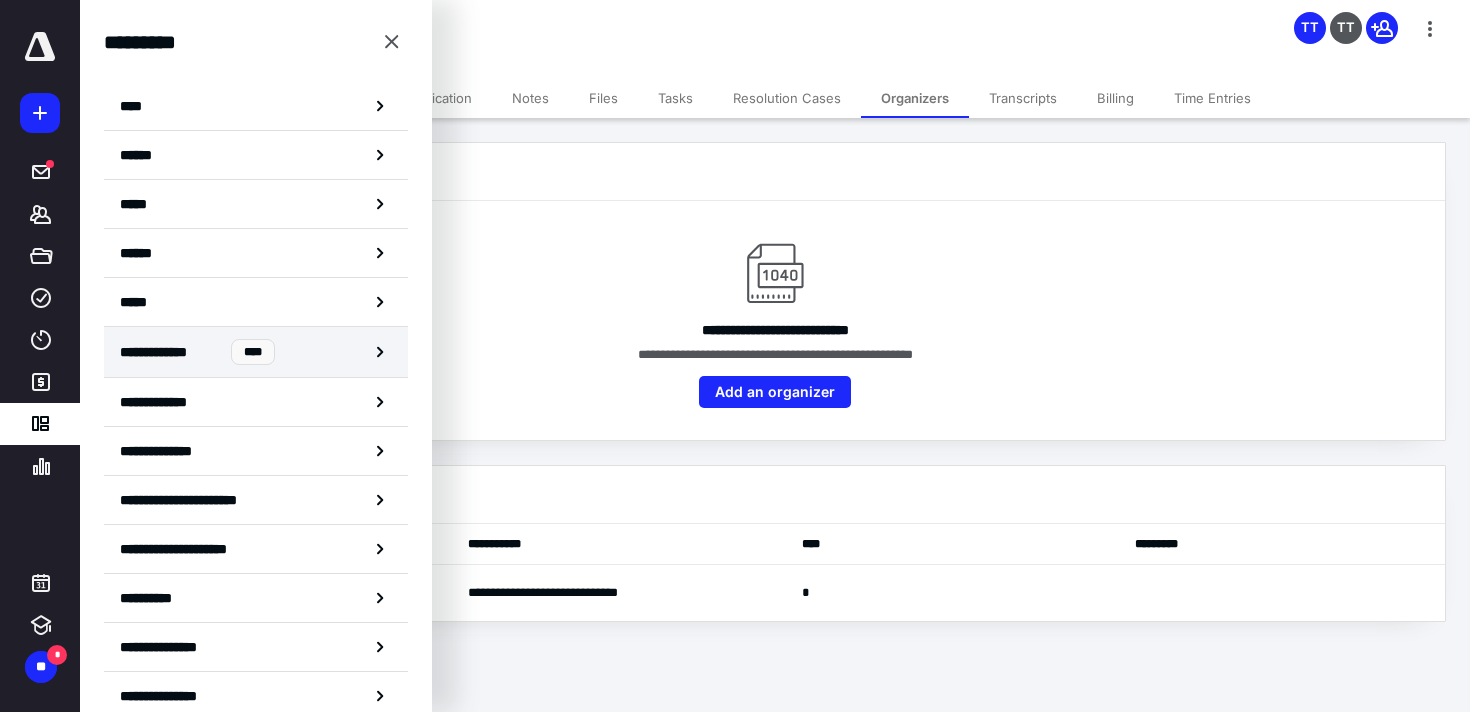 click on "**********" at bounding box center (256, 352) 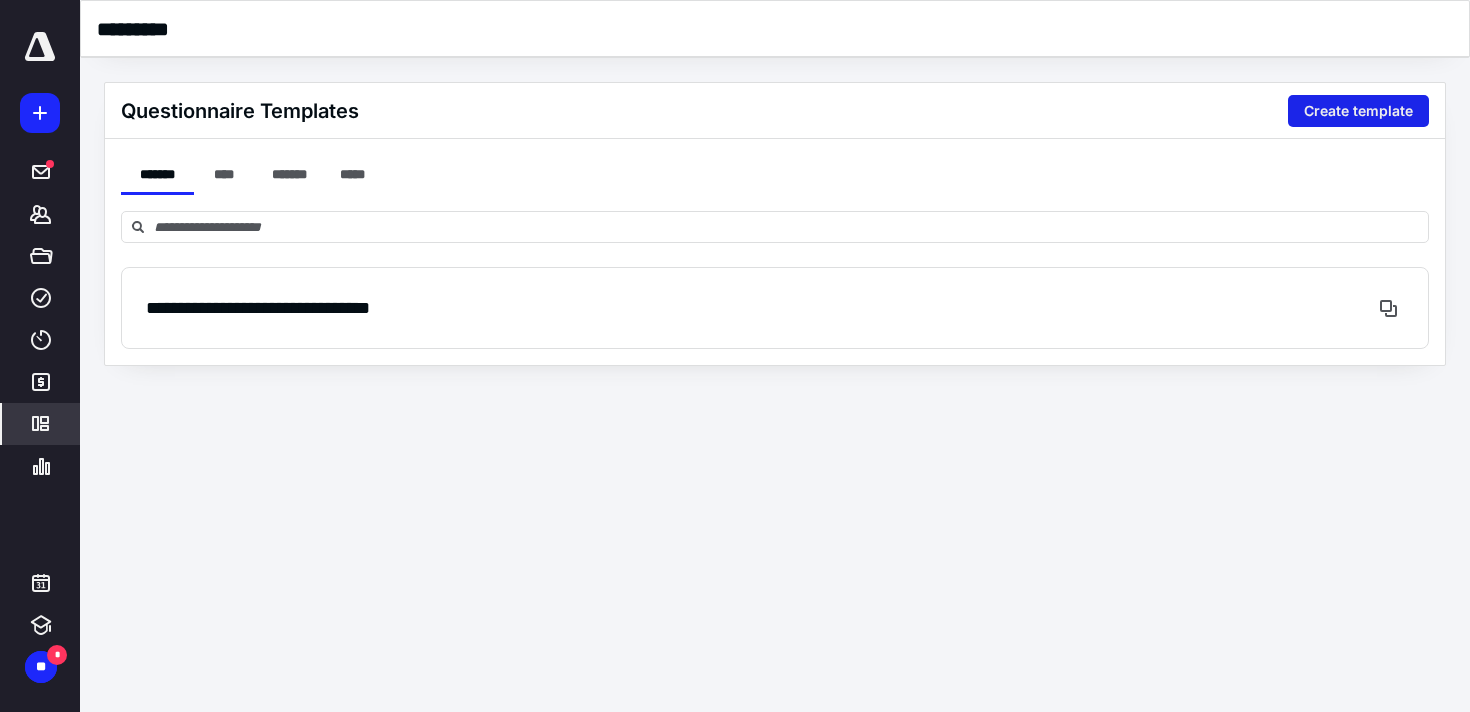 click on "Create template" at bounding box center [1358, 111] 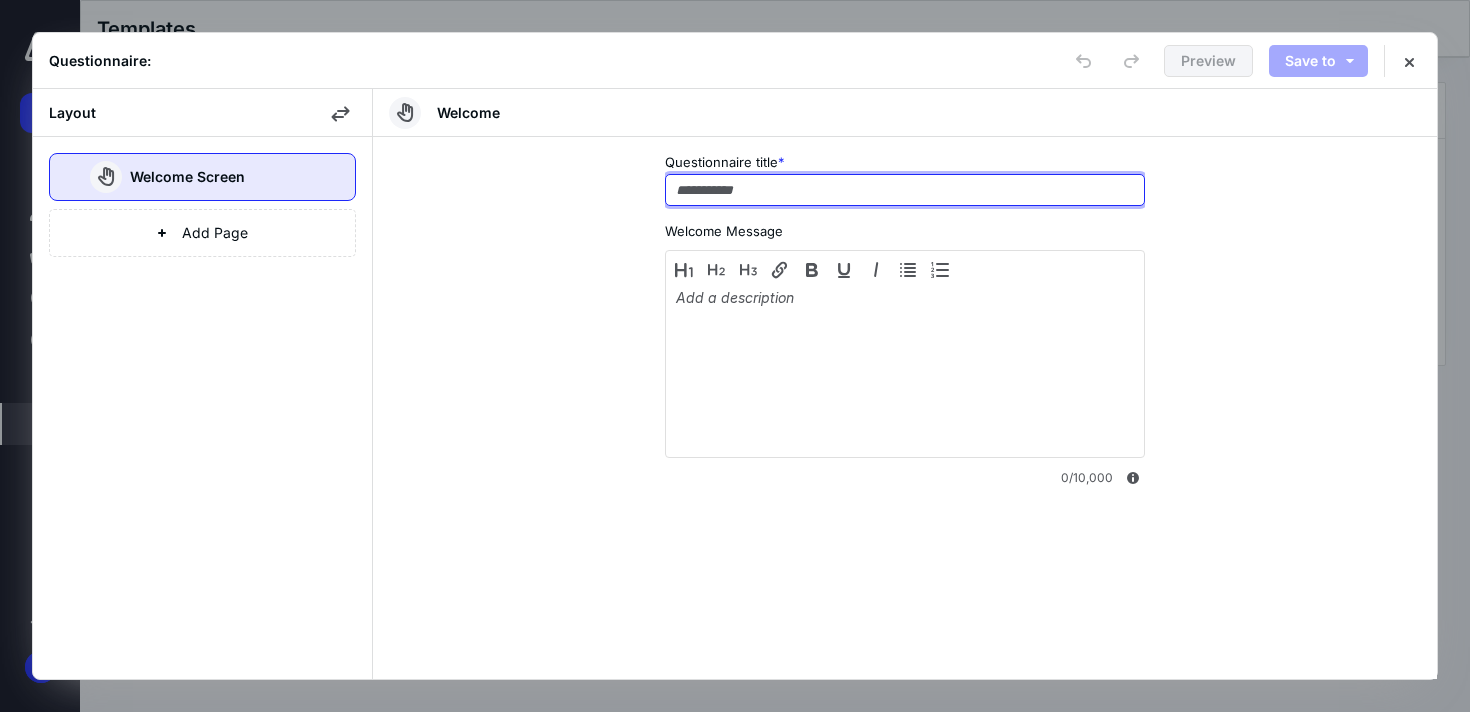 click at bounding box center (905, 190) 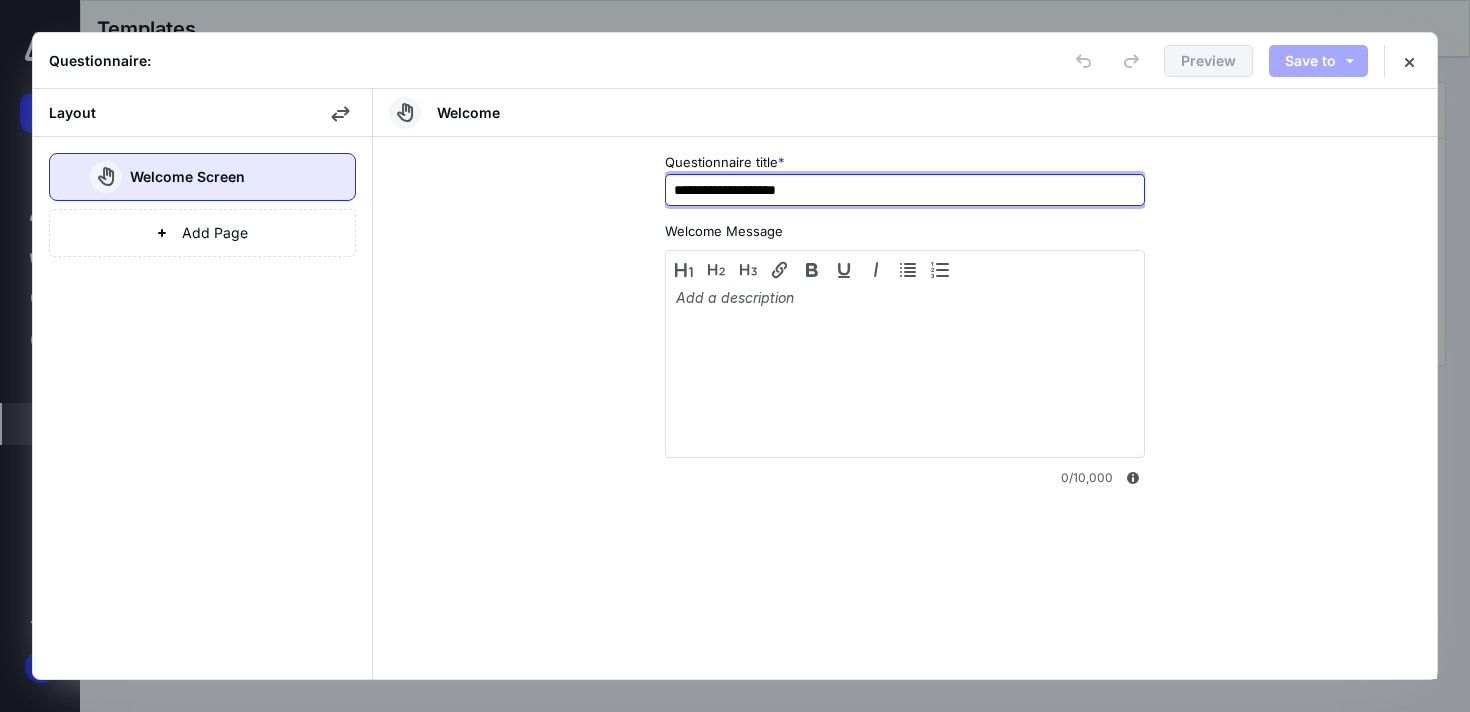 type on "**********" 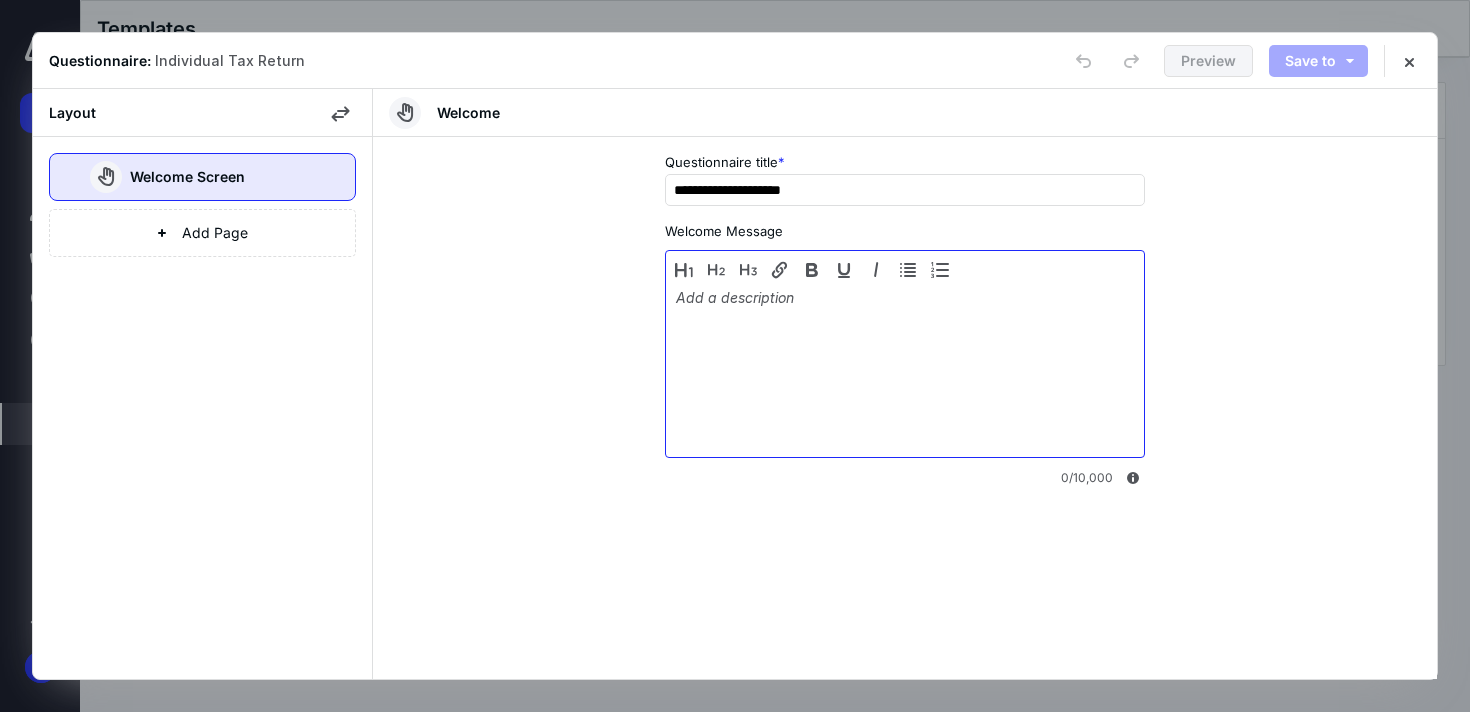 click at bounding box center (905, 369) 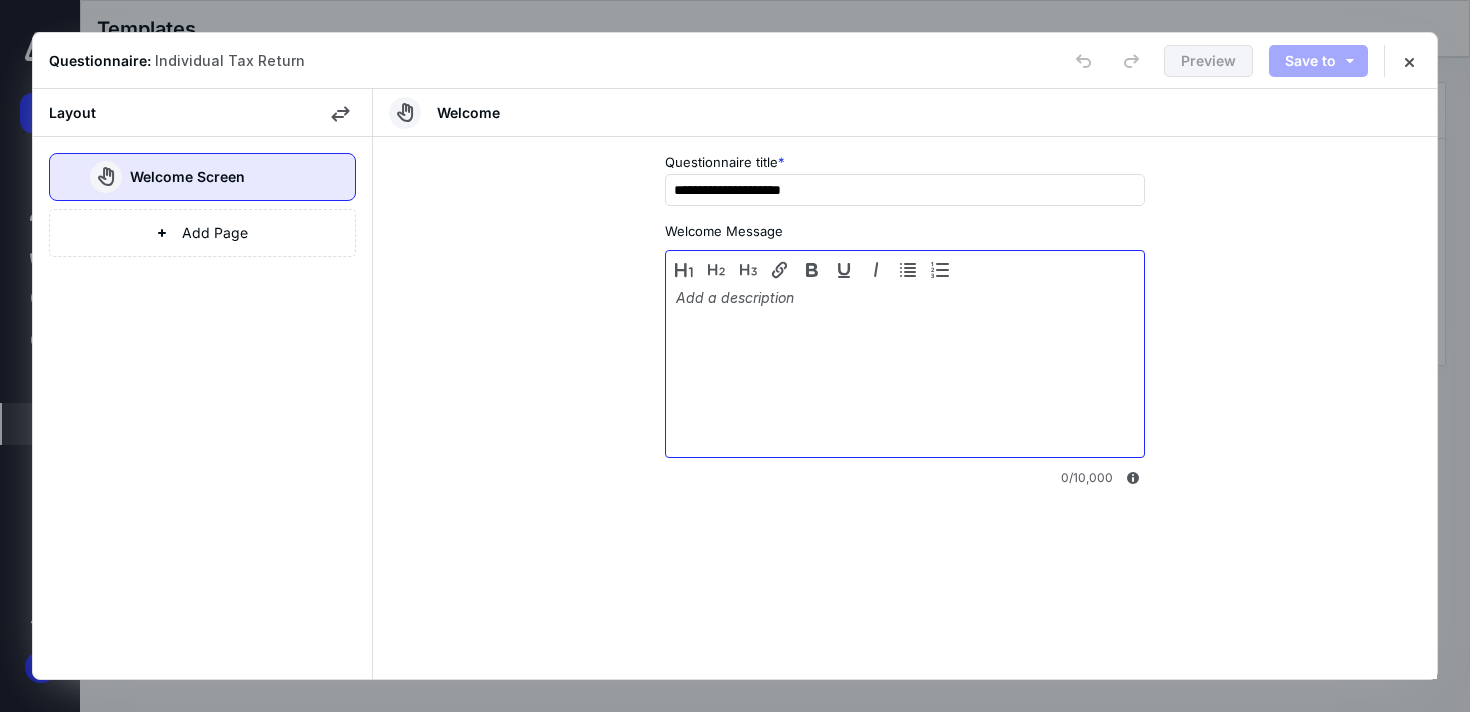 type 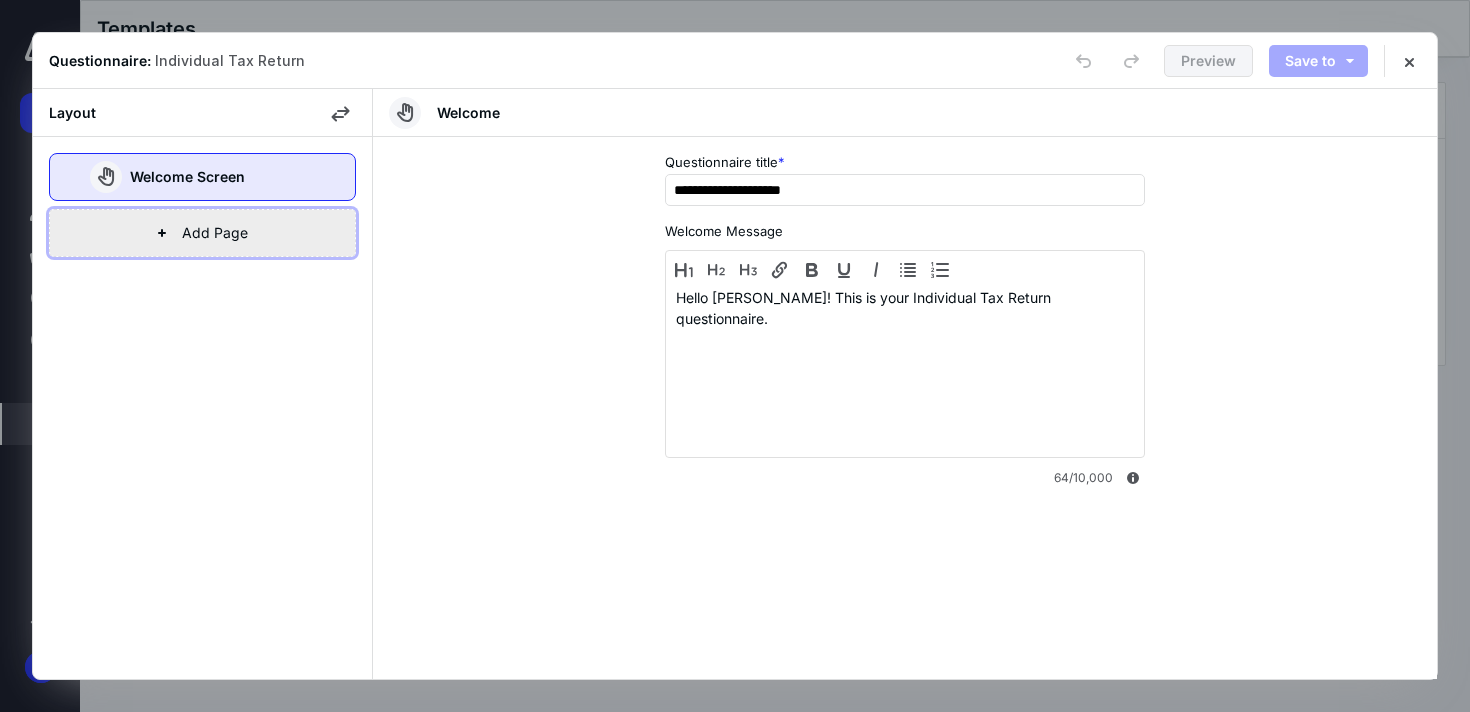 click on "Add Page" at bounding box center [202, 233] 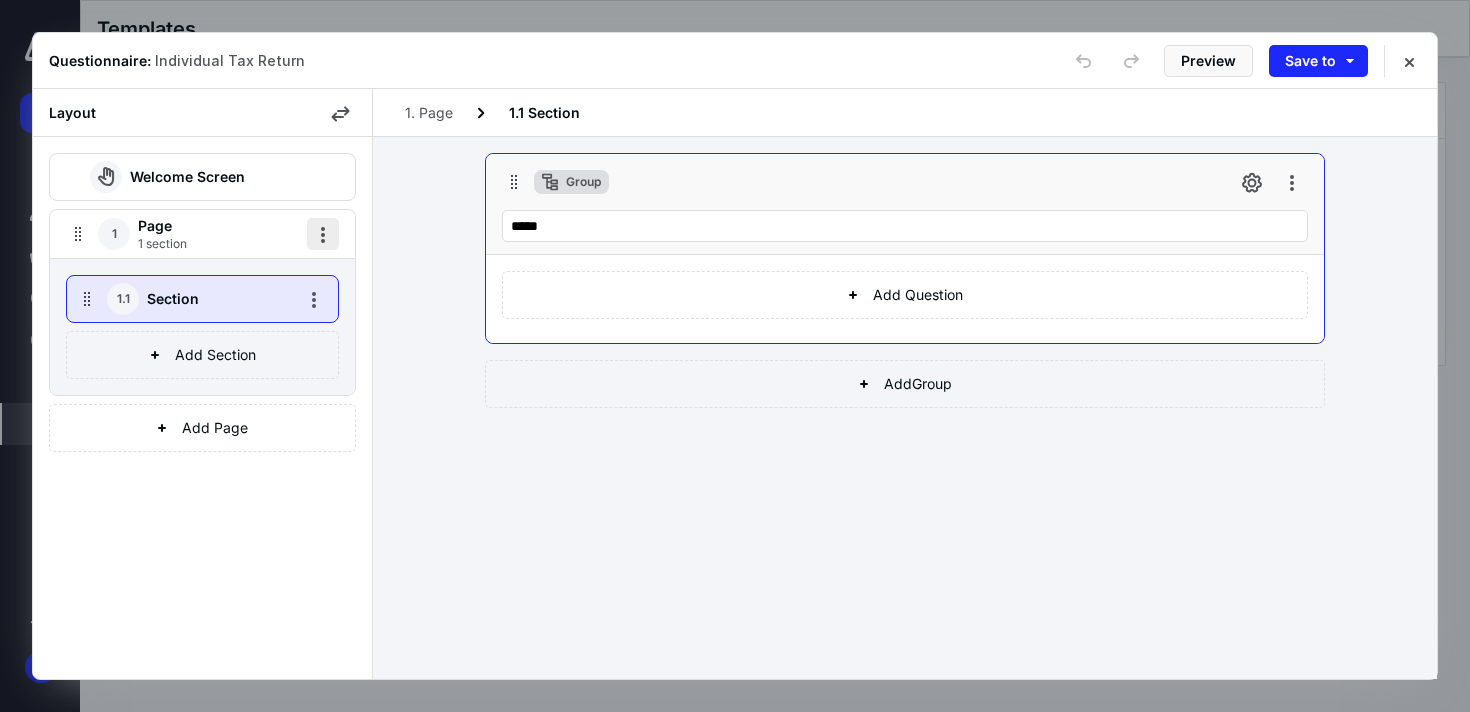 click at bounding box center (323, 234) 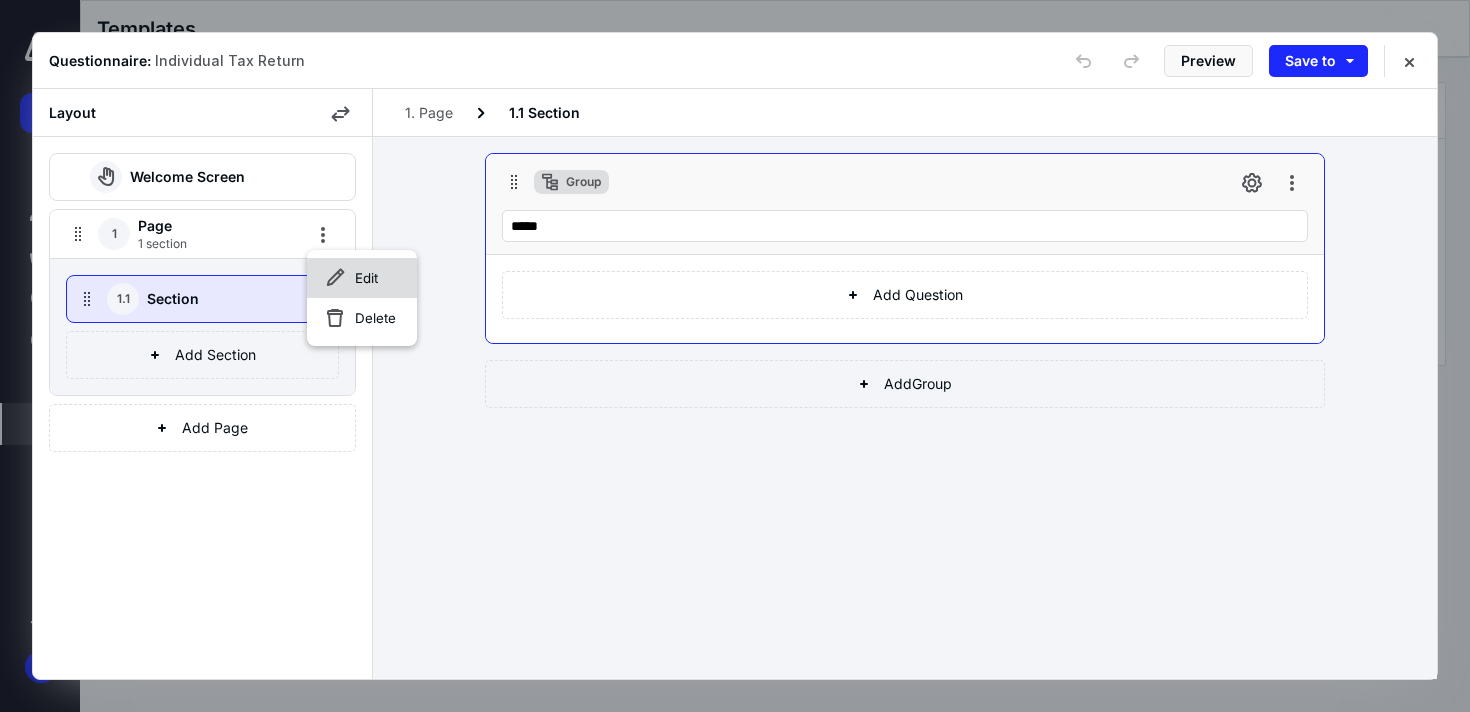 click on "Edit" at bounding box center [362, 278] 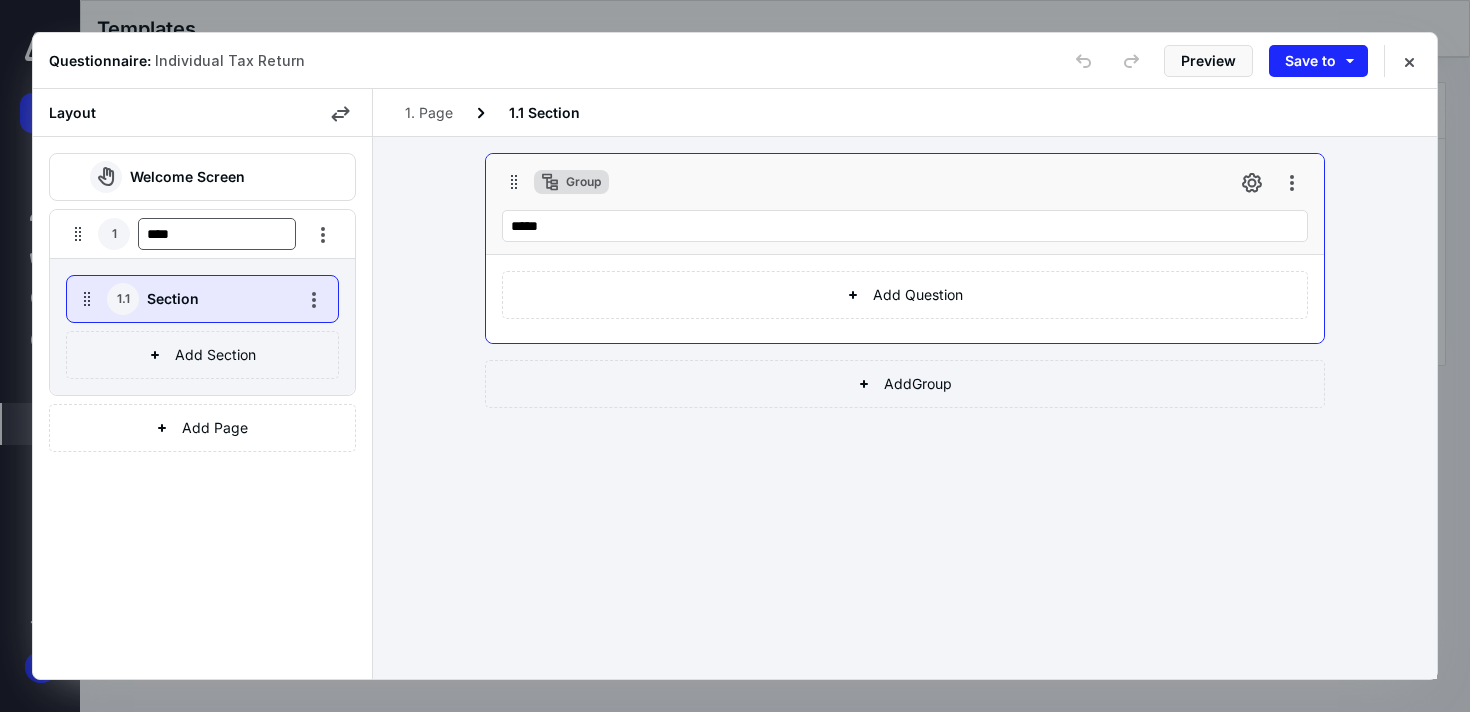 click on "****" at bounding box center (217, 234) 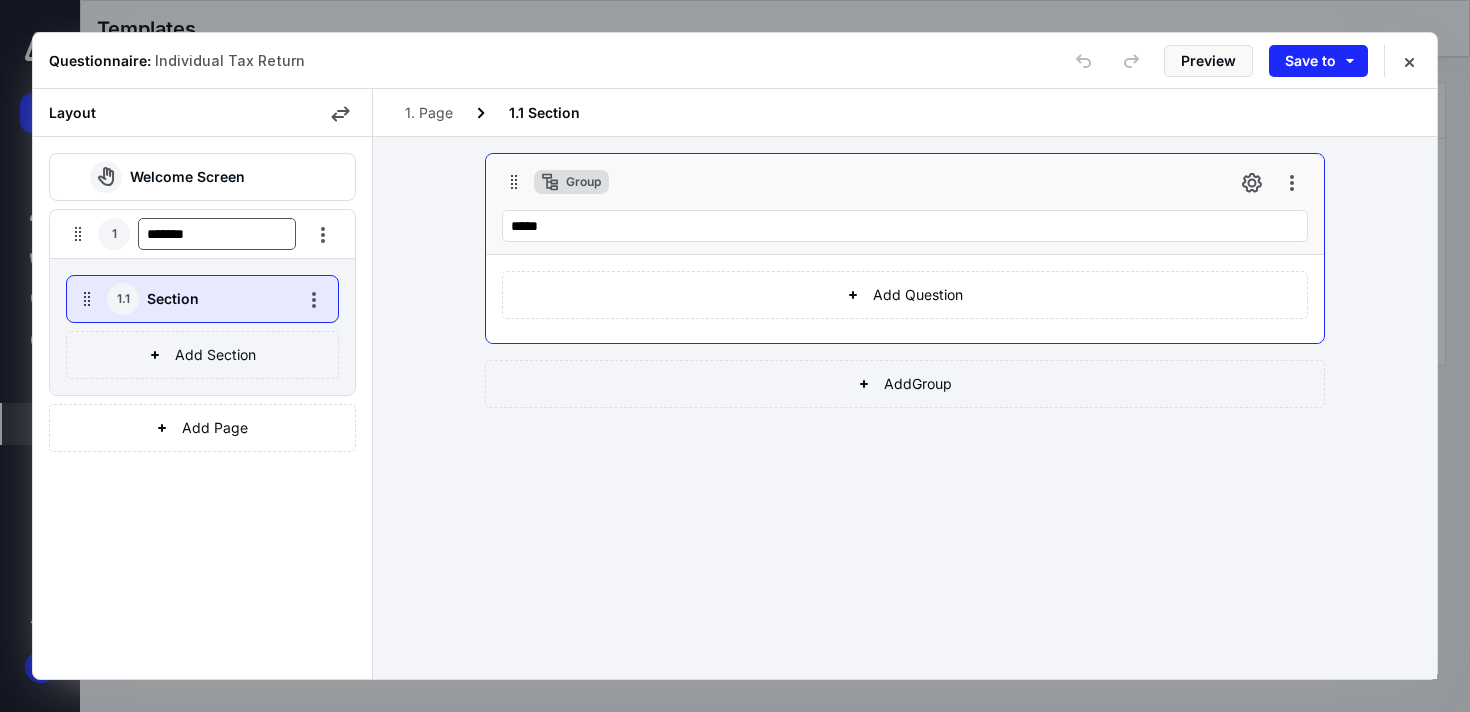 click on "*******" at bounding box center (217, 234) 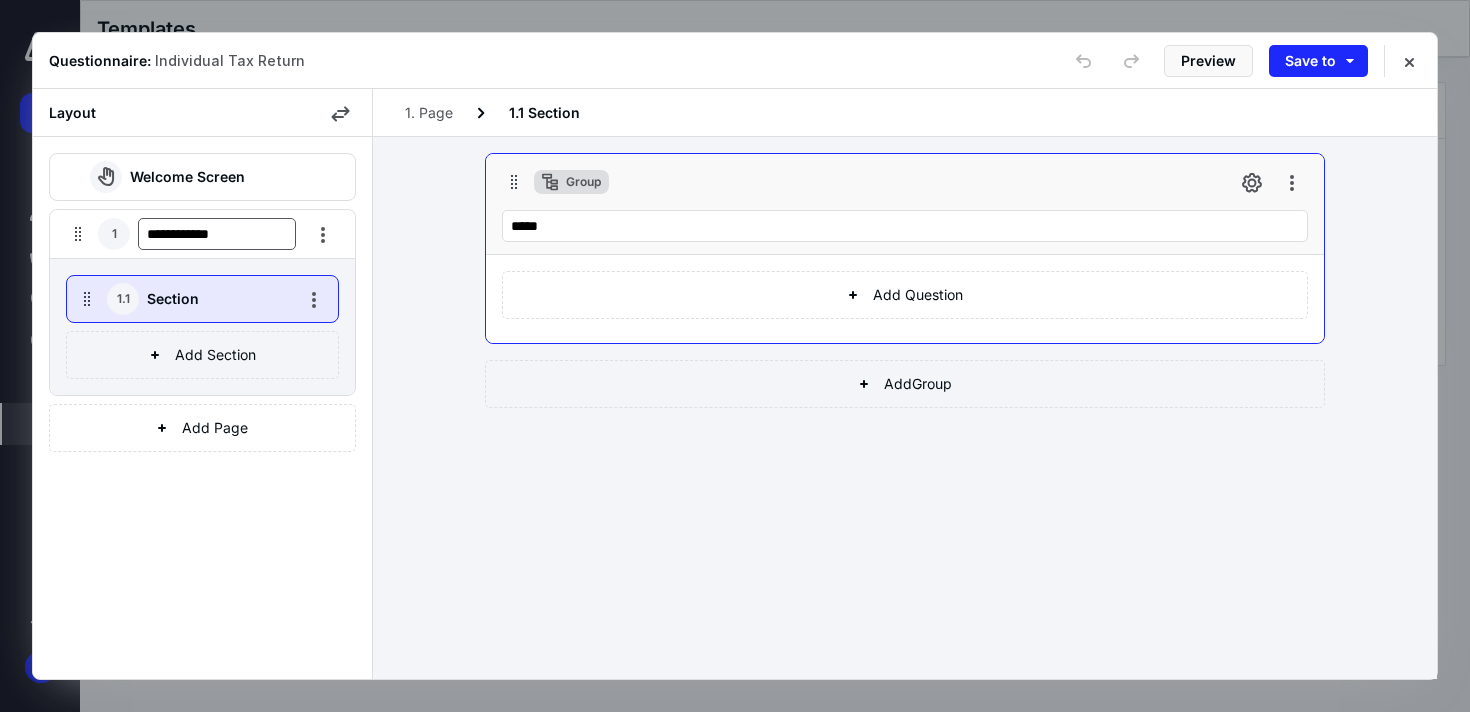 type on "**********" 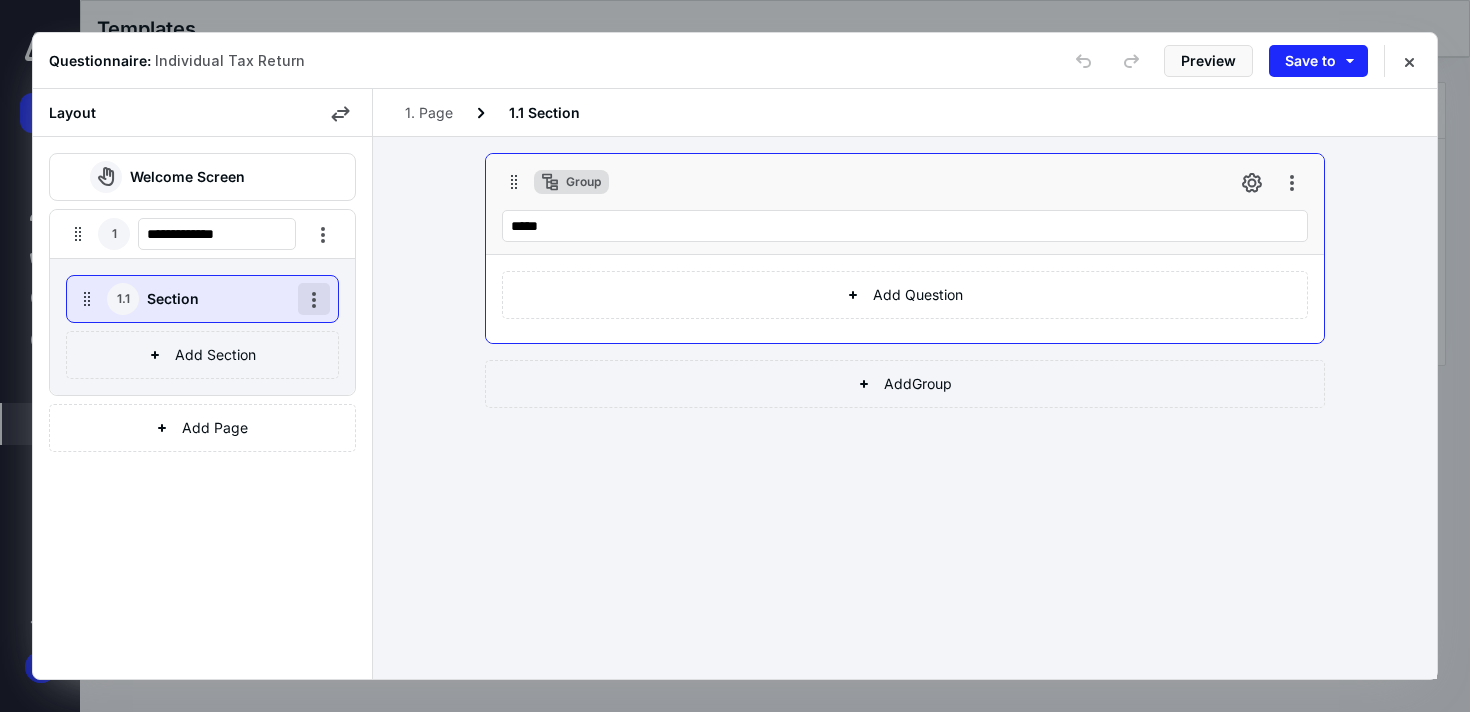 click at bounding box center [314, 299] 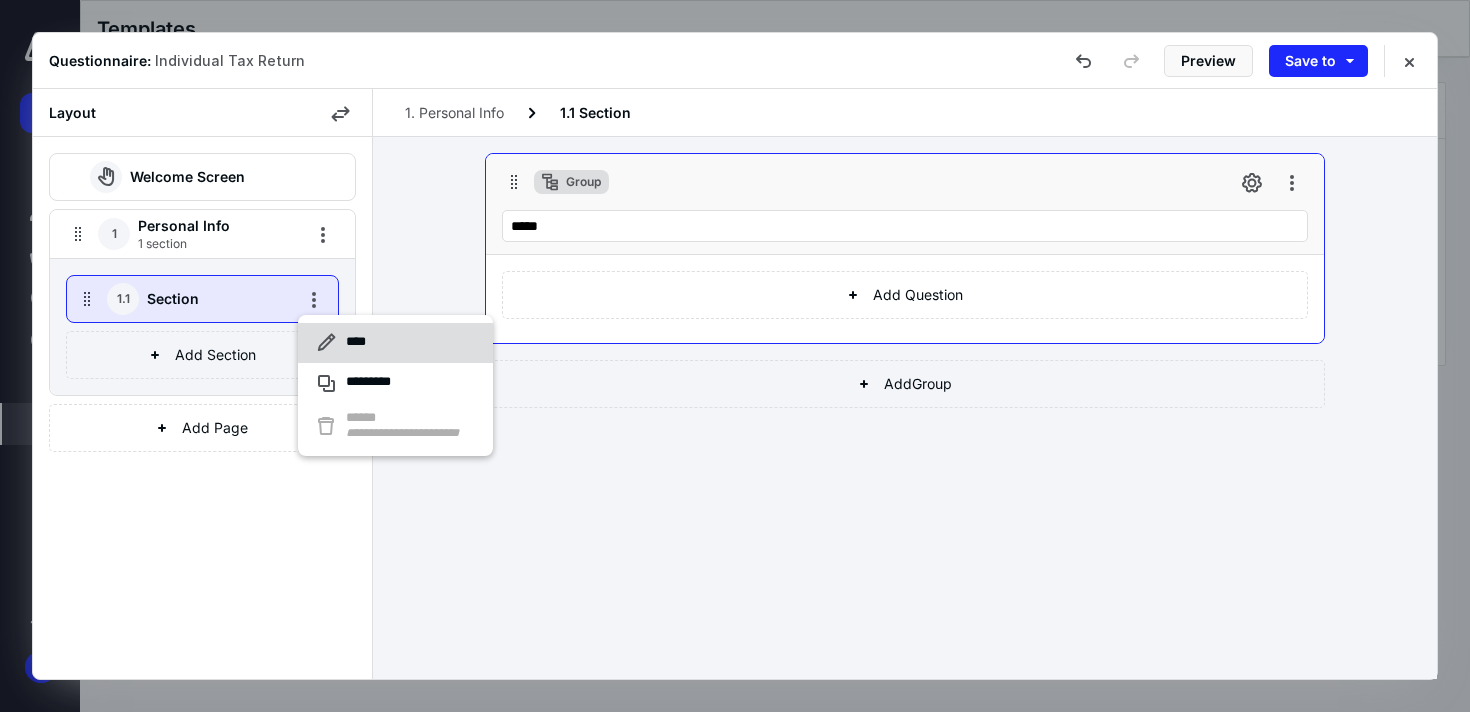 click on "****" at bounding box center [395, 343] 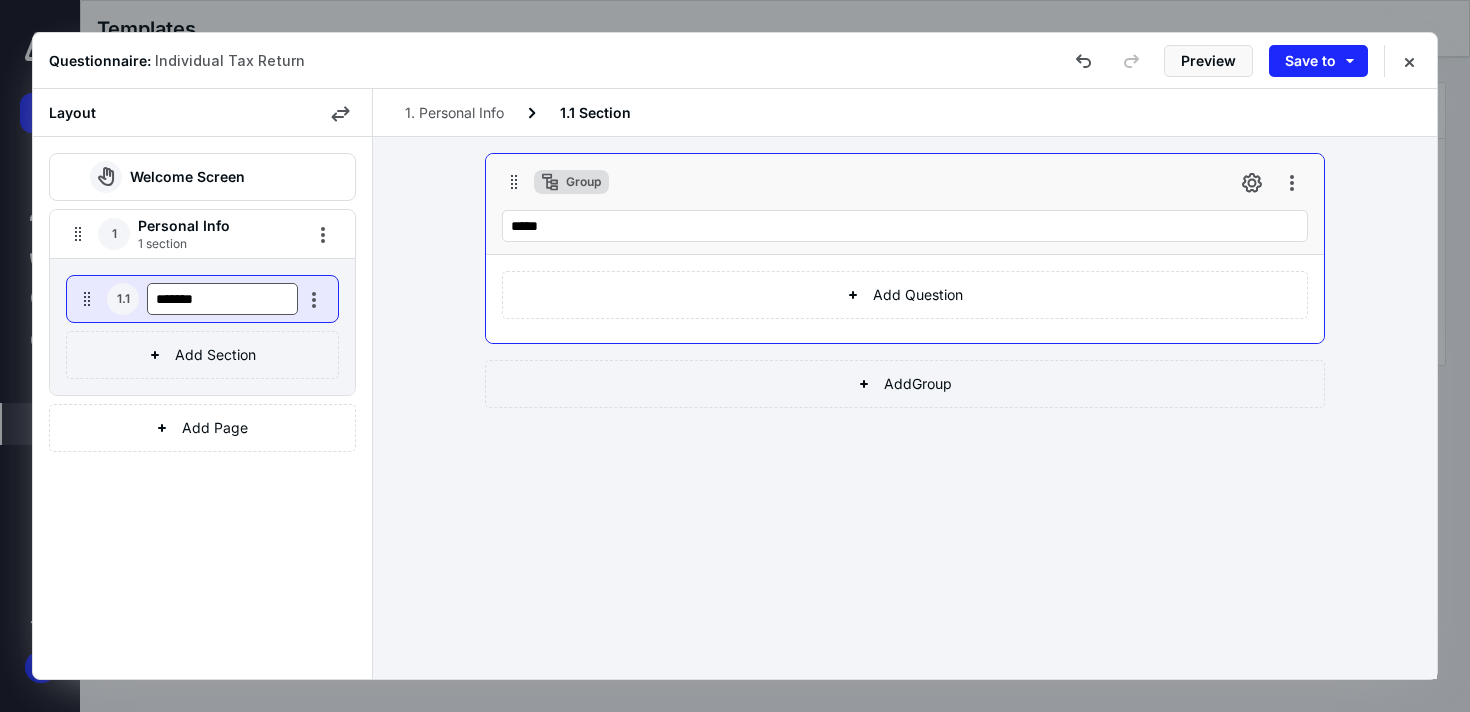 click on "*******" at bounding box center (222, 299) 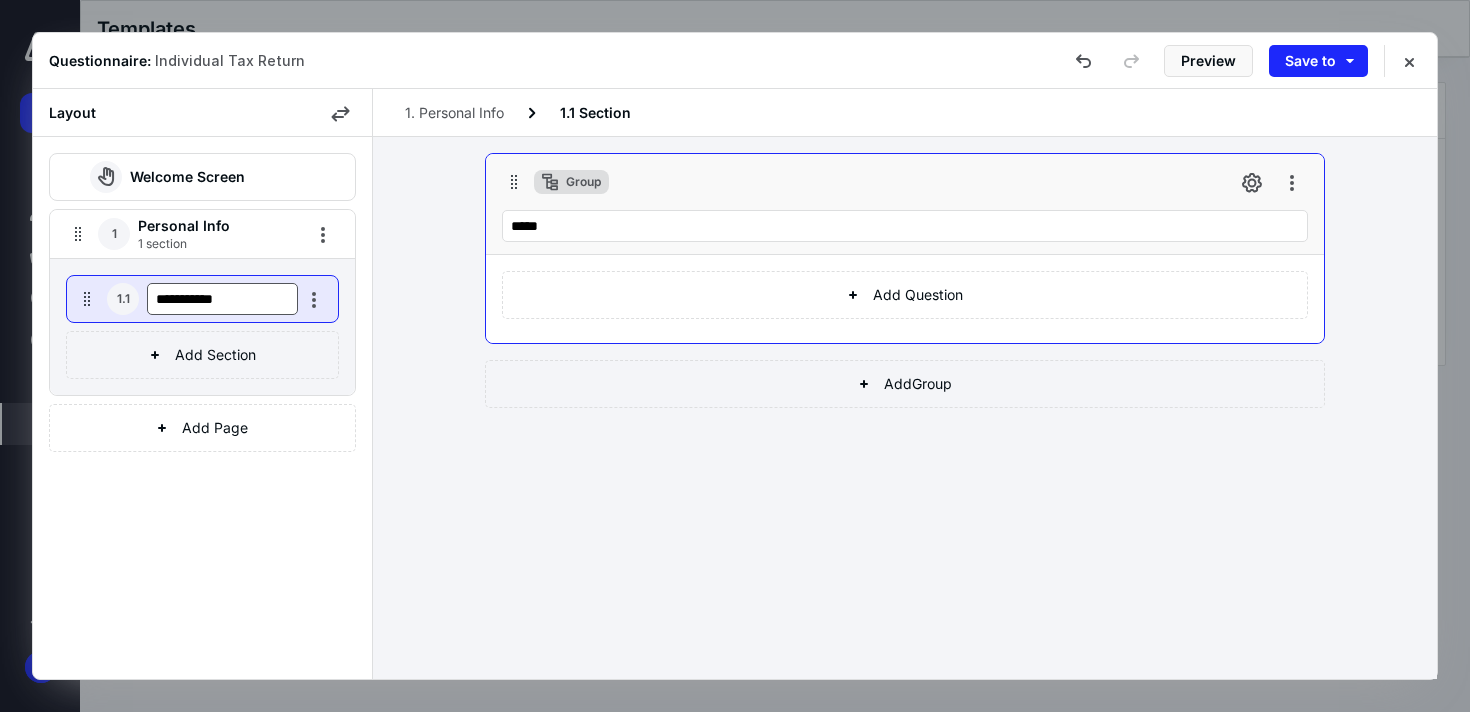 type on "**********" 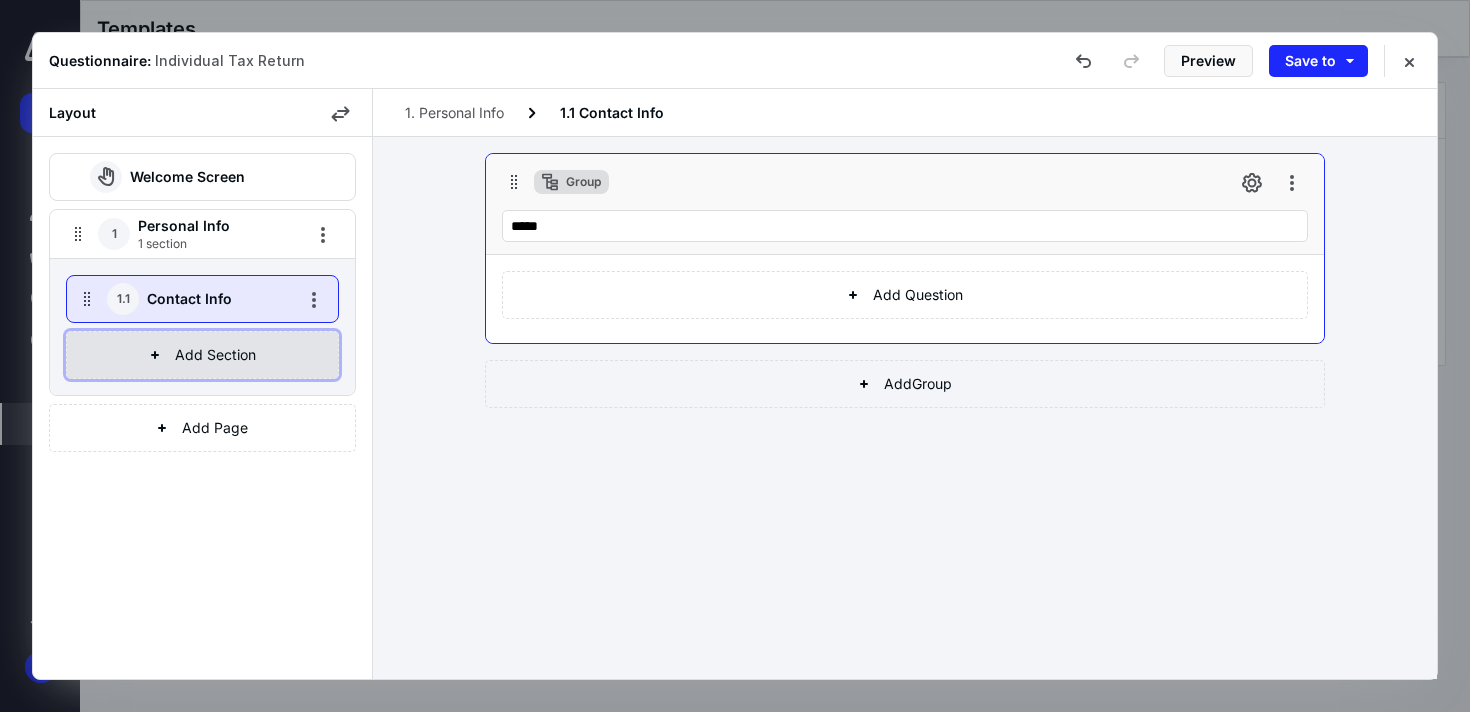 click on "Add Section" at bounding box center (202, 355) 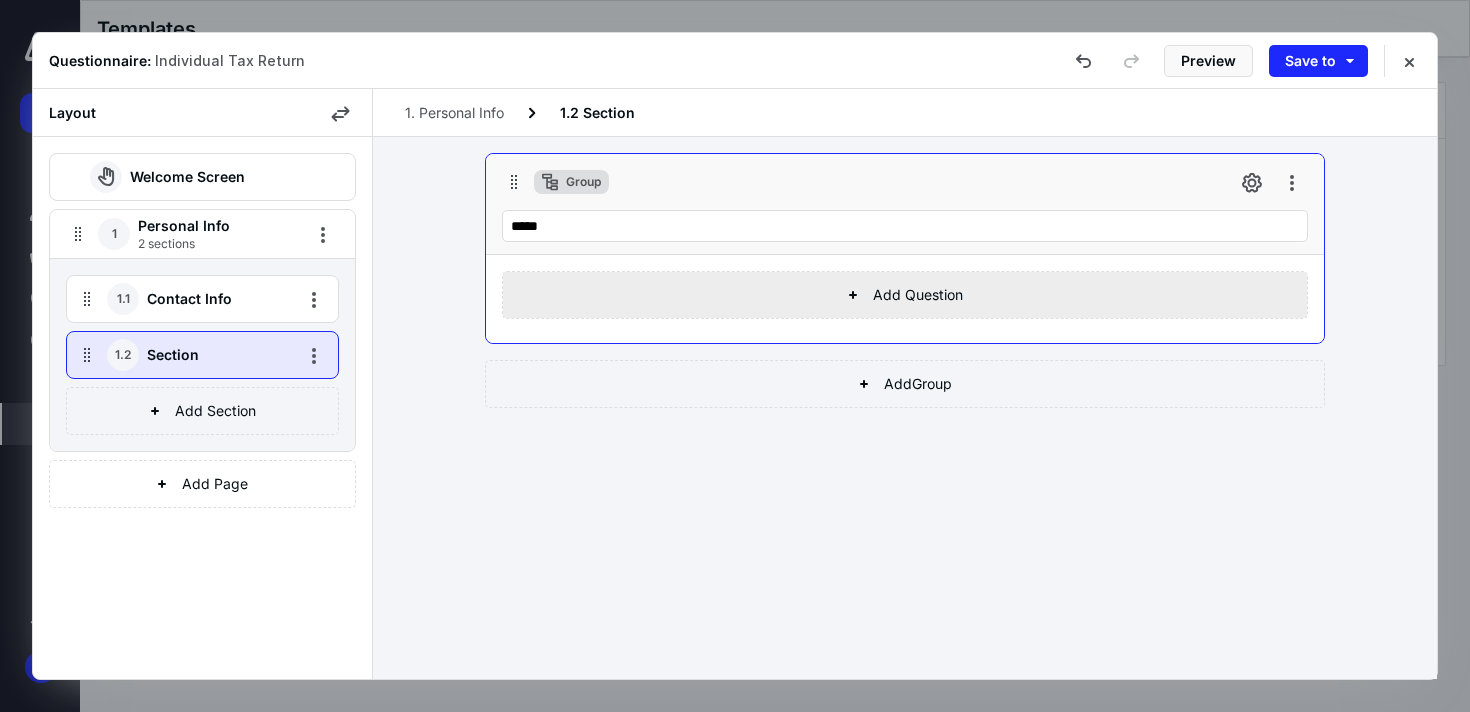 click on "Add Question" at bounding box center (905, 295) 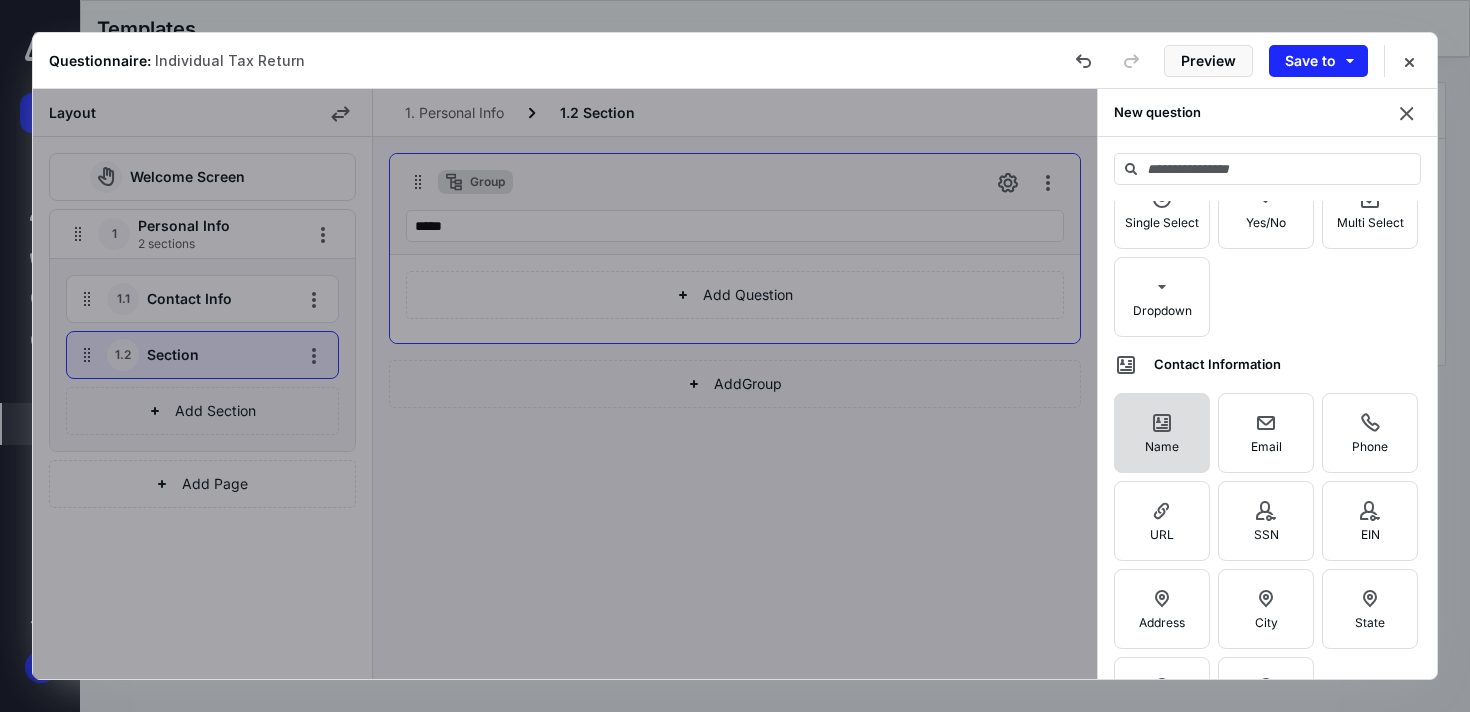 scroll, scrollTop: 310, scrollLeft: 0, axis: vertical 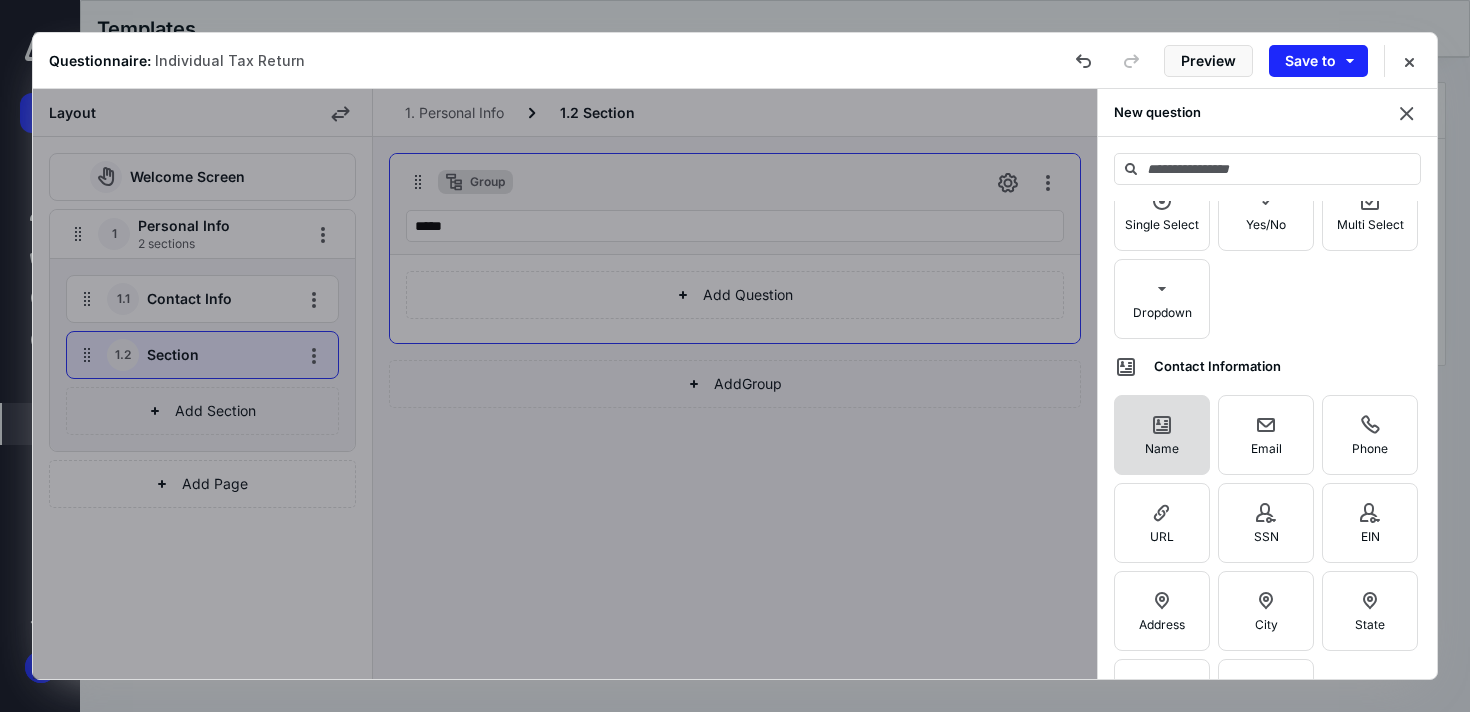 click 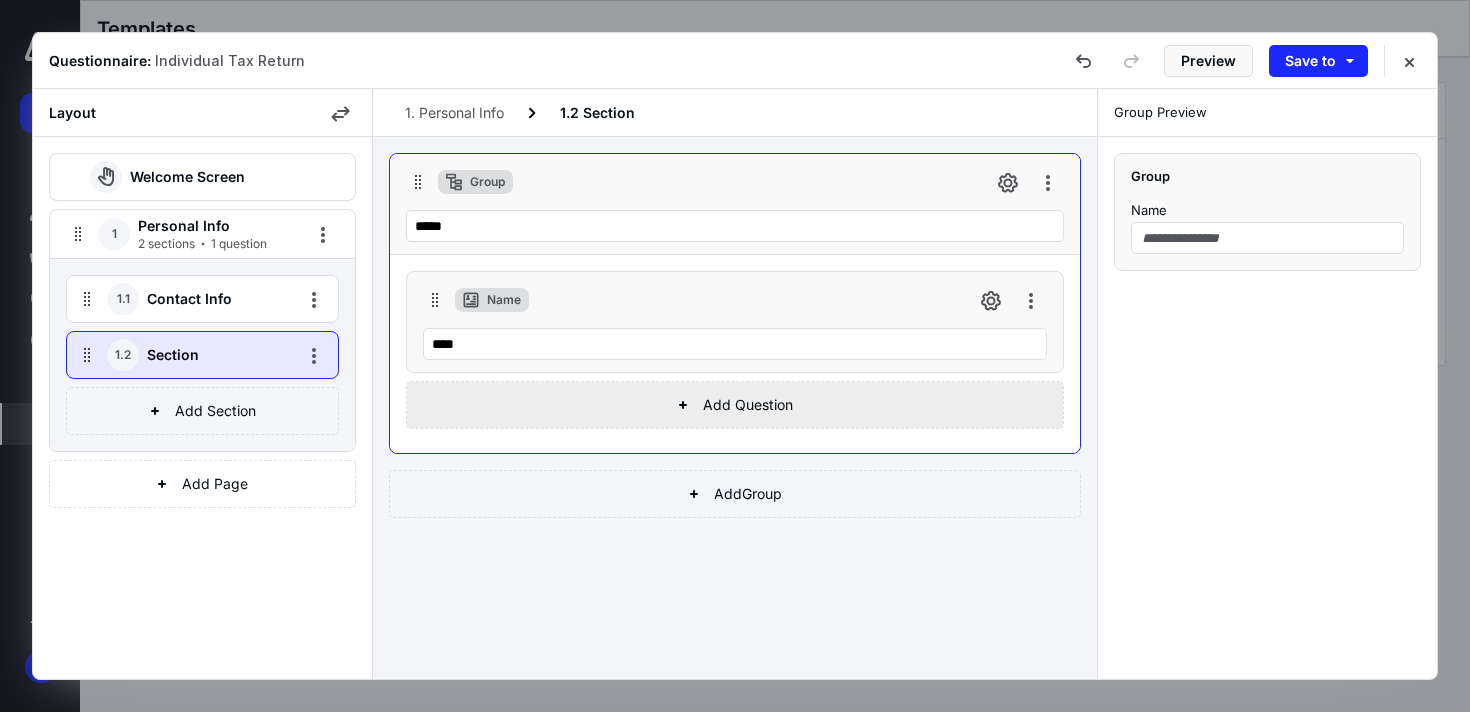 click on "Add Question" at bounding box center [735, 405] 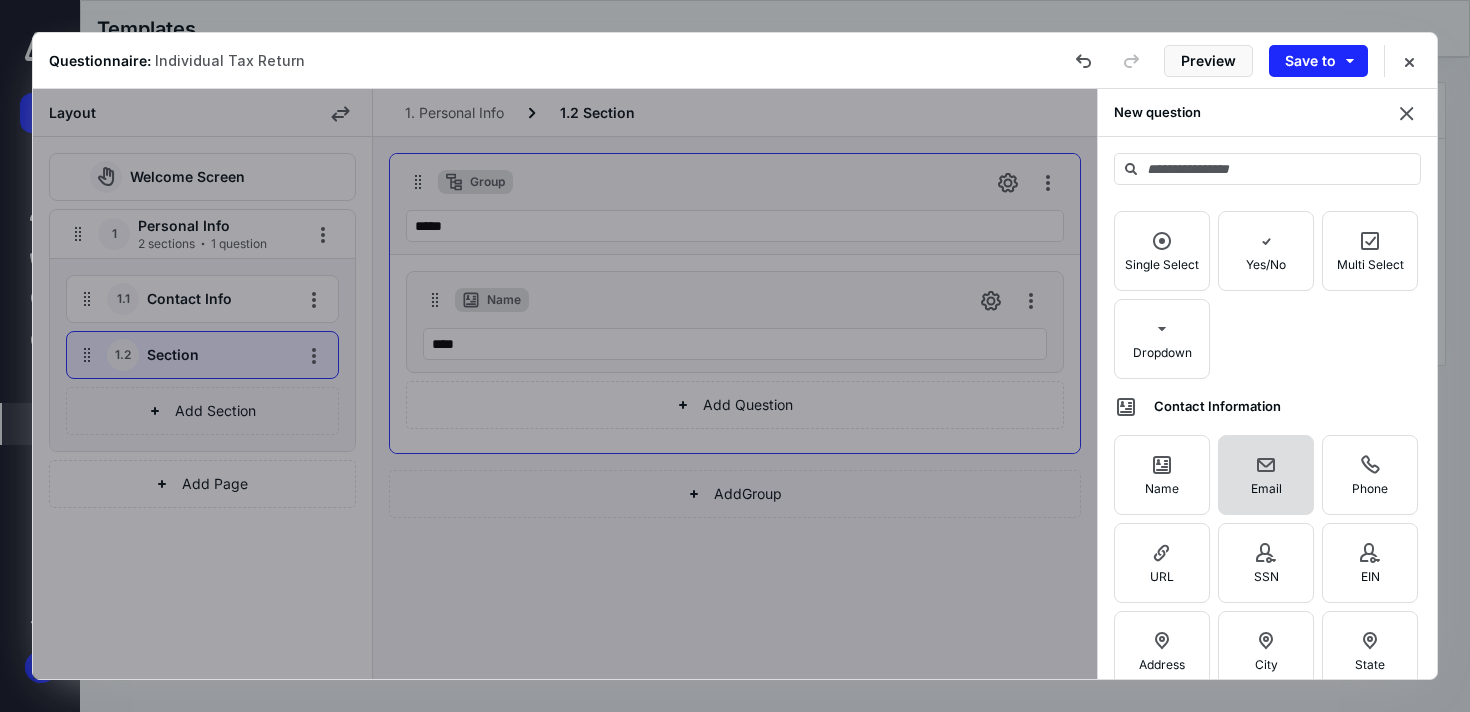 scroll, scrollTop: 322, scrollLeft: 0, axis: vertical 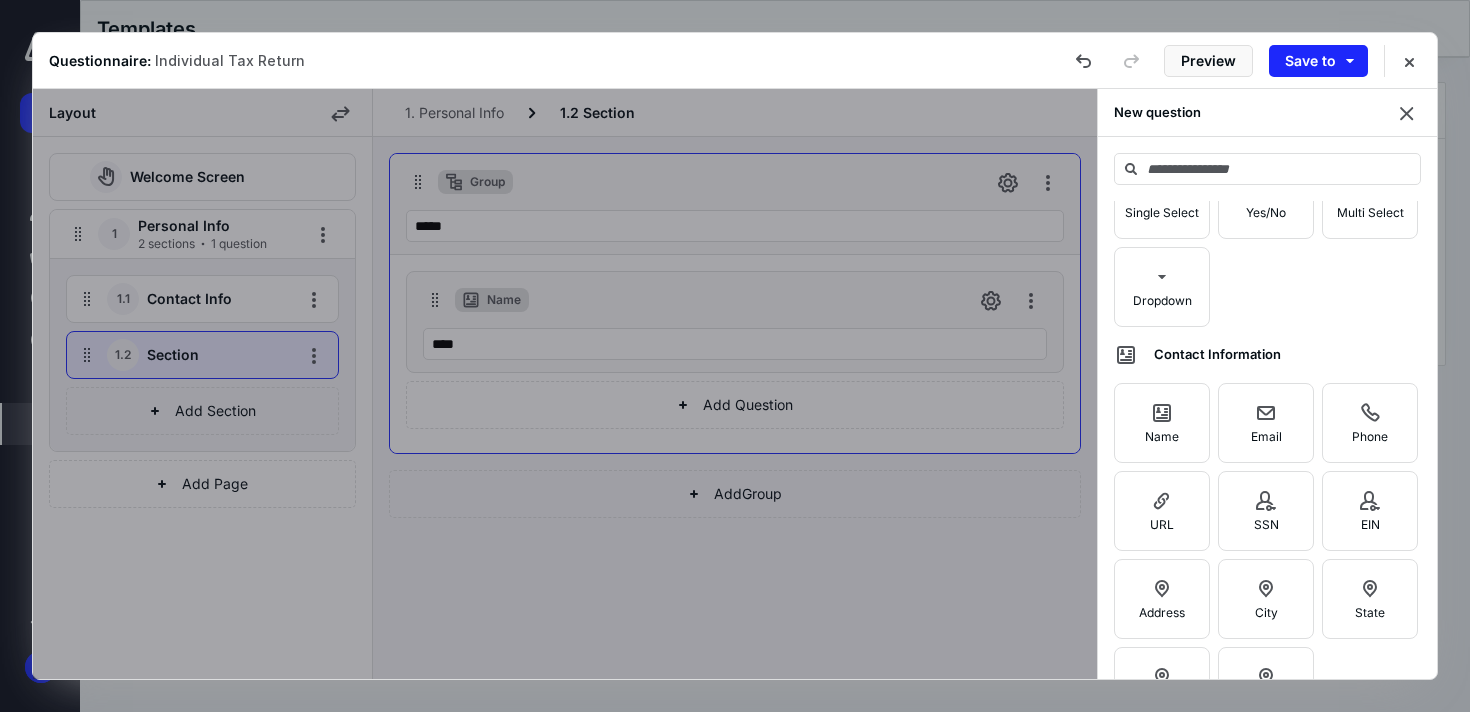 click on "Phone" at bounding box center [1370, 423] 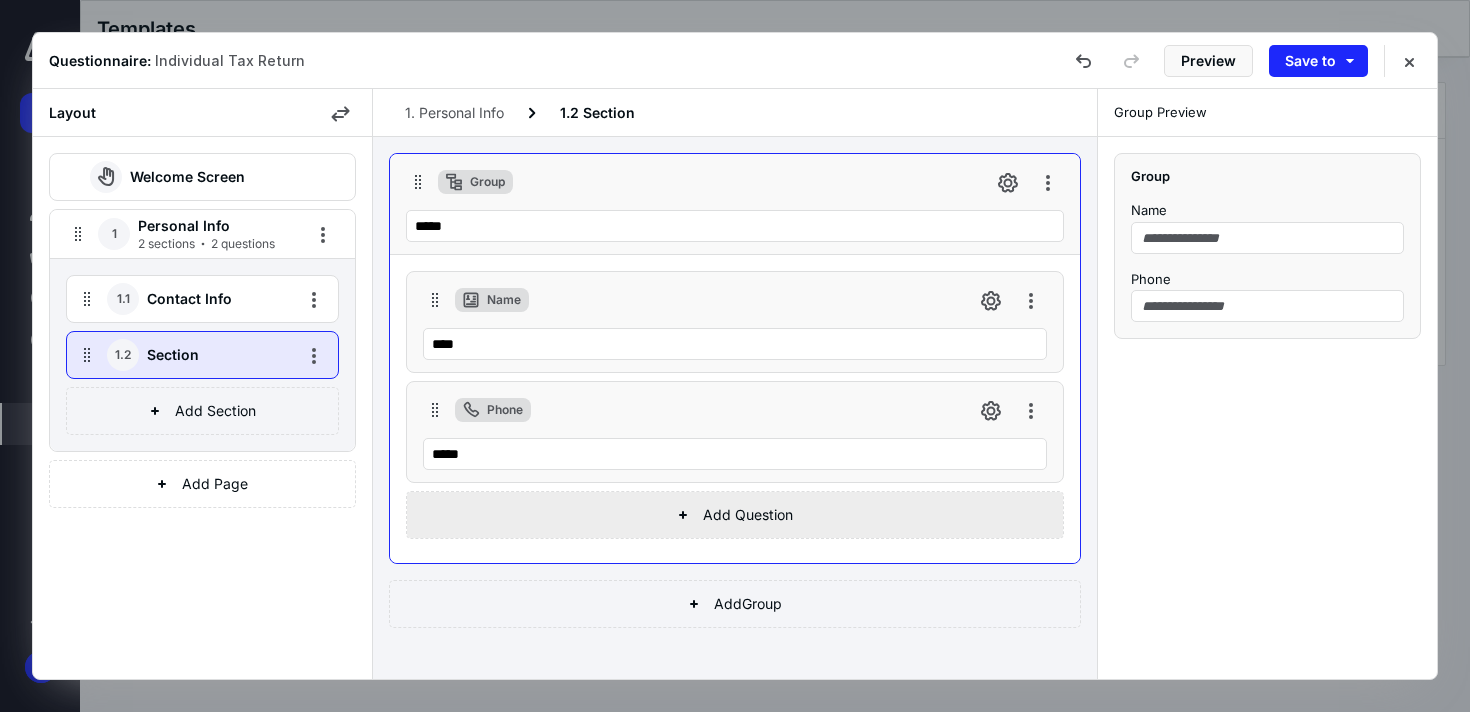 click on "Add Question" at bounding box center [735, 515] 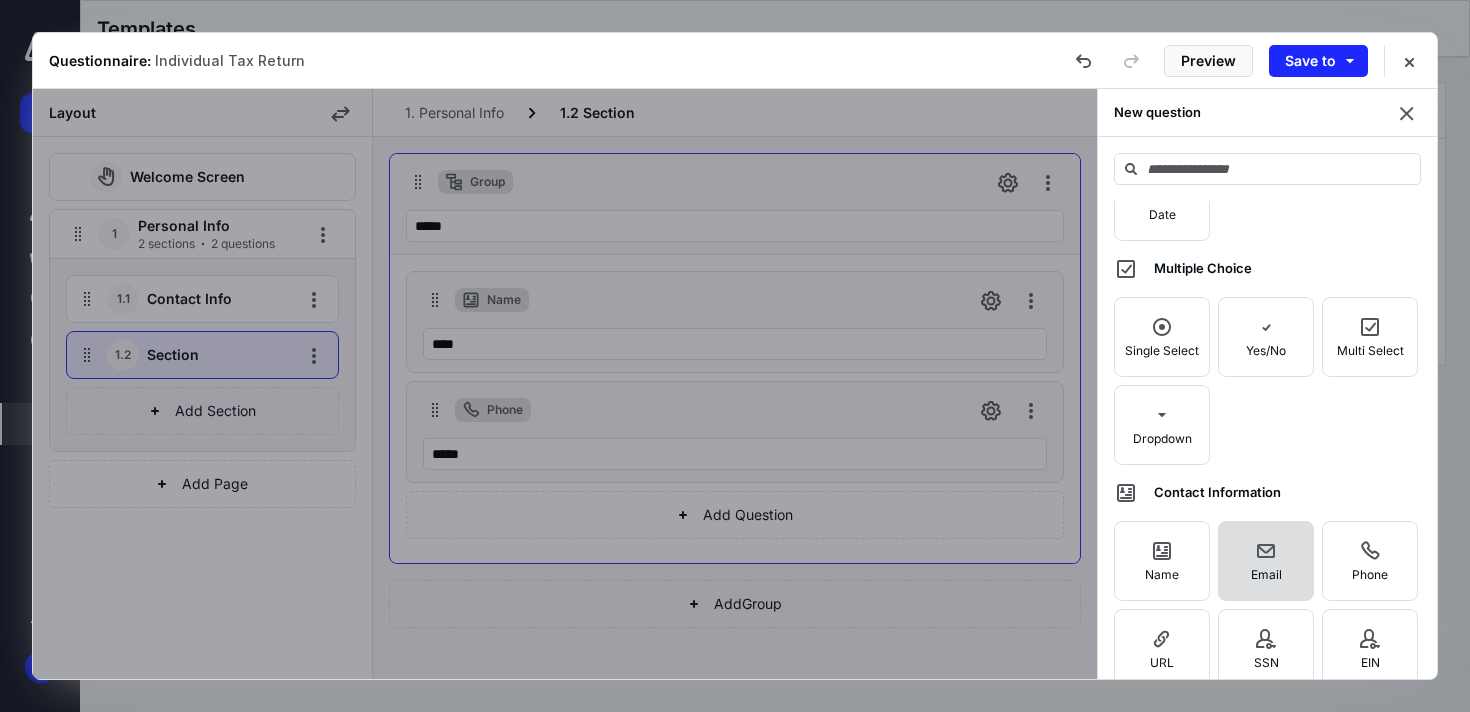 scroll, scrollTop: 190, scrollLeft: 0, axis: vertical 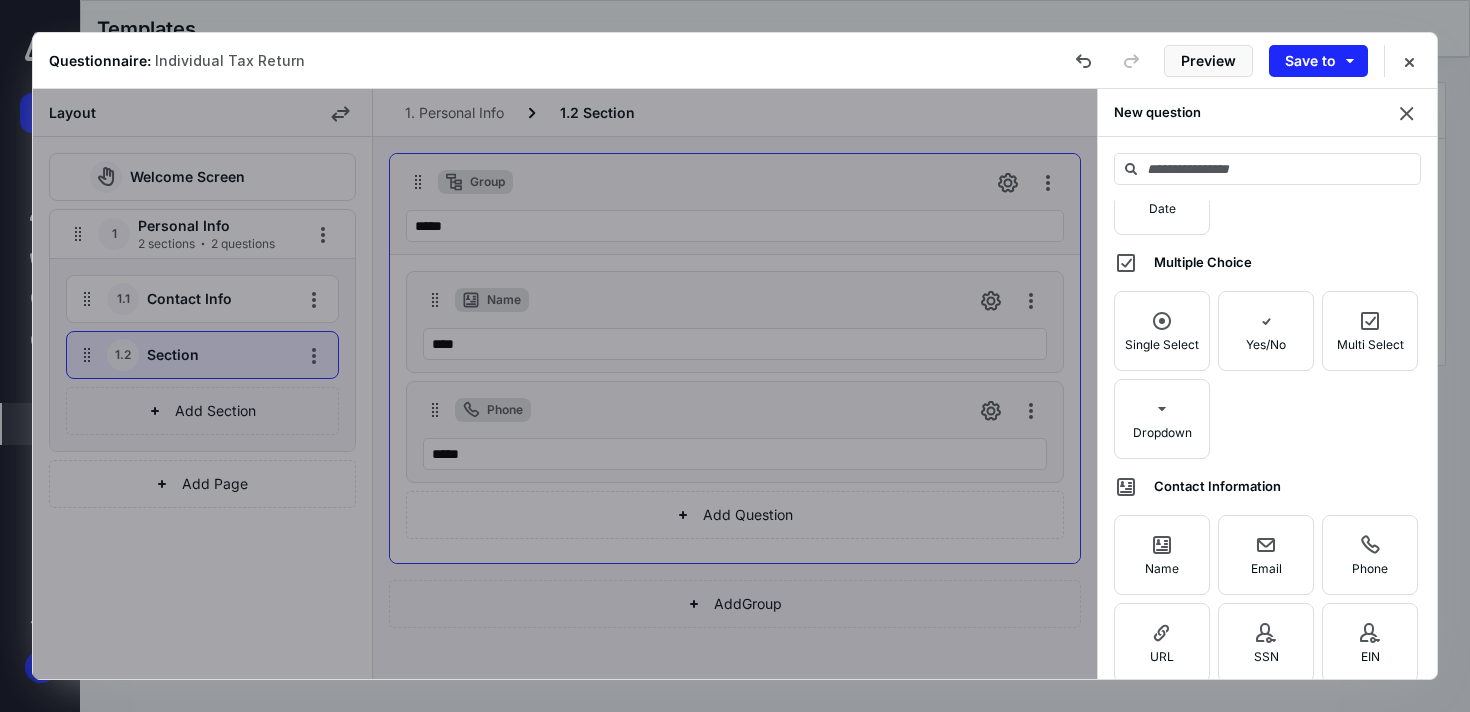 click 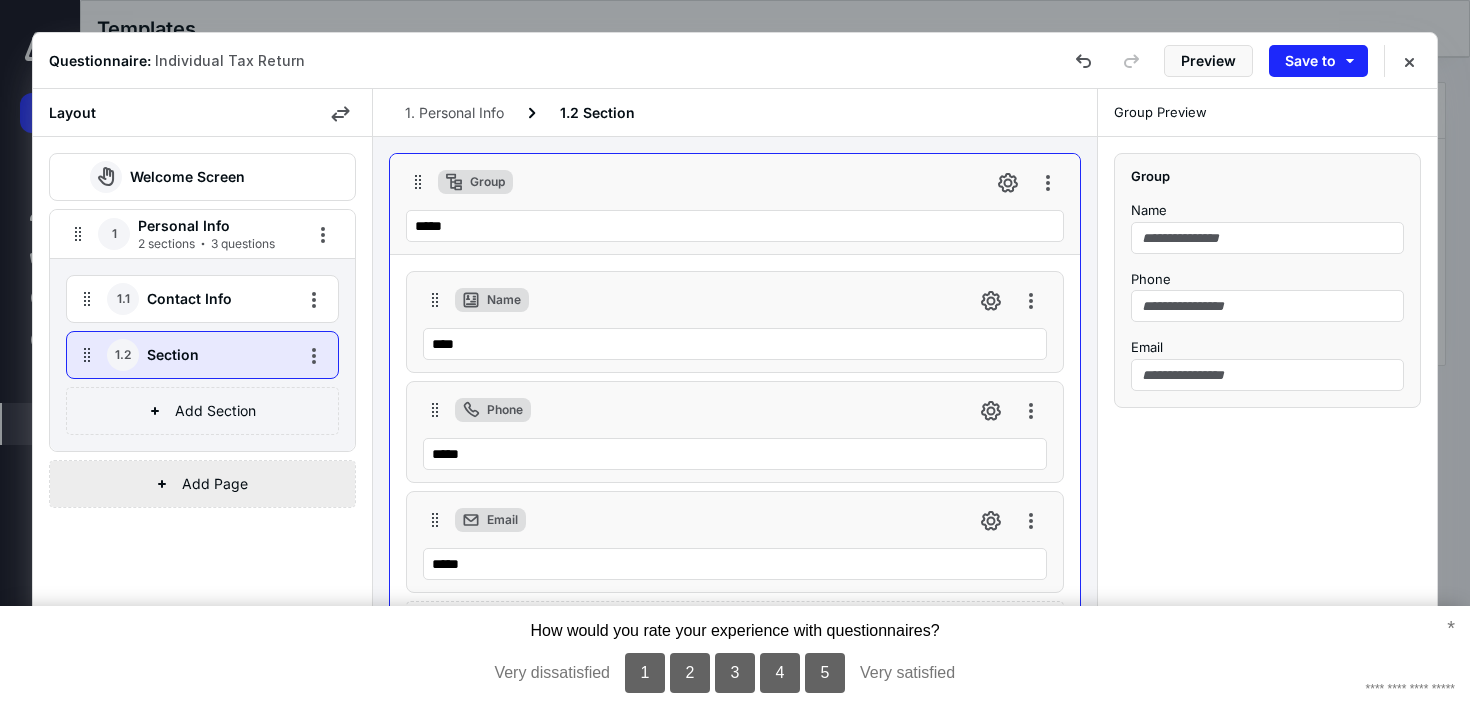 click on "Add Page" at bounding box center [202, 484] 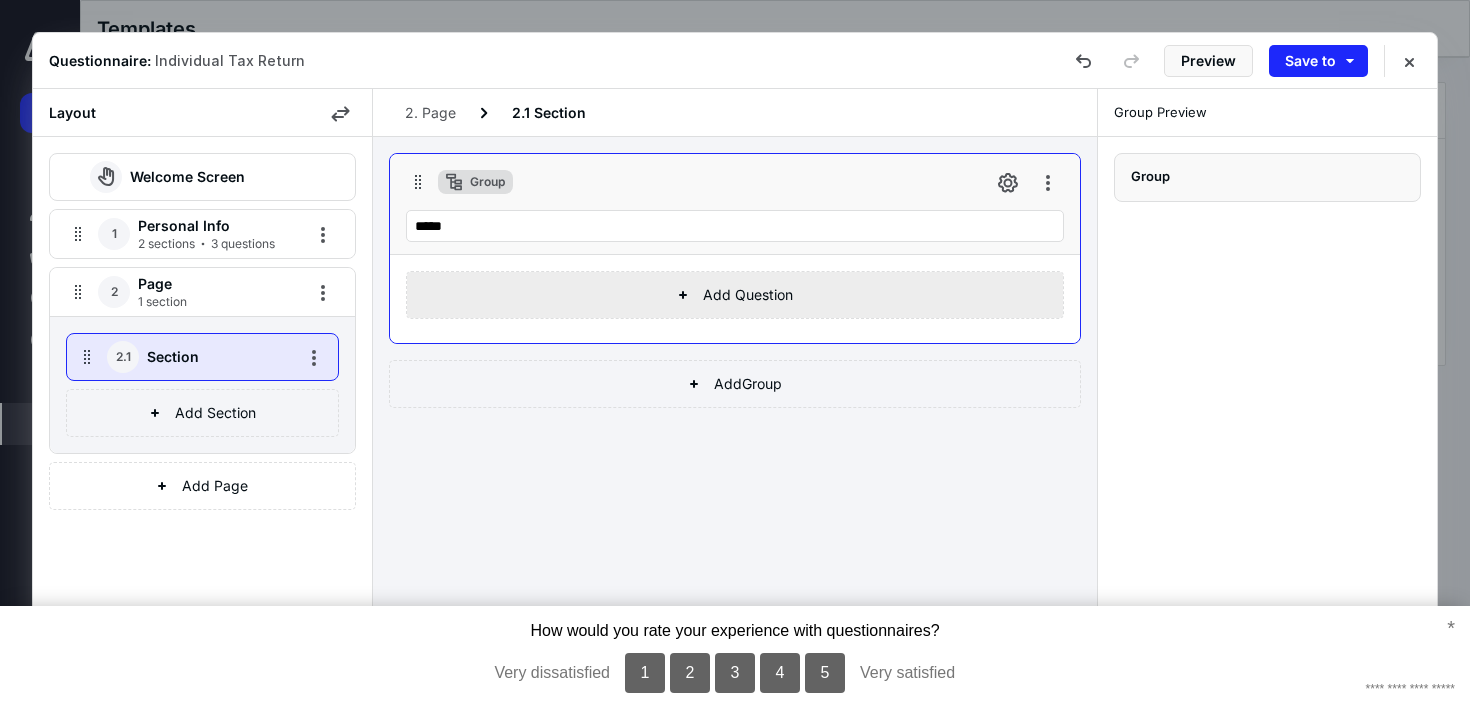 click on "Add Question" at bounding box center [735, 295] 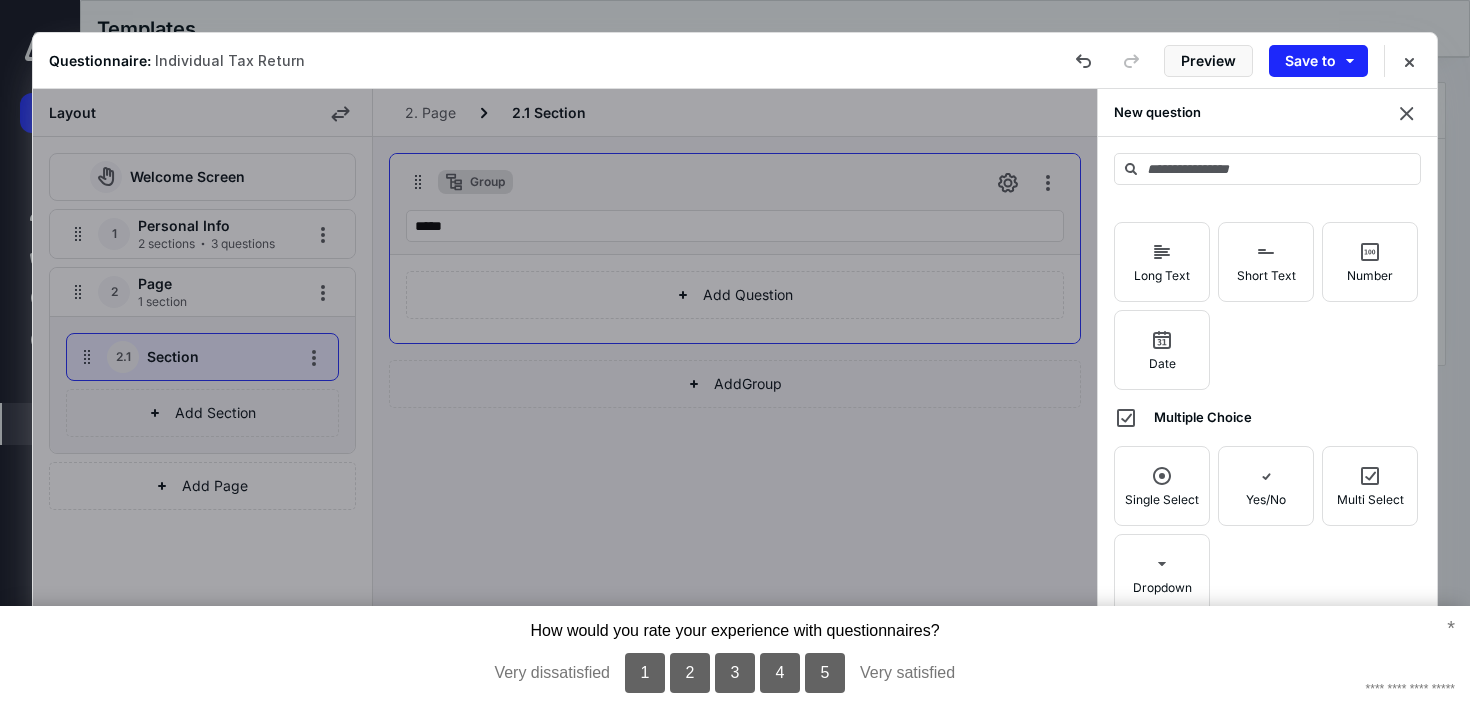 scroll, scrollTop: 48, scrollLeft: 0, axis: vertical 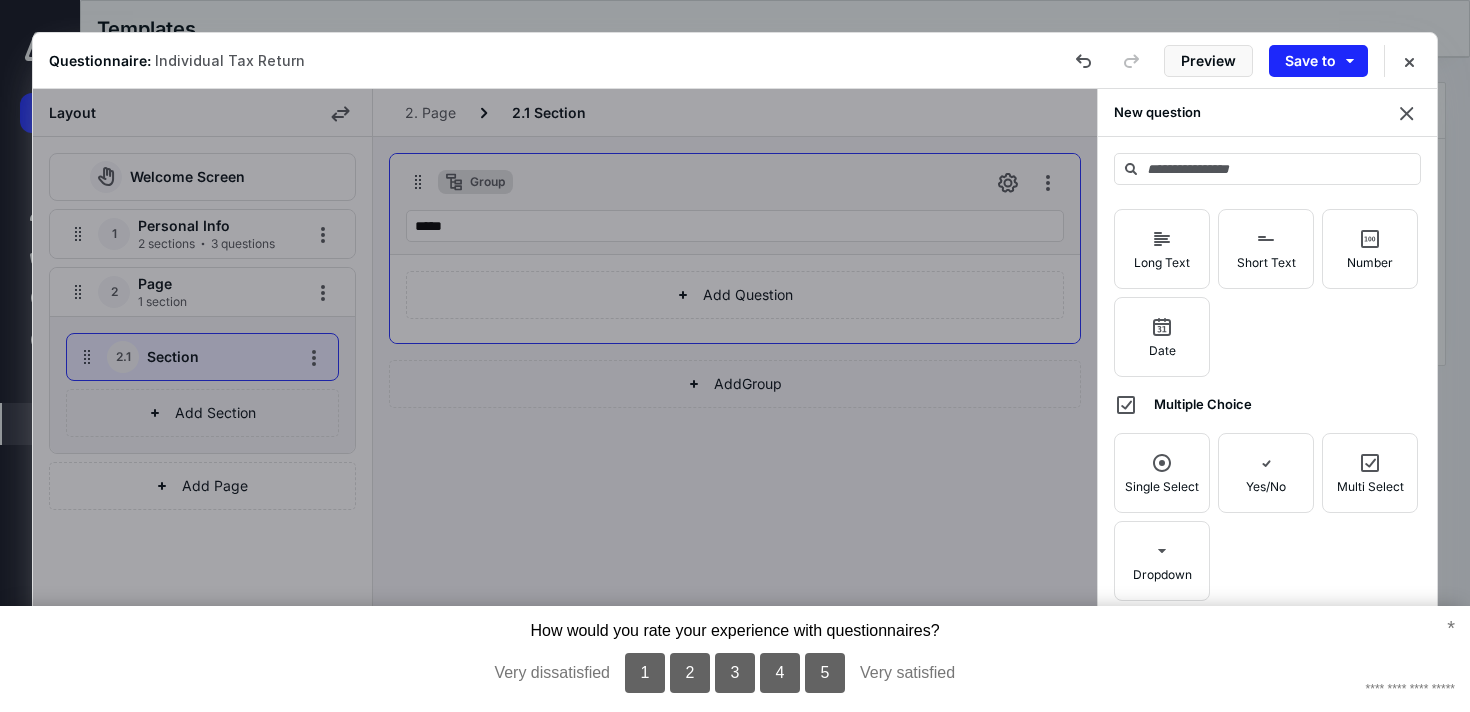 click on "Multi Select" at bounding box center [1370, 473] 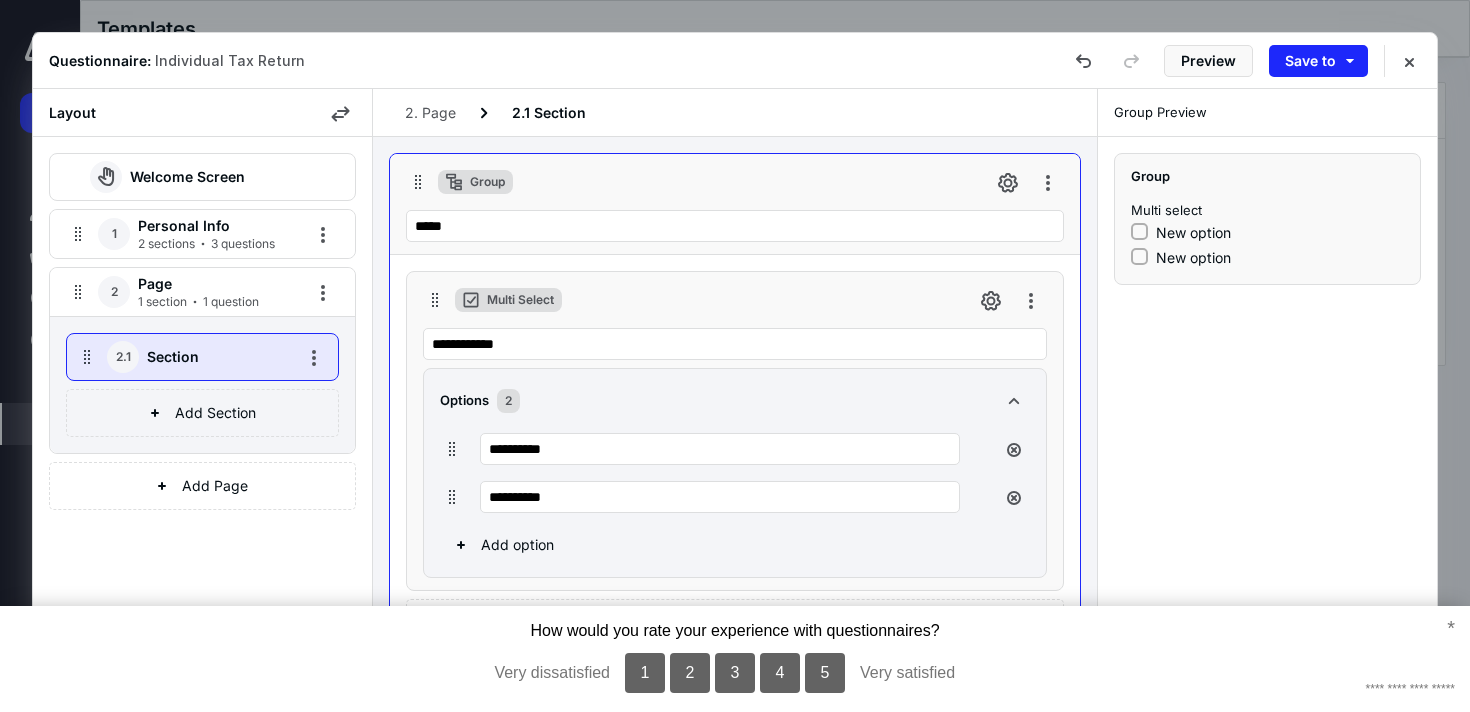 scroll, scrollTop: 89, scrollLeft: 0, axis: vertical 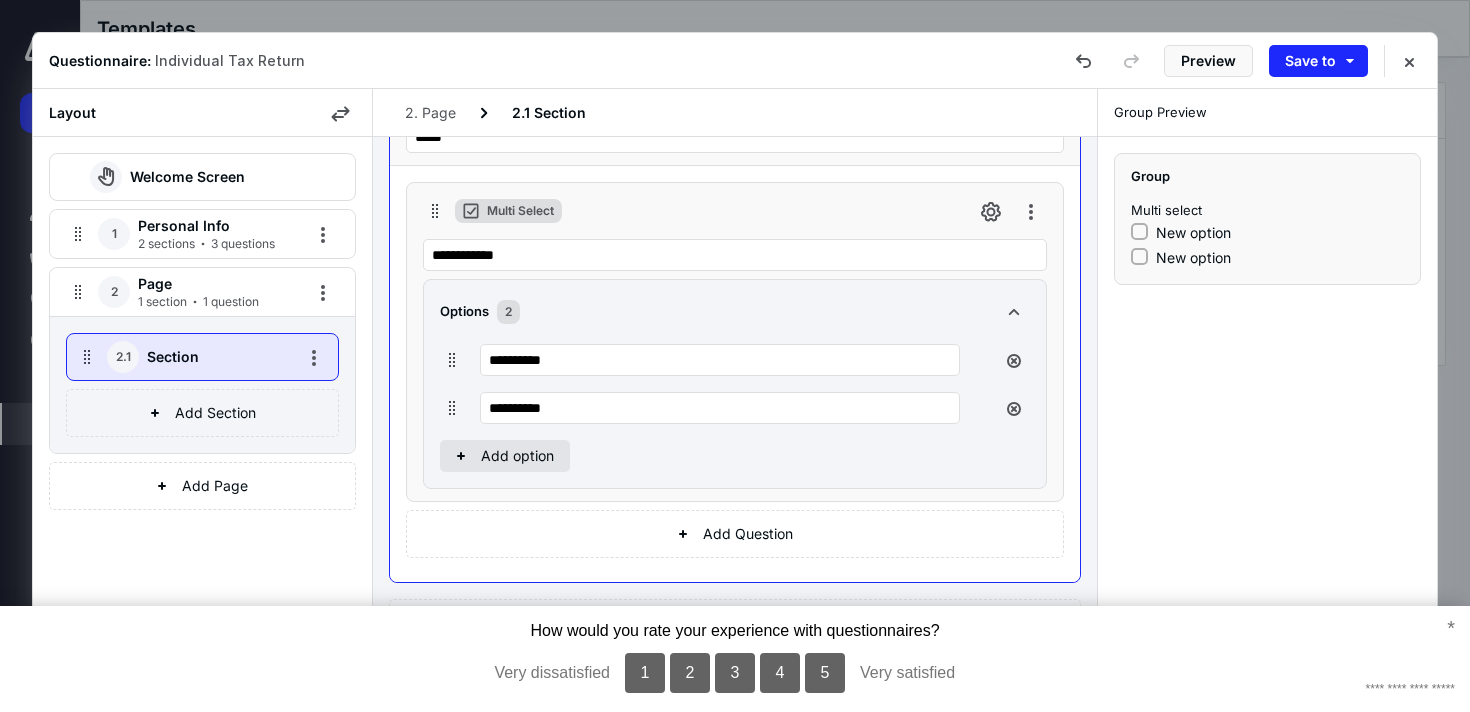 click on "Add option" at bounding box center (505, 456) 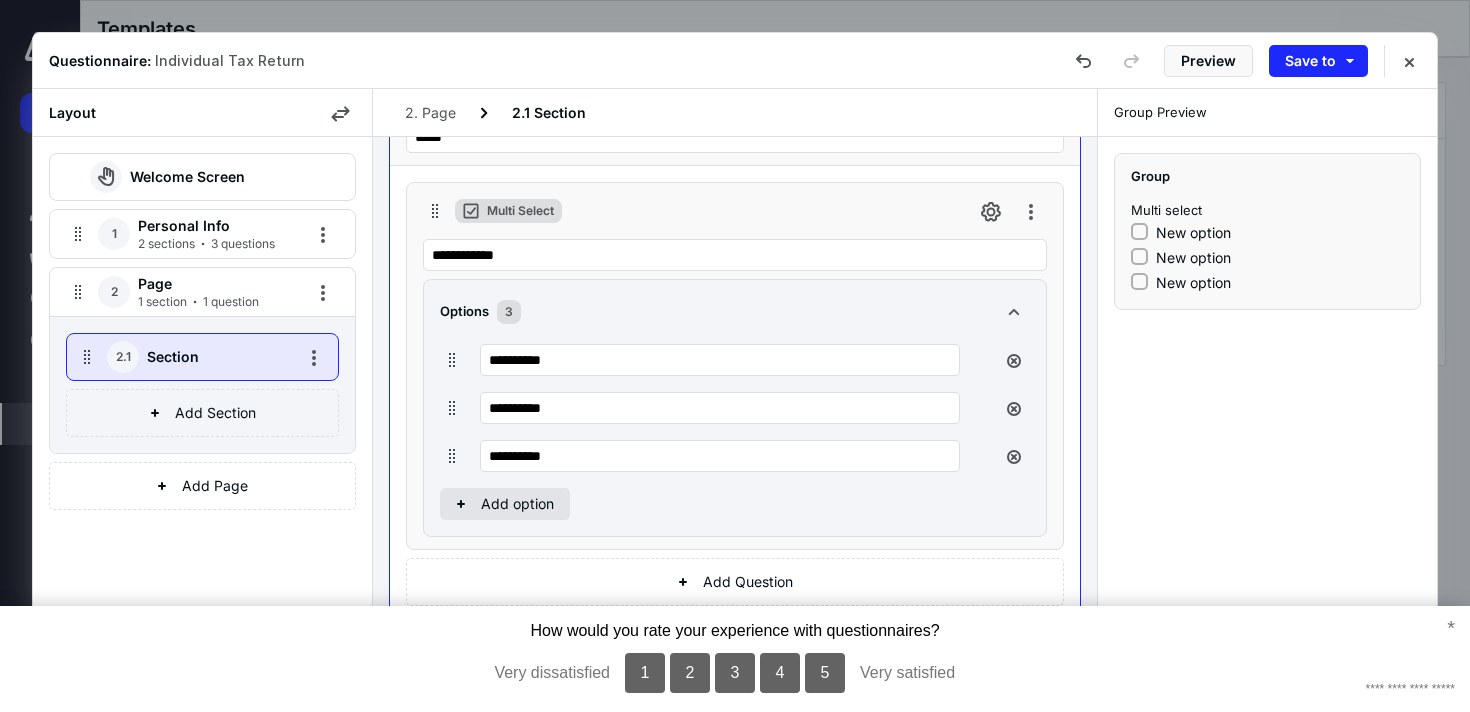 click on "Add option" at bounding box center [505, 504] 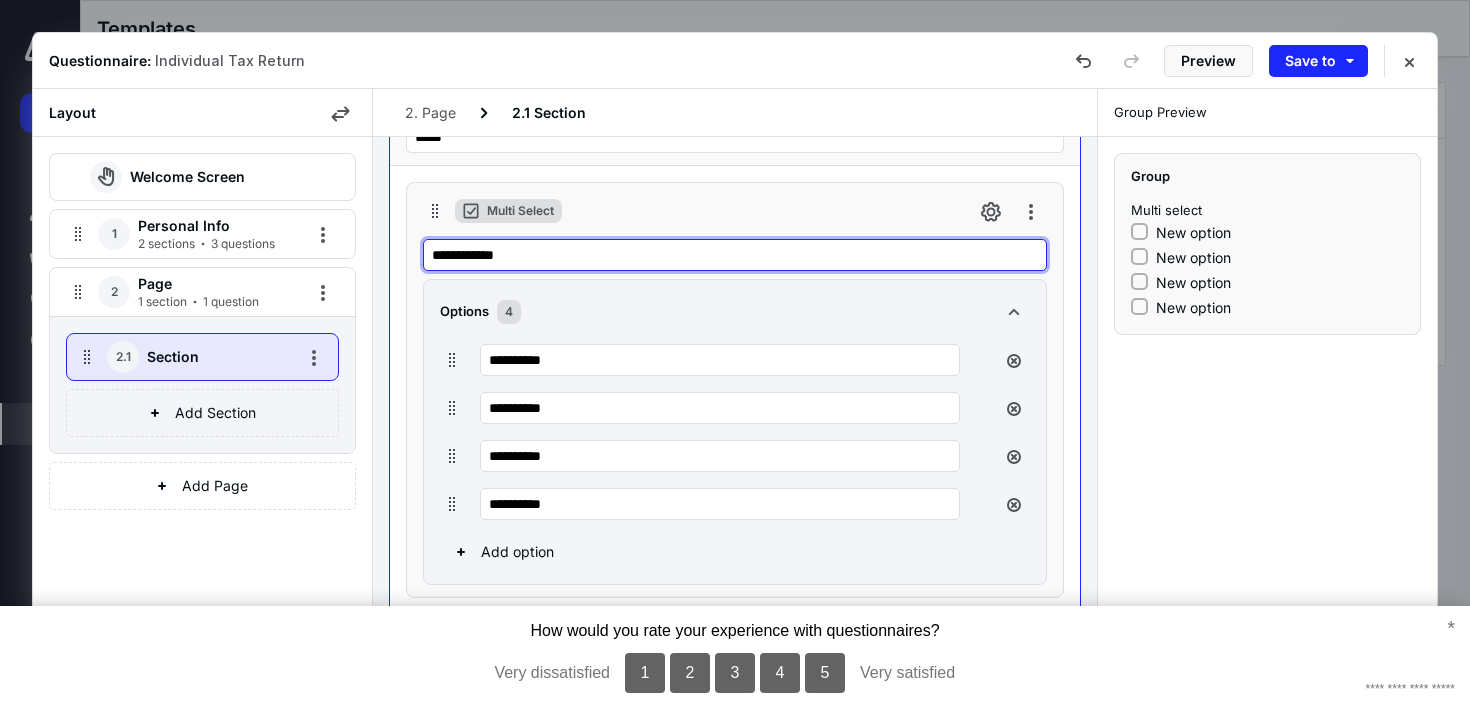 click on "**********" at bounding box center (735, 255) 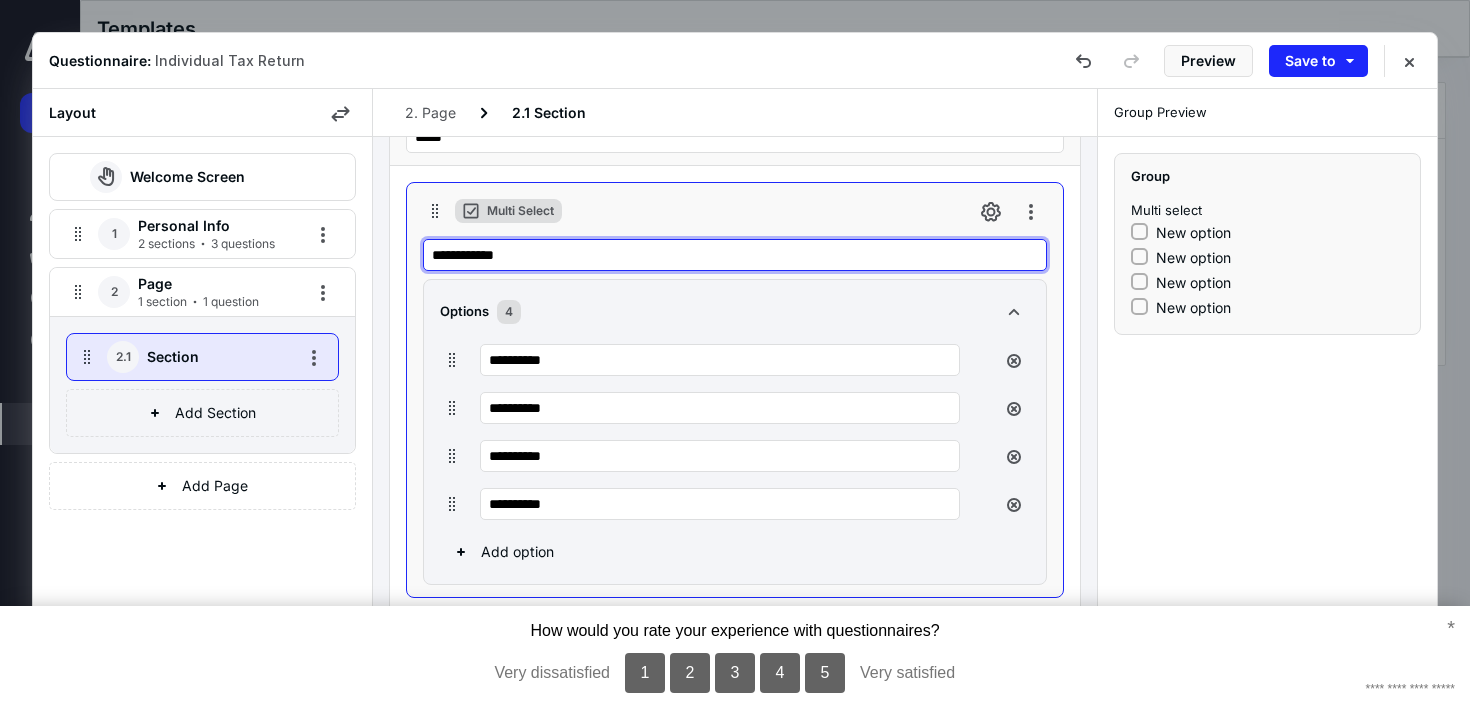 click on "**********" at bounding box center [735, 255] 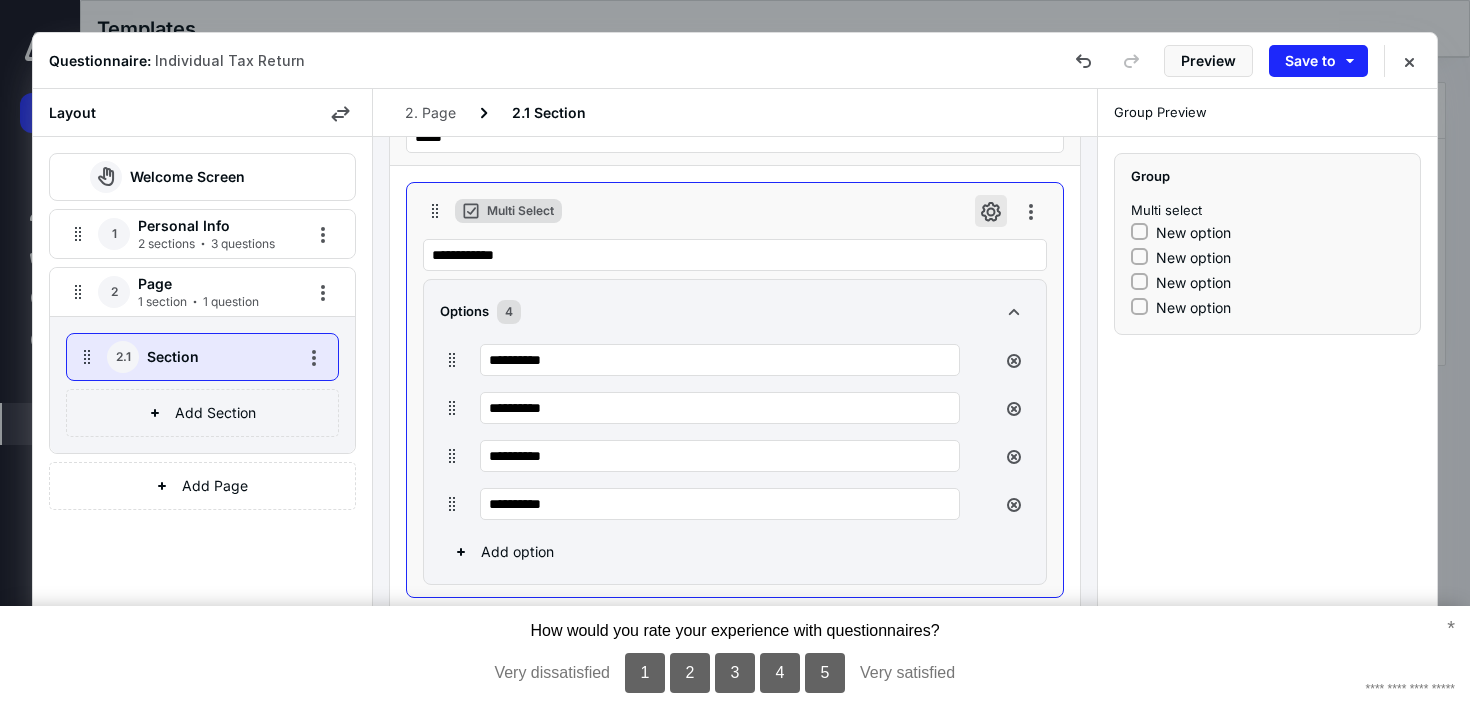 click at bounding box center [991, 211] 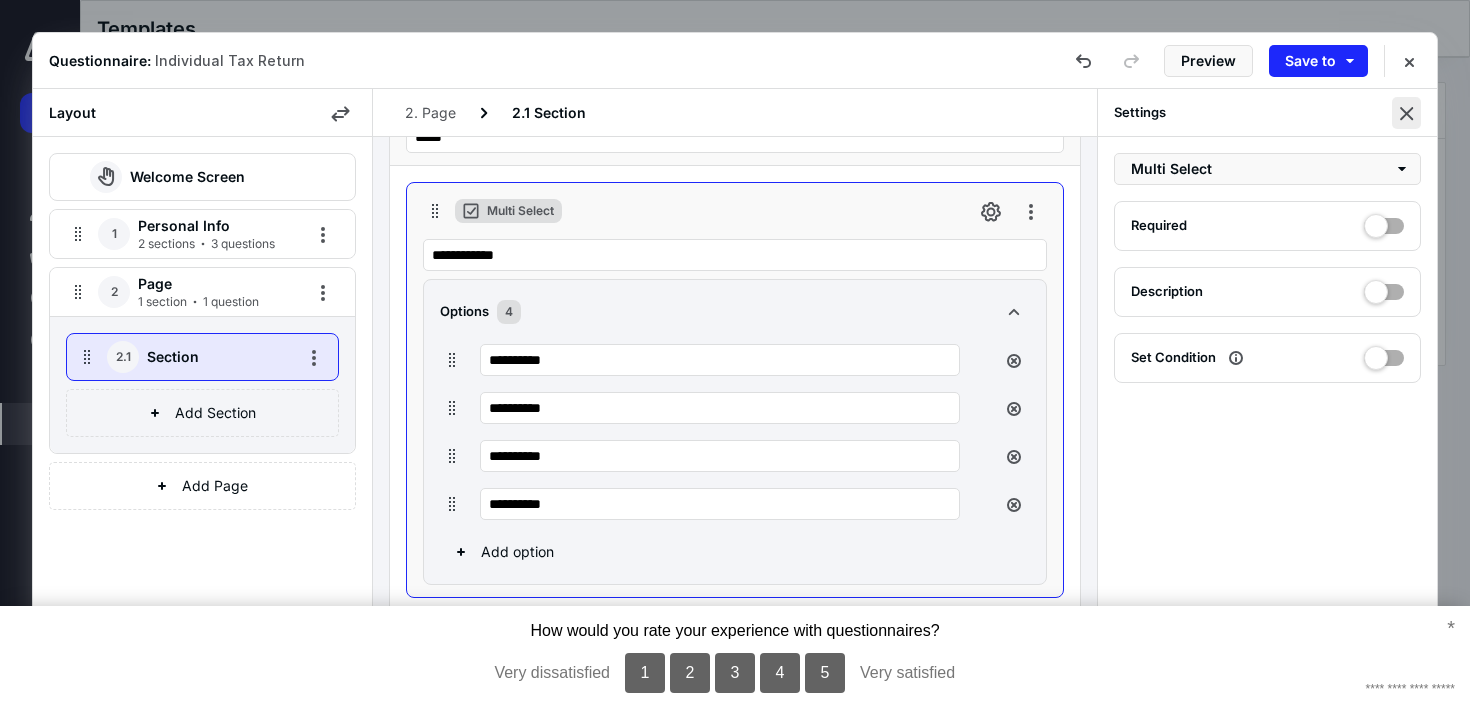 click at bounding box center [1406, 113] 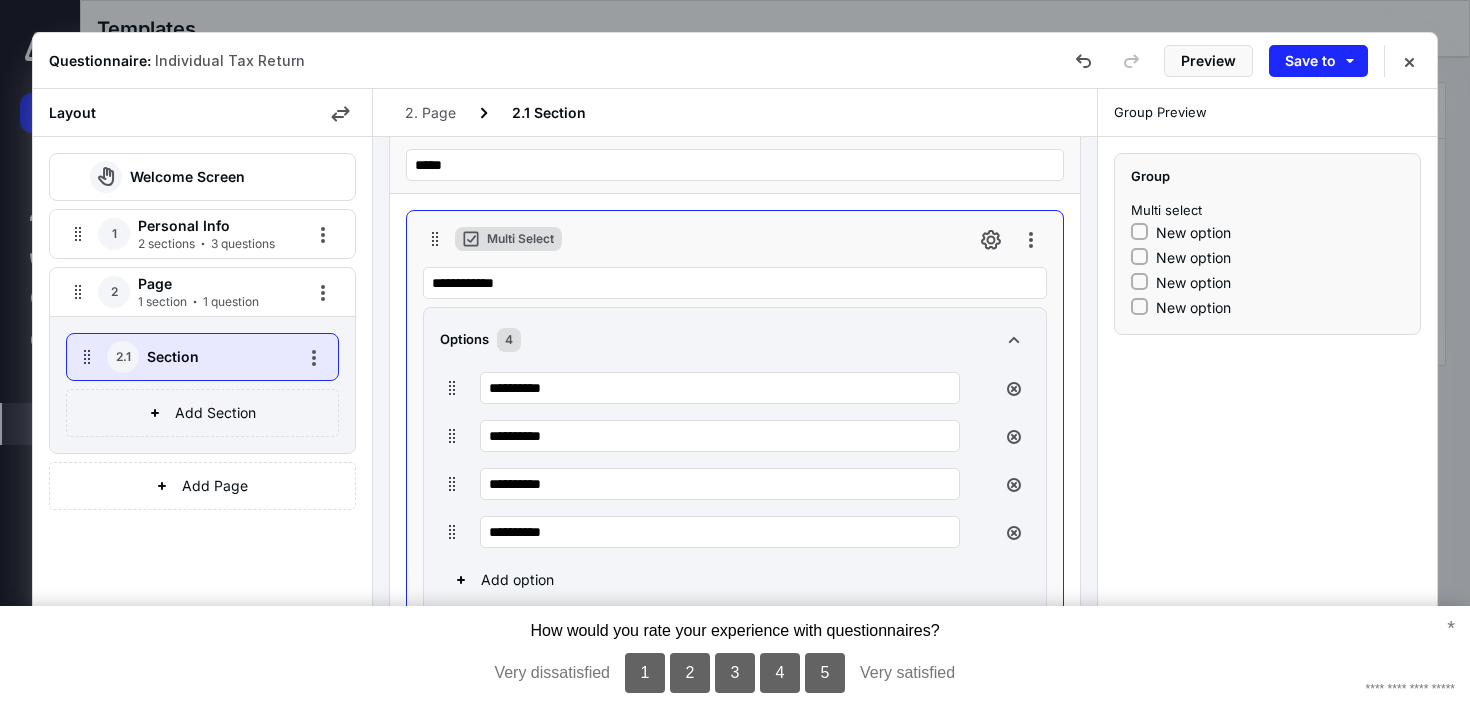 scroll, scrollTop: 51, scrollLeft: 0, axis: vertical 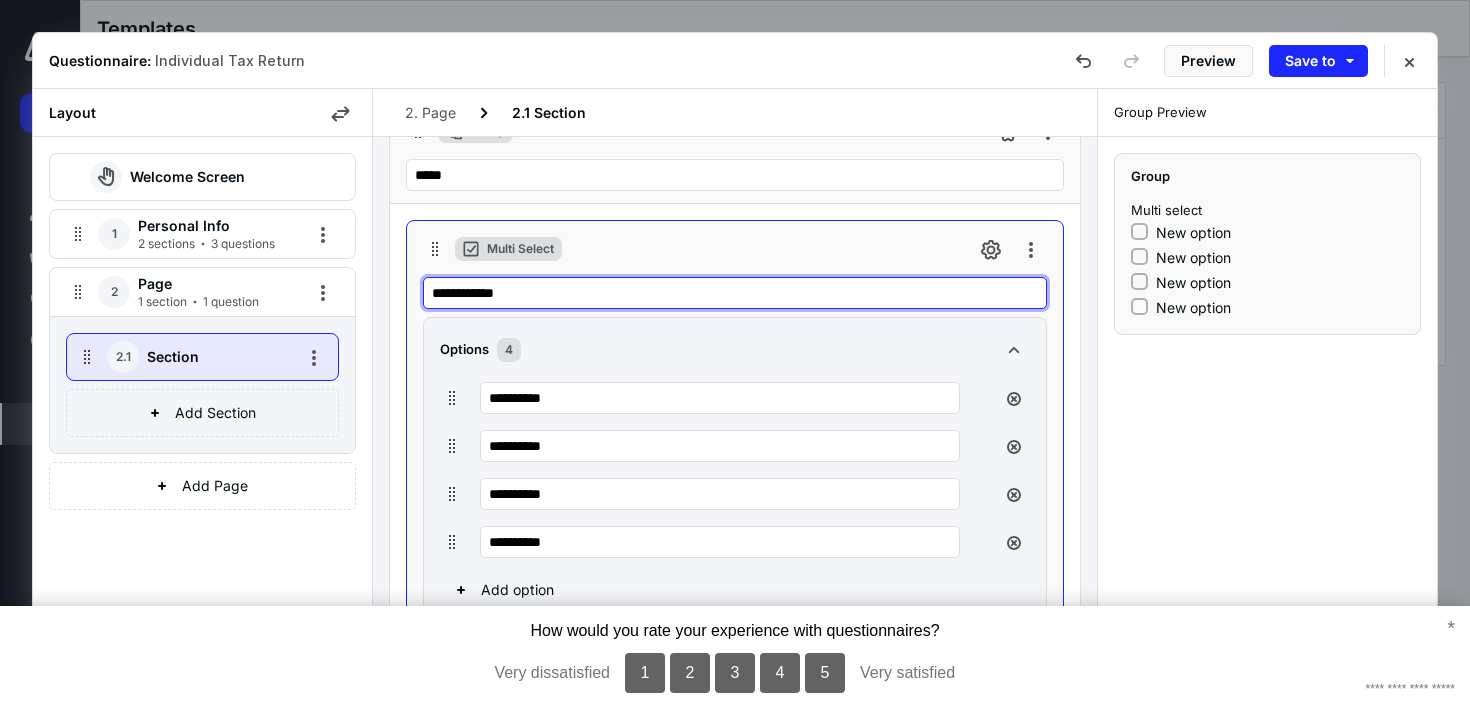 click on "**********" at bounding box center (735, 293) 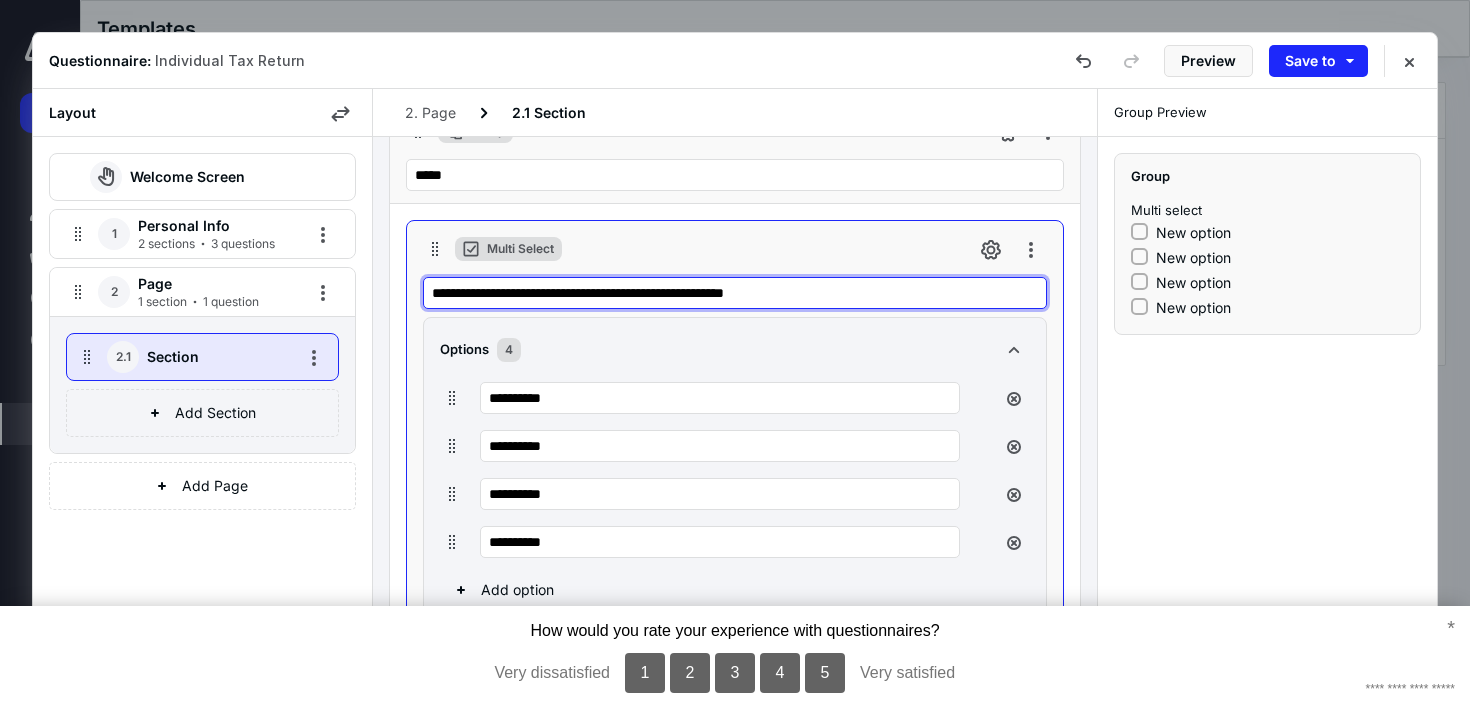 type on "**********" 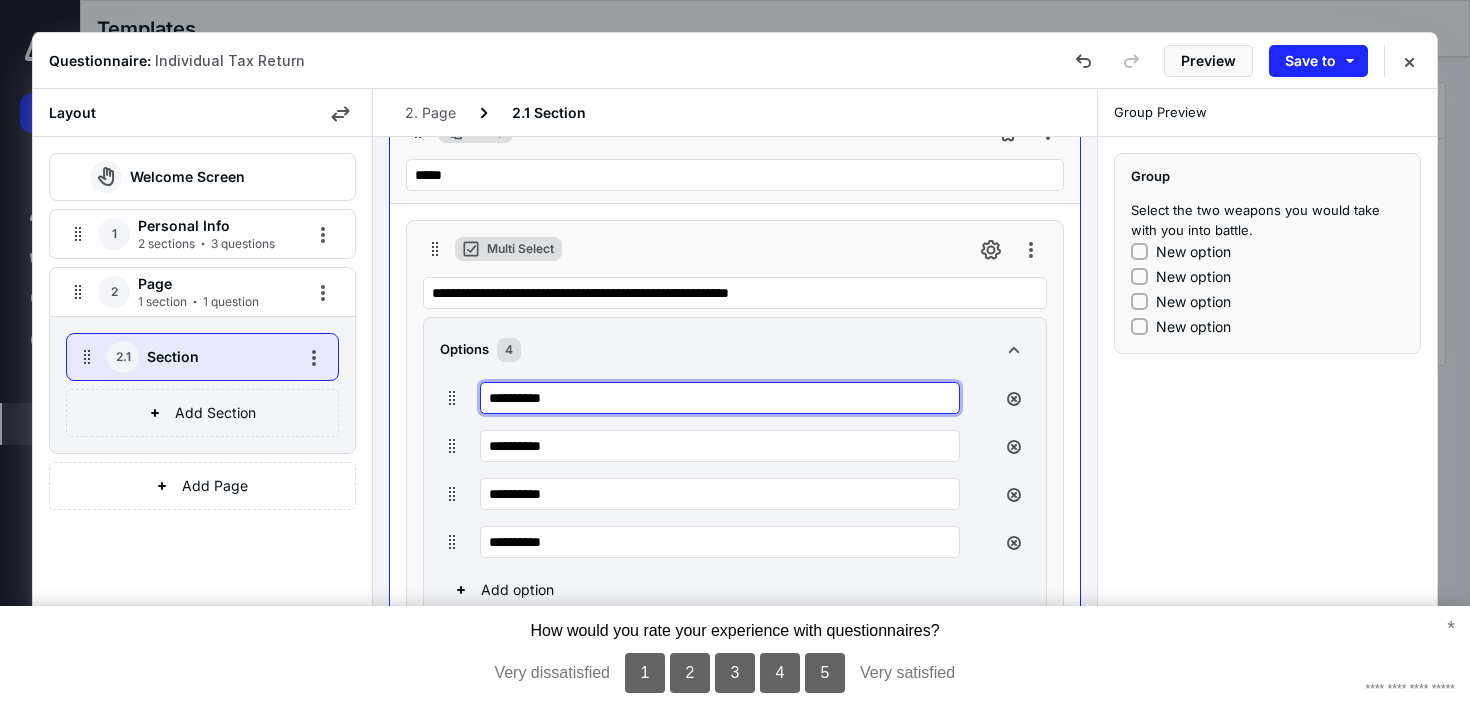 click on "**********" at bounding box center (720, 398) 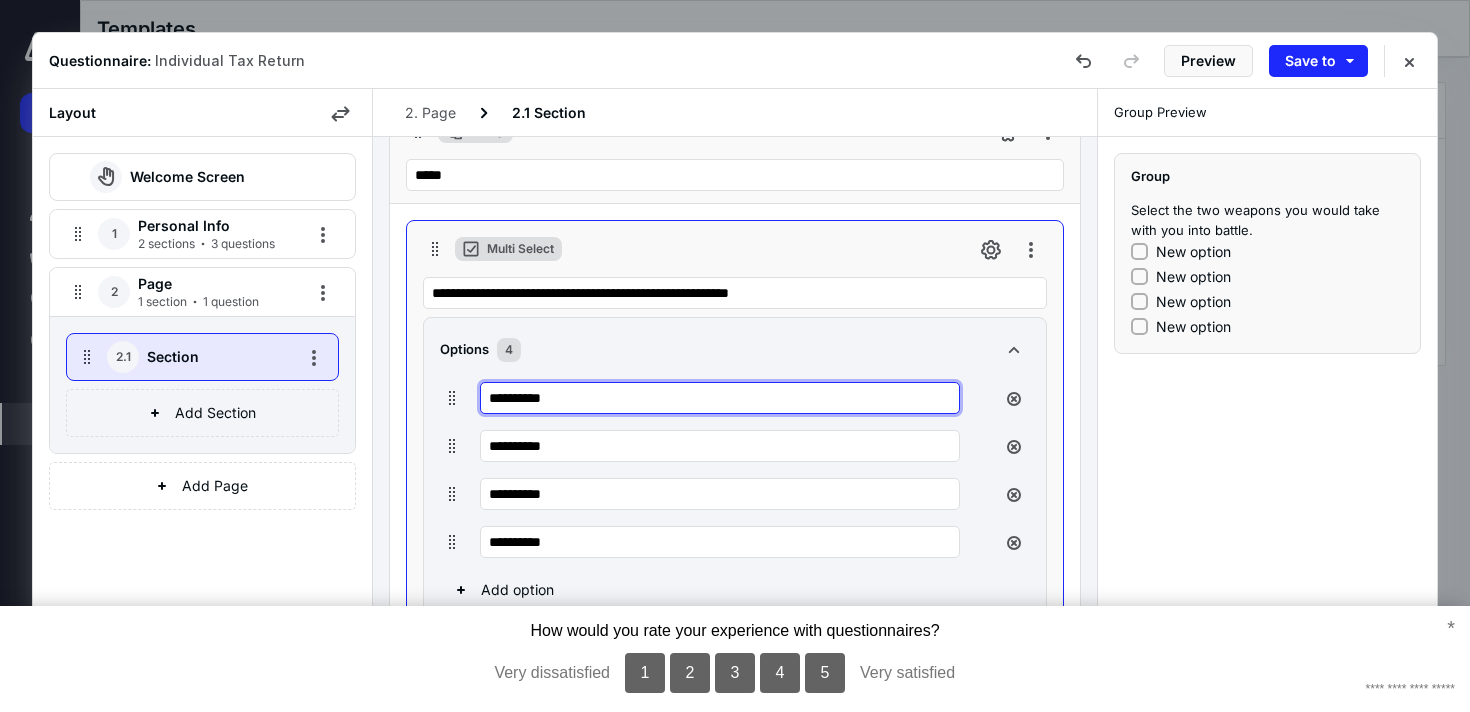 click on "**********" at bounding box center [720, 398] 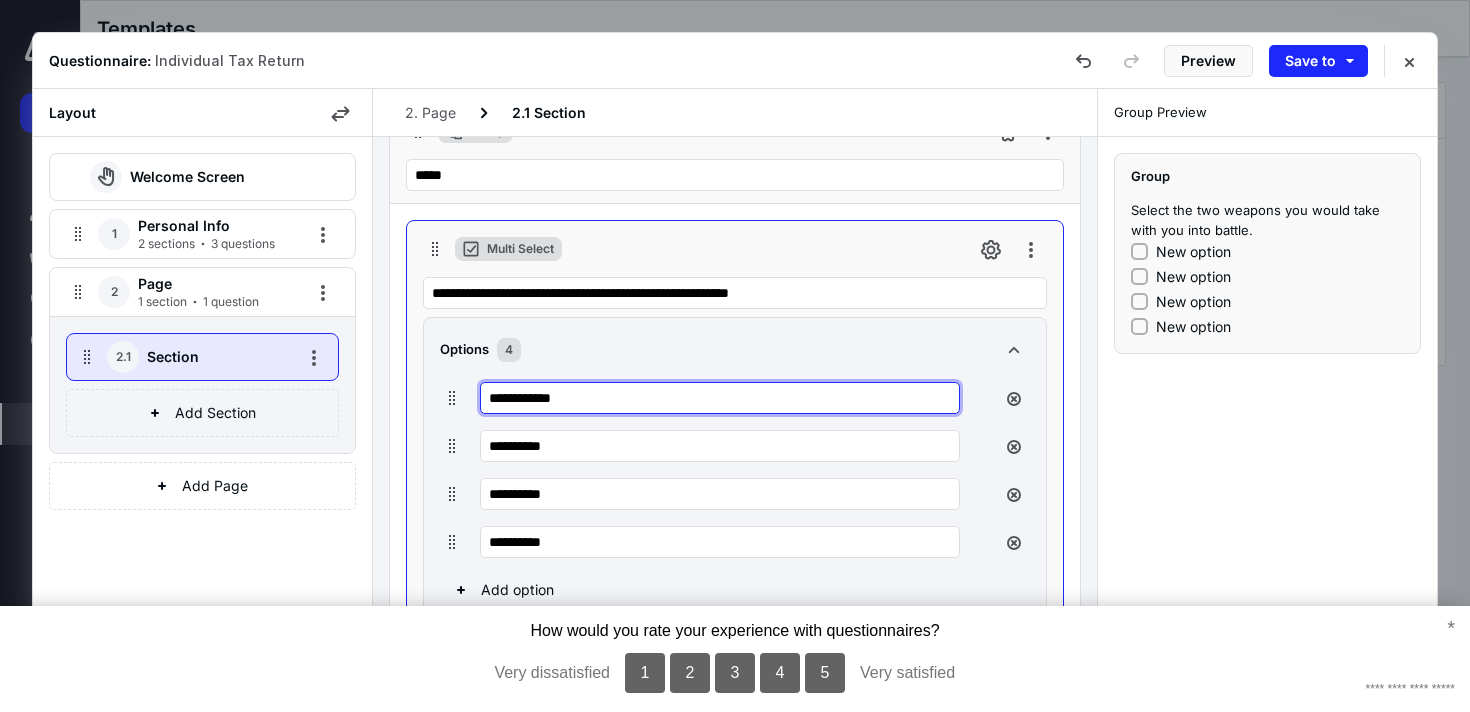 type on "**********" 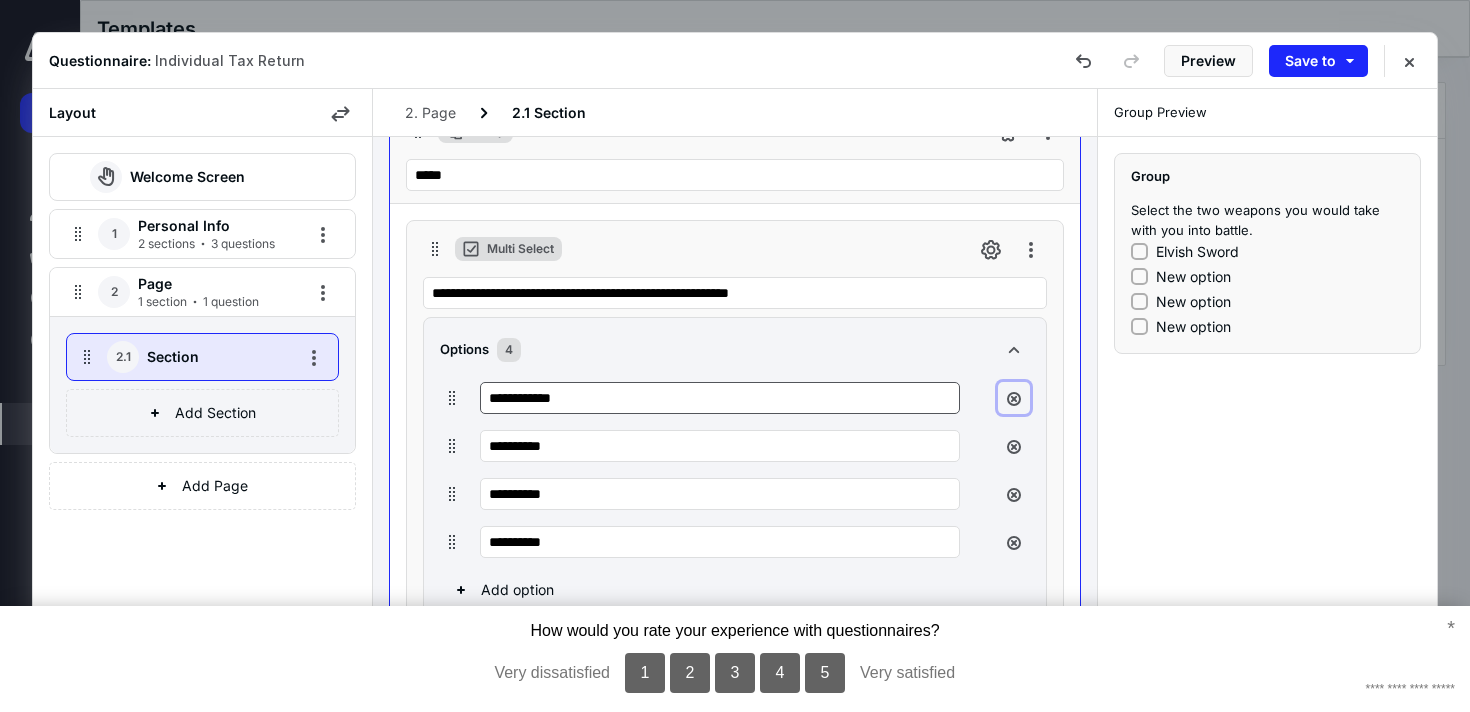 type 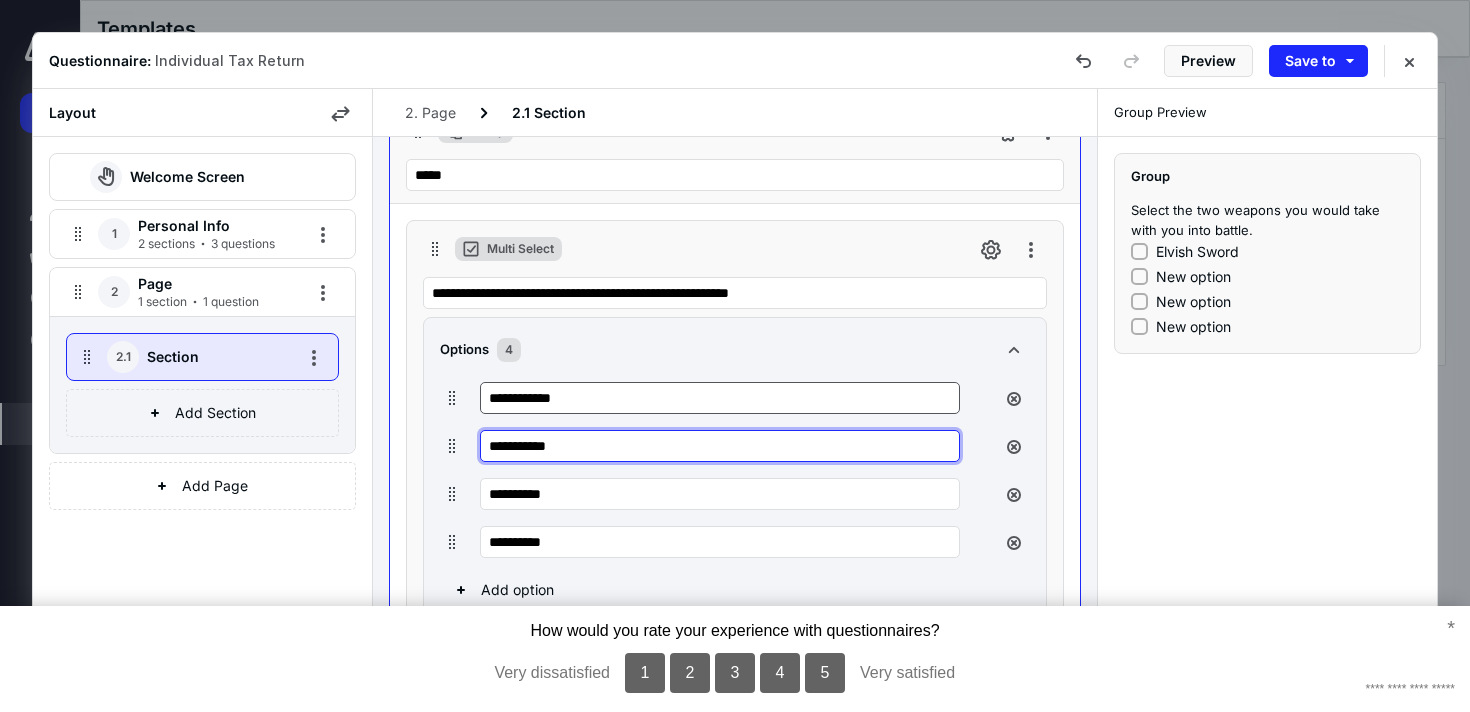 type on "**********" 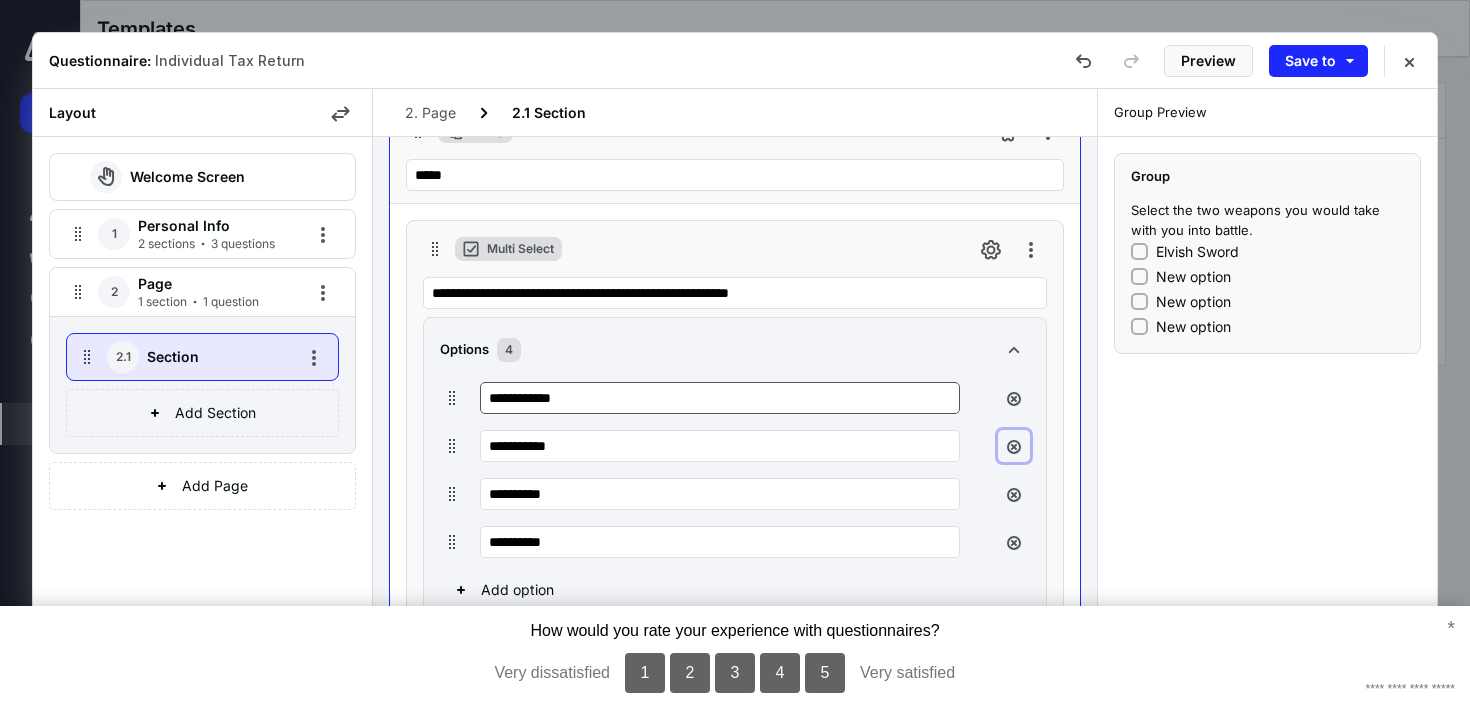type 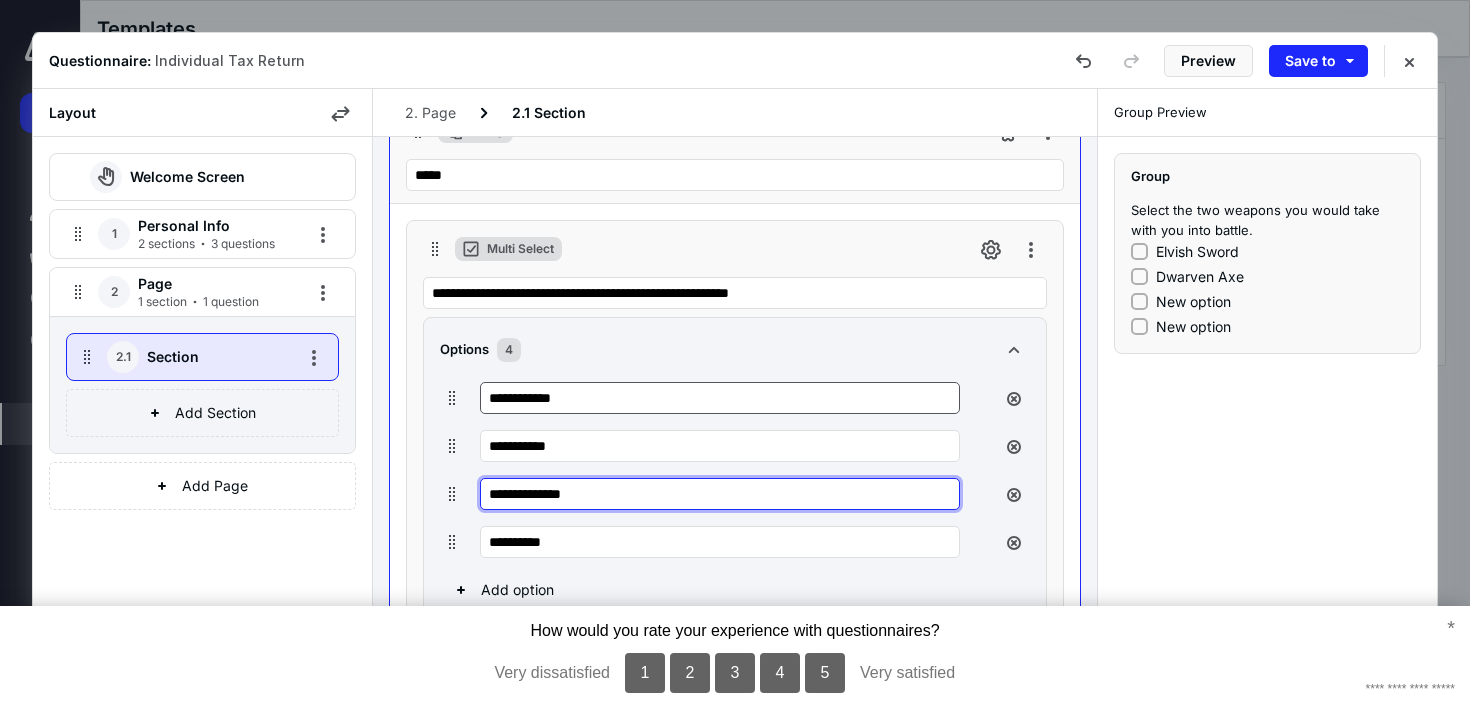 type on "**********" 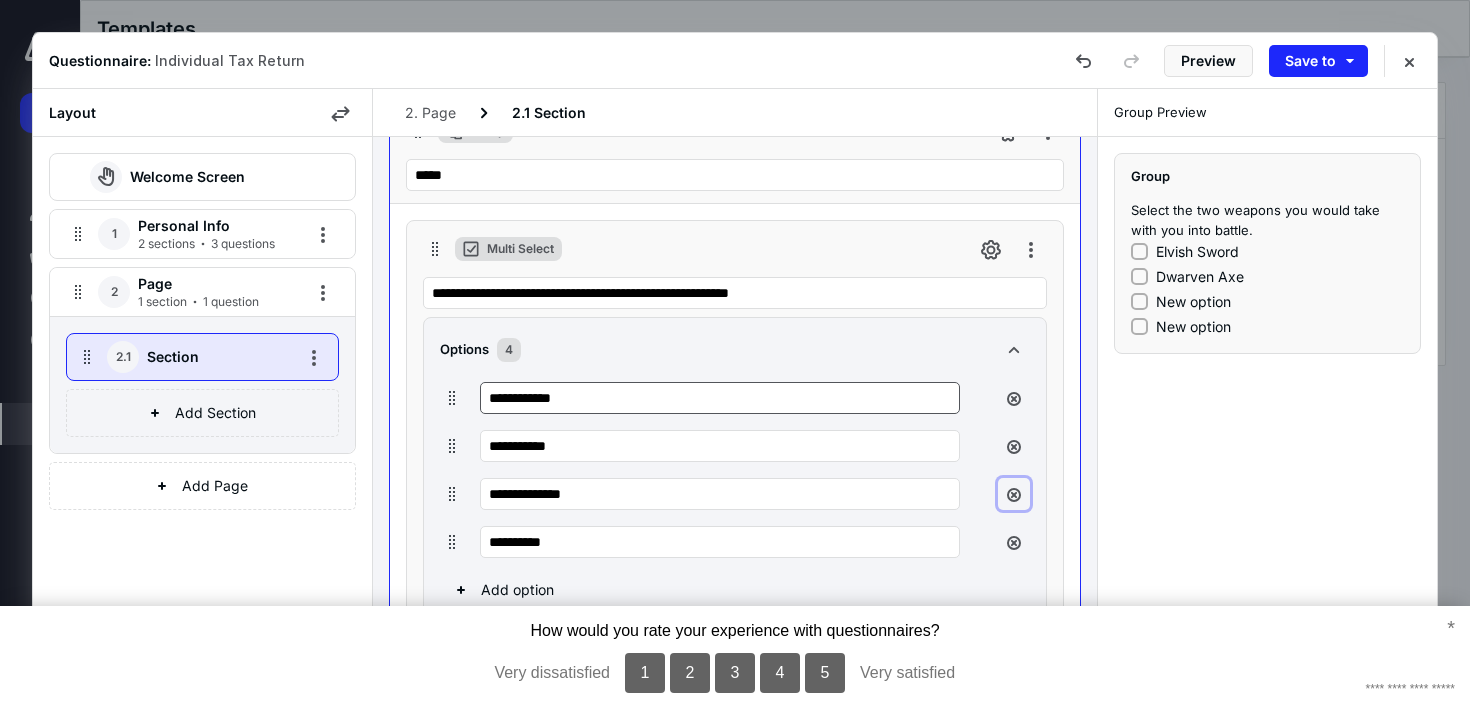 type 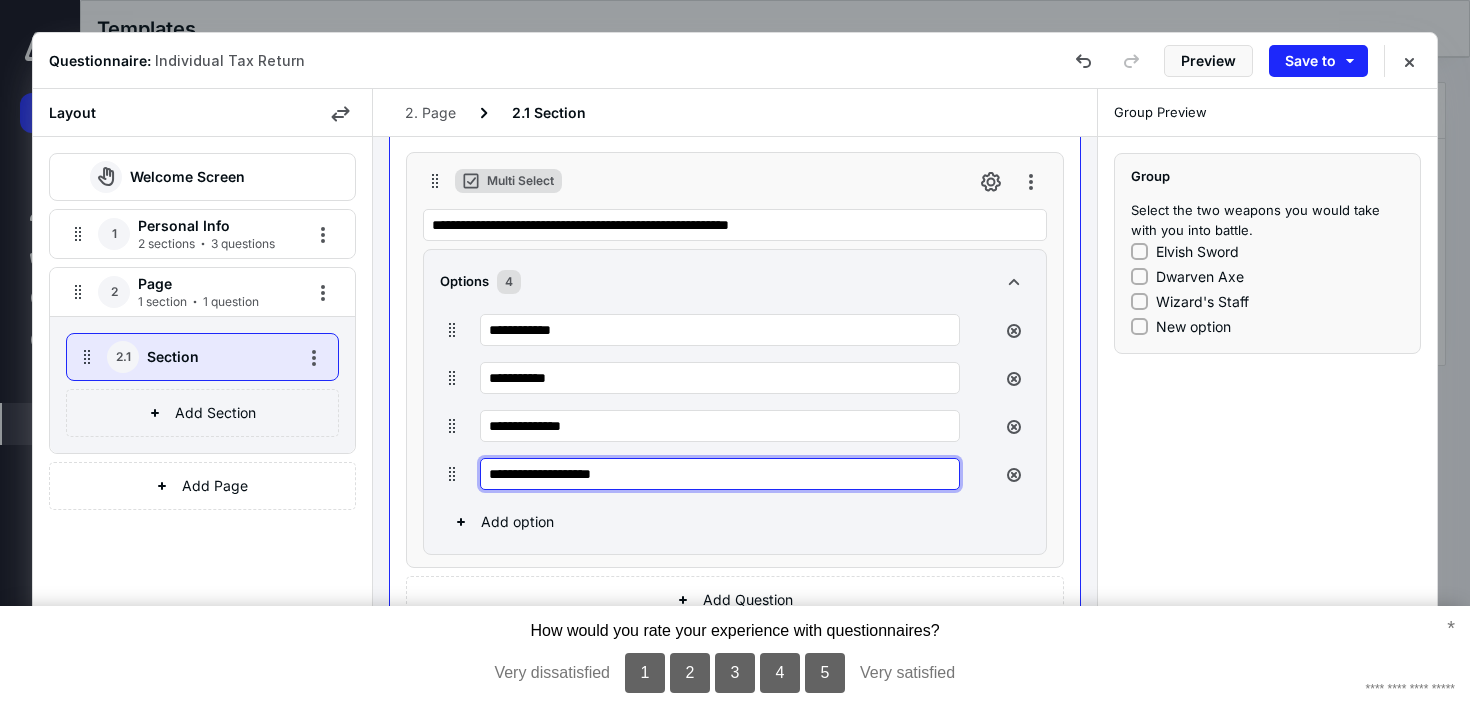 scroll, scrollTop: 185, scrollLeft: 0, axis: vertical 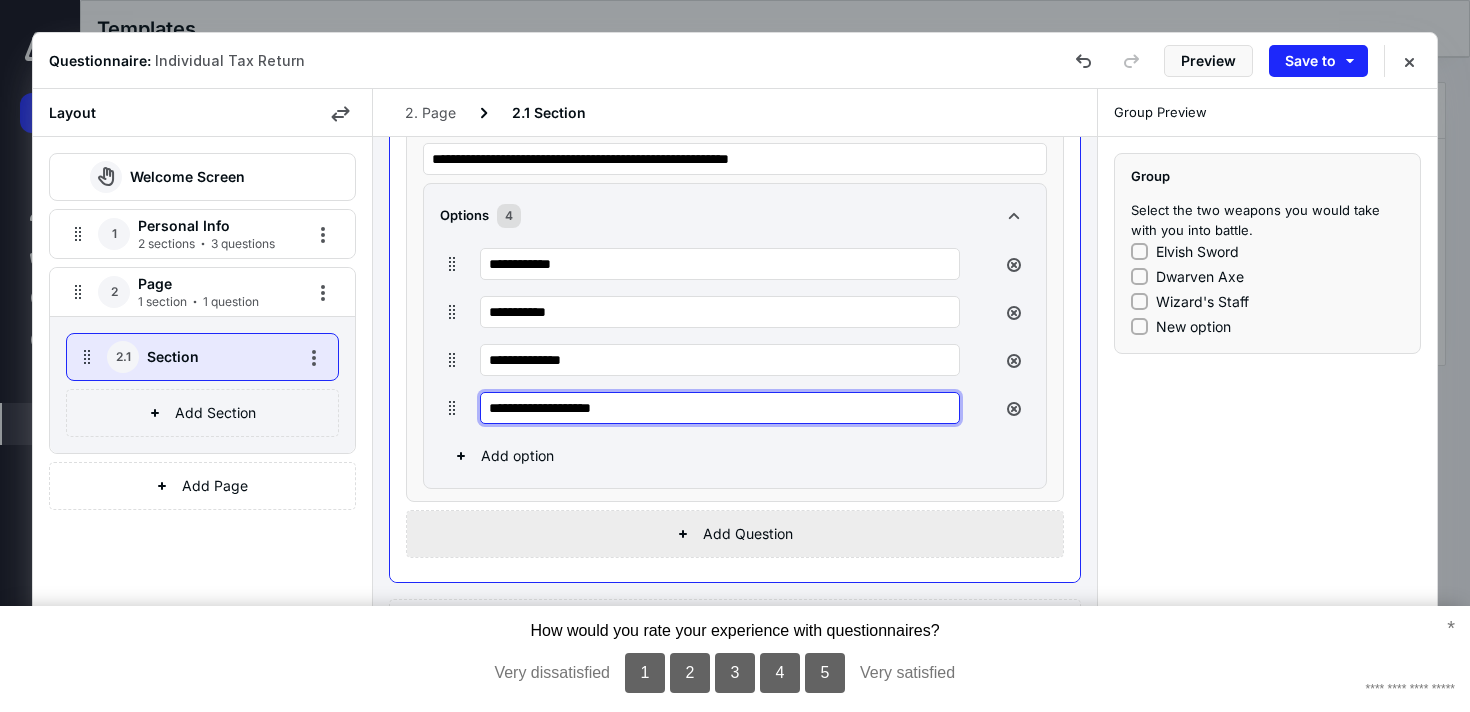 type on "**********" 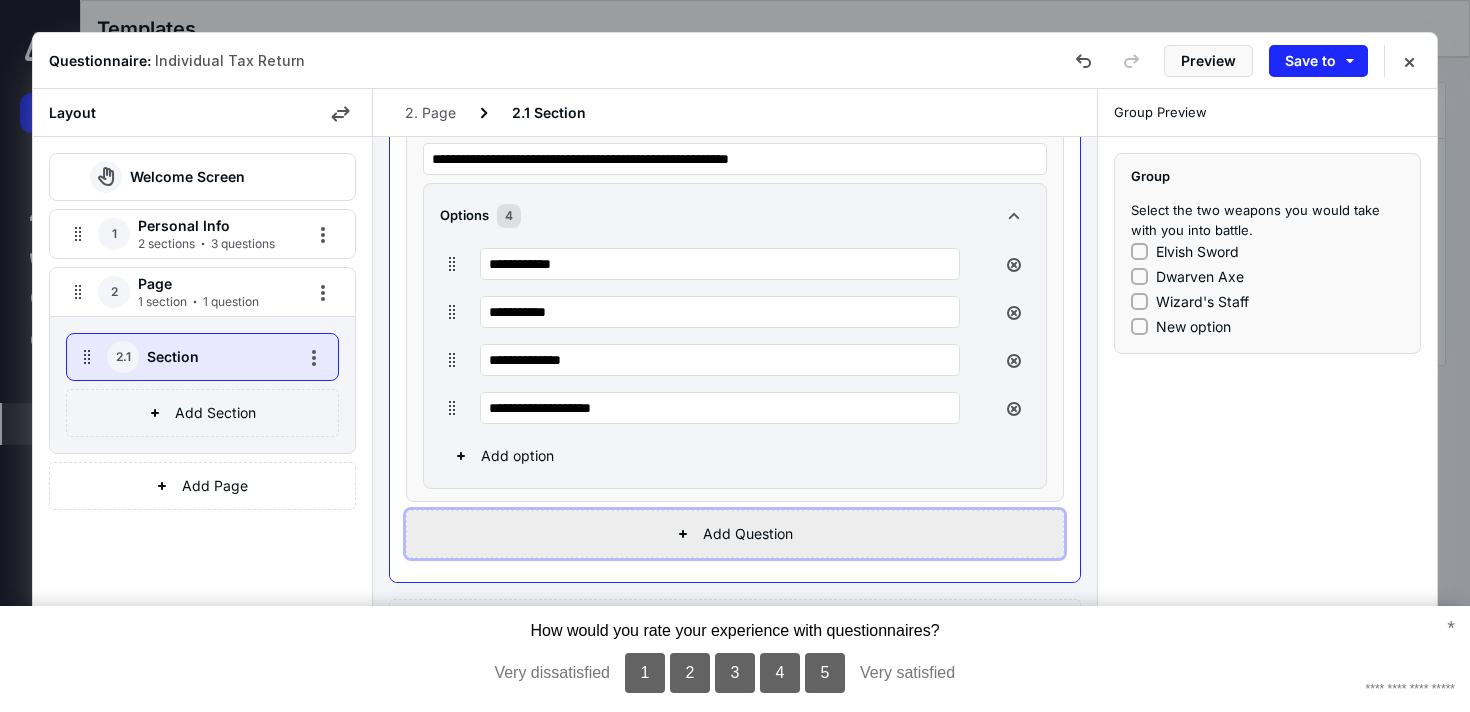click on "Add Question" at bounding box center [735, 534] 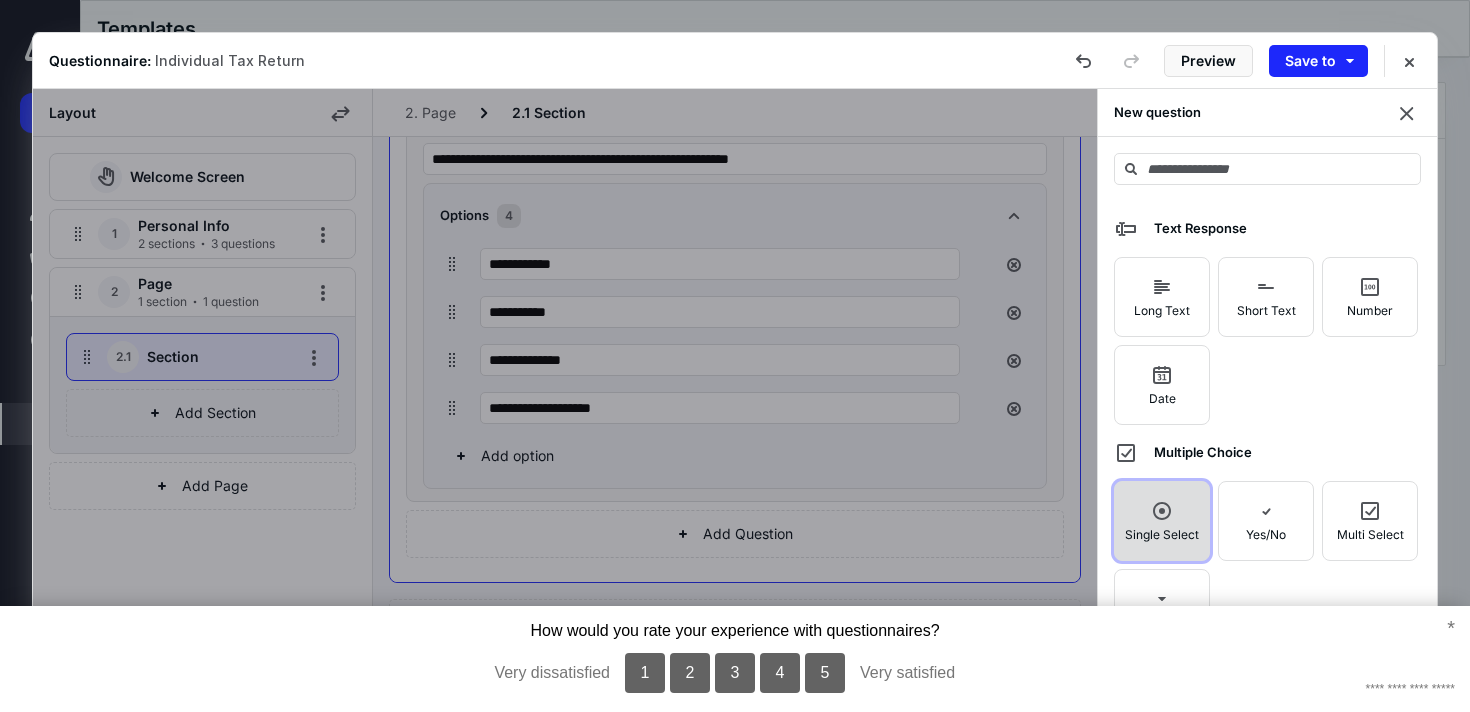 click 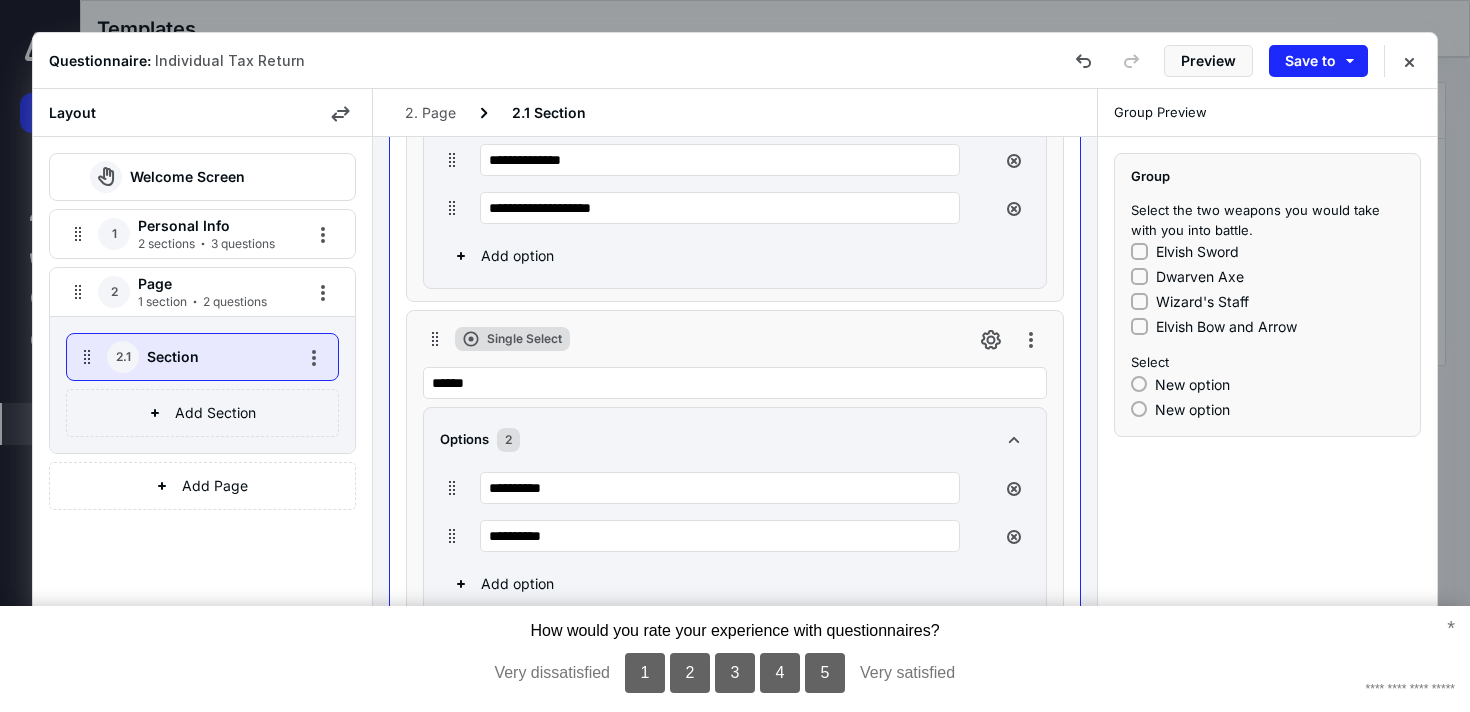 scroll, scrollTop: 386, scrollLeft: 0, axis: vertical 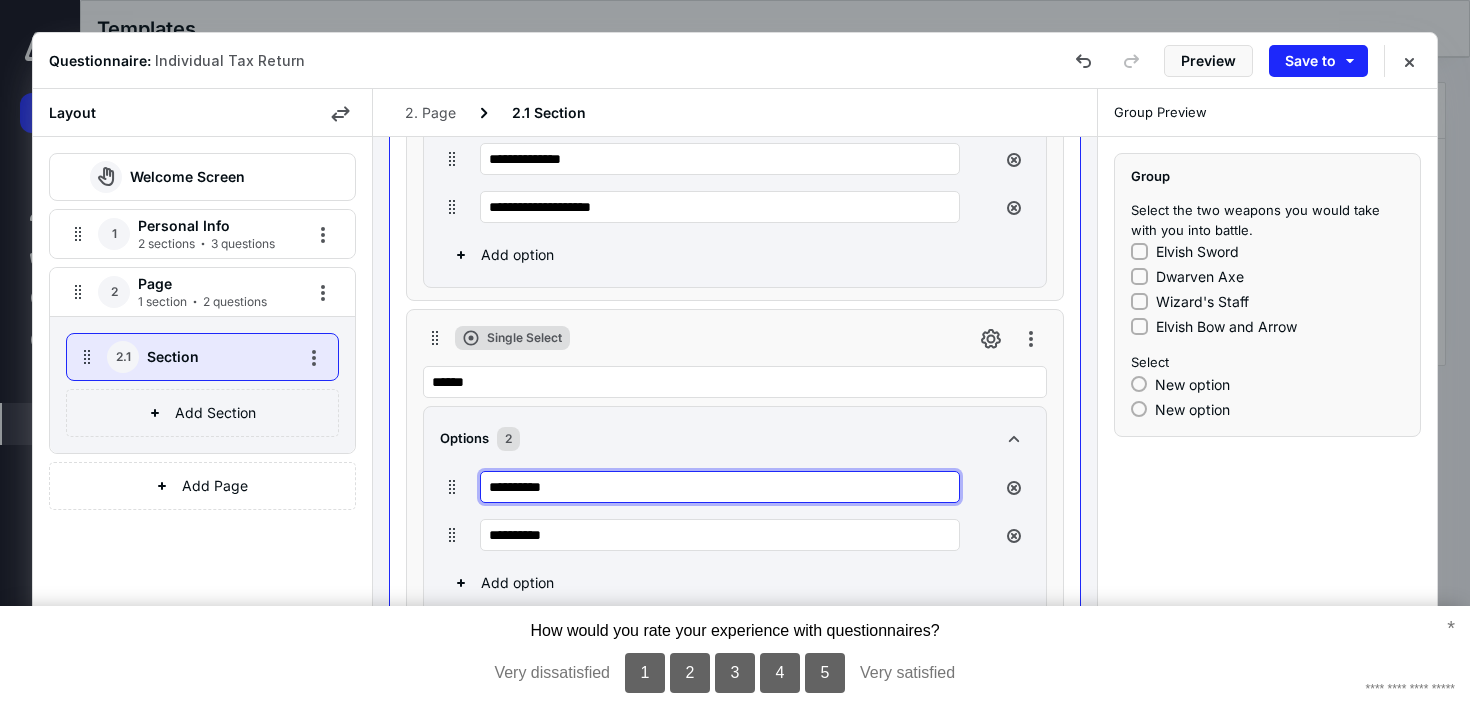 click on "**********" at bounding box center [720, 487] 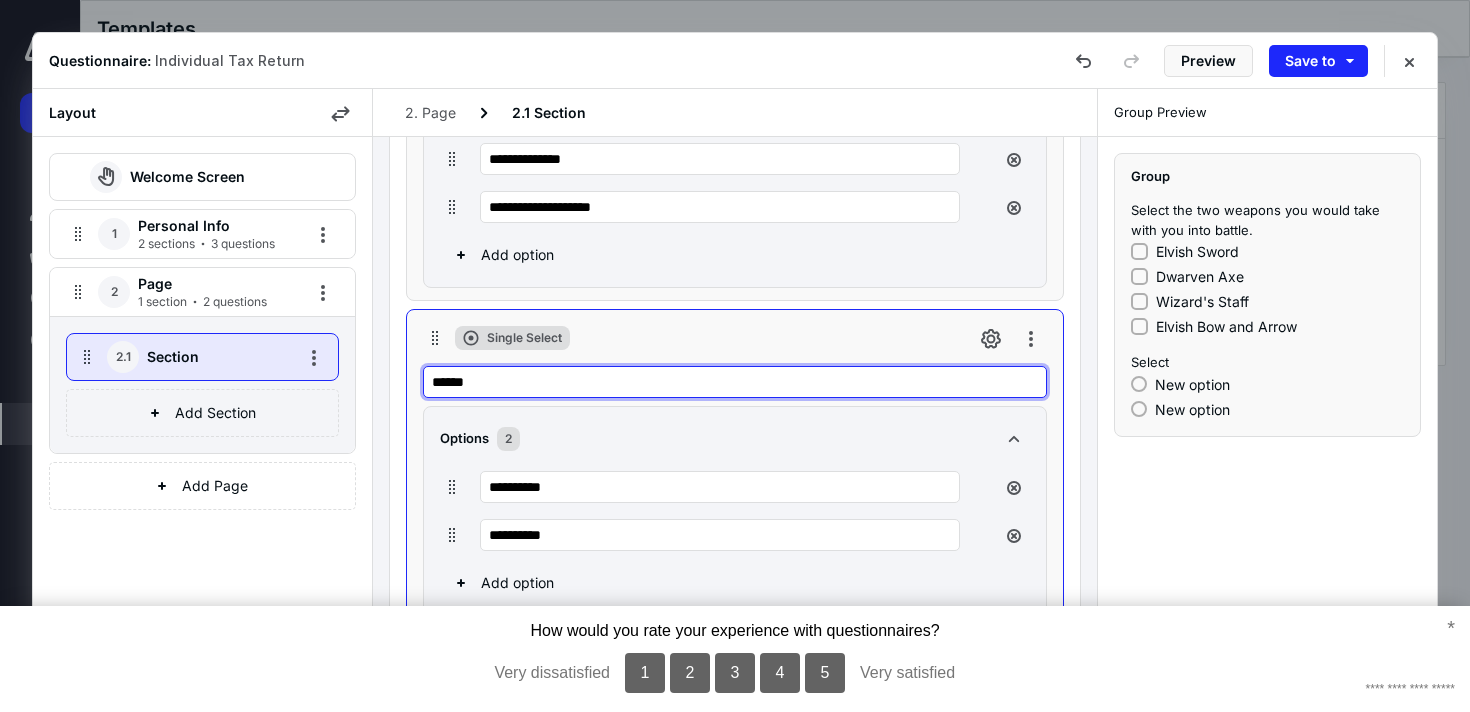 click on "******" at bounding box center [735, 382] 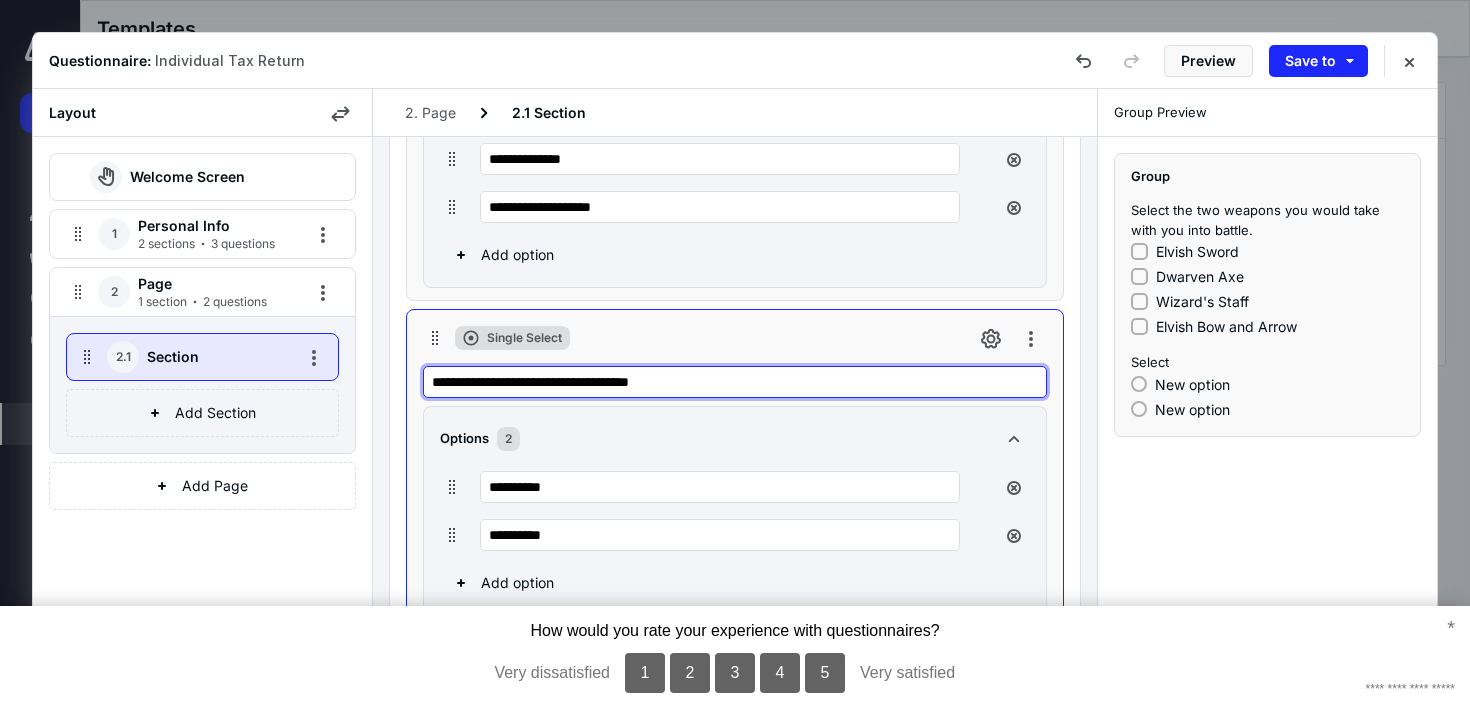 type on "**********" 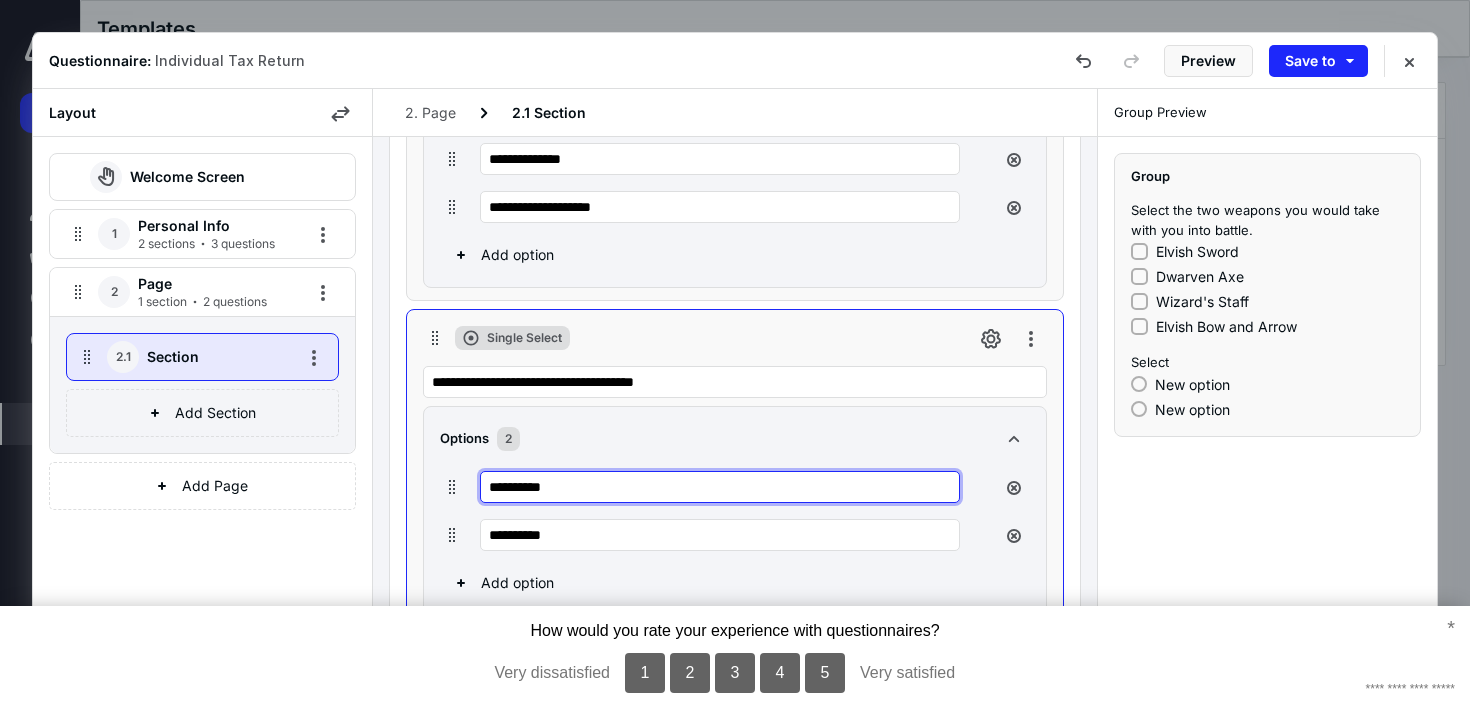 click on "**********" at bounding box center (720, 487) 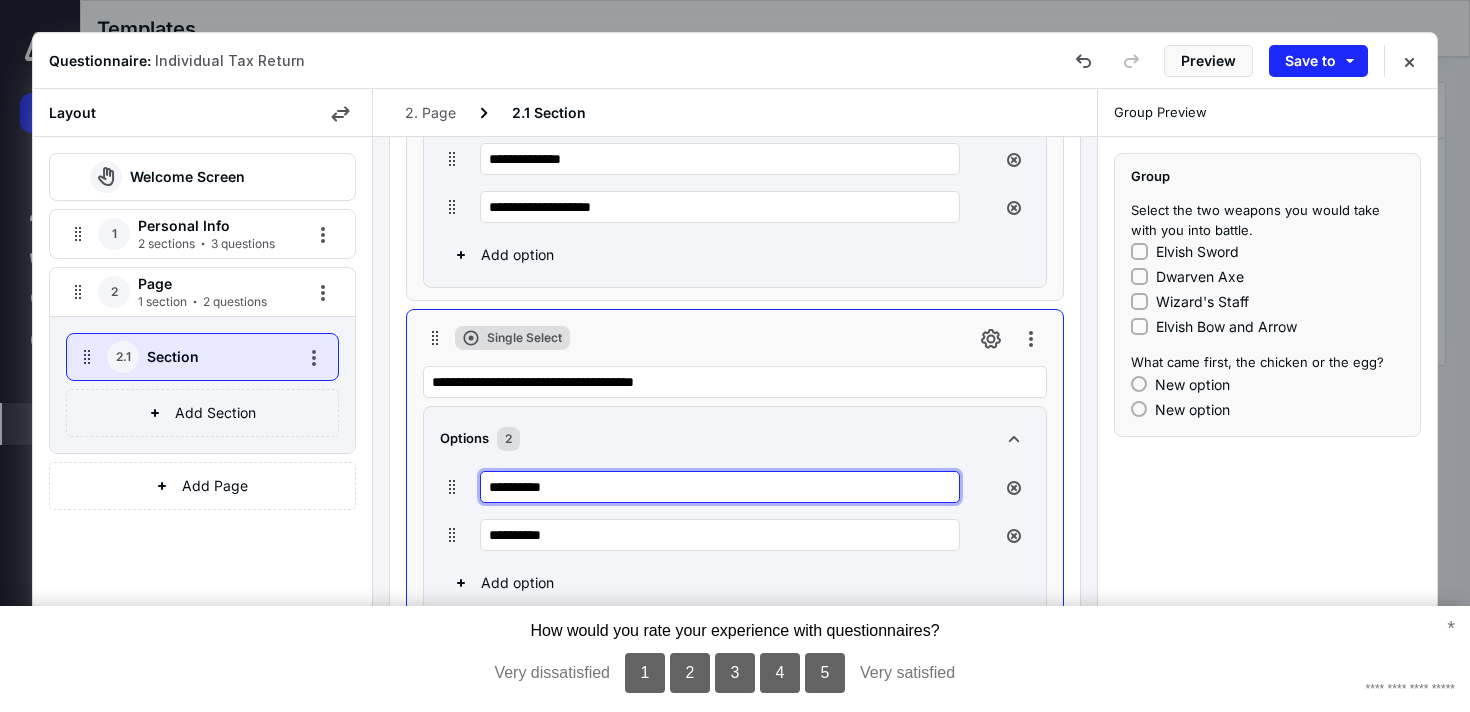 click on "**********" at bounding box center (720, 487) 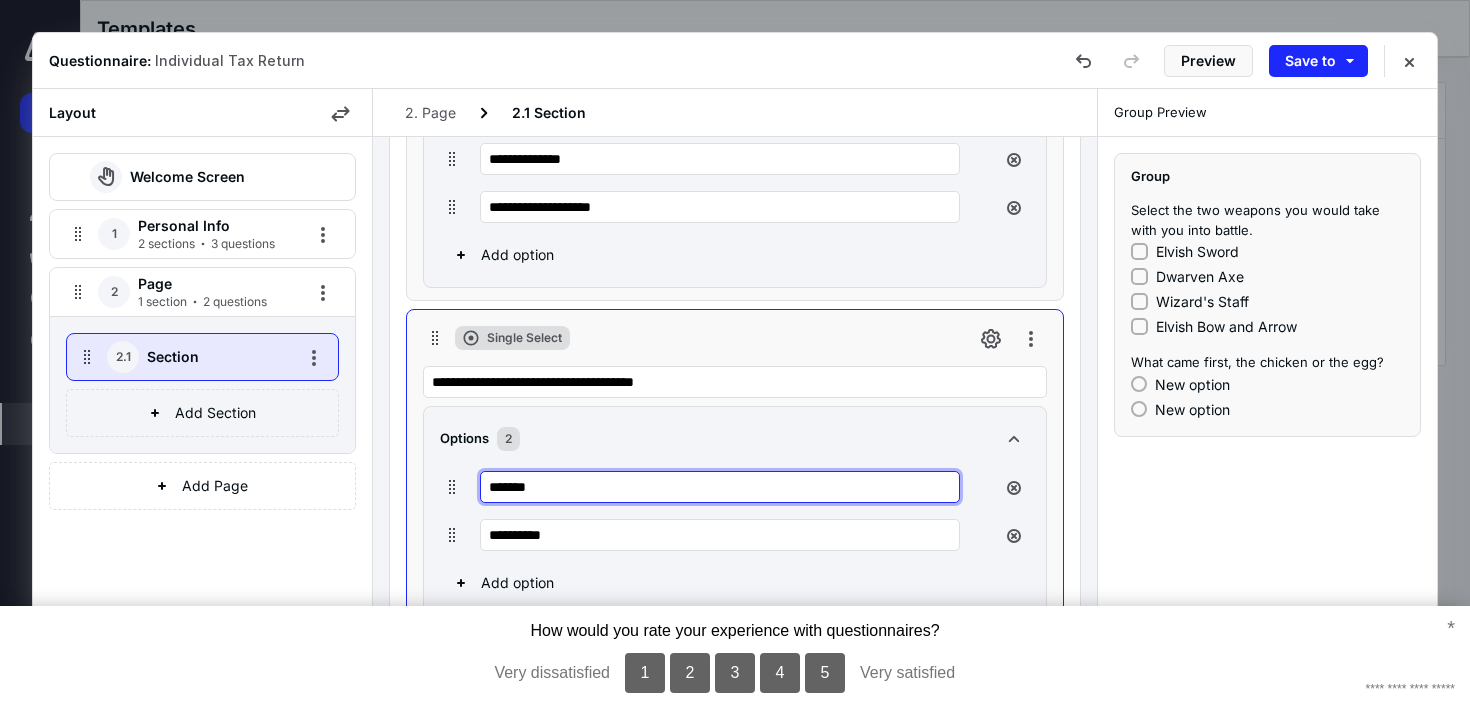 type on "*******" 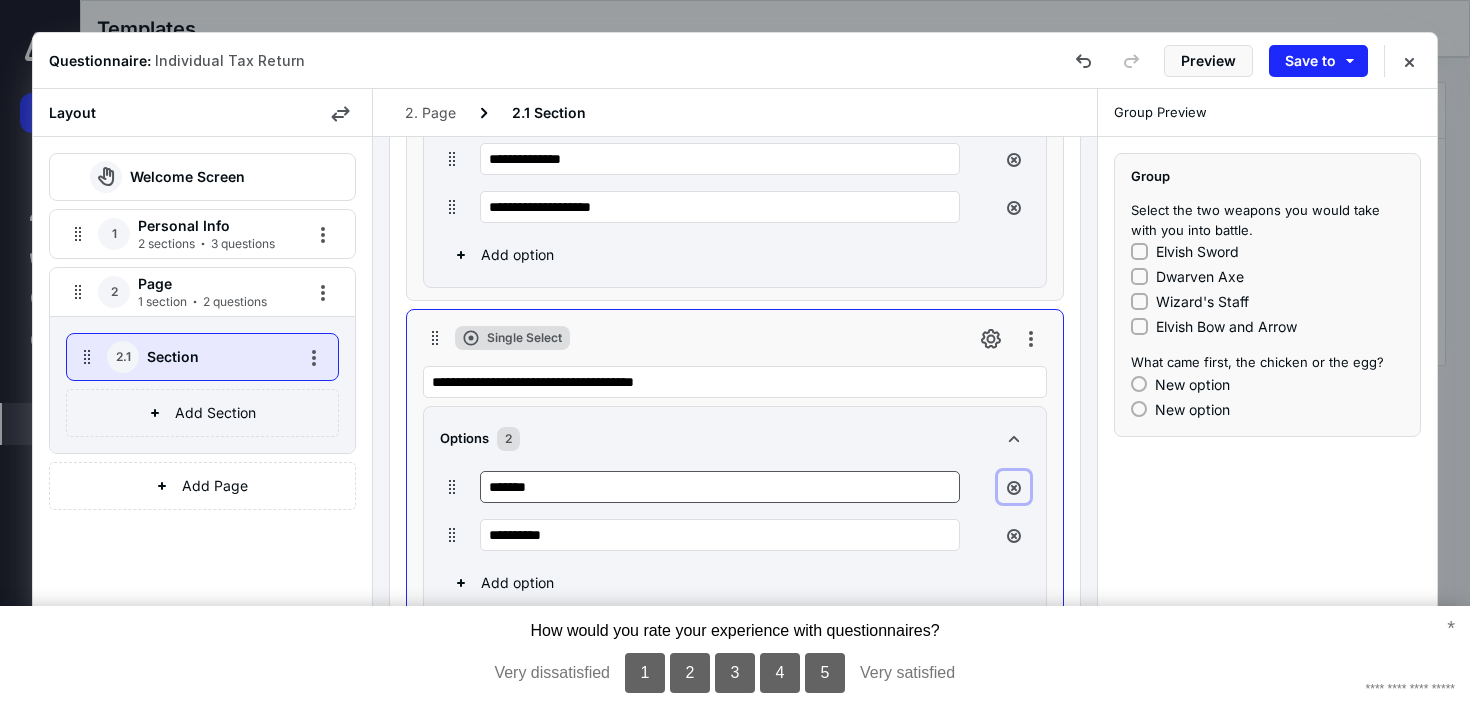 type 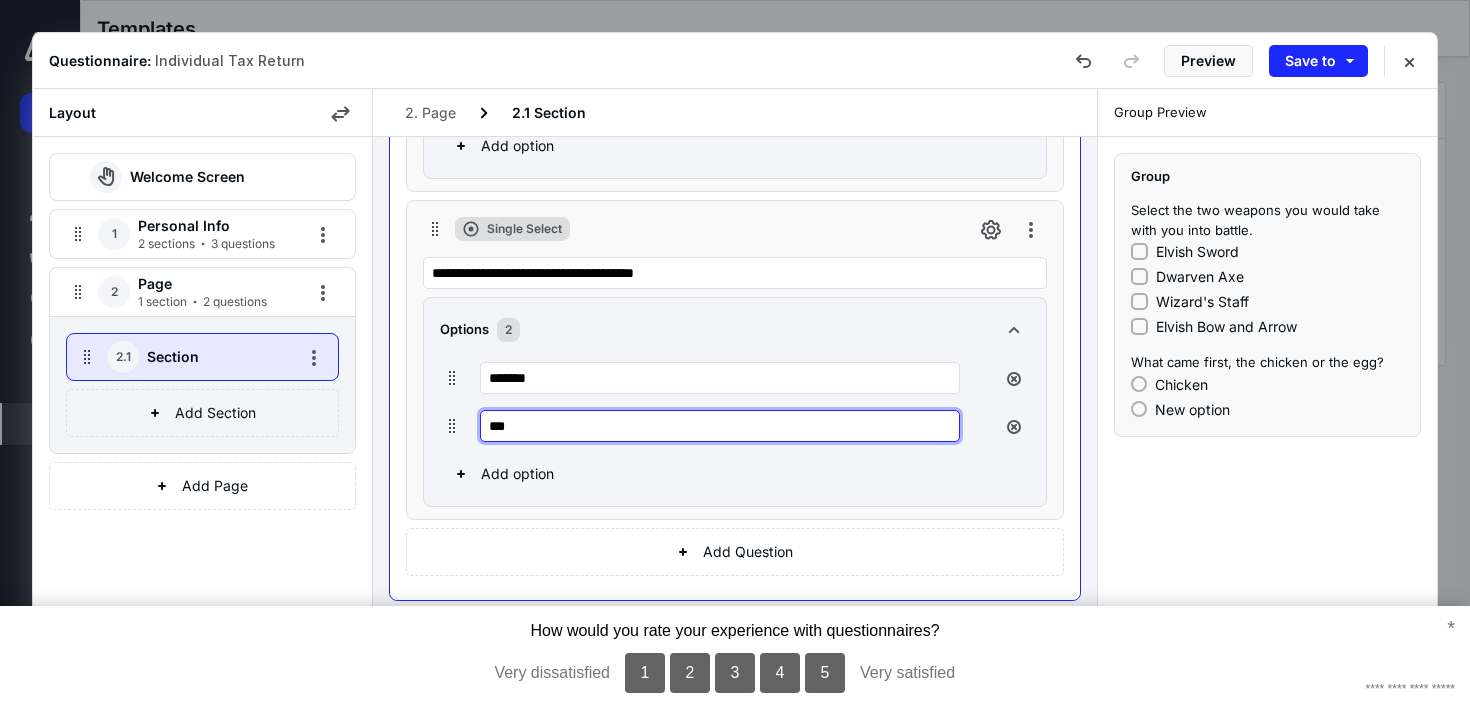 scroll, scrollTop: 513, scrollLeft: 0, axis: vertical 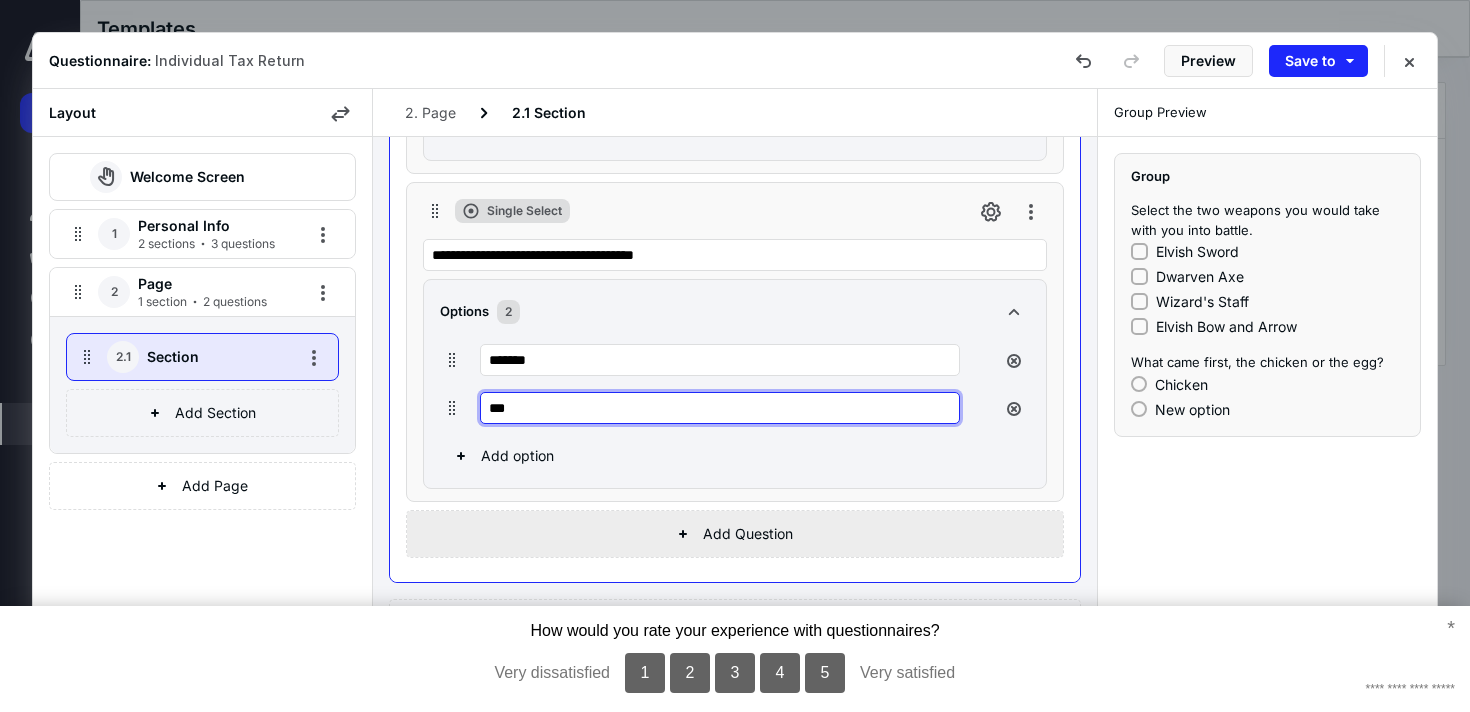 type on "***" 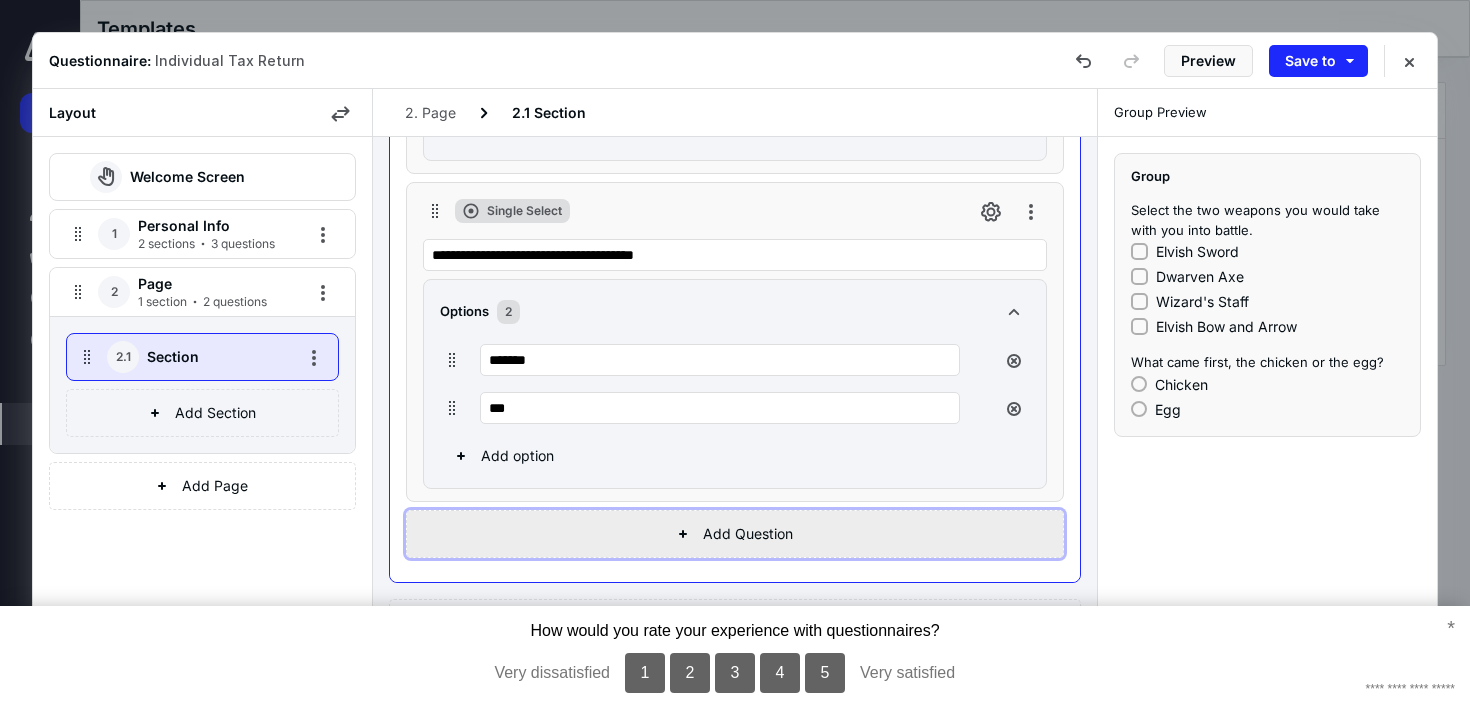 click on "Add Question" at bounding box center (735, 534) 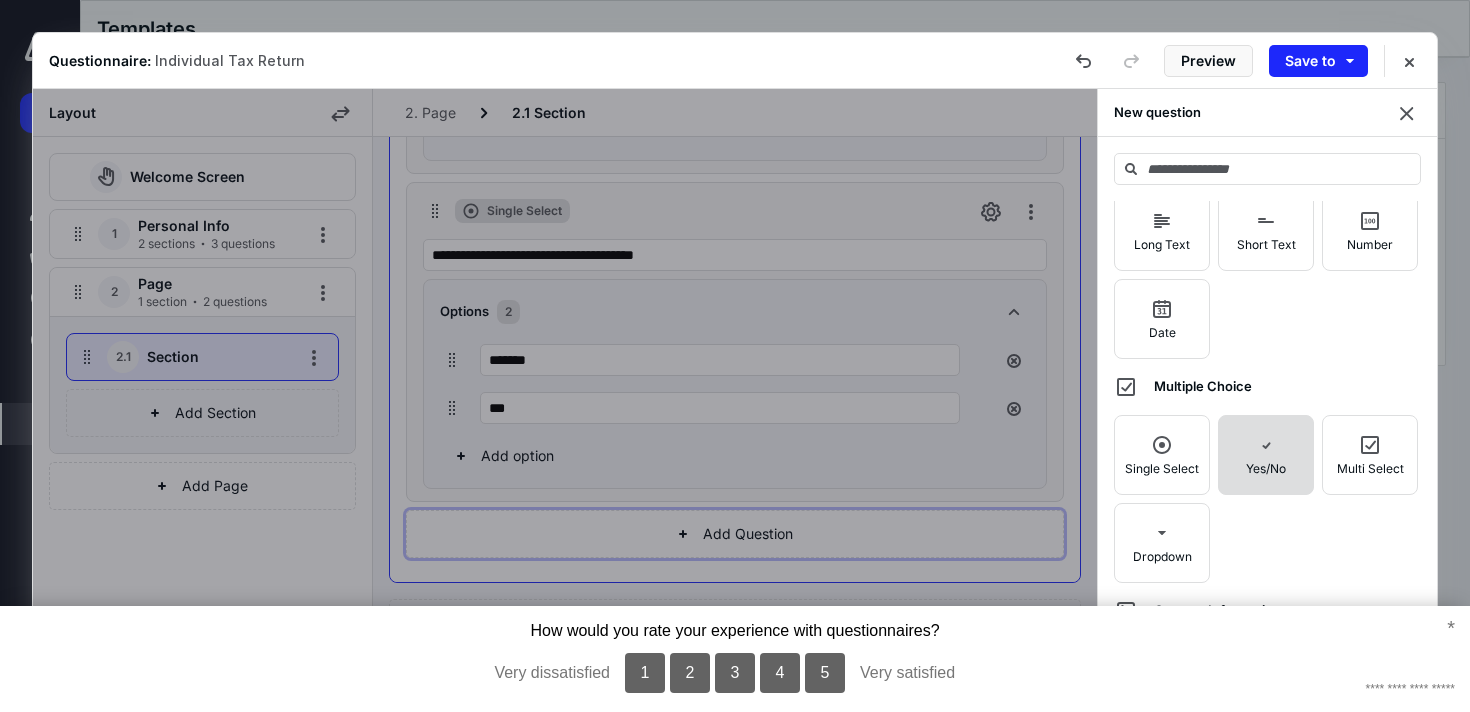 scroll, scrollTop: 65, scrollLeft: 0, axis: vertical 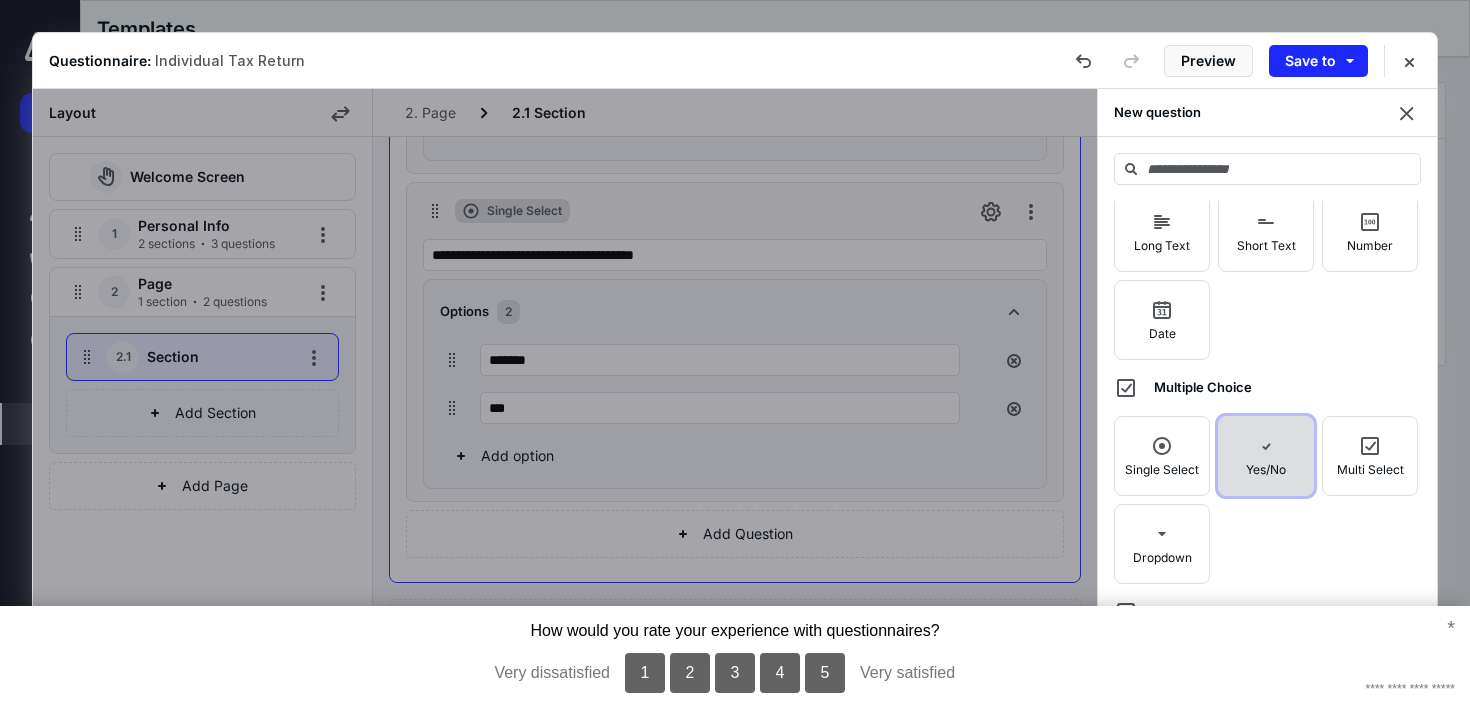 click on "Yes/No" at bounding box center (1266, 456) 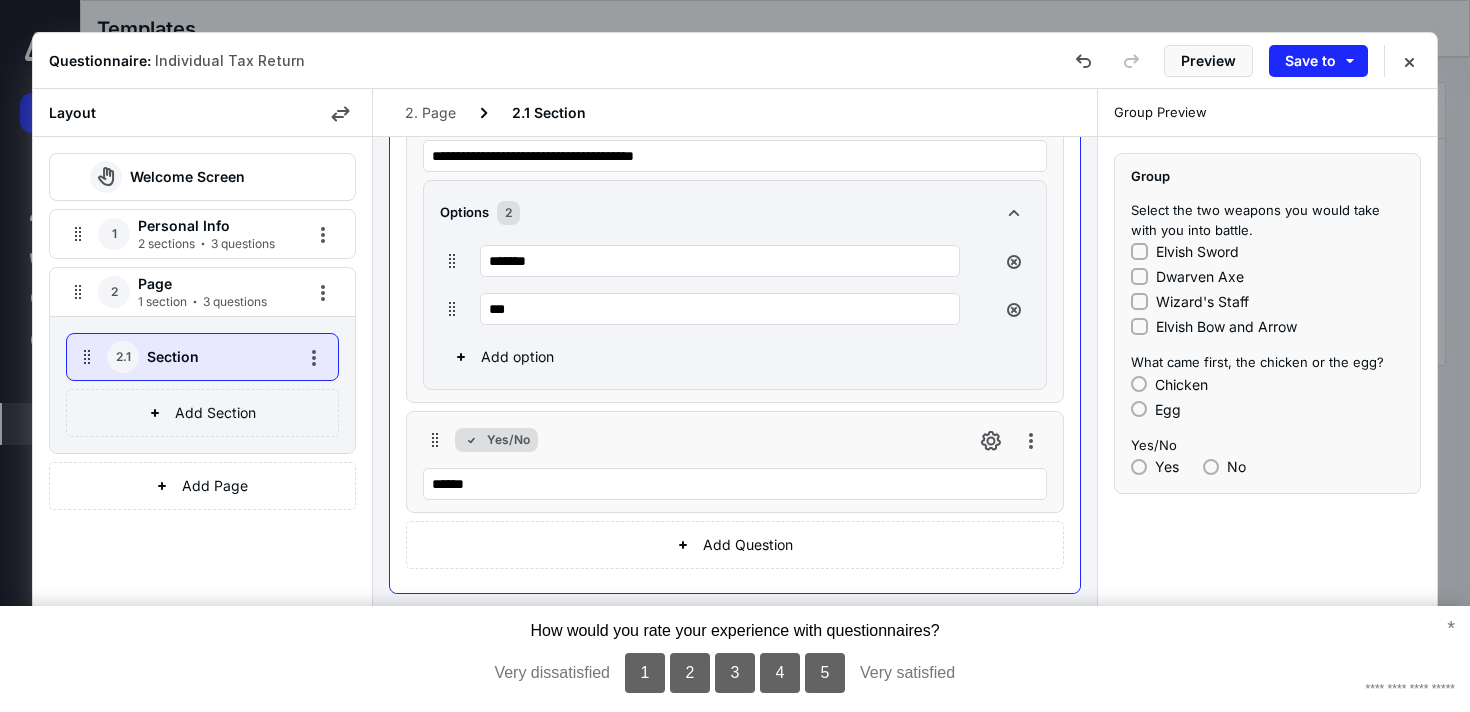 scroll, scrollTop: 610, scrollLeft: 0, axis: vertical 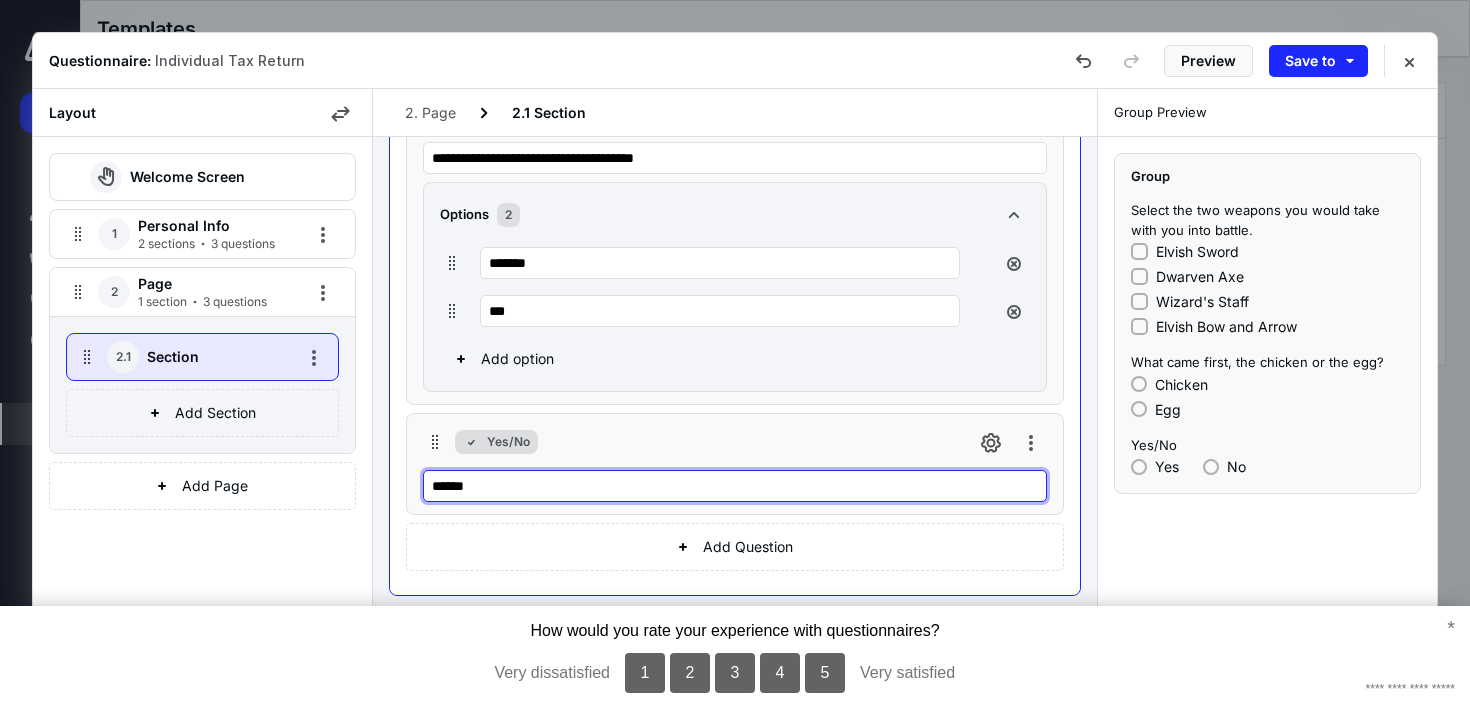 click on "******" at bounding box center (735, 486) 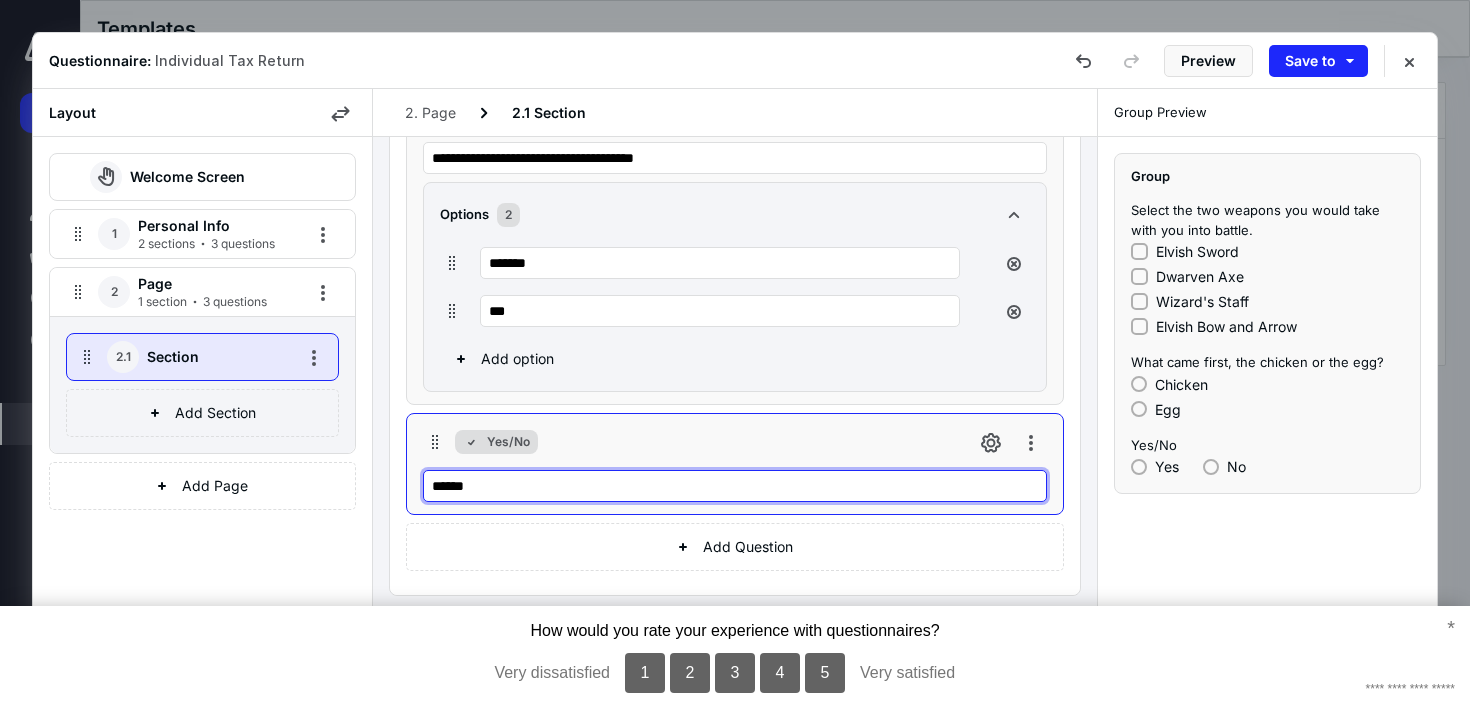 click on "******" at bounding box center [735, 486] 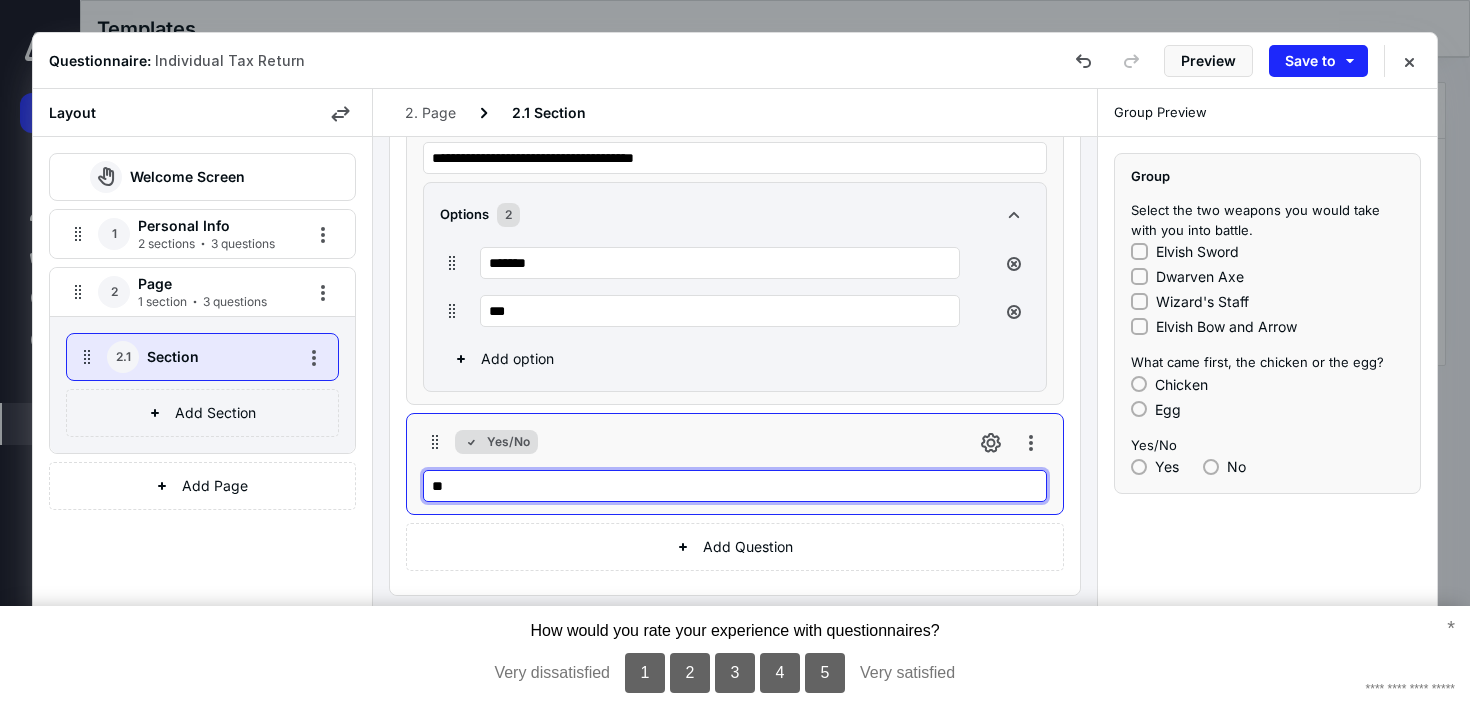 type on "*" 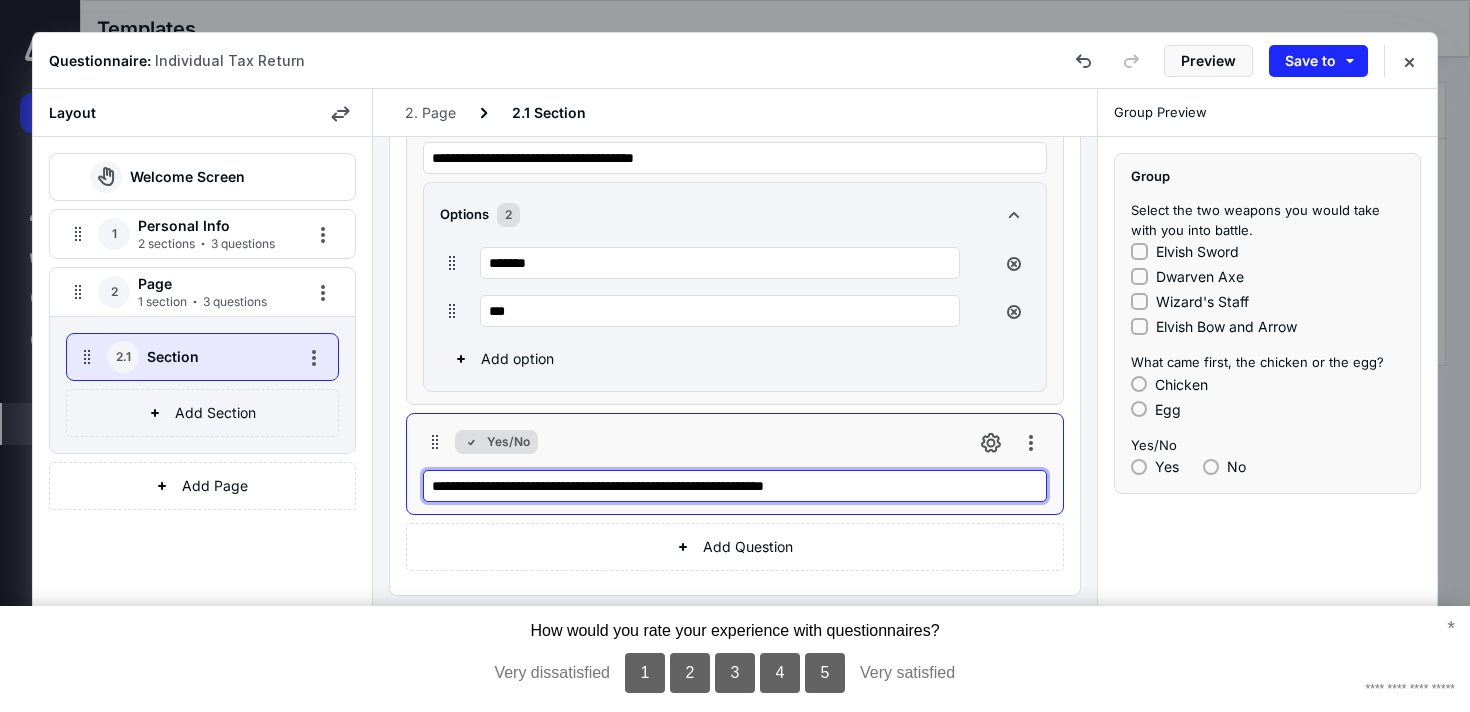 type on "**********" 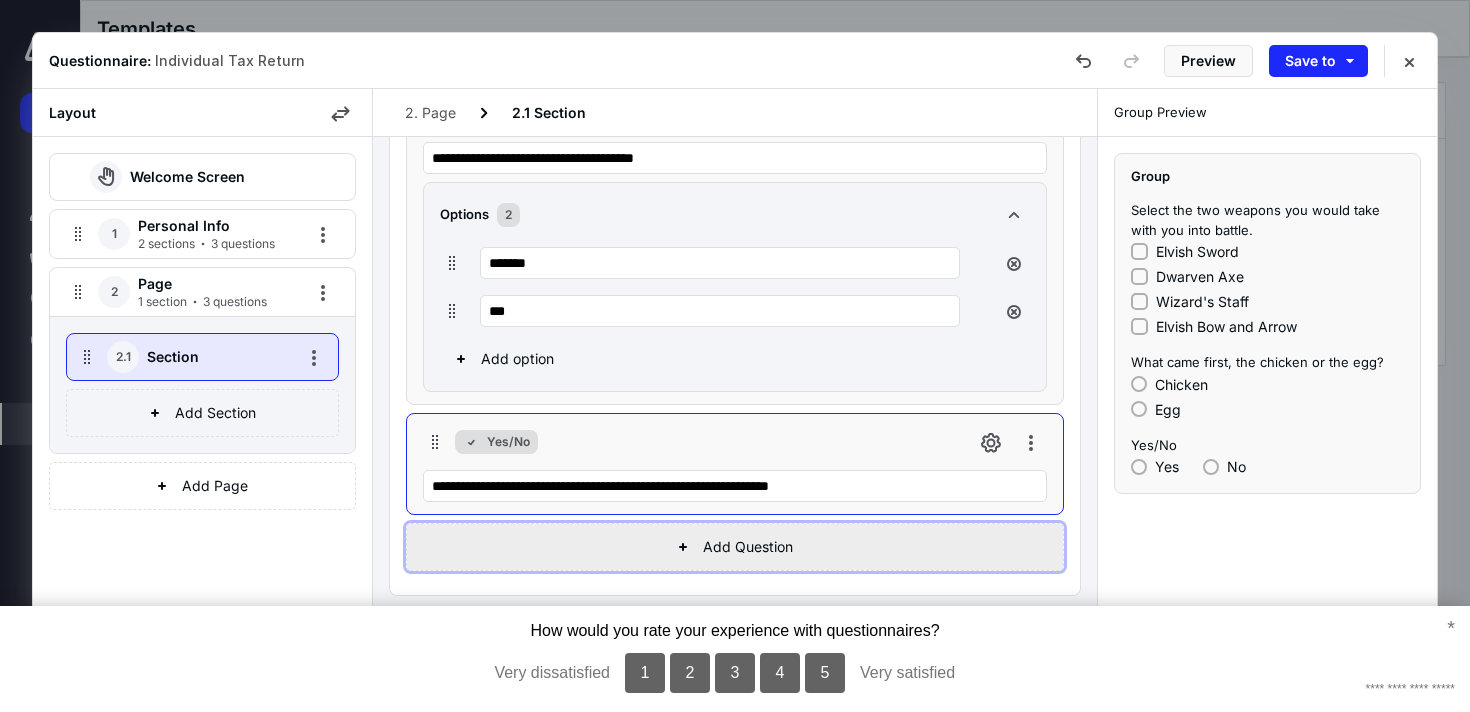 click on "Add Question" at bounding box center (735, 547) 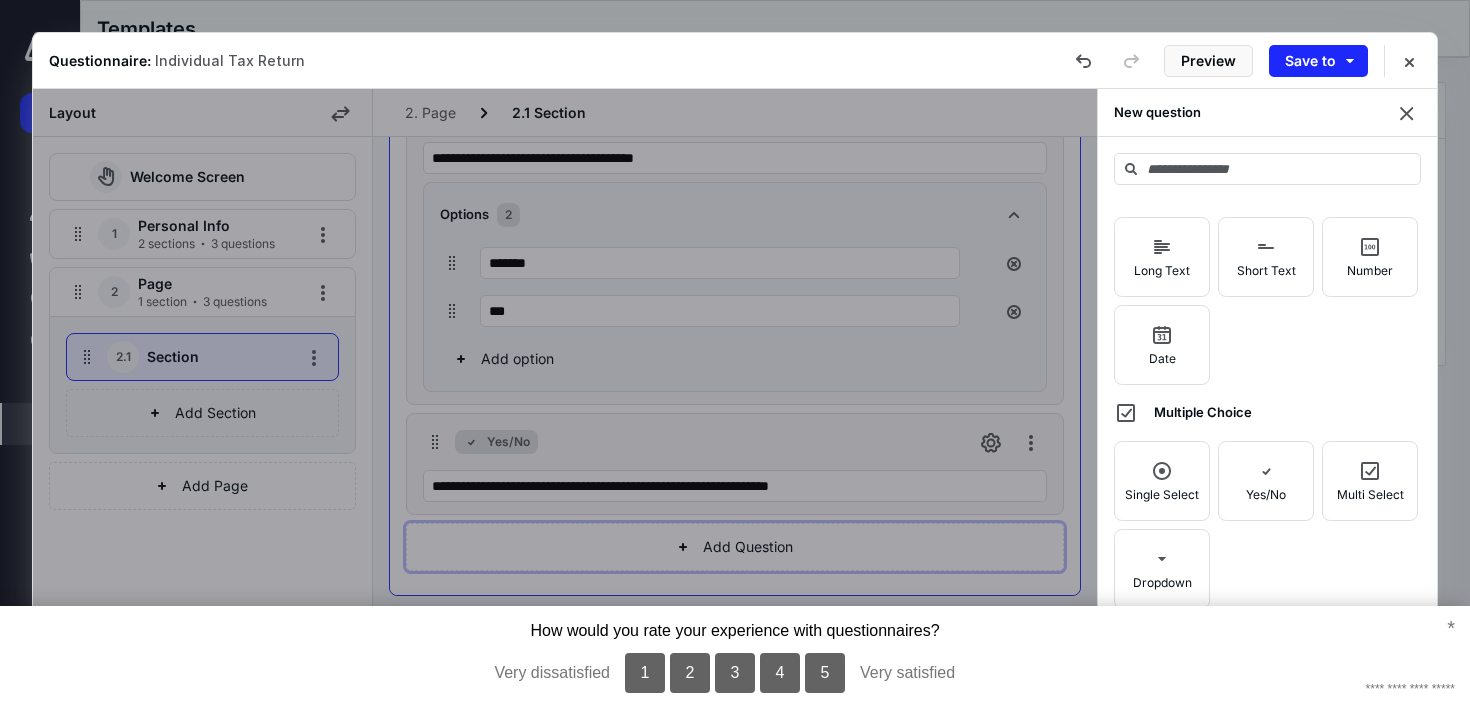 scroll, scrollTop: 0, scrollLeft: 0, axis: both 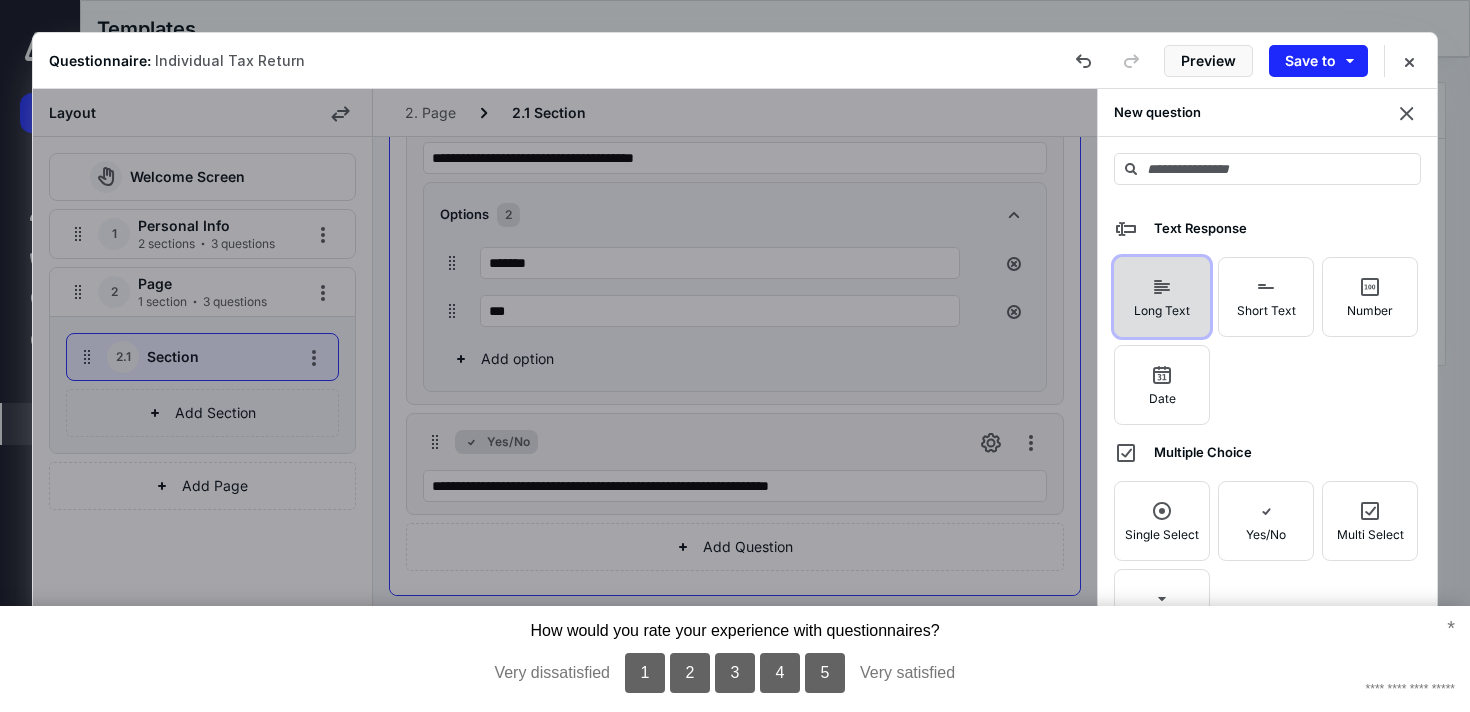 click on "Long Text" at bounding box center [1162, 297] 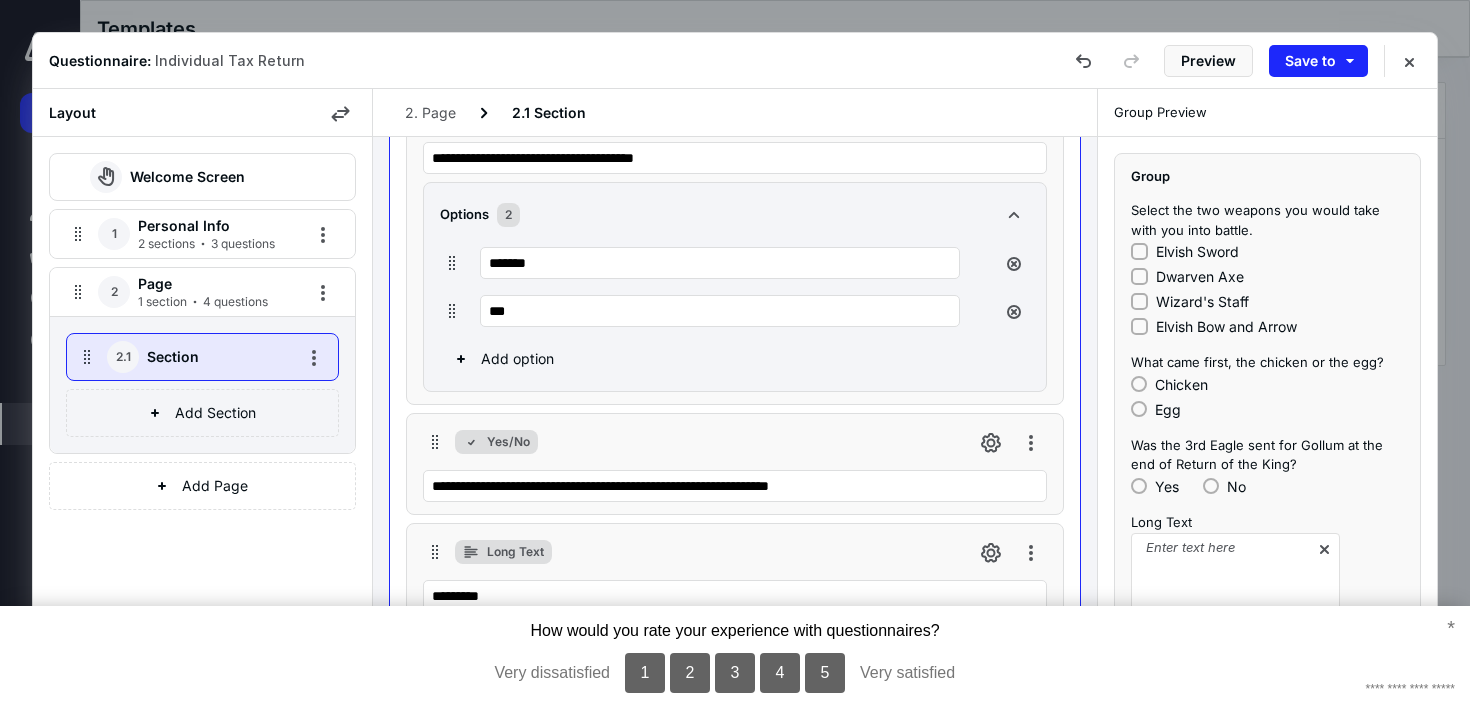 scroll, scrollTop: 733, scrollLeft: 0, axis: vertical 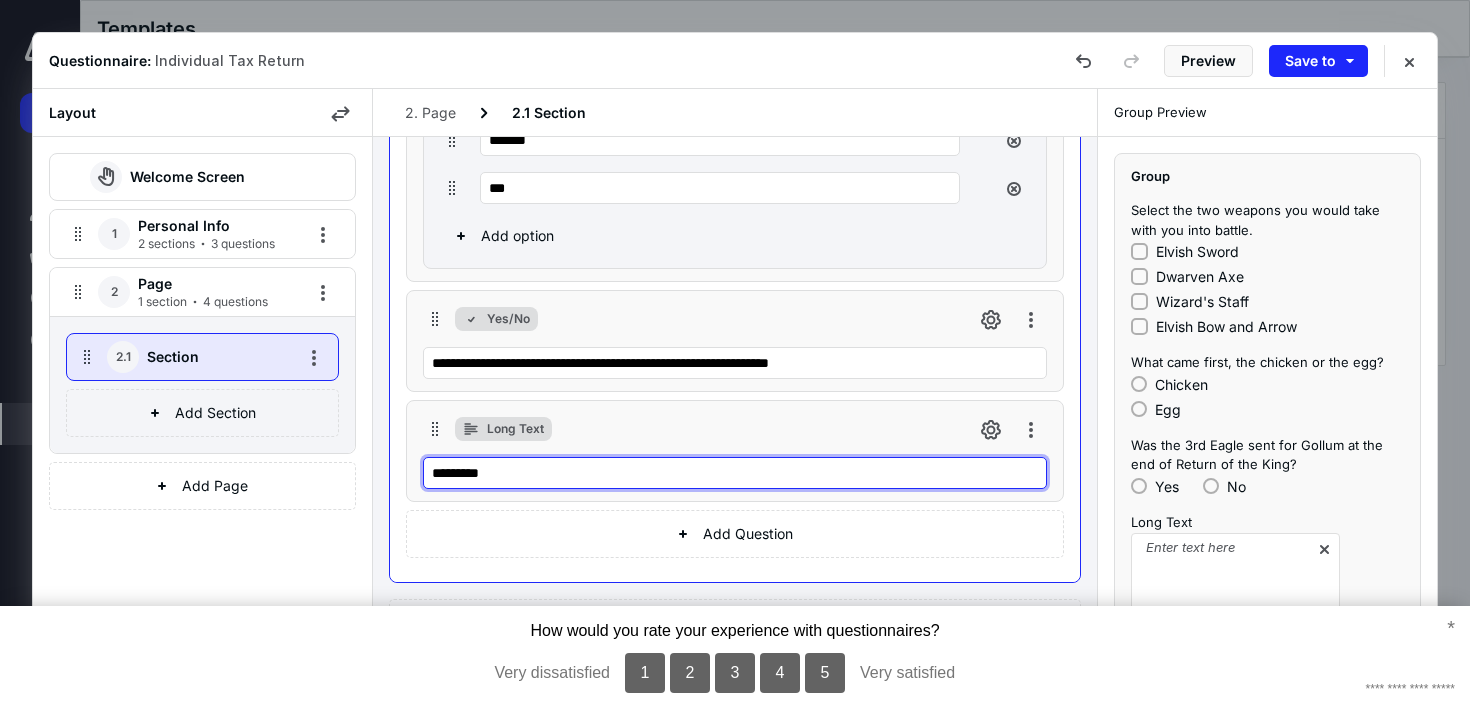 click on "*********" at bounding box center (735, 473) 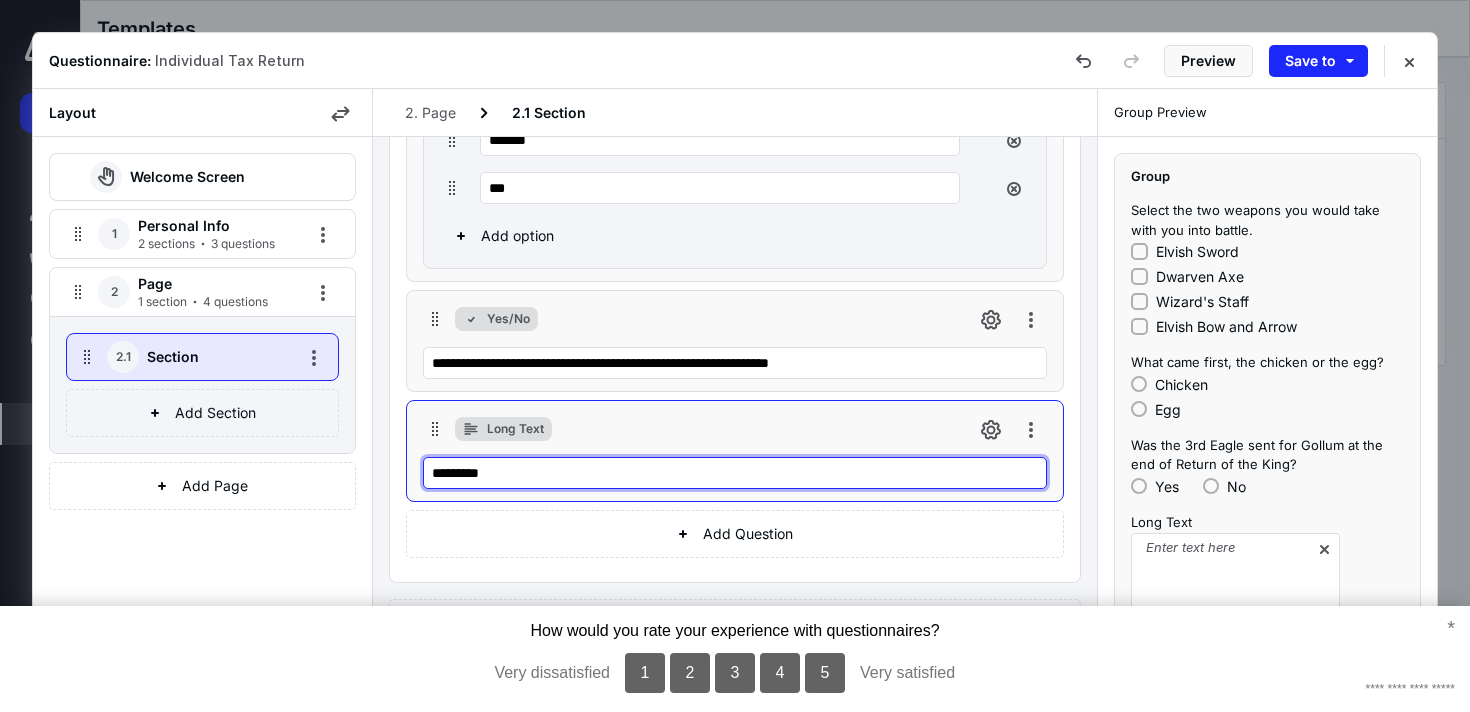 click on "*********" at bounding box center [735, 473] 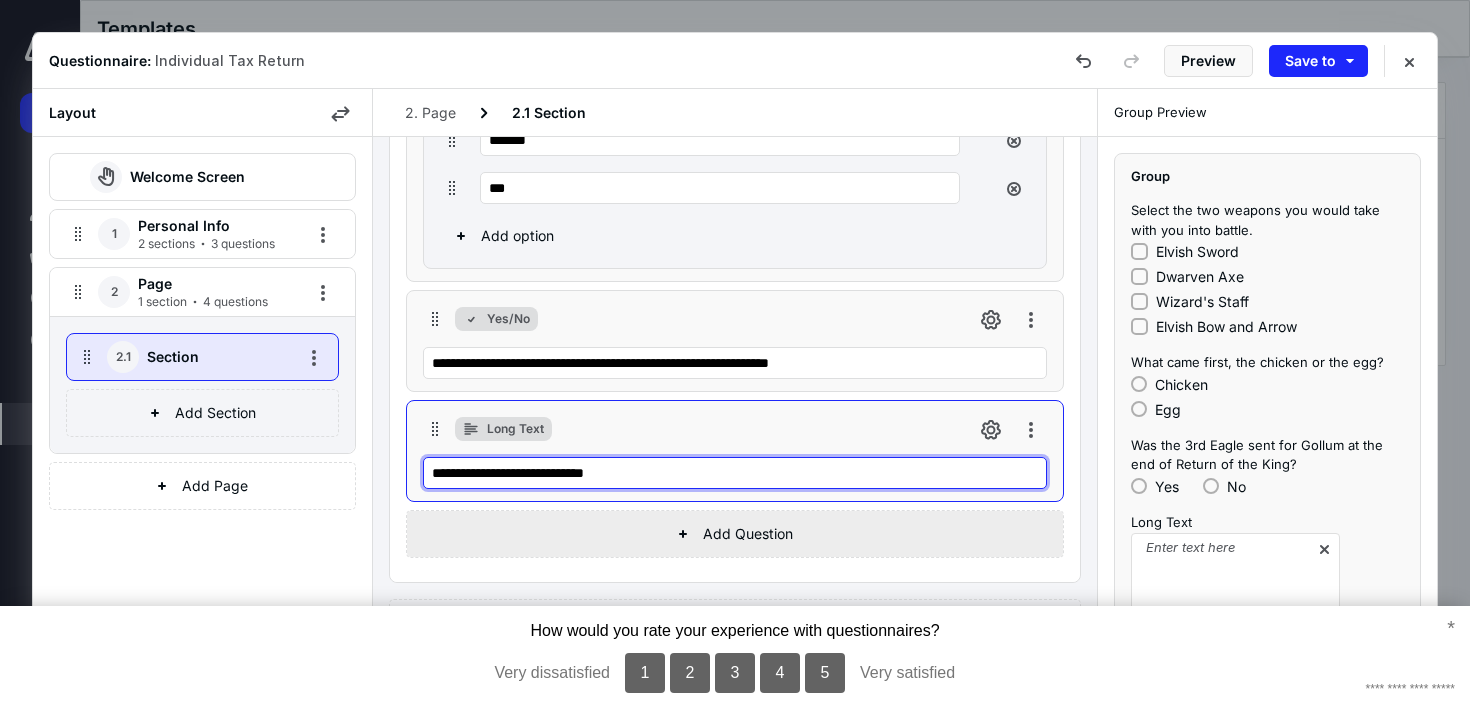 type on "**********" 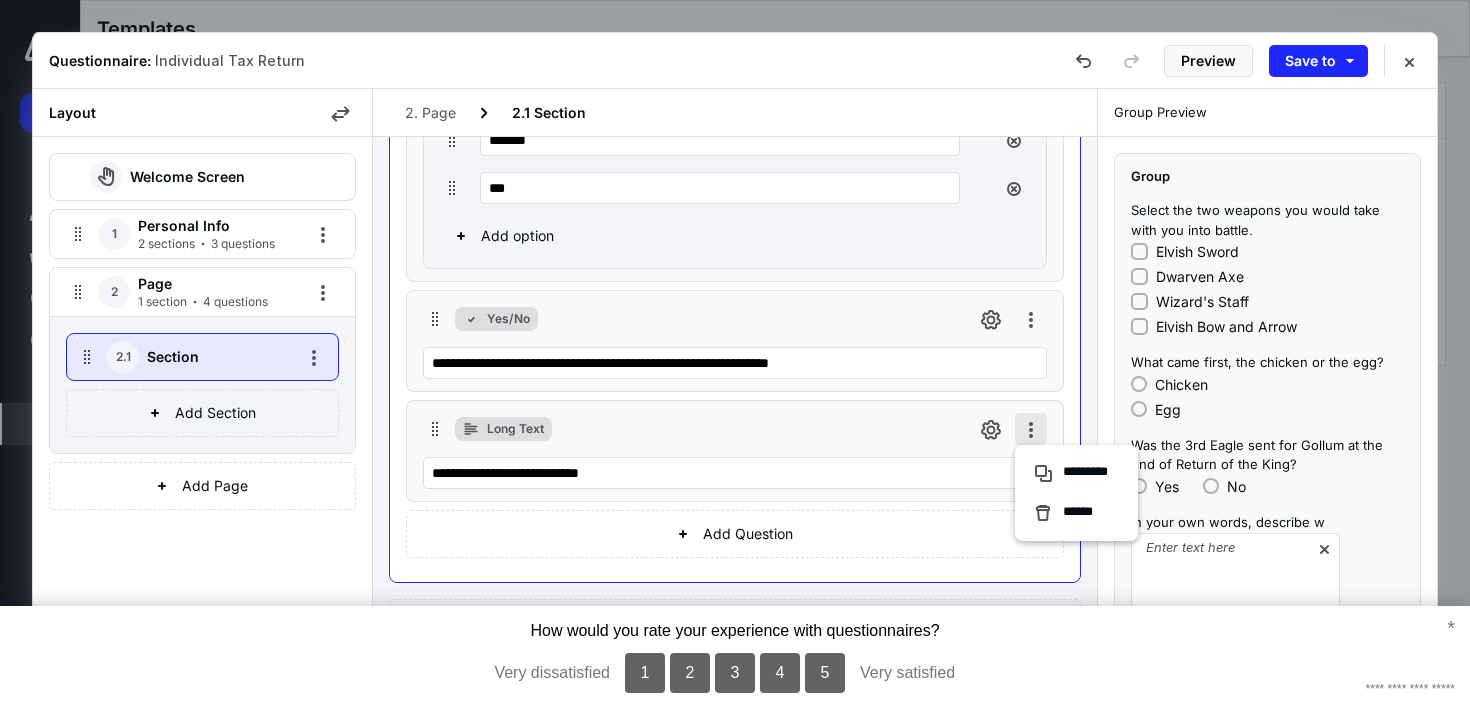 click at bounding box center [1031, 429] 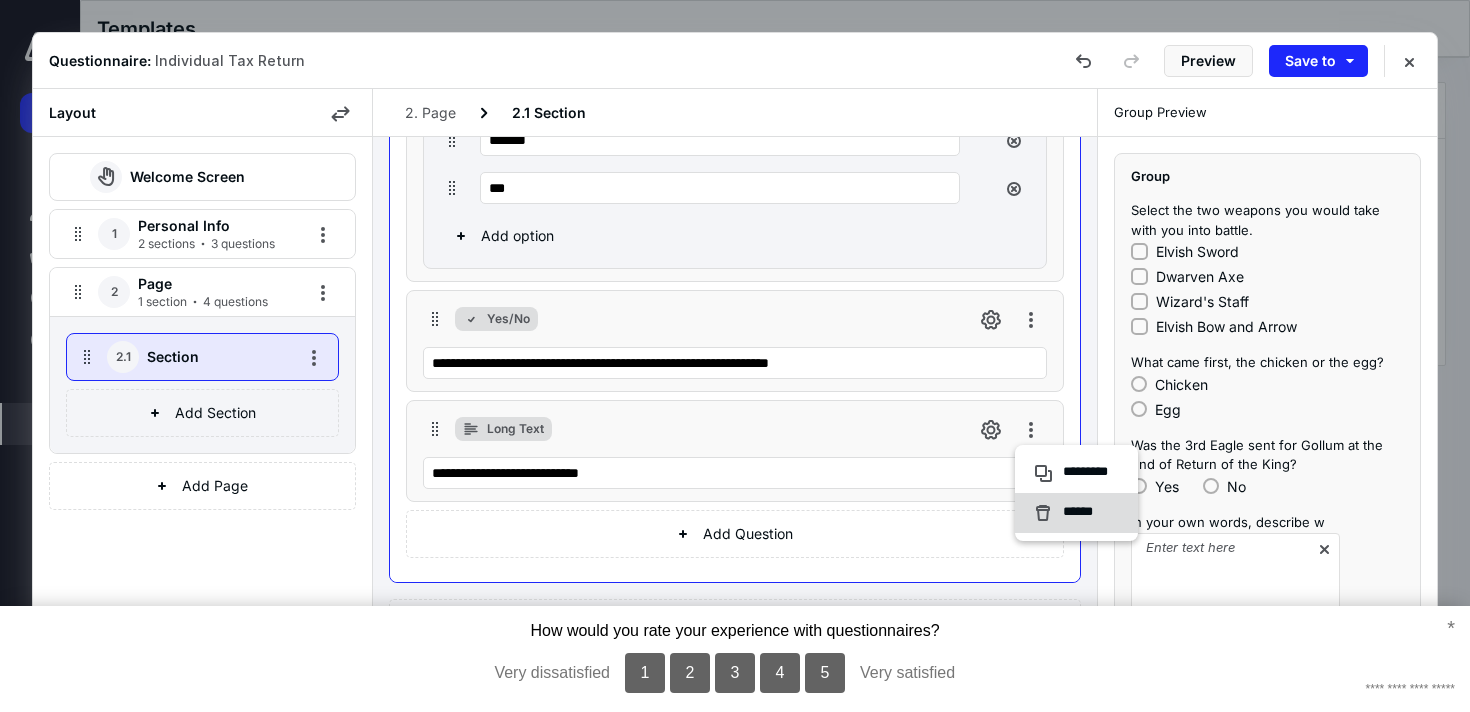 click on "******" at bounding box center (1067, 513) 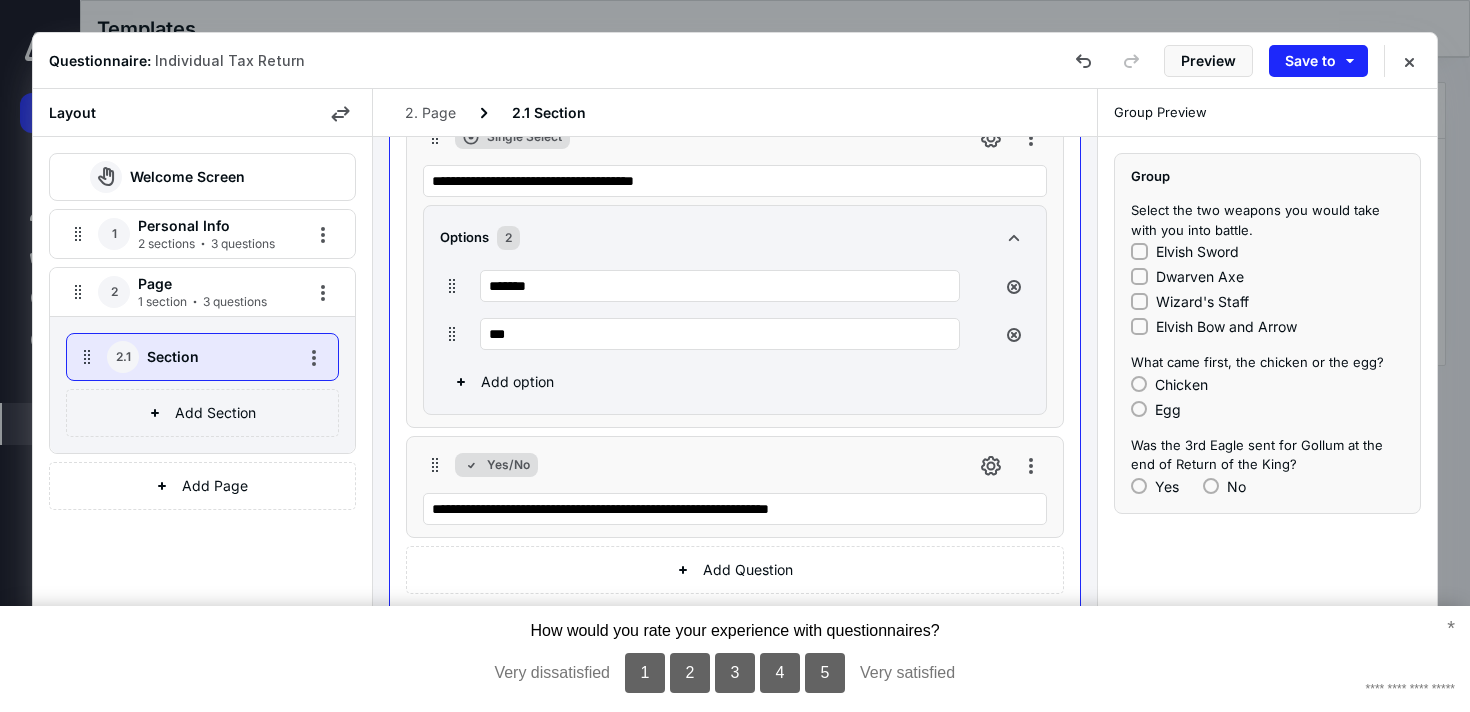 scroll, scrollTop: 623, scrollLeft: 0, axis: vertical 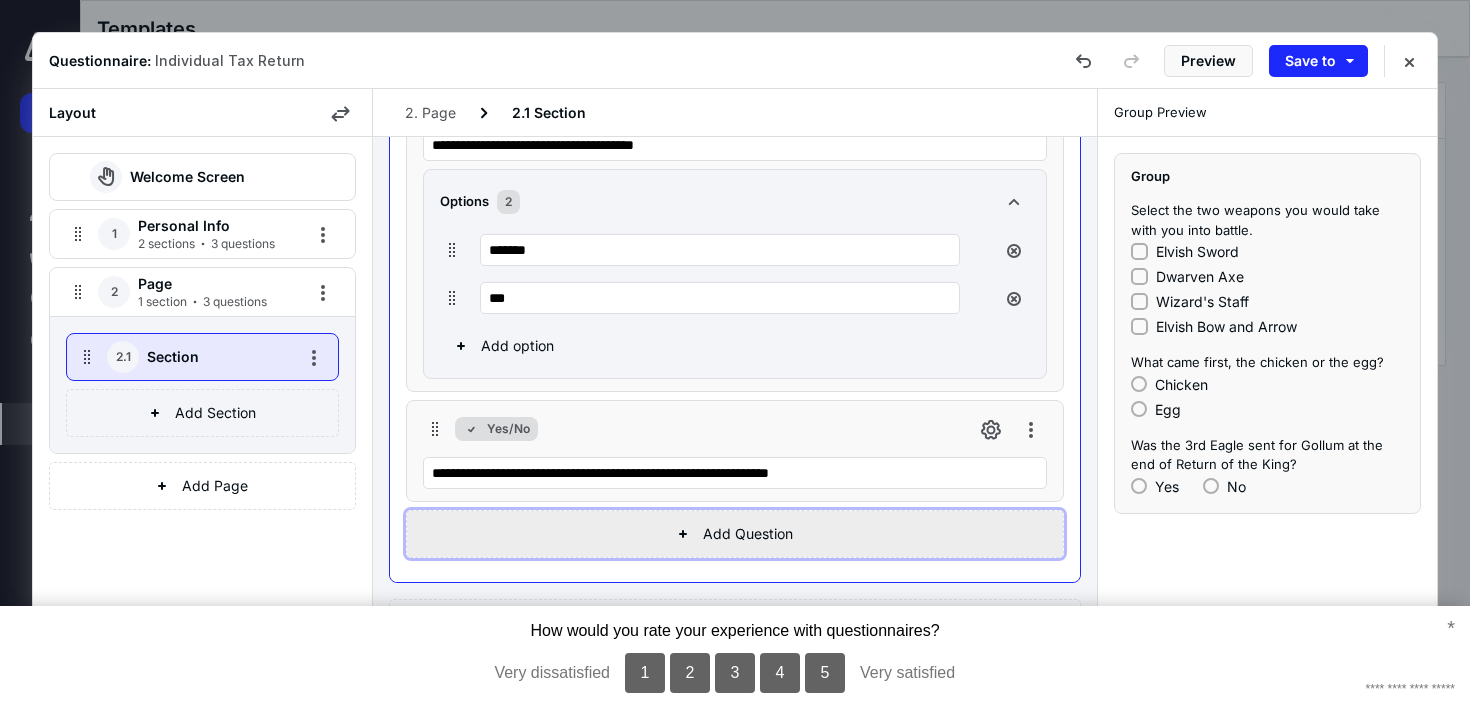 click on "Add Question" at bounding box center (735, 534) 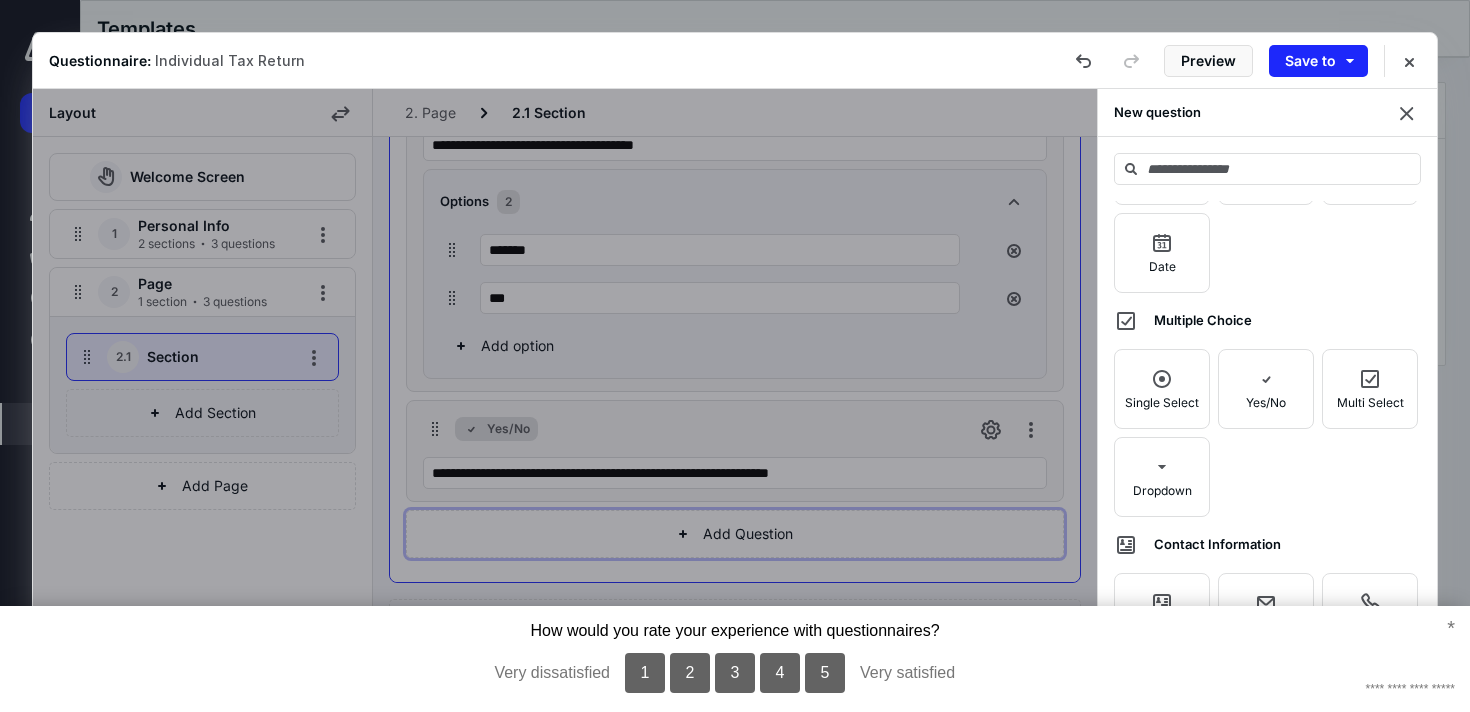 scroll, scrollTop: 138, scrollLeft: 0, axis: vertical 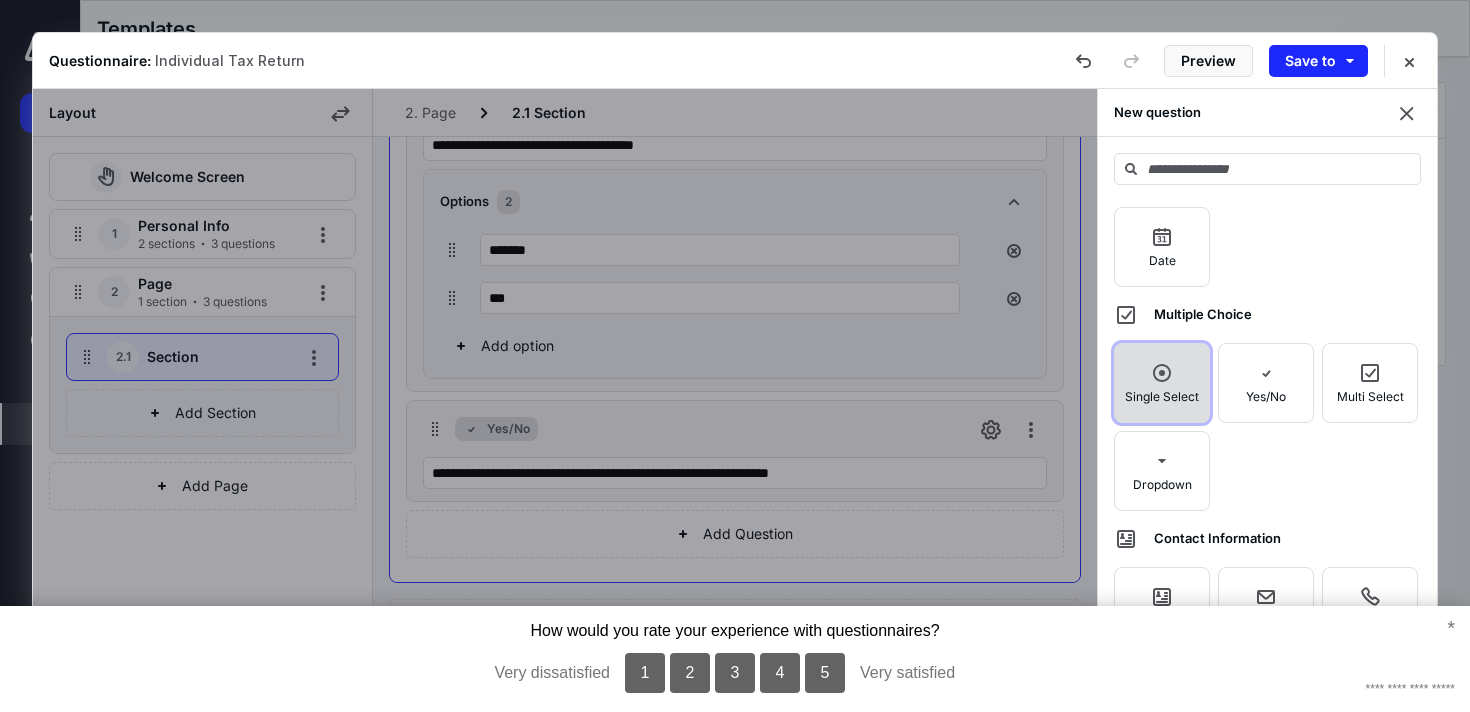 click 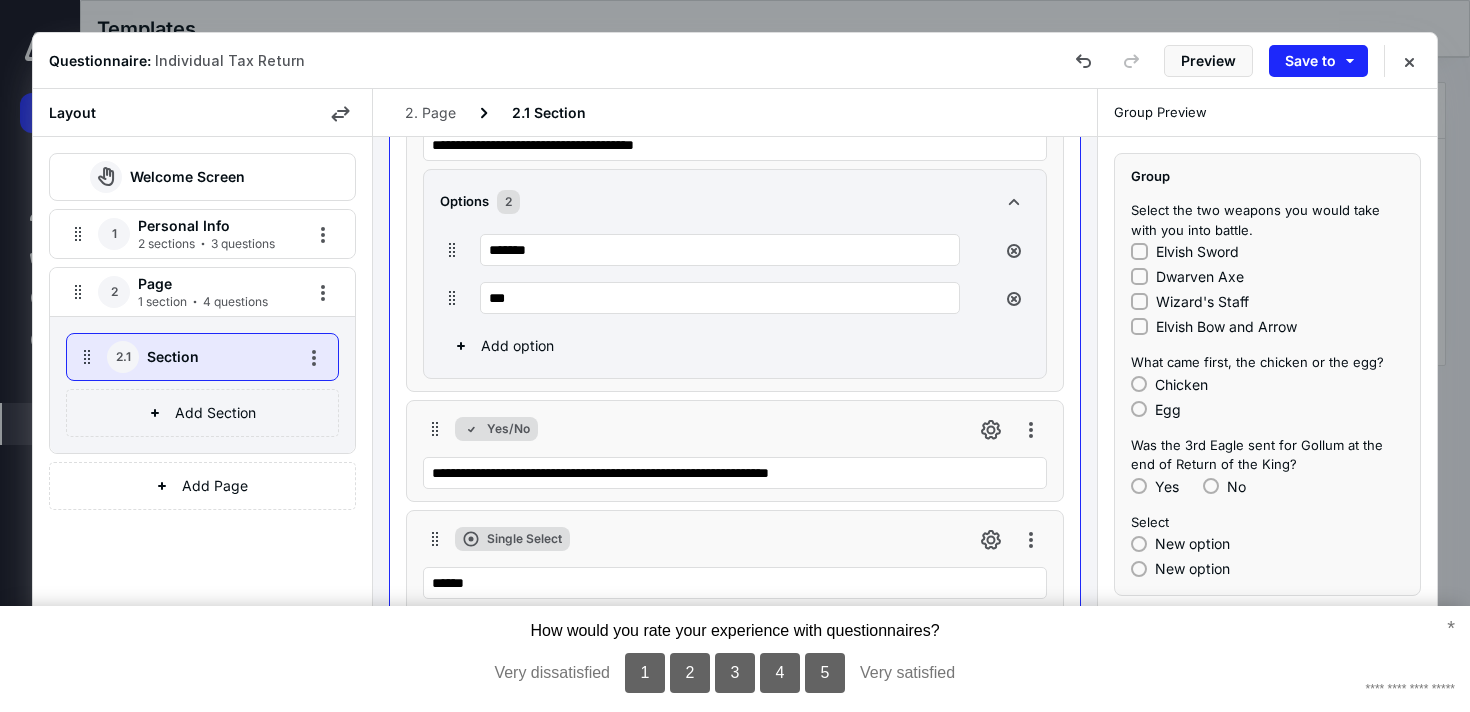 scroll, scrollTop: 951, scrollLeft: 0, axis: vertical 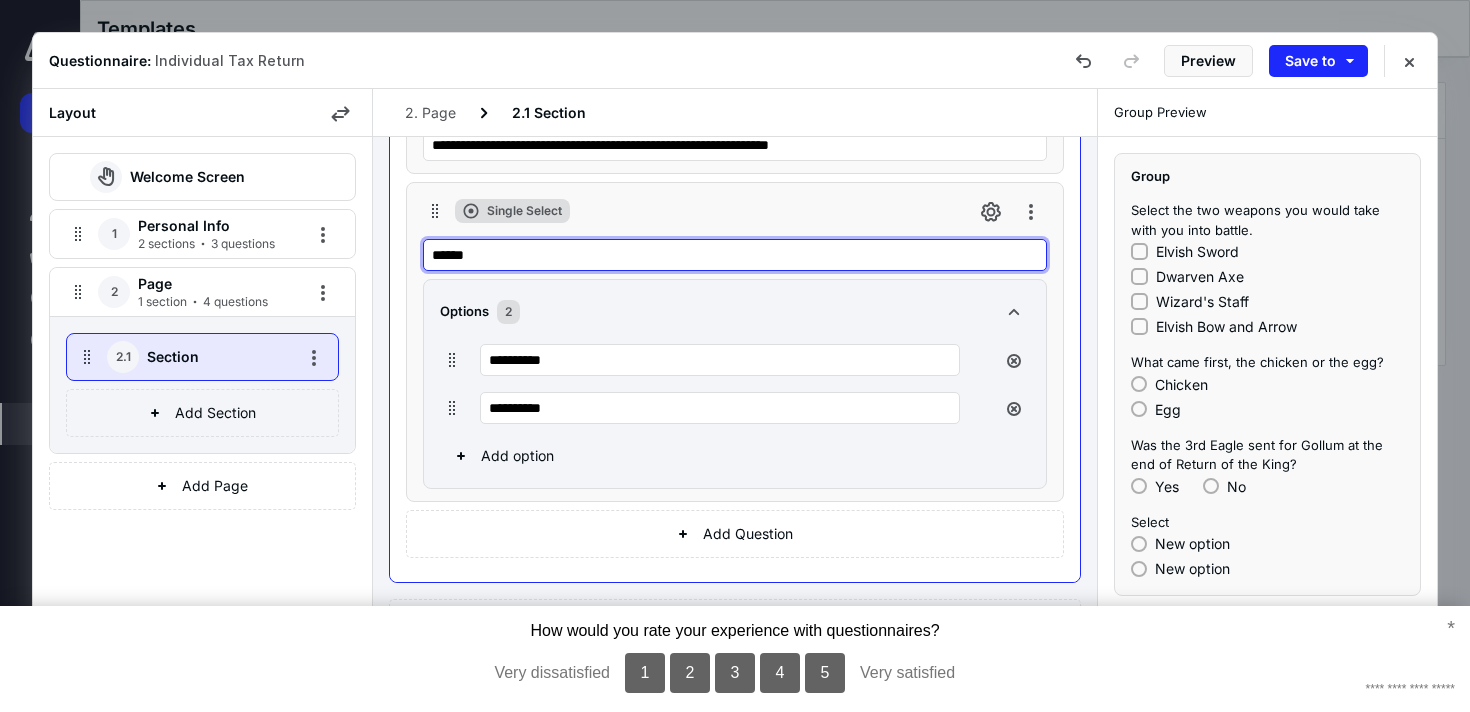 click on "******" at bounding box center [735, 255] 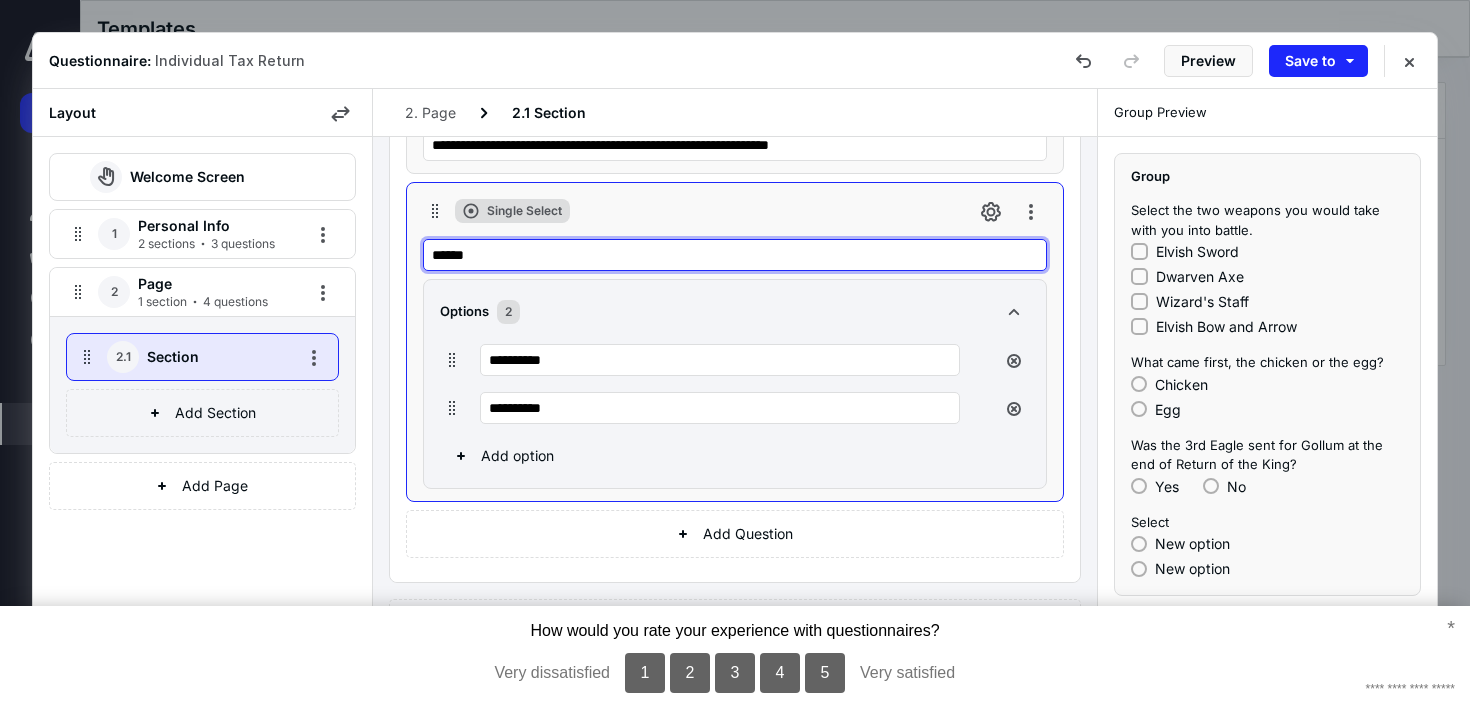 scroll, scrollTop: 950, scrollLeft: 0, axis: vertical 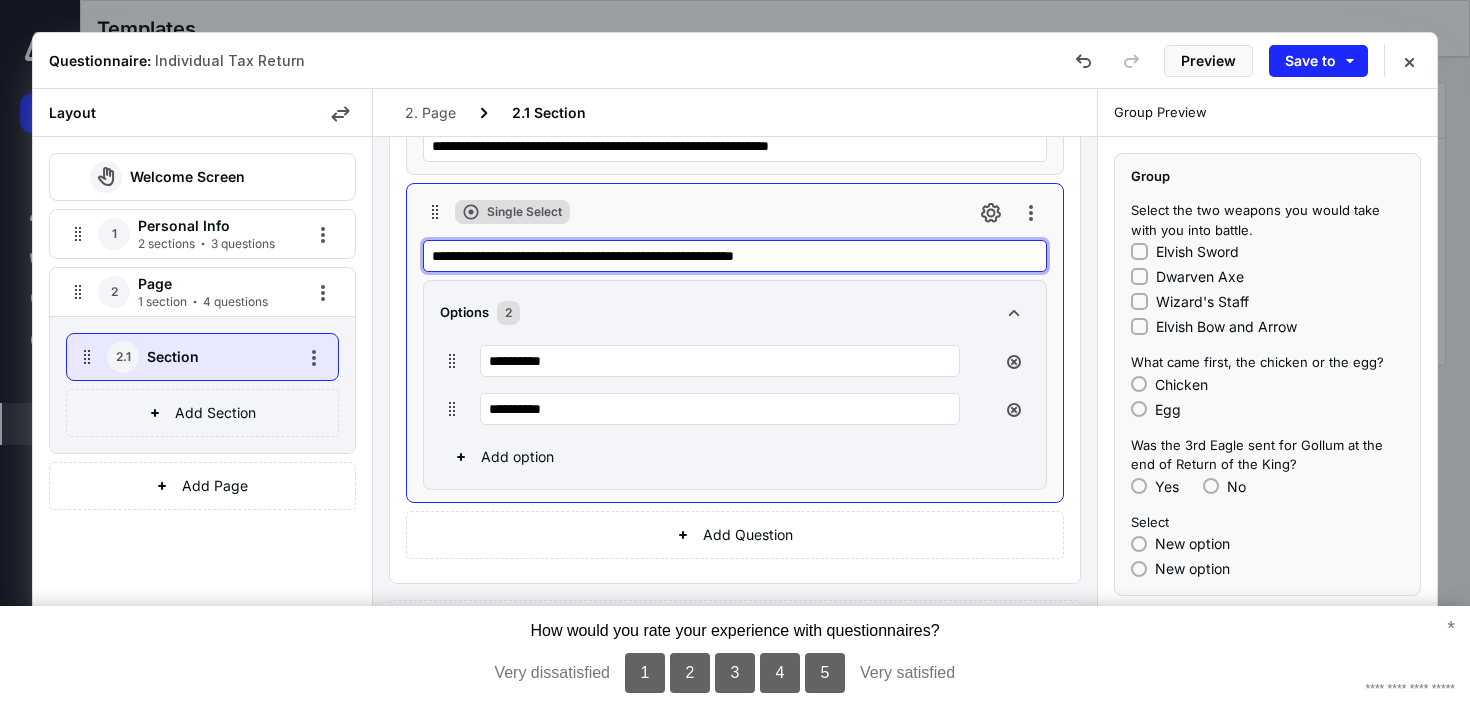 type on "**********" 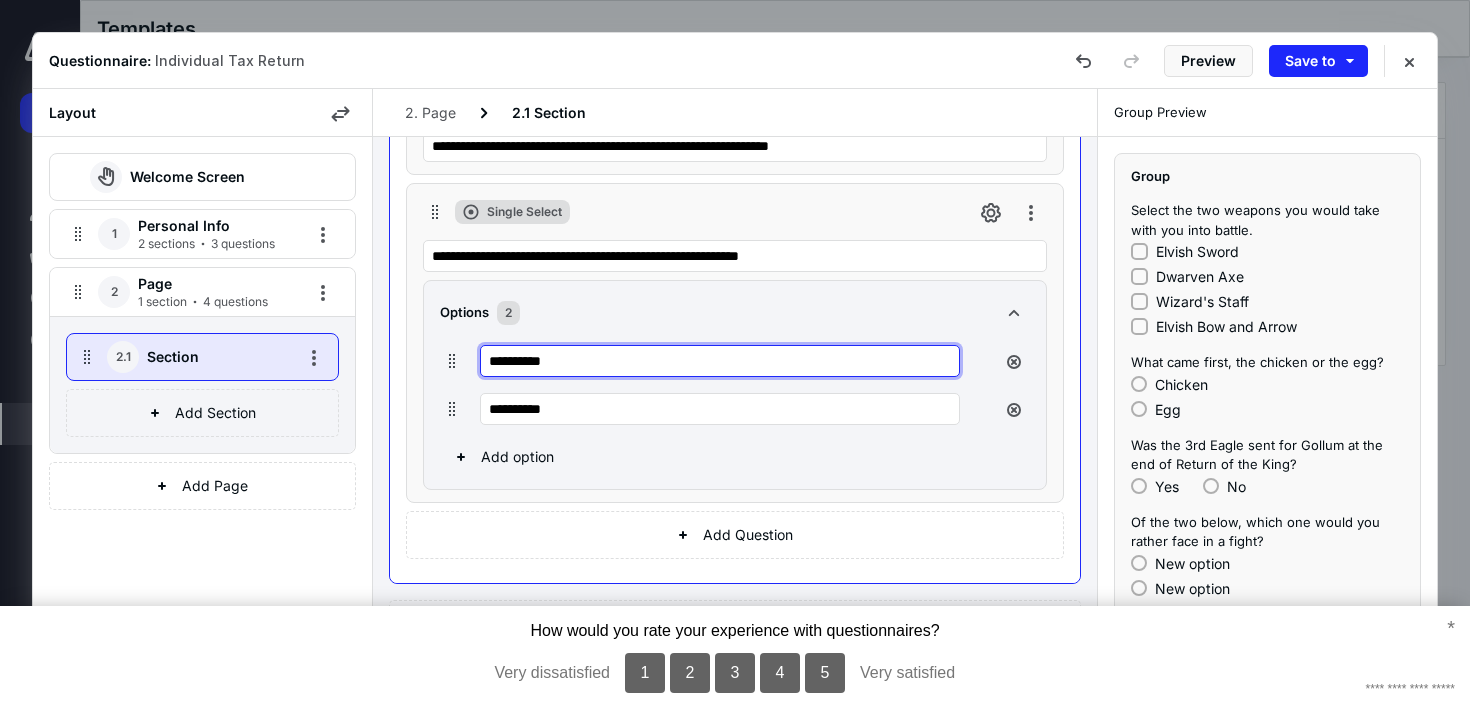click on "**********" at bounding box center [720, 361] 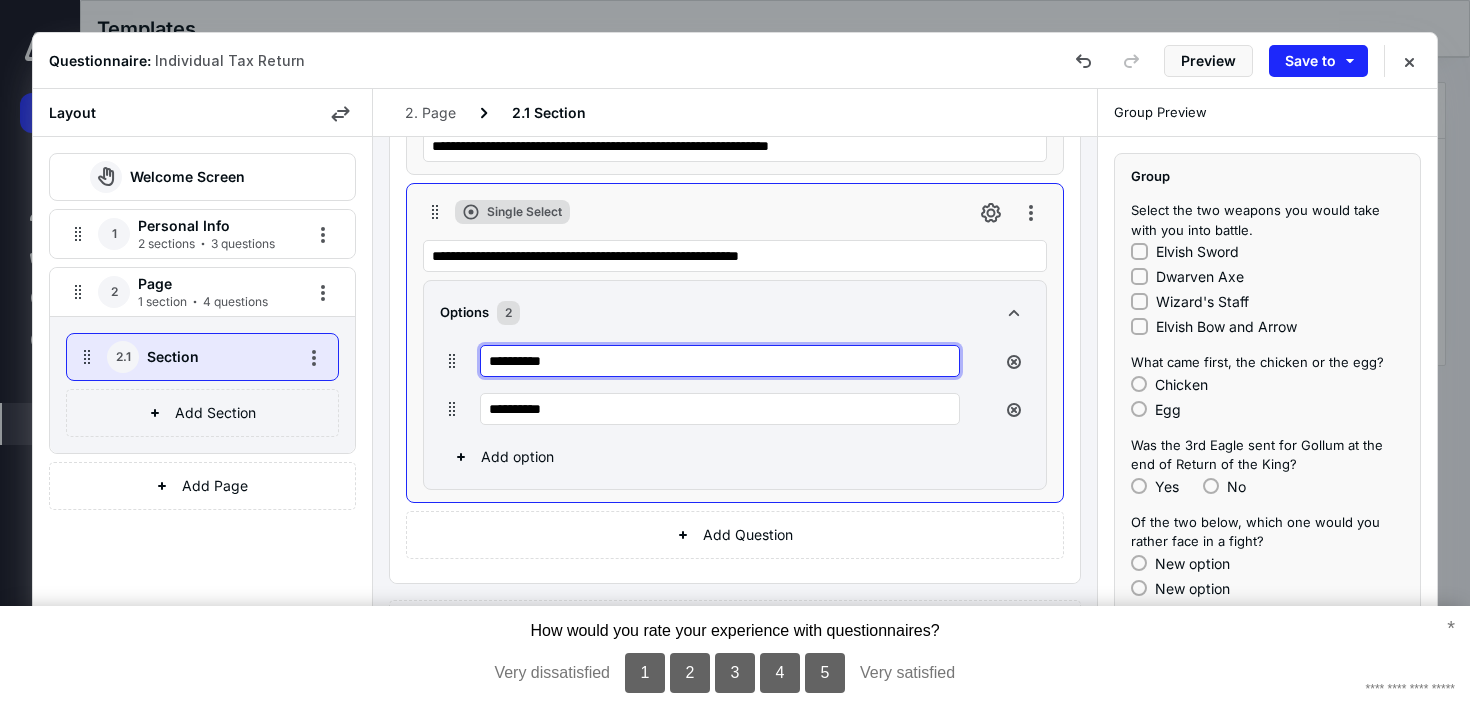 click on "**********" at bounding box center (720, 361) 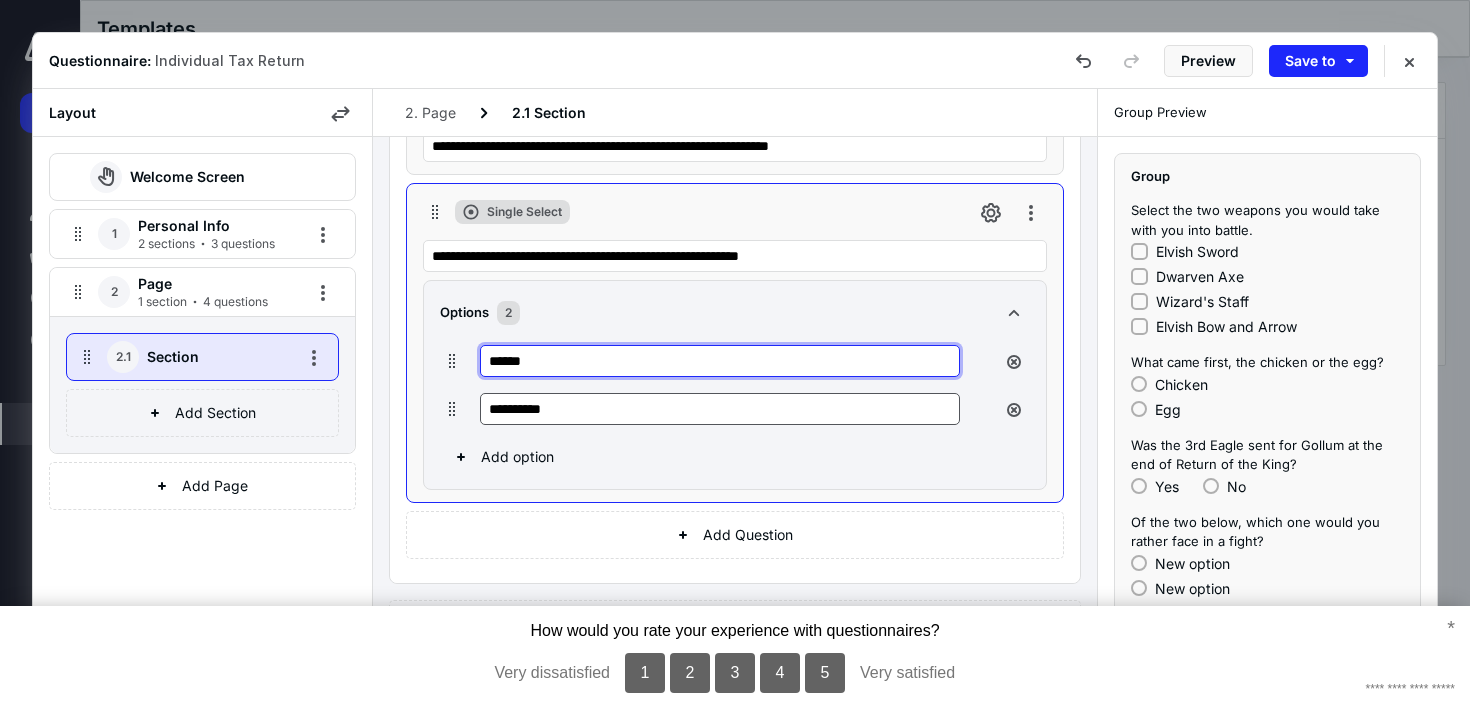type on "******" 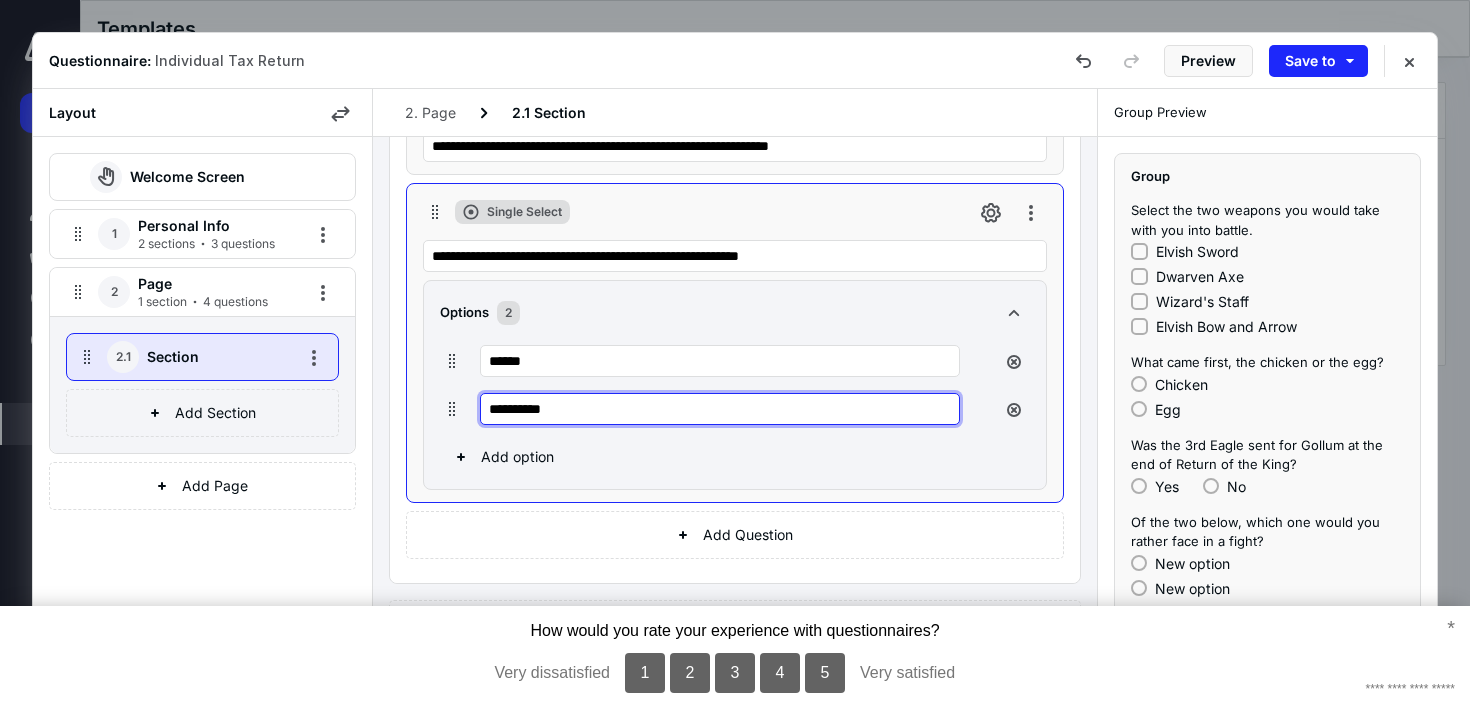 click on "**********" at bounding box center (720, 409) 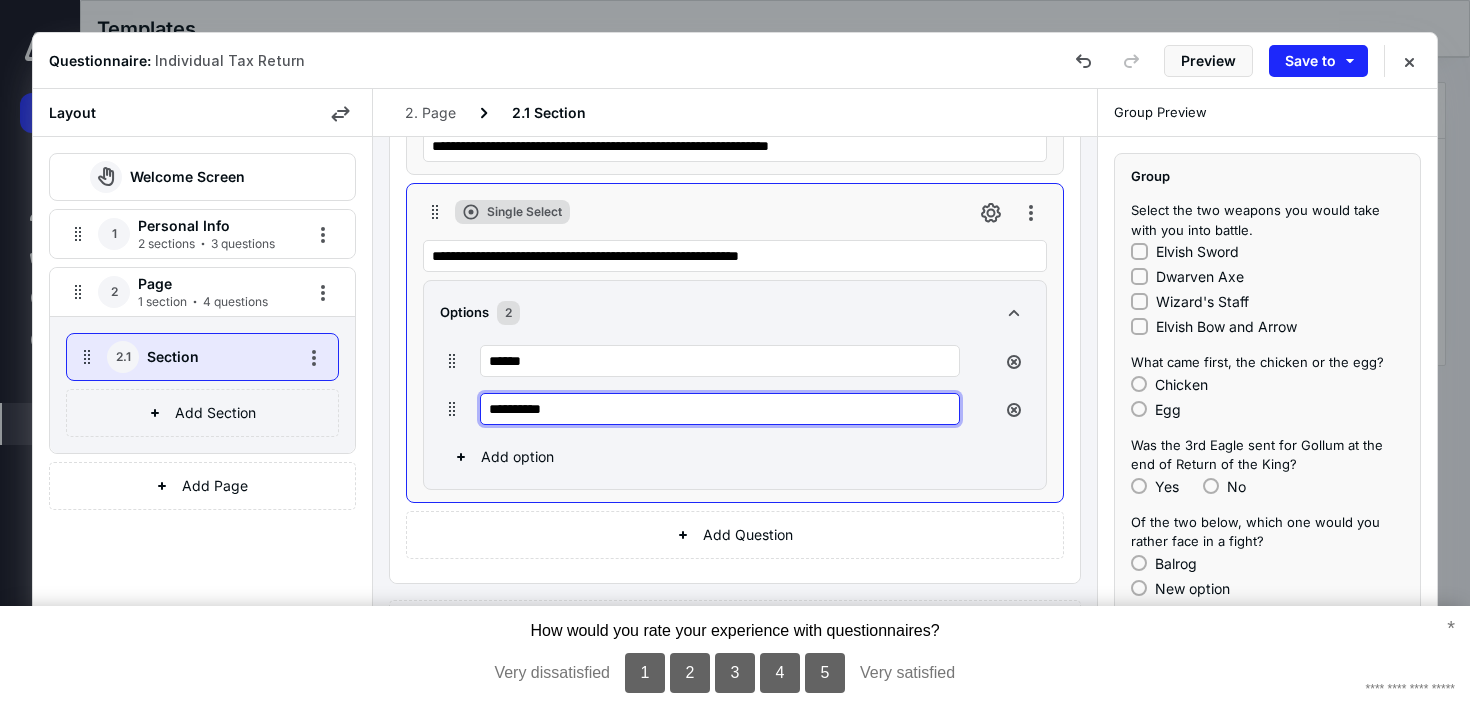 click on "**********" at bounding box center (720, 409) 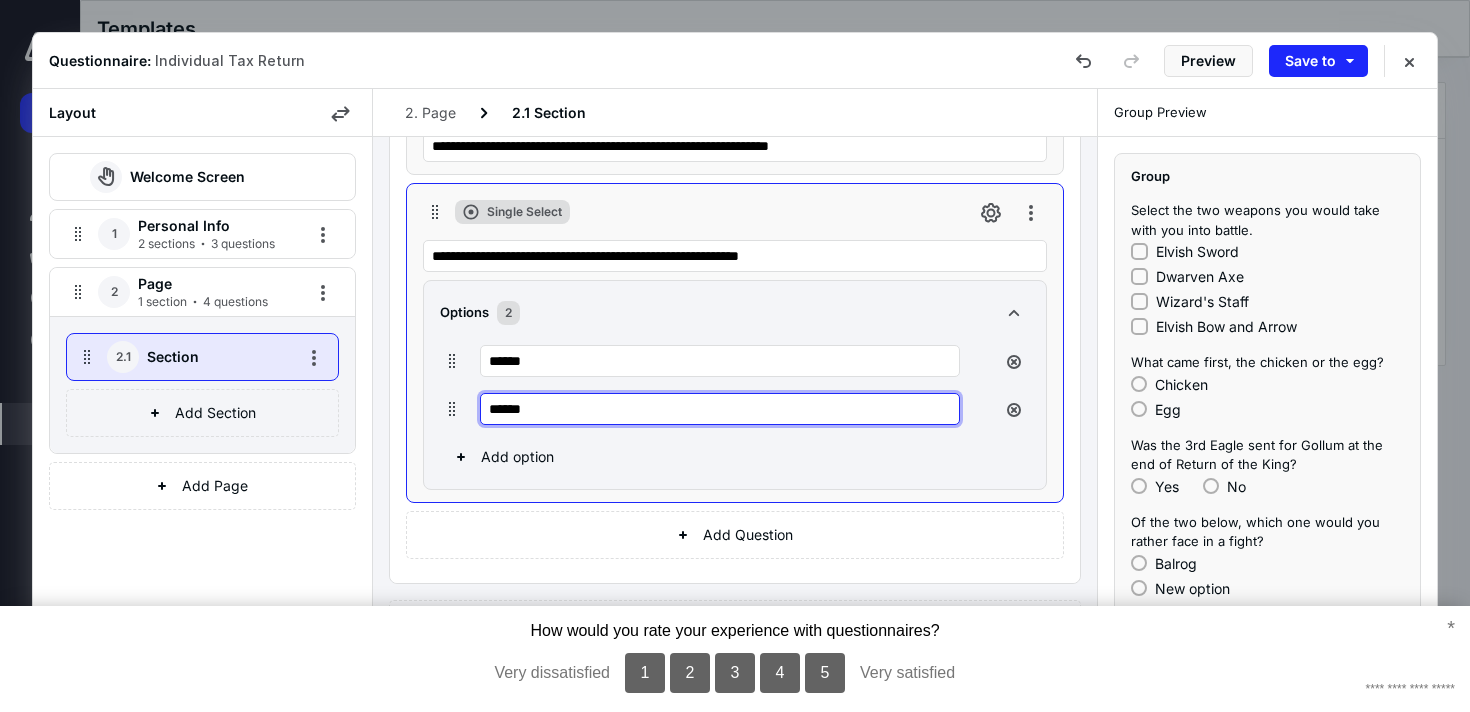type on "******" 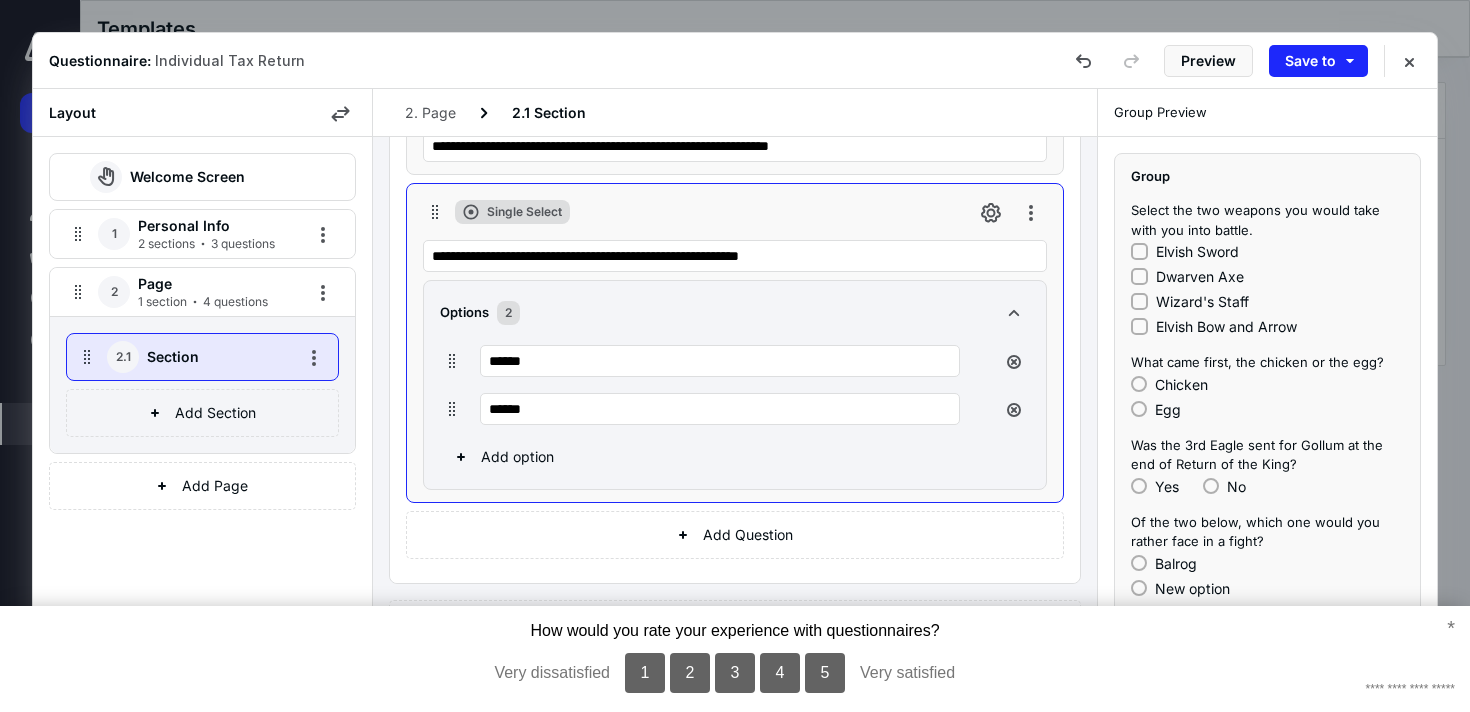 click on "**********" at bounding box center (735, -57) 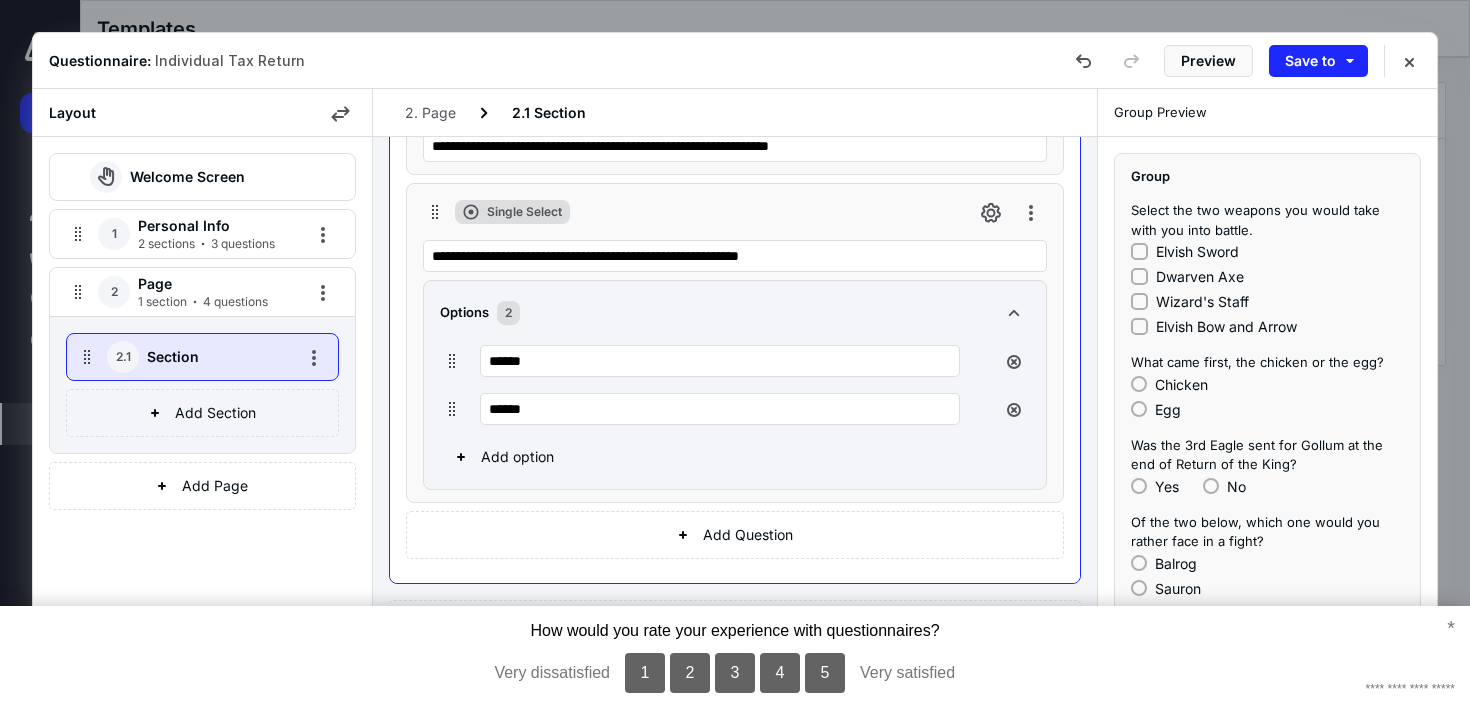 scroll, scrollTop: 951, scrollLeft: 0, axis: vertical 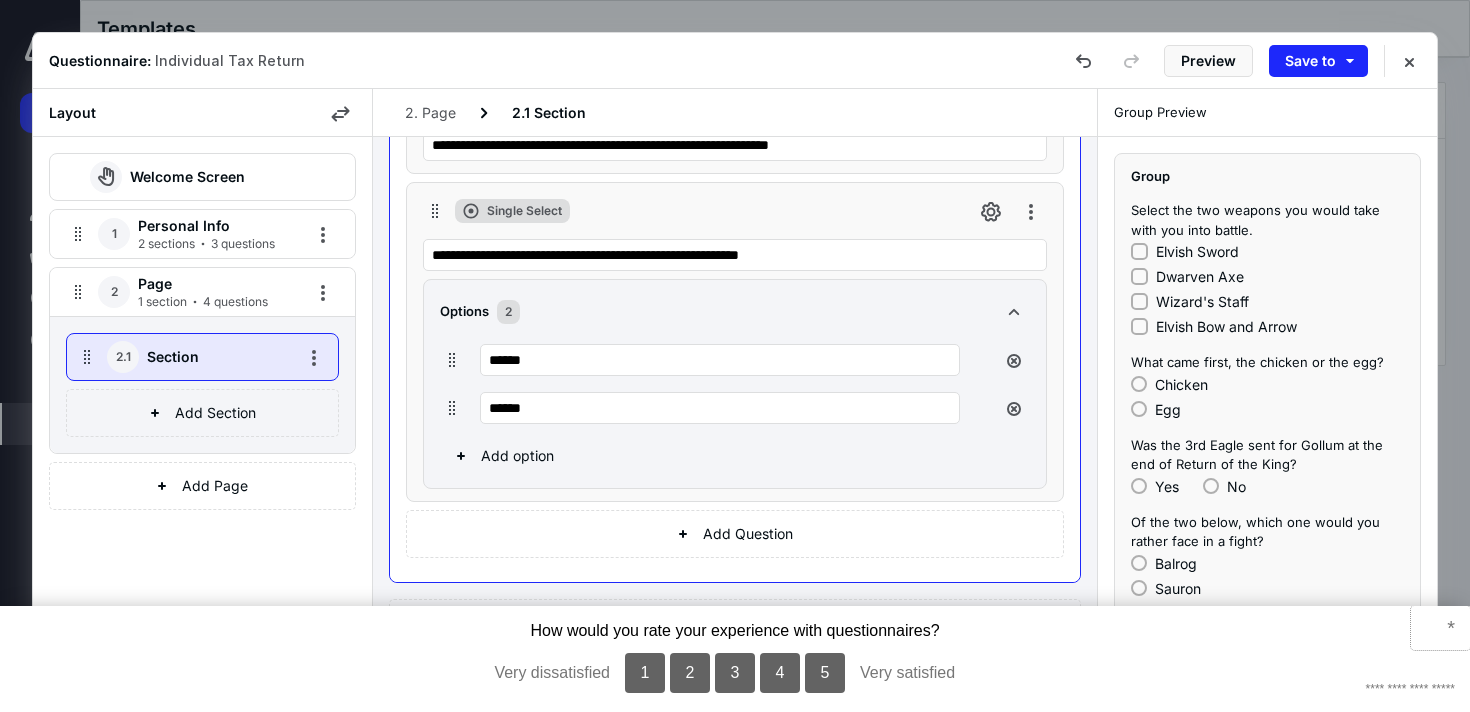 drag, startPoint x: 1451, startPoint y: 631, endPoint x: 1440, endPoint y: 629, distance: 11.18034 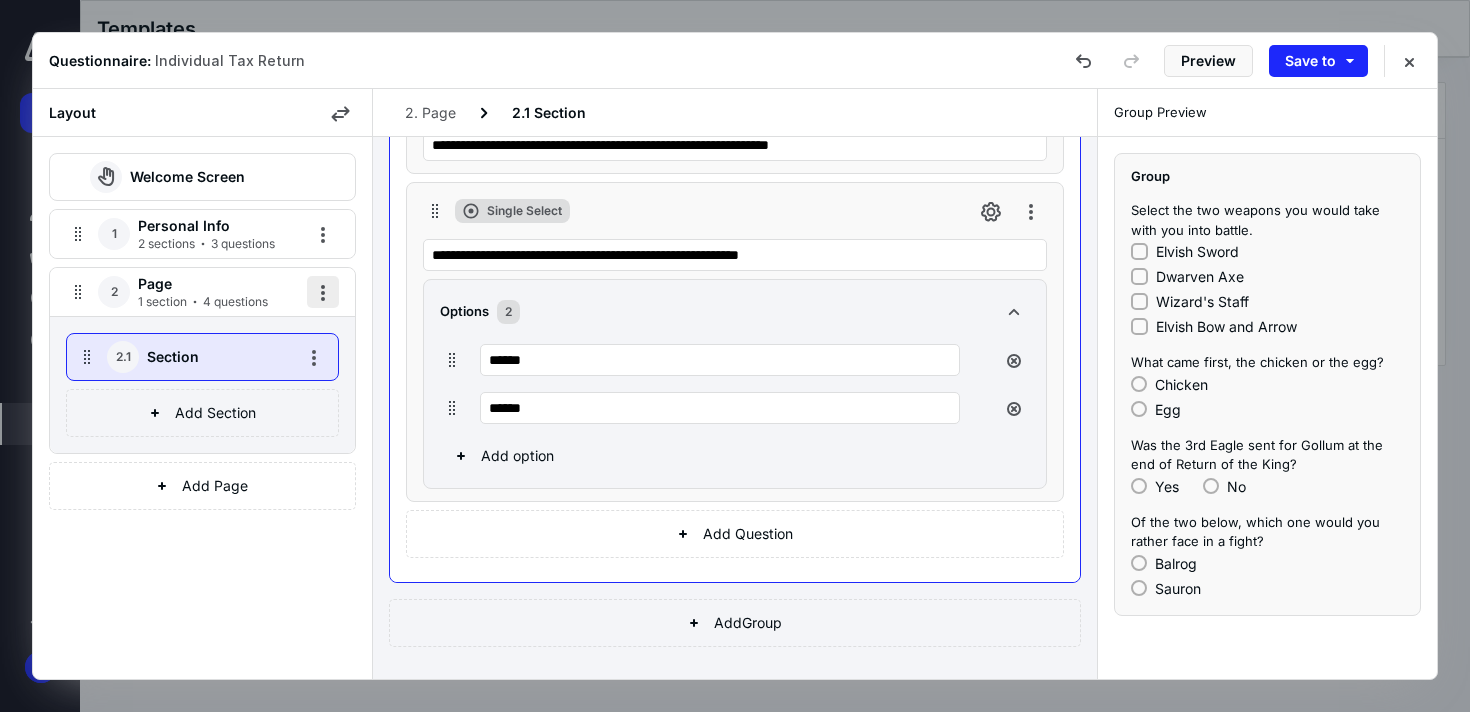 click at bounding box center (323, 292) 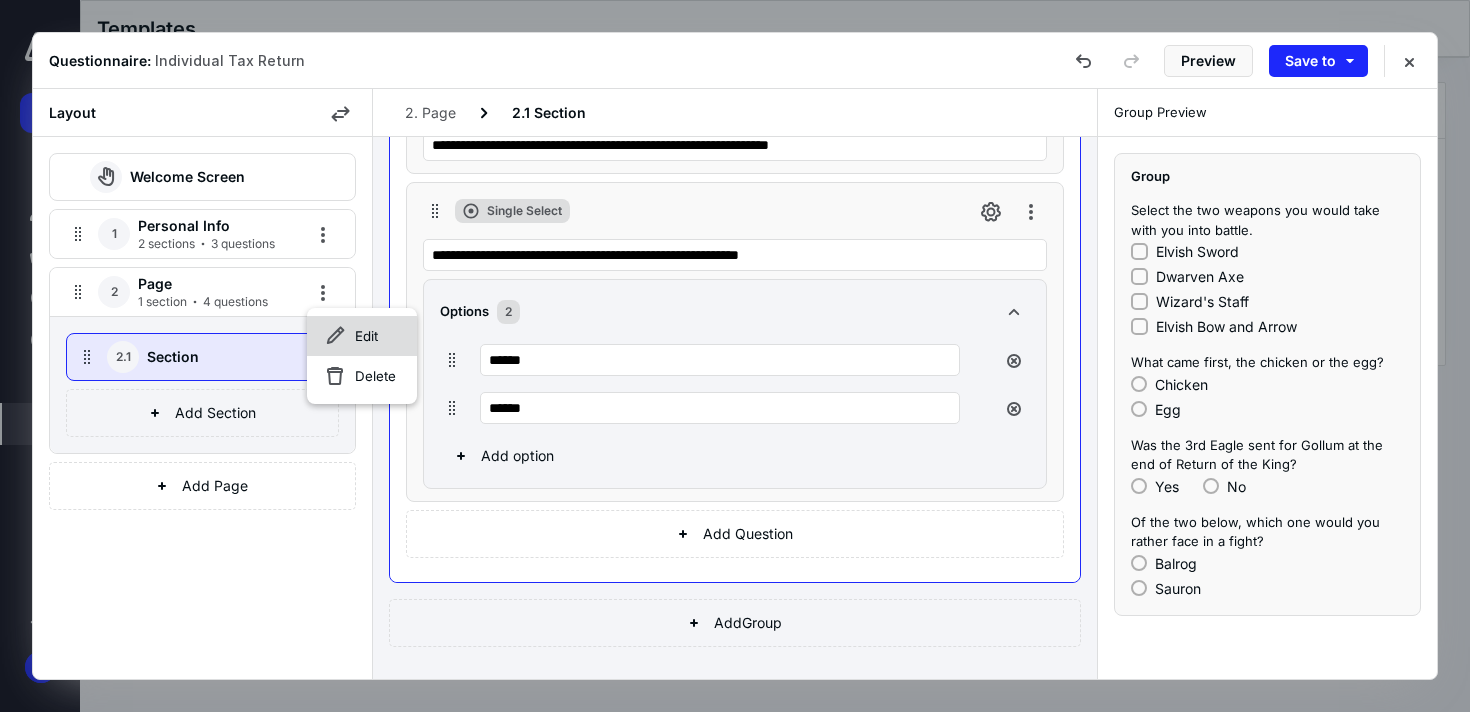 click 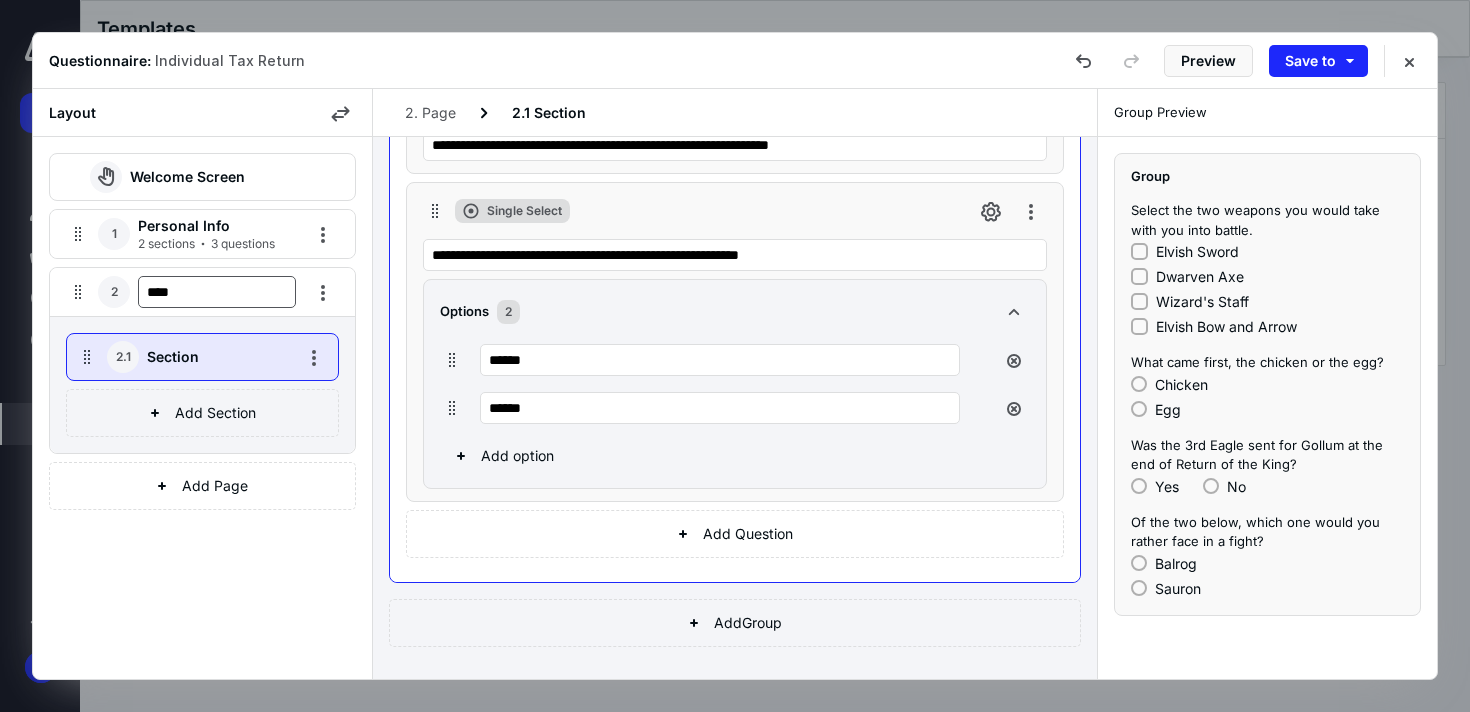 click on "****" at bounding box center (217, 292) 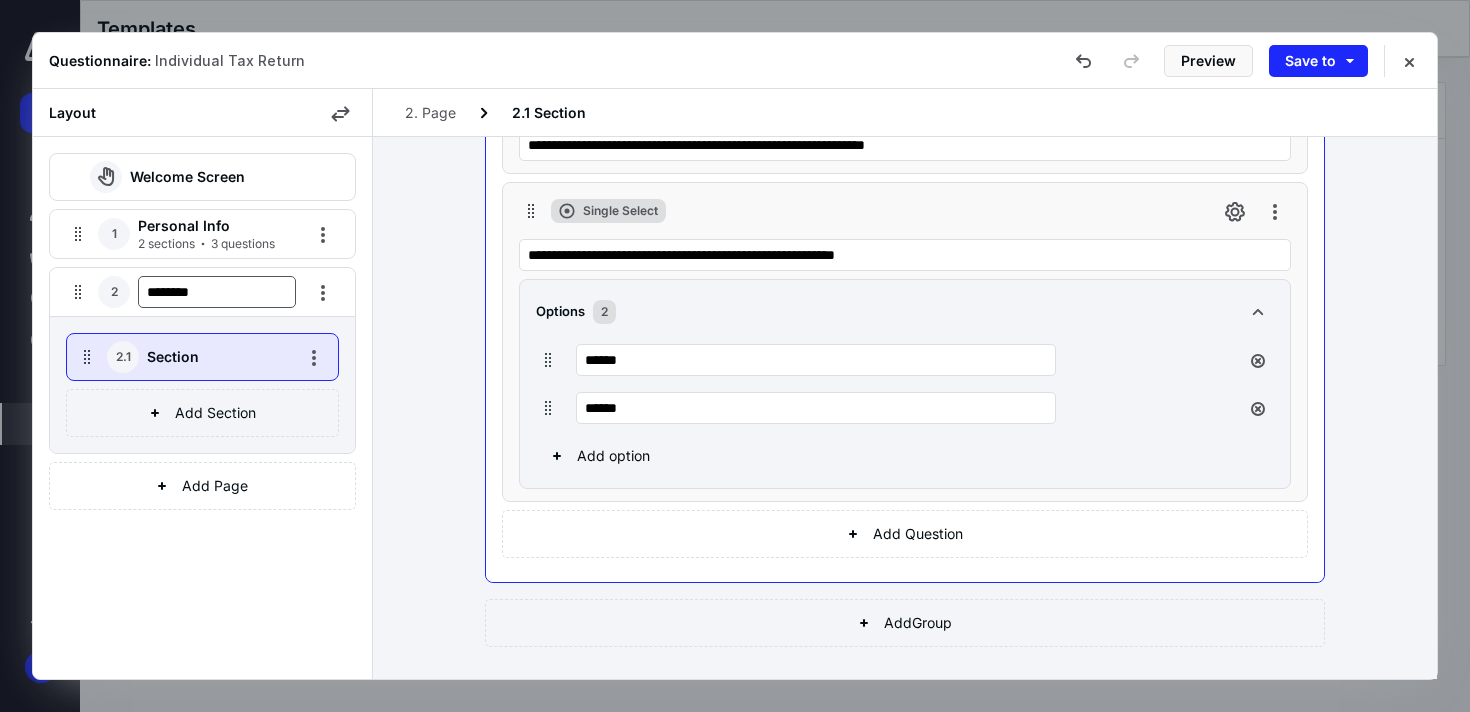 type on "*********" 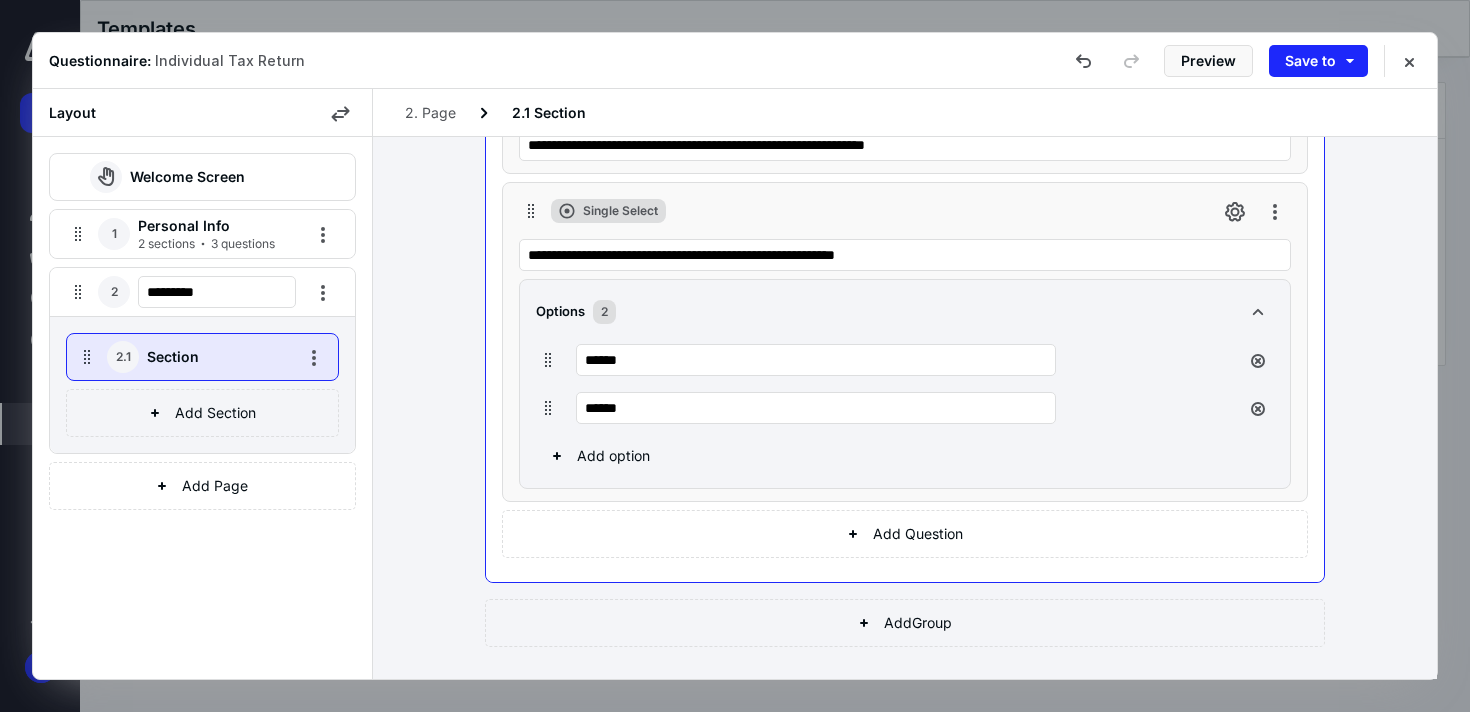 click on "Welcome Screen 1 Personal Info 2 sections 3 questions 2 ********* 2.1 Section Add Section Add Page" at bounding box center [202, 408] 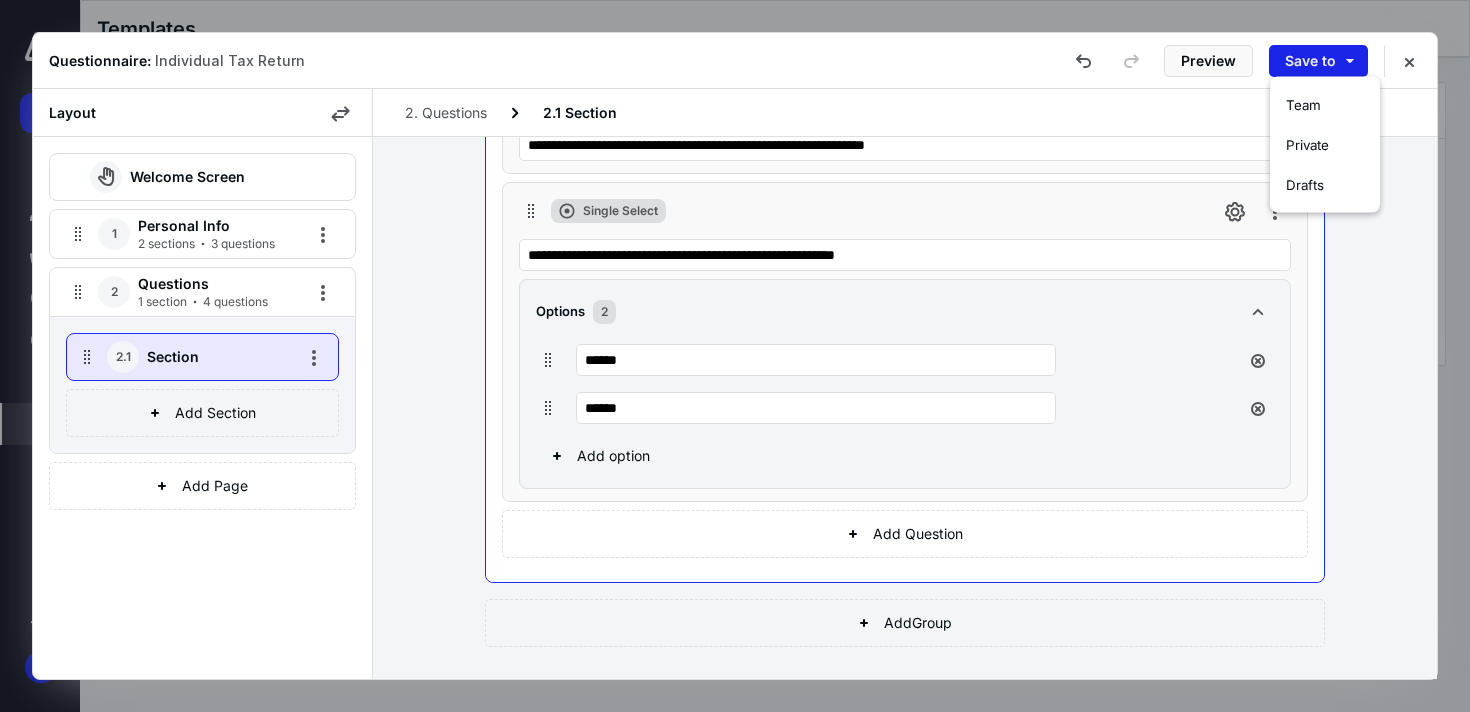 click on "Save to" at bounding box center (1318, 61) 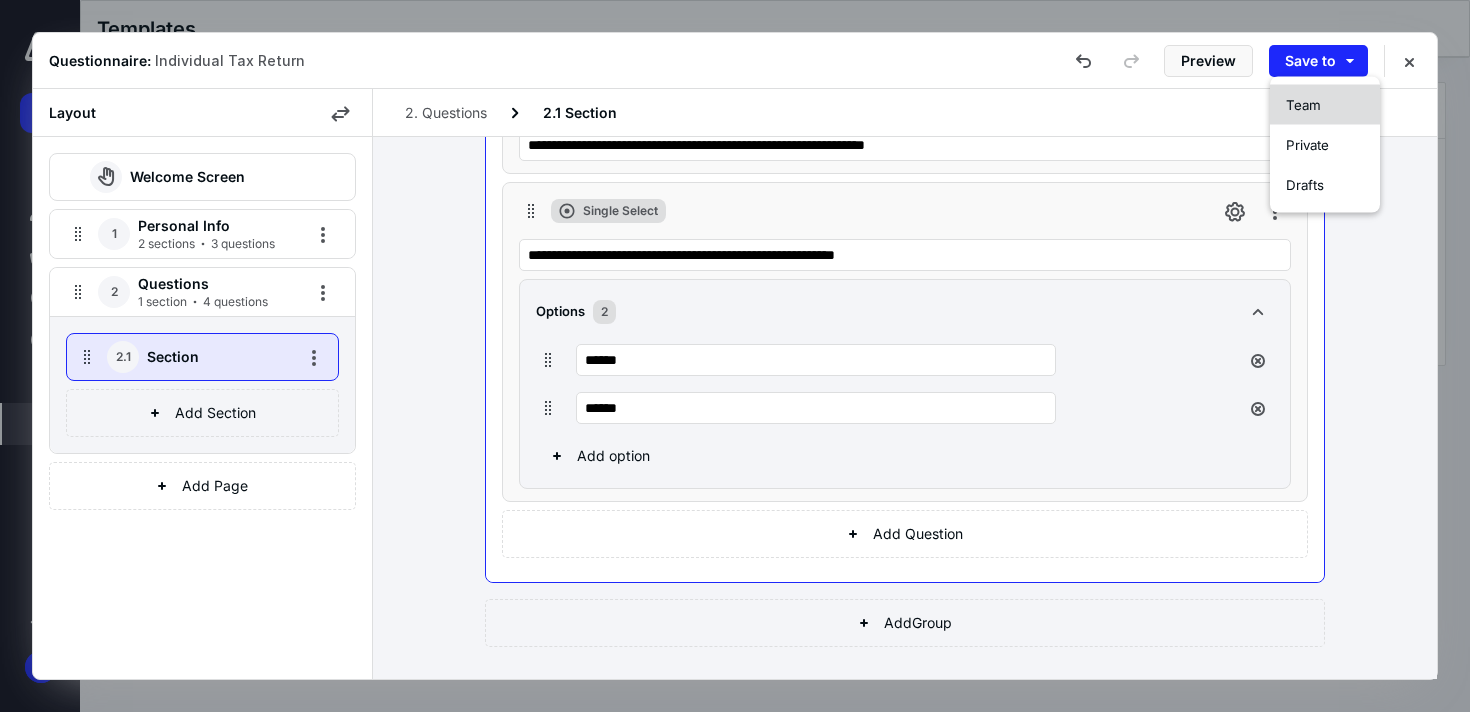 click on "Team" at bounding box center [1303, 105] 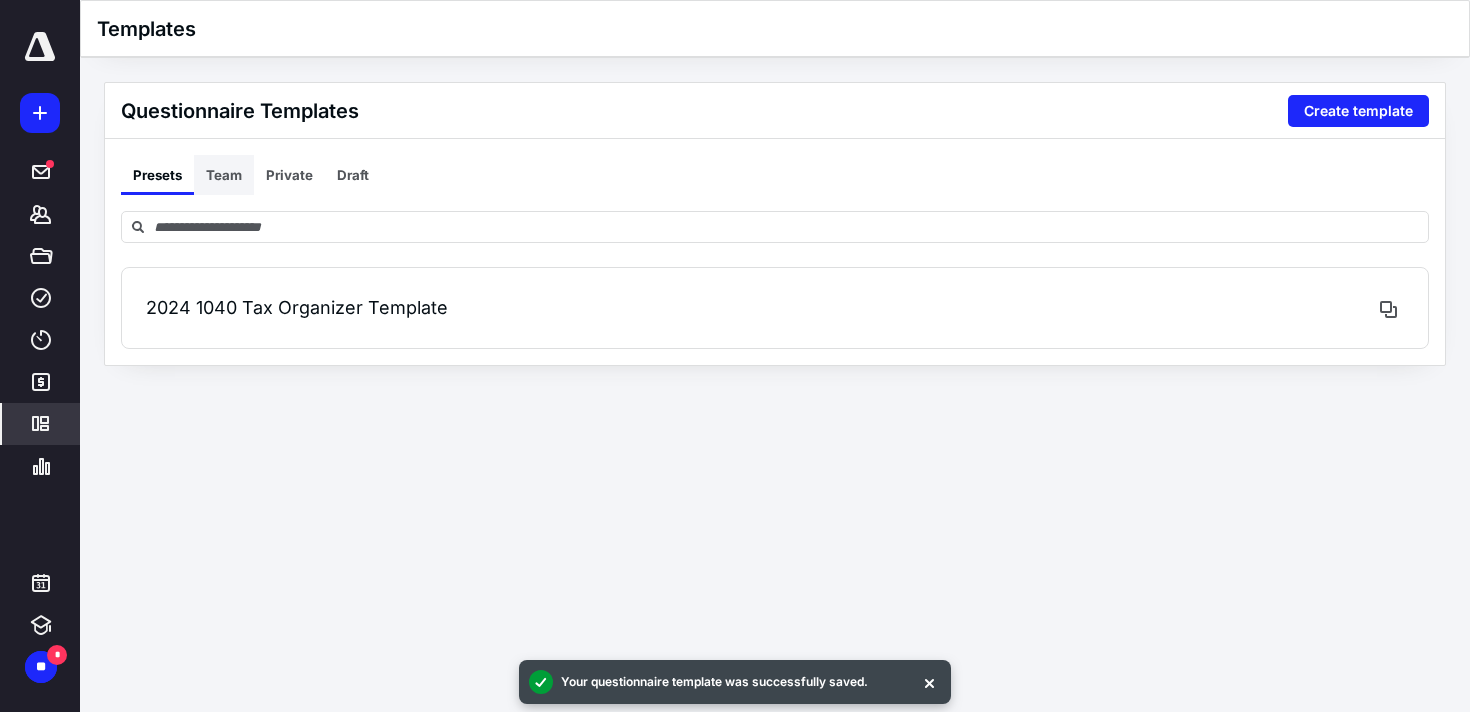 click on "Team" at bounding box center [224, 175] 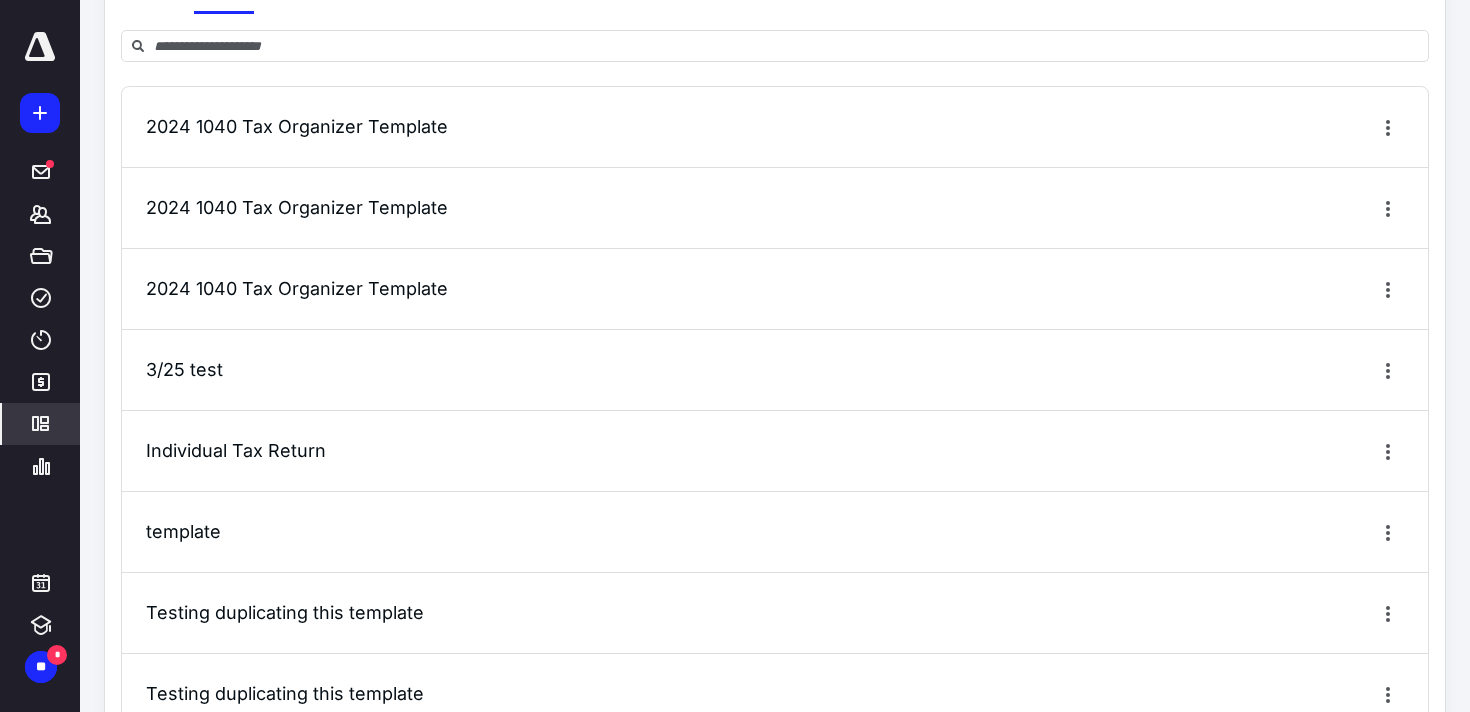 scroll, scrollTop: 196, scrollLeft: 0, axis: vertical 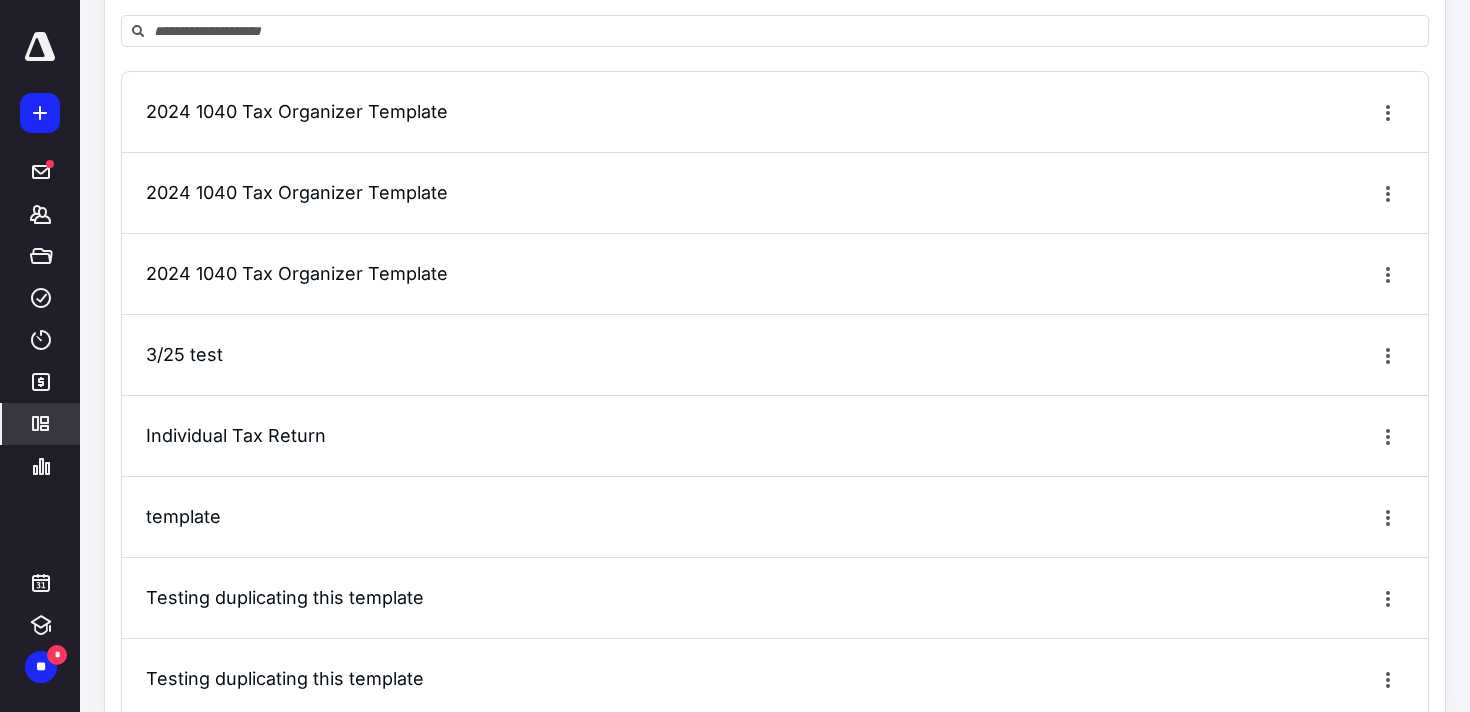 click on "Individual Tax Return" at bounding box center [236, 435] 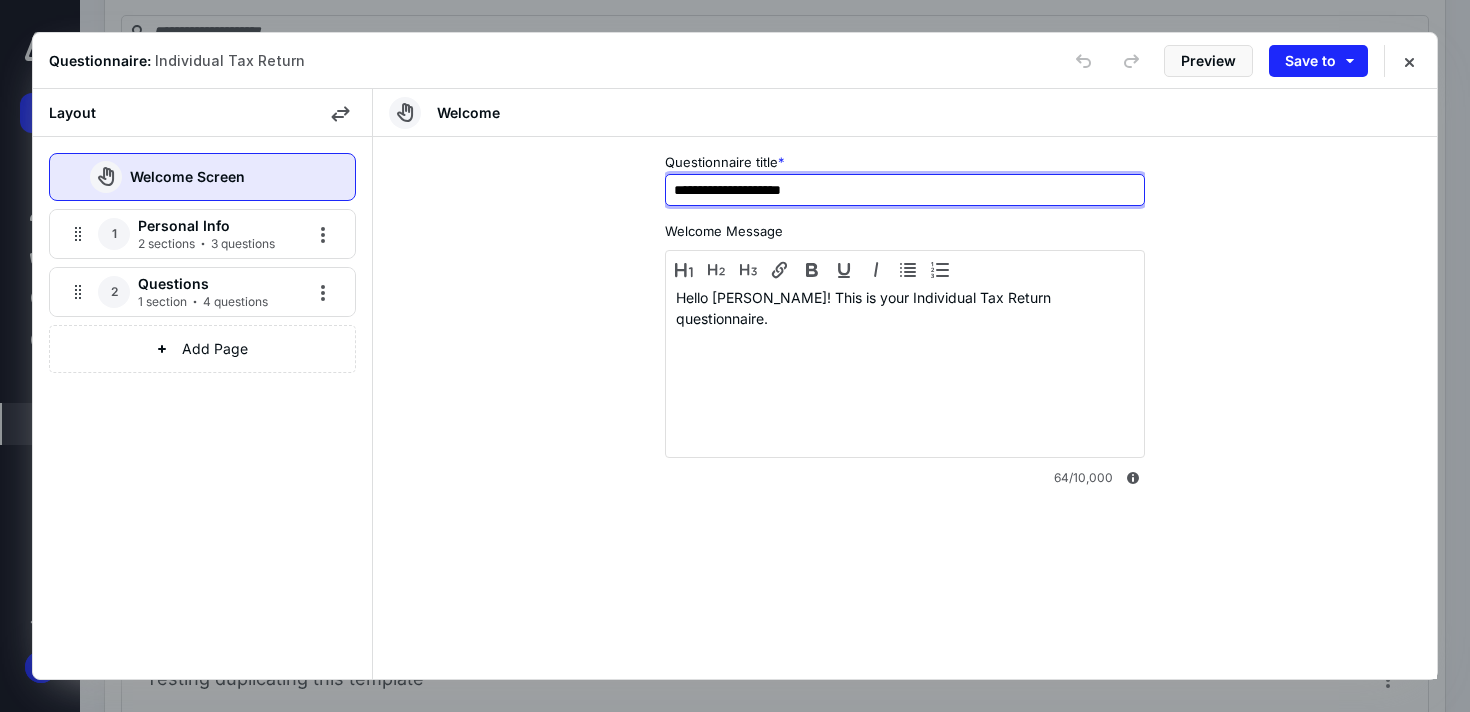 click on "**********" at bounding box center (905, 190) 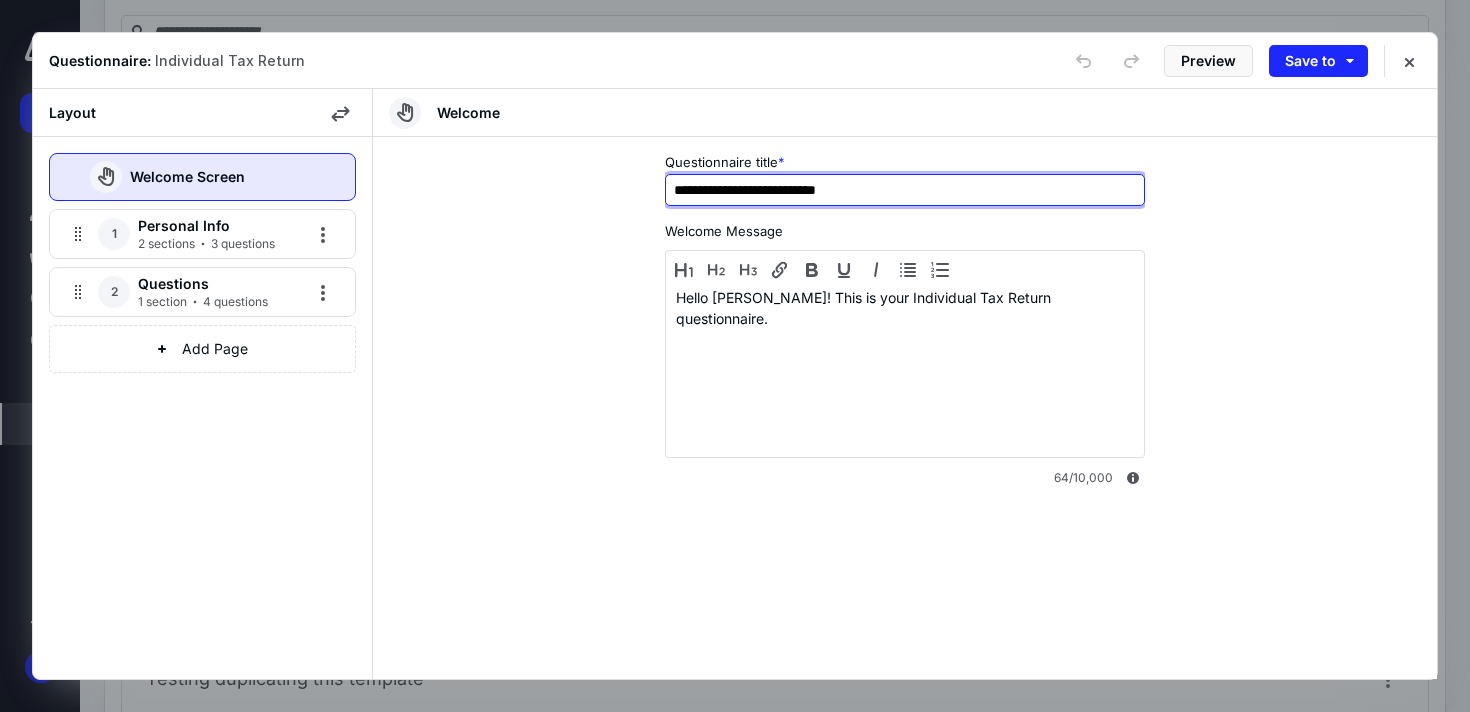 type on "**********" 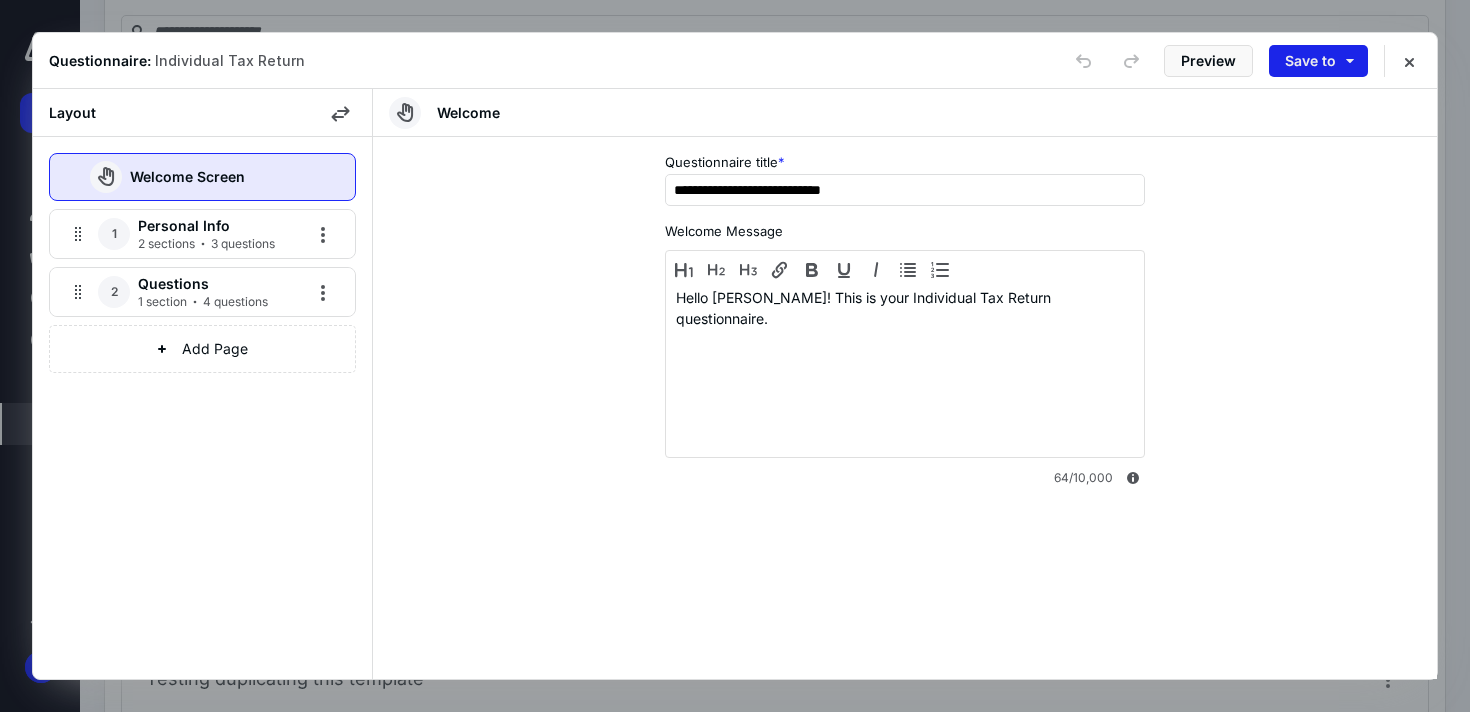 click on "Save to" at bounding box center (1318, 61) 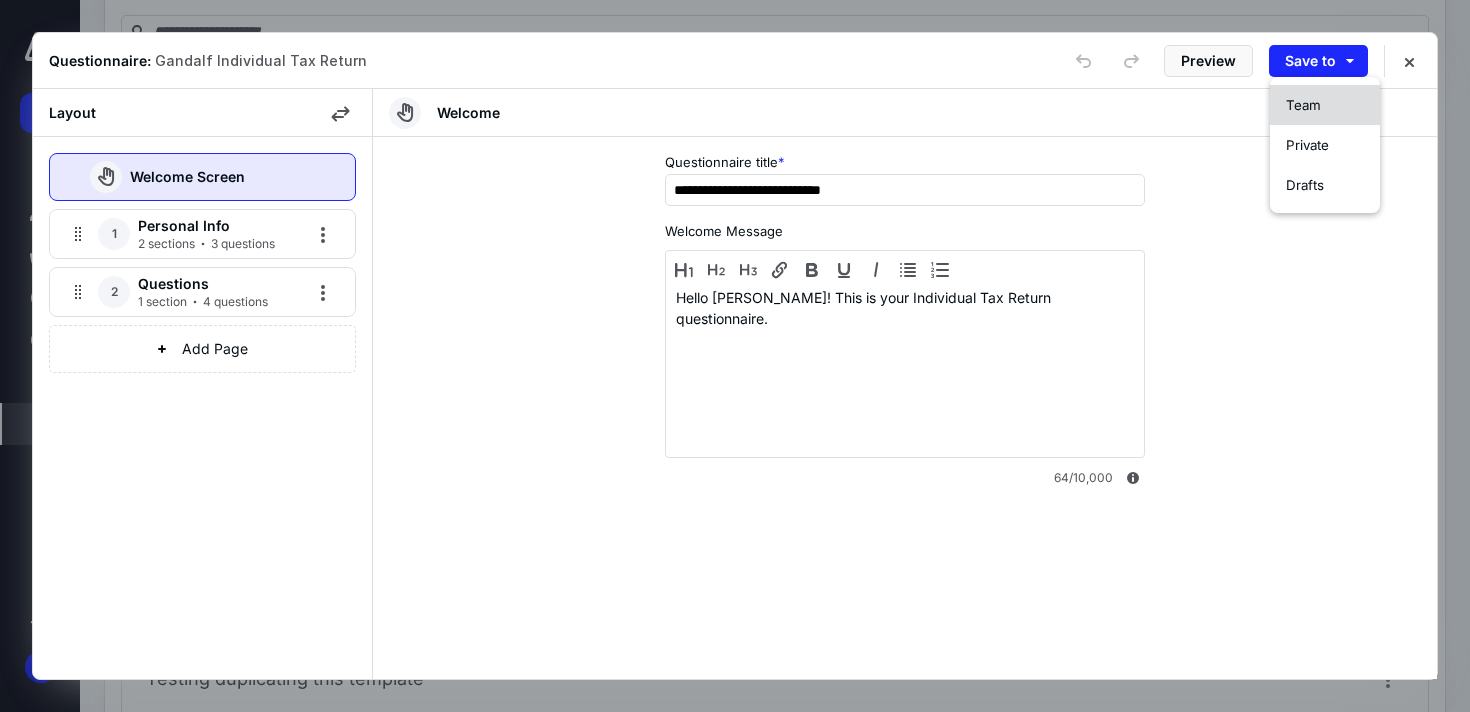 click on "Team" at bounding box center [1325, 105] 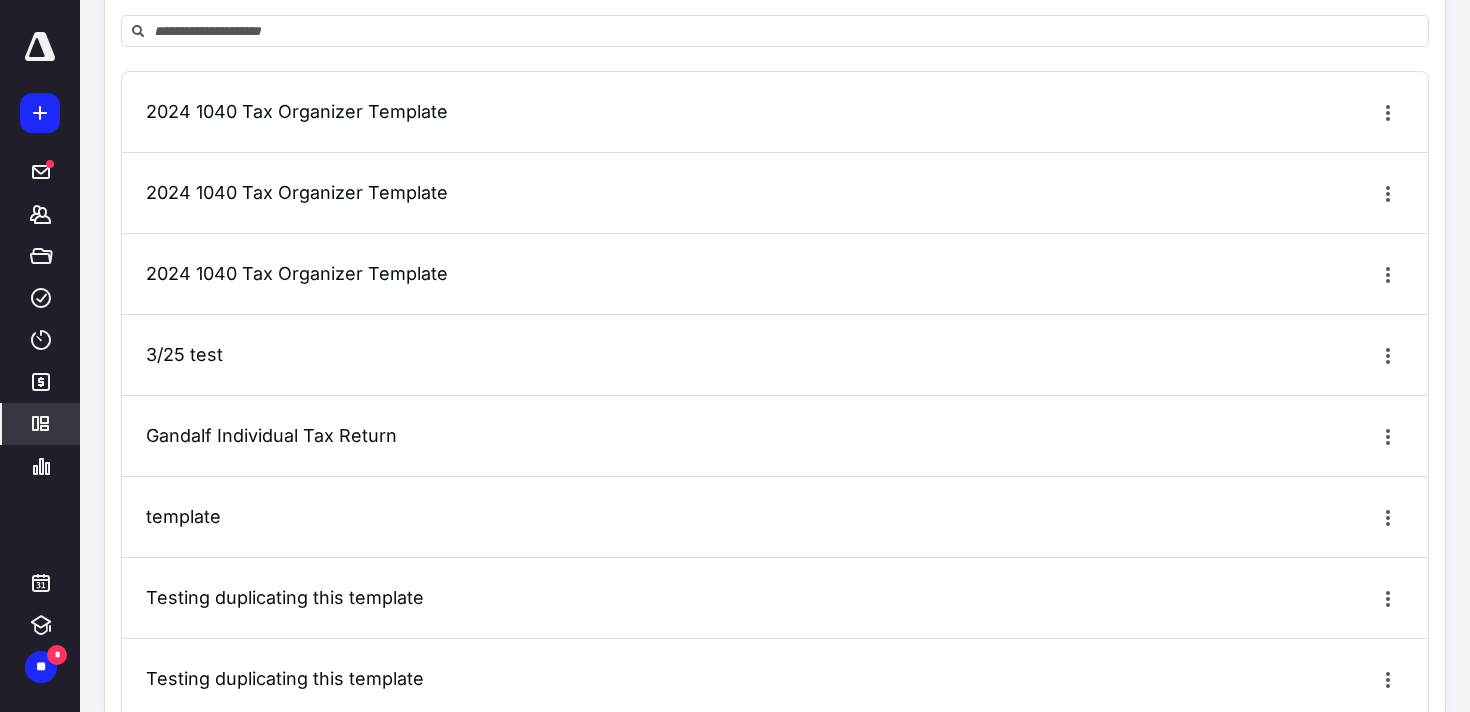 click on "Gandalf Individual Tax Return" at bounding box center [271, 435] 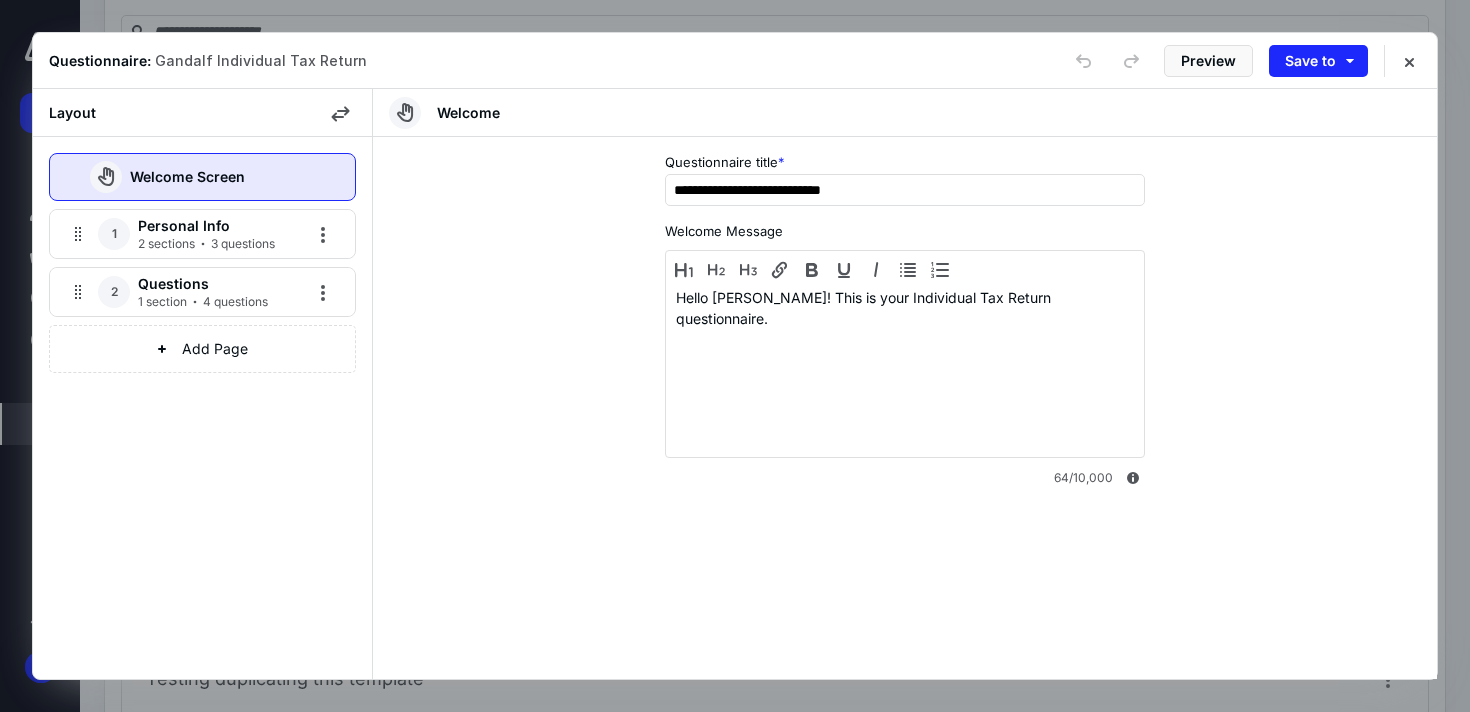 click on "Personal Info" at bounding box center (211, 226) 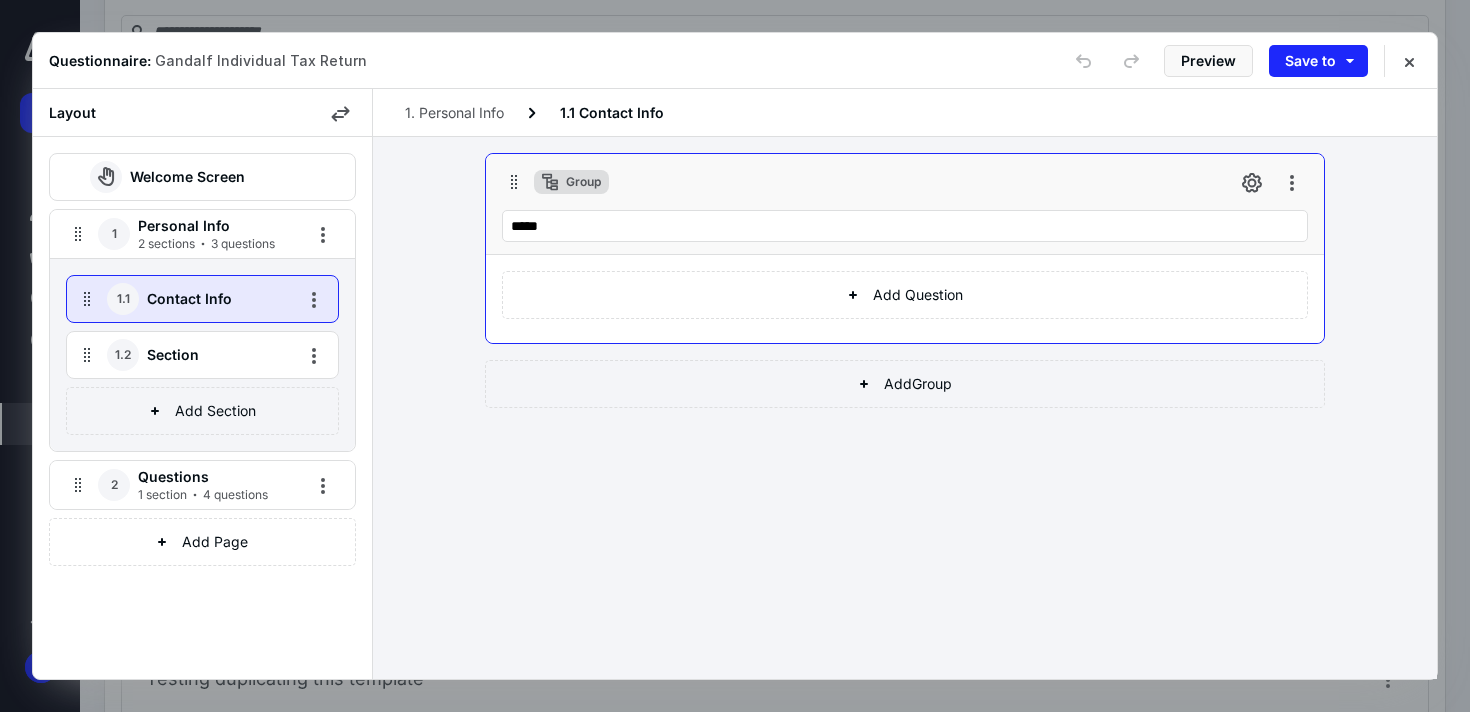 click on "Section" at bounding box center [212, 355] 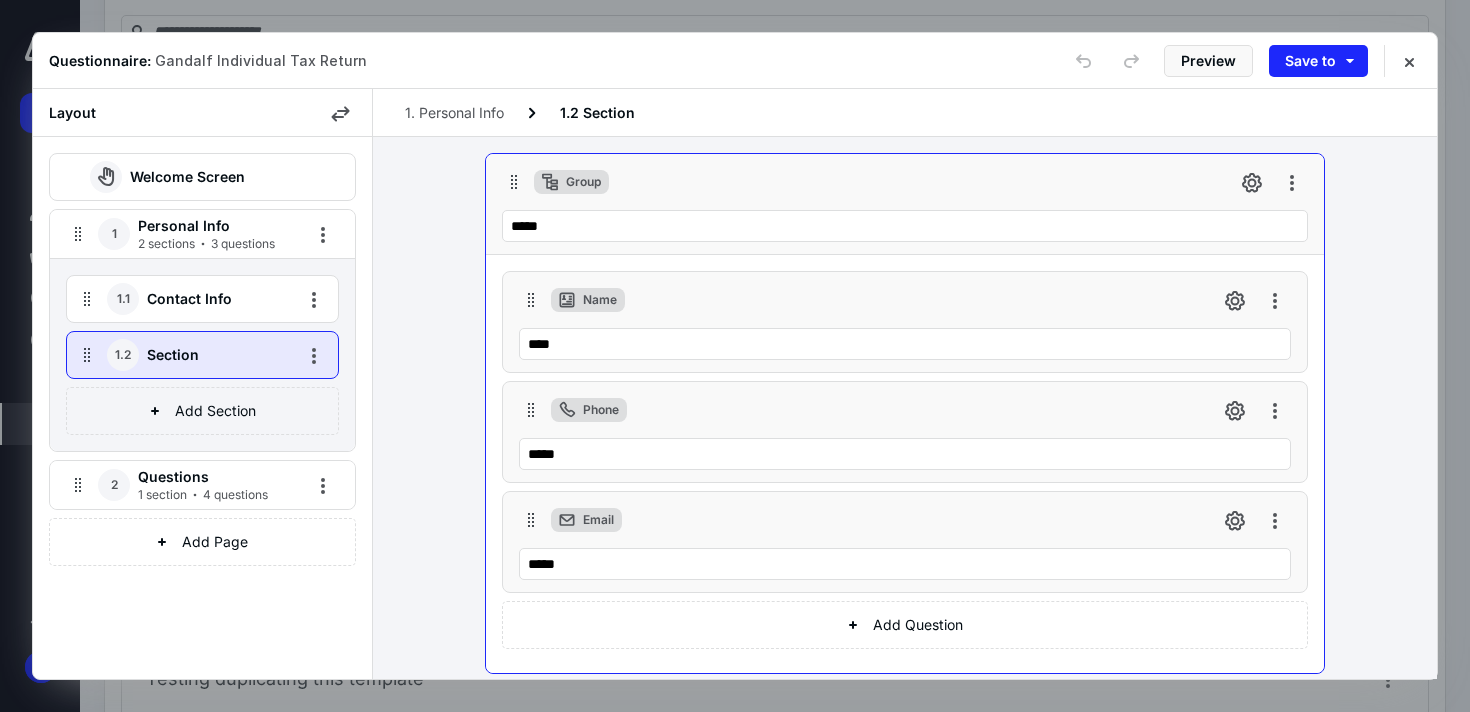 click on "Contact Info" at bounding box center (212, 299) 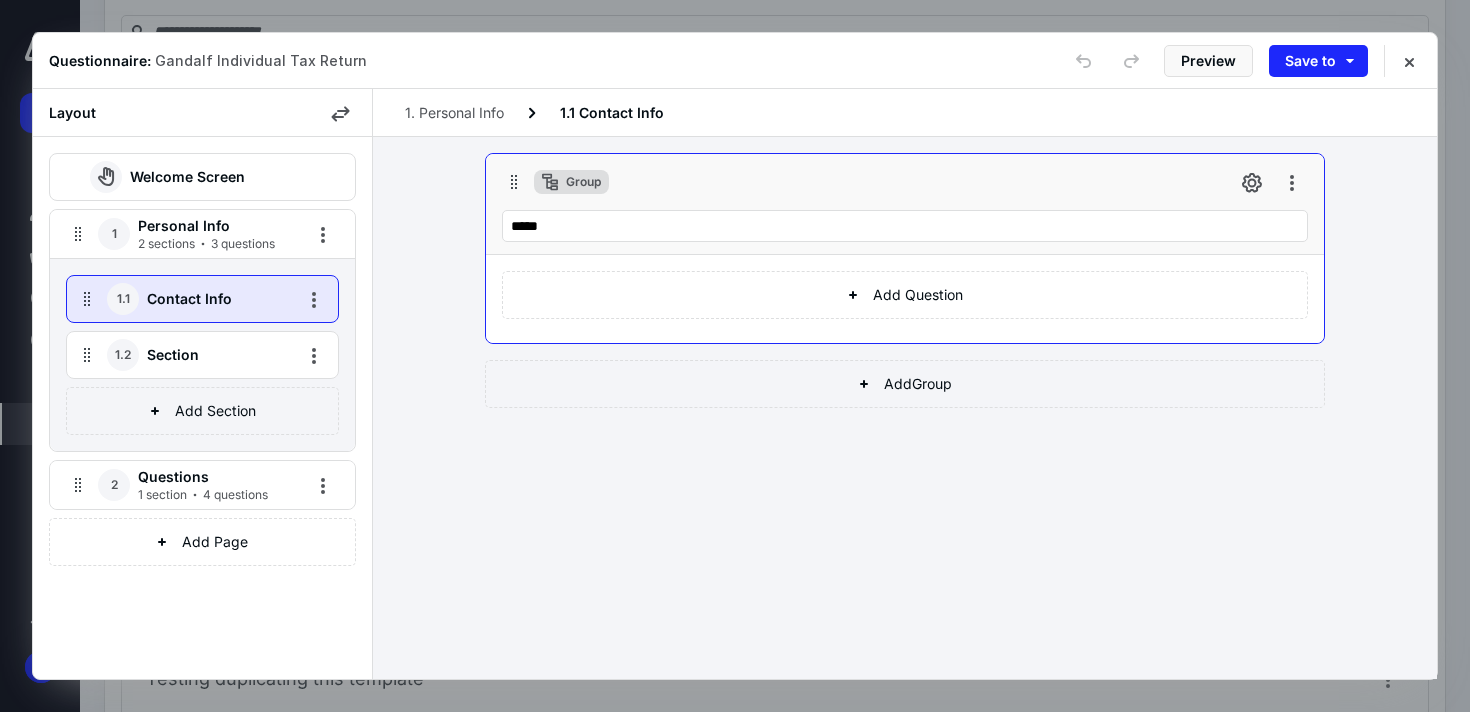 click on "1.2 Section" at bounding box center [176, 355] 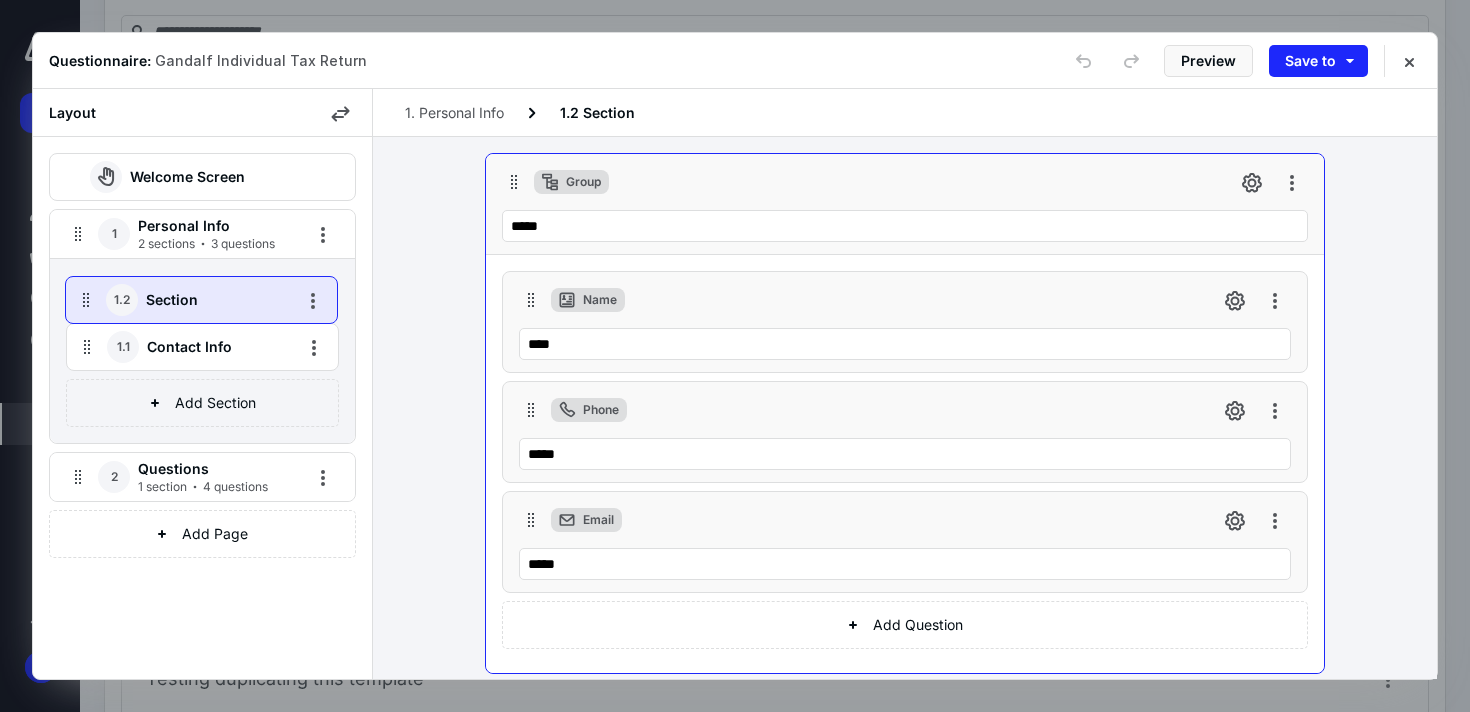 drag, startPoint x: 84, startPoint y: 360, endPoint x: 88, endPoint y: 298, distance: 62.1289 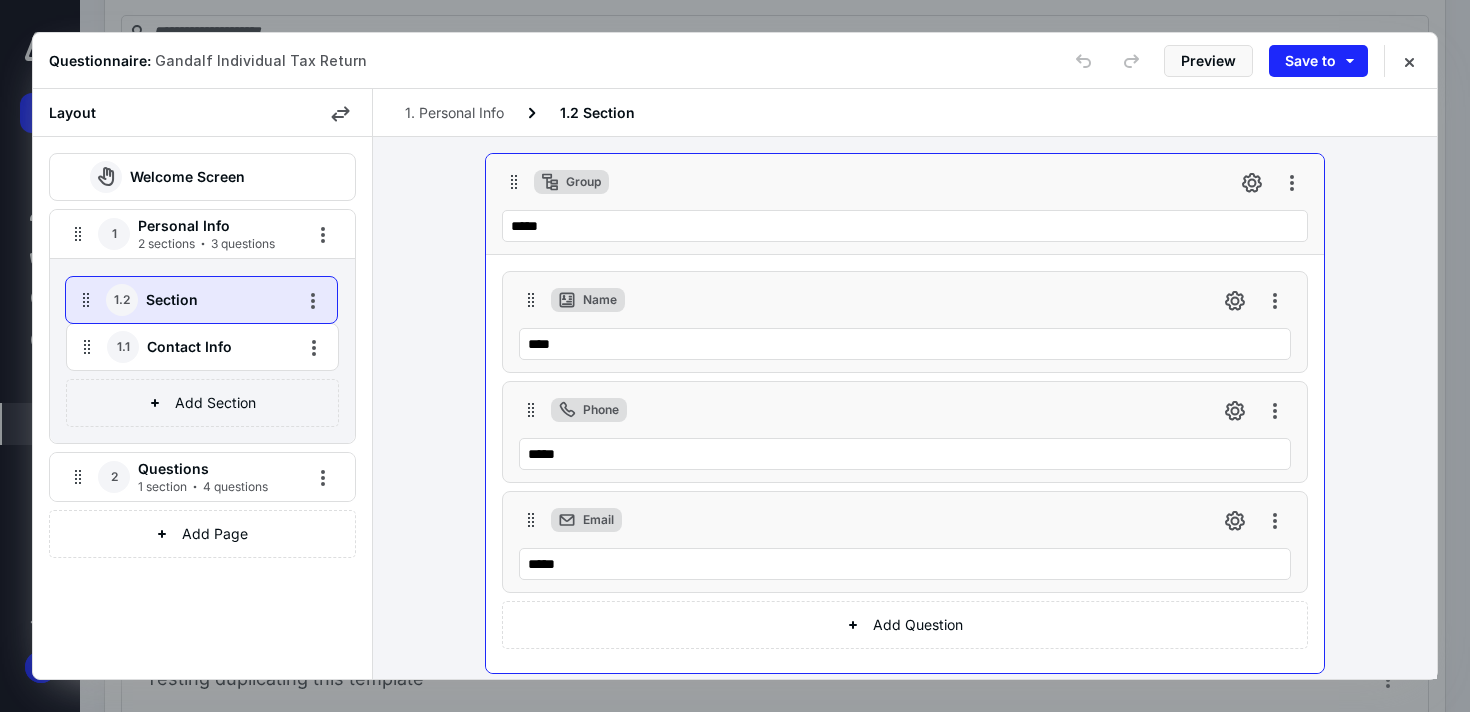 click on "1.1 Contact Info 1.2 Section" at bounding box center [202, 299] 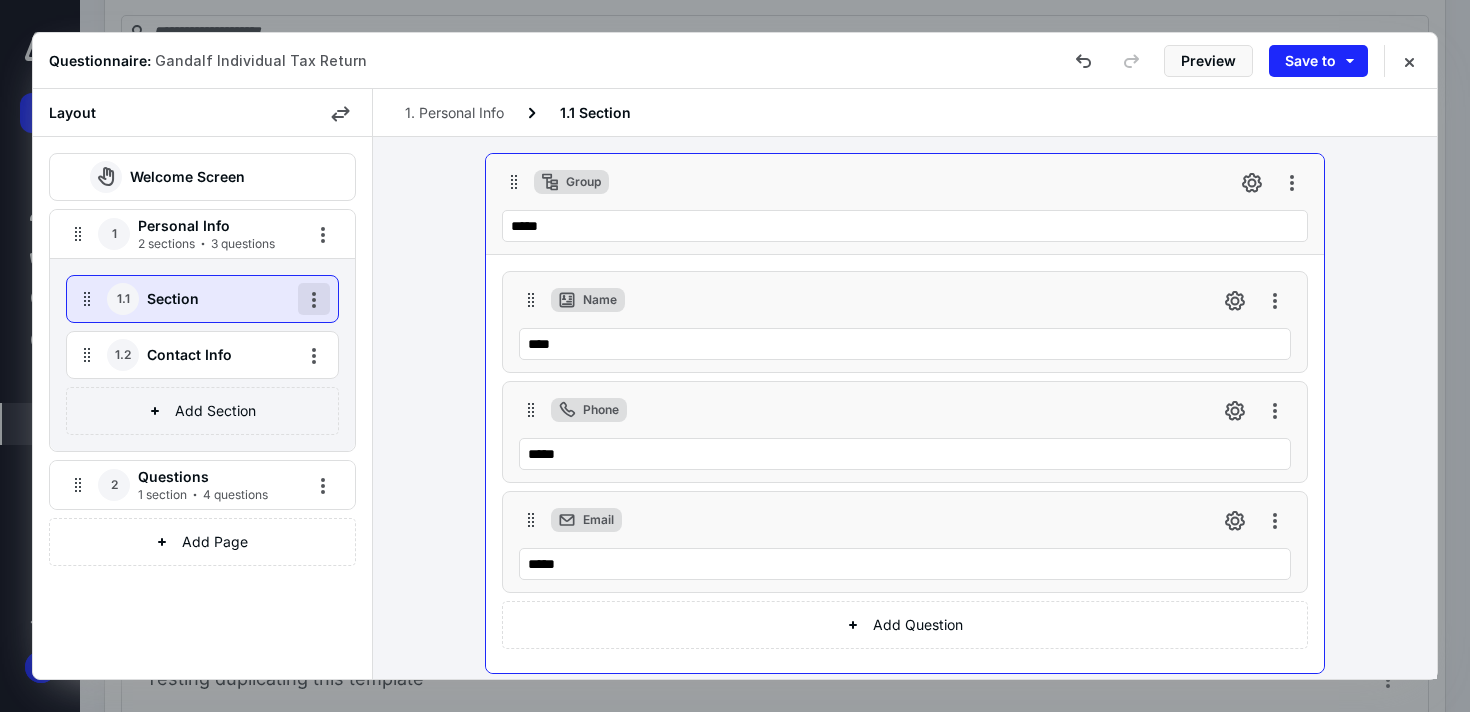click on "1.1 Section" at bounding box center [202, 299] 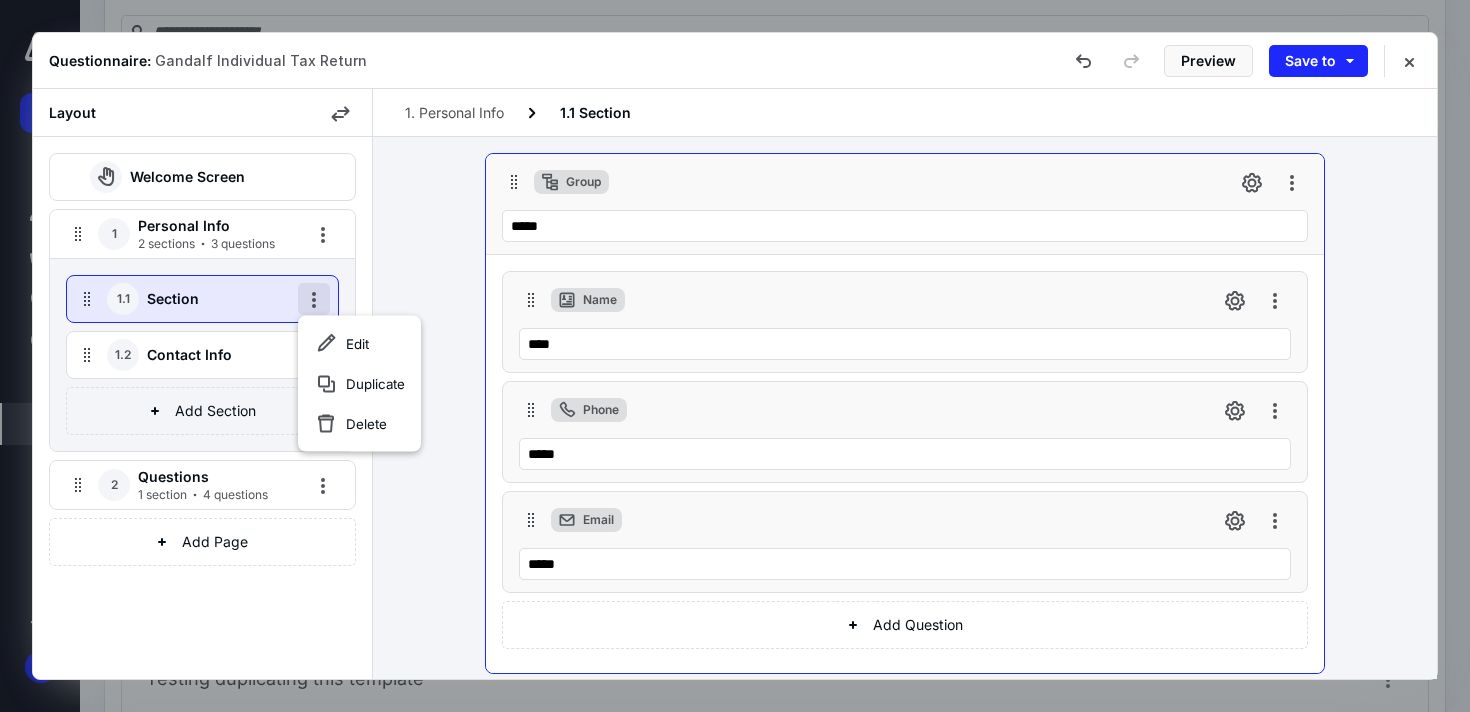 click at bounding box center (314, 299) 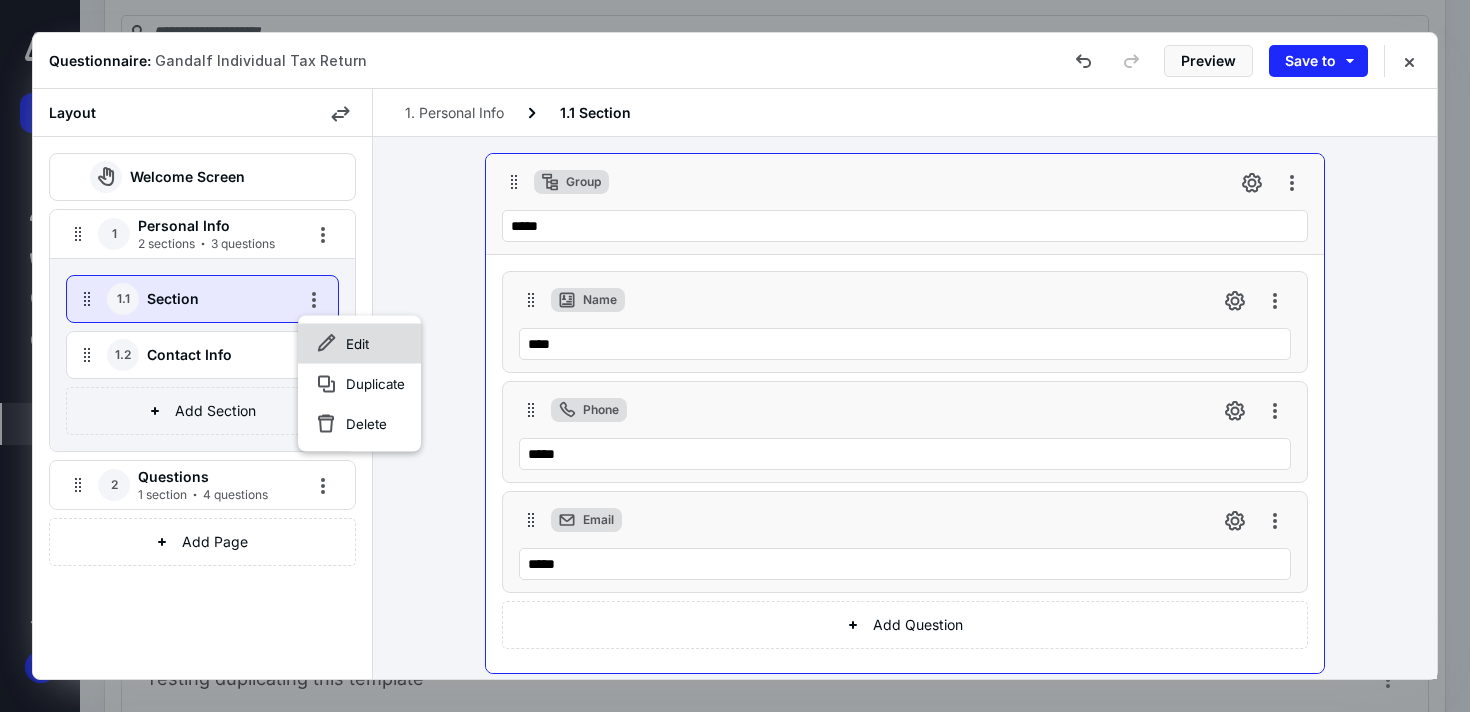 click on "Edit" at bounding box center [357, 344] 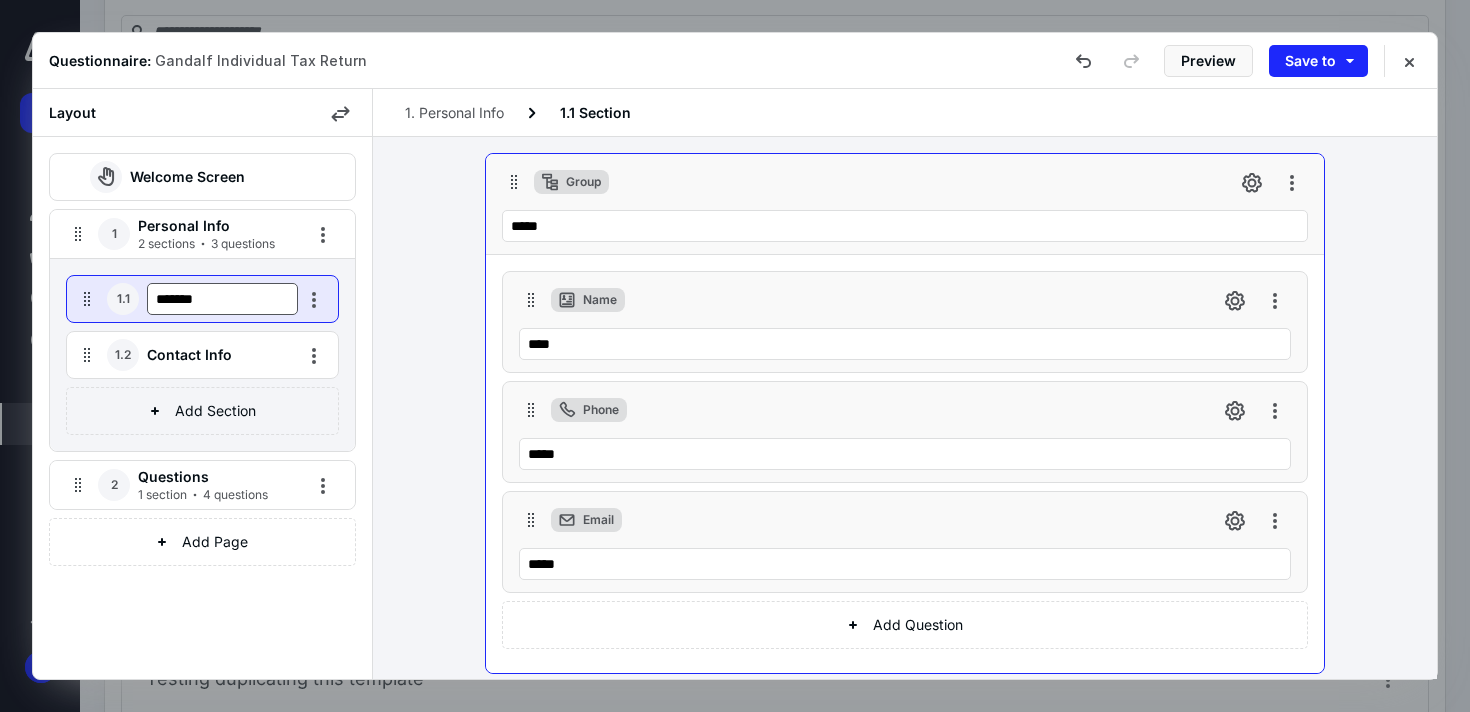 click on "*******" at bounding box center (222, 299) 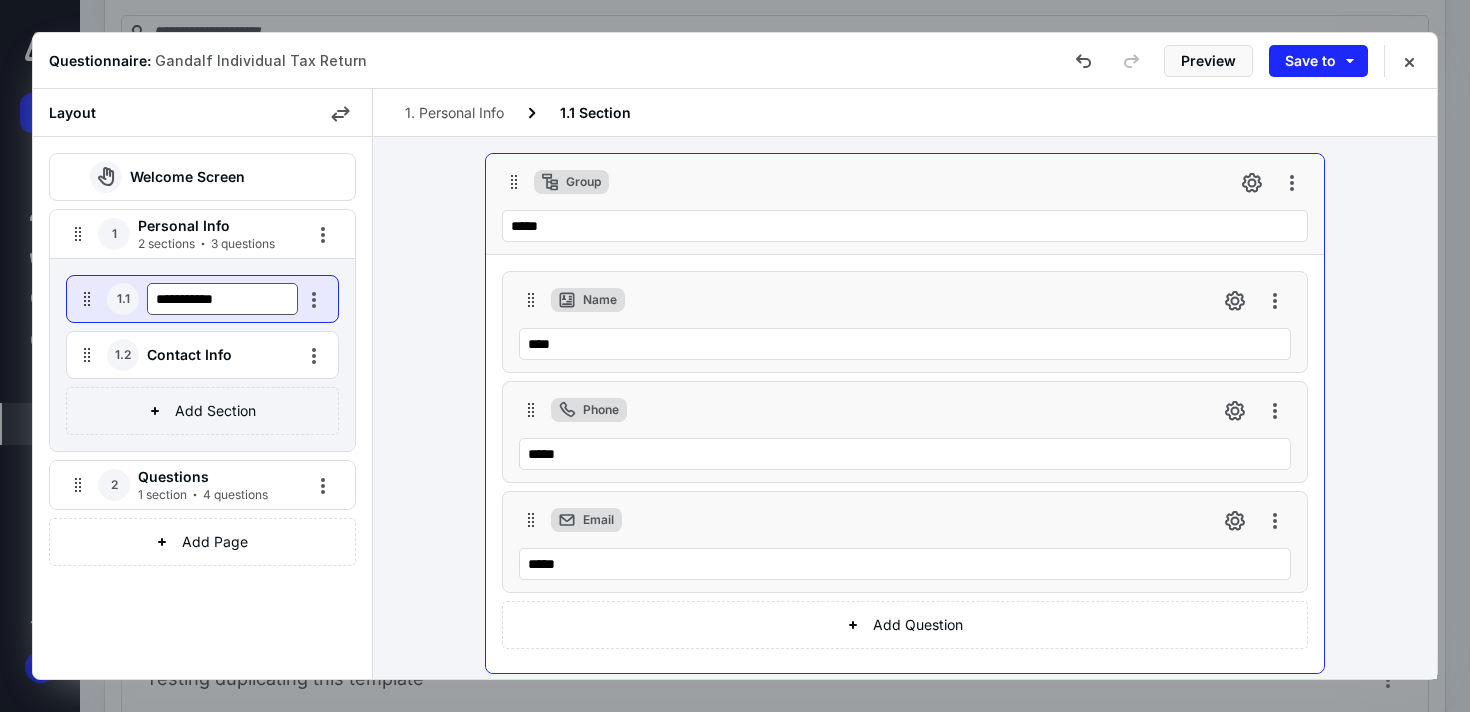 type on "**********" 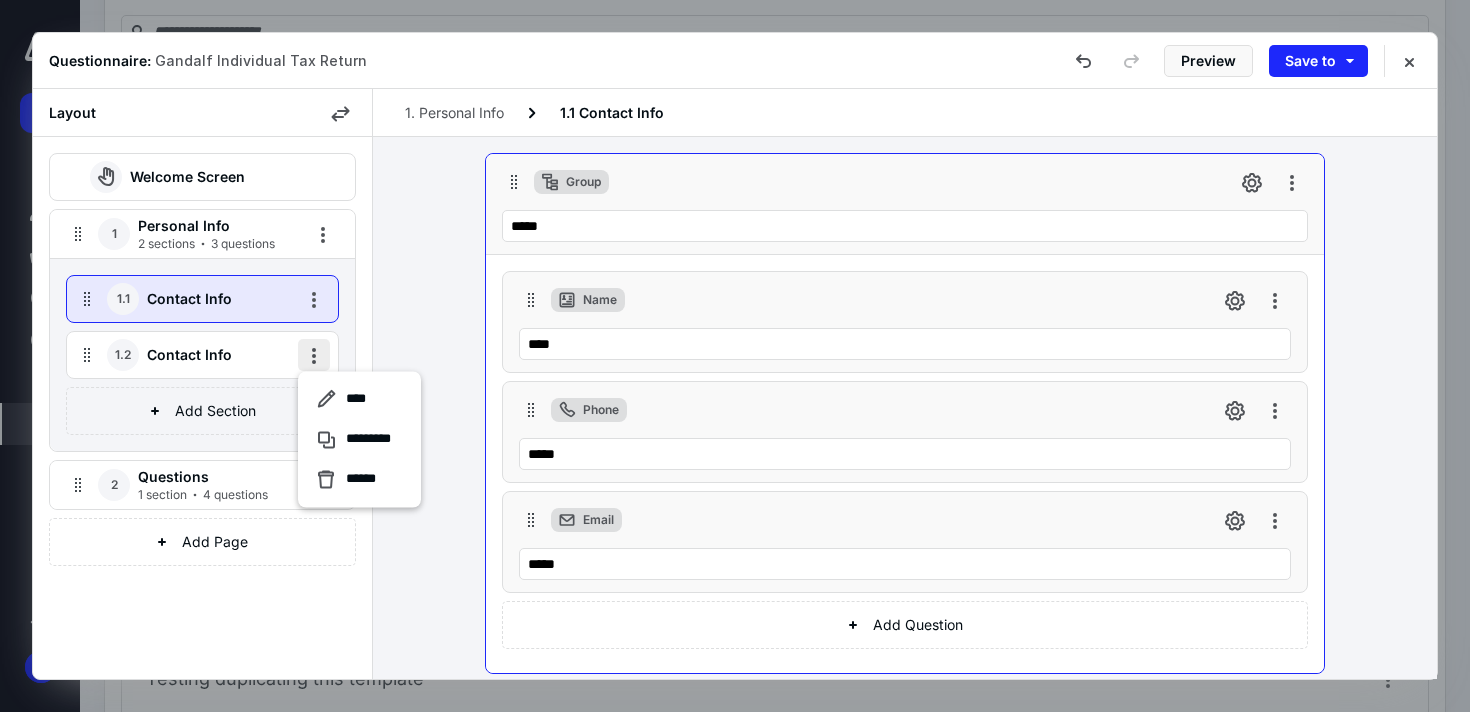 click at bounding box center (314, 355) 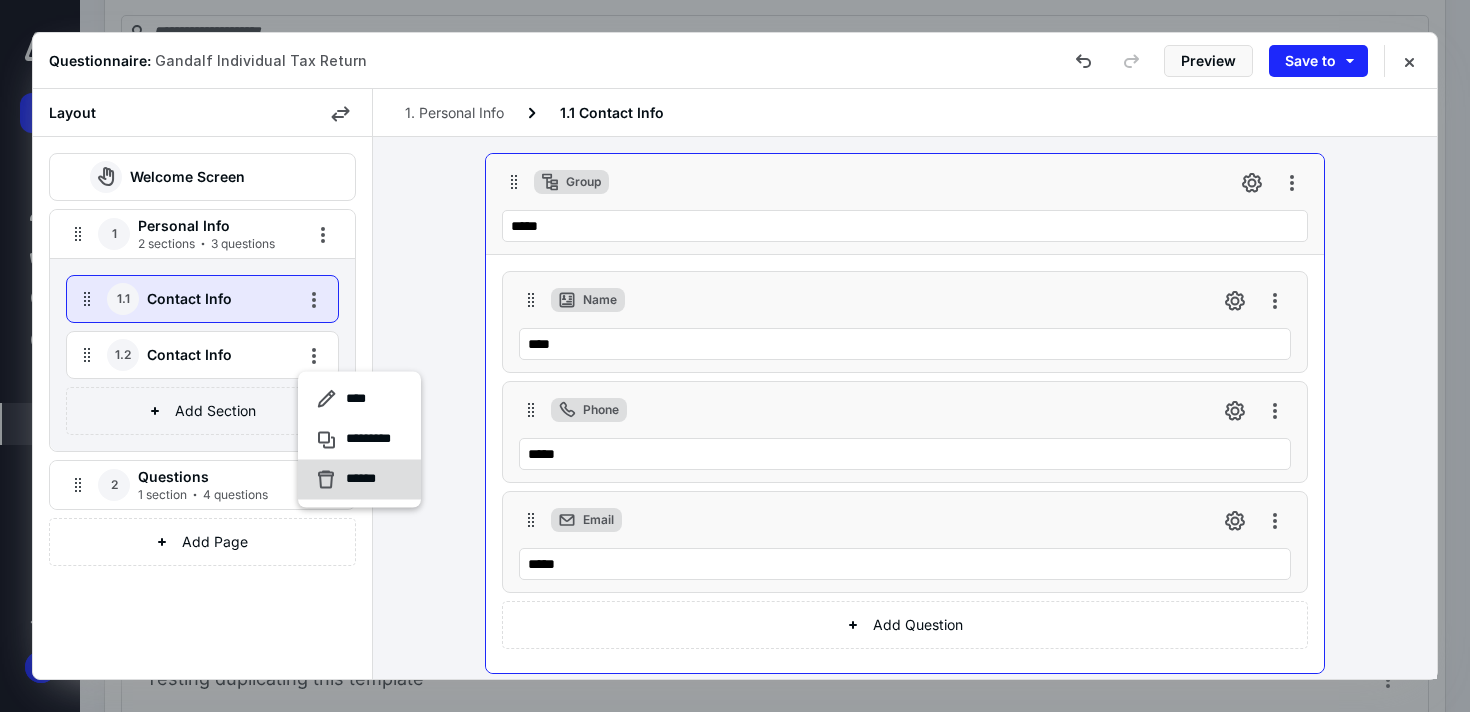 click on "******" at bounding box center [366, 480] 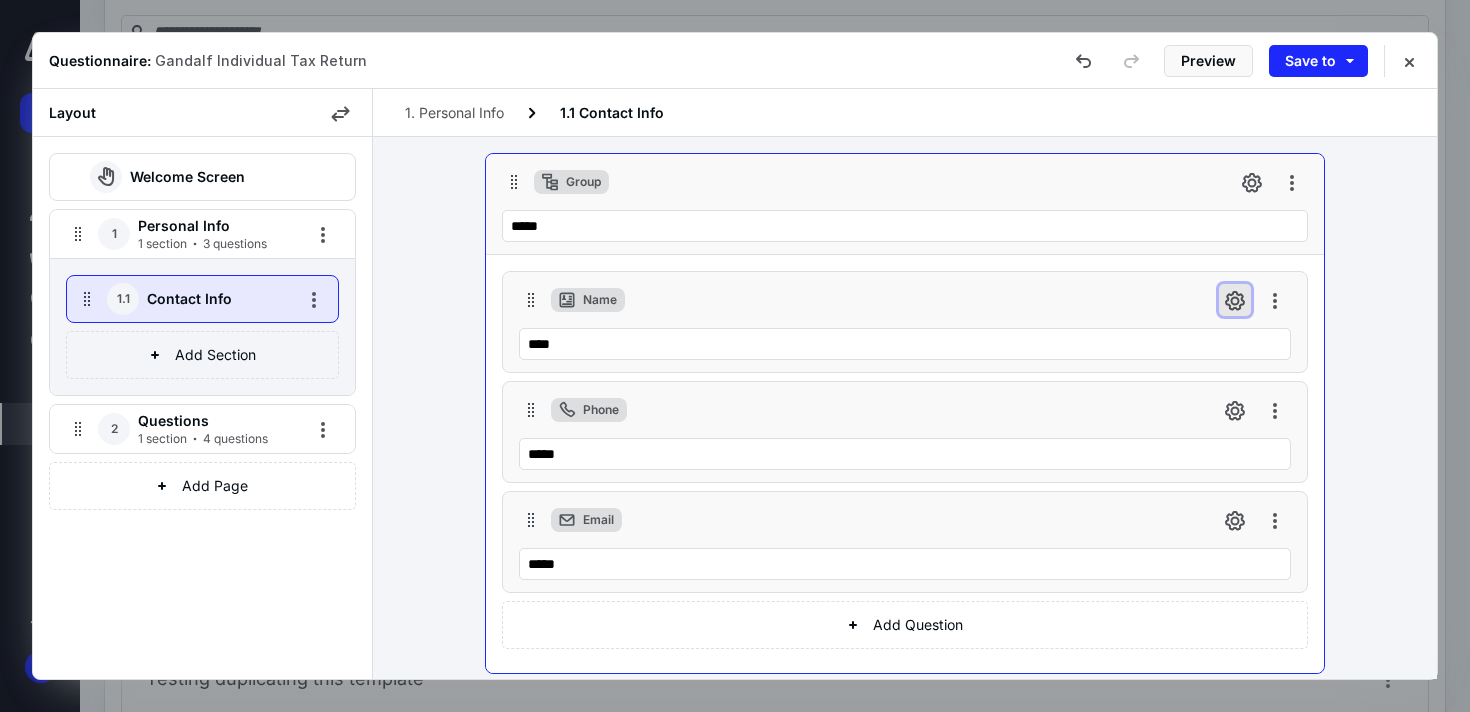 click at bounding box center (1235, 300) 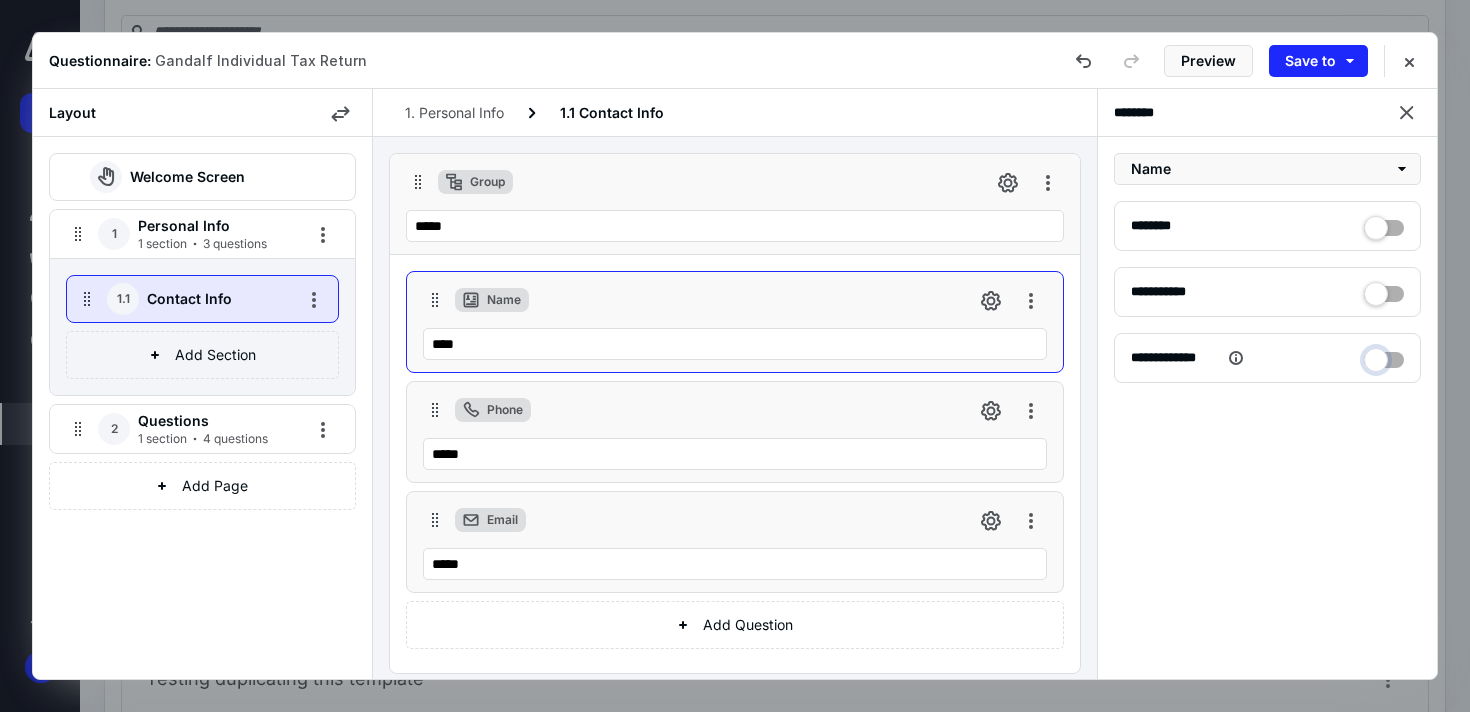 click at bounding box center [1384, 355] 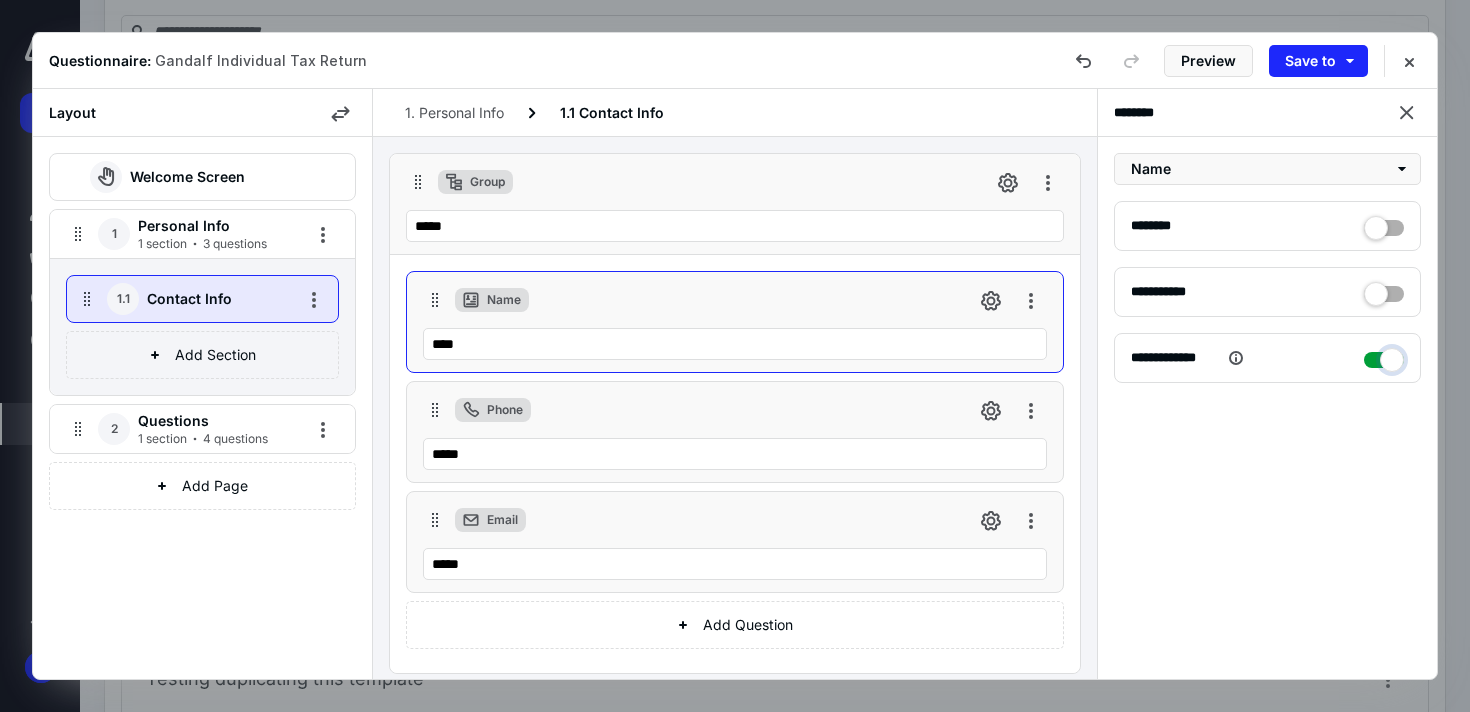checkbox on "****" 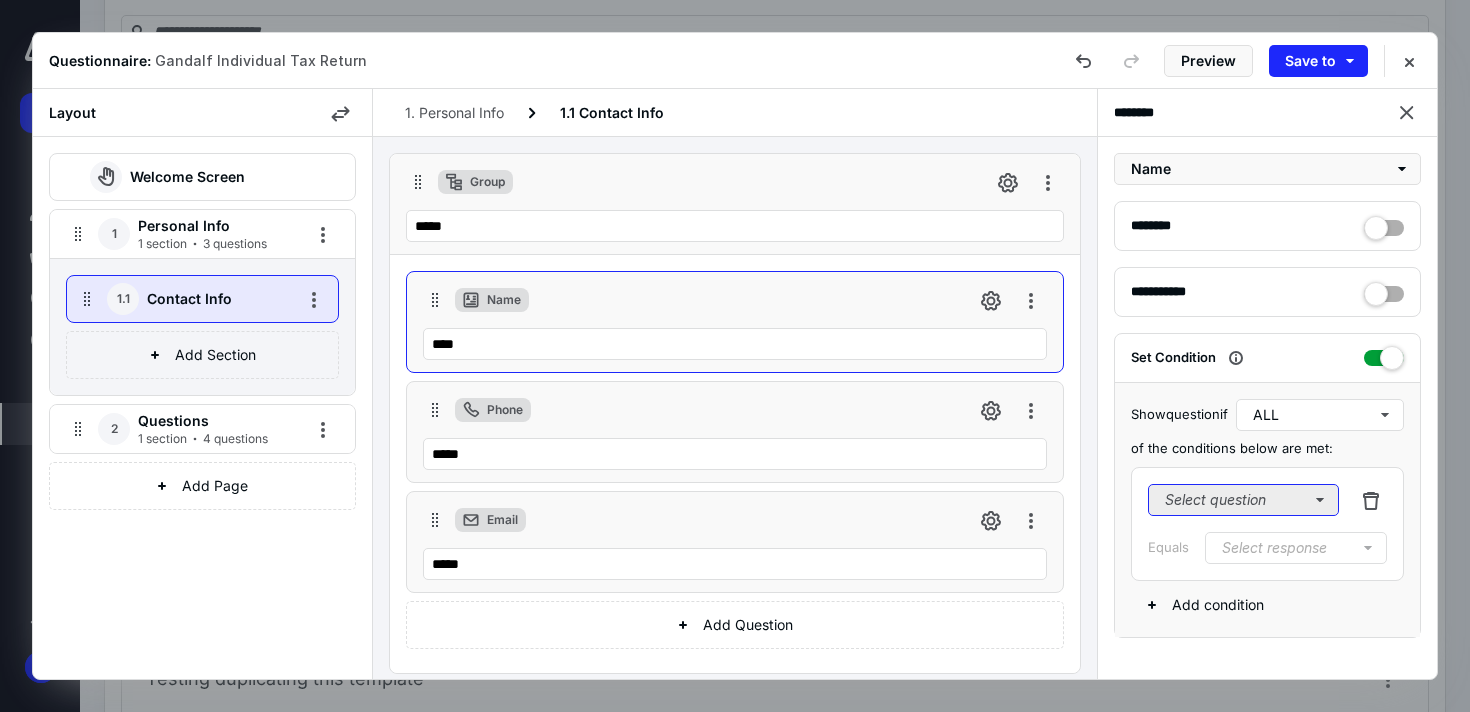 click on "Select question" at bounding box center (1243, 500) 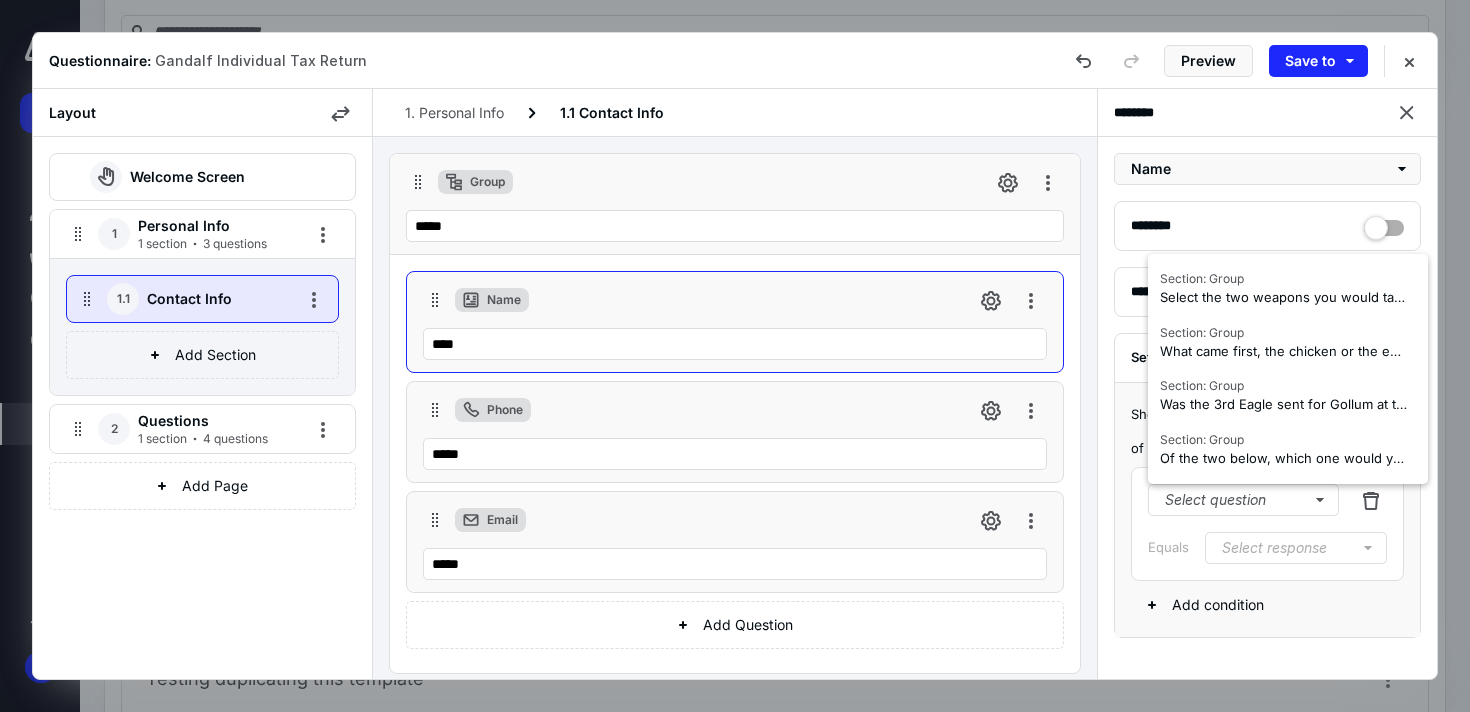 click on "**********" at bounding box center (1267, 395) 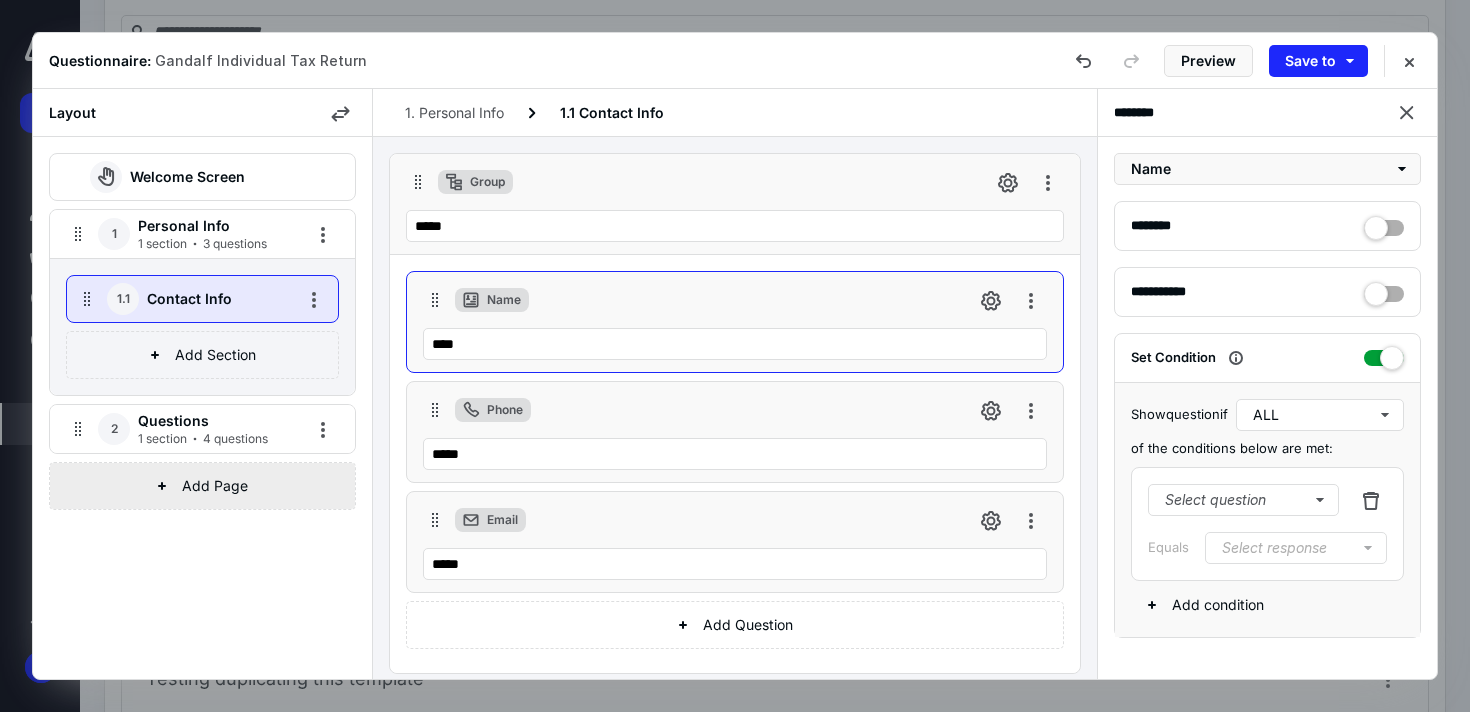 click on "Questions" at bounding box center [211, 421] 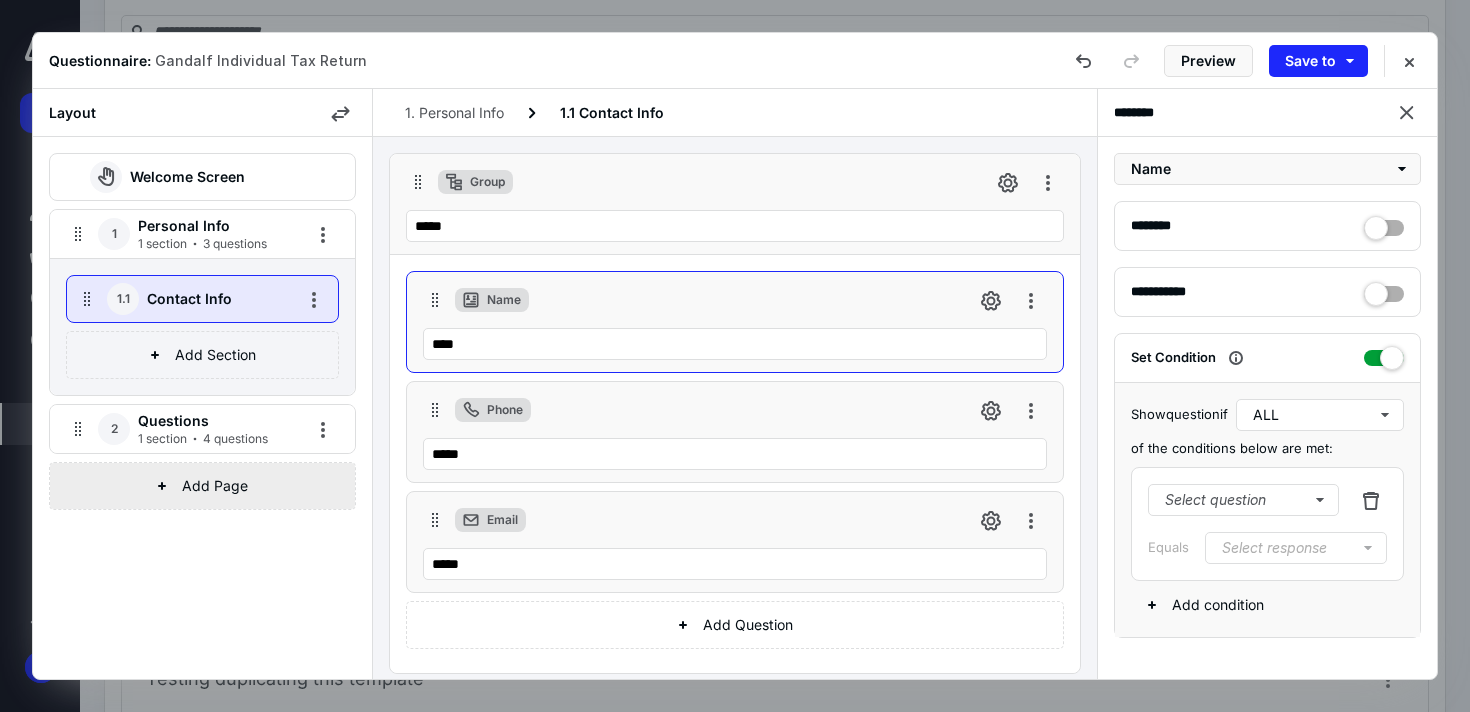 scroll, scrollTop: 854, scrollLeft: 0, axis: vertical 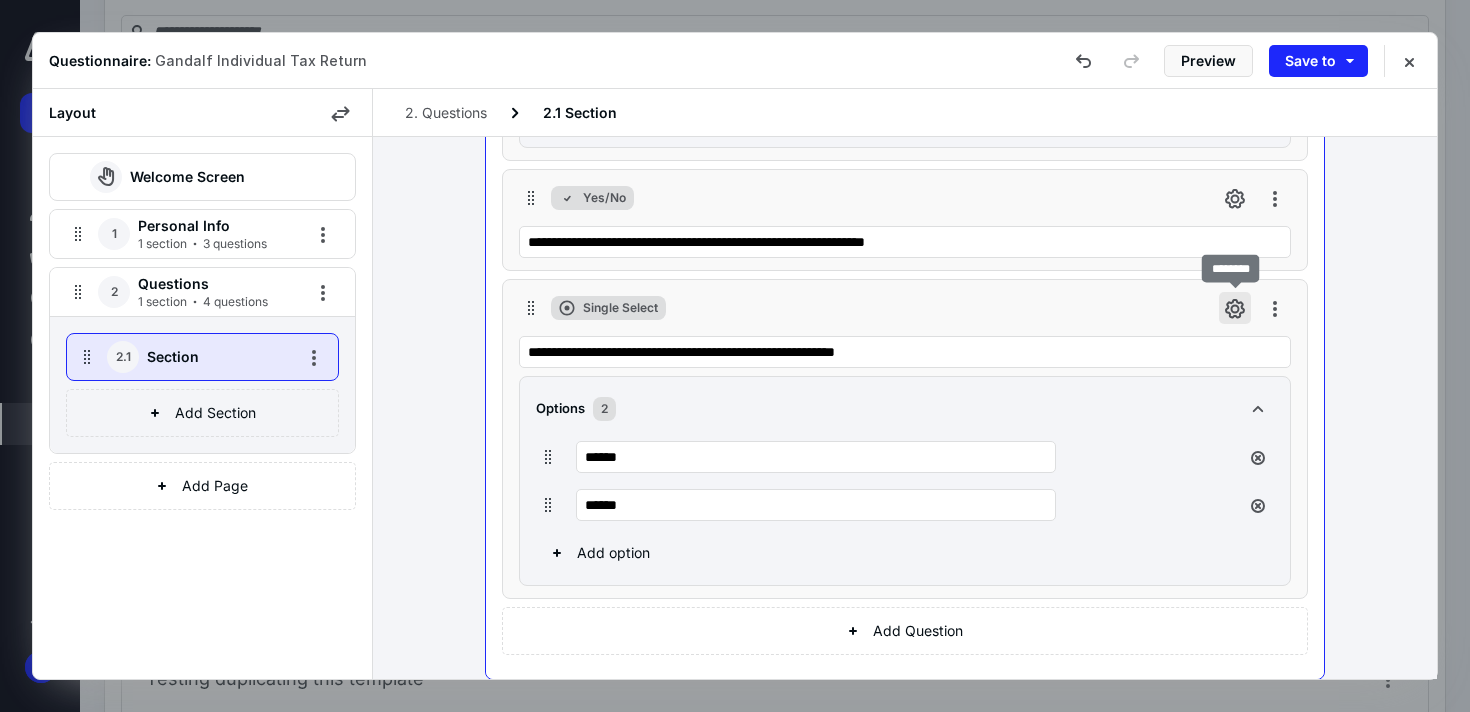 click at bounding box center (1235, 308) 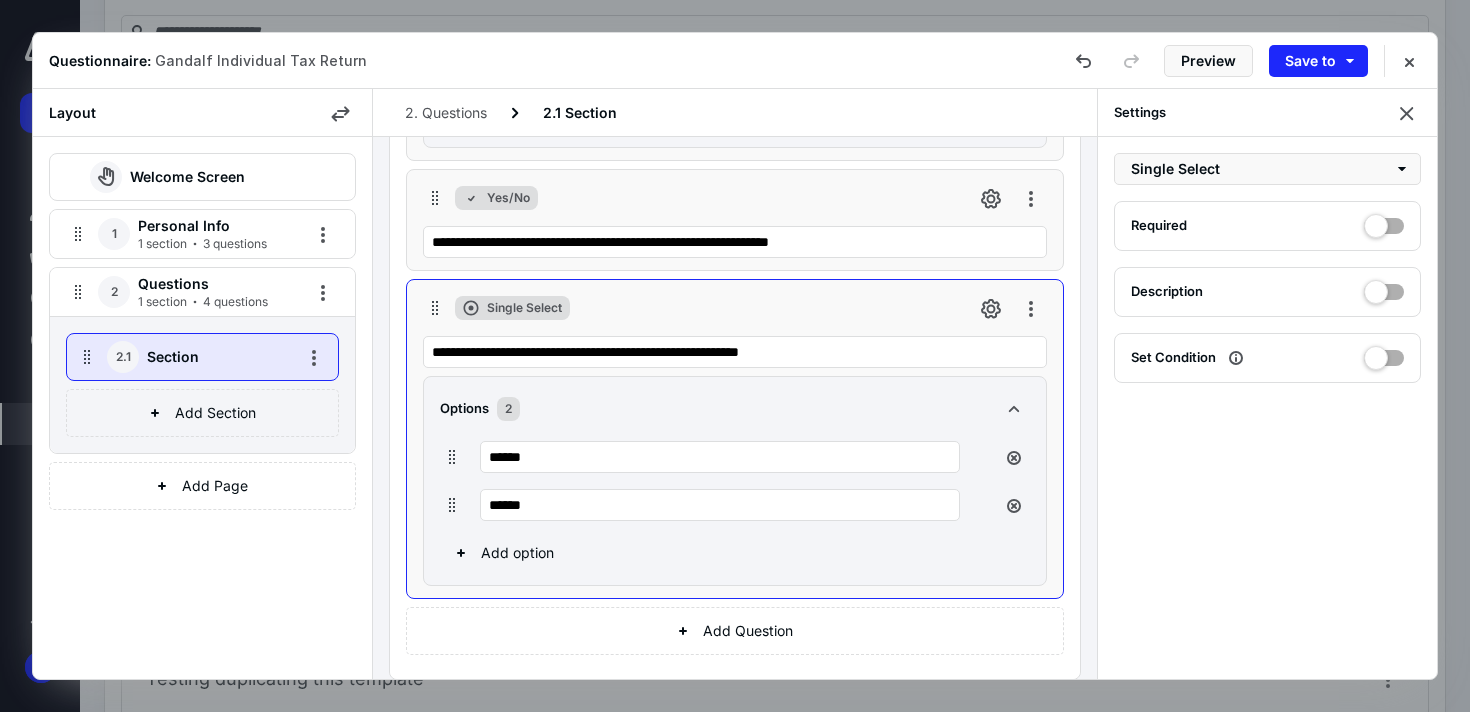 click at bounding box center (1384, 354) 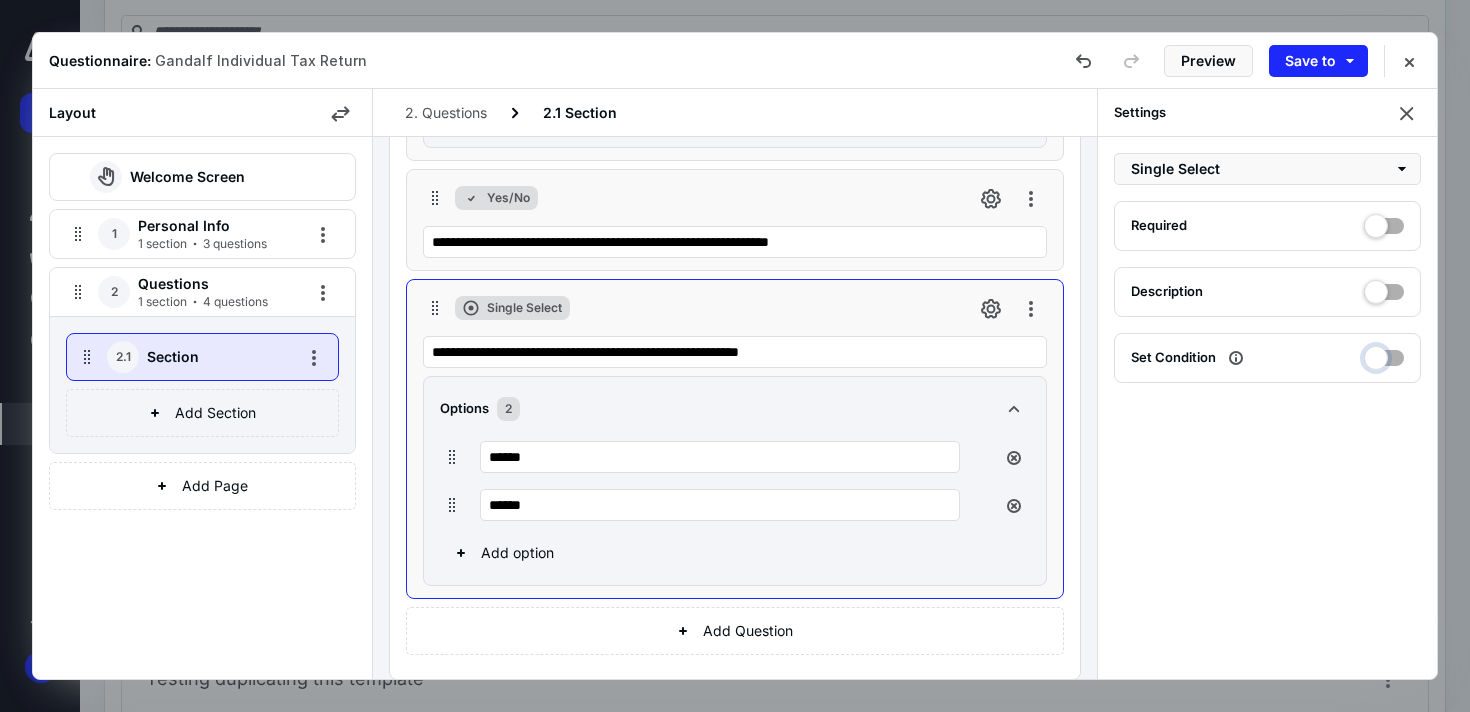 click at bounding box center (1384, 355) 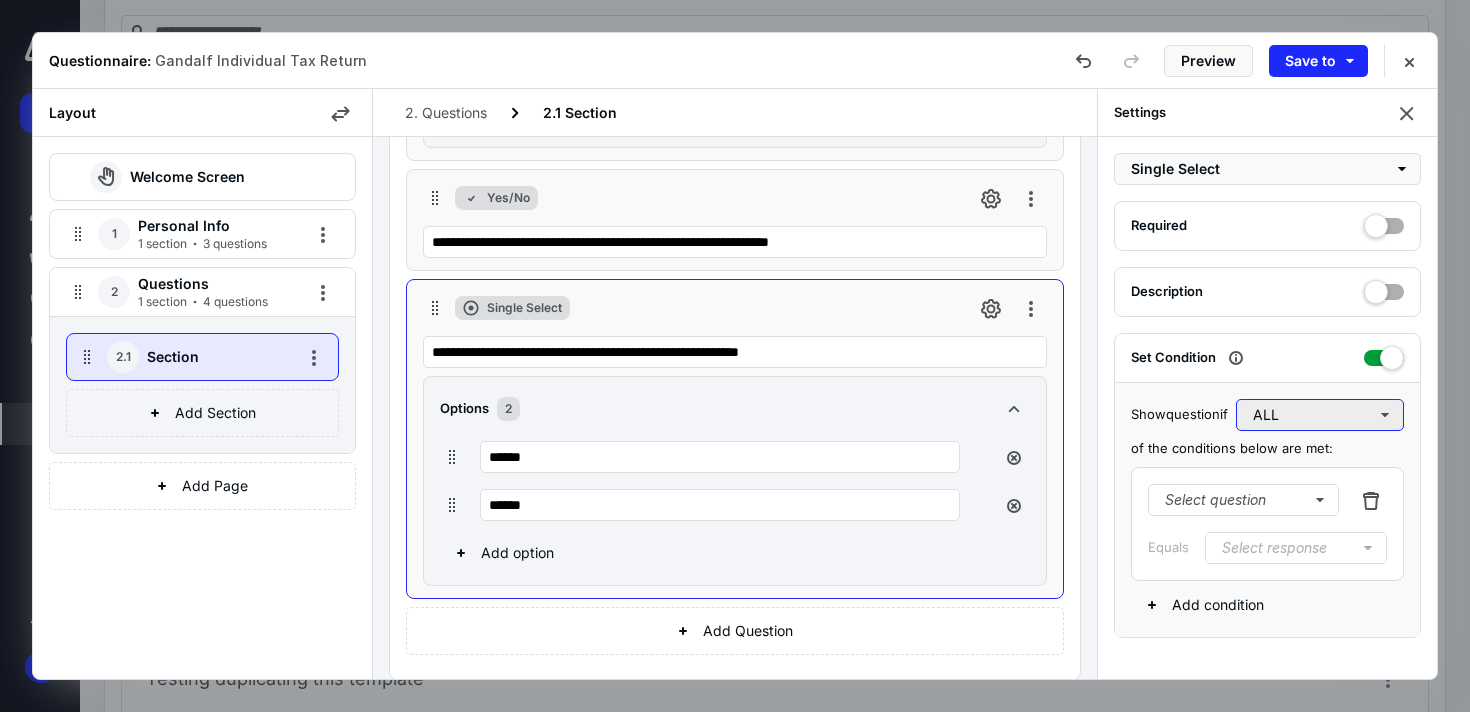 click on "ALL" at bounding box center (1320, 415) 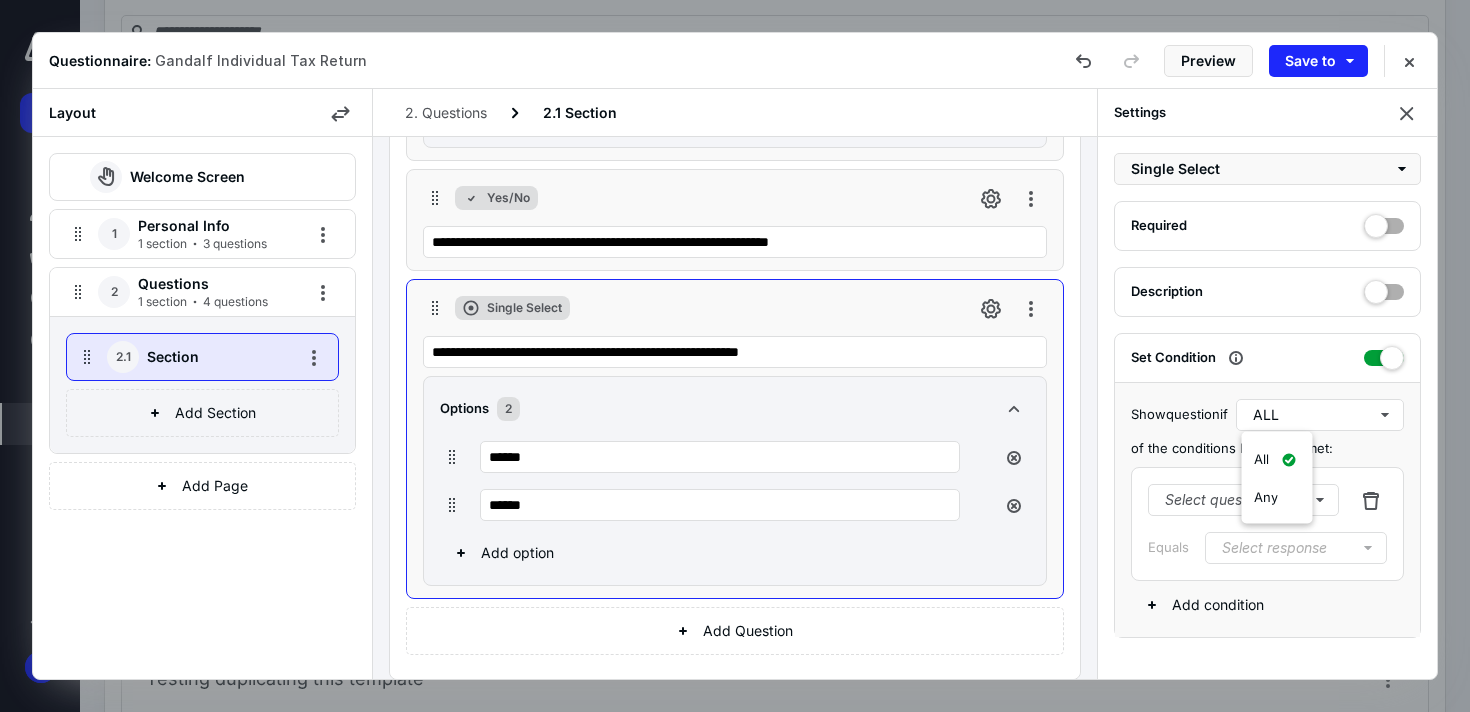 click on "Show  question  if ALL" at bounding box center (1267, 415) 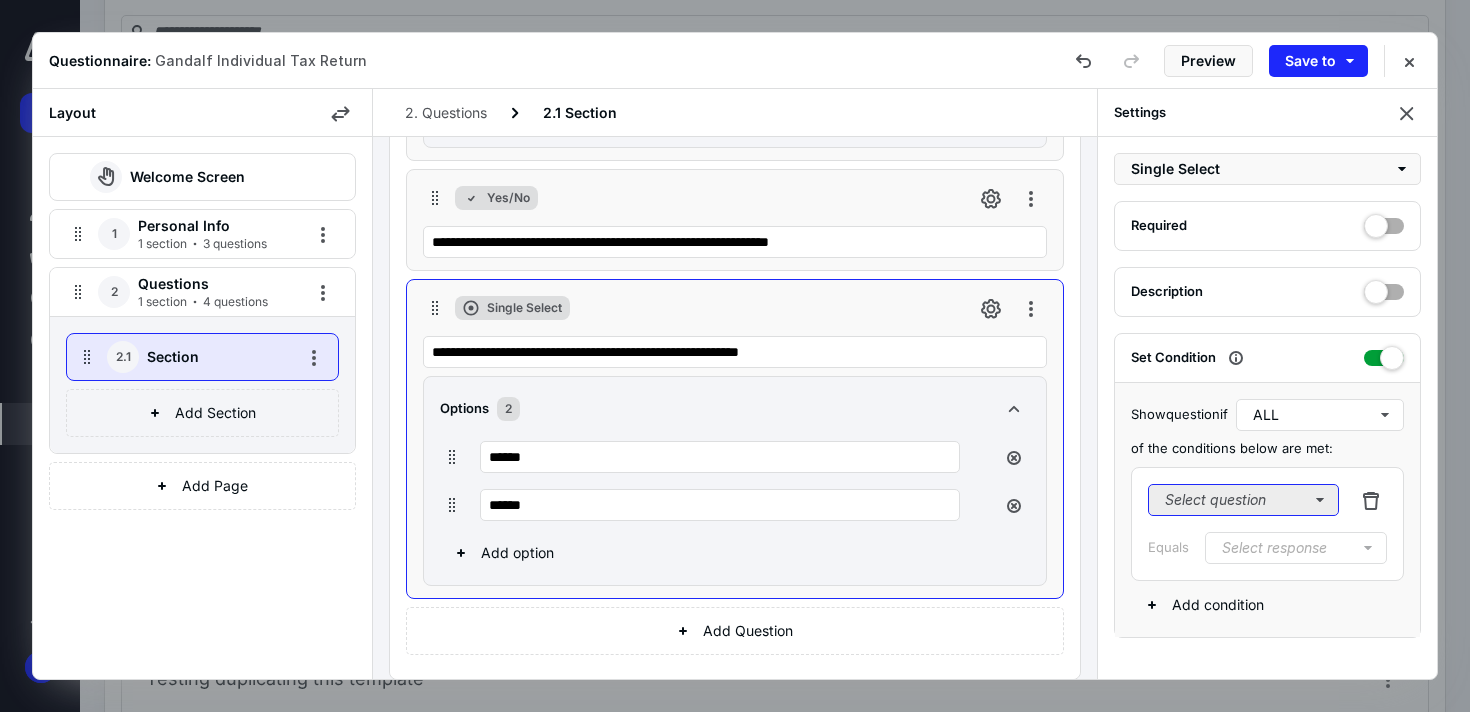 click on "Select question" at bounding box center (1243, 500) 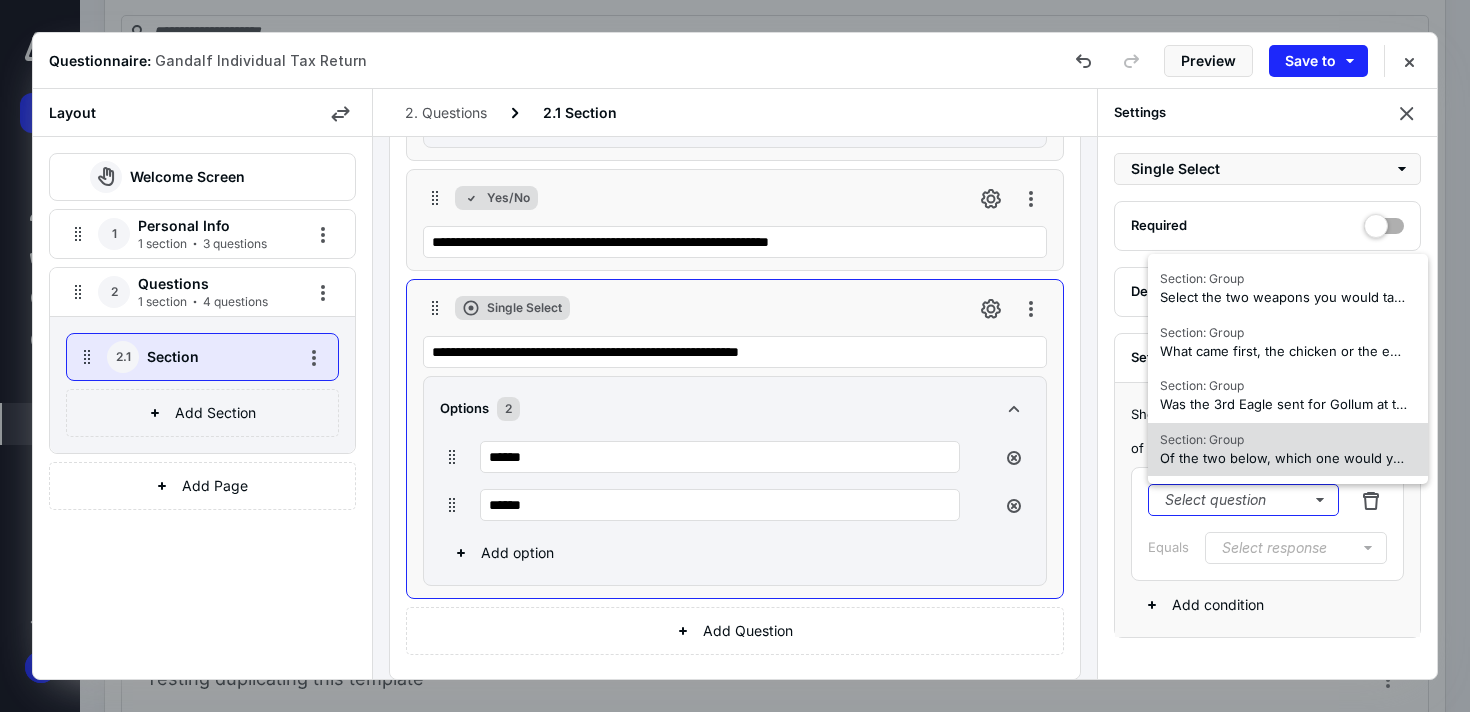 click on "Of the two below, which one would you rather face in a fight?" at bounding box center (1353, 458) 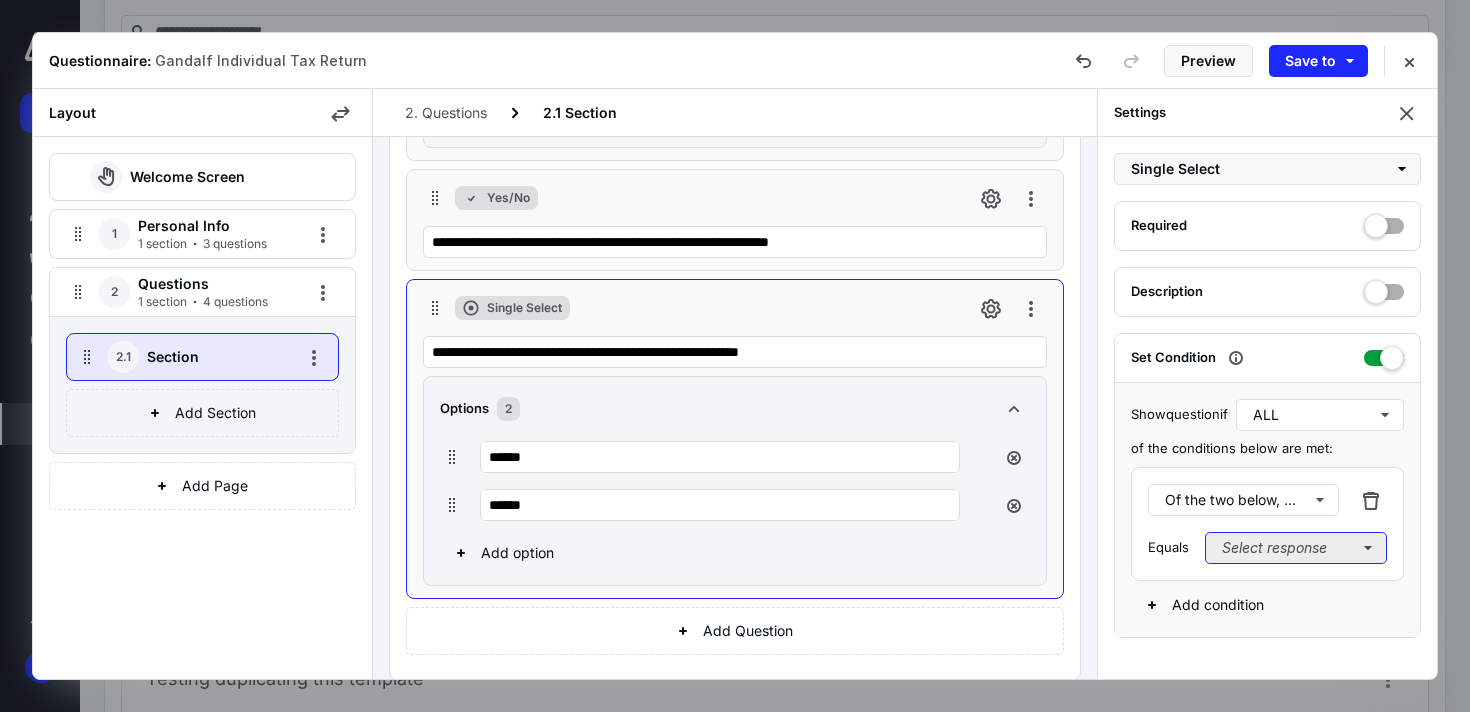 click on "Select response" at bounding box center [1296, 548] 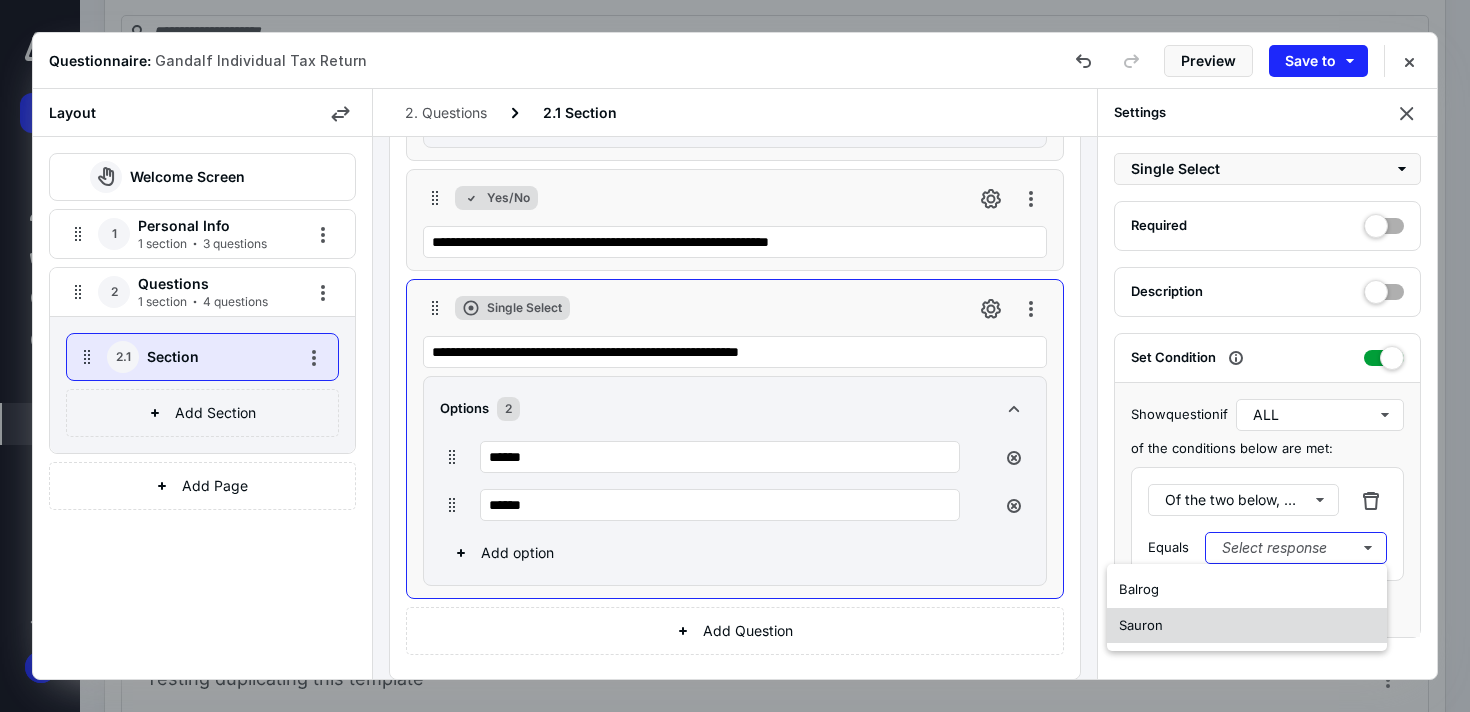click on "Sauron" at bounding box center [1247, 626] 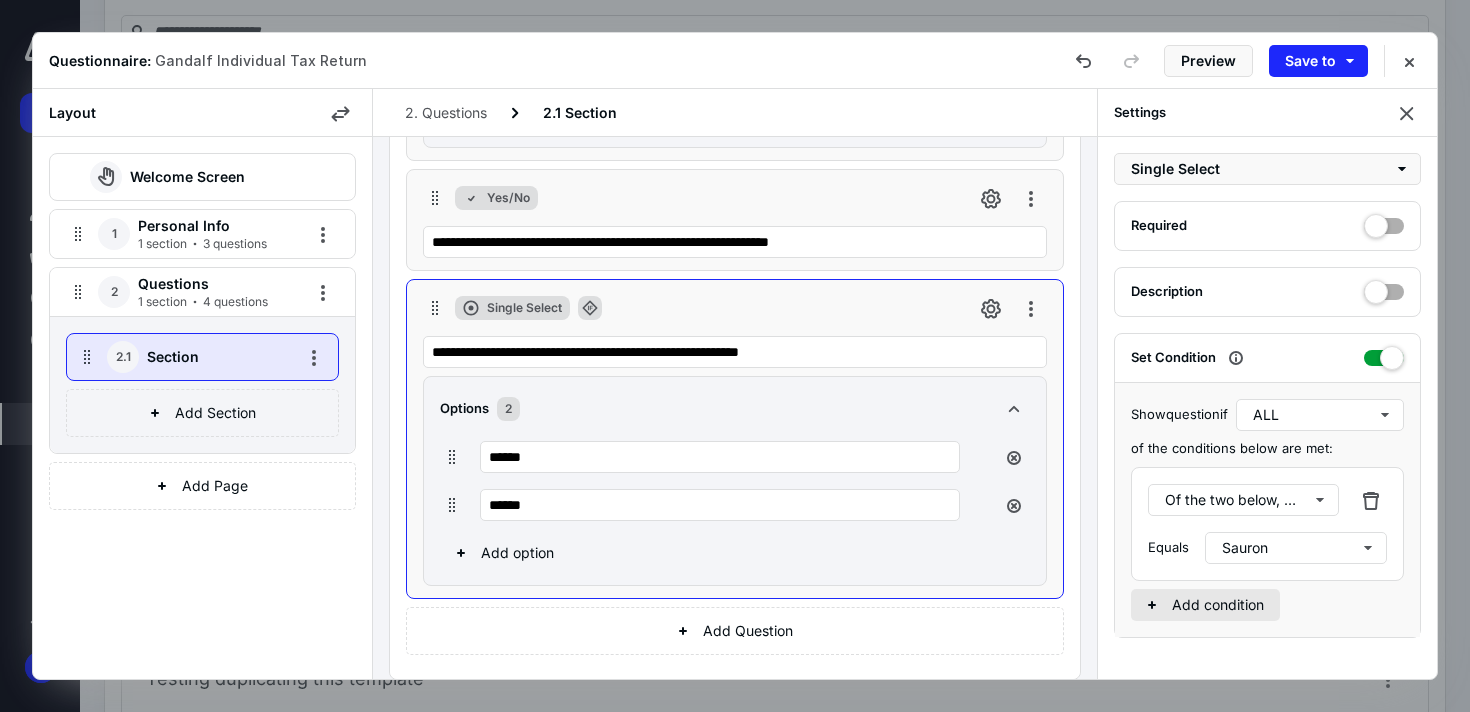 click on "Add condition" at bounding box center [1205, 605] 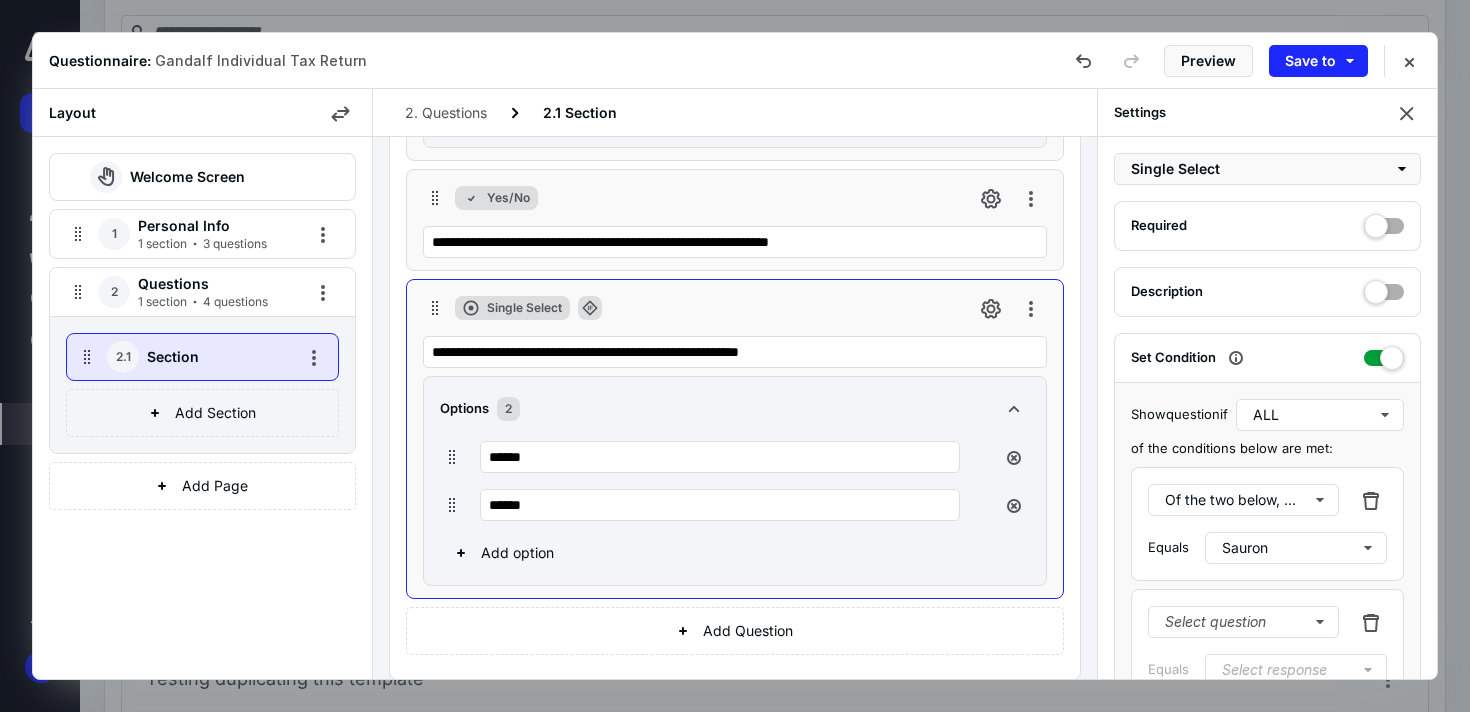 scroll, scrollTop: 96, scrollLeft: 0, axis: vertical 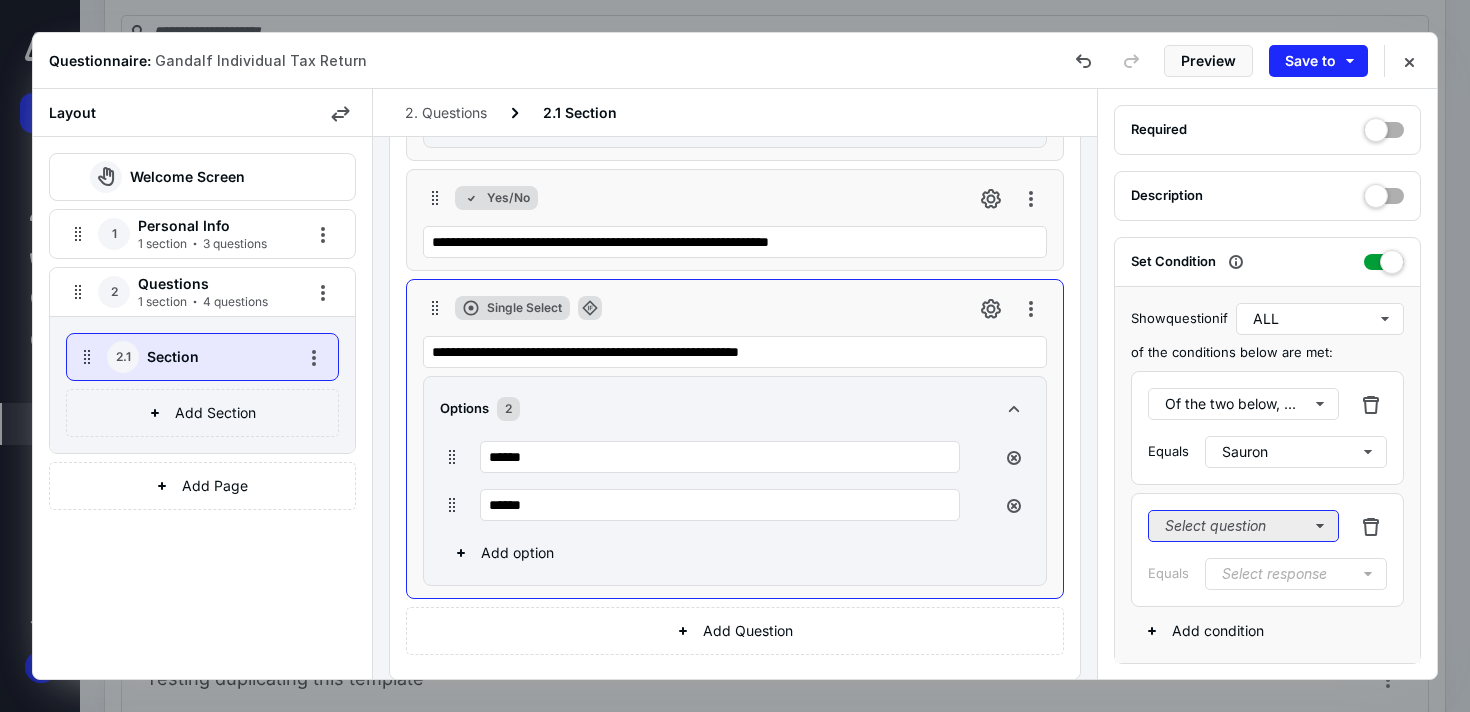 click on "Select question" at bounding box center [1243, 526] 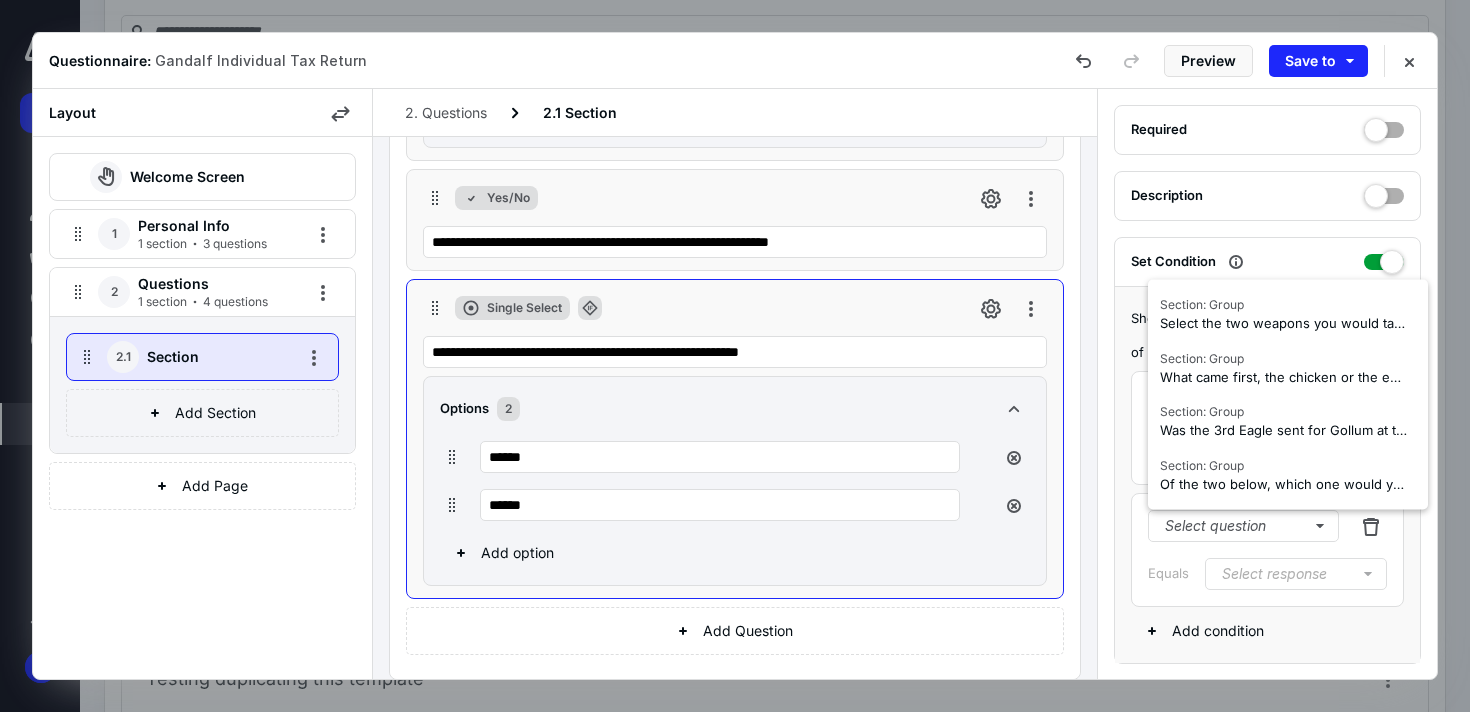 click on "Equals" at bounding box center (1168, 574) 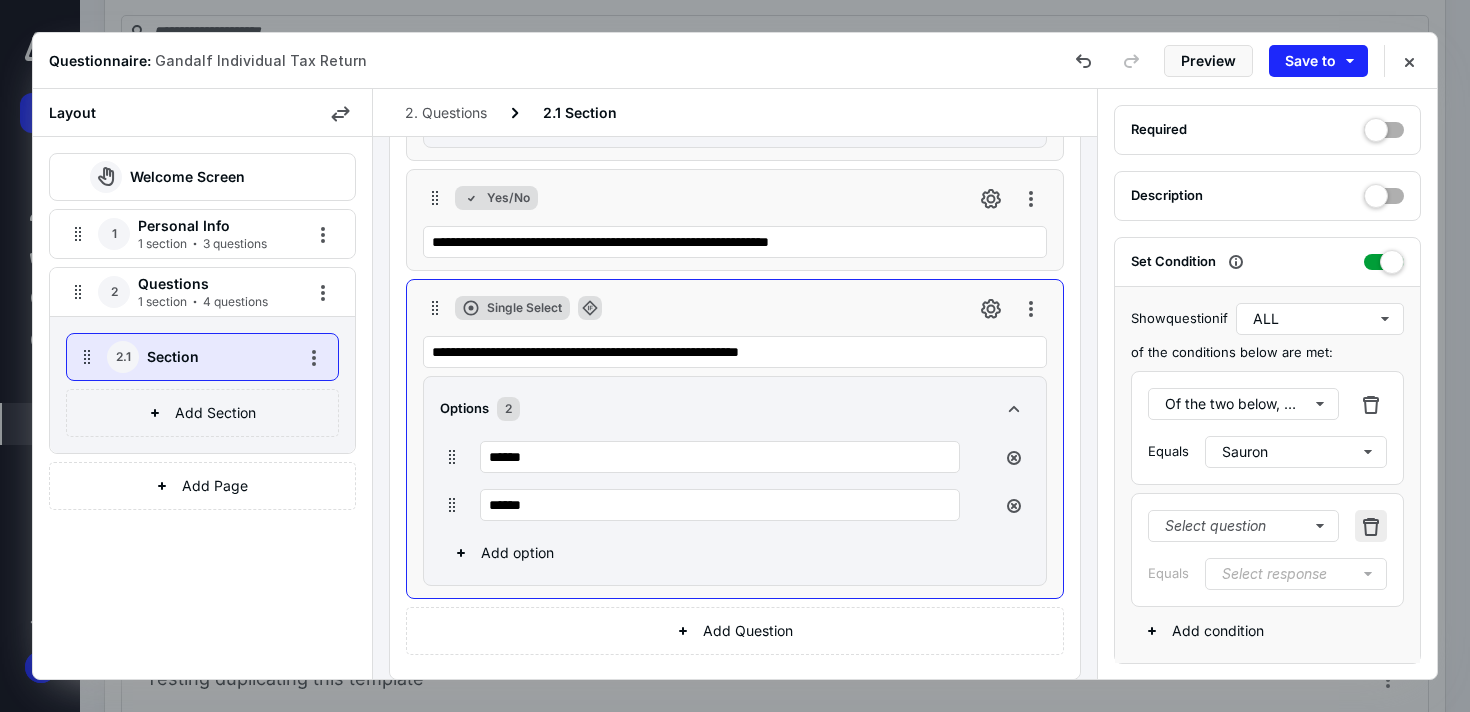 click at bounding box center (1371, 526) 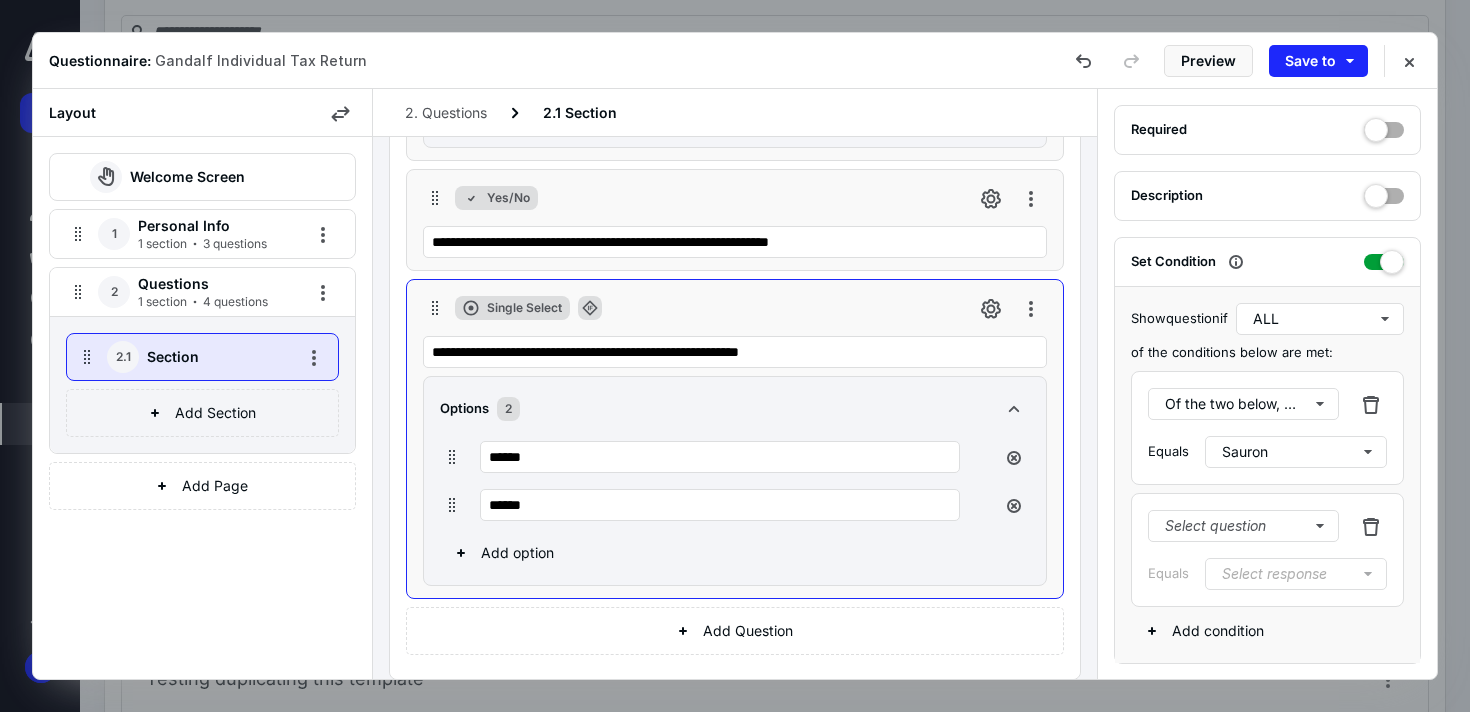 scroll, scrollTop: 0, scrollLeft: 0, axis: both 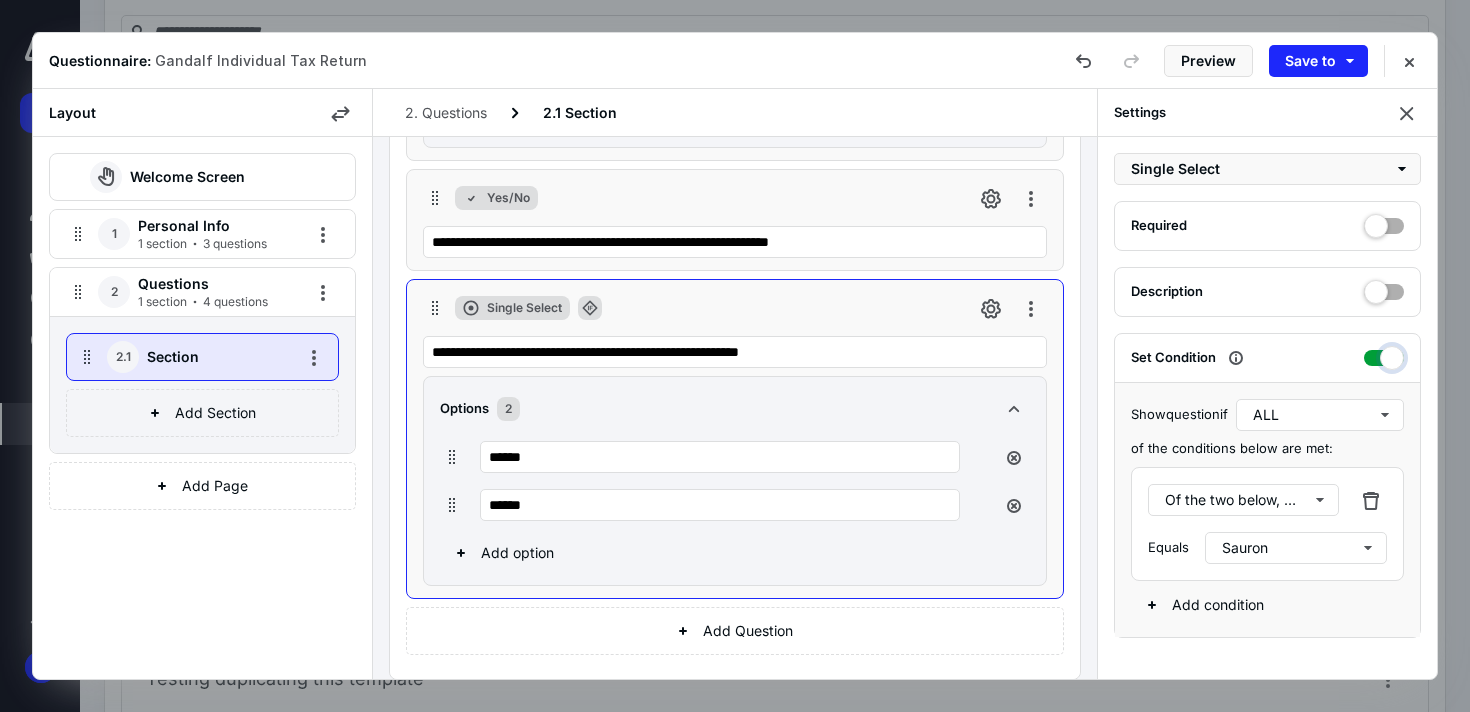 click at bounding box center (1384, 355) 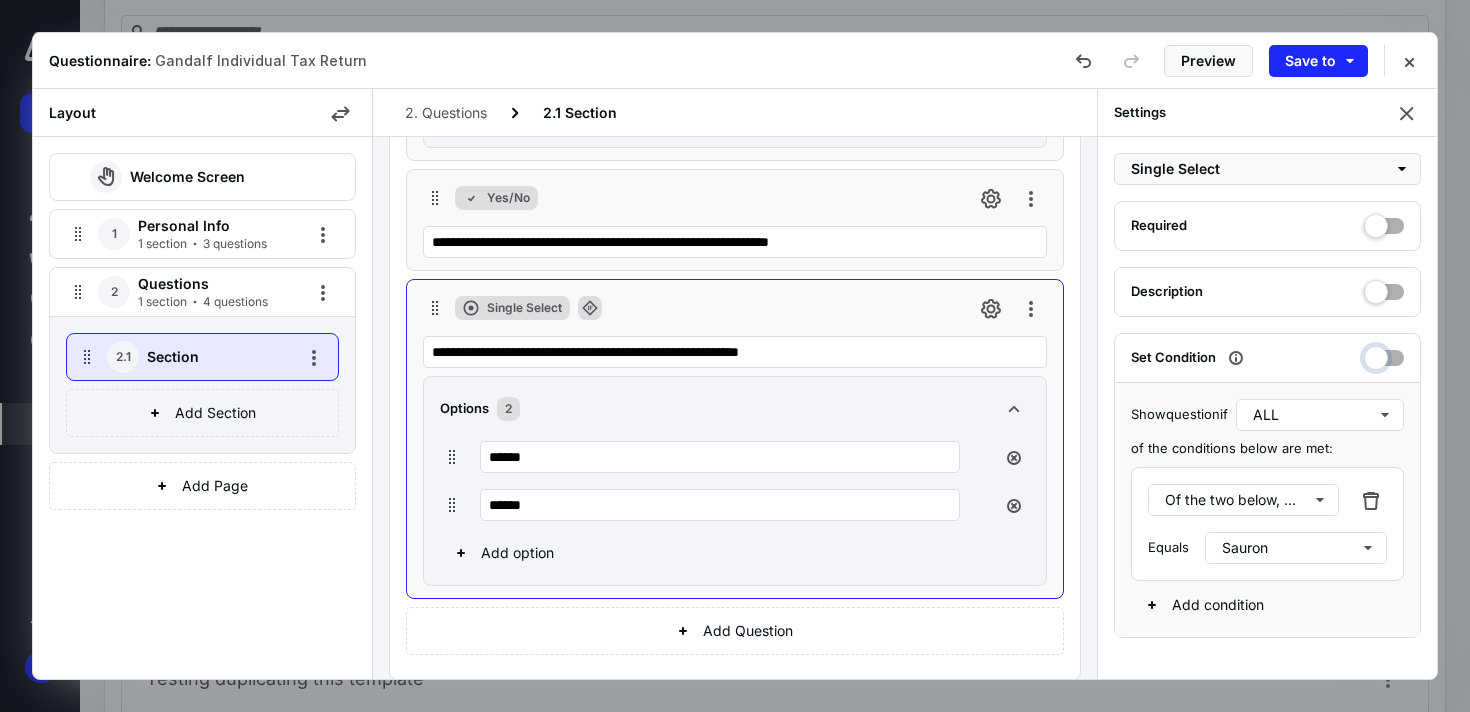 checkbox on "false" 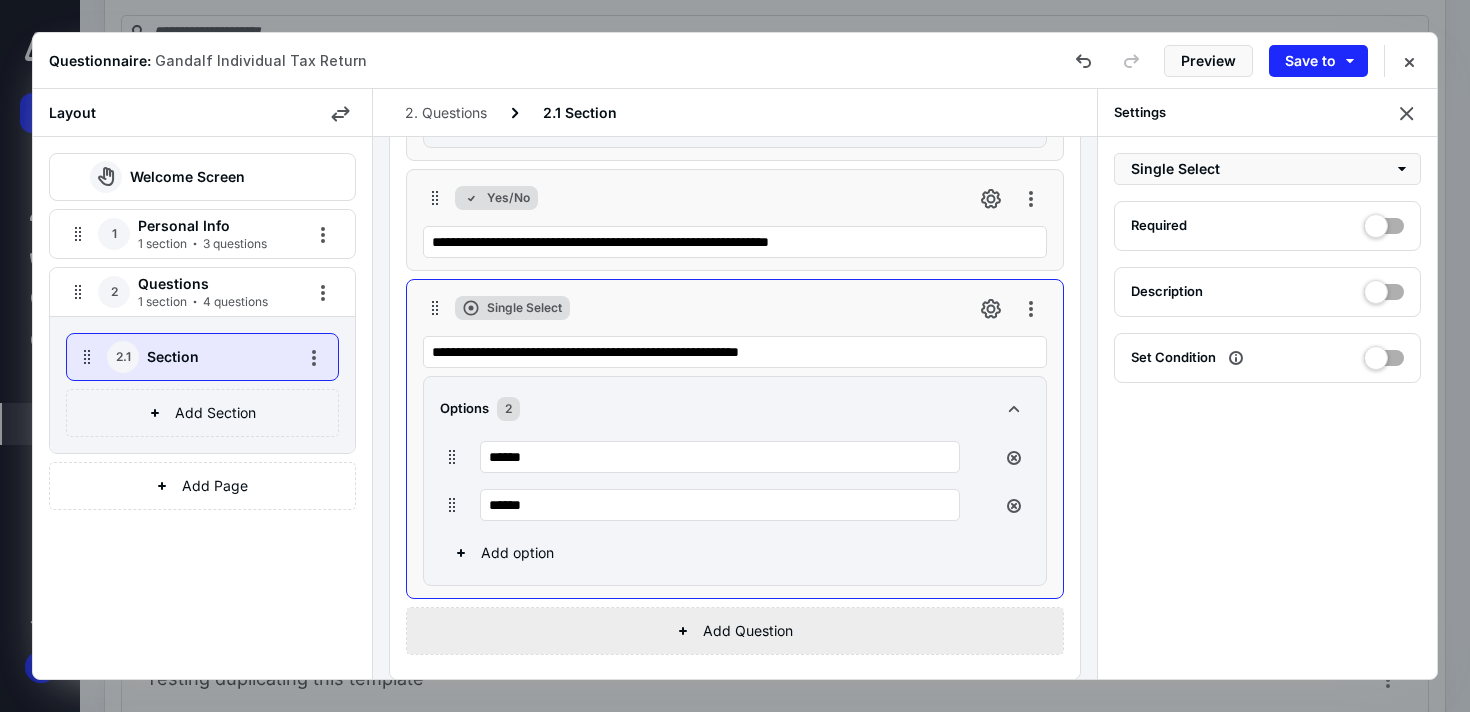 click on "Add Question" at bounding box center (735, 631) 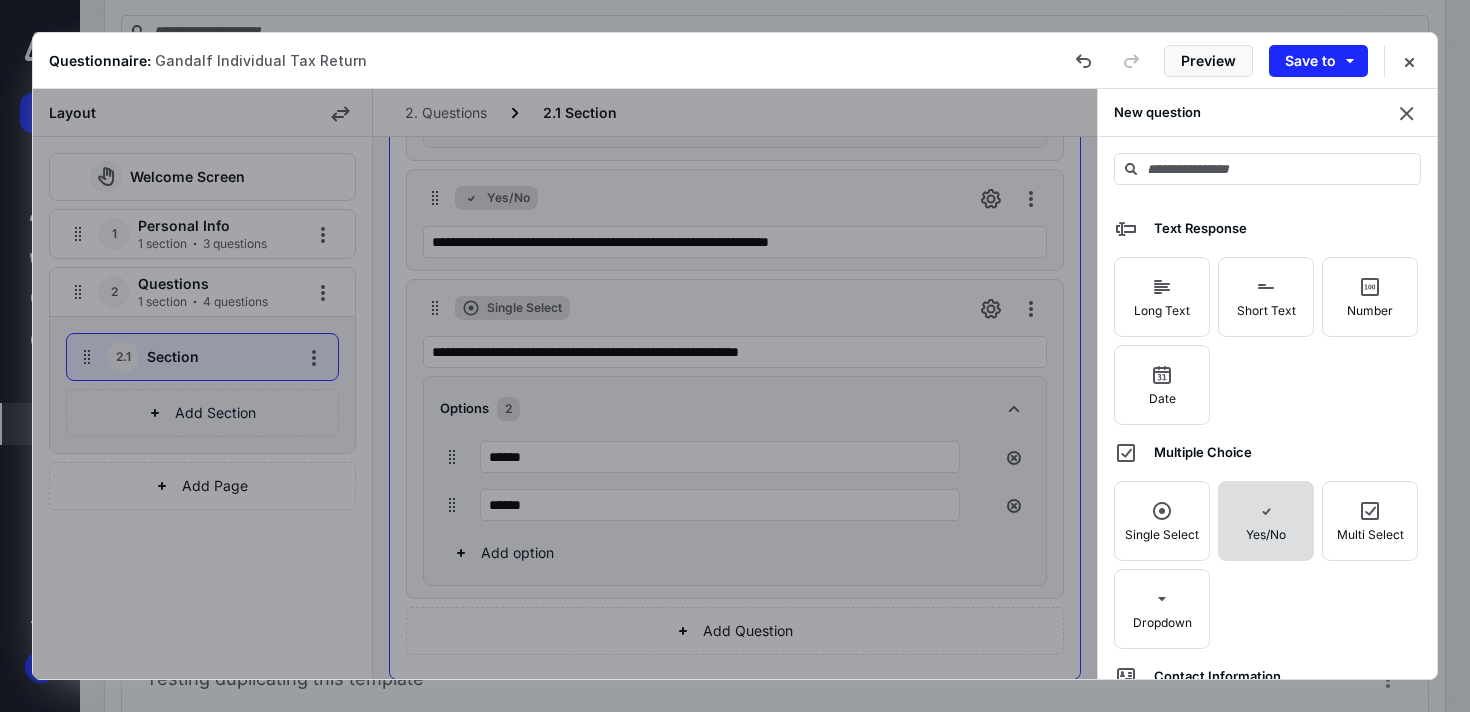 click 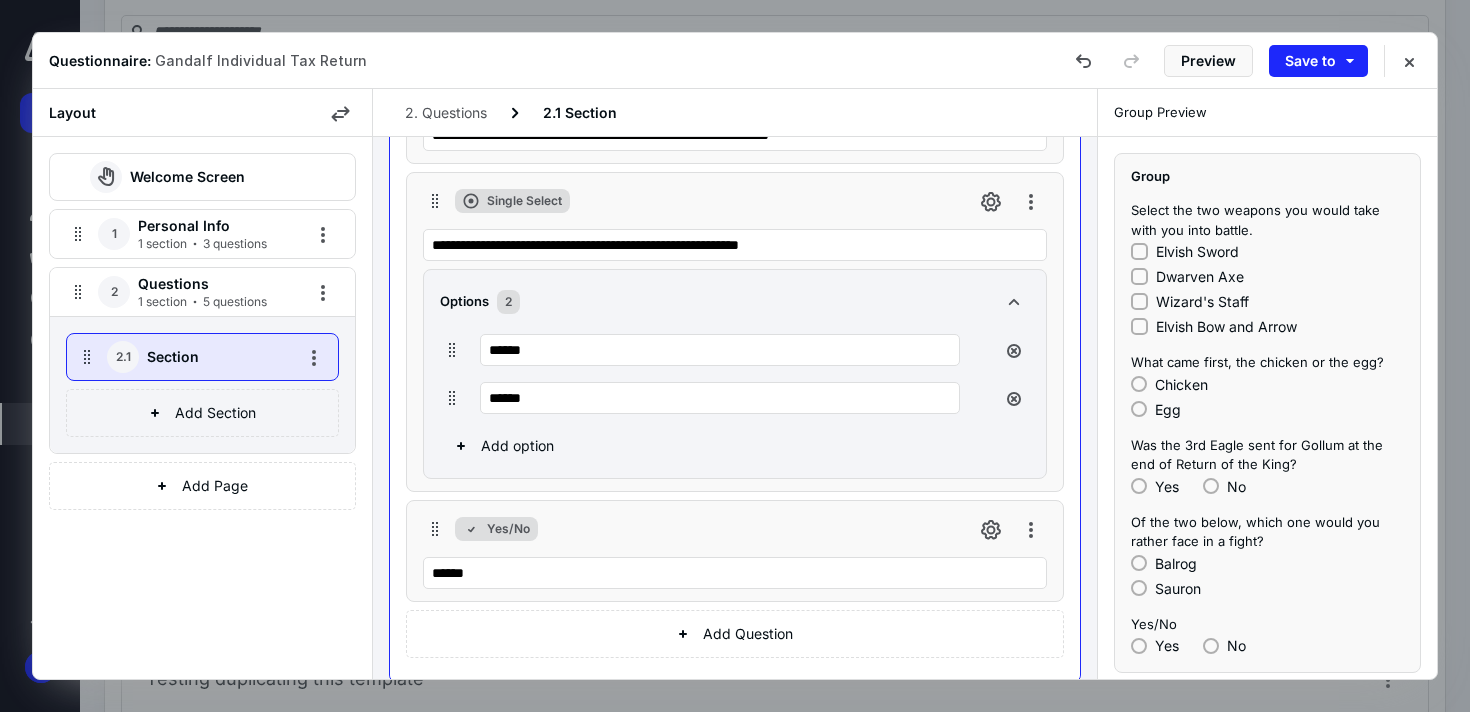 scroll, scrollTop: 1061, scrollLeft: 0, axis: vertical 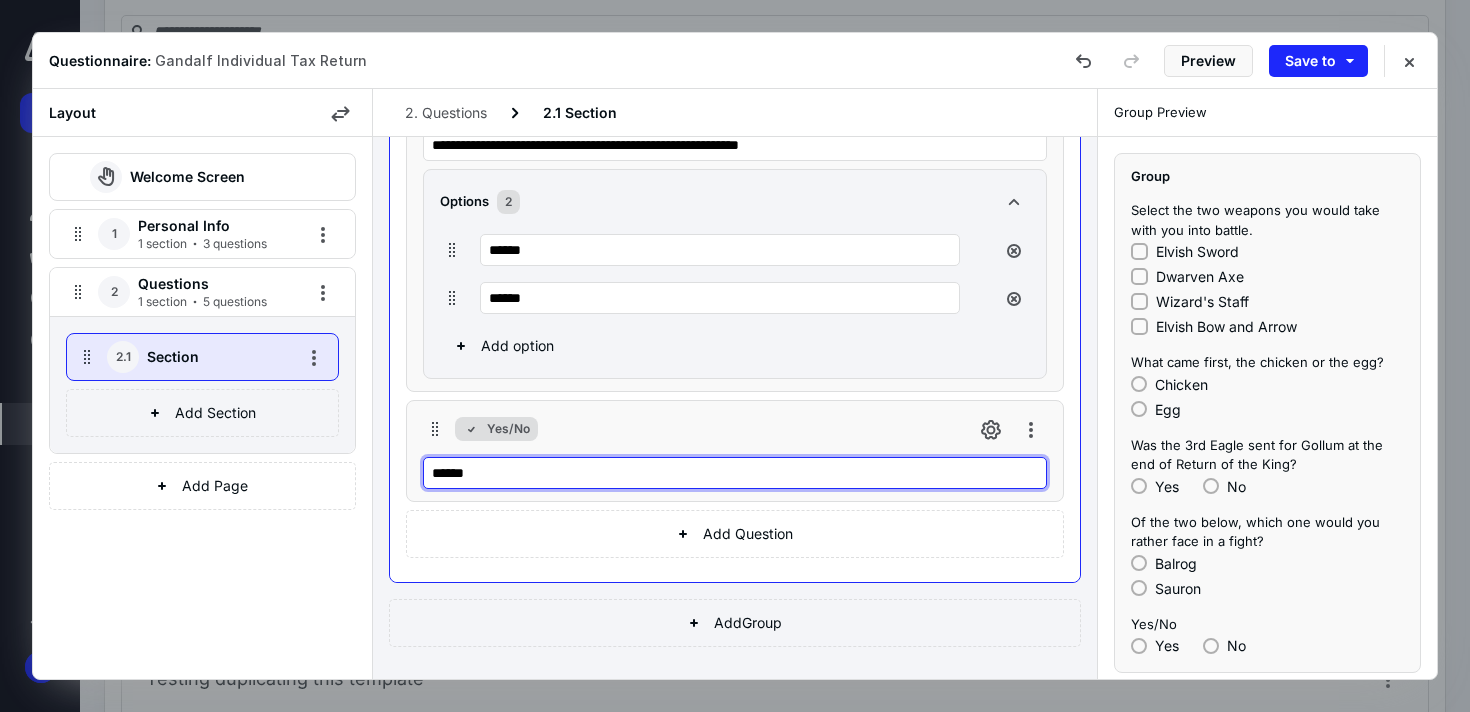 click on "******" at bounding box center (735, 473) 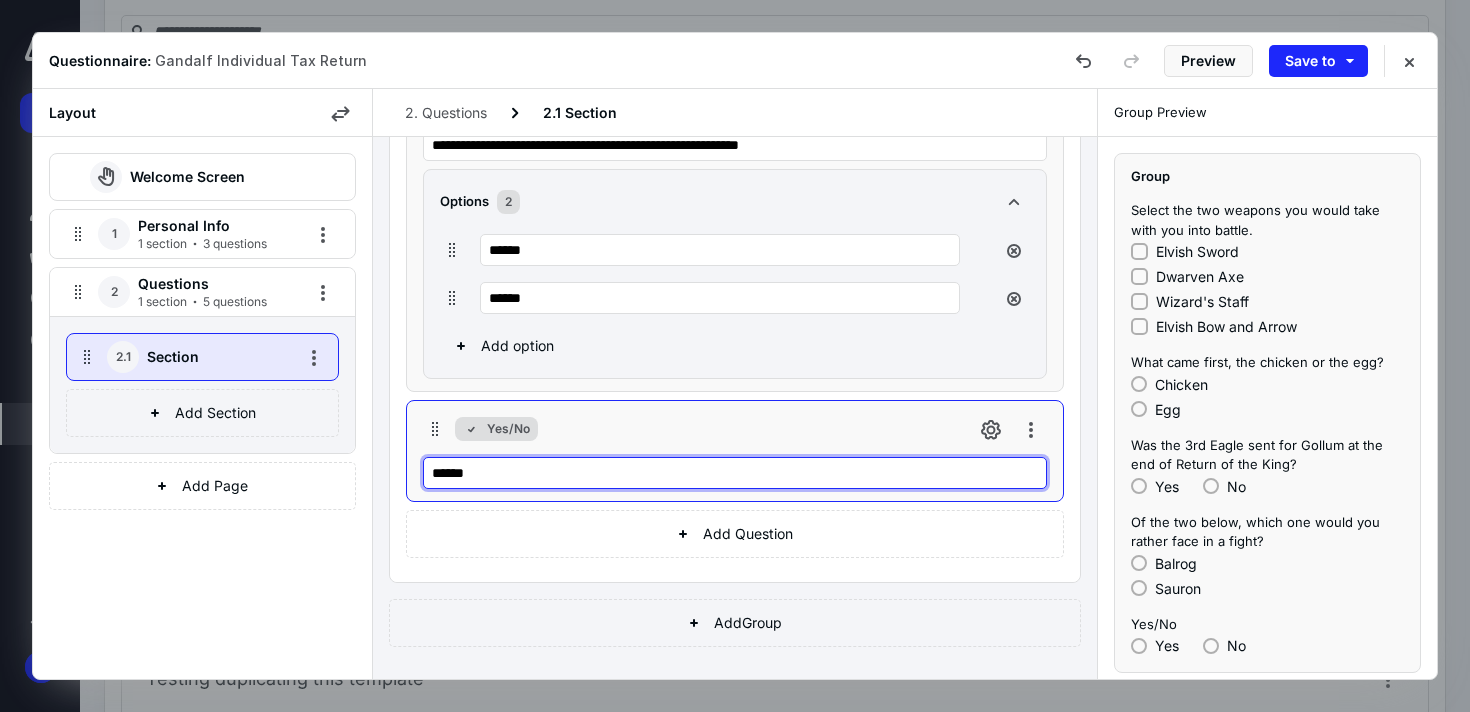 click on "******" at bounding box center (735, 473) 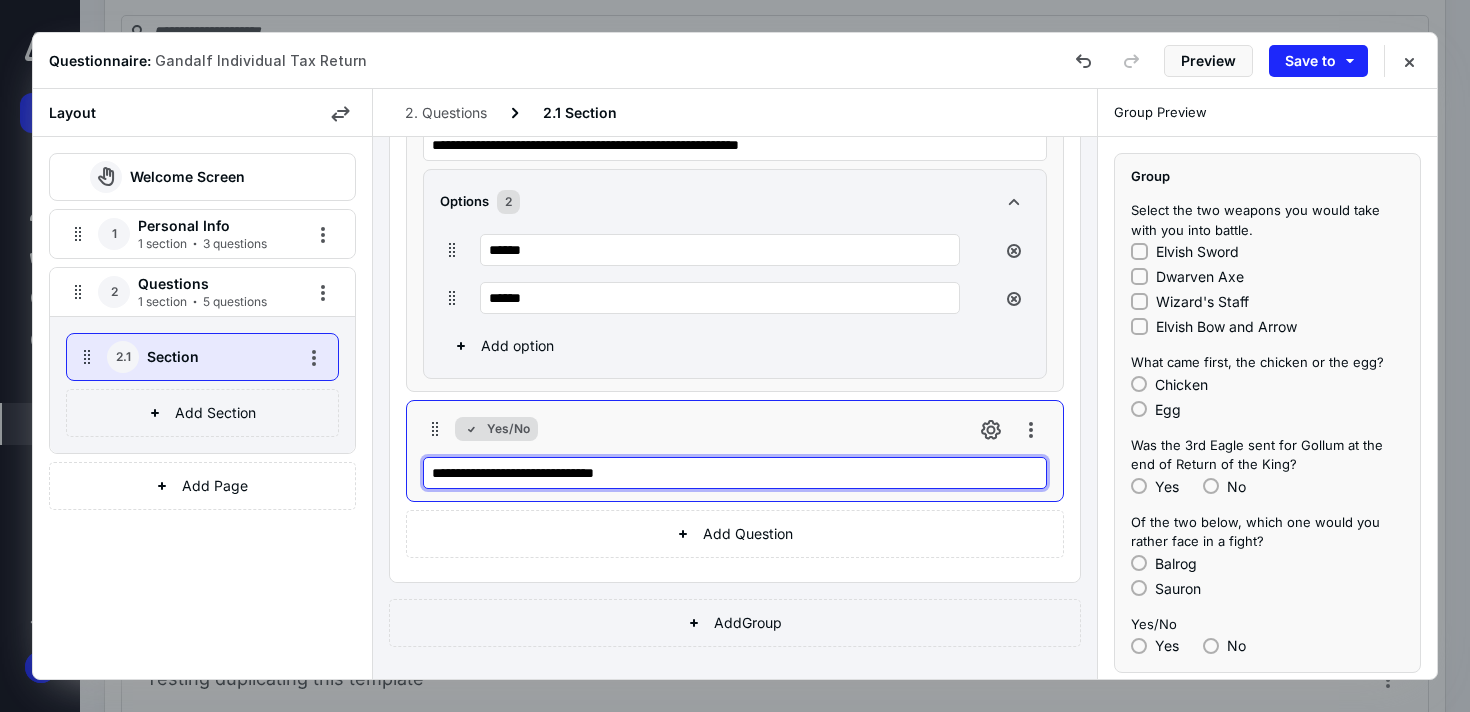 type on "**********" 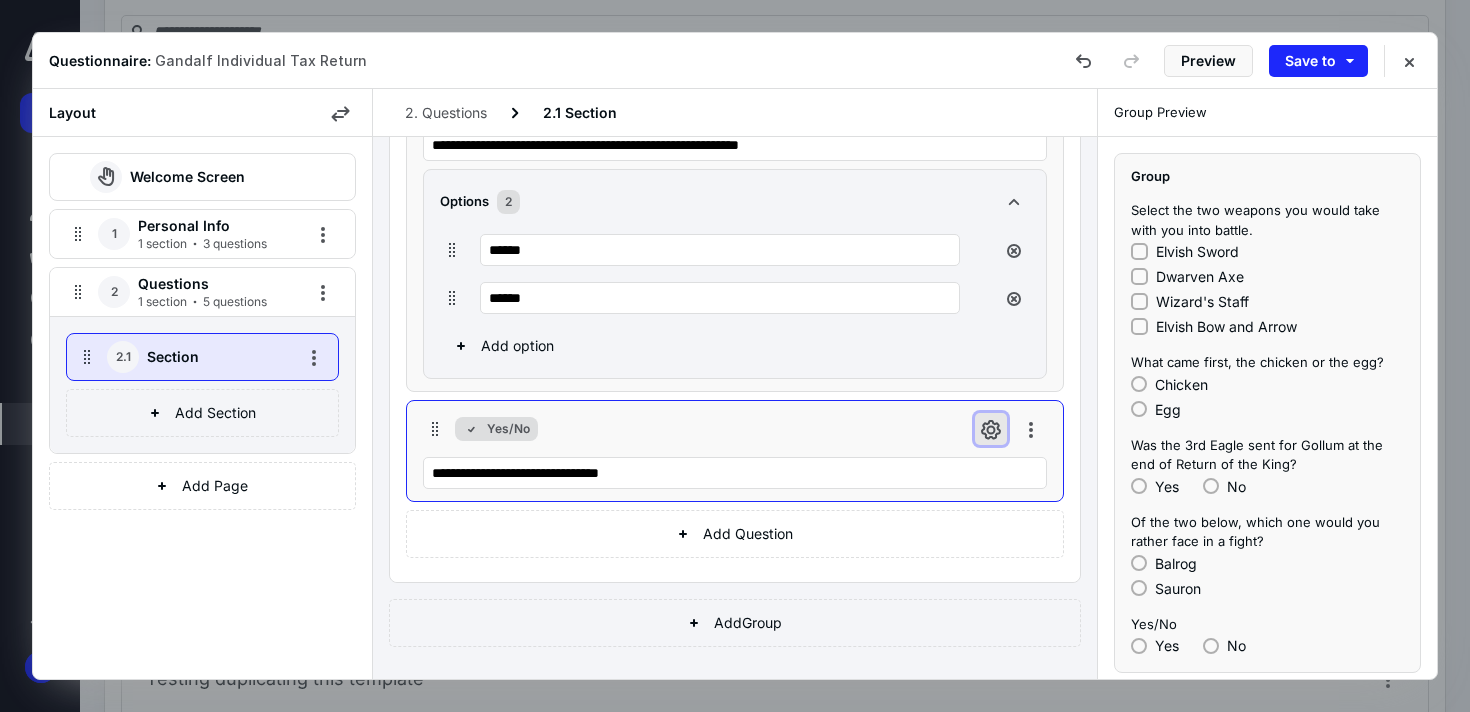 click at bounding box center (991, 429) 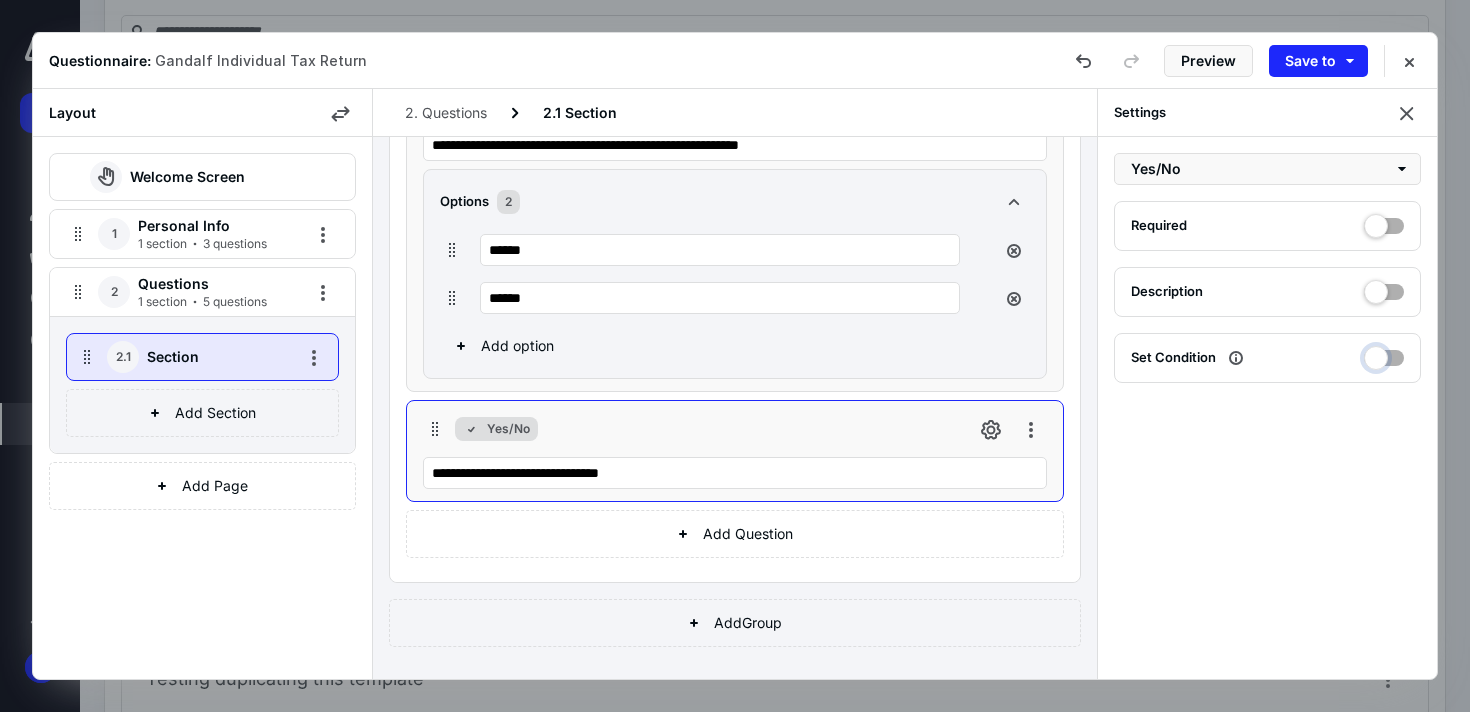 click at bounding box center (1384, 355) 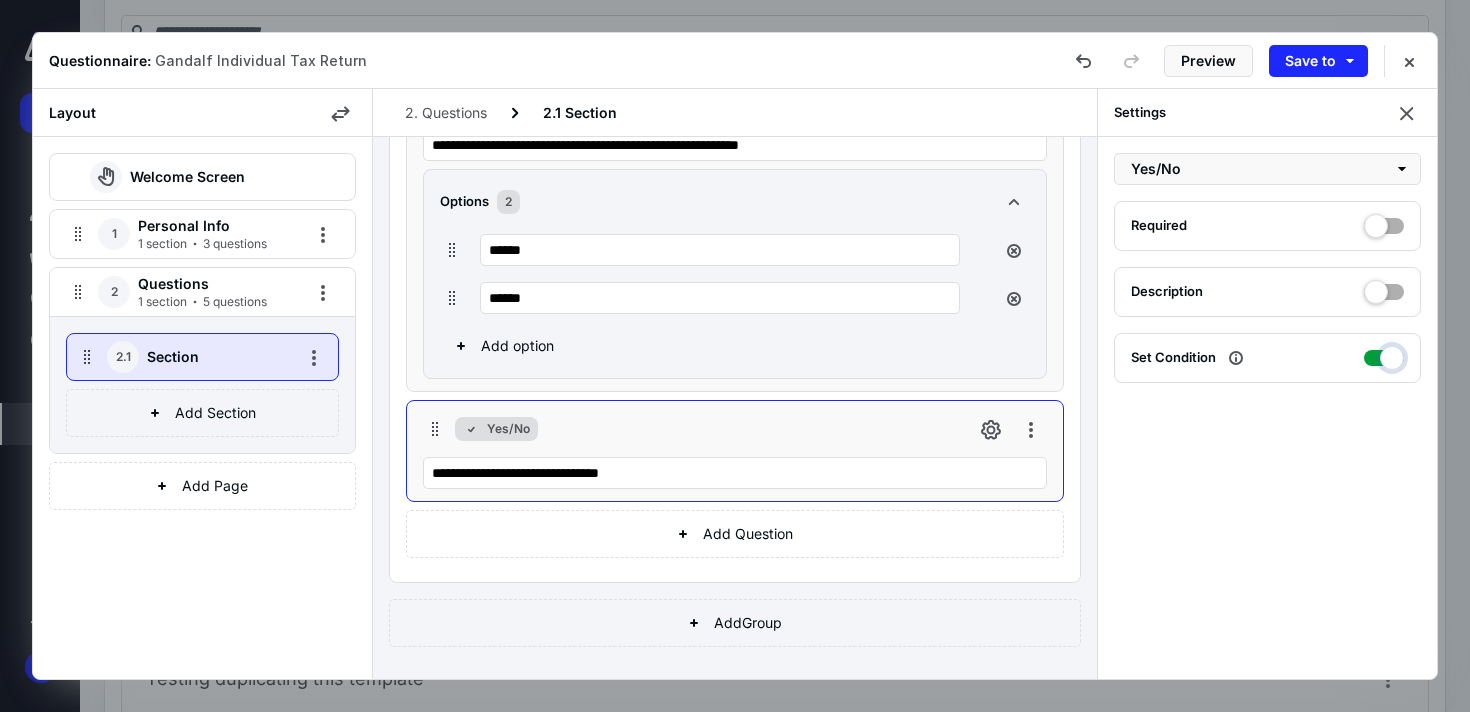 checkbox on "true" 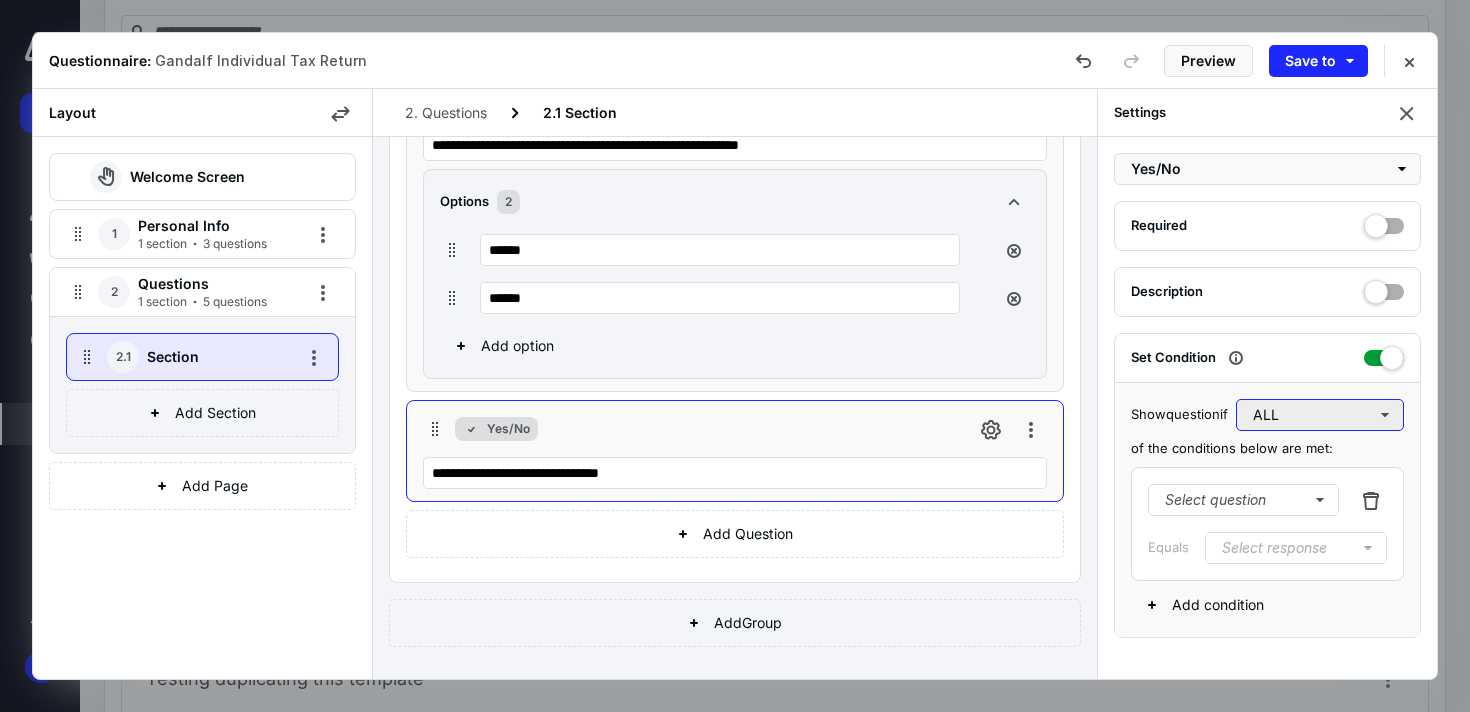 click on "ALL" at bounding box center [1320, 415] 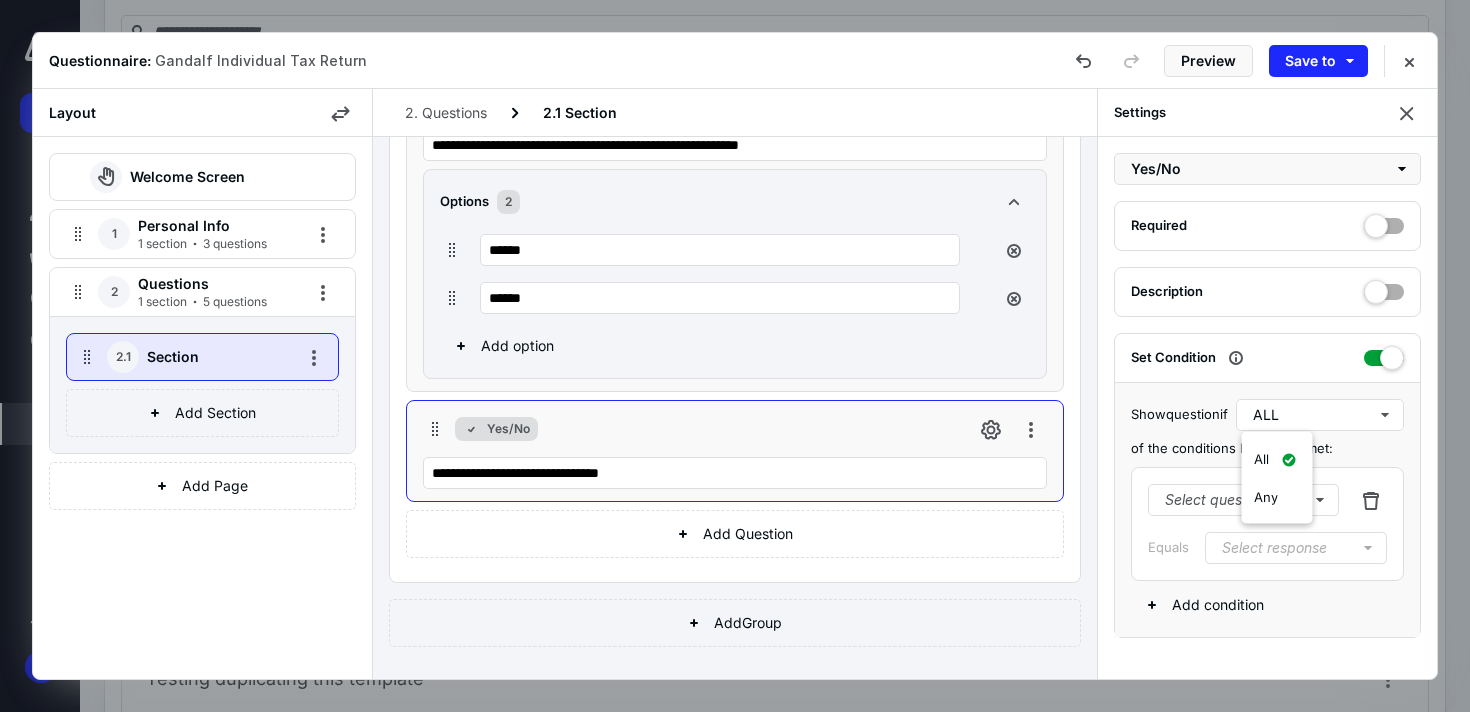 click on "of the conditions below are met:" at bounding box center [1267, 449] 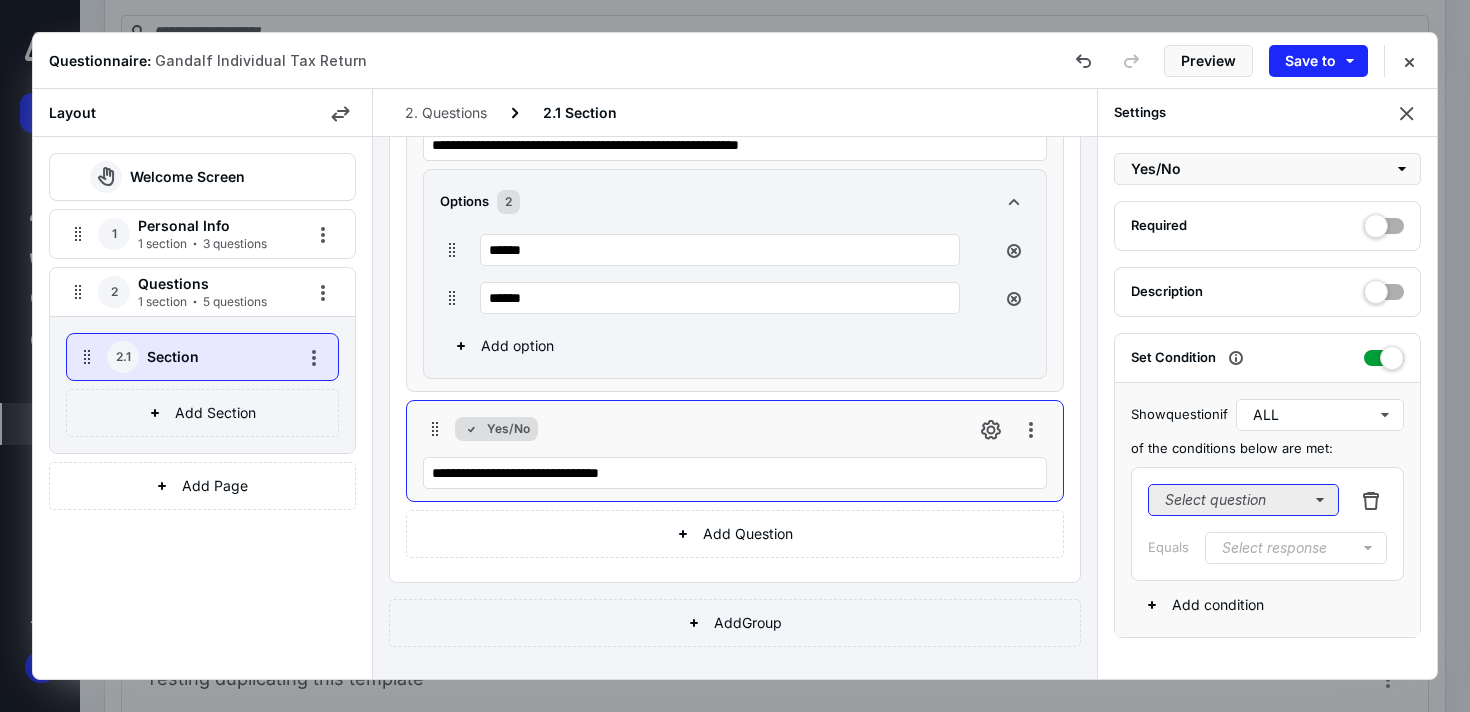 click on "Select question" at bounding box center (1243, 500) 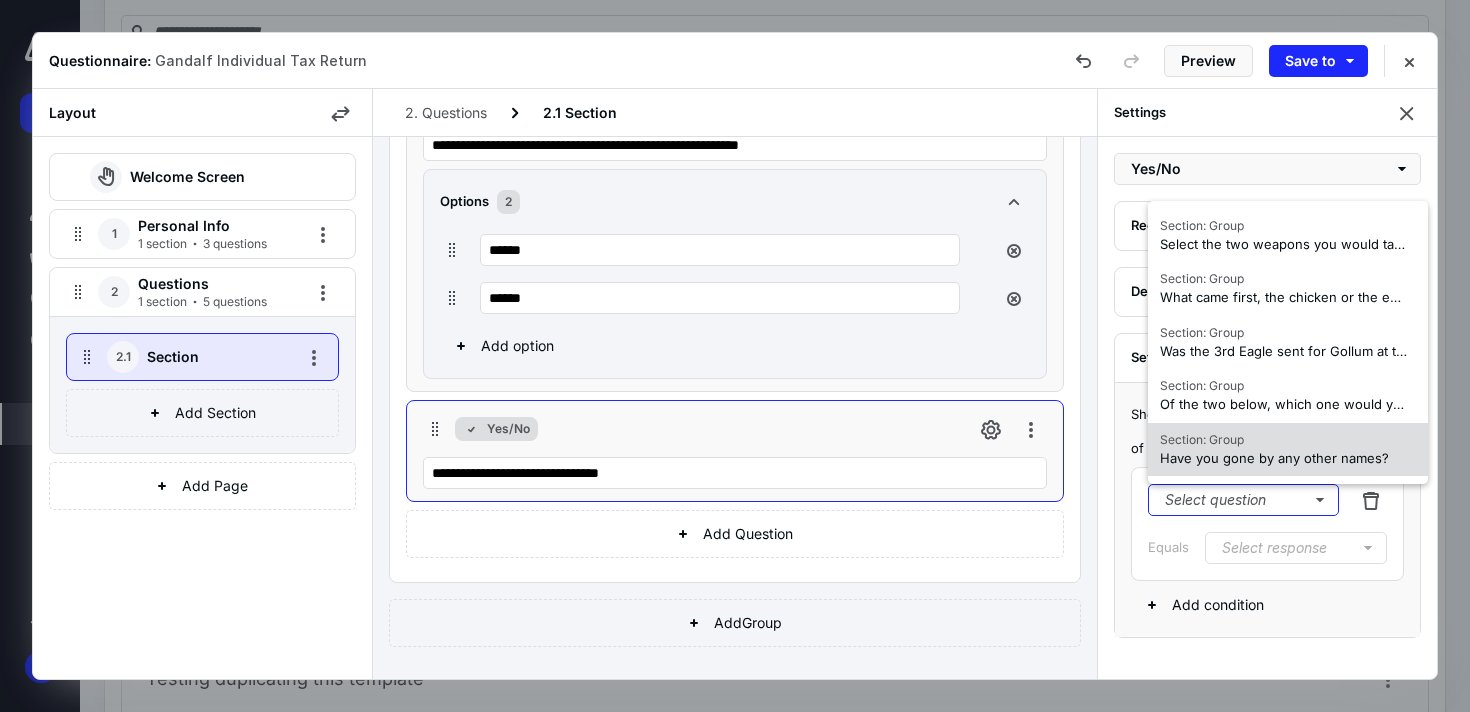 click on "Have you gone by any other names?" at bounding box center [1274, 458] 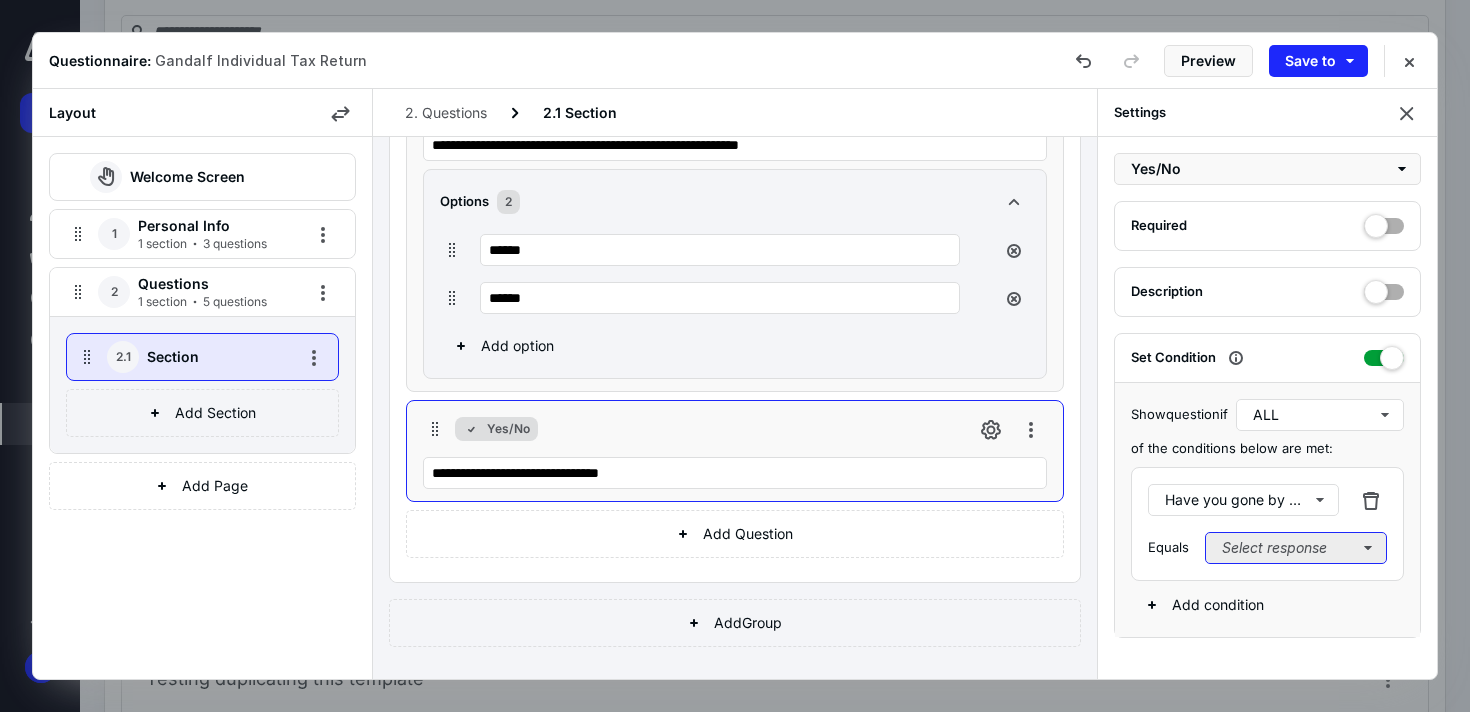 click on "Select response" at bounding box center [1296, 548] 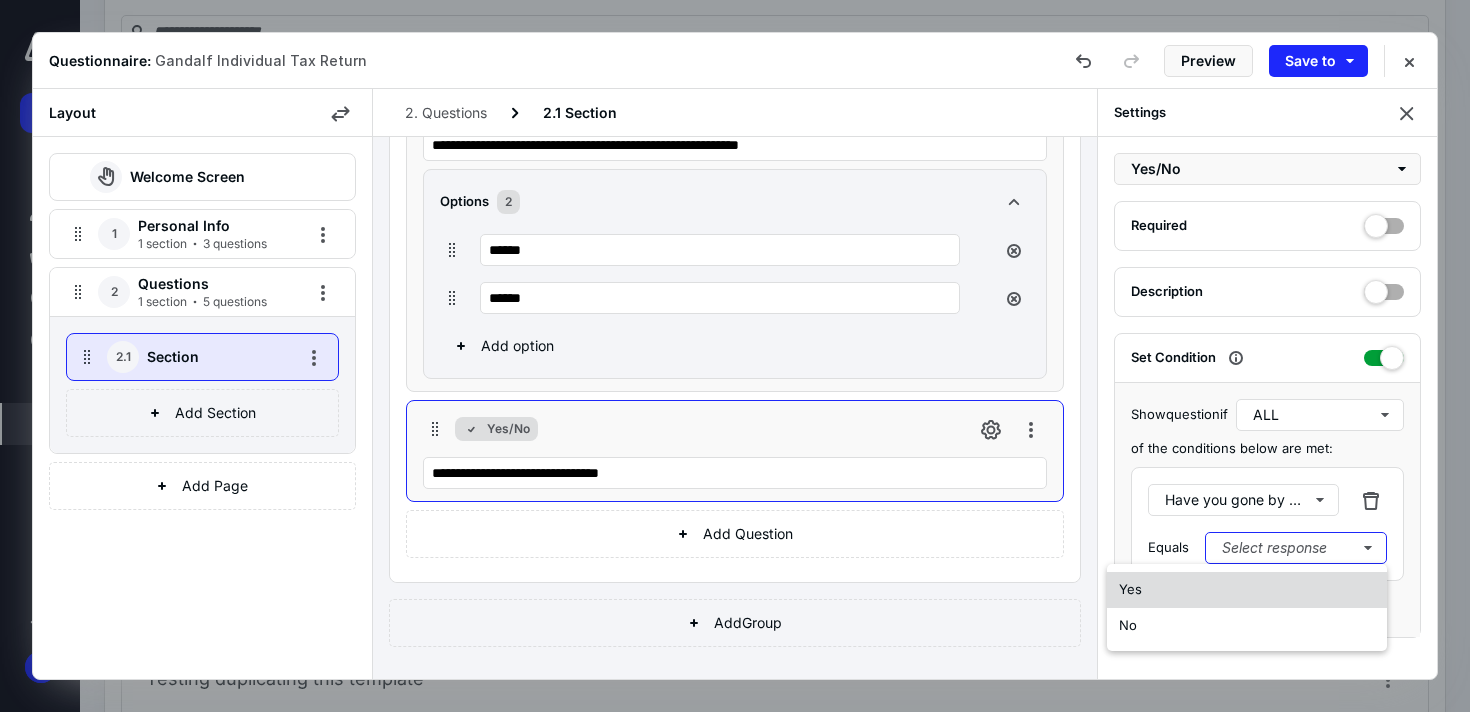 click on "Yes" at bounding box center [1247, 590] 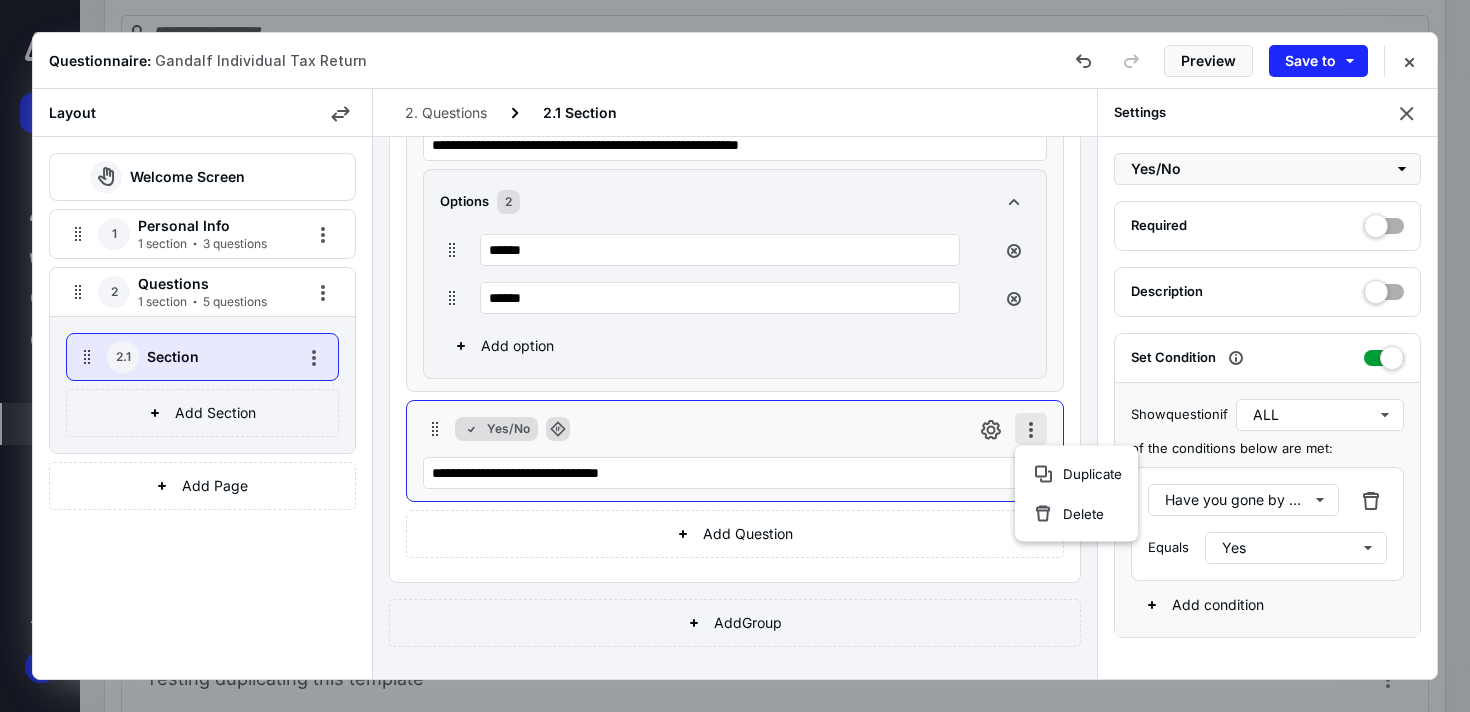 click at bounding box center [1031, 429] 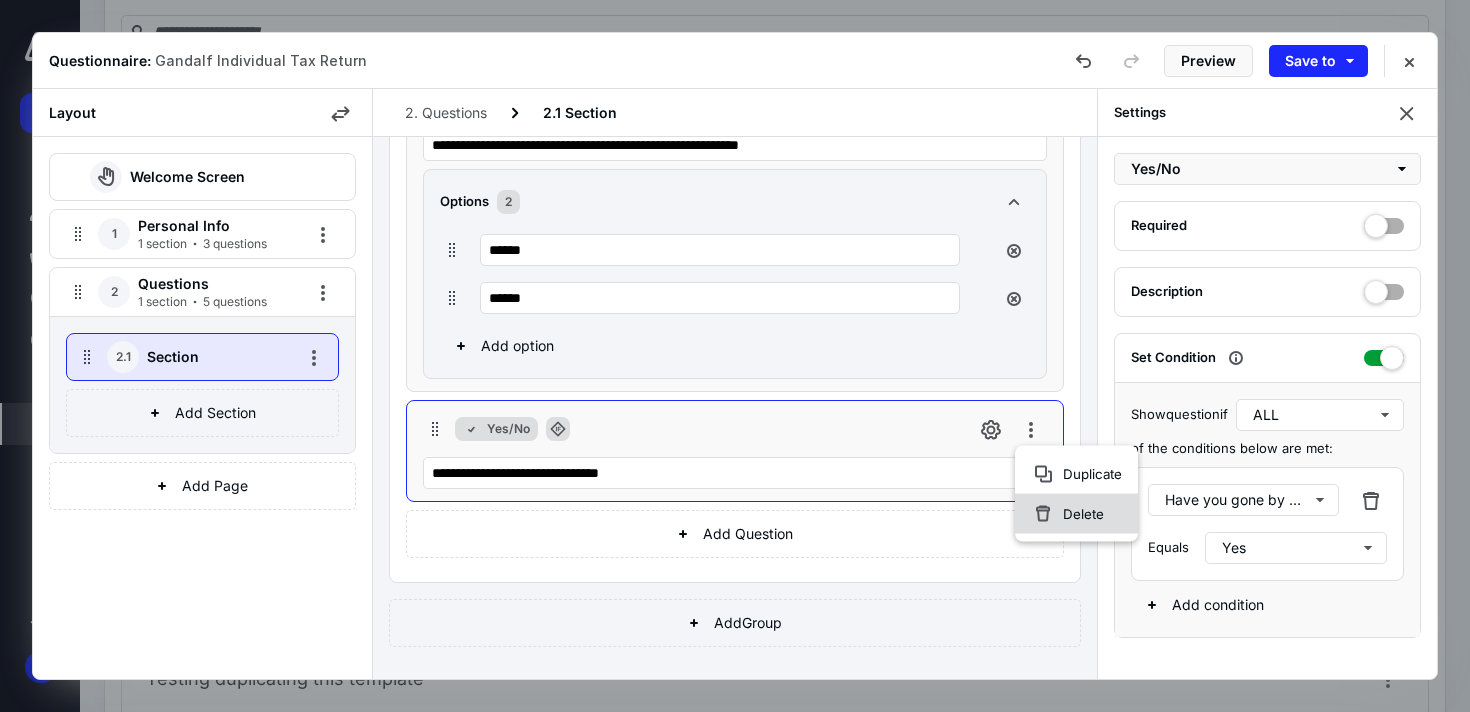 click on "Delete" at bounding box center [1067, 514] 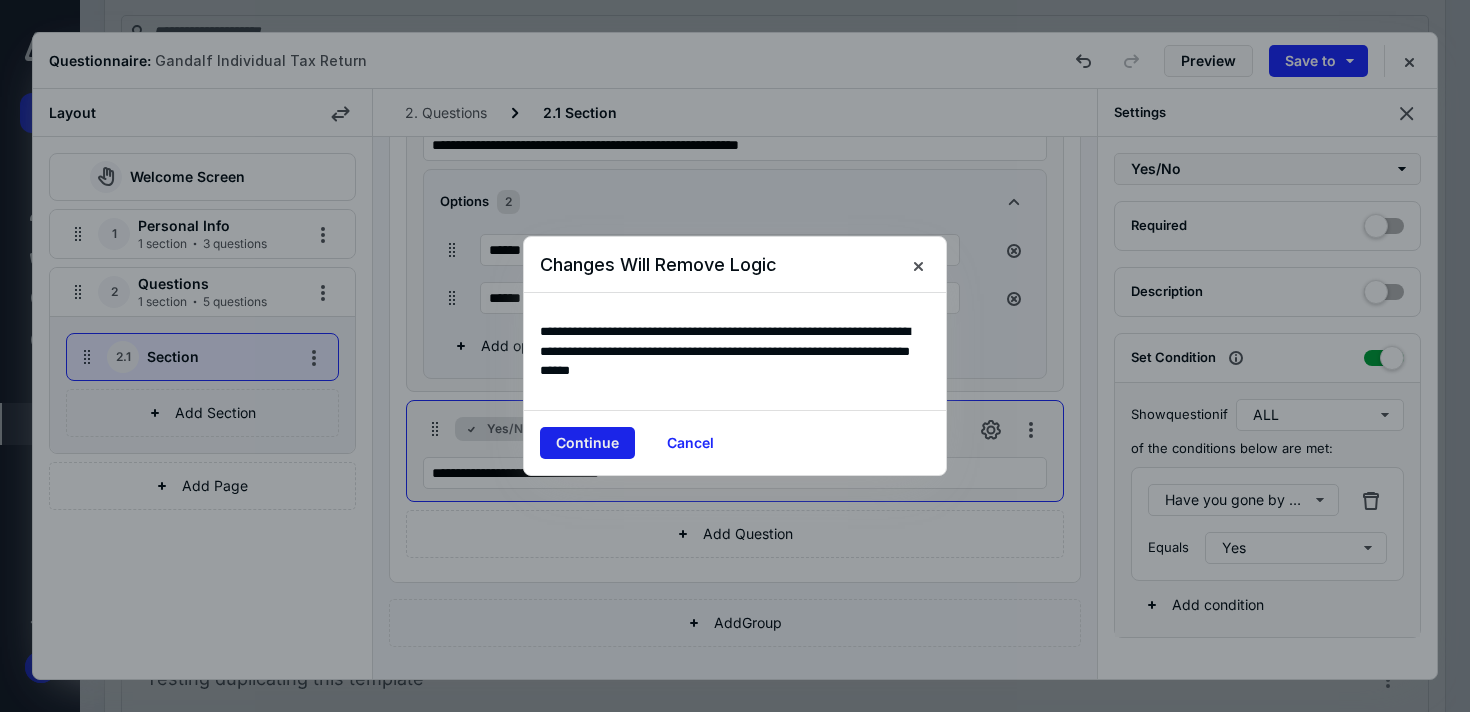 drag, startPoint x: 599, startPoint y: 440, endPoint x: 591, endPoint y: 433, distance: 10.630146 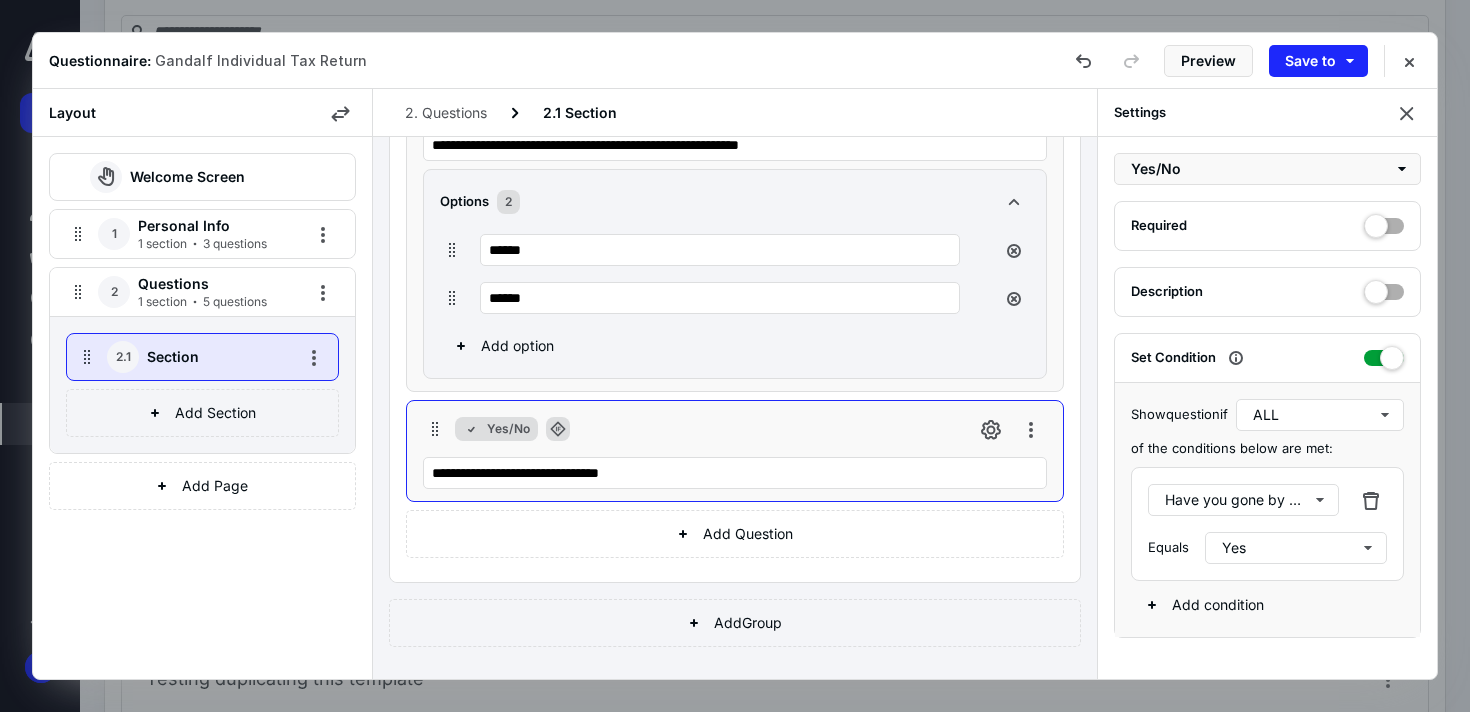 scroll, scrollTop: 951, scrollLeft: 0, axis: vertical 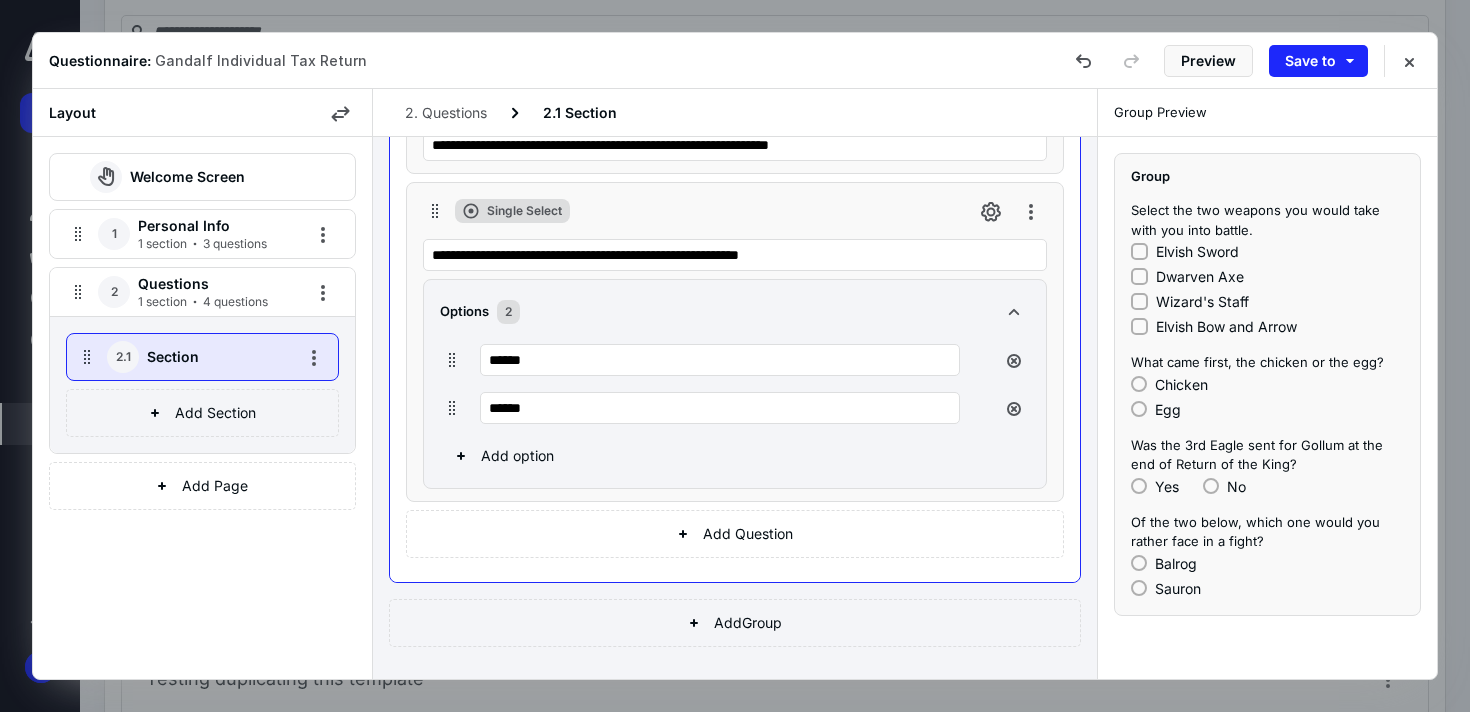 click on "1 section 3 questions" at bounding box center [202, 244] 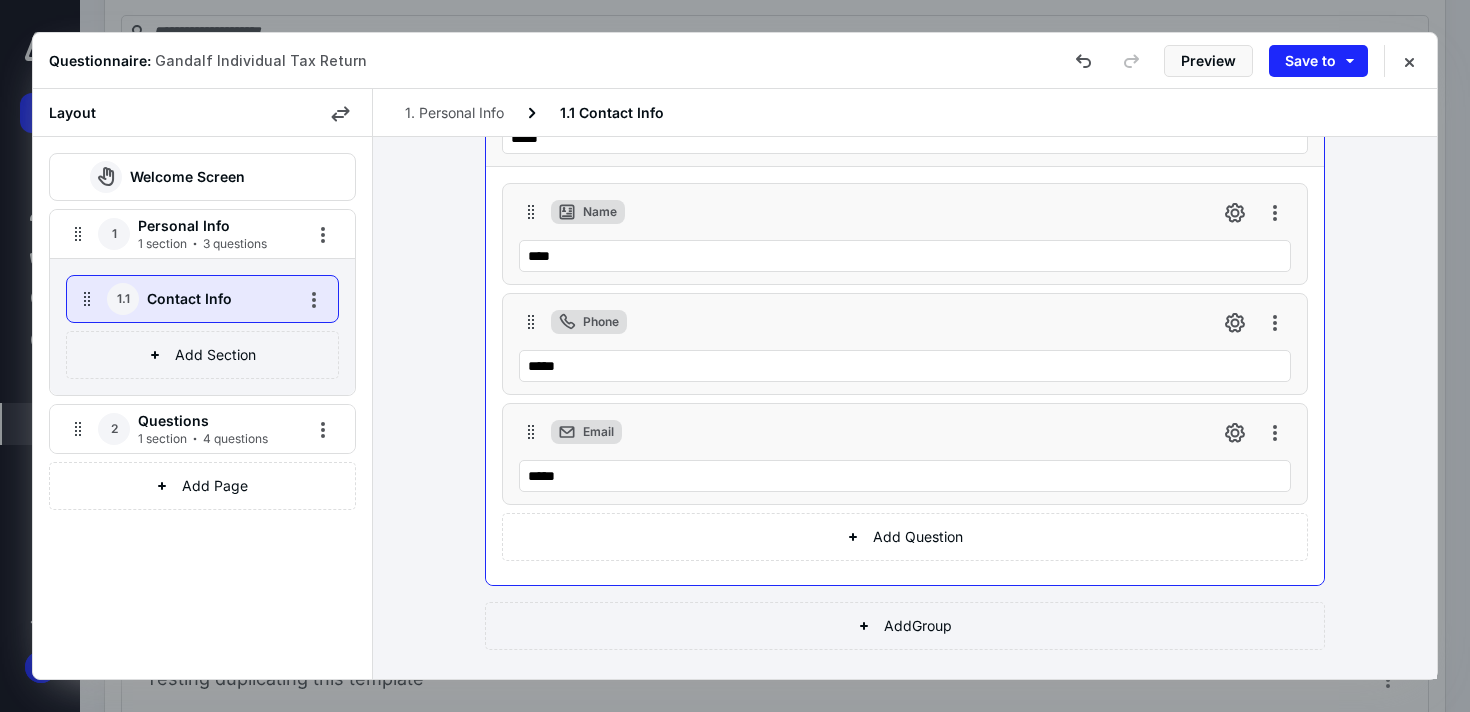 scroll, scrollTop: 91, scrollLeft: 0, axis: vertical 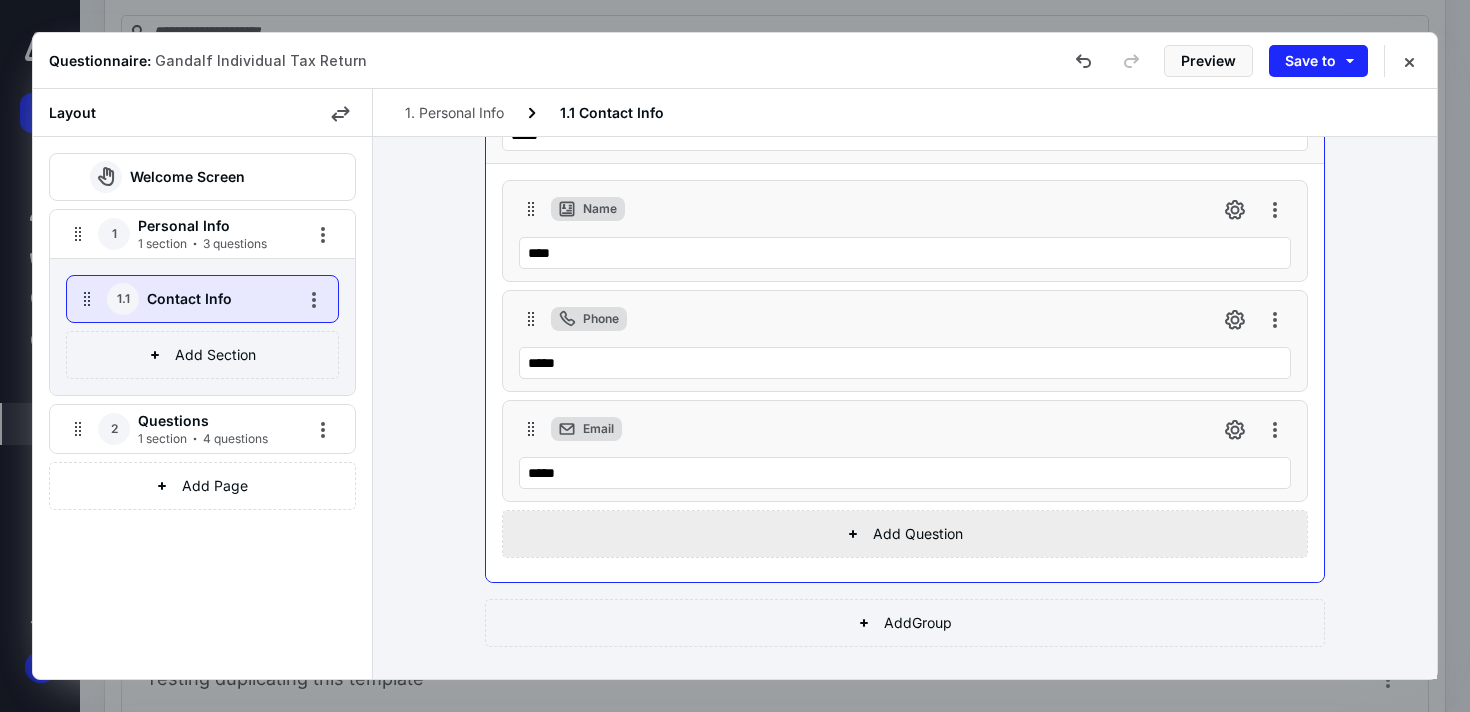 click on "Add Question" at bounding box center (905, 534) 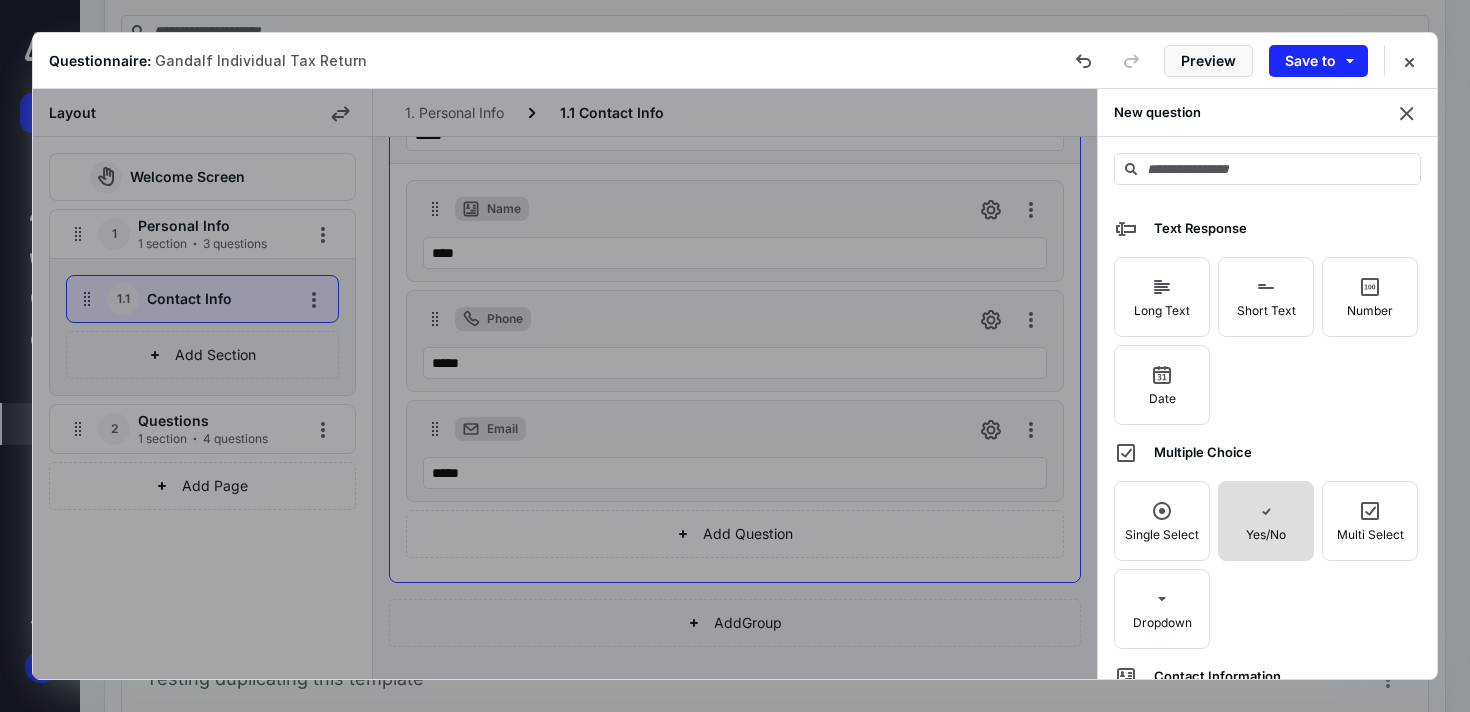 click 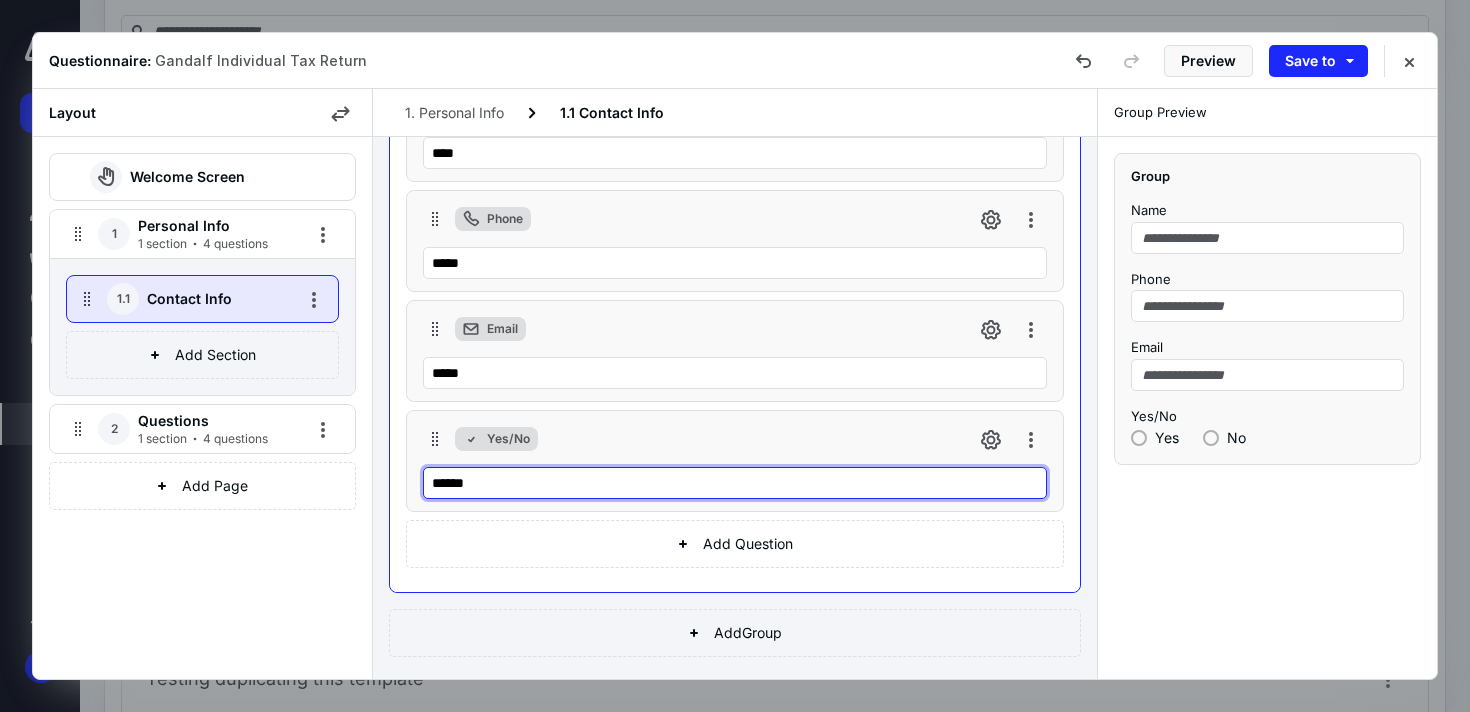 click on "******" at bounding box center [735, 483] 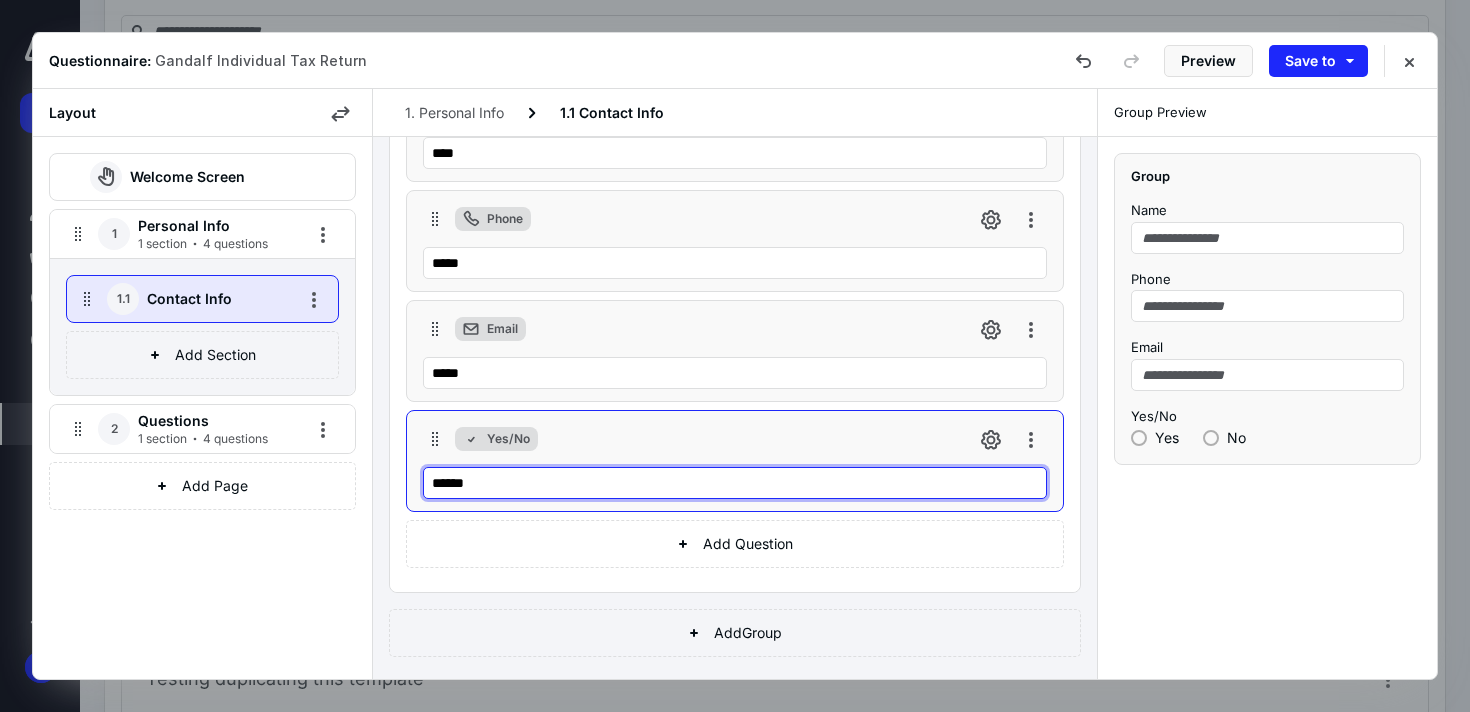 click on "******" at bounding box center [735, 483] 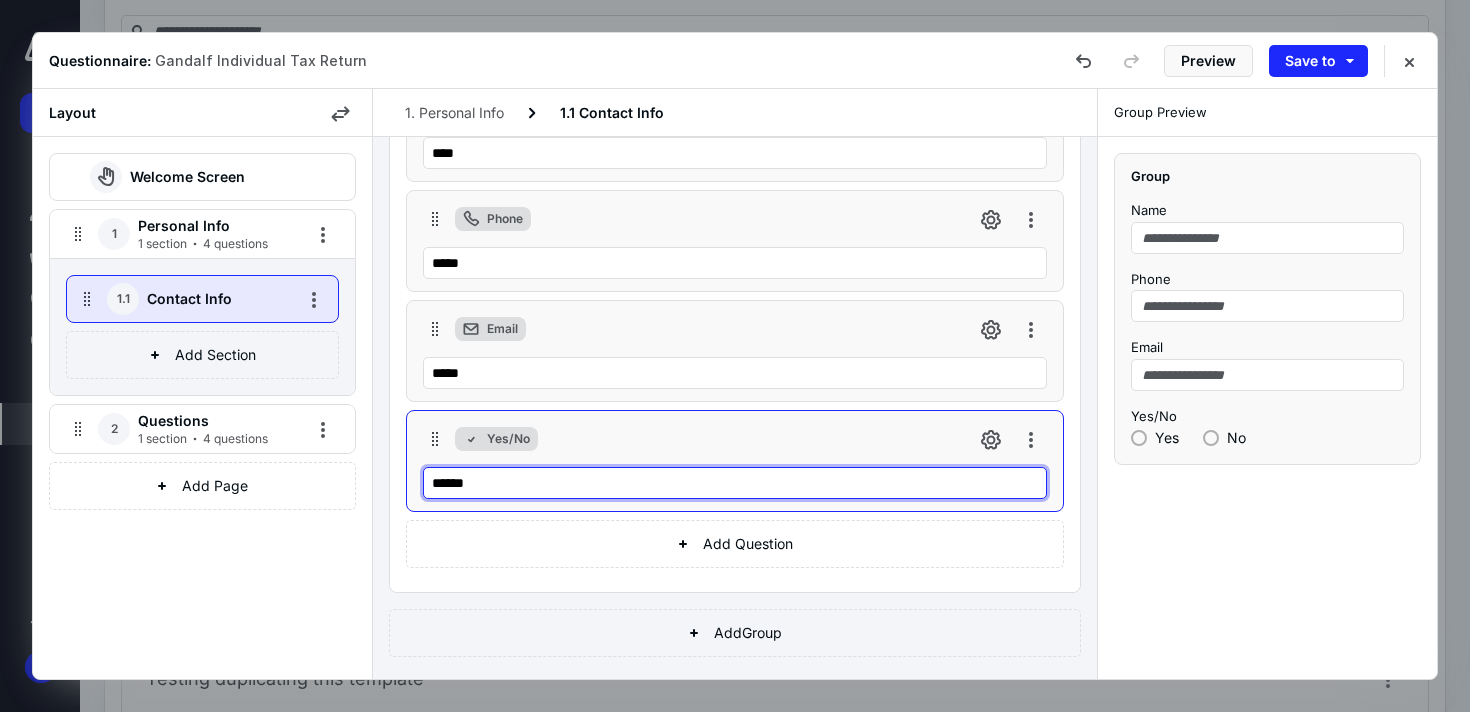 click on "******" at bounding box center (735, 483) 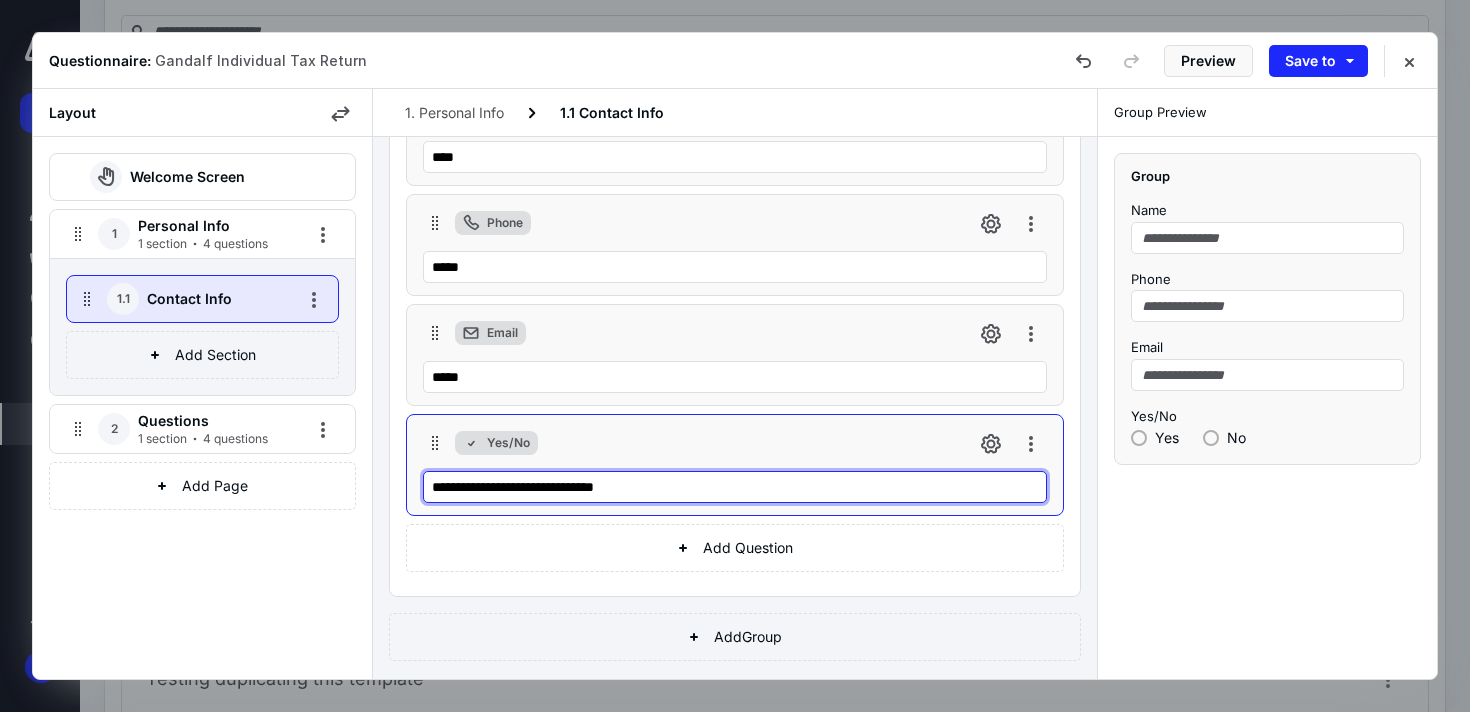 type on "**********" 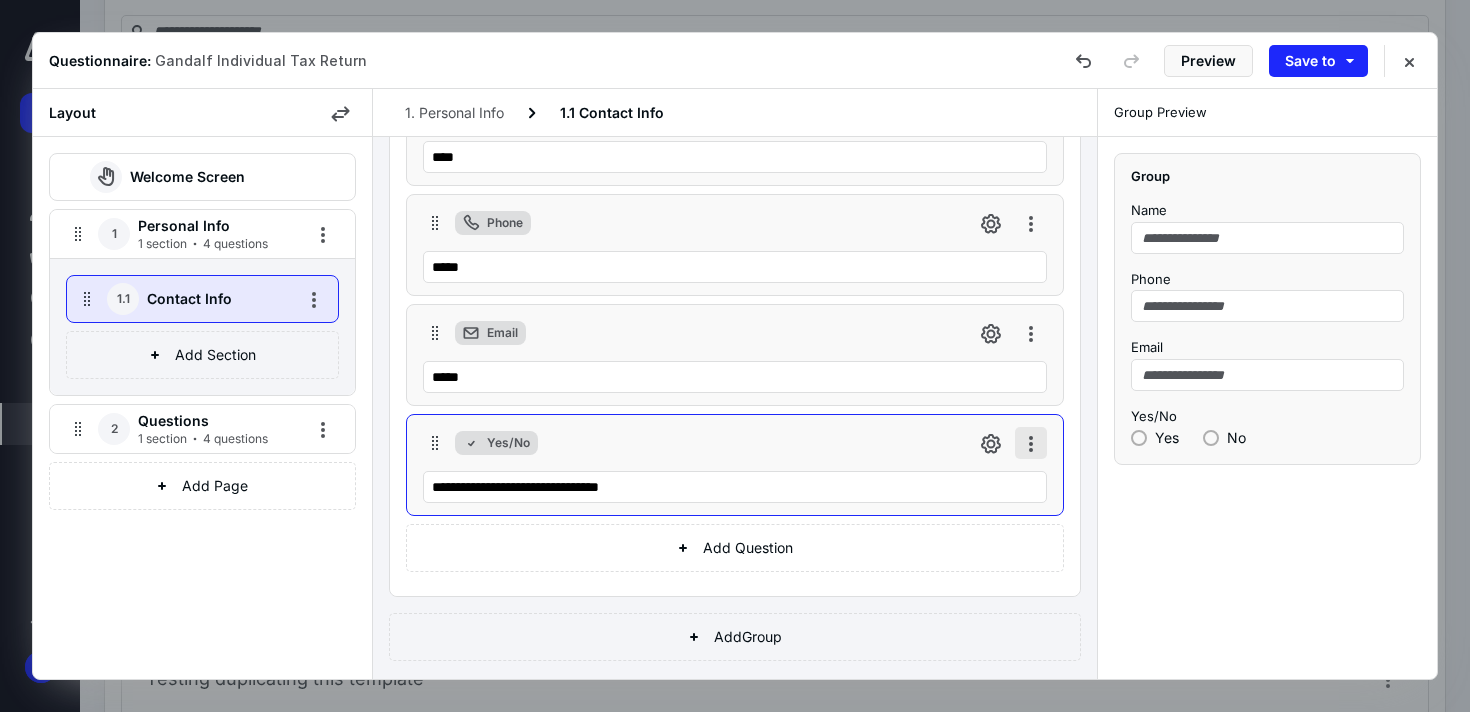 click at bounding box center (1031, 443) 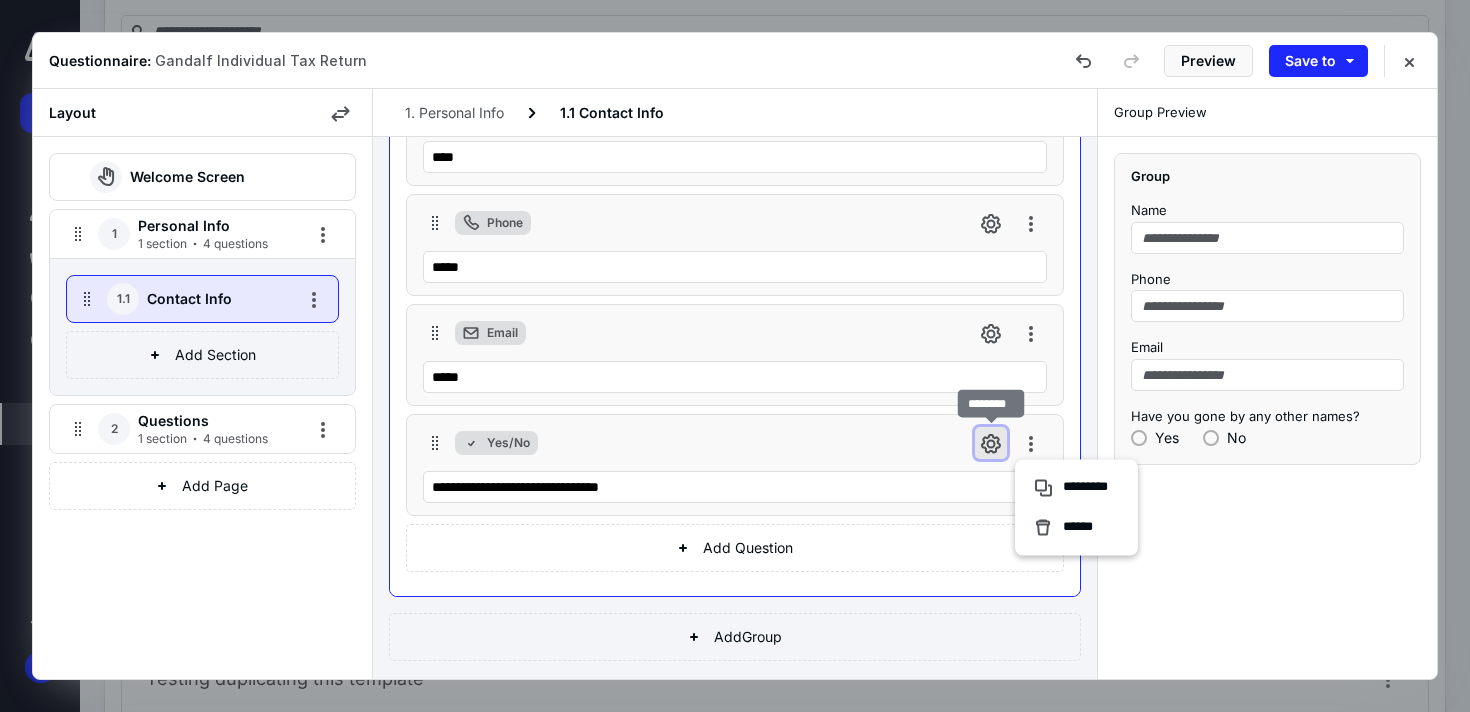 click at bounding box center (991, 443) 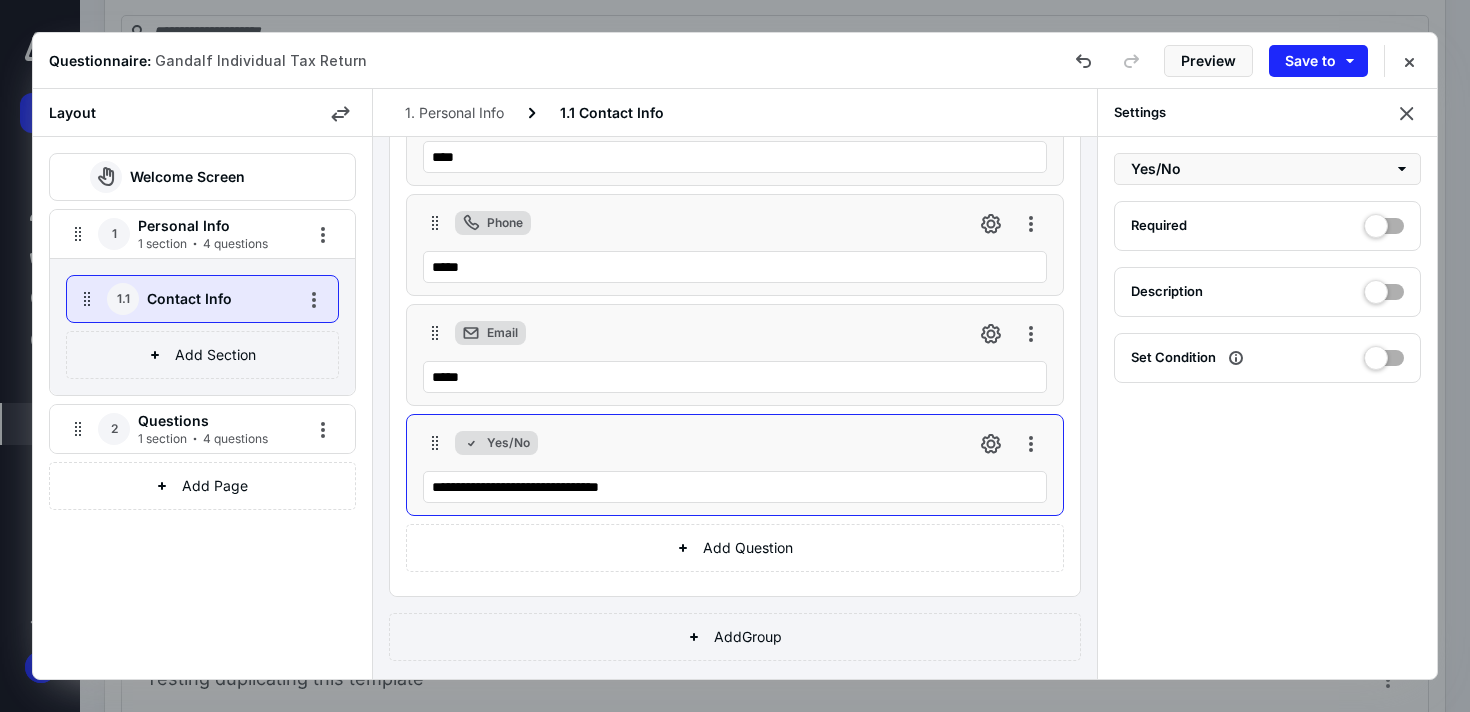 click at bounding box center [1384, 354] 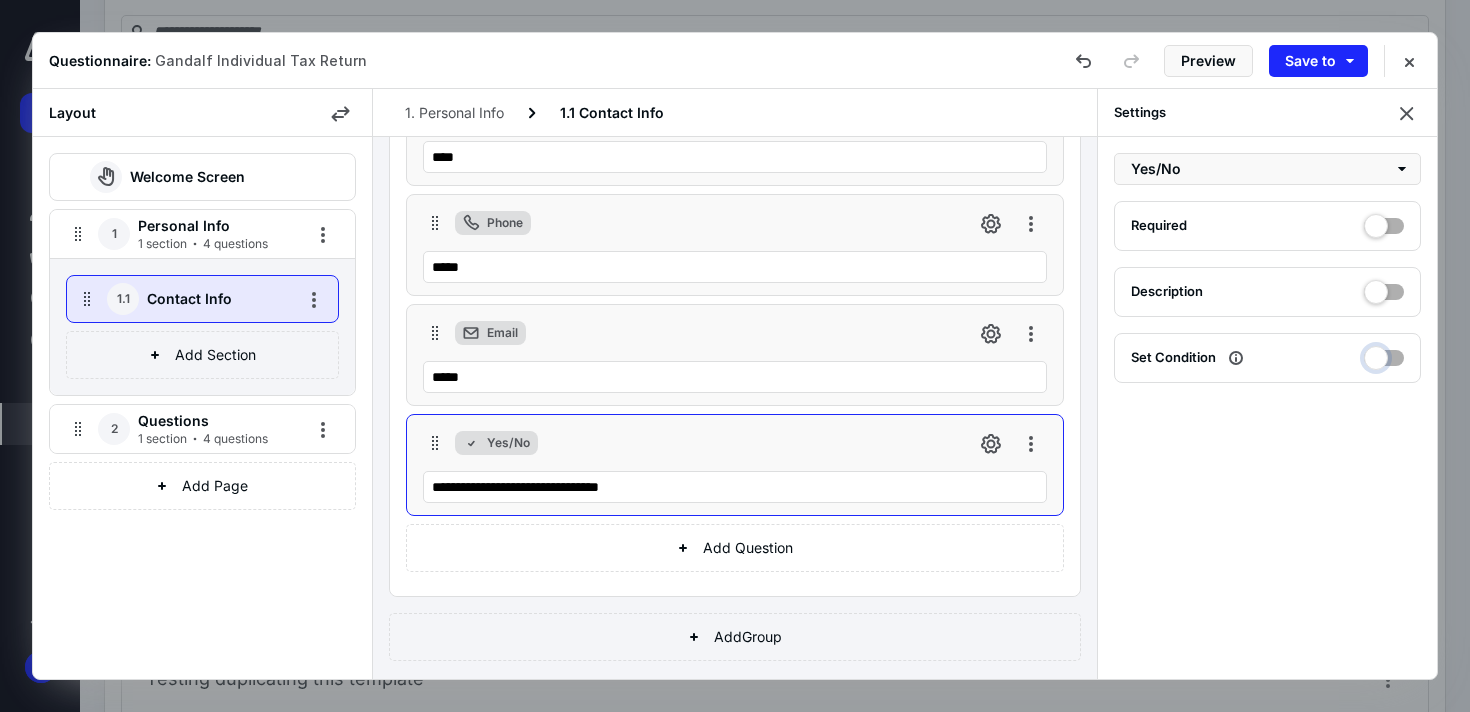 click at bounding box center [1384, 355] 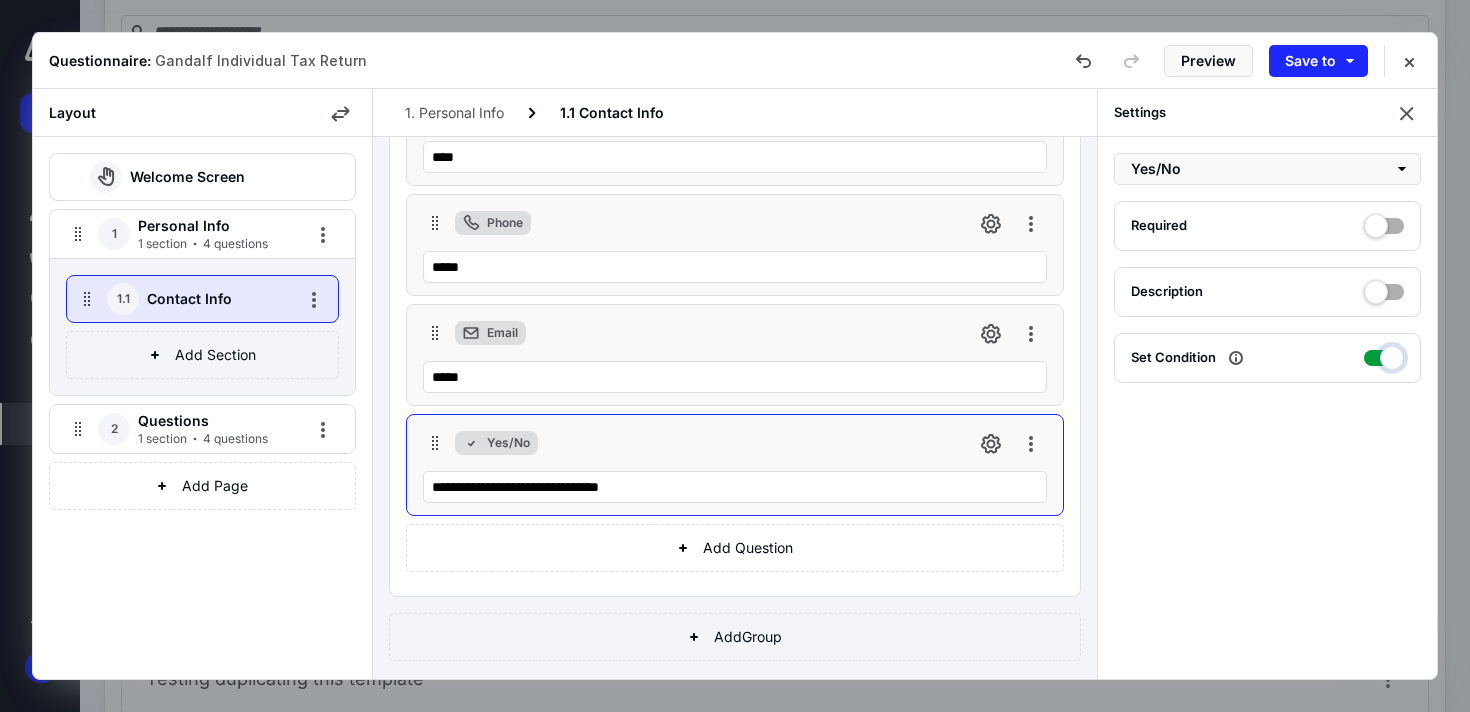 checkbox on "true" 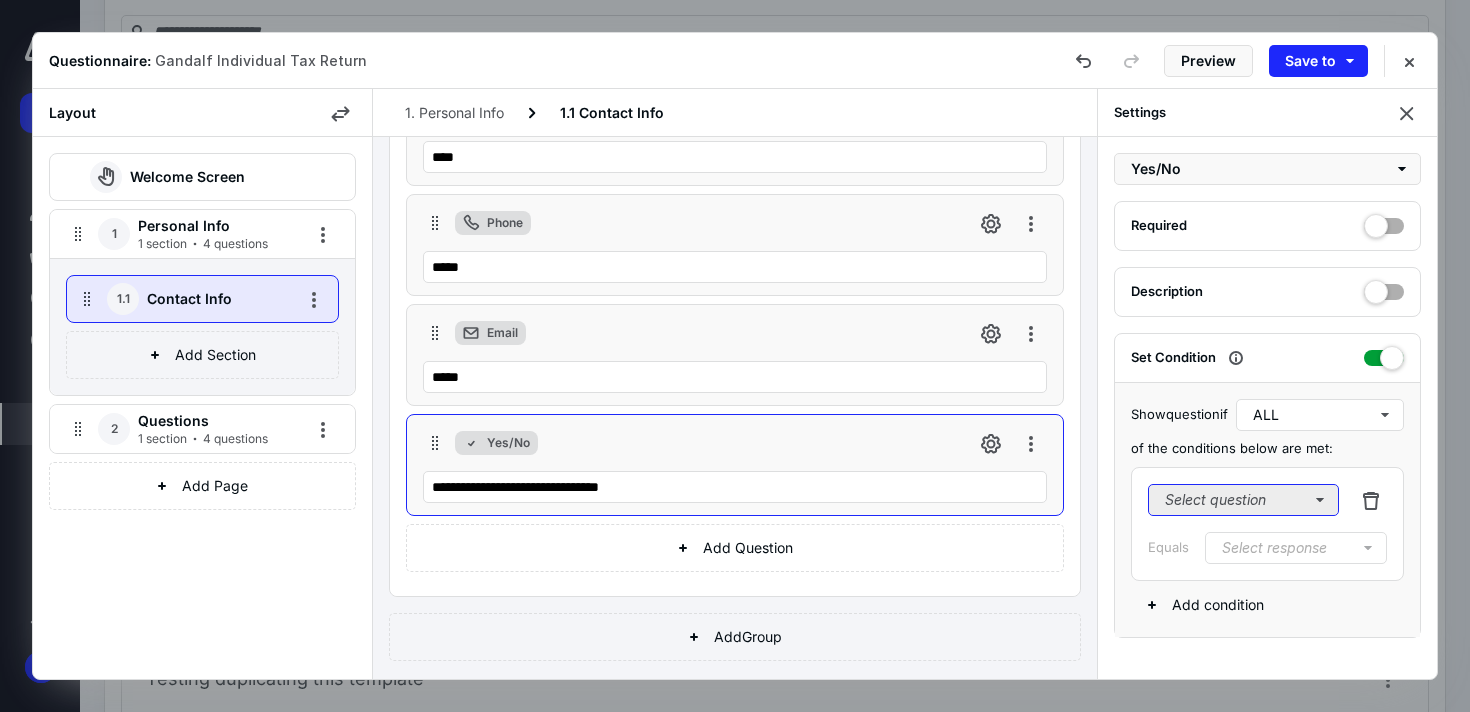 click on "Select question" at bounding box center [1243, 500] 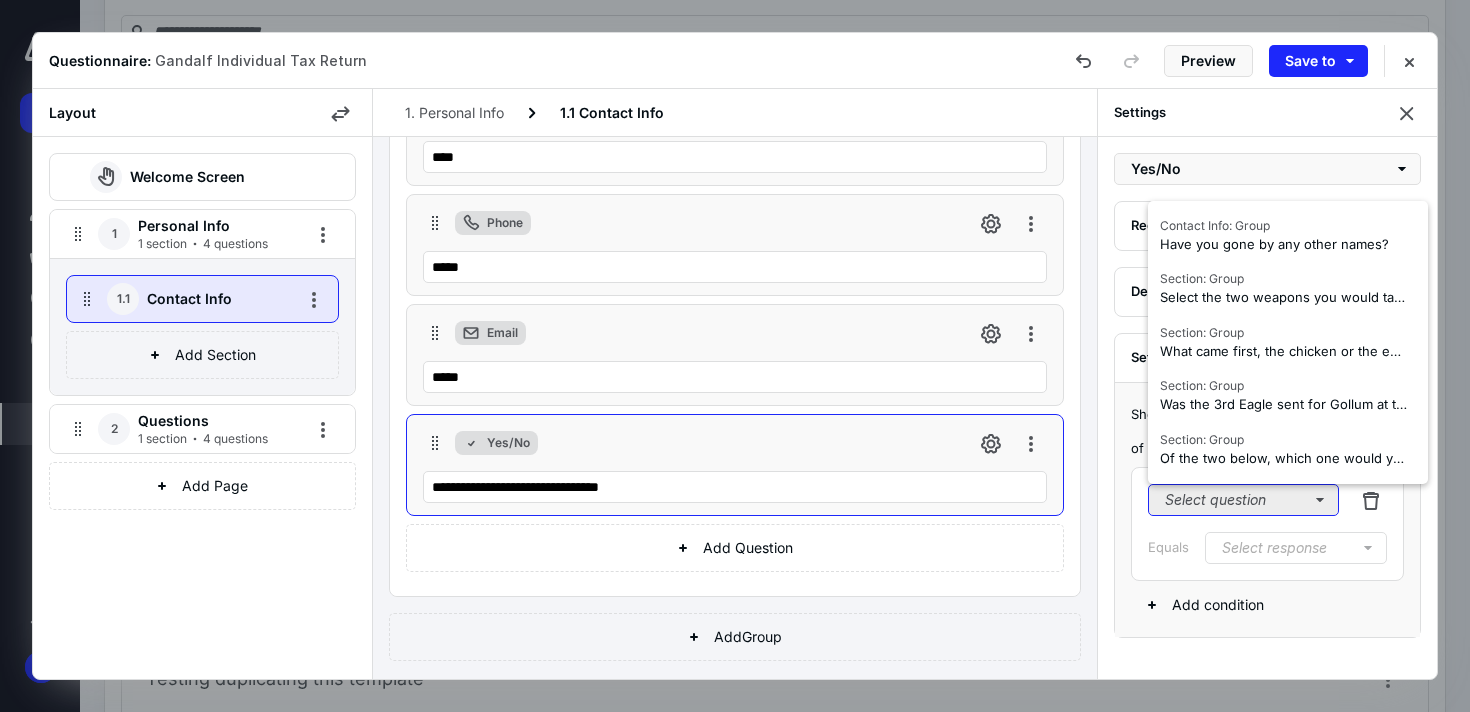 drag, startPoint x: 1242, startPoint y: 448, endPoint x: 1186, endPoint y: 509, distance: 82.80701 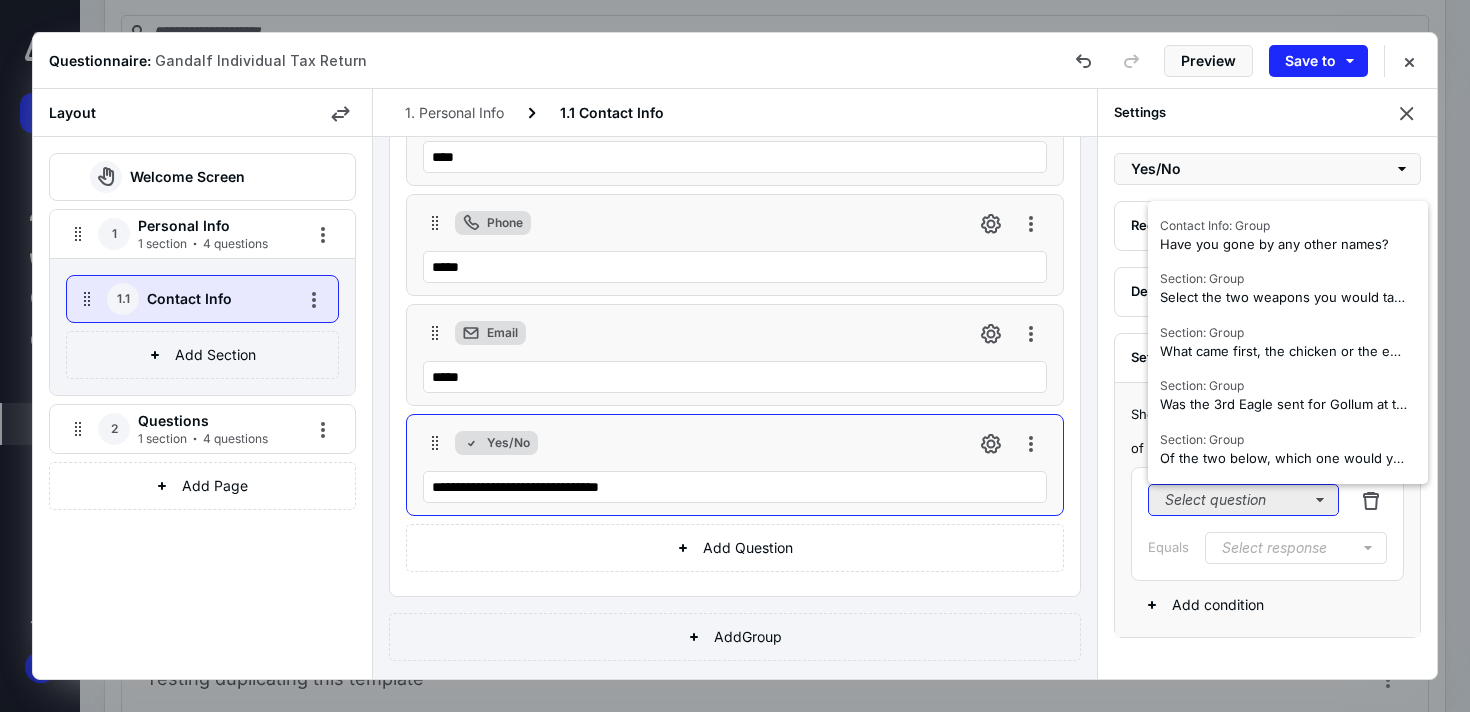 click on "**********" at bounding box center (735, 270) 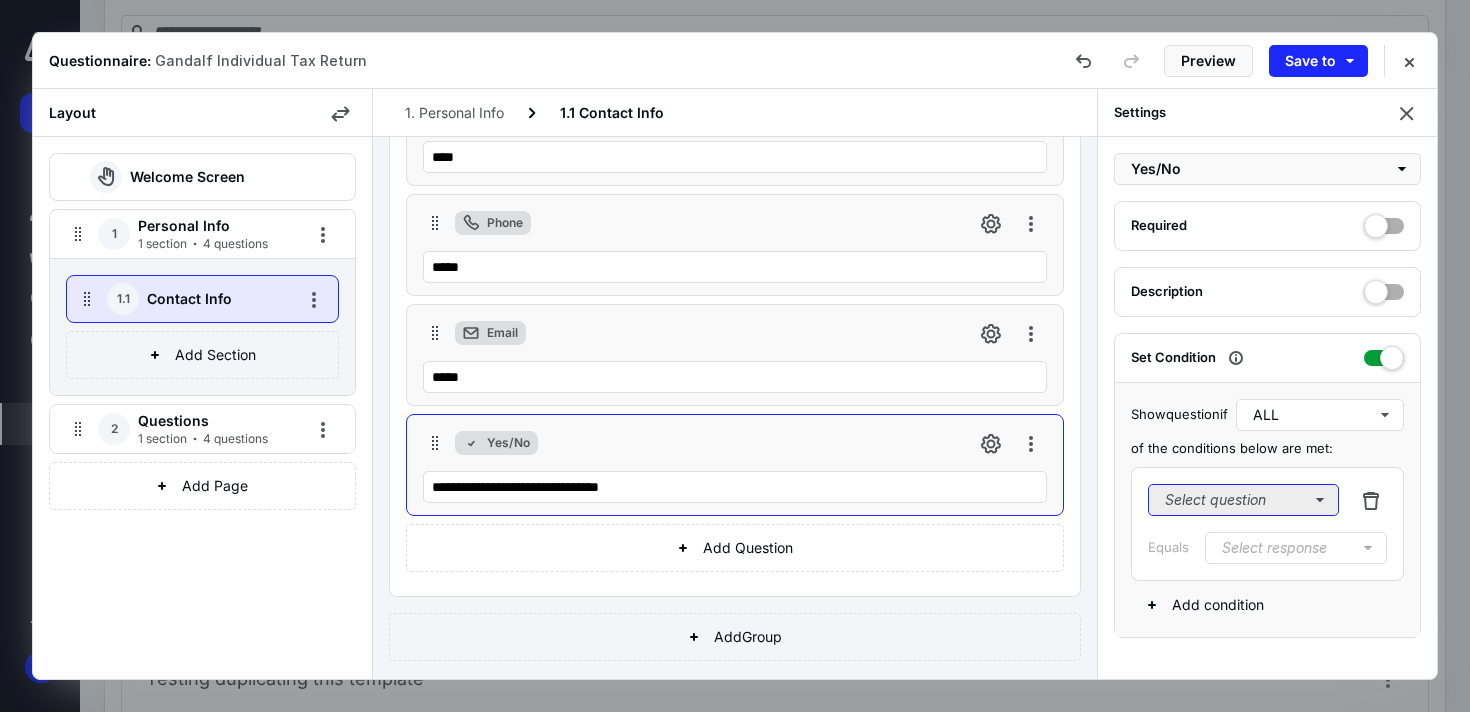 drag, startPoint x: 1203, startPoint y: 508, endPoint x: 1204, endPoint y: 498, distance: 10.049875 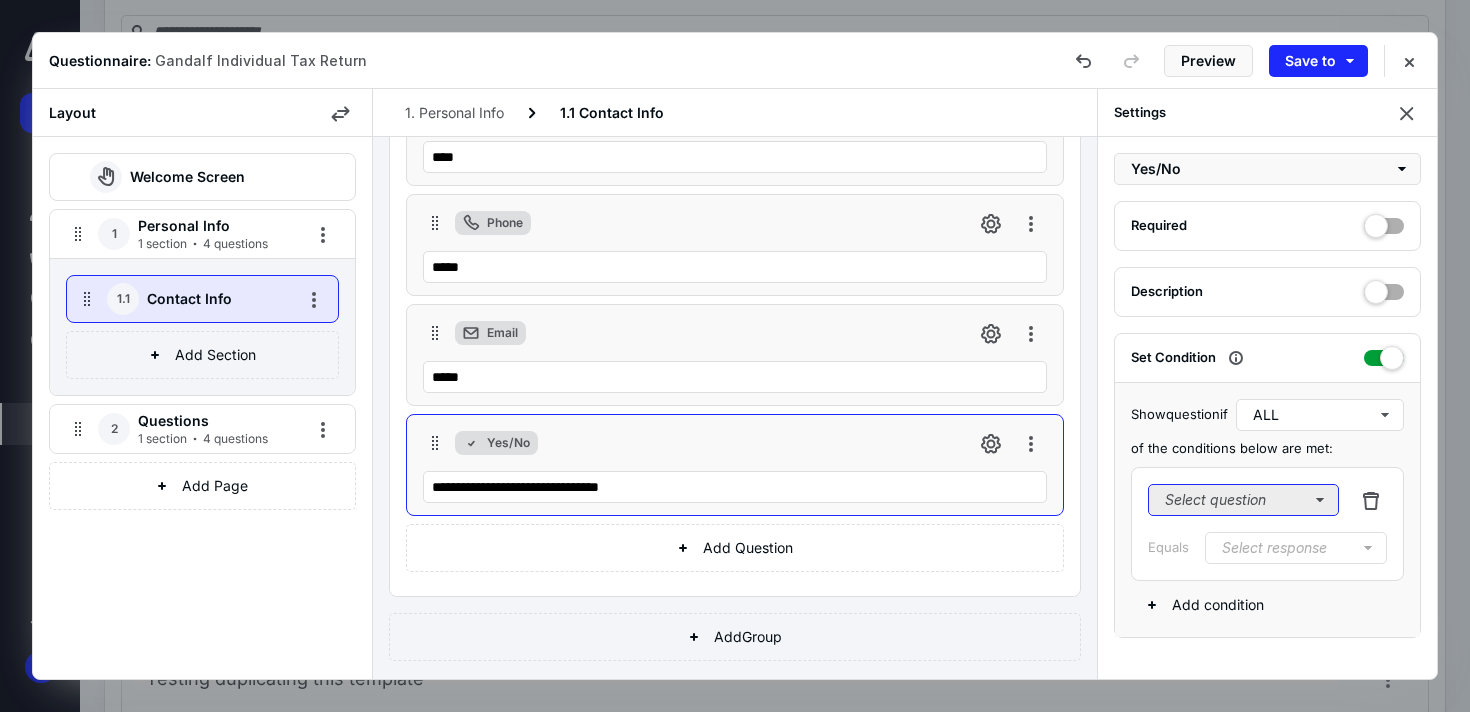 click on "Select question" at bounding box center [1243, 500] 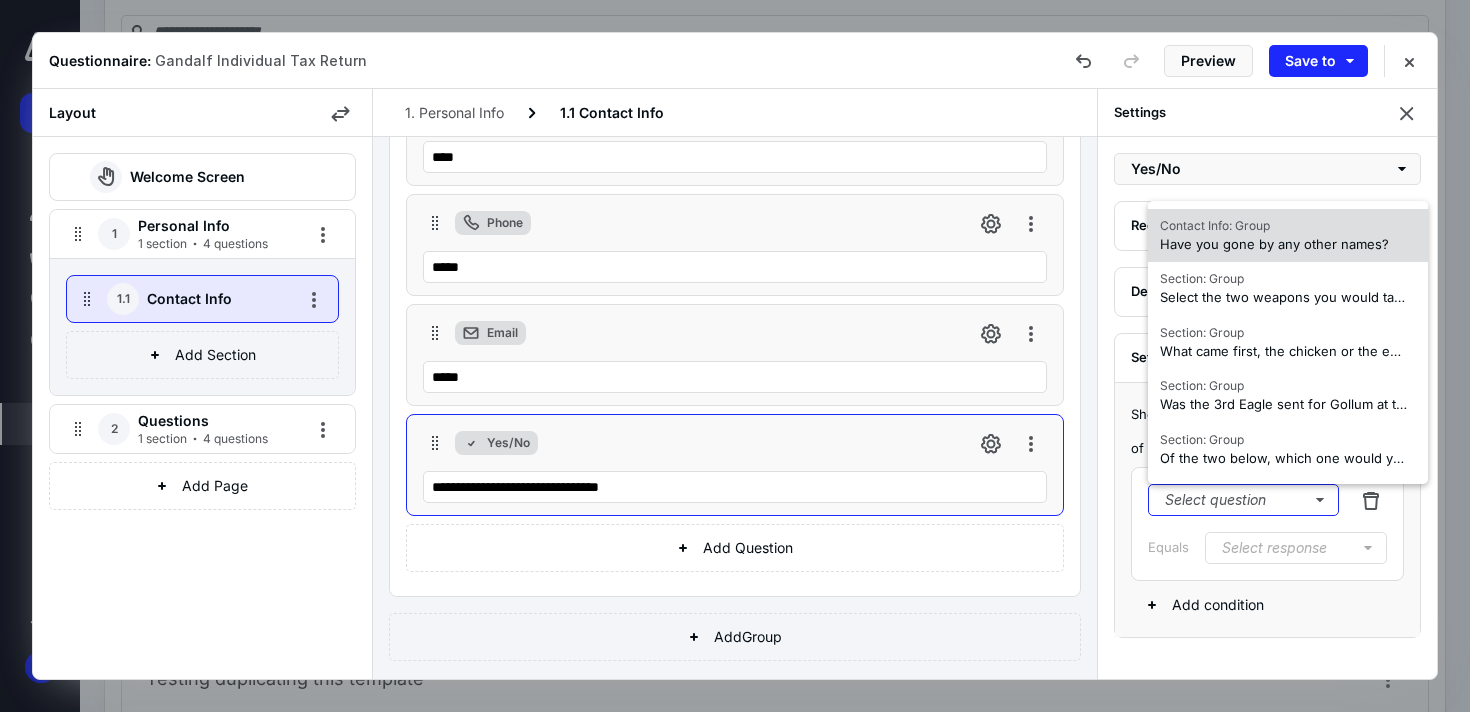 click on "Contact Info: Group" at bounding box center [1274, 226] 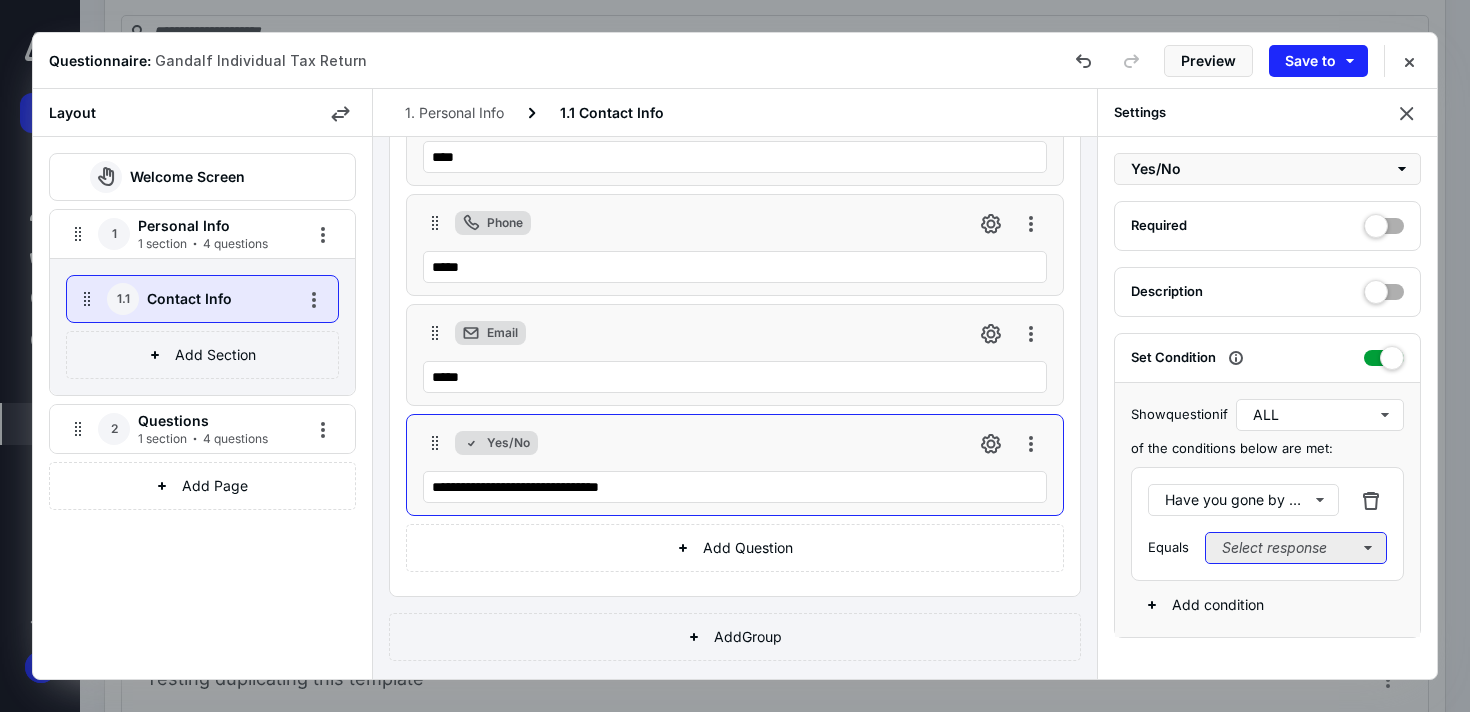 click on "Select response" at bounding box center [1296, 548] 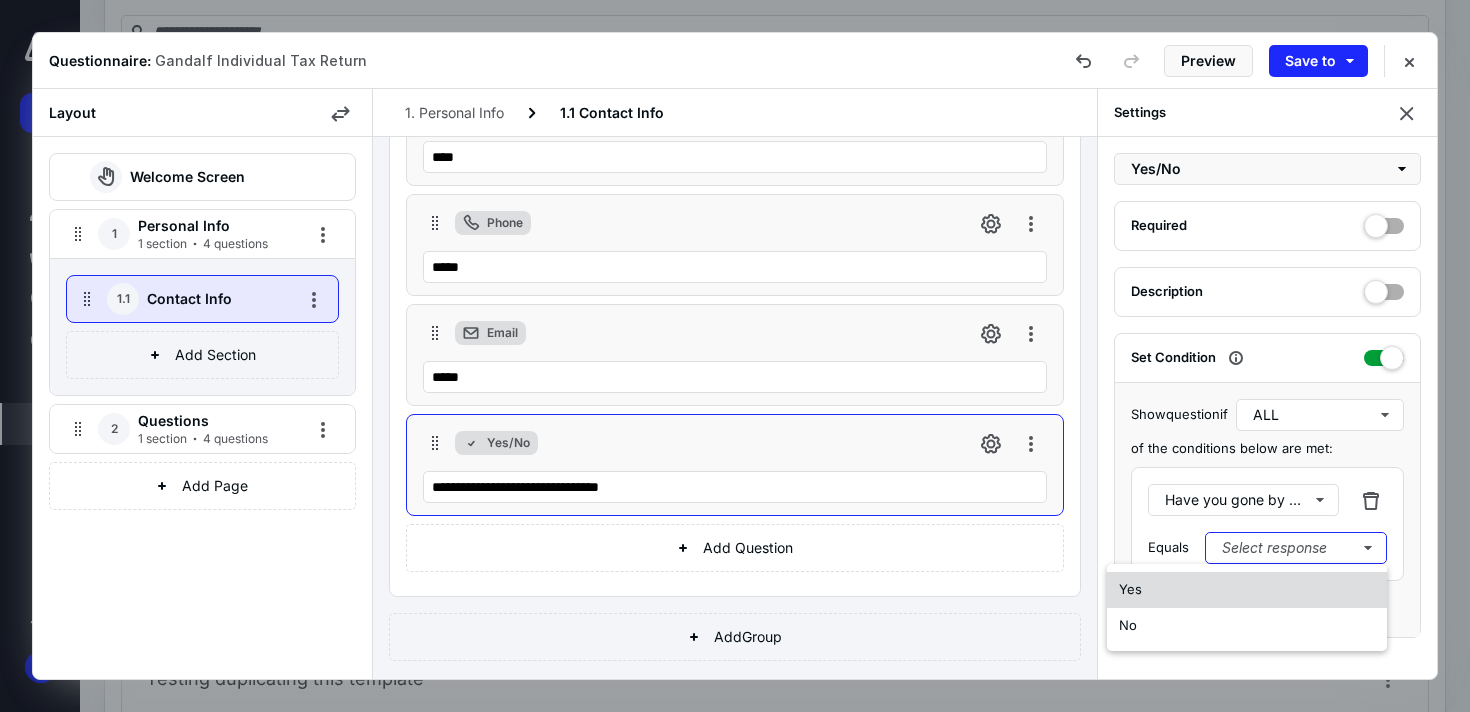 click on "Yes" at bounding box center (1247, 590) 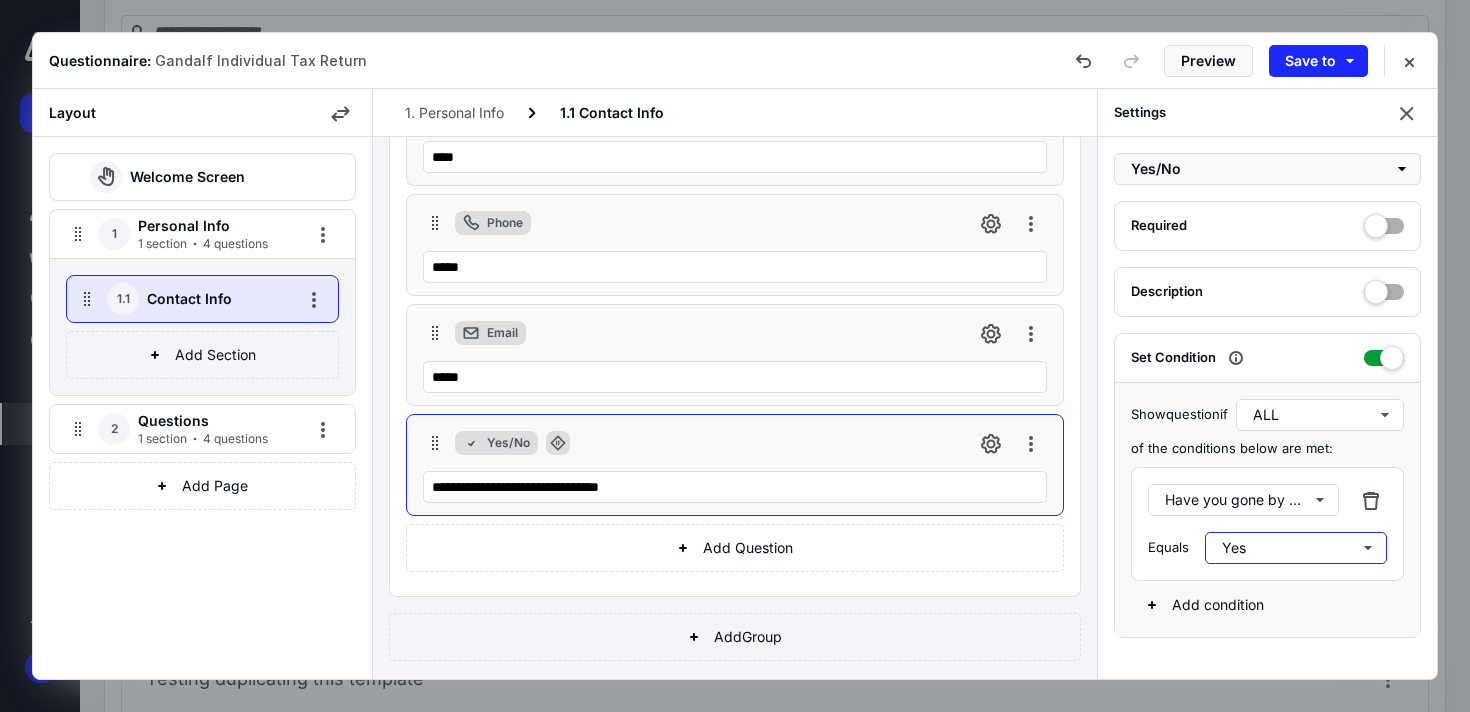 scroll, scrollTop: 201, scrollLeft: 0, axis: vertical 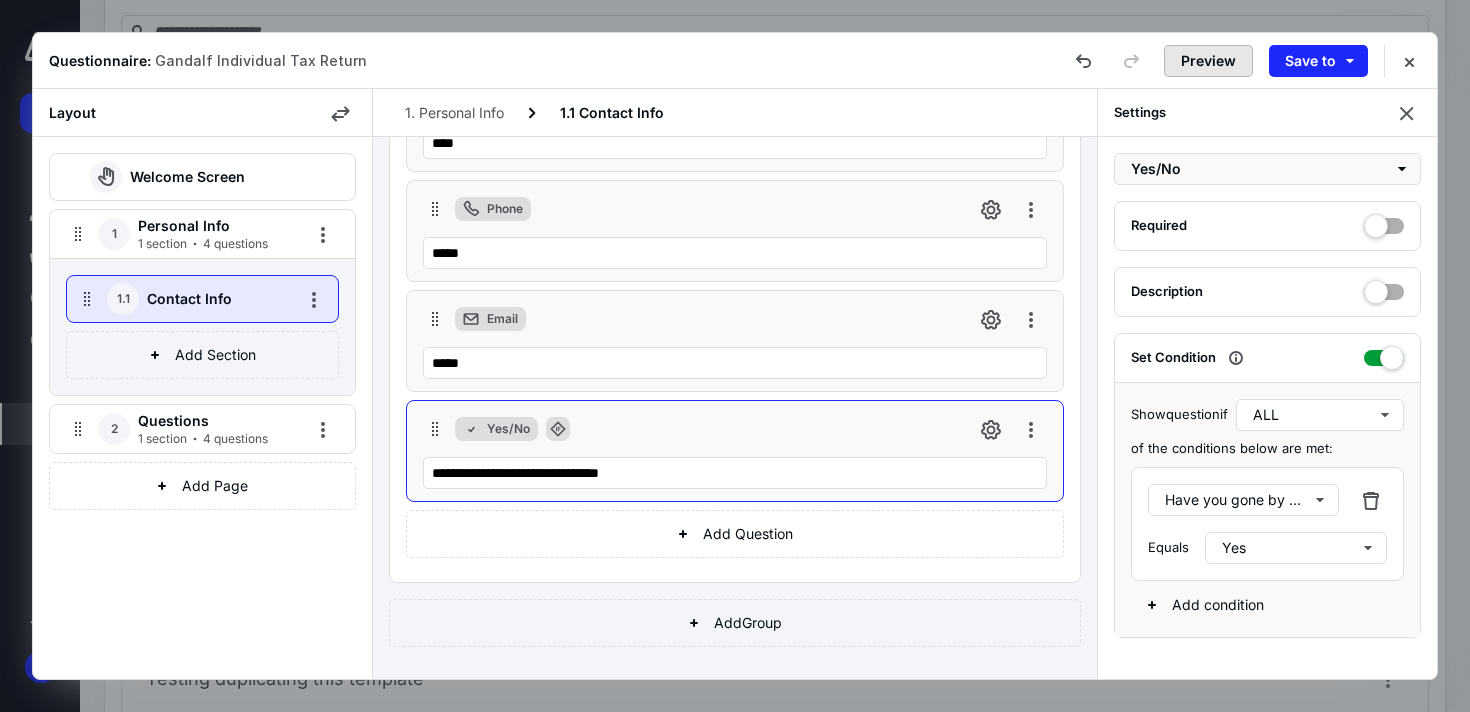 click on "Preview" at bounding box center (1208, 61) 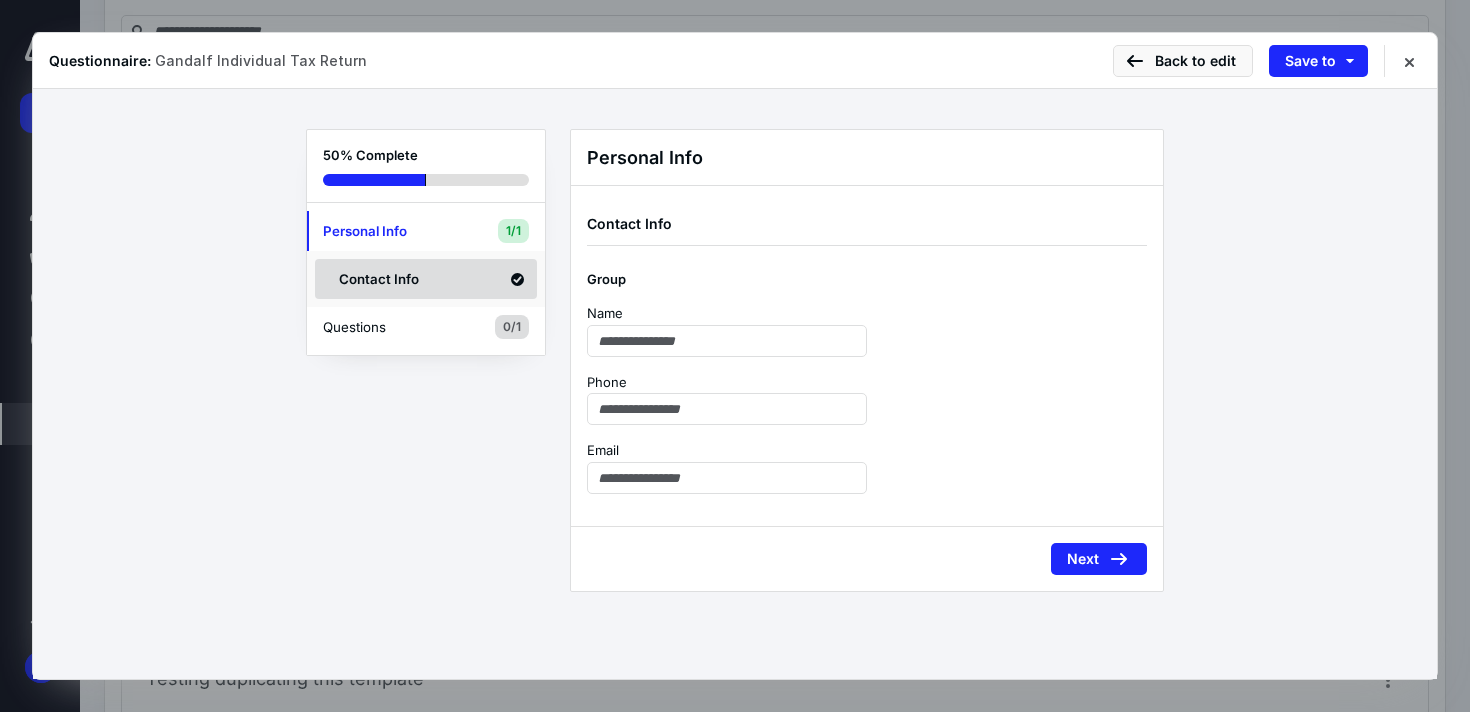 click on "Contact Info" at bounding box center (426, 279) 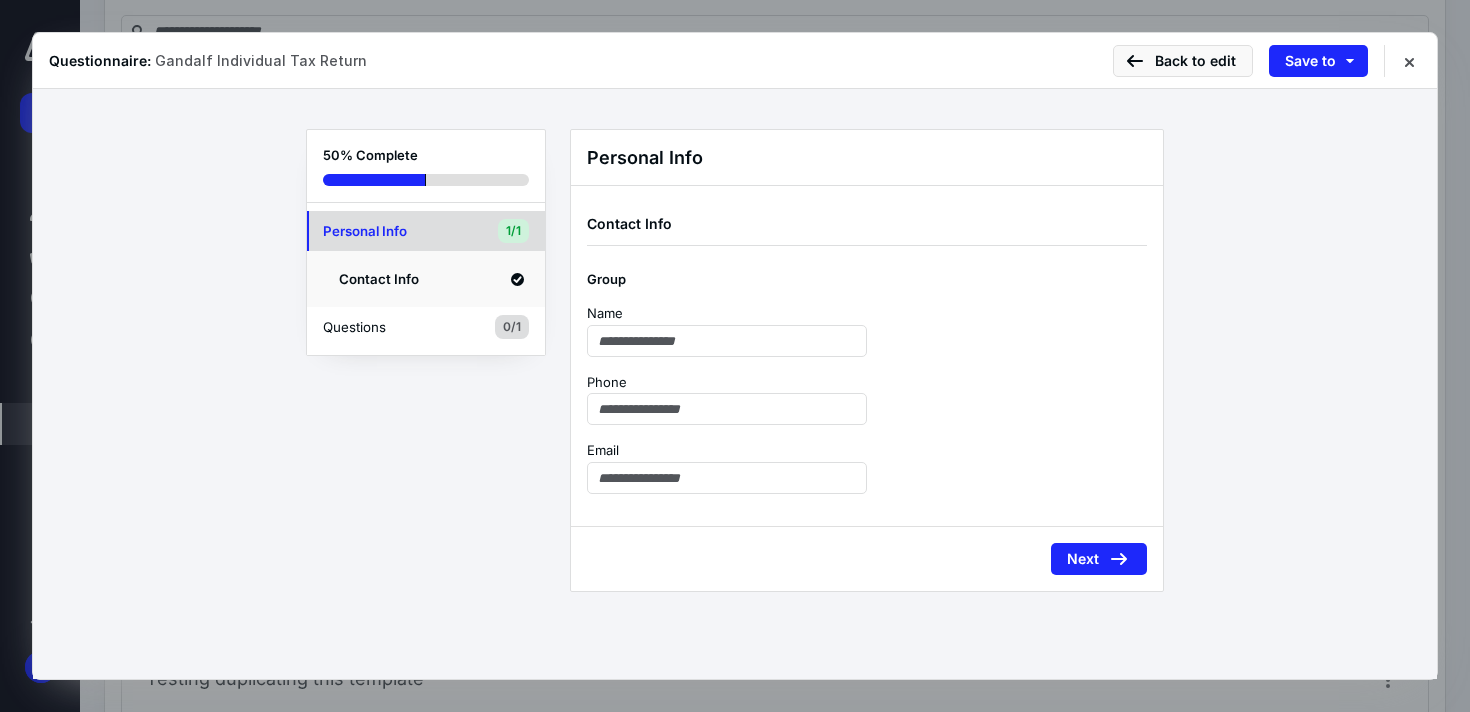 click on "Personal Info" at bounding box center (393, 231) 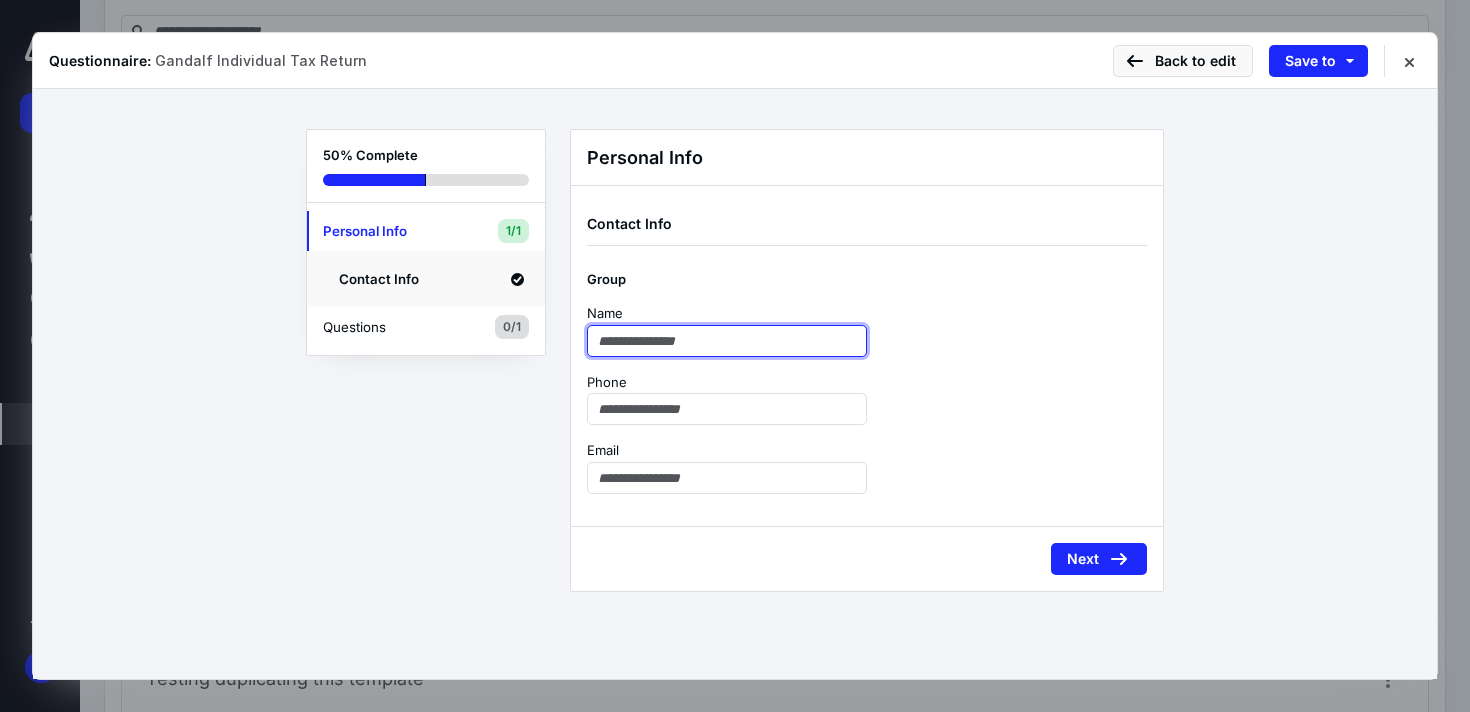 click at bounding box center (727, 341) 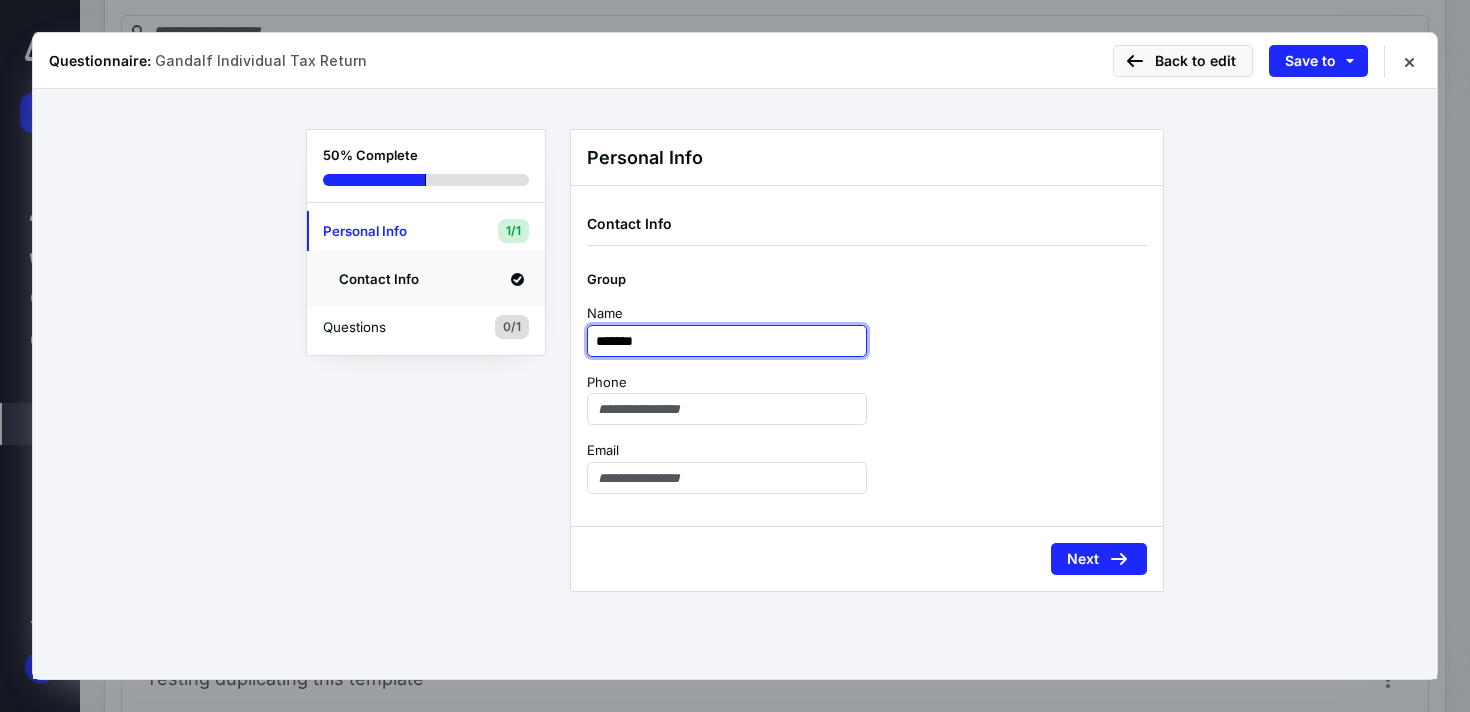 type on "*******" 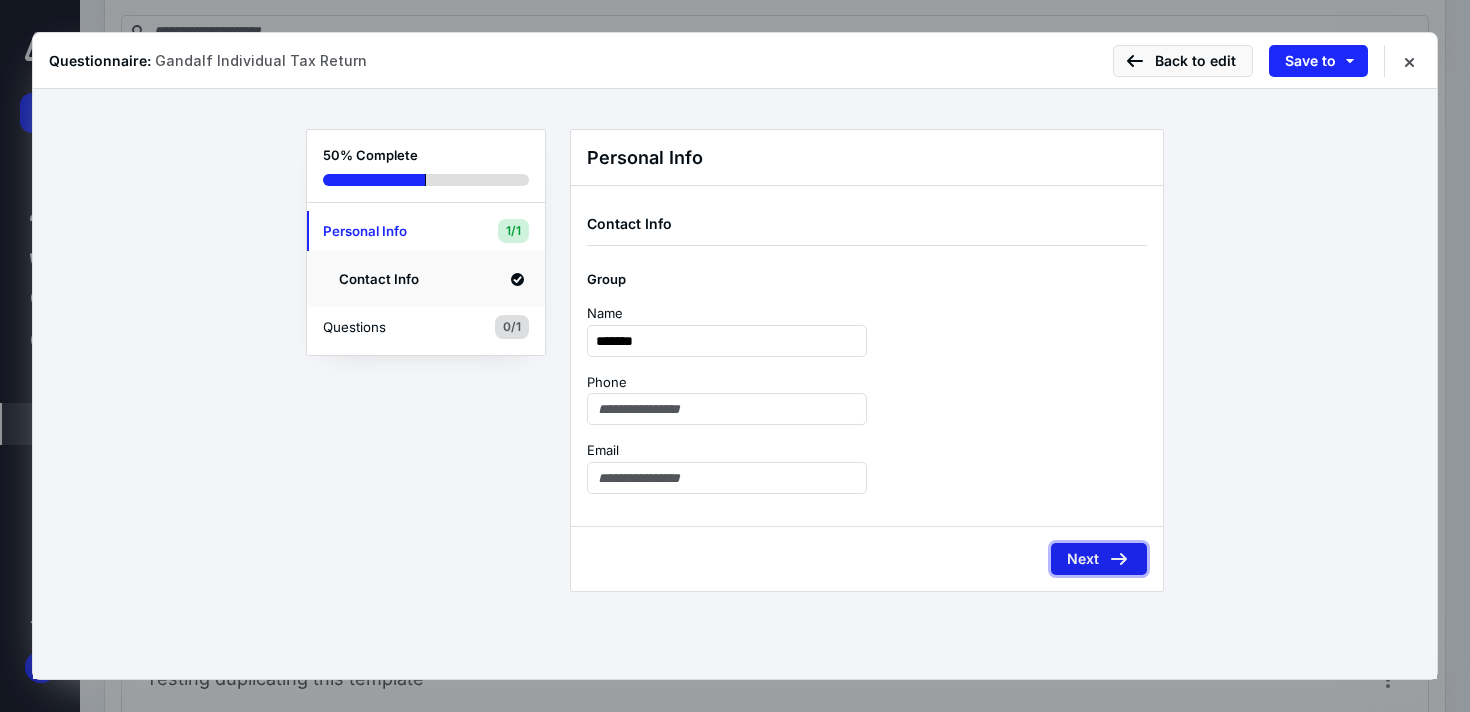 click on "Next" at bounding box center (1099, 559) 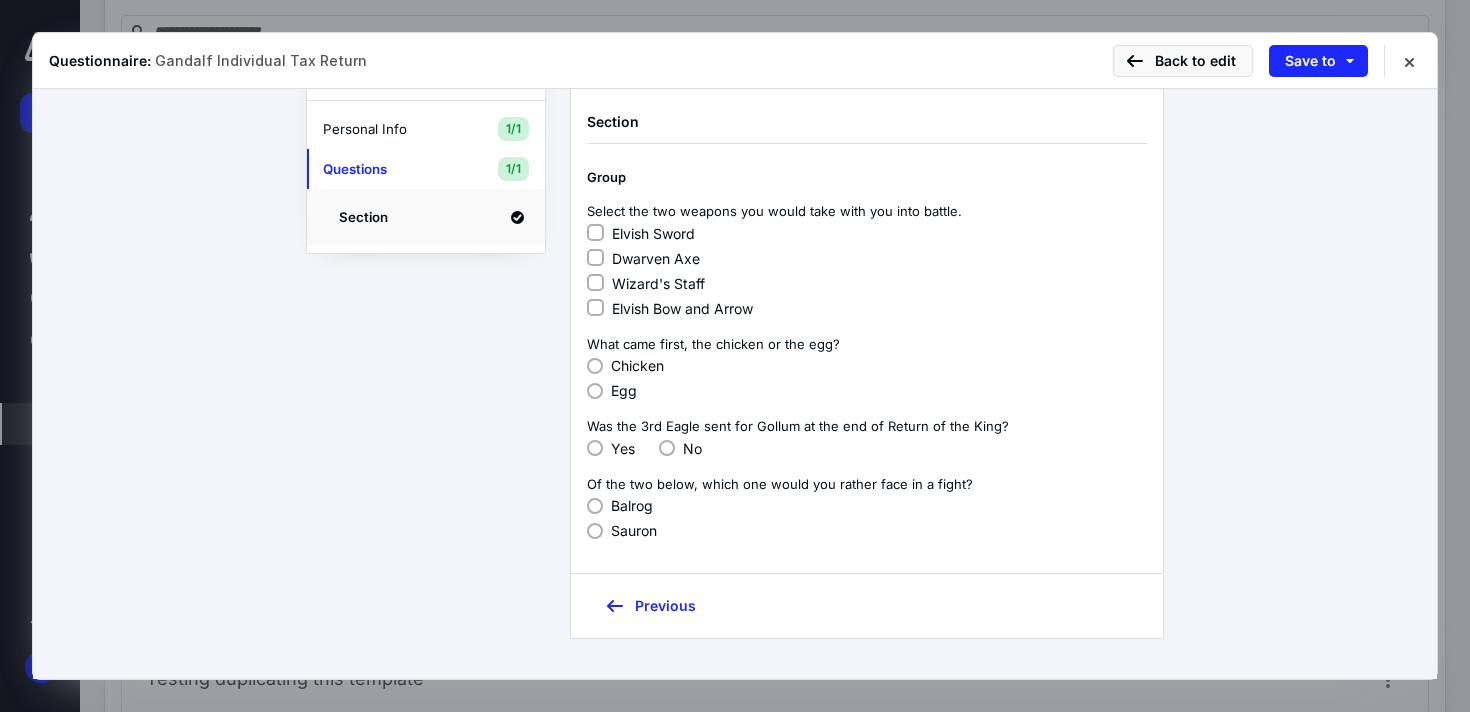 scroll, scrollTop: 0, scrollLeft: 0, axis: both 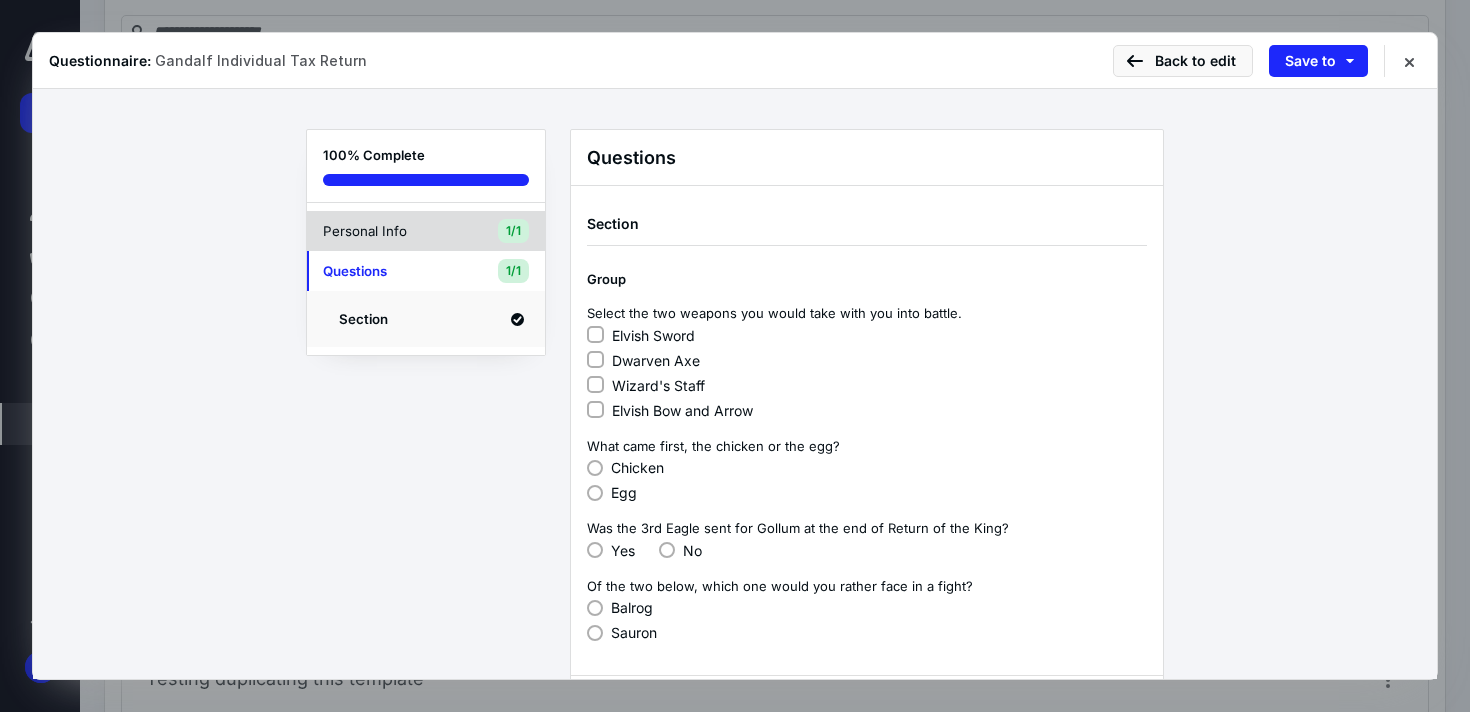 click on "Personal Info" at bounding box center (393, 231) 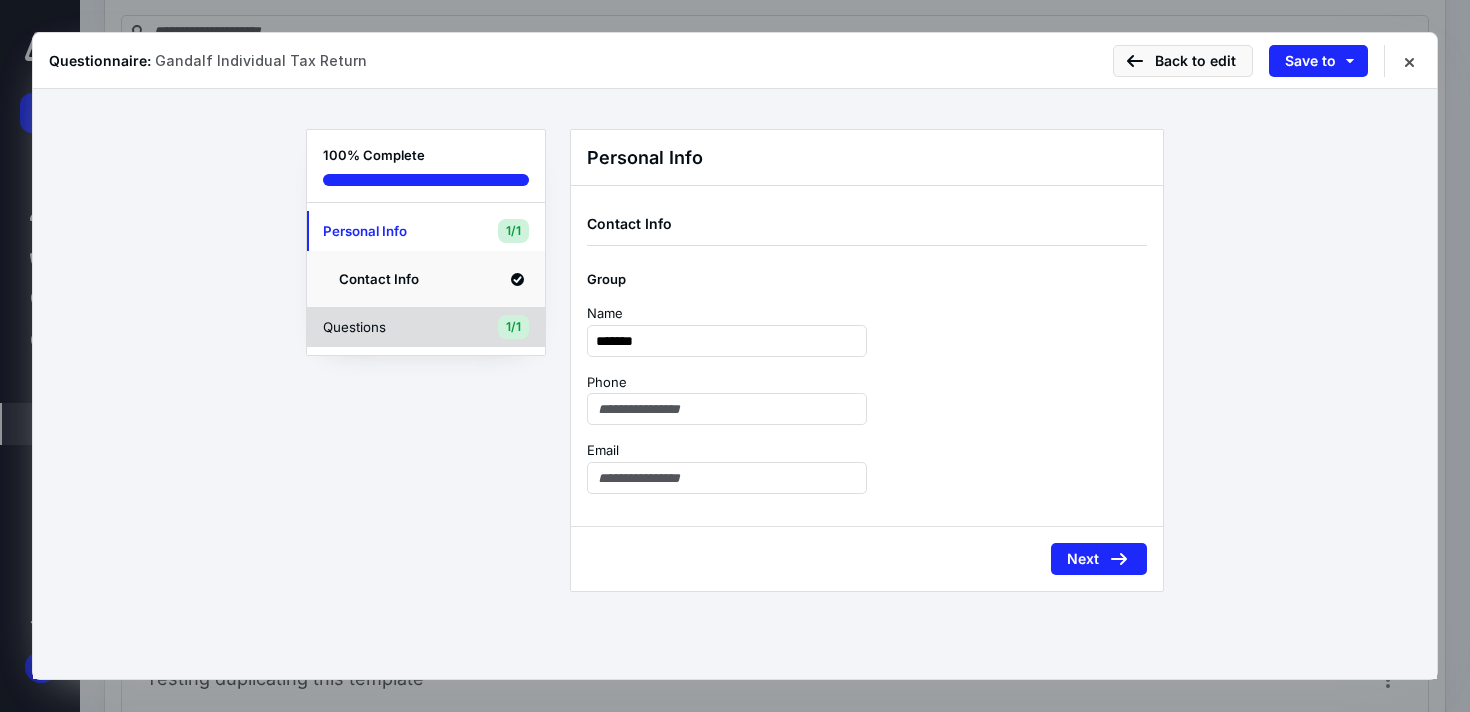 click on "Questions 1/1" at bounding box center [426, 327] 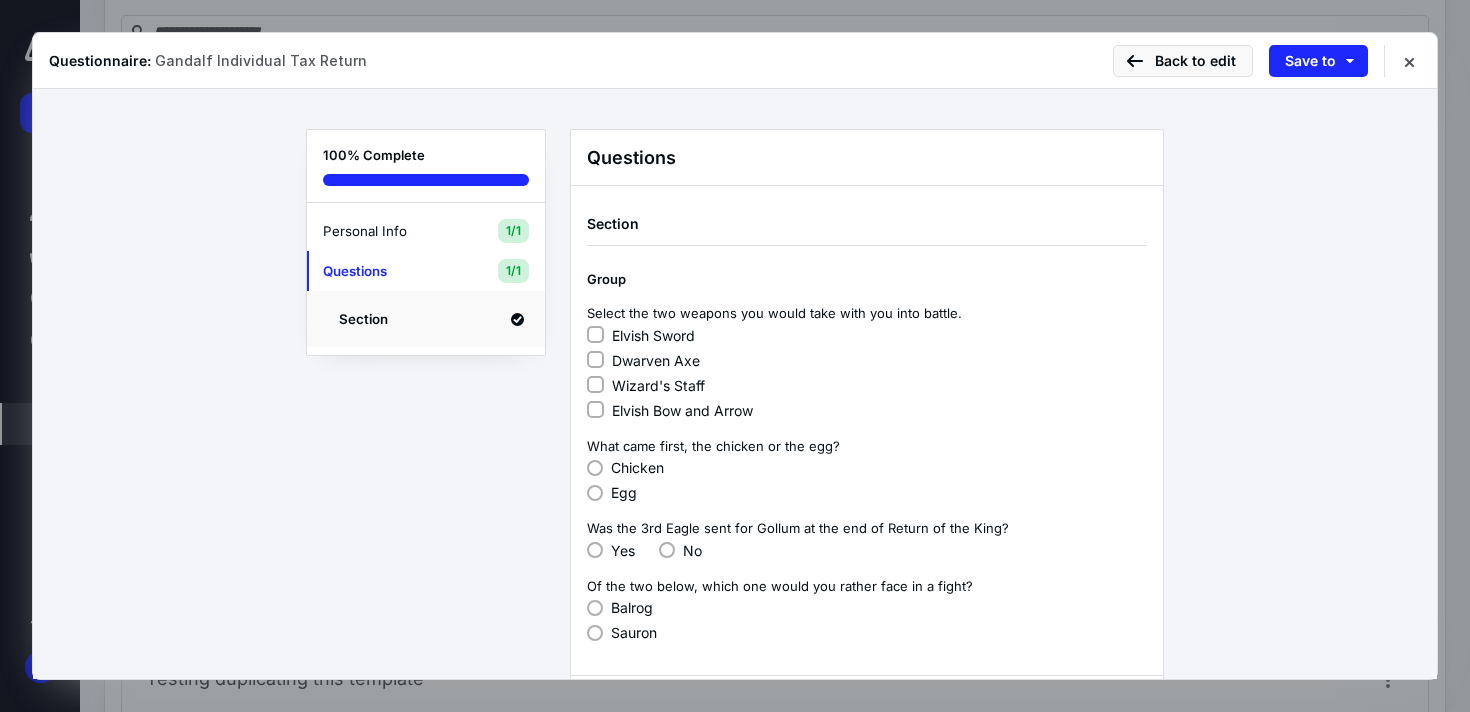 drag, startPoint x: 597, startPoint y: 382, endPoint x: 604, endPoint y: 363, distance: 20.248457 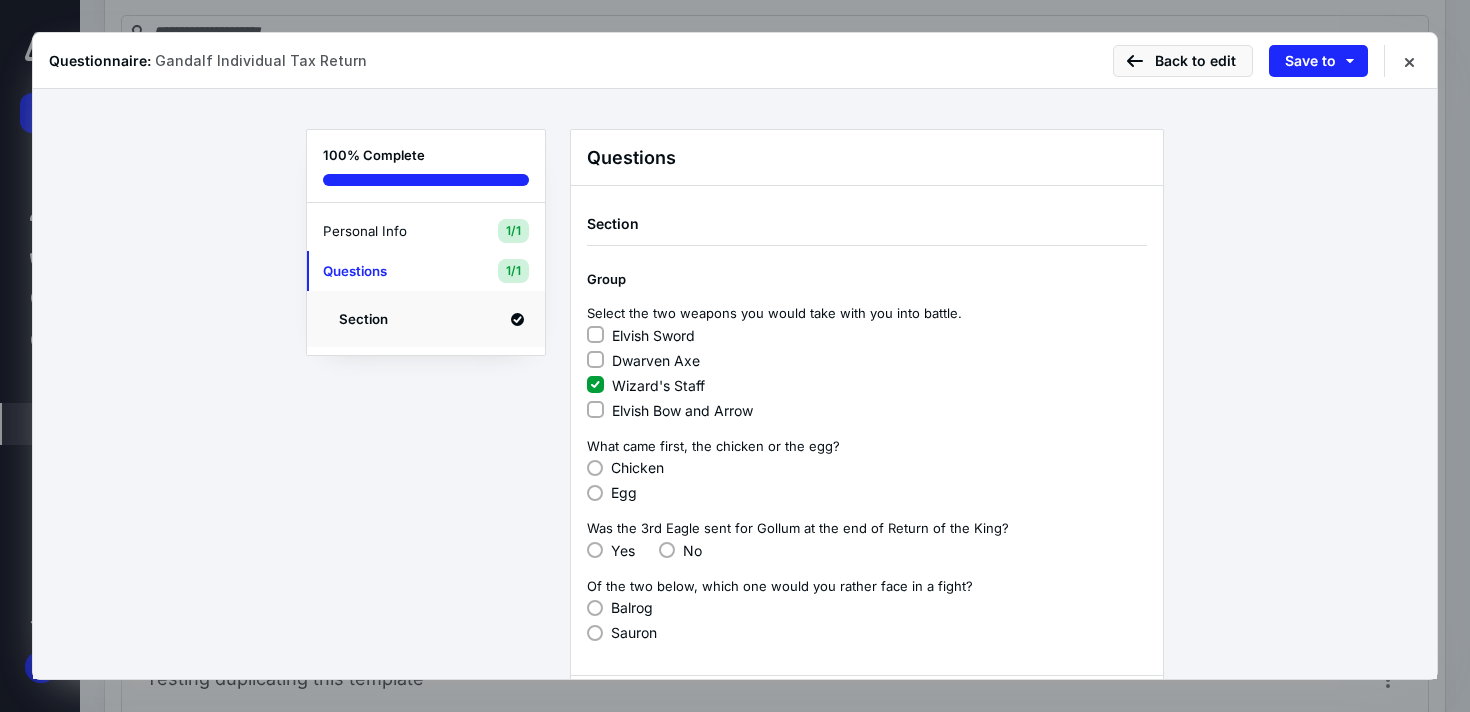 click 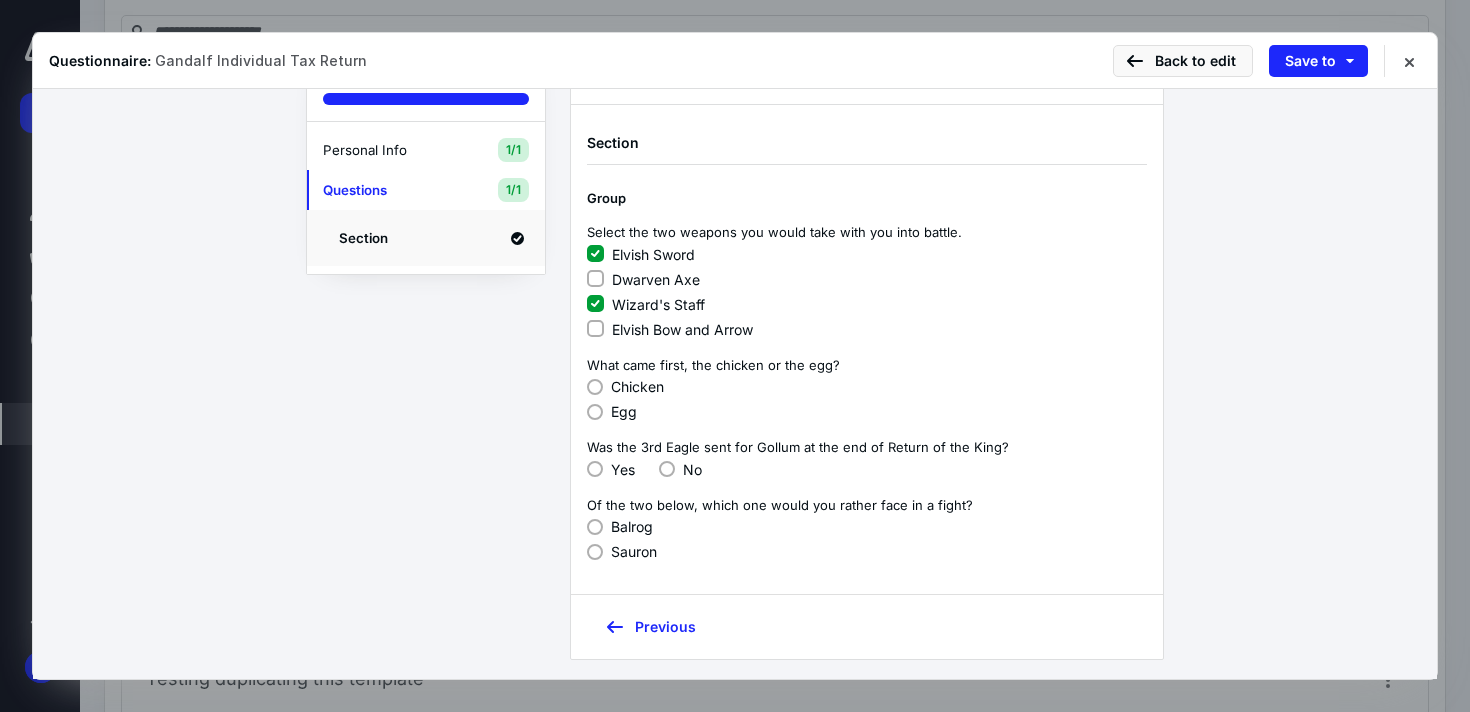 scroll, scrollTop: 84, scrollLeft: 0, axis: vertical 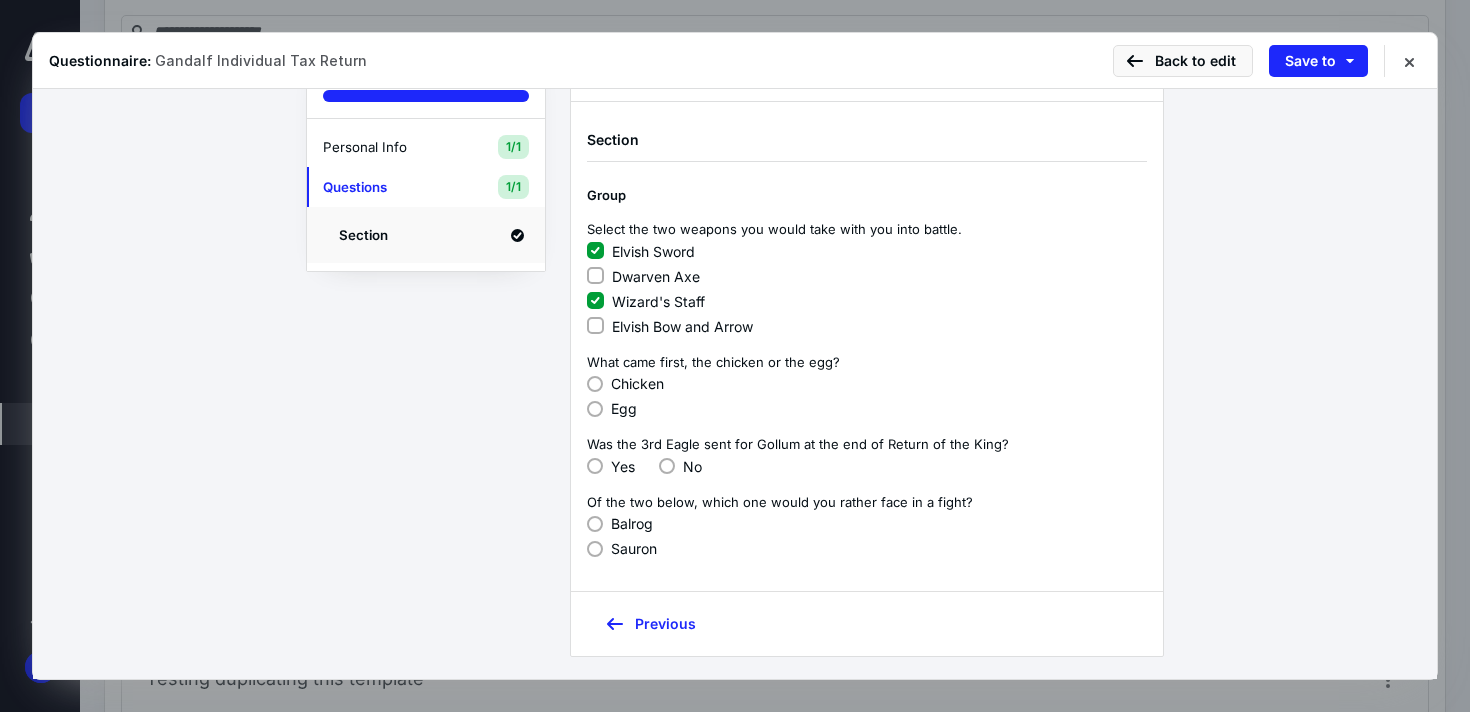click at bounding box center (595, 384) 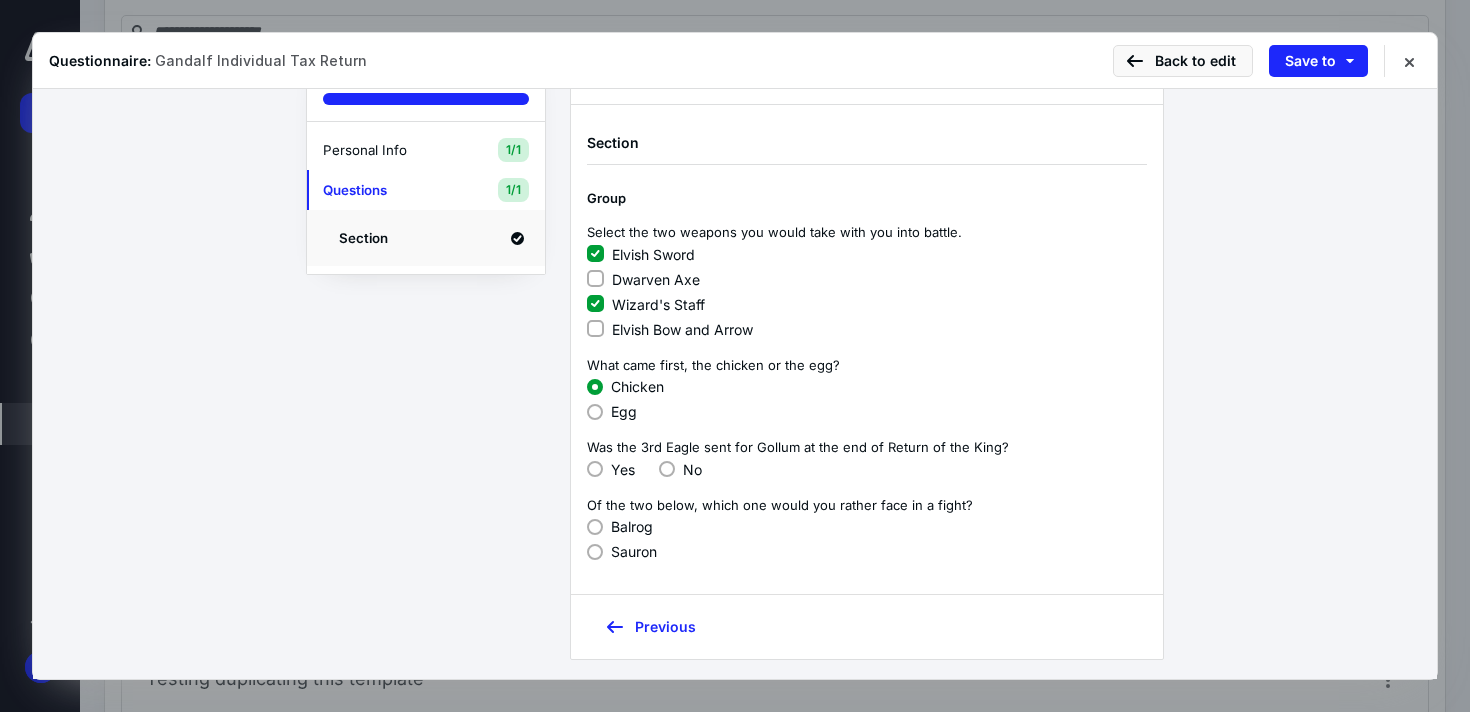 click on "Section Group Select the two weapons you would take with you into battle. Elvish Sword Dwarven Axe Wizard's Staff [PERSON_NAME] and Arrow What came first, the chicken or the egg? Chicken Egg Was the 3rd Eagle sent for Gollum at the end of Return of the King? Yes No Of the two below, which one would you rather face in a fight? Balrog Sauron" at bounding box center (867, 349) 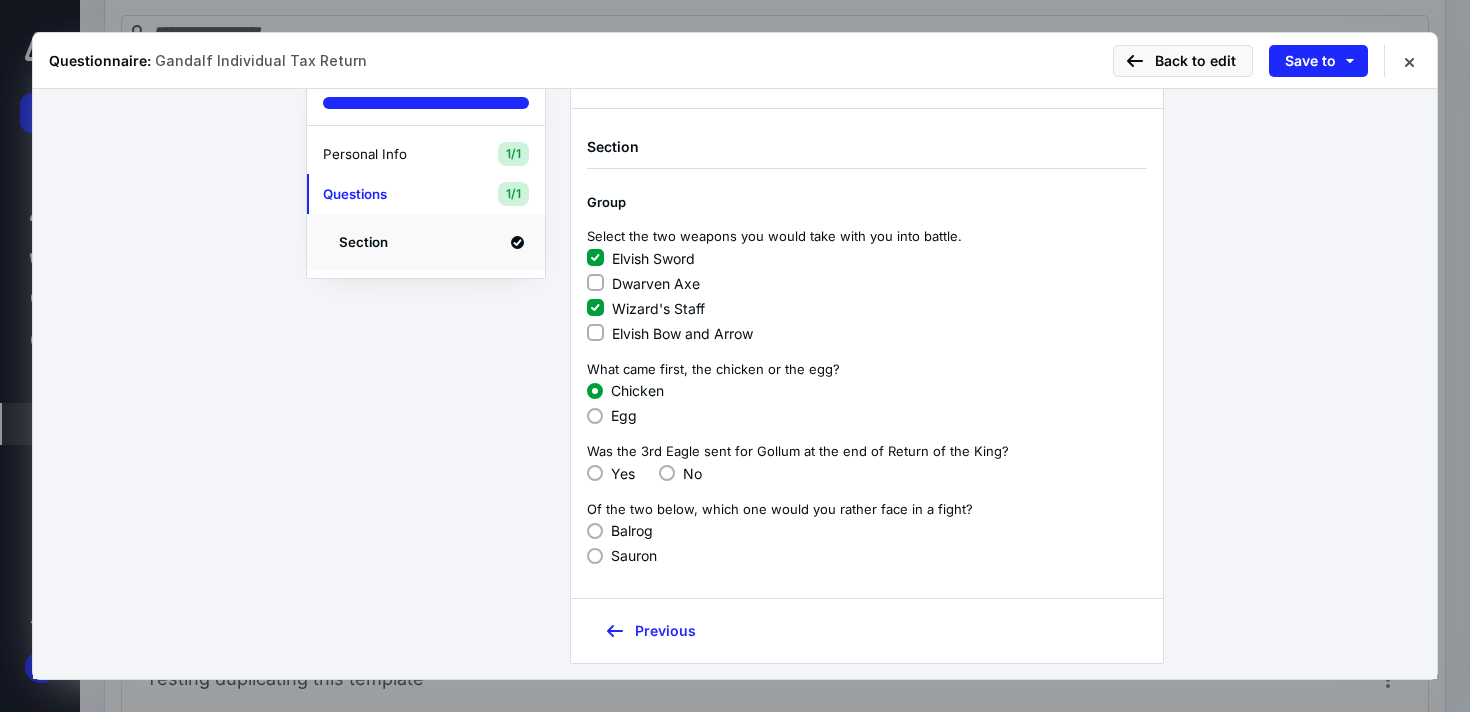 click on "Yes" at bounding box center [611, 473] 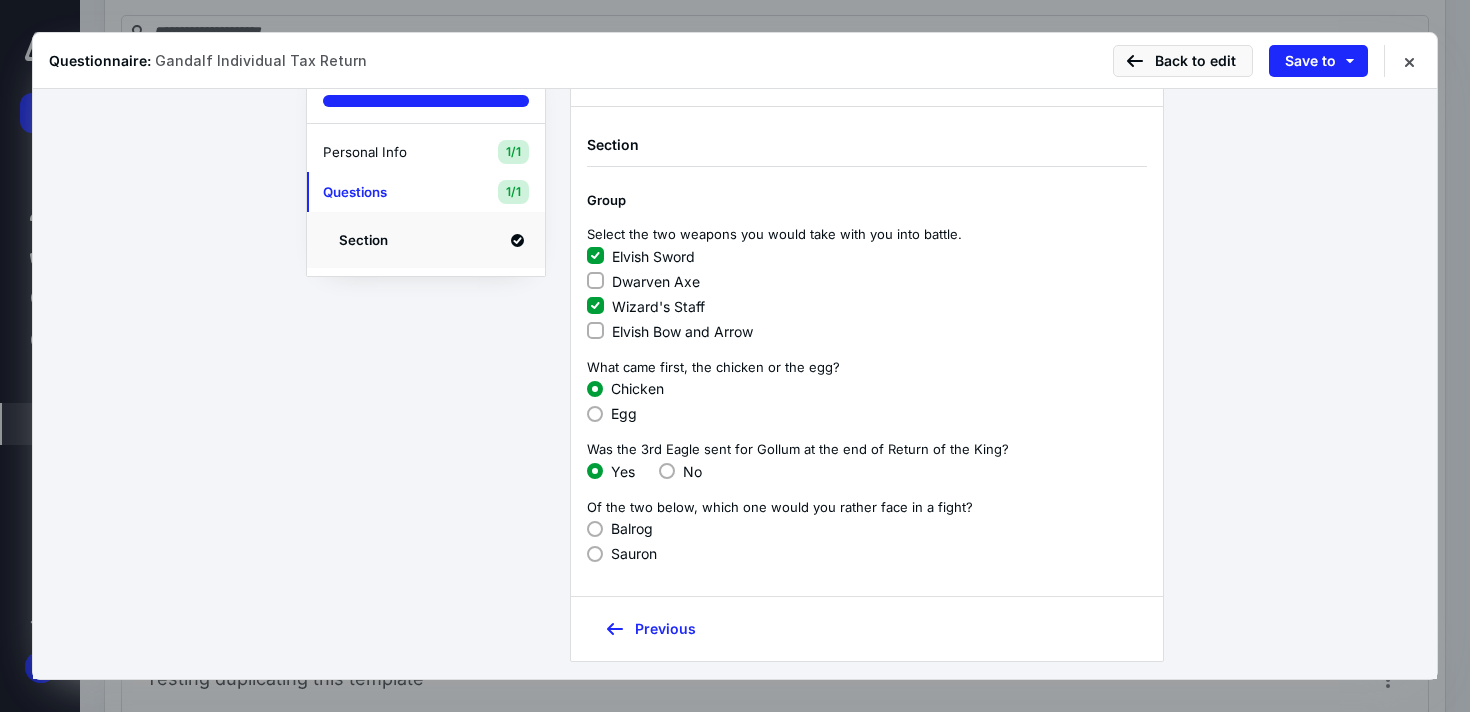 scroll, scrollTop: 77, scrollLeft: 0, axis: vertical 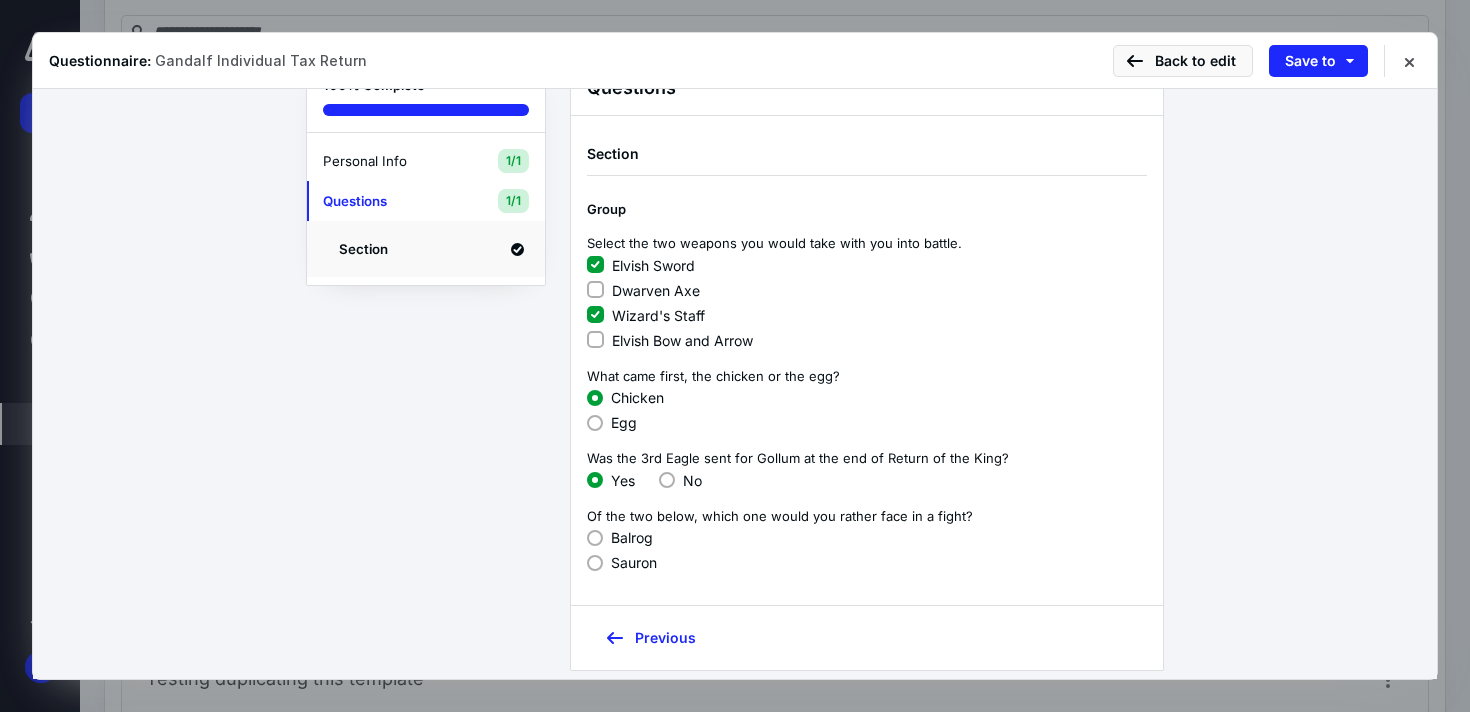 click at bounding box center [595, 538] 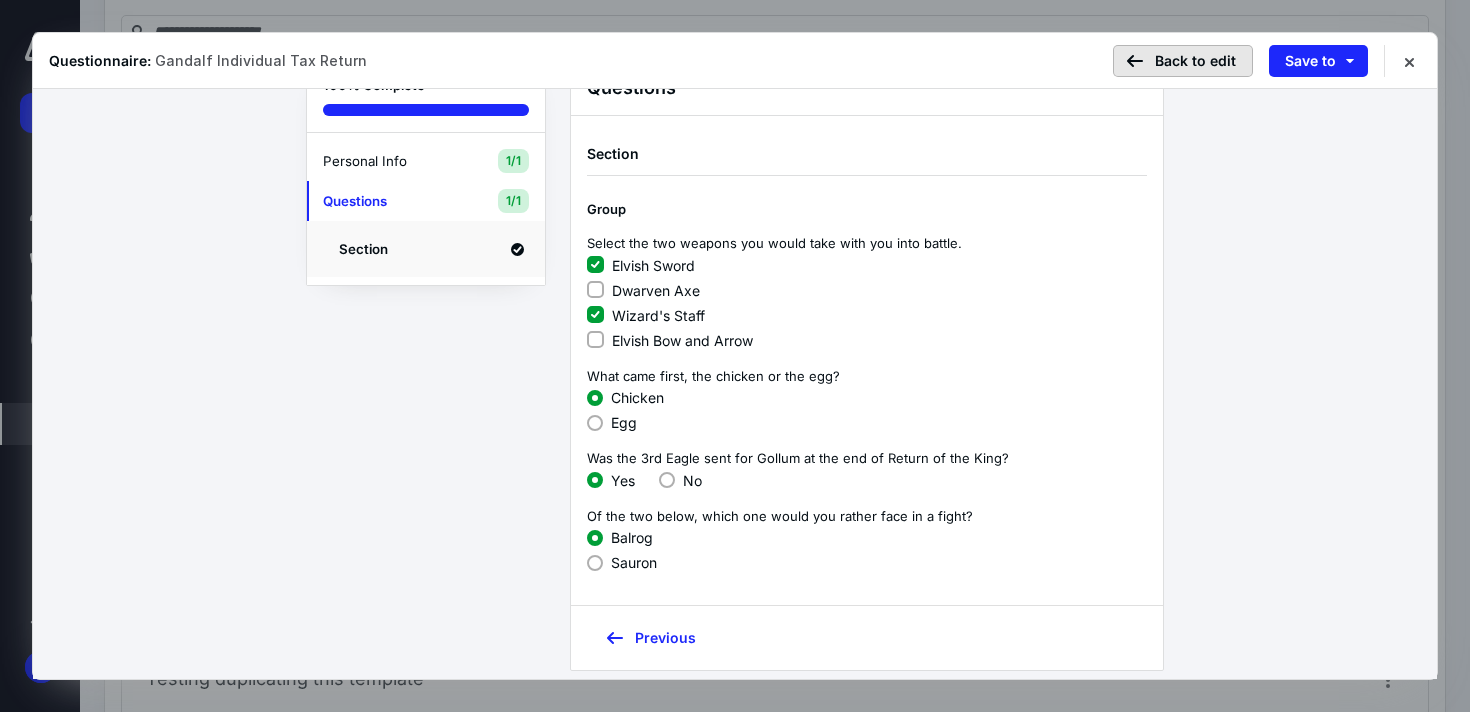 click on "Back to edit" at bounding box center (1183, 61) 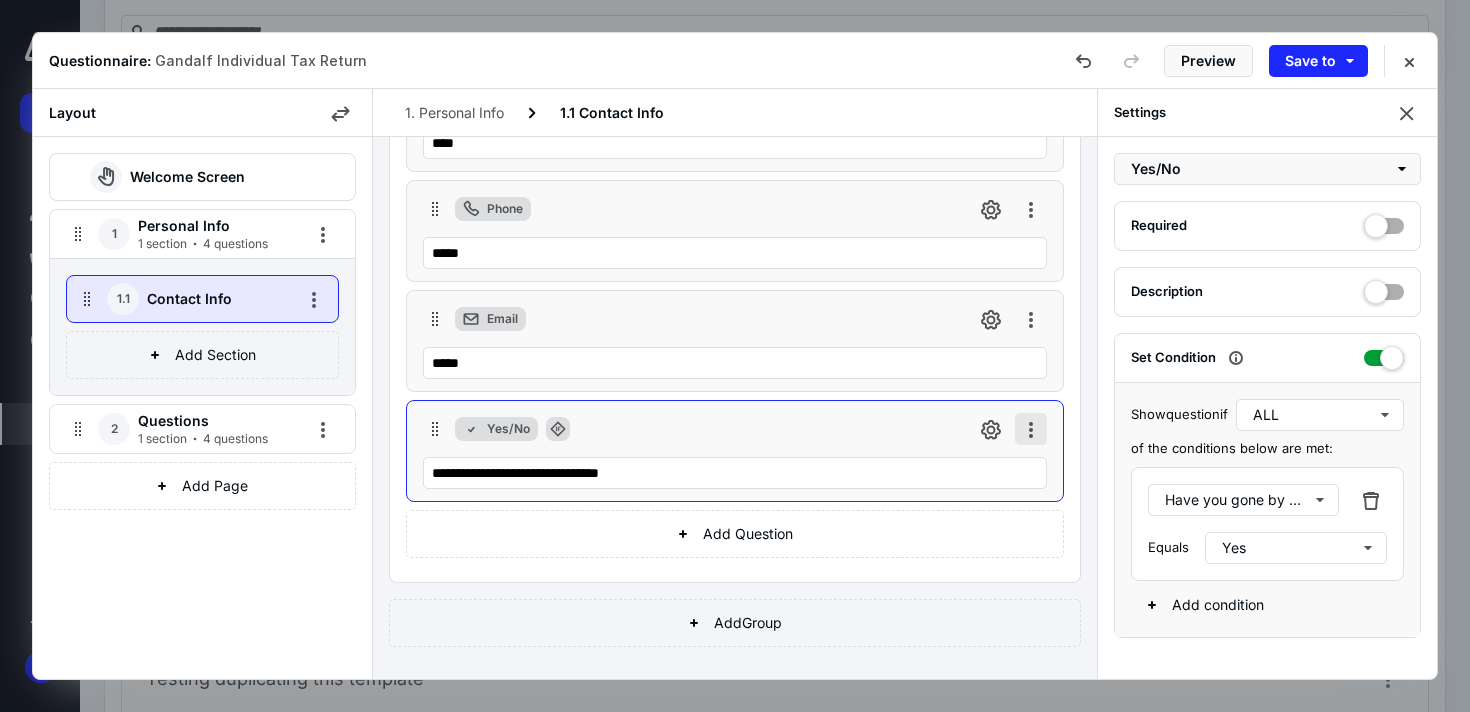 click at bounding box center [1031, 429] 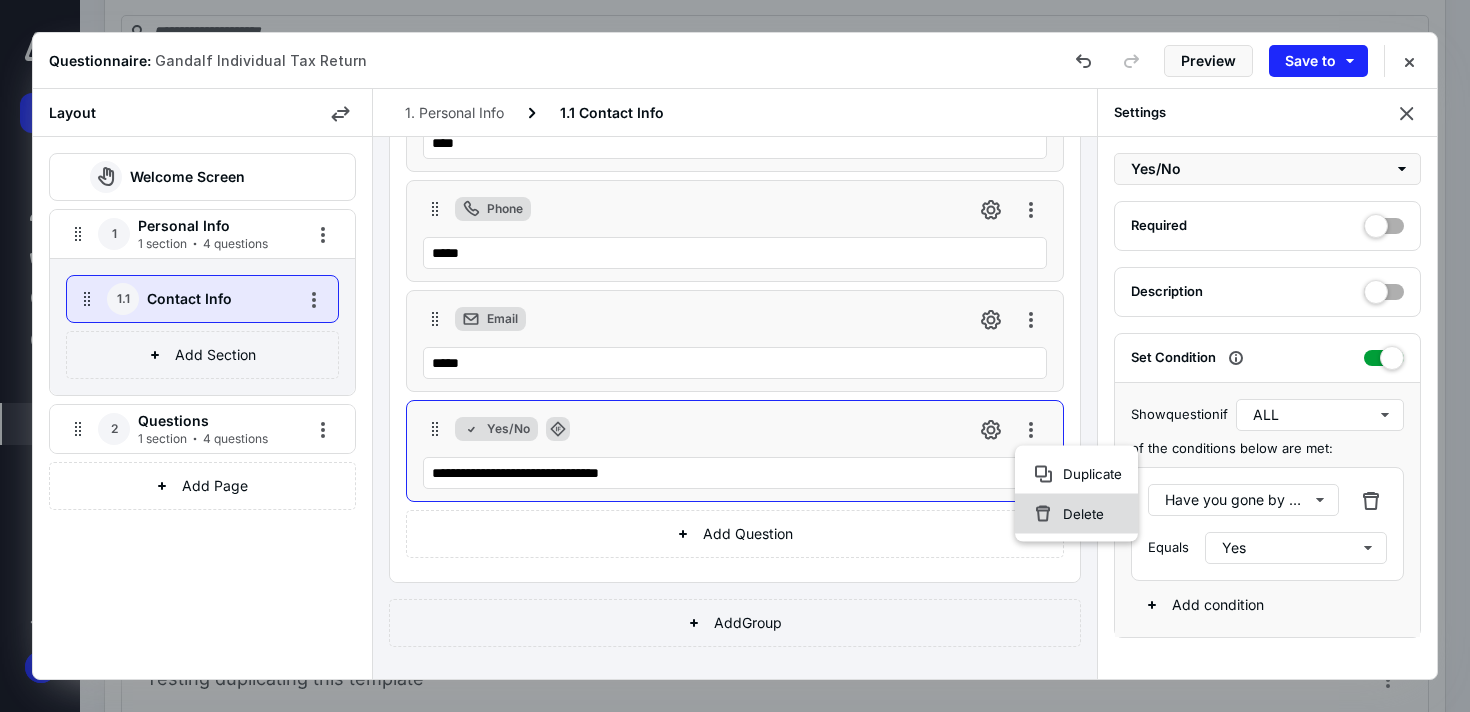 click on "Delete" at bounding box center [1067, 514] 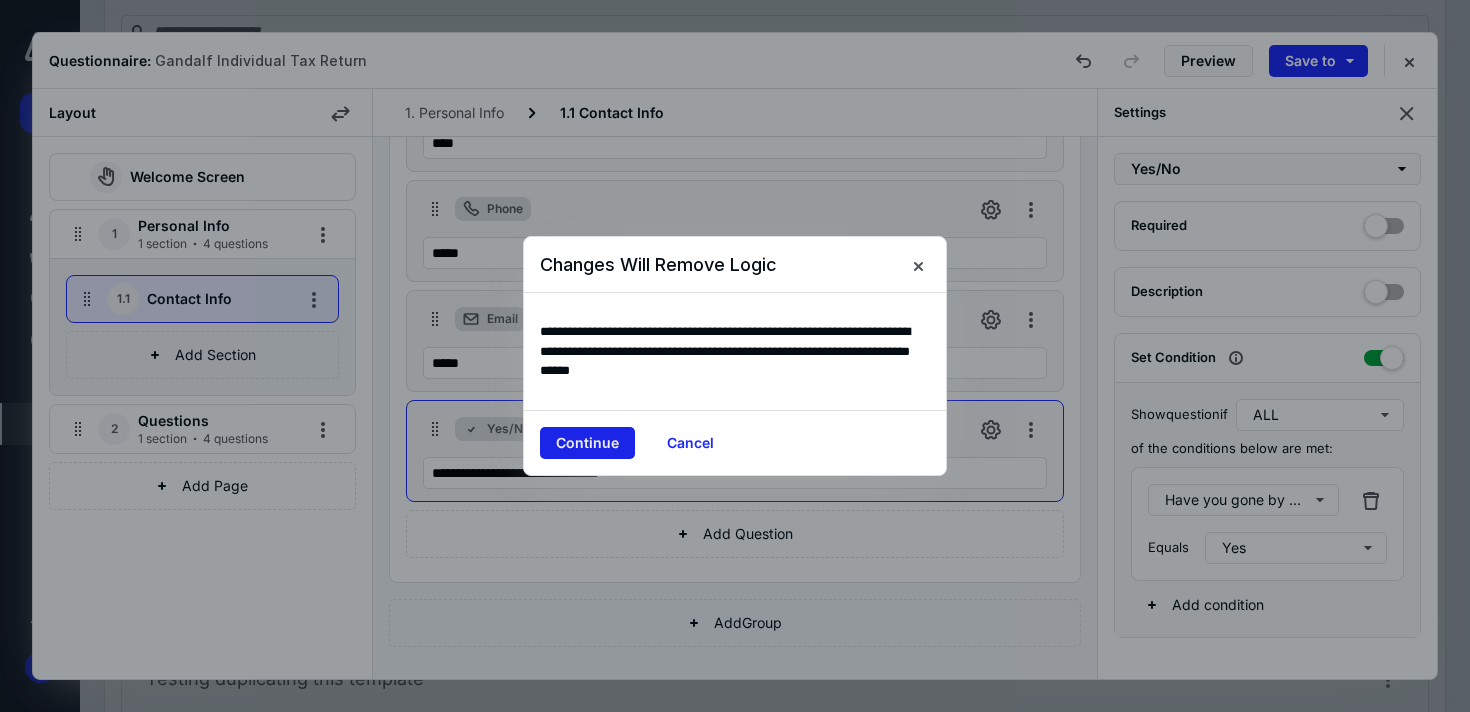click on "Continue" at bounding box center [587, 443] 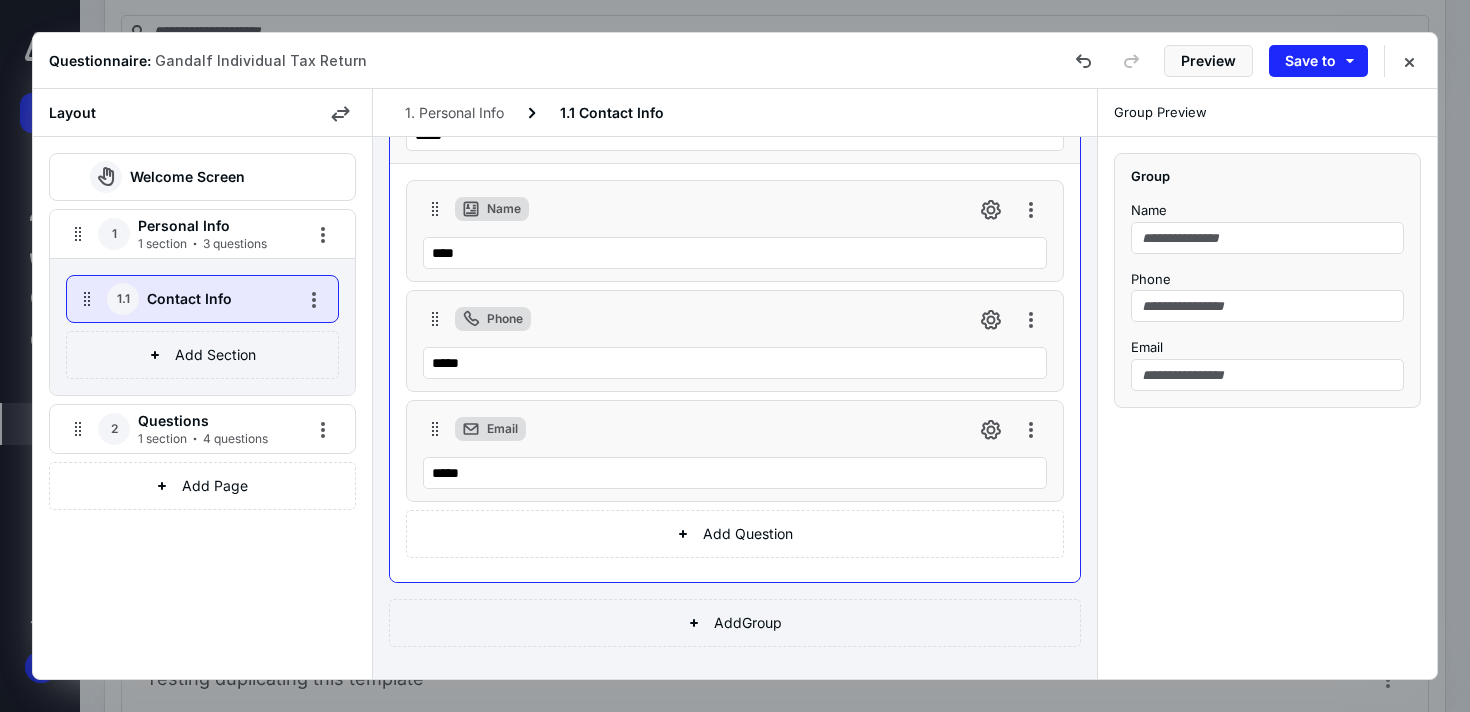 scroll, scrollTop: 91, scrollLeft: 0, axis: vertical 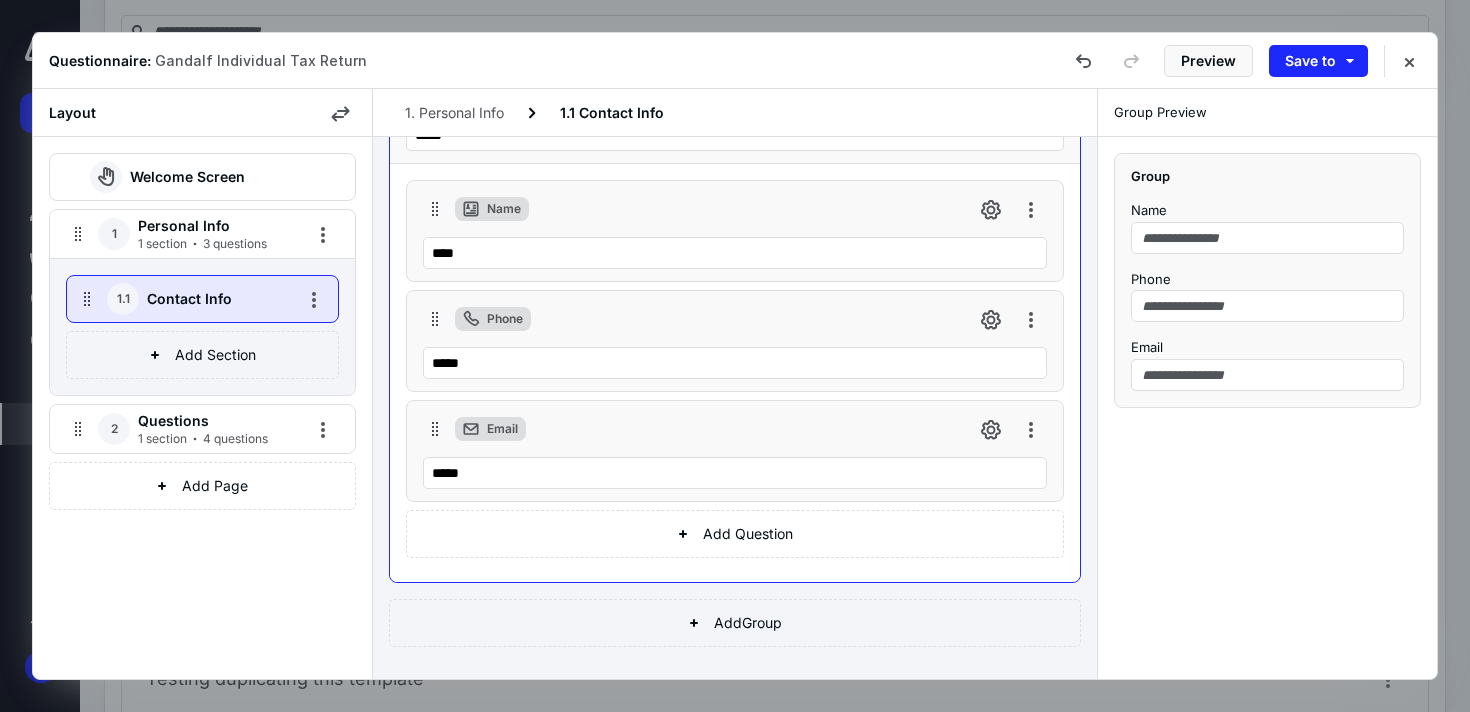 click on "Personal Info" at bounding box center (211, 226) 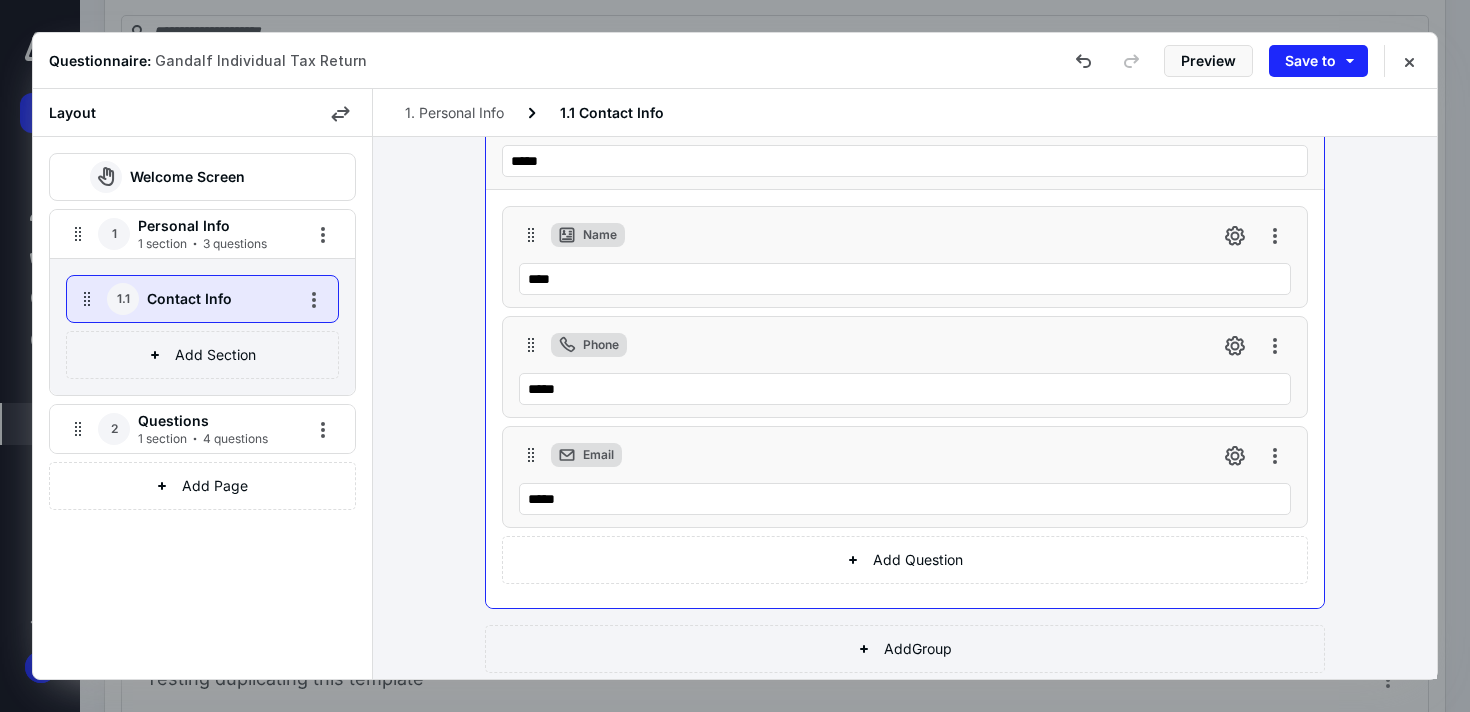 scroll, scrollTop: 0, scrollLeft: 0, axis: both 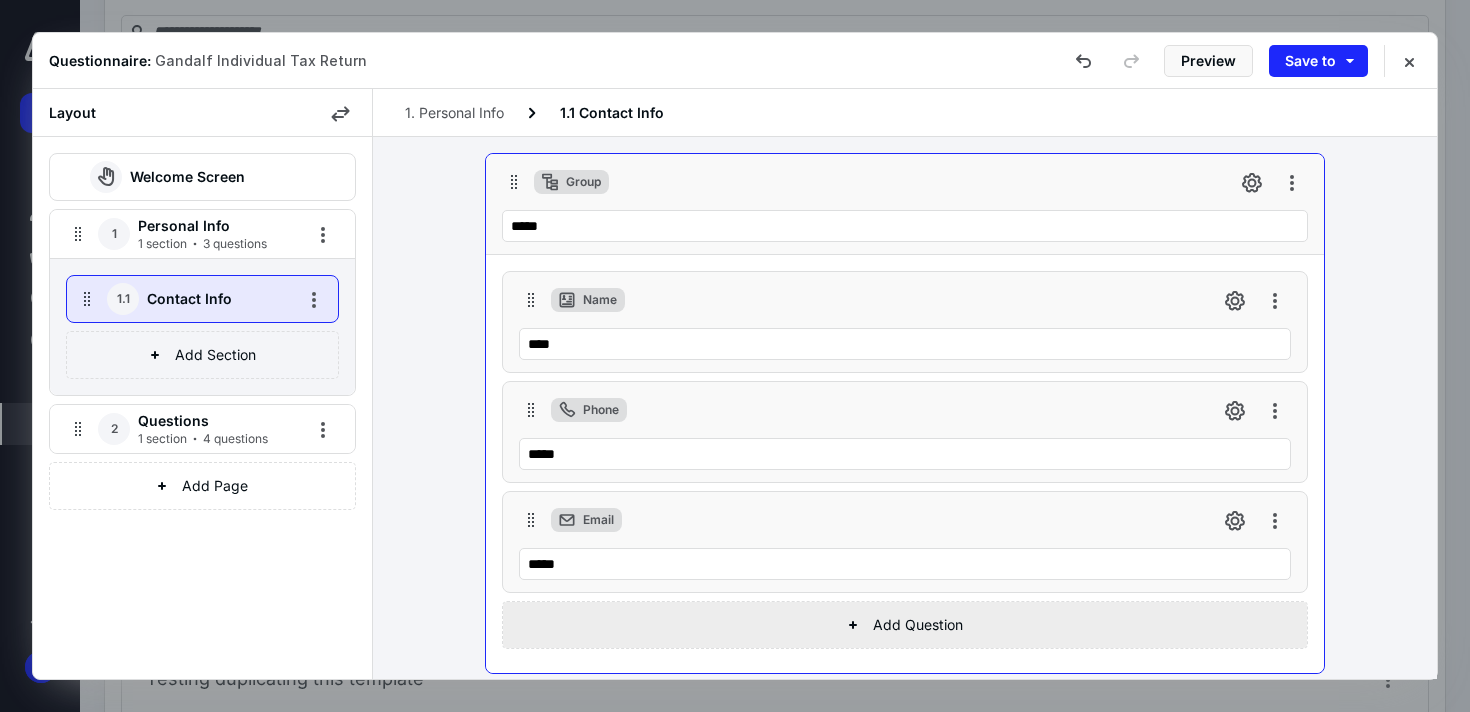 click on "Add Question" at bounding box center (905, 625) 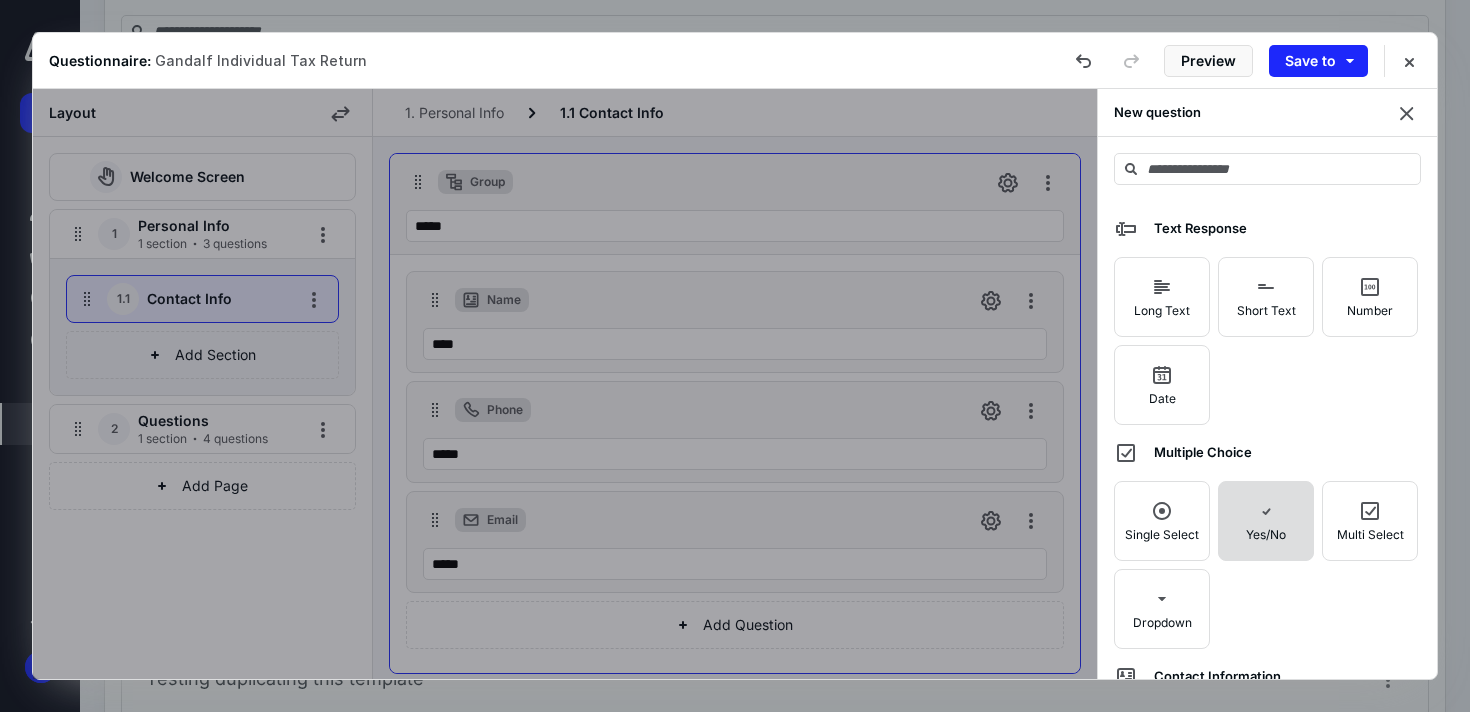 click on "Yes/No" at bounding box center (1266, 521) 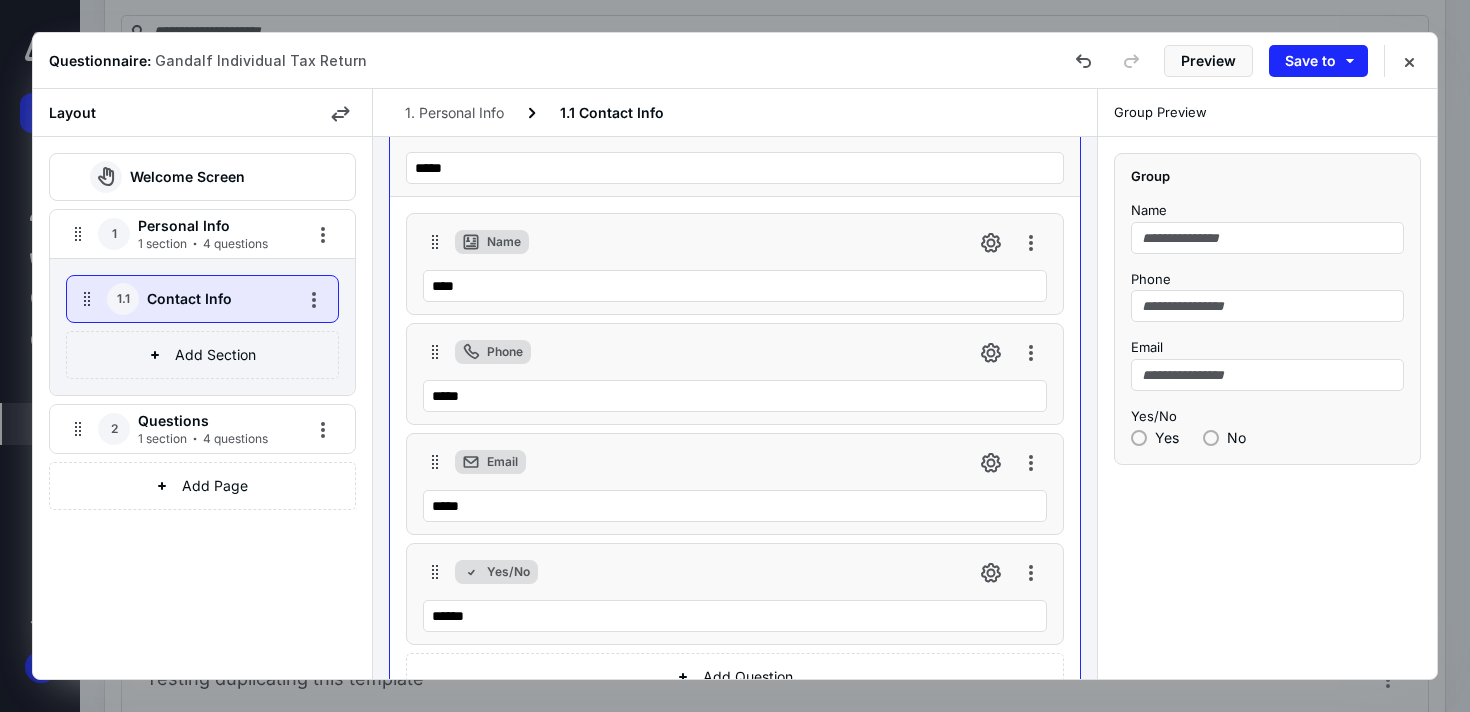 scroll, scrollTop: 90, scrollLeft: 0, axis: vertical 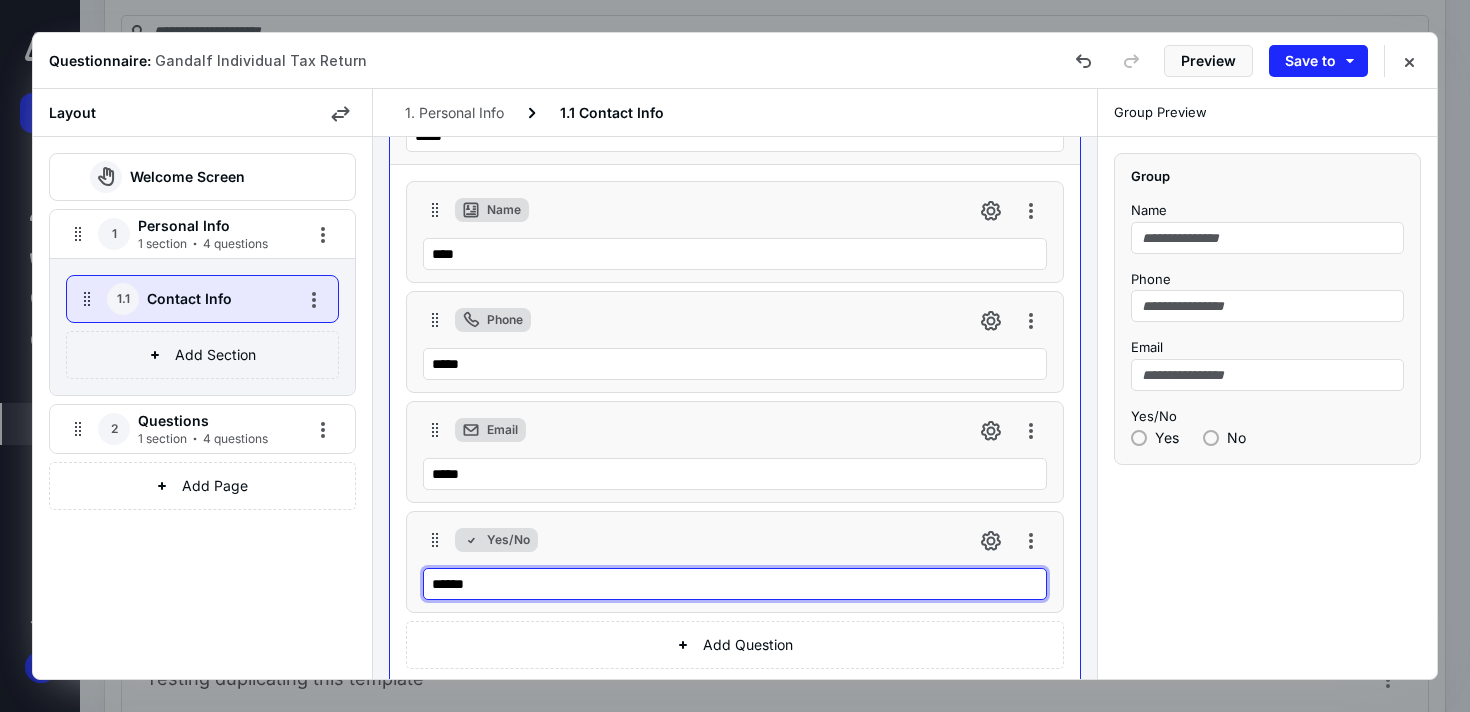 click on "******" at bounding box center (735, 584) 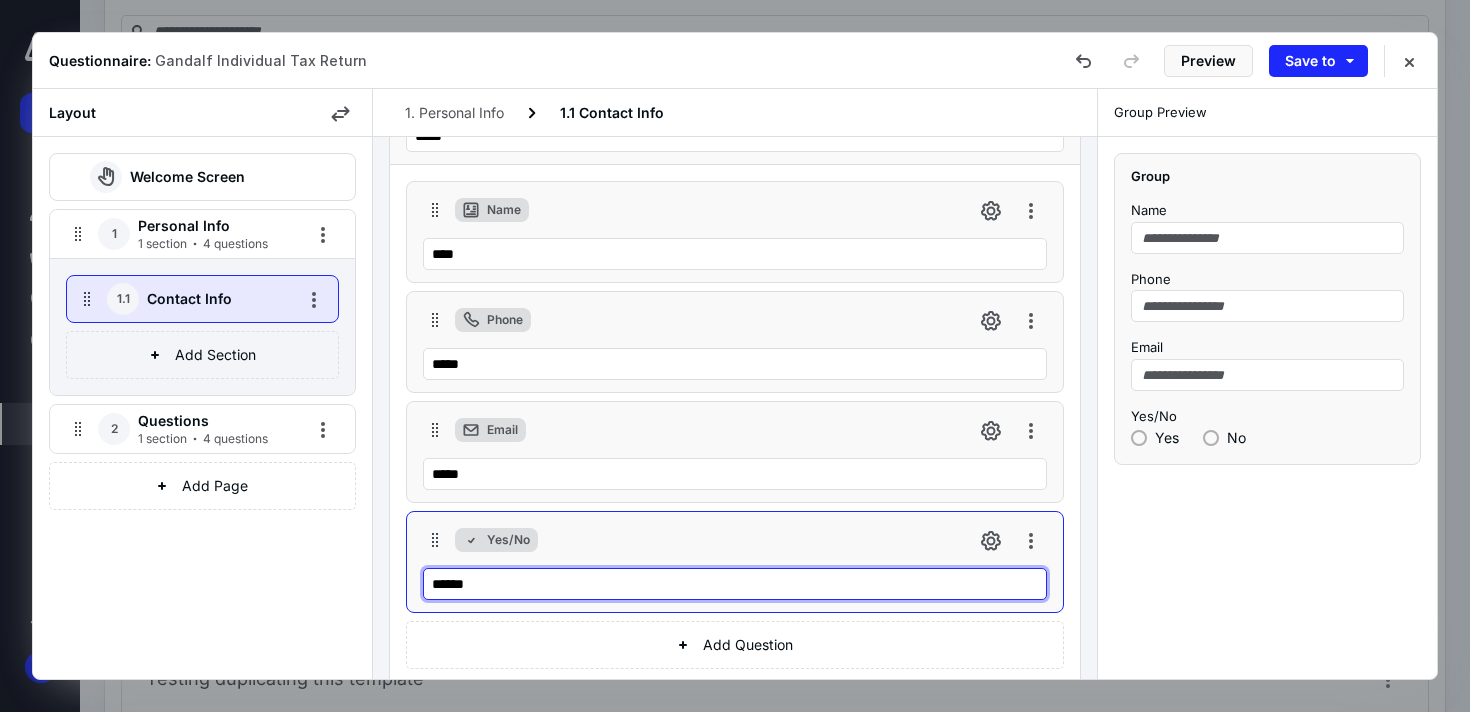 click on "******" at bounding box center (735, 584) 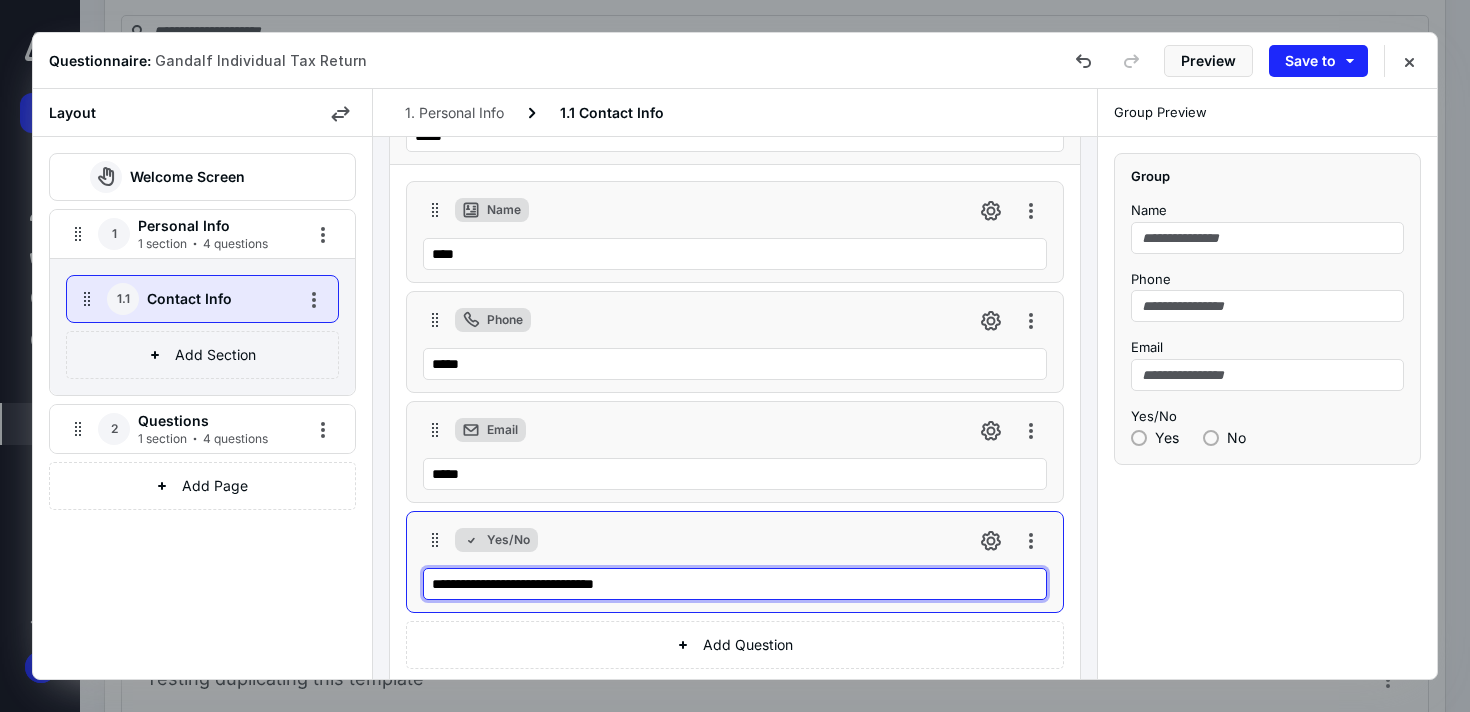 type on "**********" 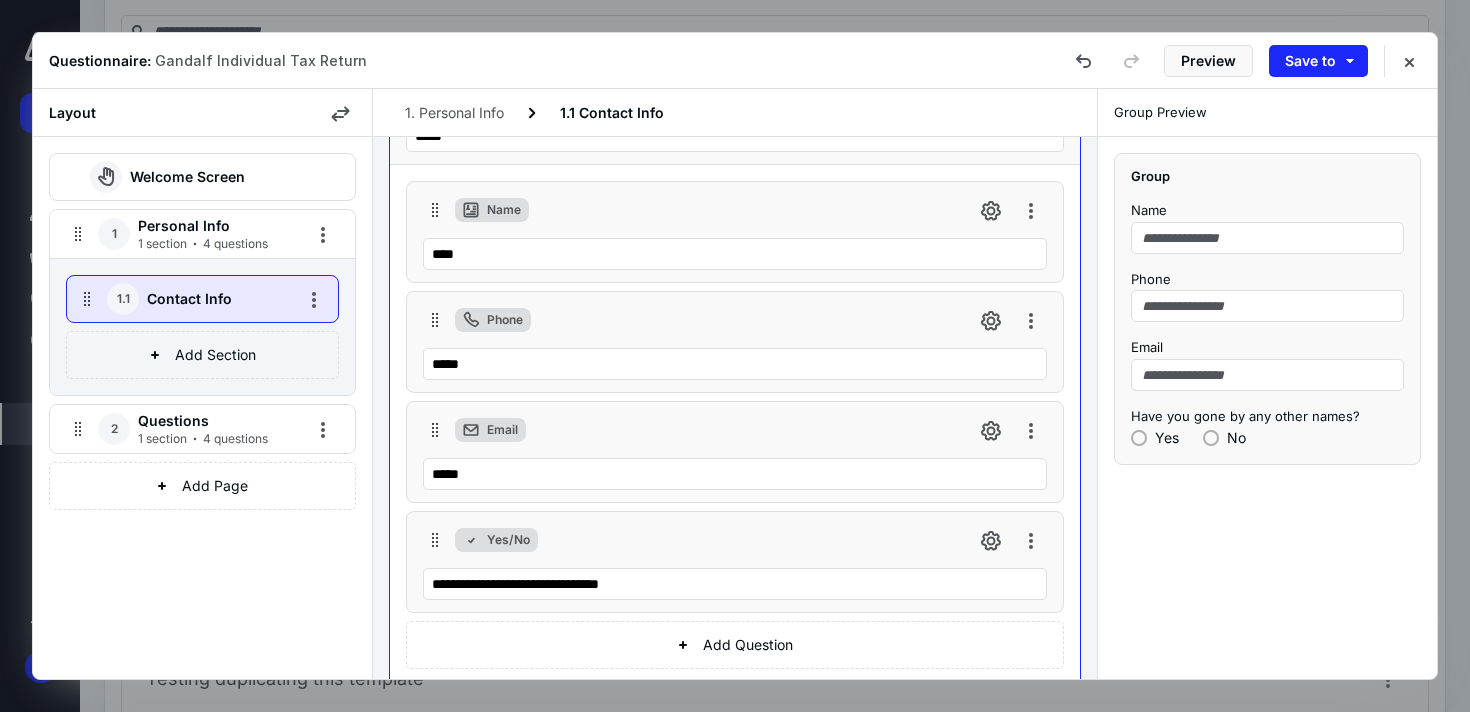 click on "**********" at bounding box center (735, 408) 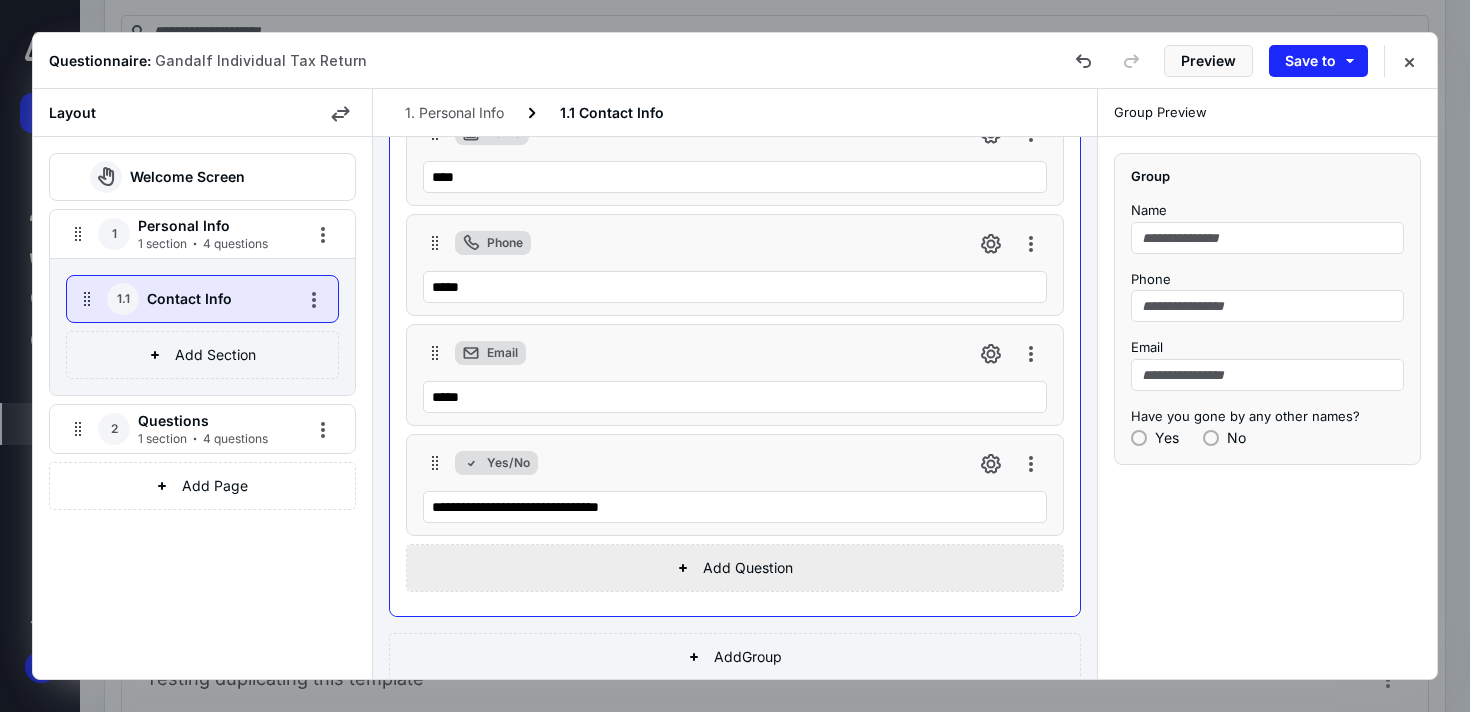 scroll, scrollTop: 169, scrollLeft: 0, axis: vertical 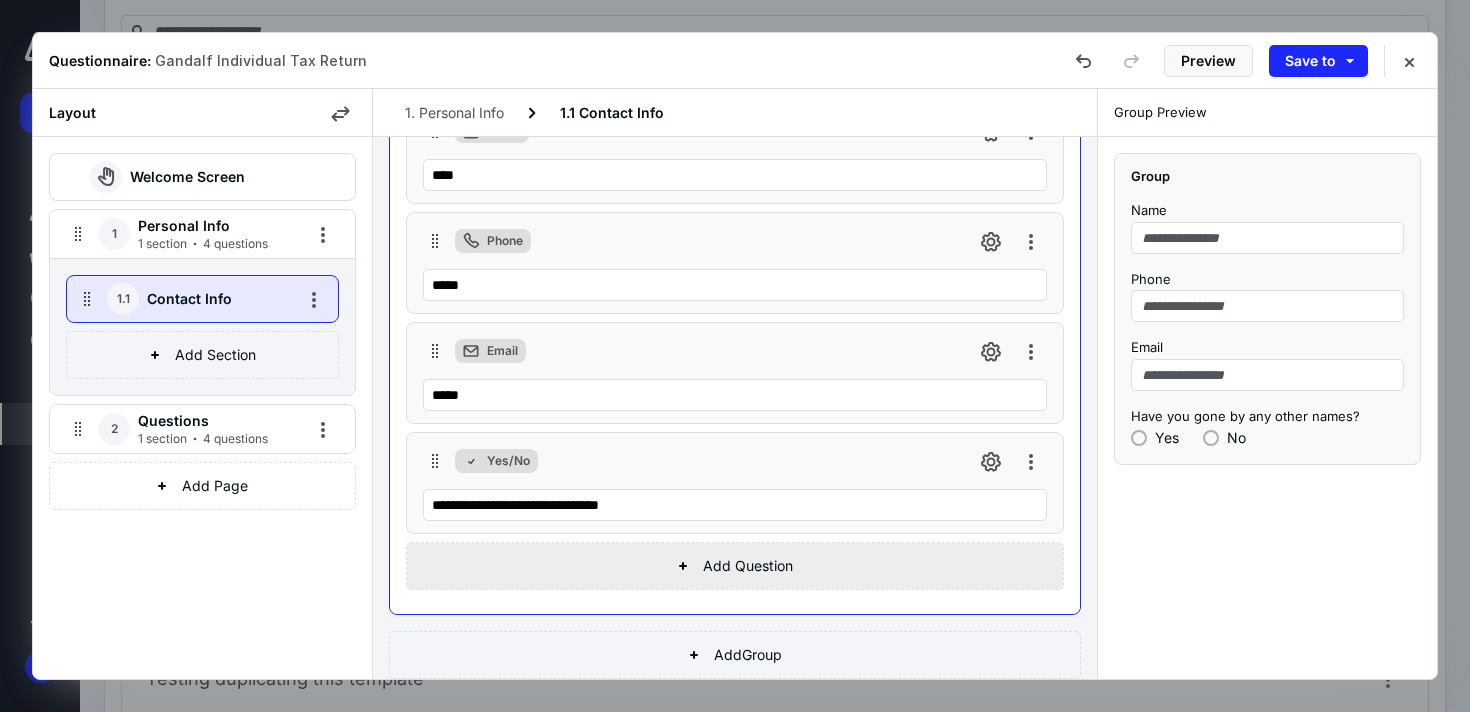 click on "Add Question" at bounding box center [735, 566] 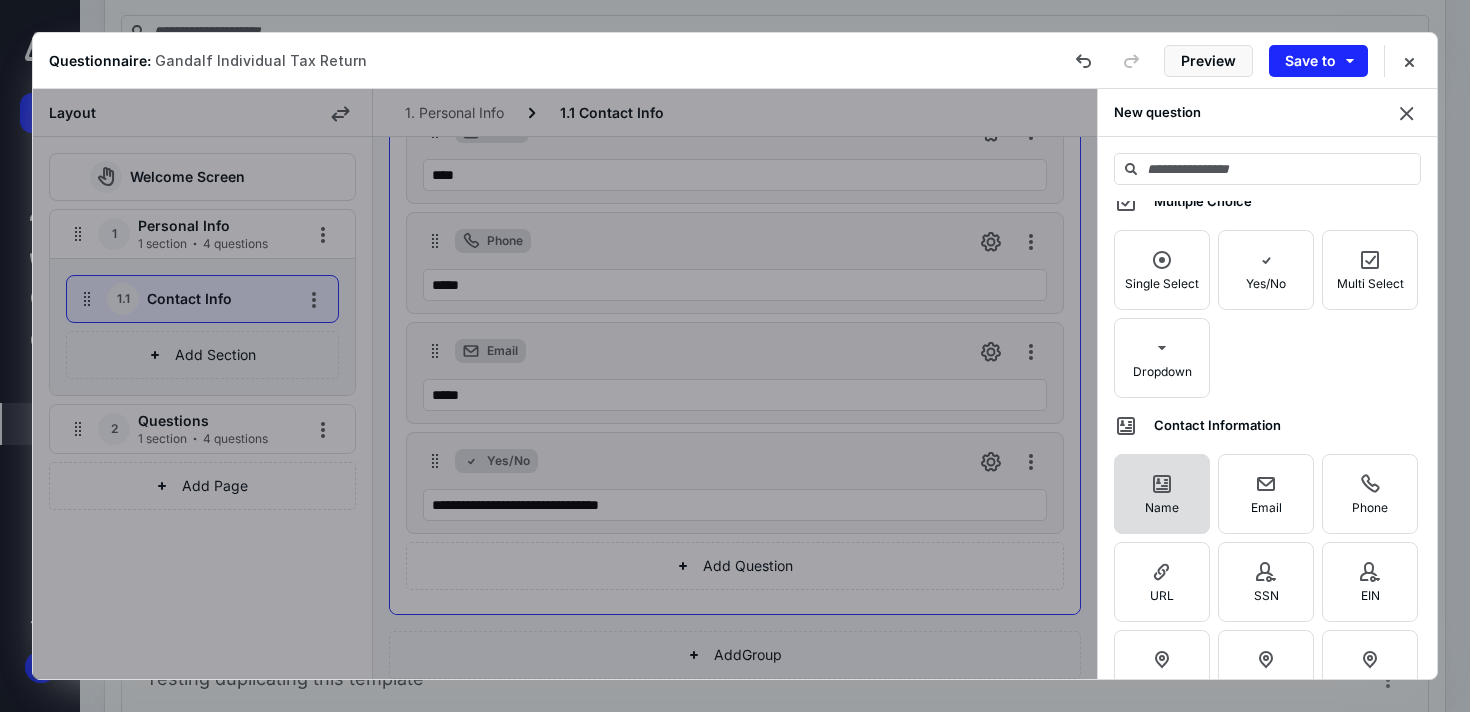 scroll, scrollTop: 245, scrollLeft: 0, axis: vertical 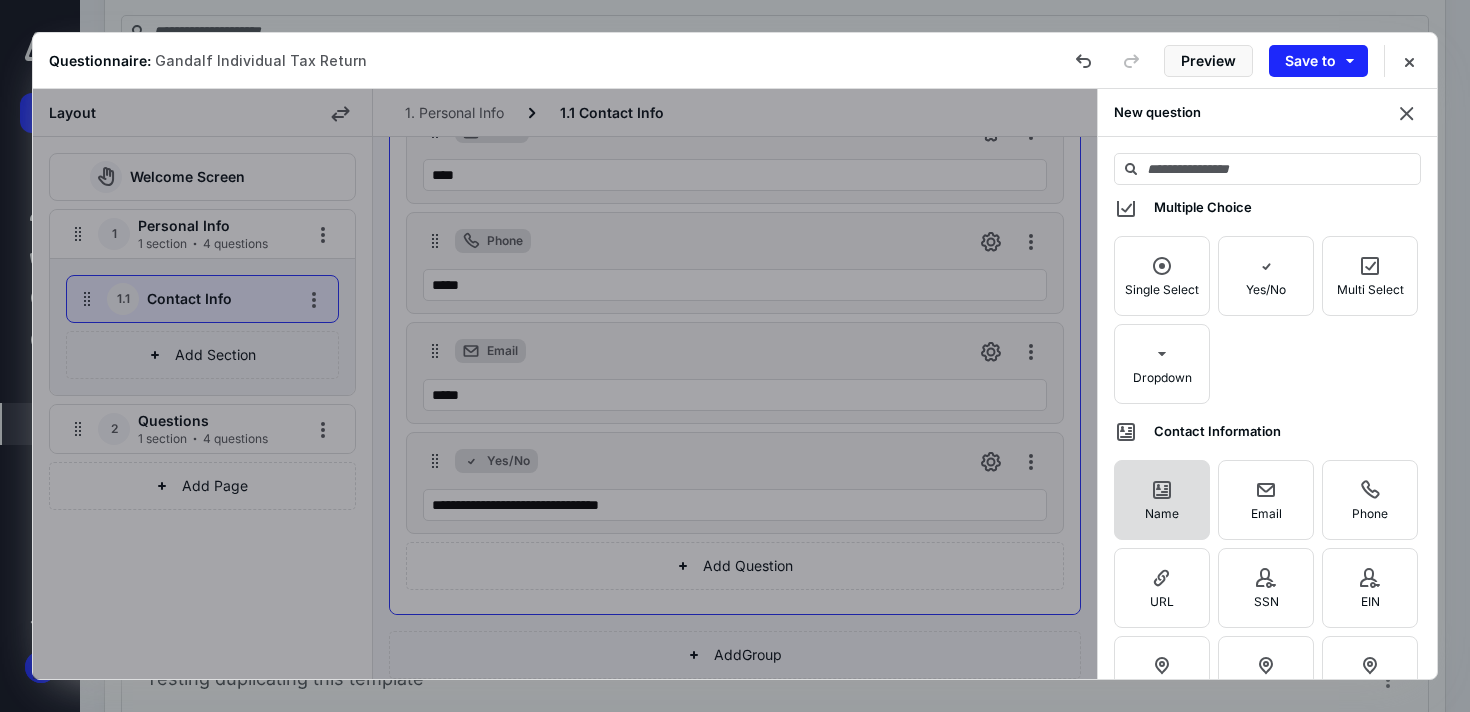 click on "Name" at bounding box center (1162, 500) 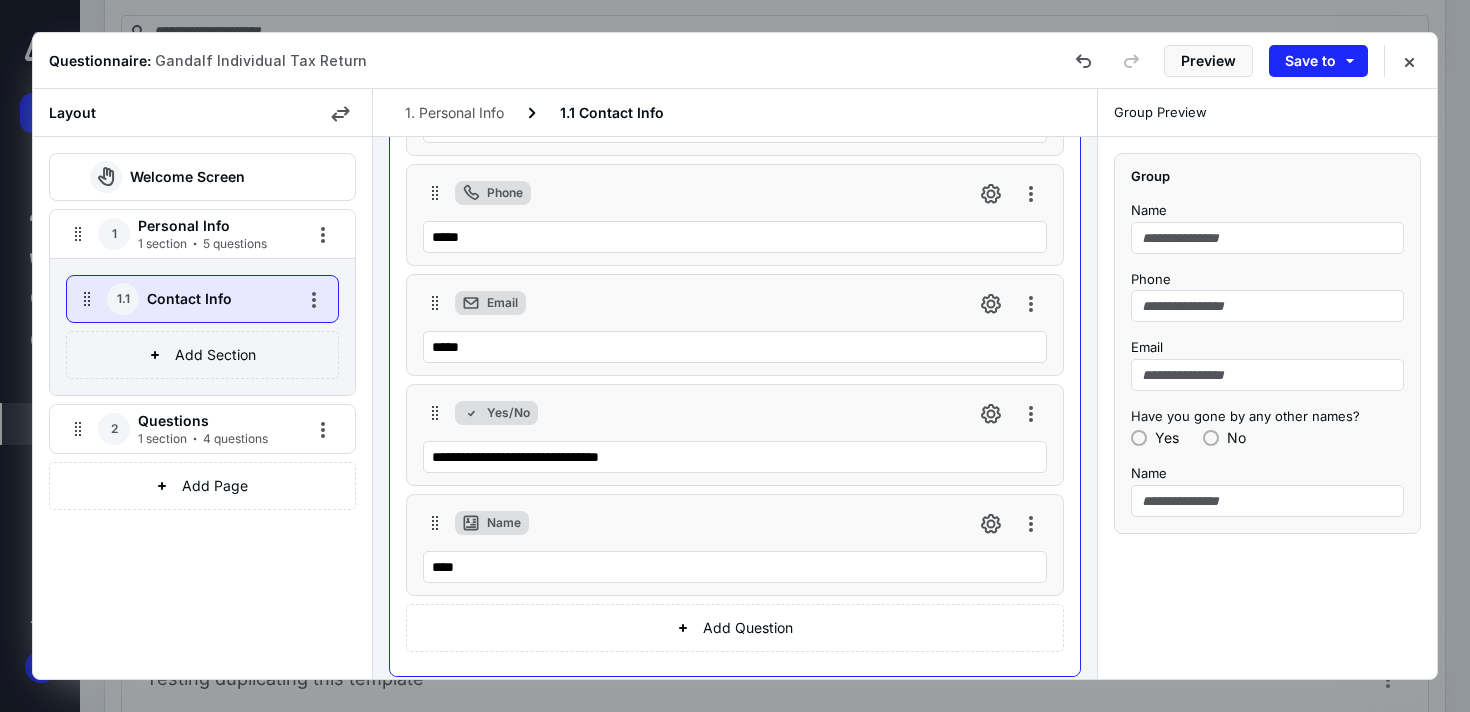 scroll, scrollTop: 234, scrollLeft: 0, axis: vertical 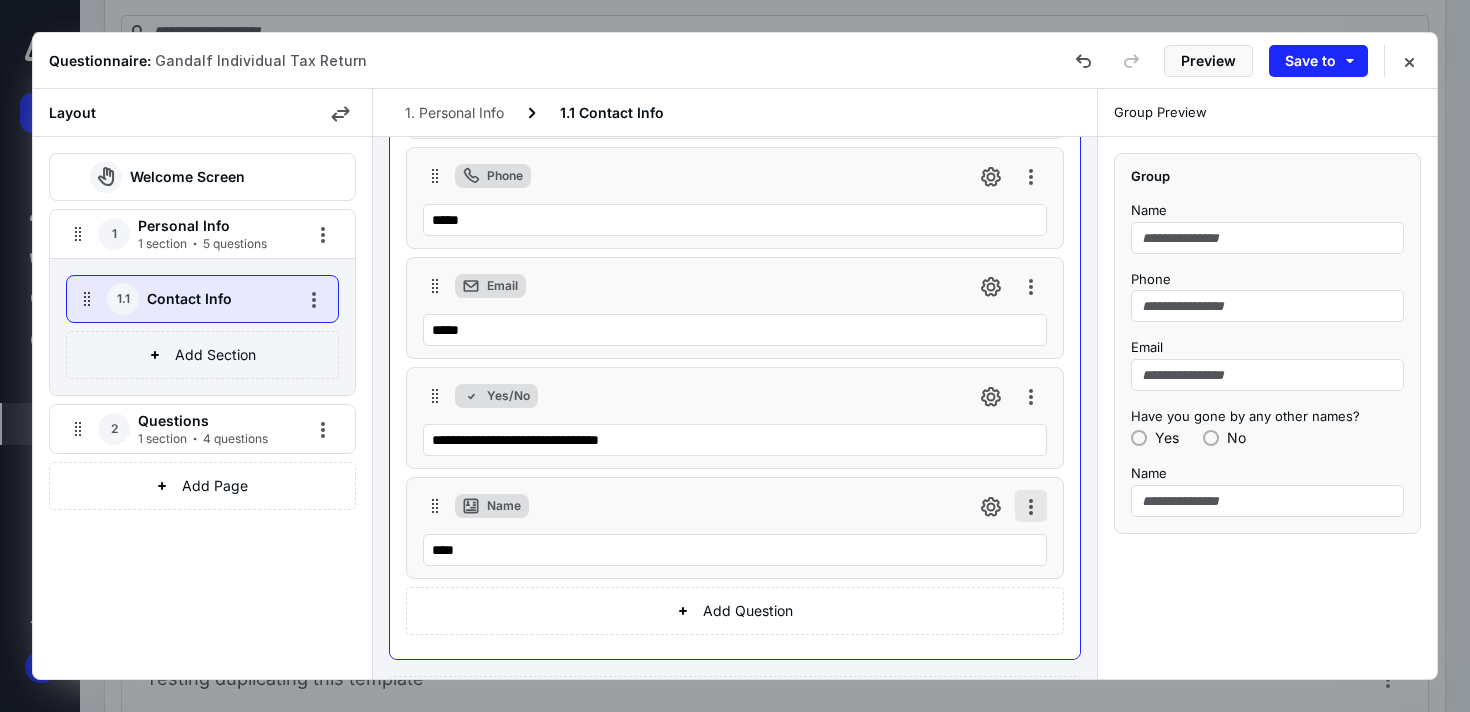 click at bounding box center (1031, 506) 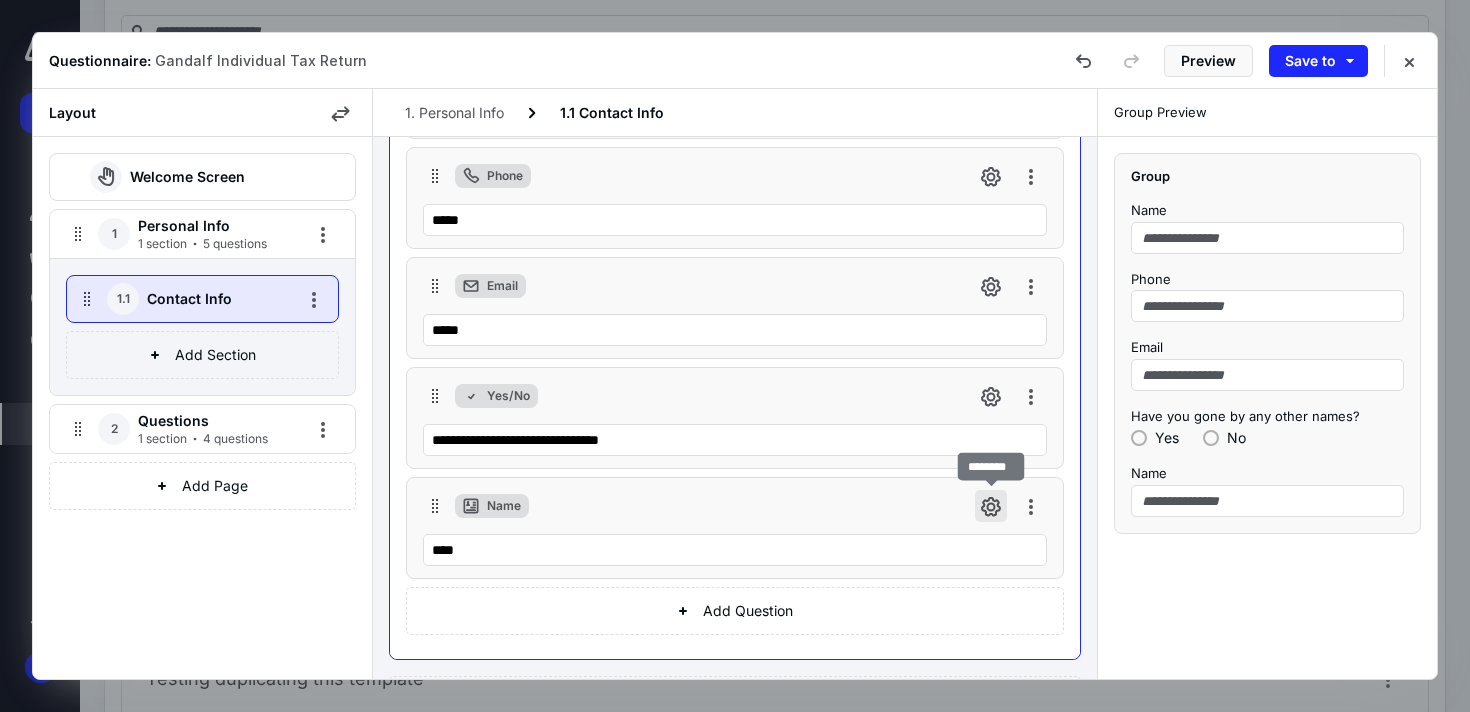 click at bounding box center [991, 506] 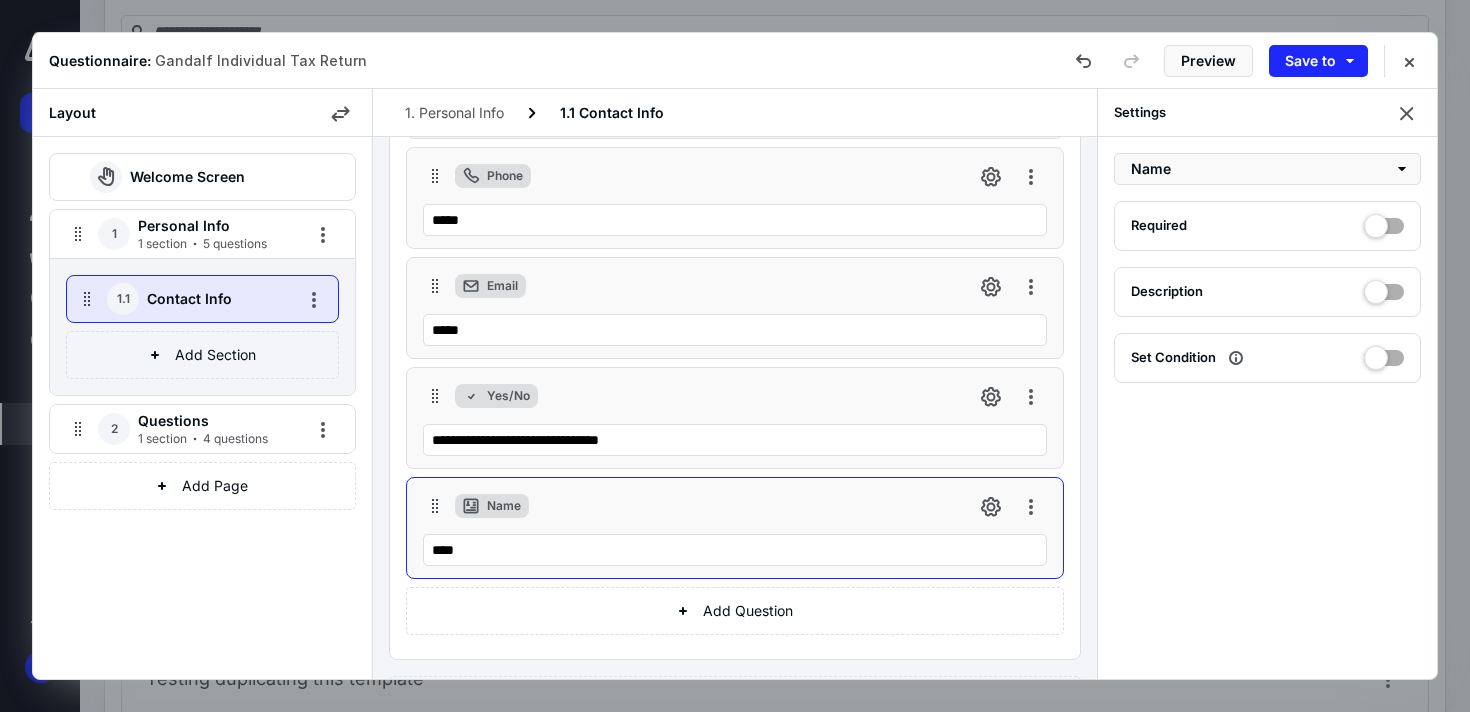 click at bounding box center (1384, 354) 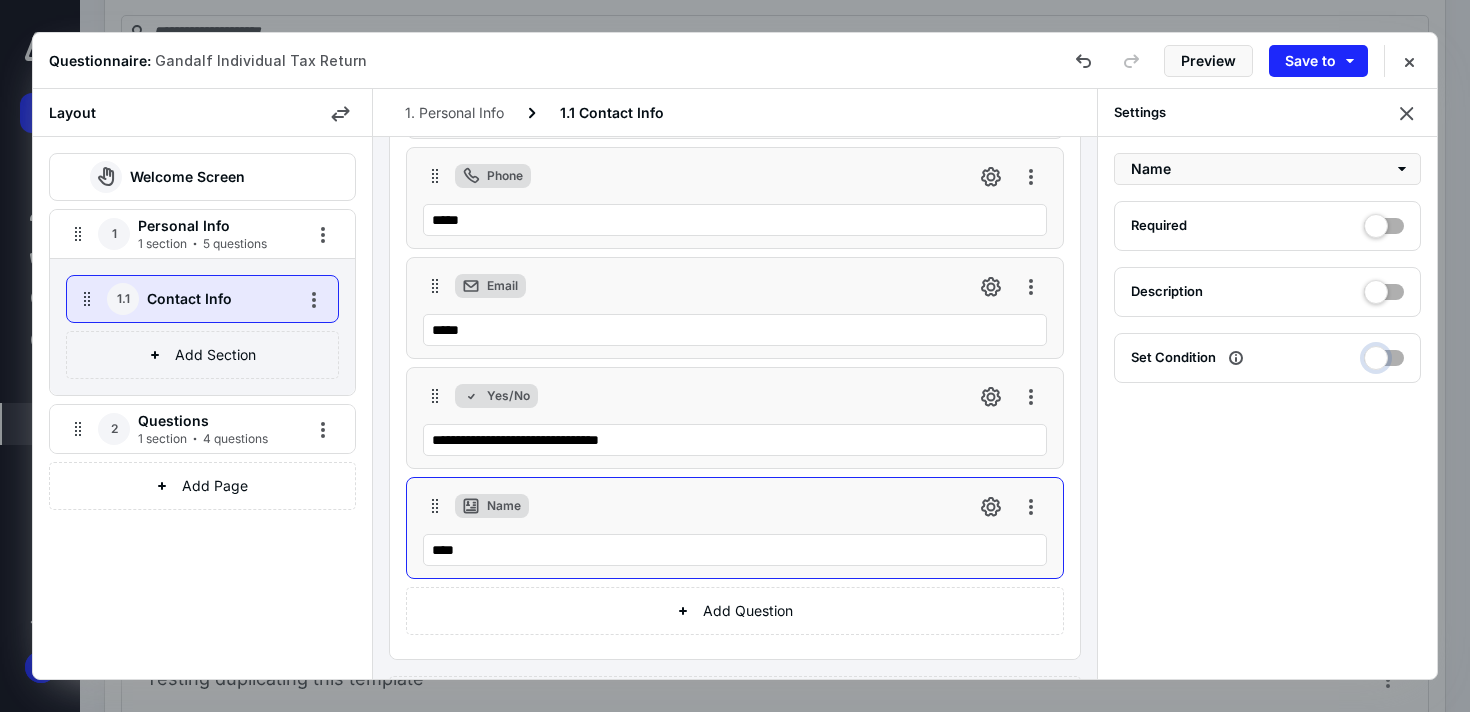 click at bounding box center (1384, 355) 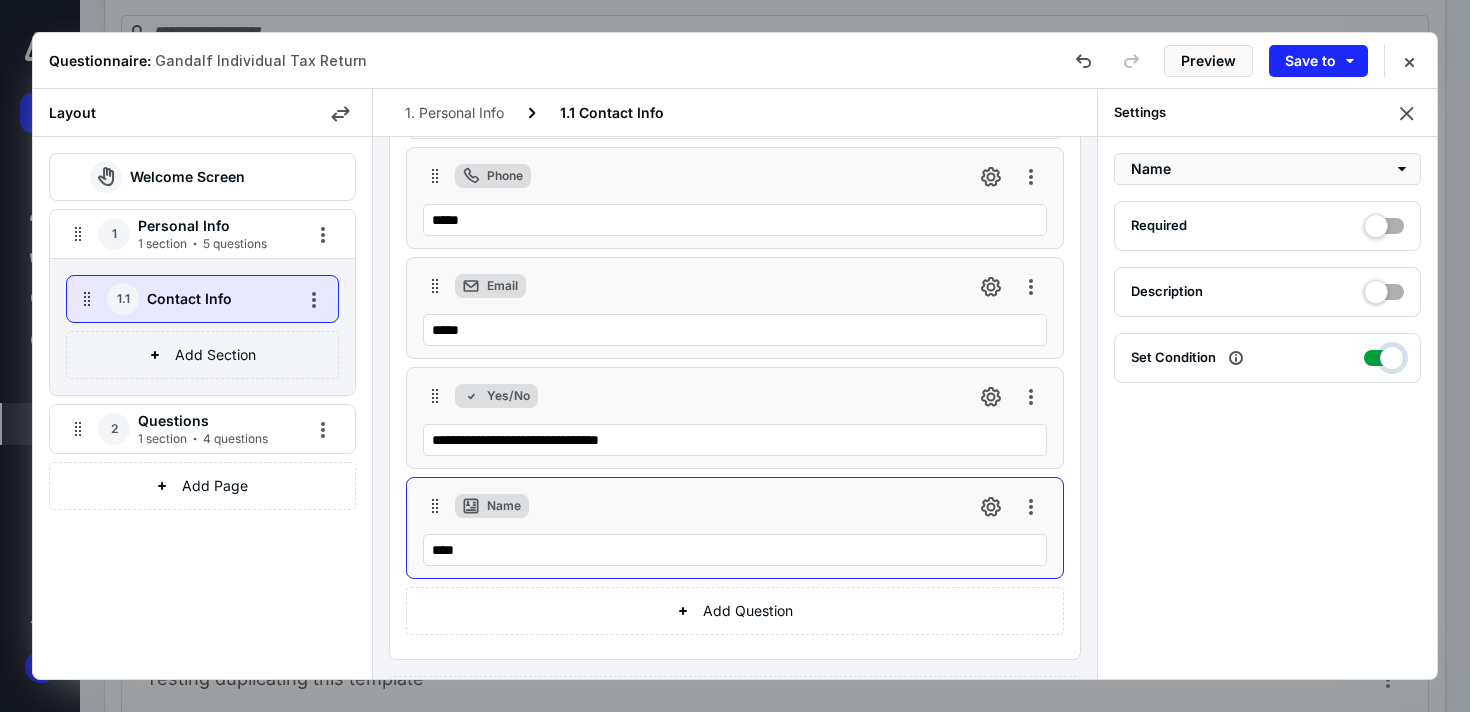 checkbox on "true" 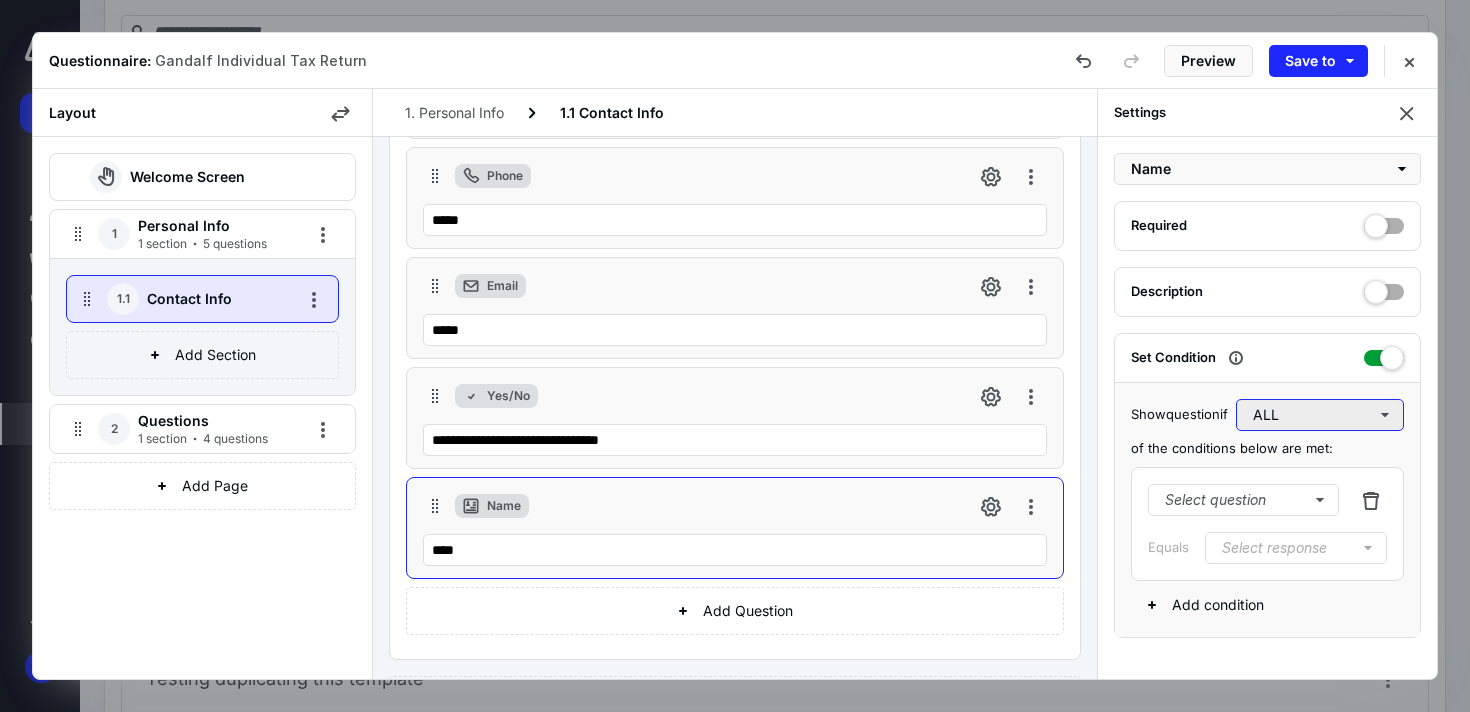click on "ALL" at bounding box center [1320, 415] 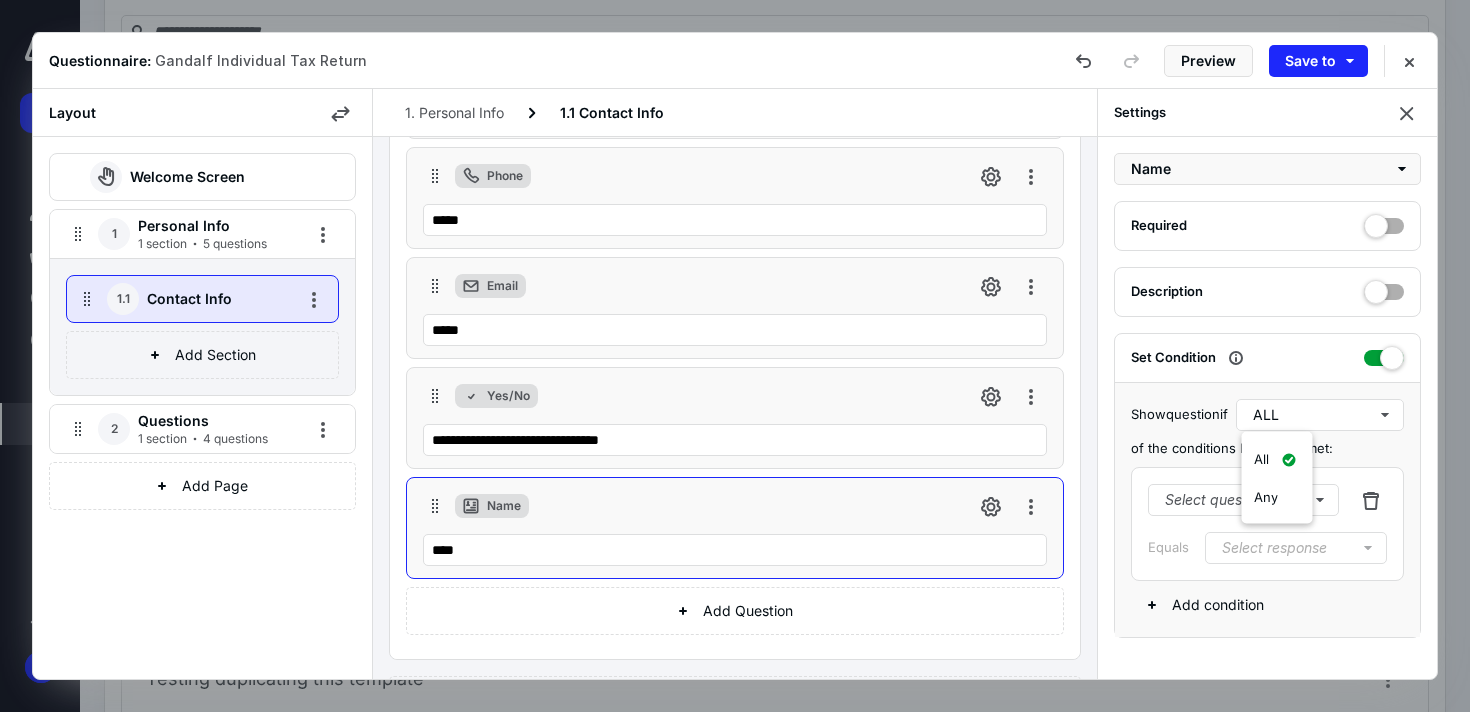 click on "Show  question  if ALL" at bounding box center [1267, 415] 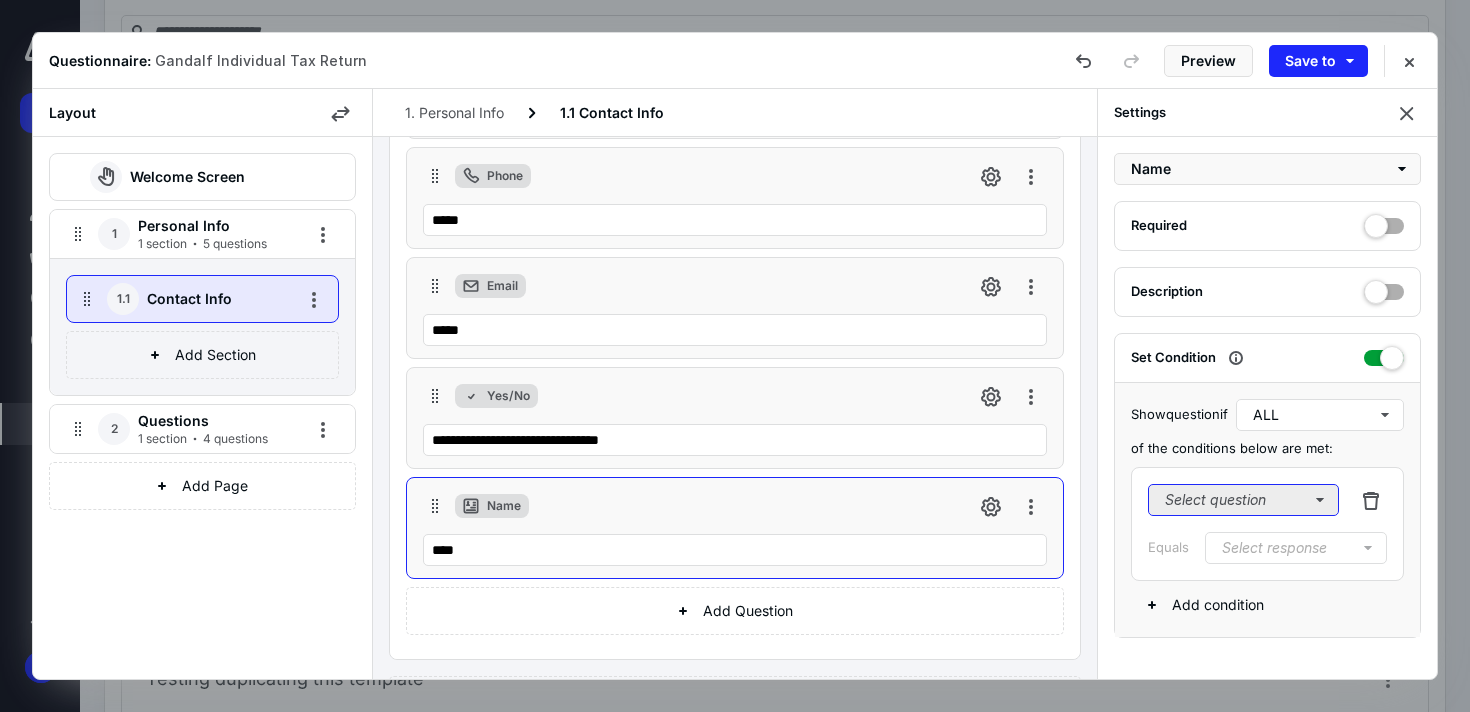 click on "Select question" at bounding box center [1243, 500] 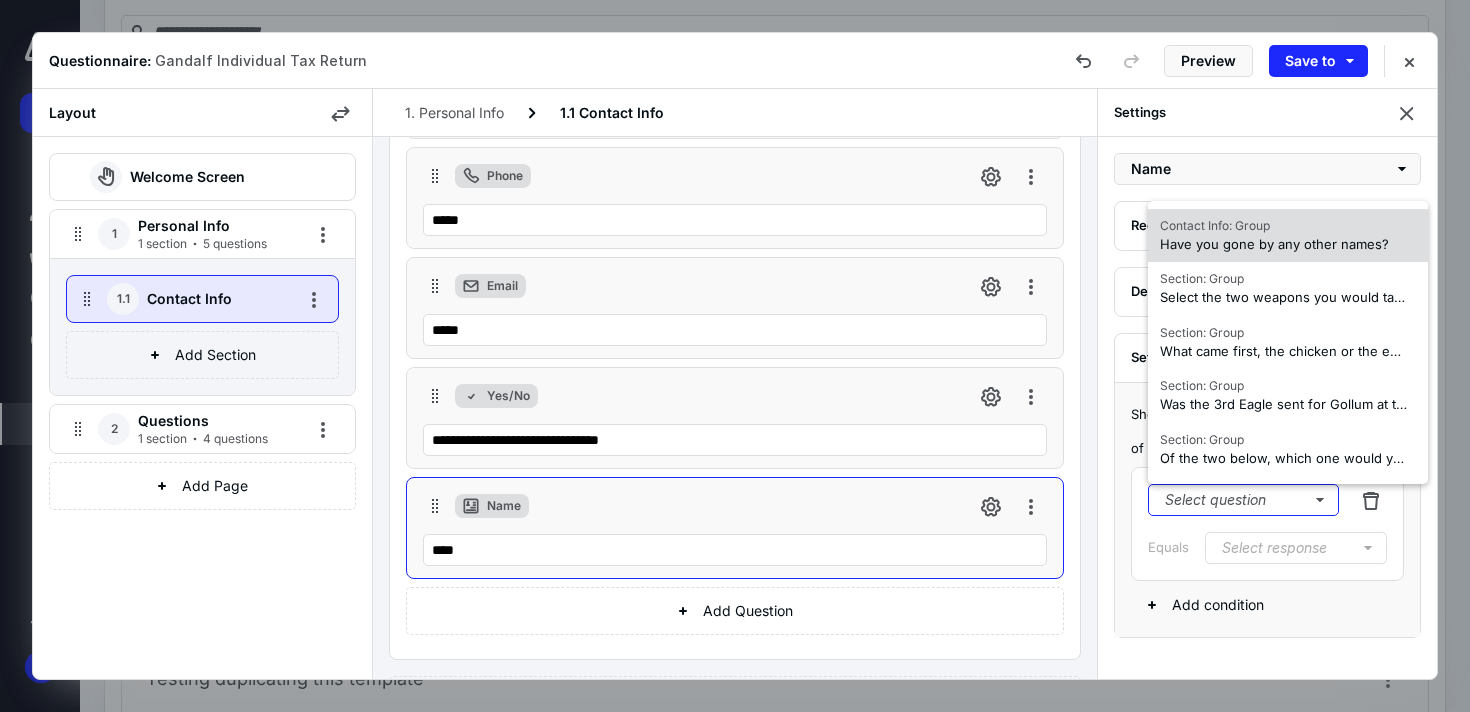 click on "Have you gone by any other names?" at bounding box center [1274, 244] 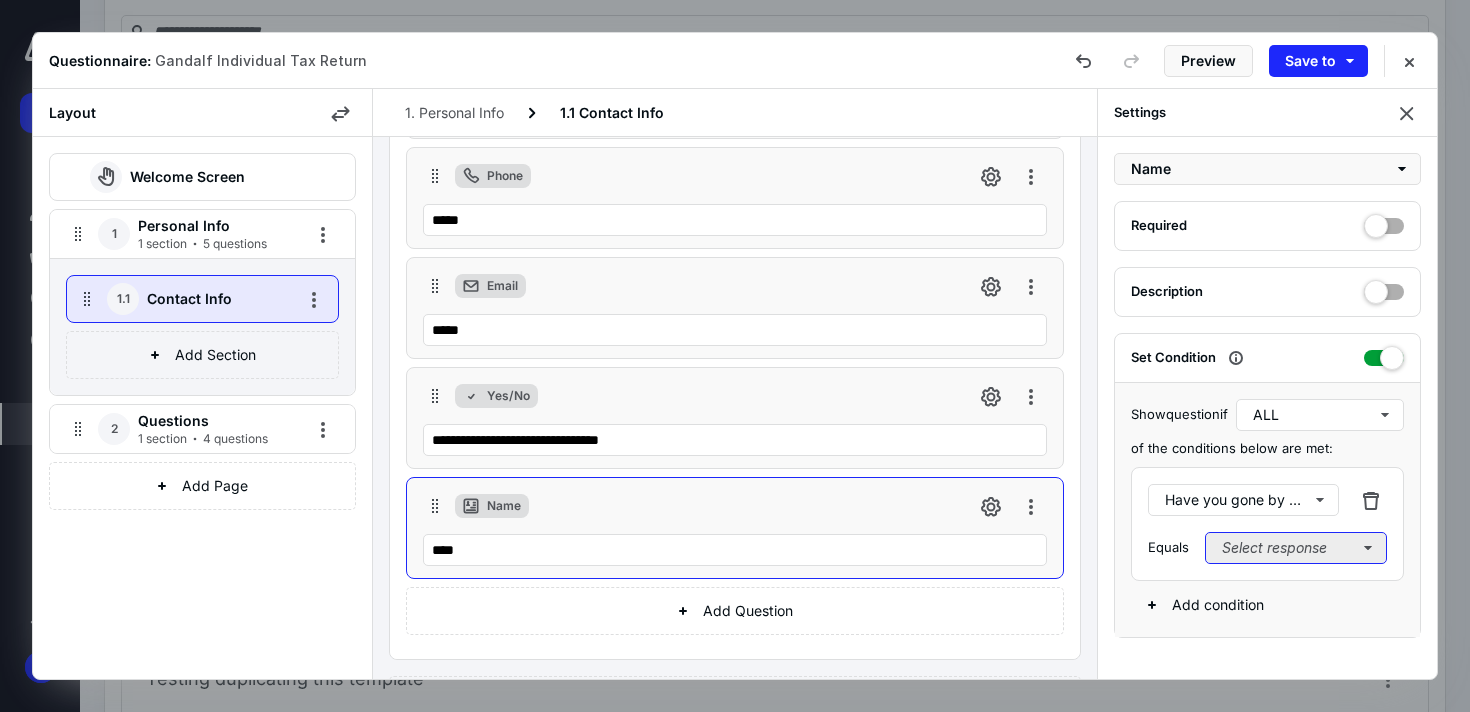click on "Select response" at bounding box center (1296, 548) 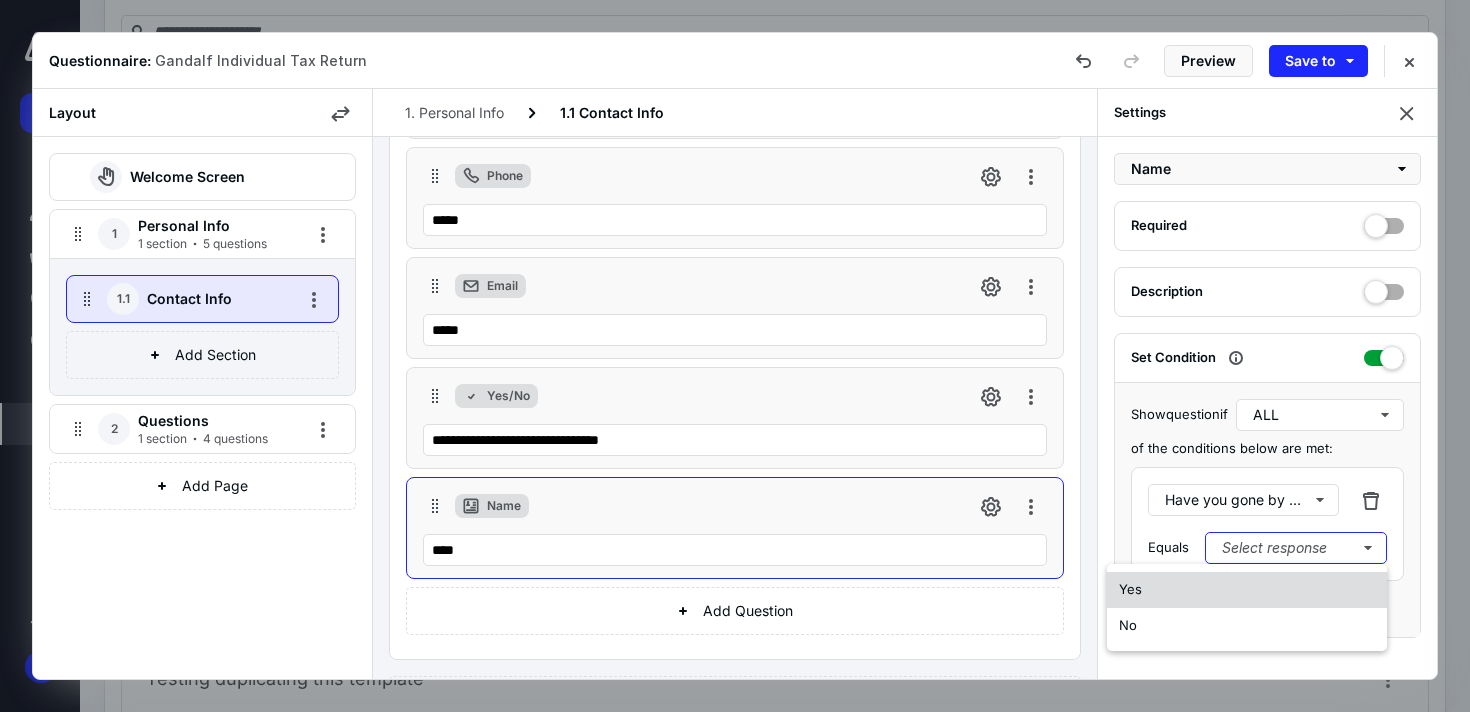 click on "Yes" at bounding box center [1247, 590] 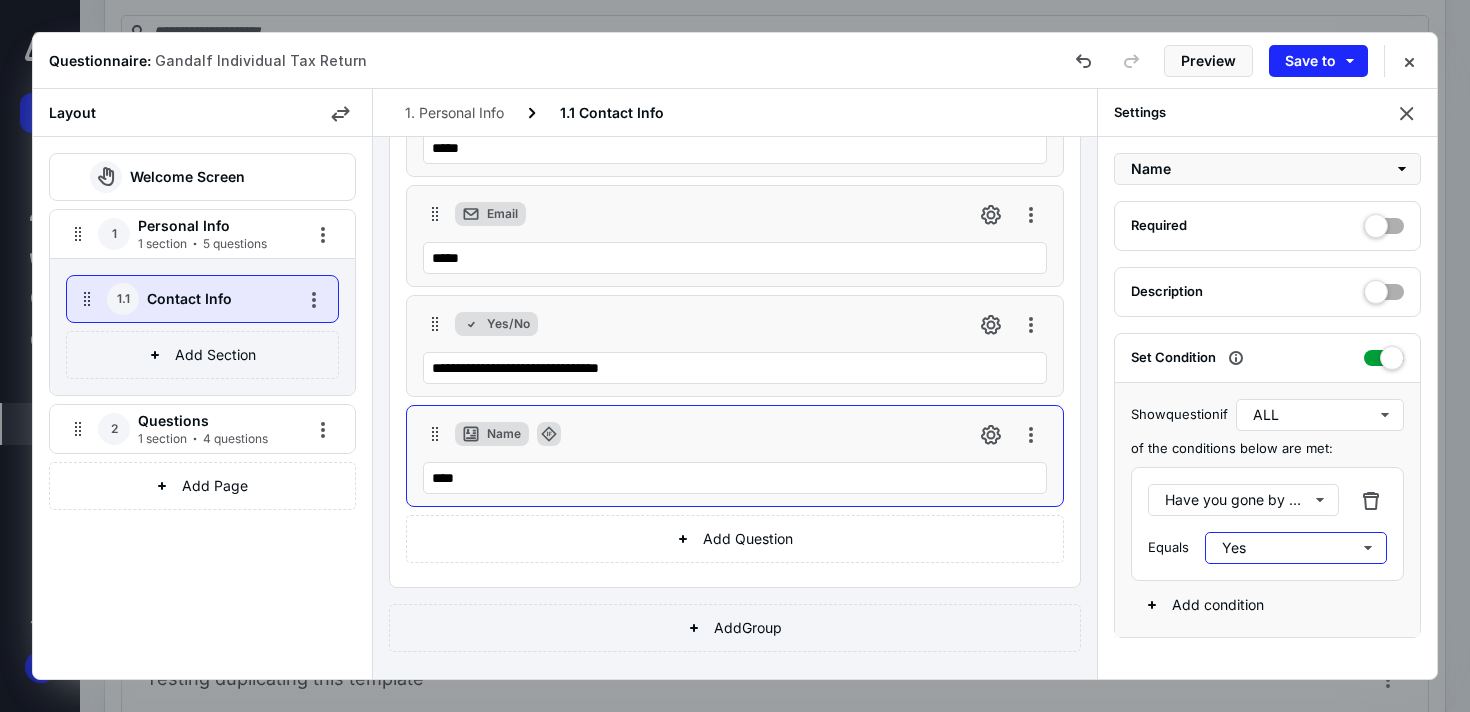 scroll, scrollTop: 311, scrollLeft: 0, axis: vertical 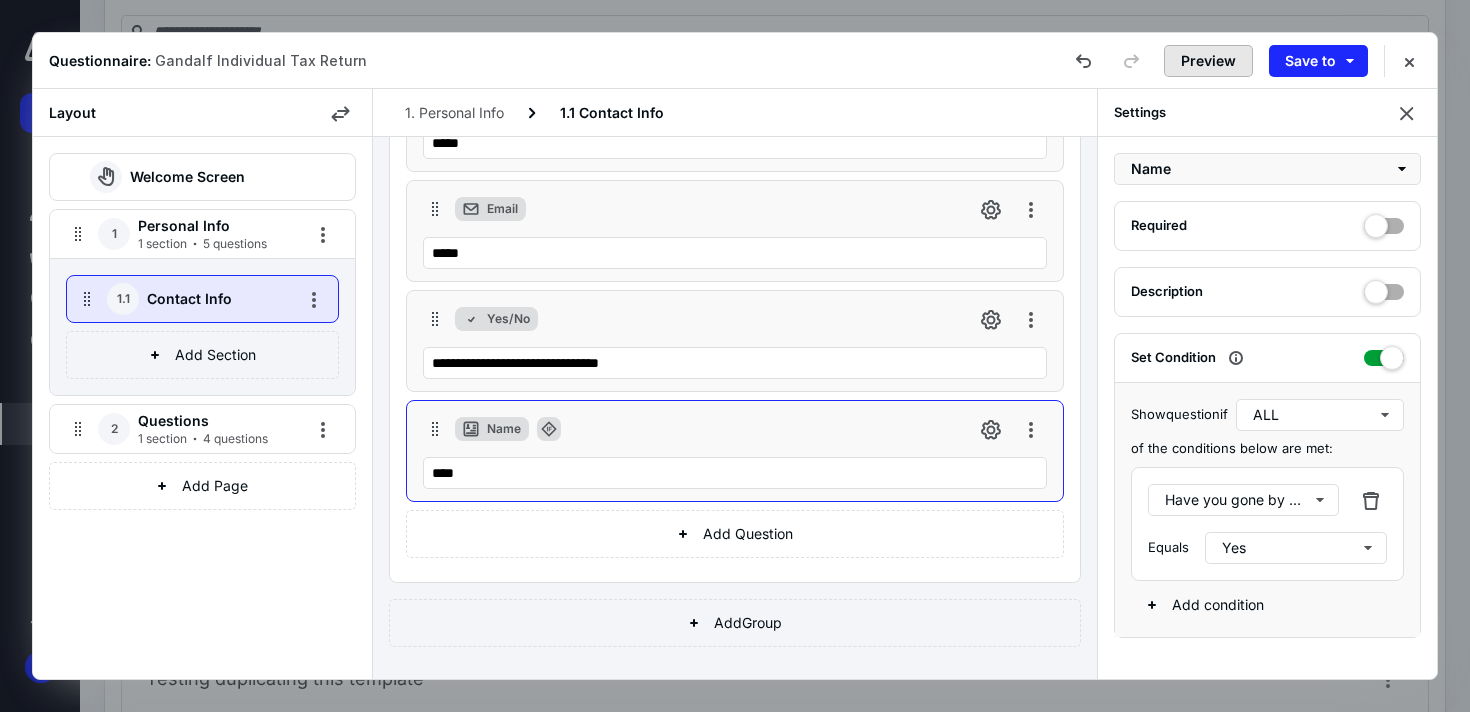 click on "Preview" at bounding box center (1208, 61) 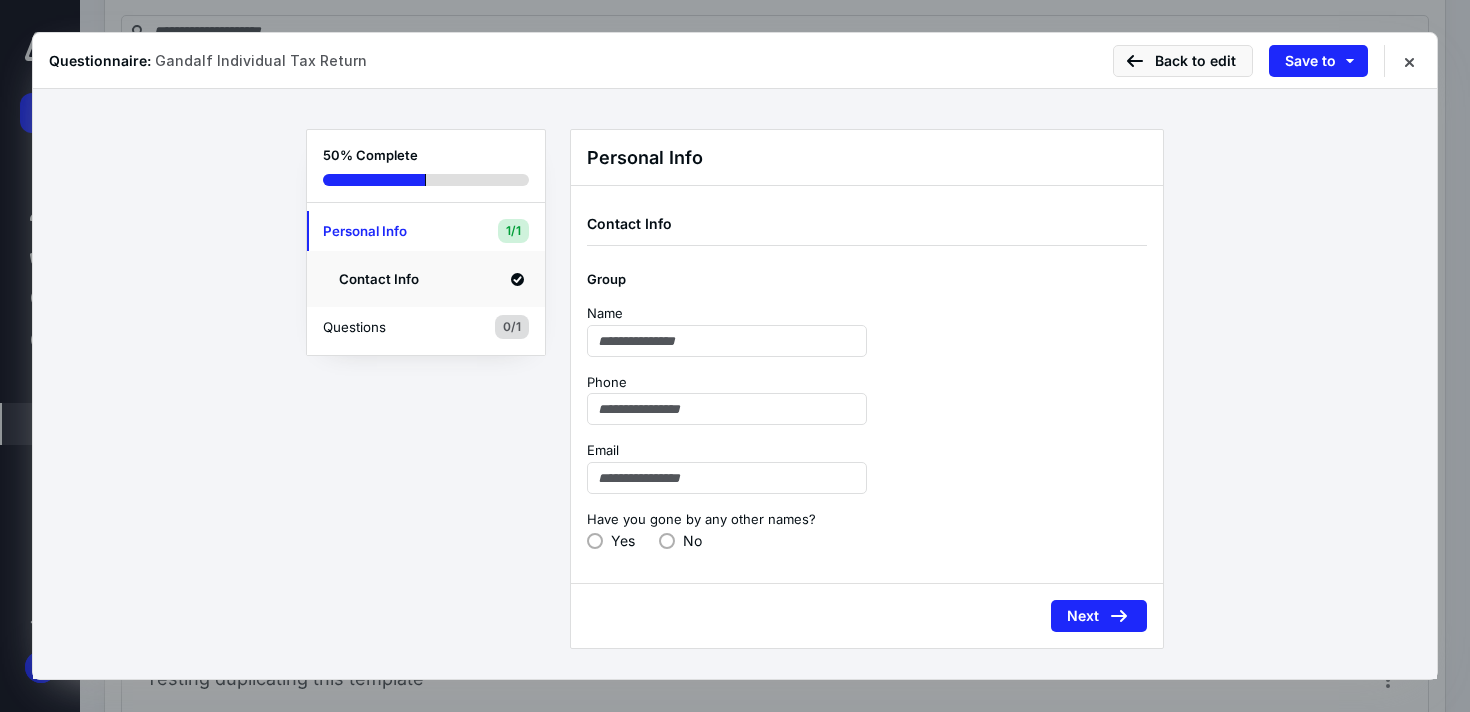 click on "Yes" at bounding box center (611, 540) 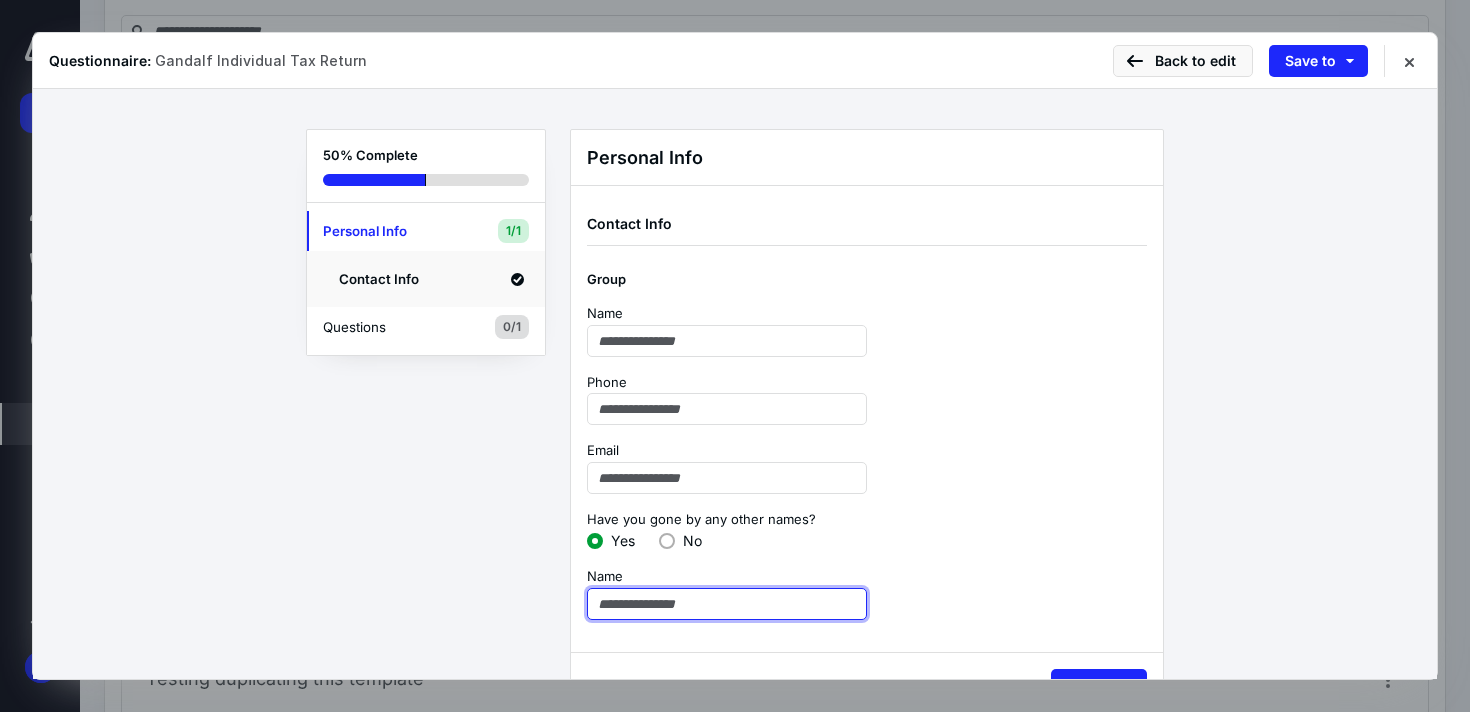 click at bounding box center (727, 604) 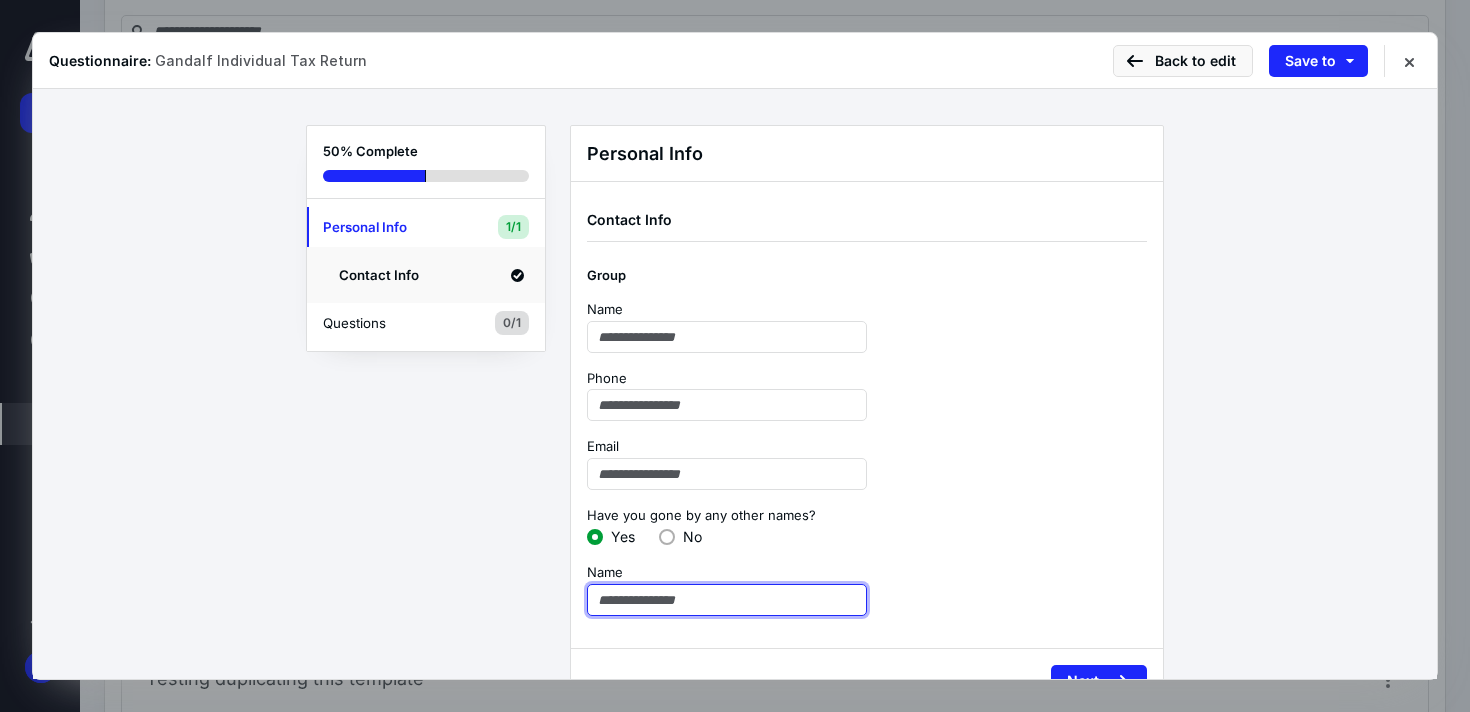 scroll, scrollTop: 5, scrollLeft: 0, axis: vertical 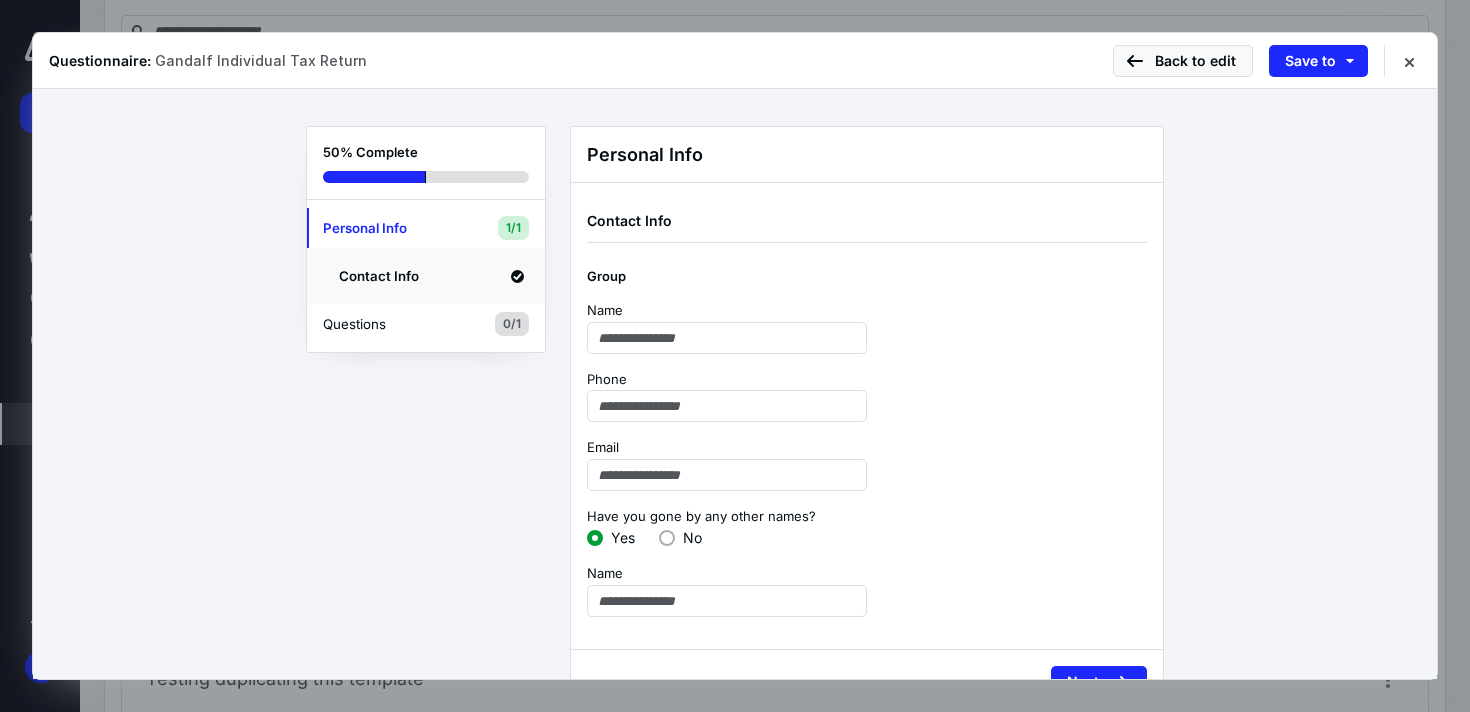 click at bounding box center [667, 538] 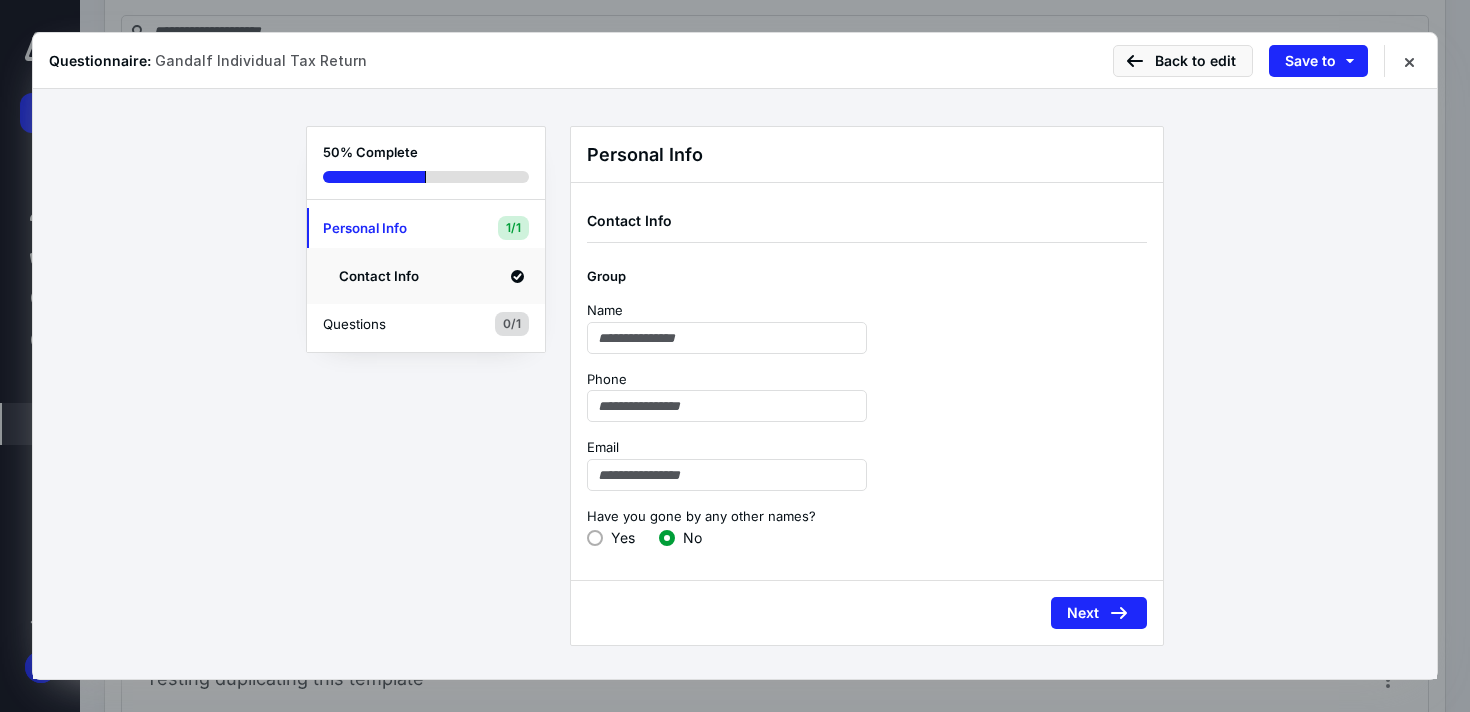 click on "Yes" at bounding box center (623, 537) 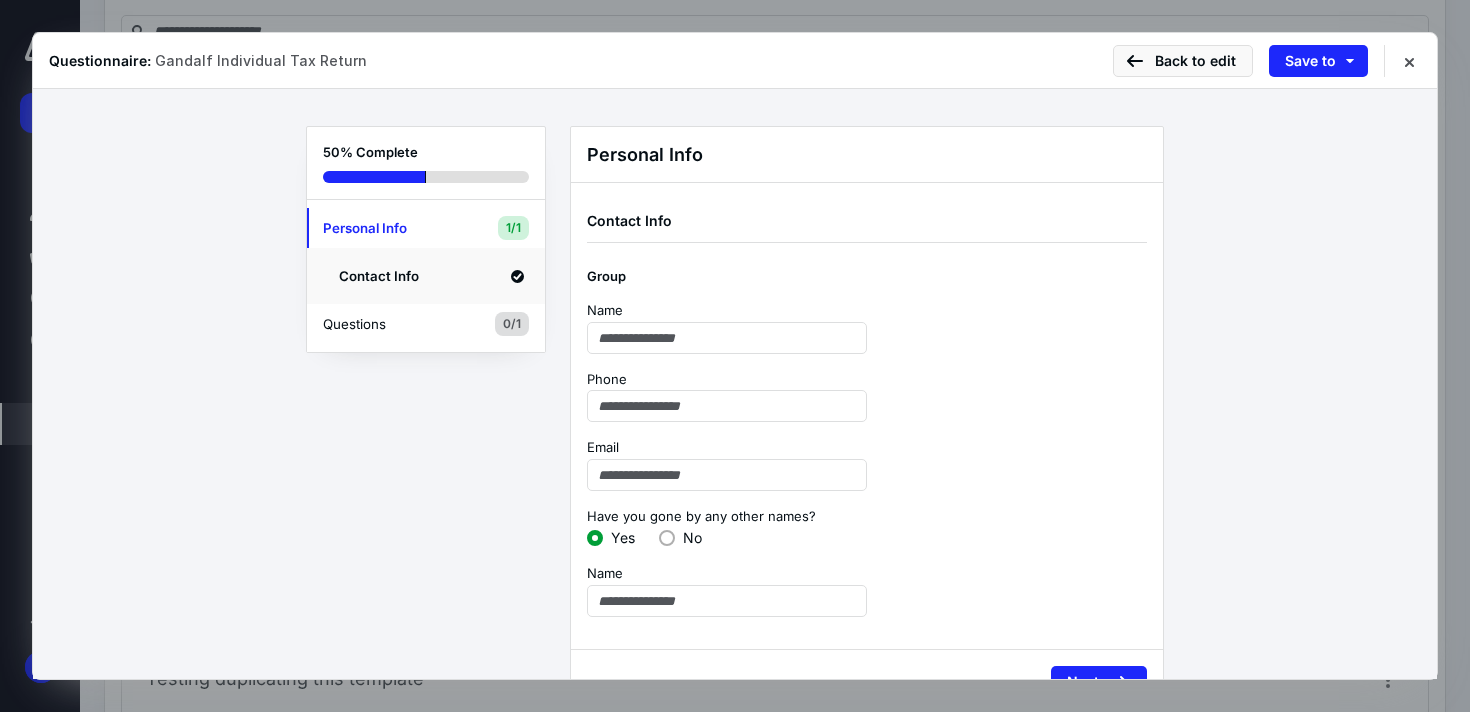 scroll, scrollTop: 78, scrollLeft: 0, axis: vertical 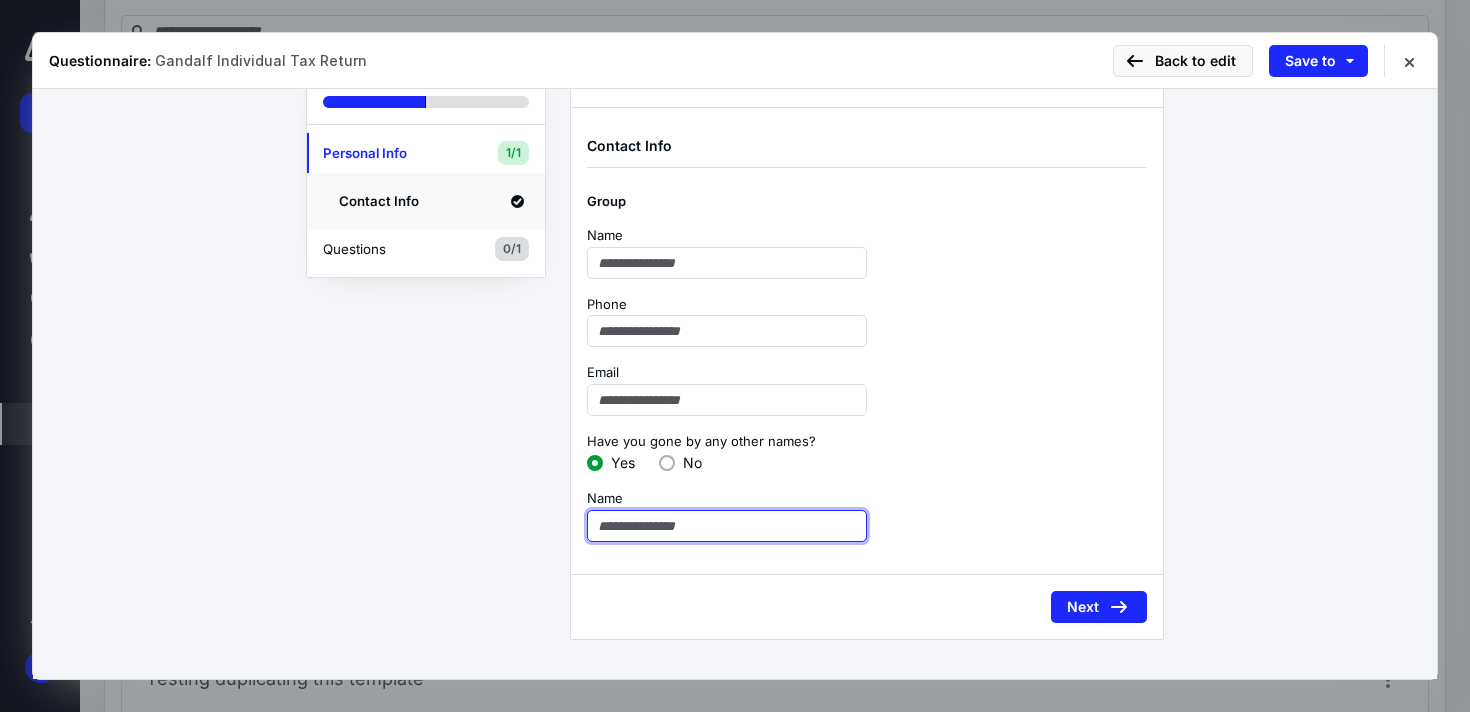 click at bounding box center (727, 526) 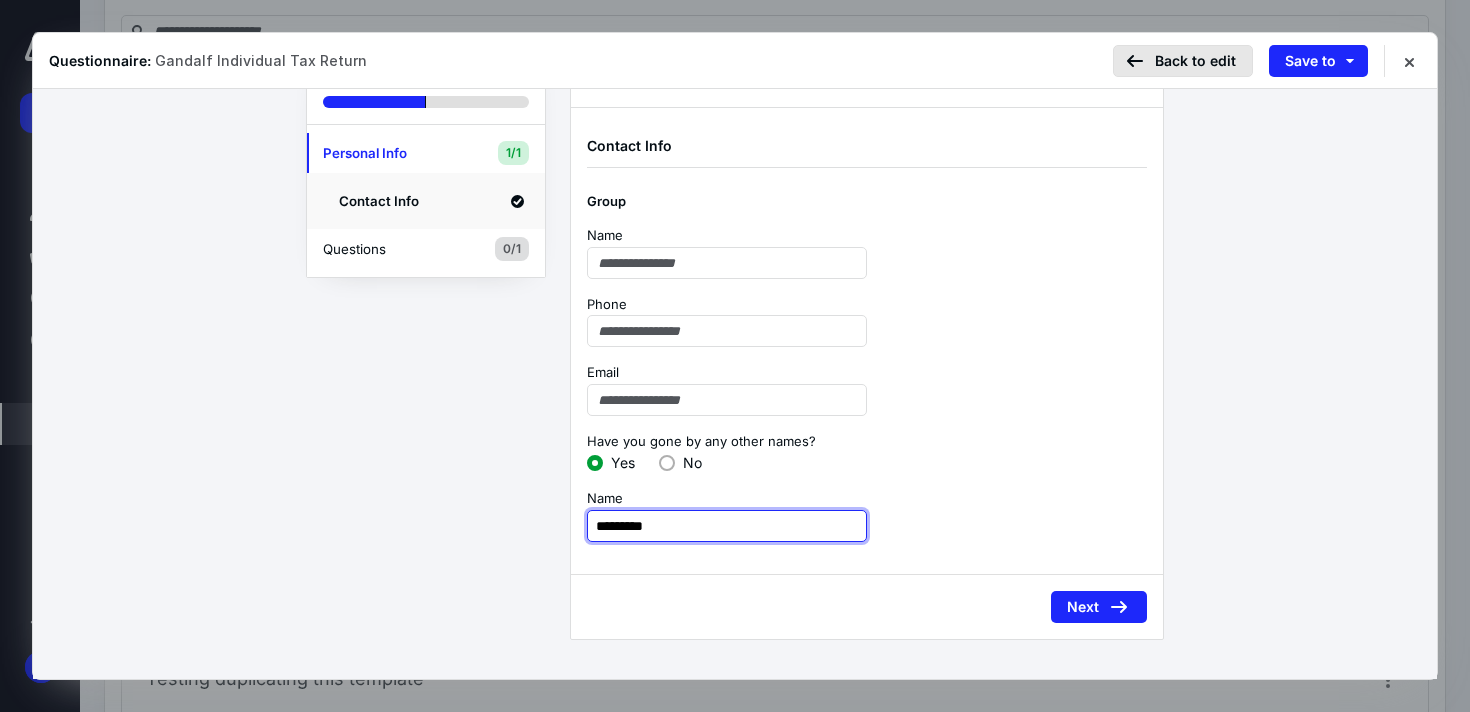 type on "*********" 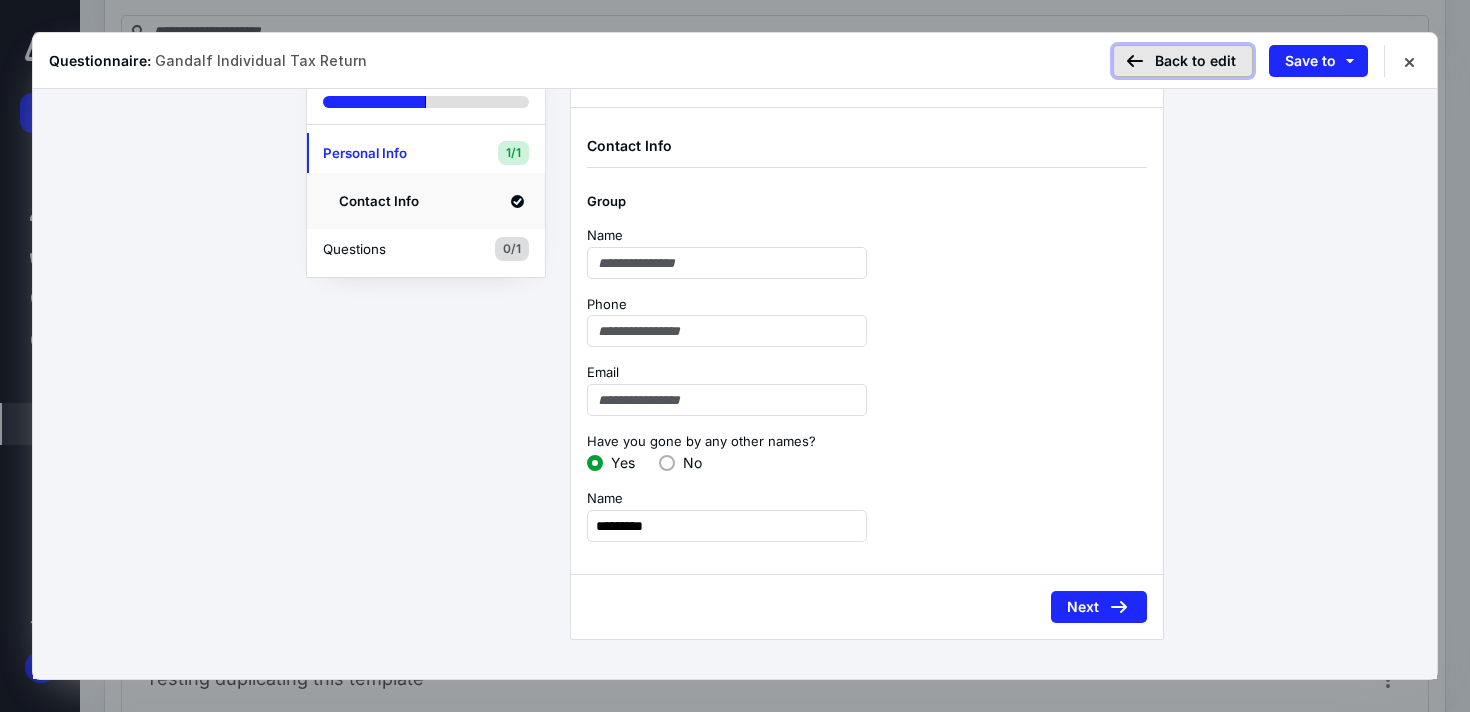 click on "Back to edit" at bounding box center (1183, 61) 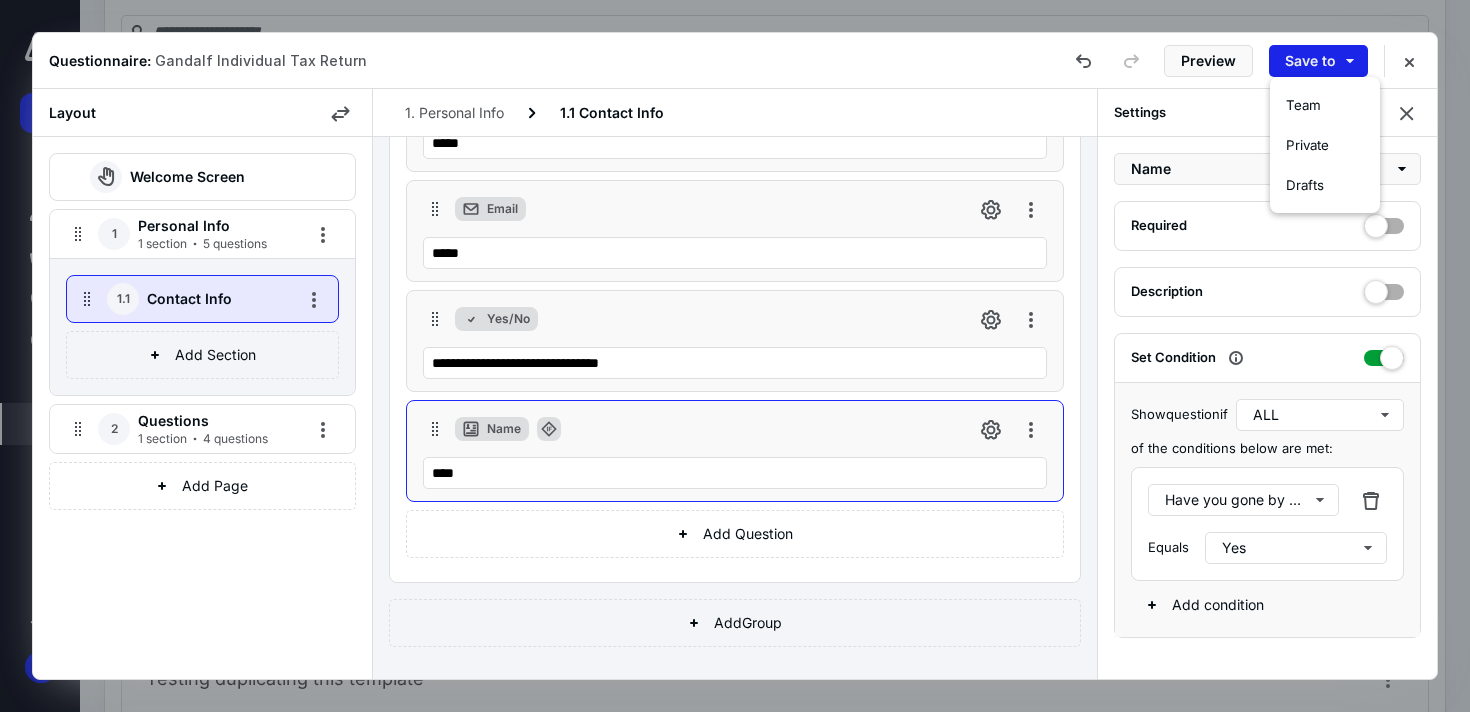 click on "Save to" at bounding box center (1318, 61) 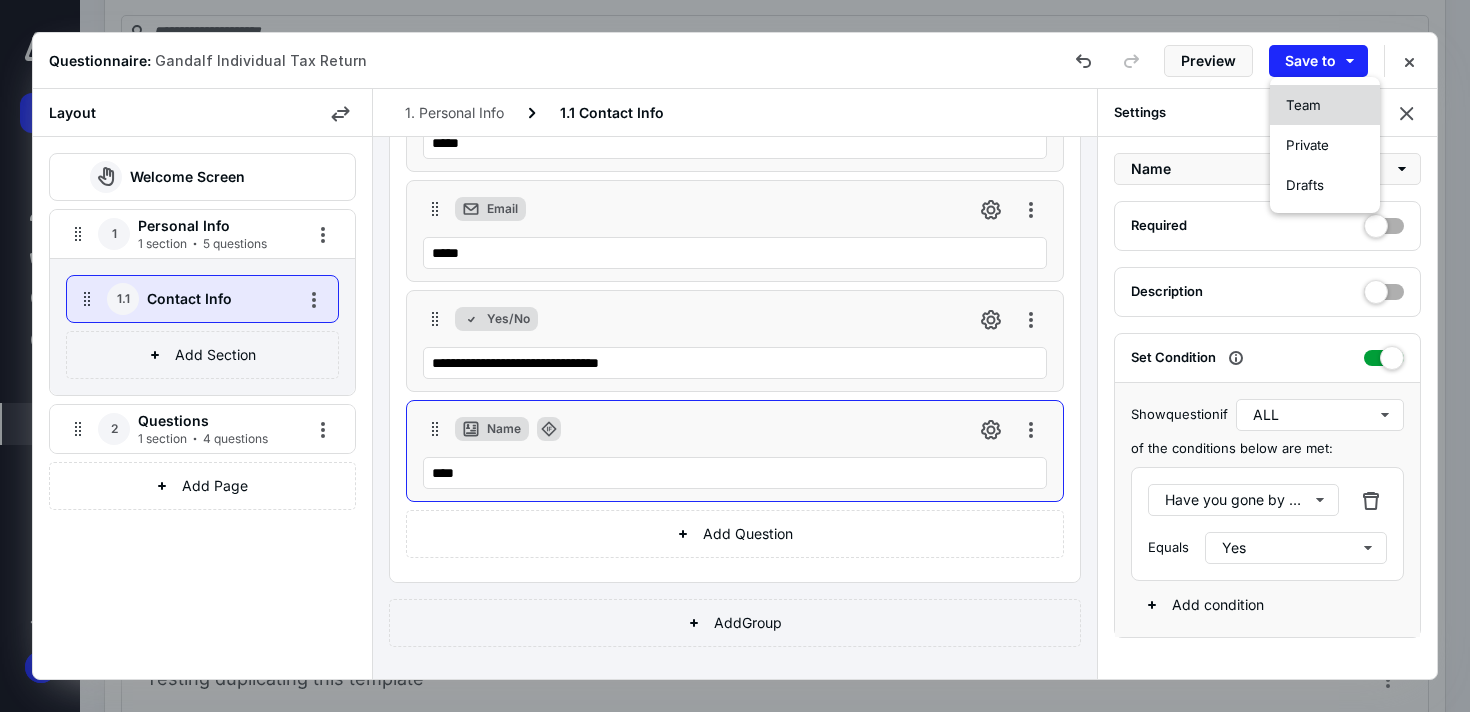 drag, startPoint x: 1318, startPoint y: 117, endPoint x: 1308, endPoint y: 116, distance: 10.049875 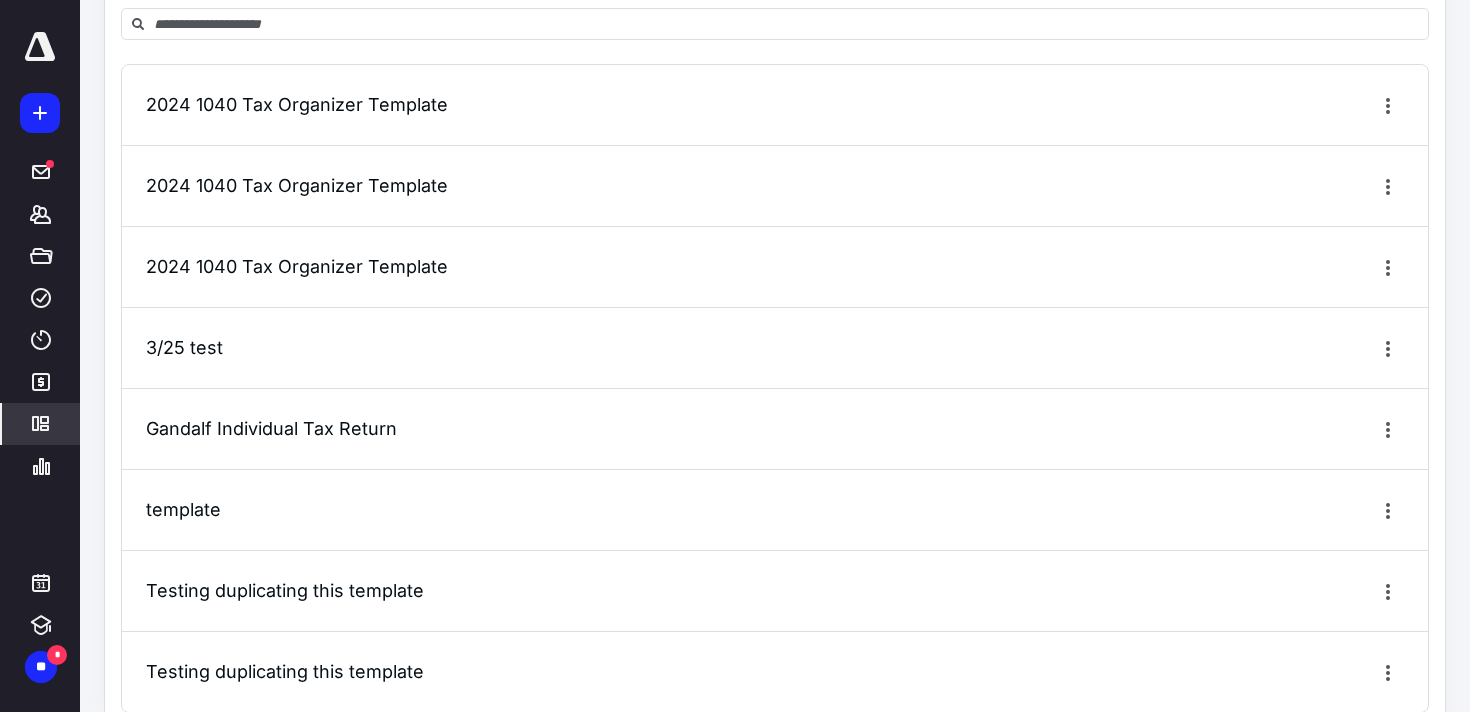 scroll, scrollTop: 205, scrollLeft: 0, axis: vertical 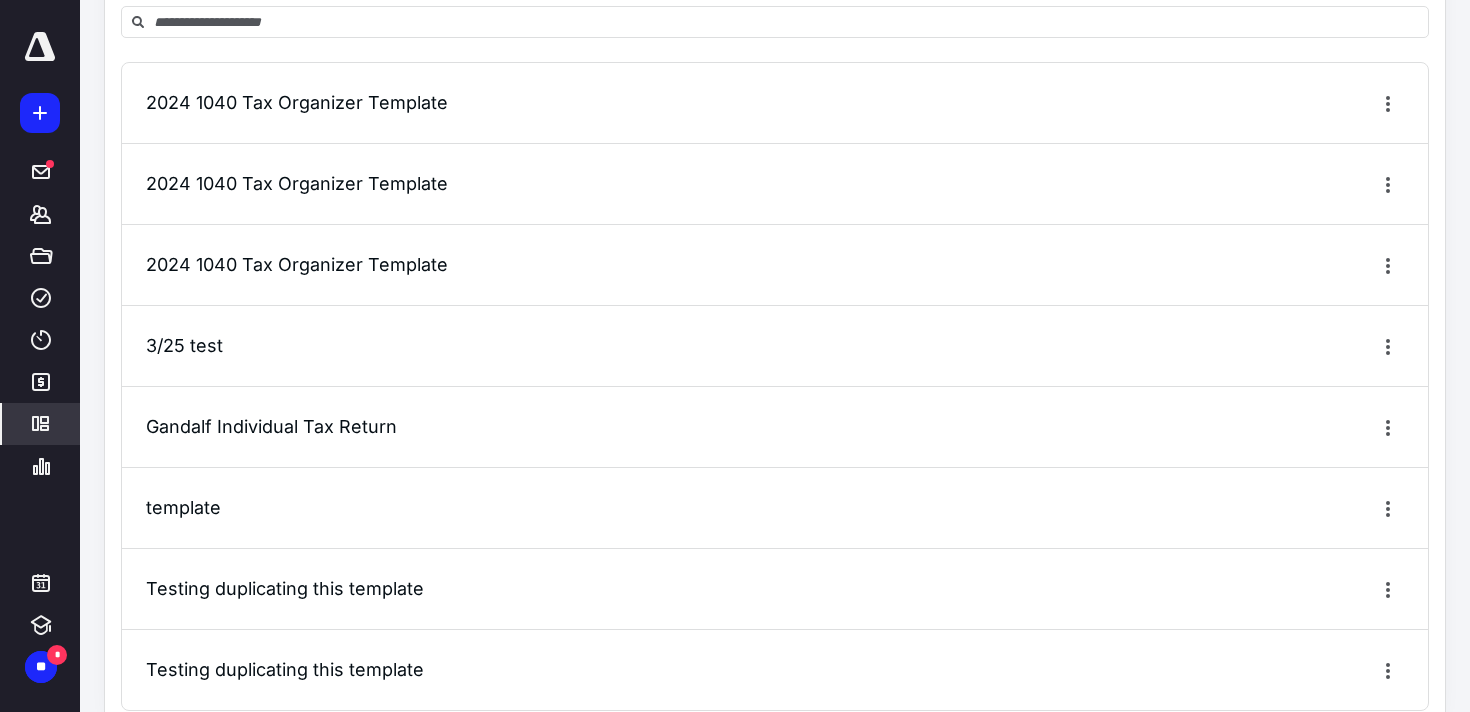 click 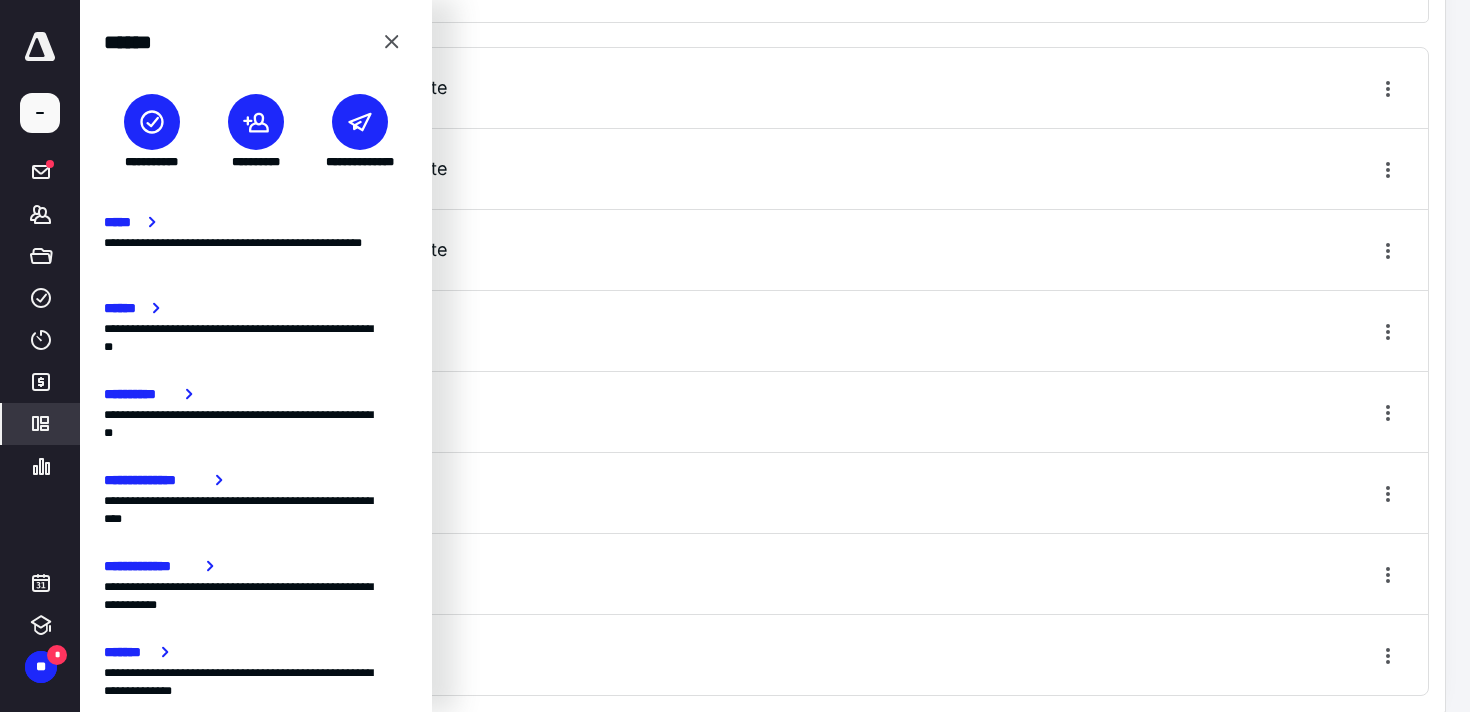 scroll, scrollTop: 219, scrollLeft: 0, axis: vertical 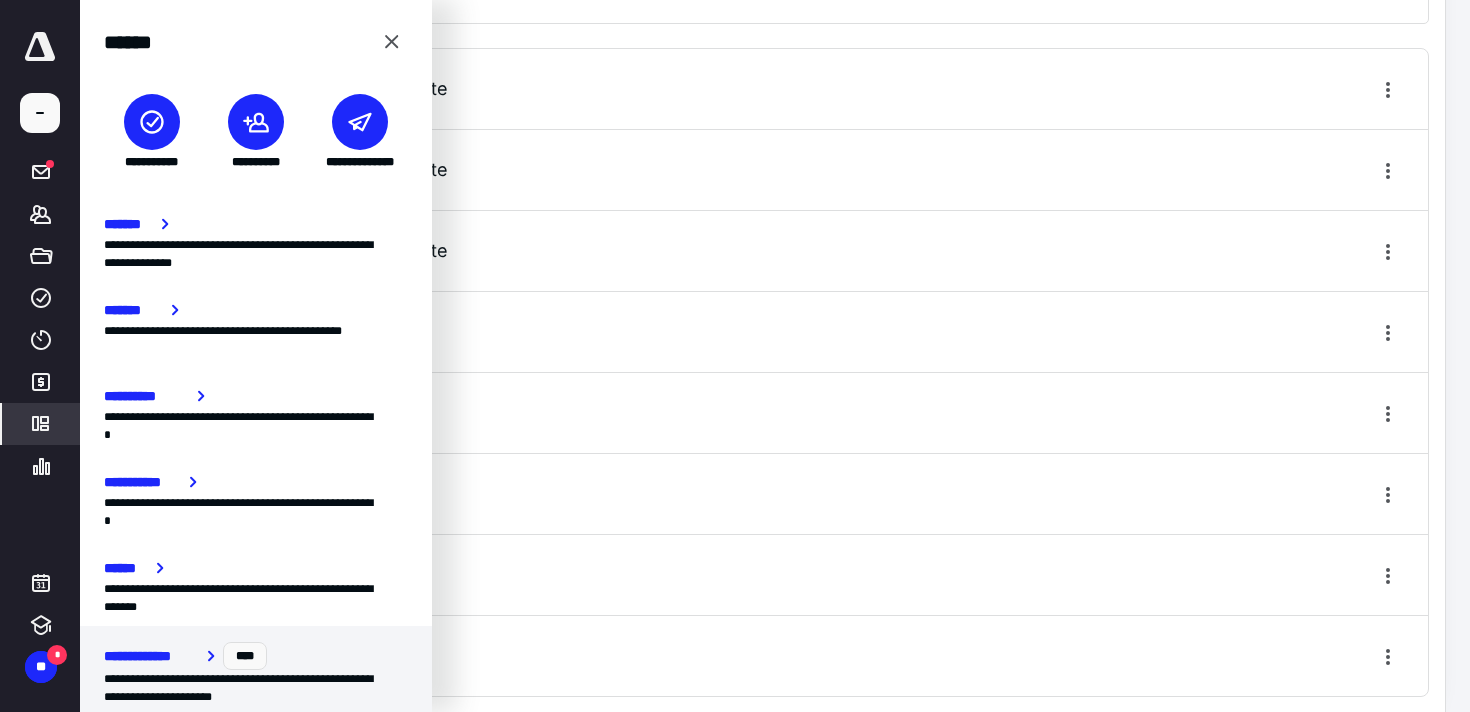 click on "**********" at bounding box center [256, 656] 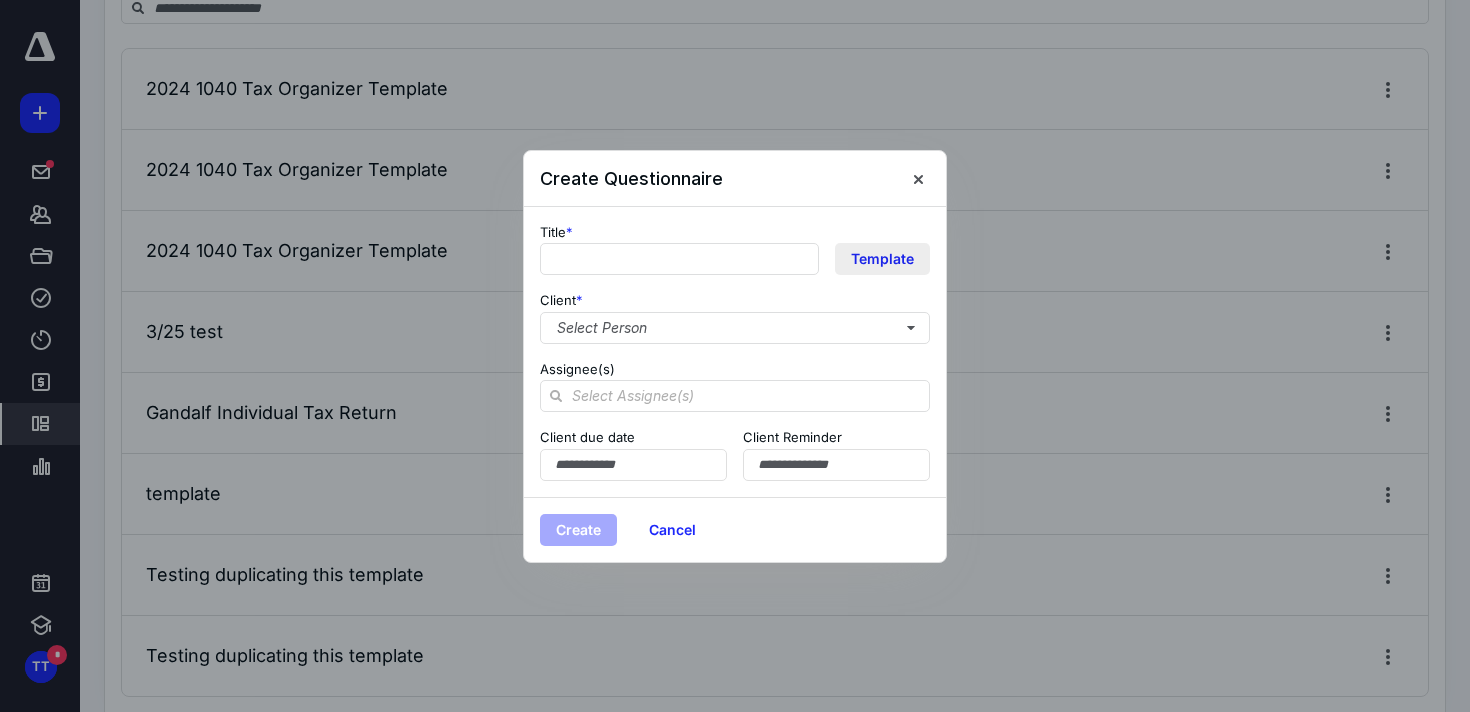 click on "Template" at bounding box center [882, 259] 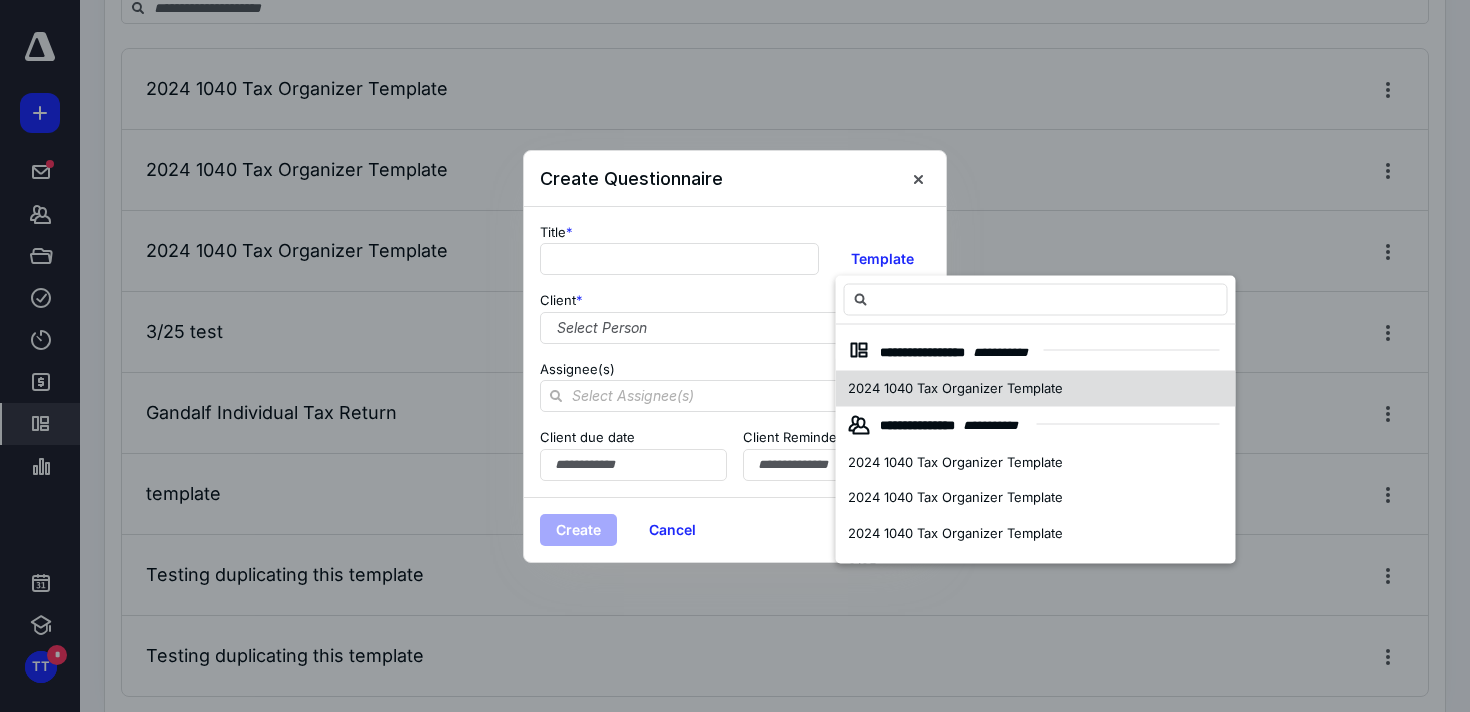 click on "2024 1040 Tax Organizer Template" at bounding box center (955, 388) 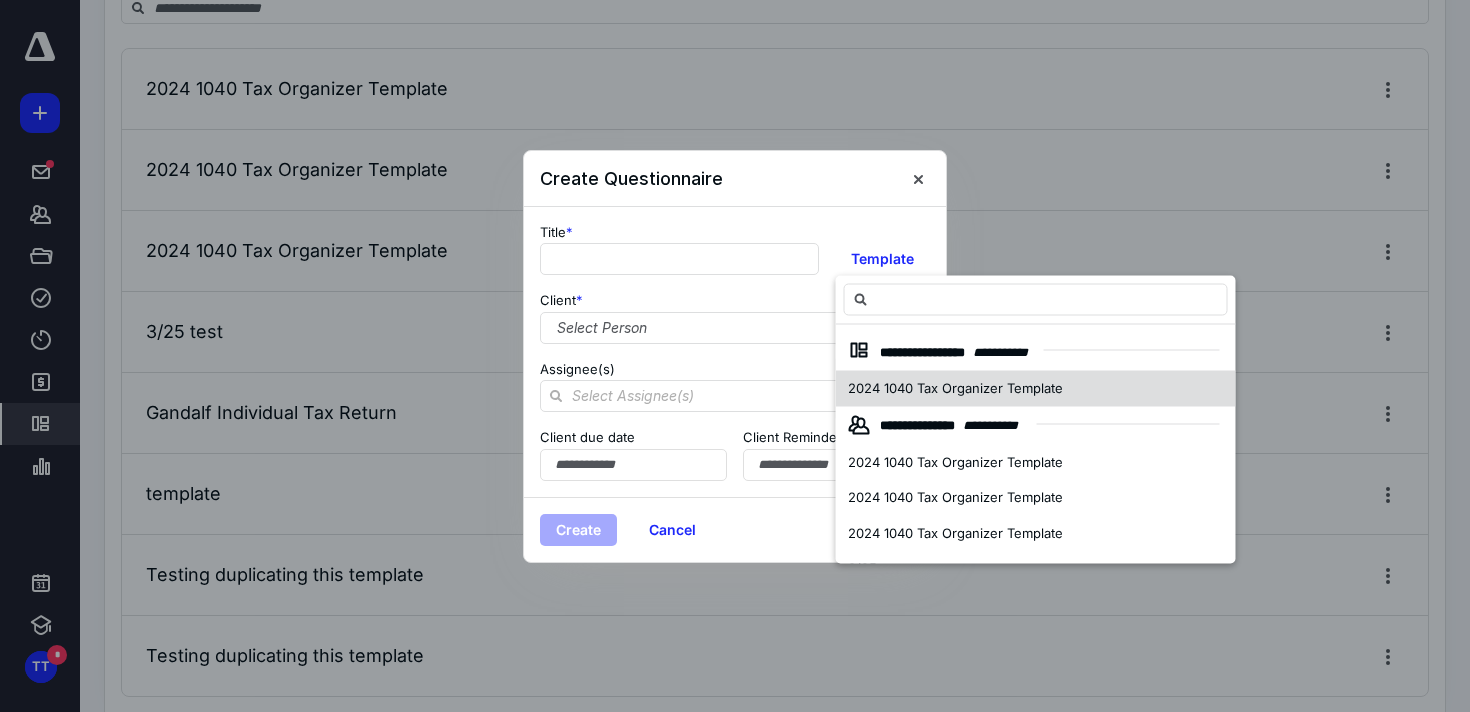 type on "**********" 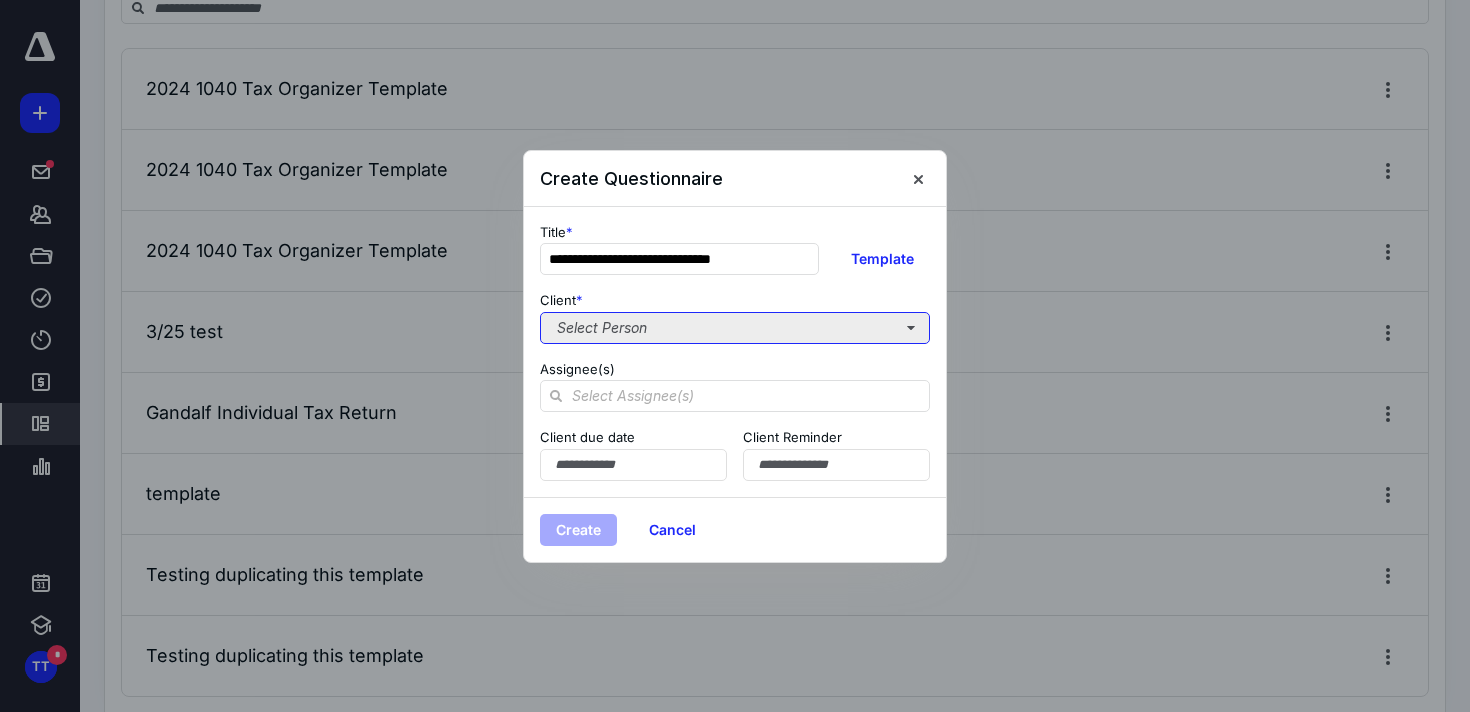 click on "Select Person" at bounding box center [735, 328] 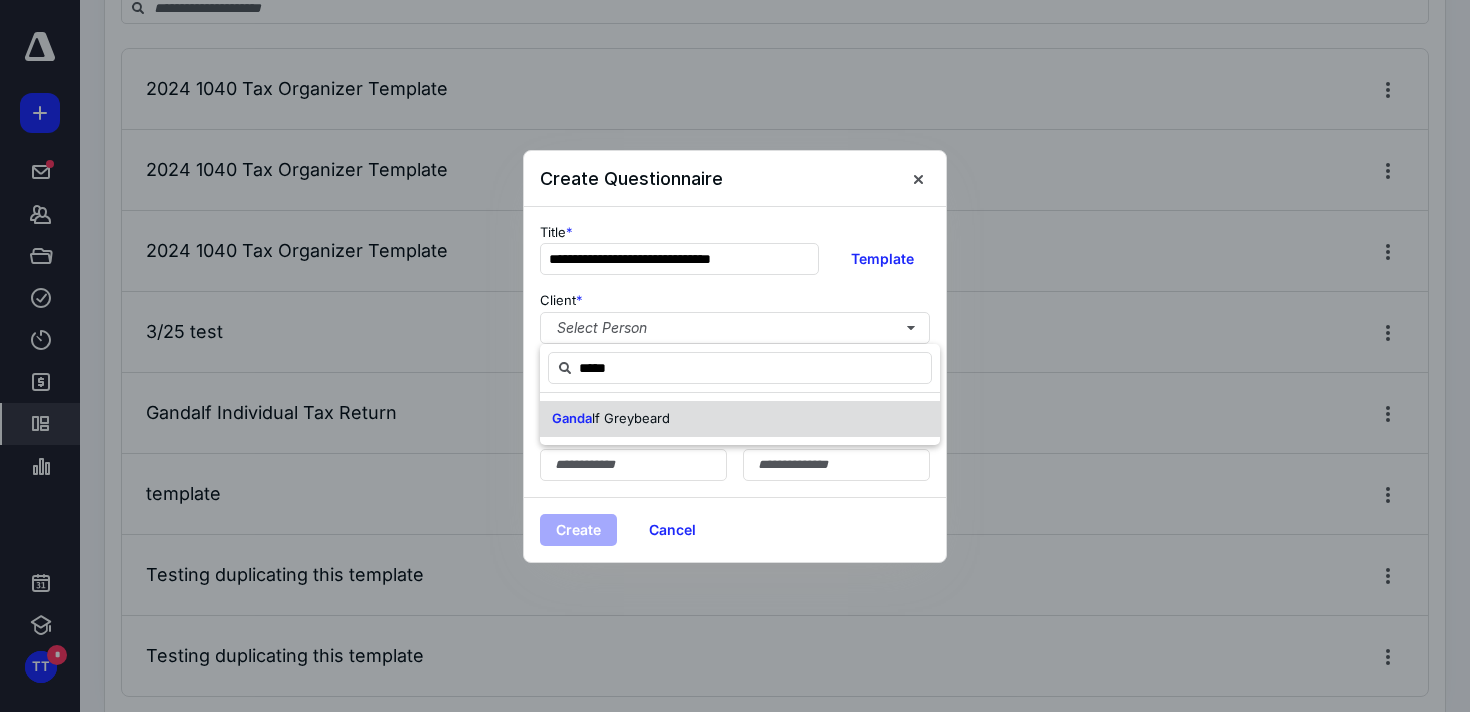 click on "lf Greybeard" at bounding box center [631, 418] 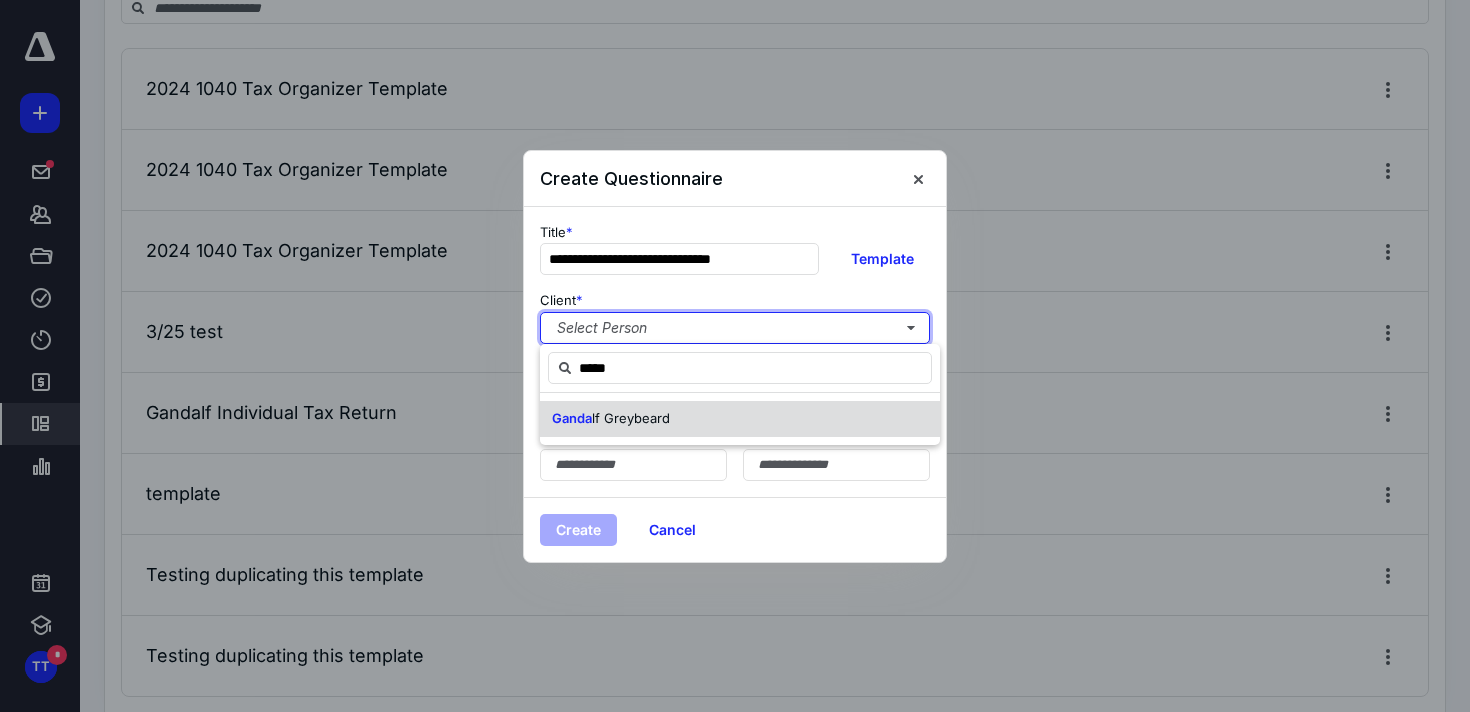 type 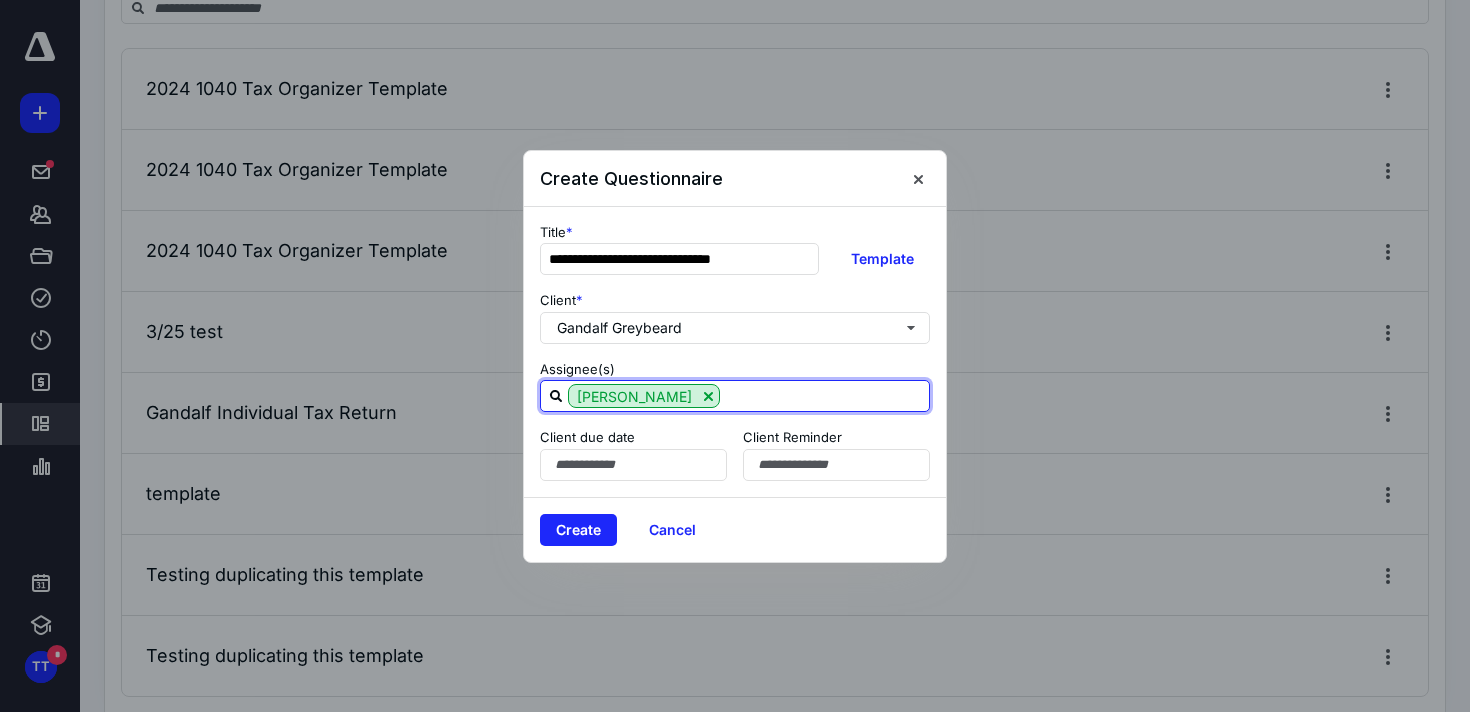 click at bounding box center (824, 395) 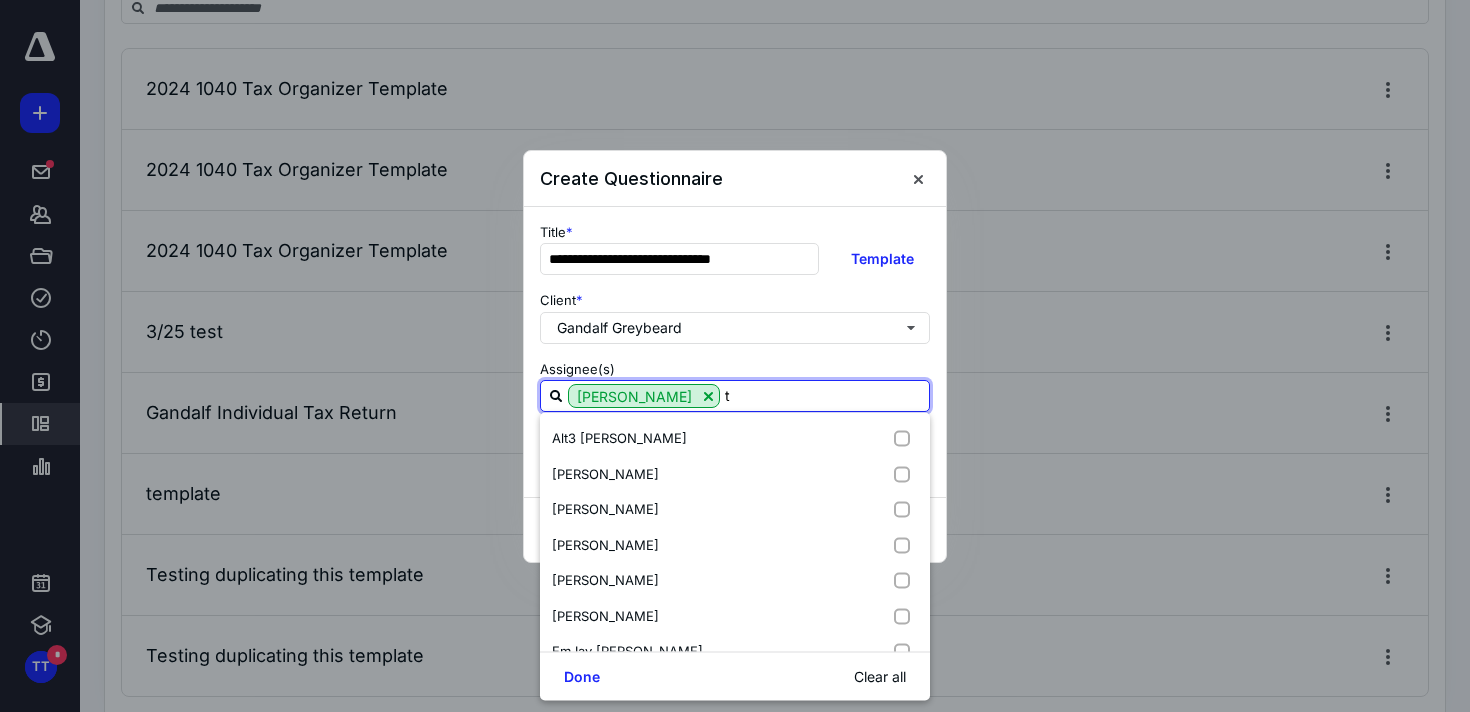 type on "ty" 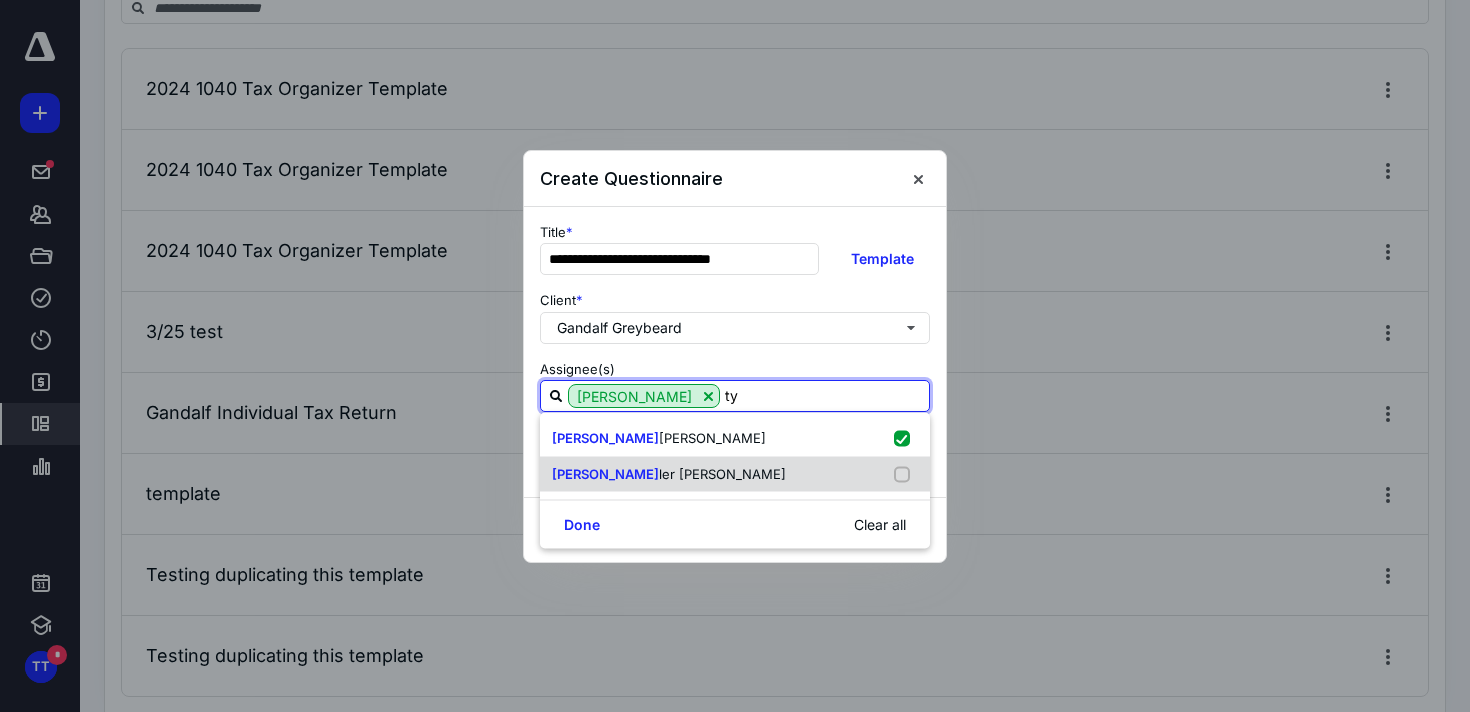 click on "Ty ler [PERSON_NAME]" at bounding box center [735, 474] 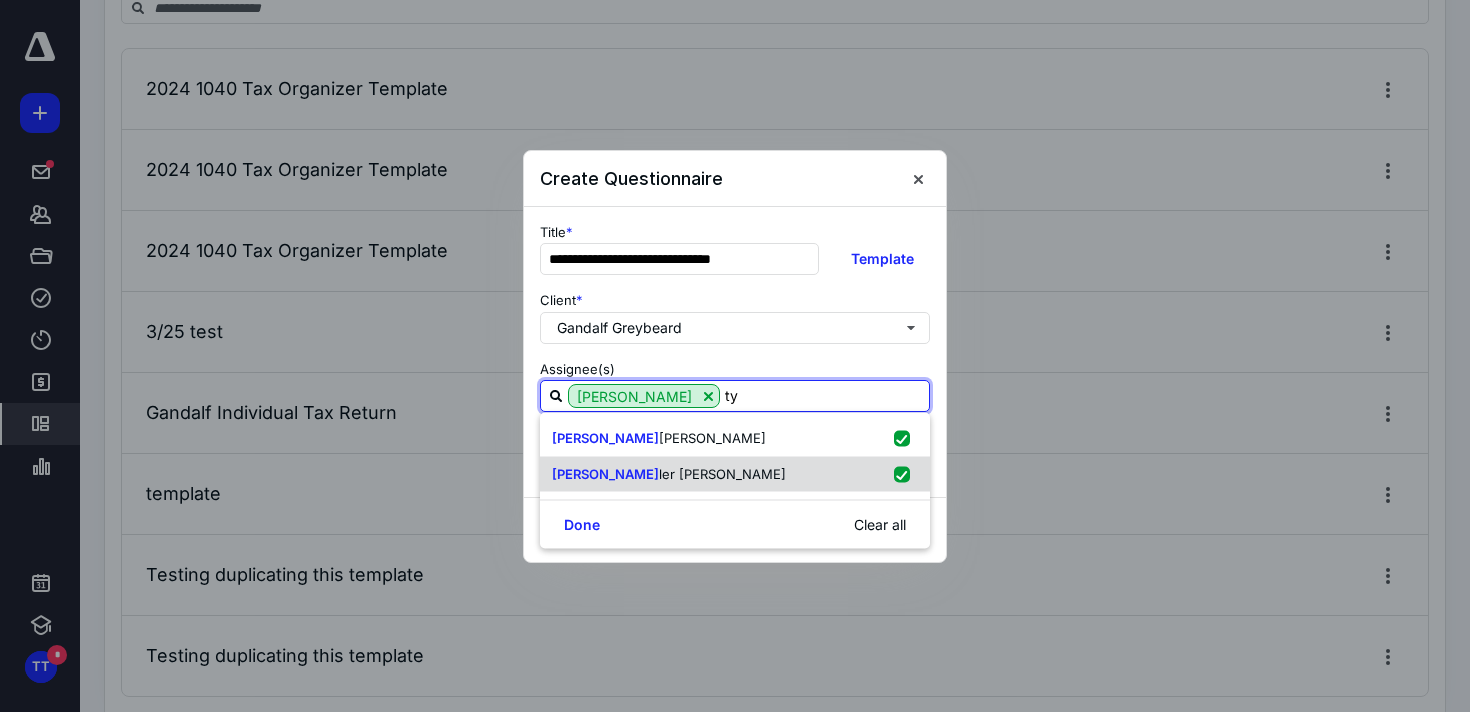checkbox on "true" 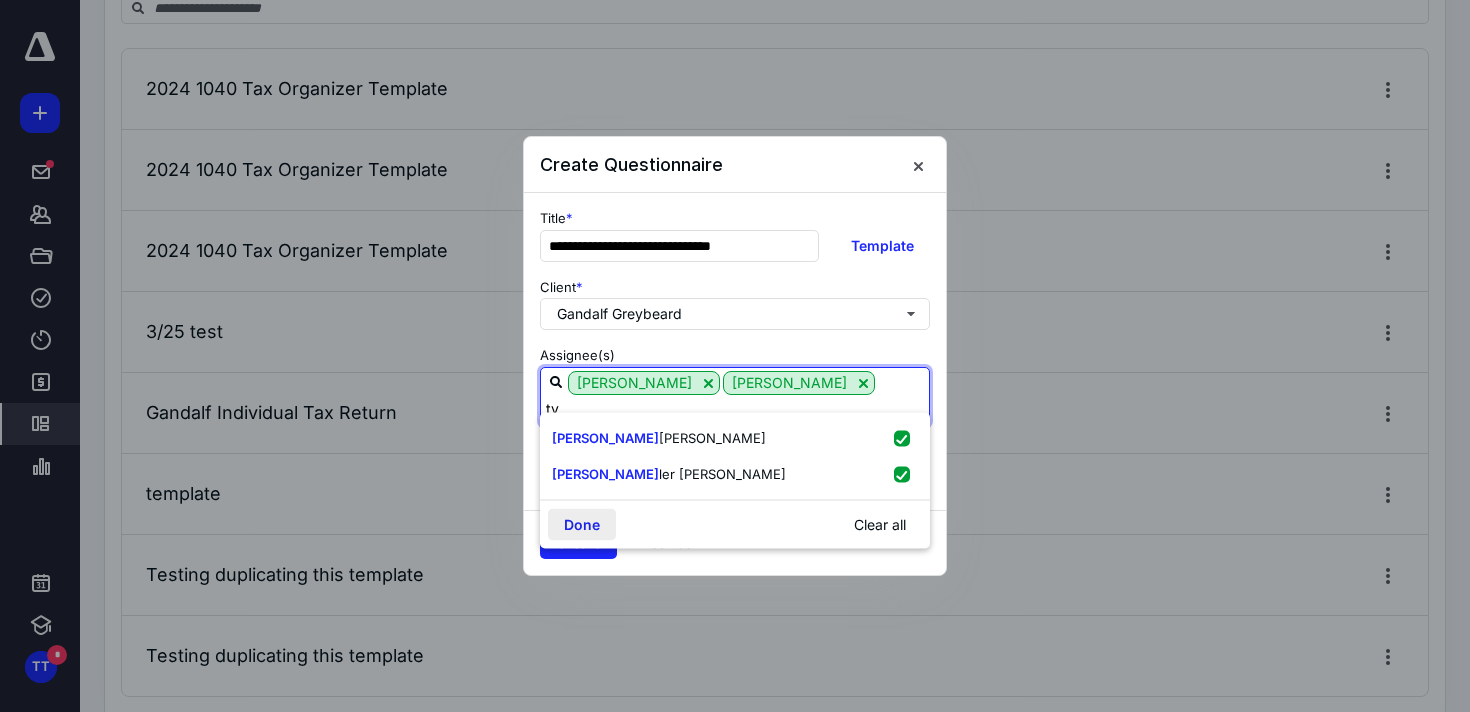 type on "ty" 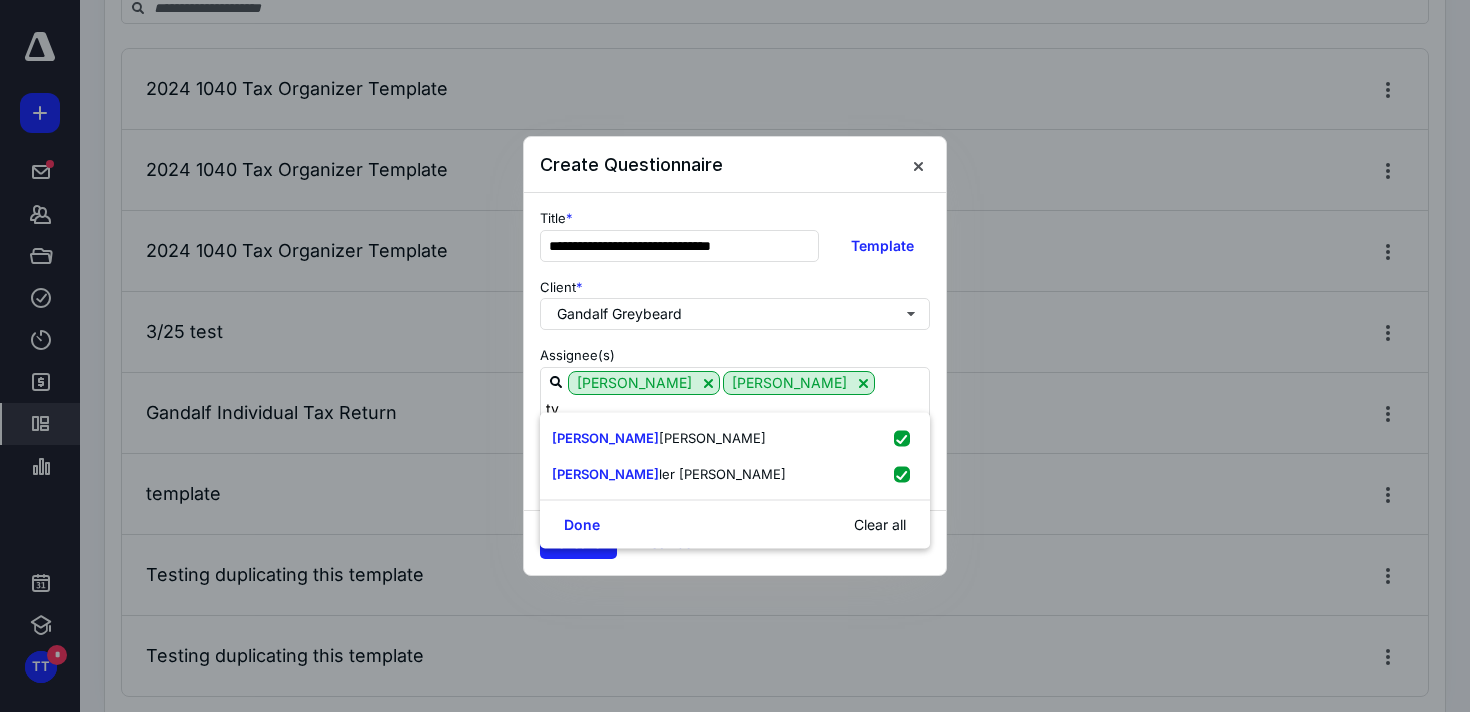 drag, startPoint x: 596, startPoint y: 527, endPoint x: 627, endPoint y: 522, distance: 31.400637 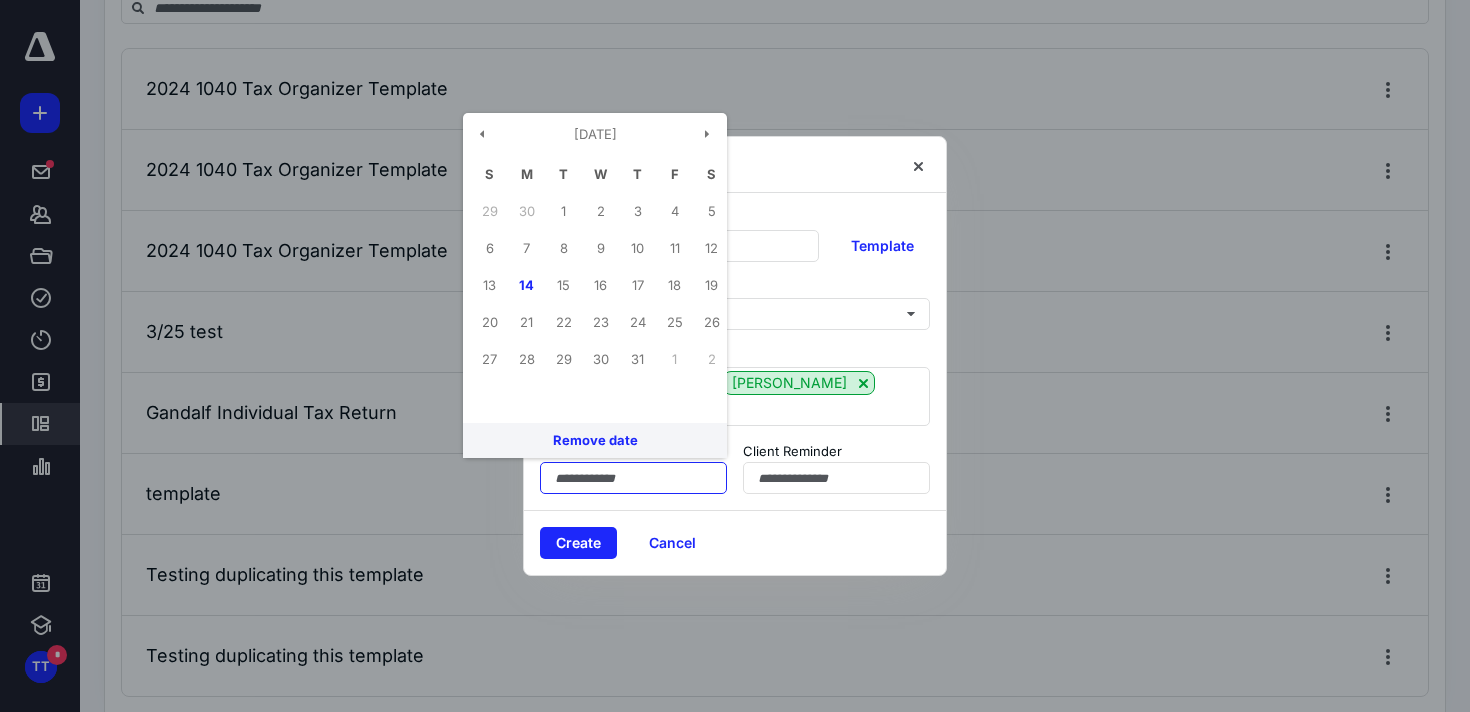 click at bounding box center (633, 478) 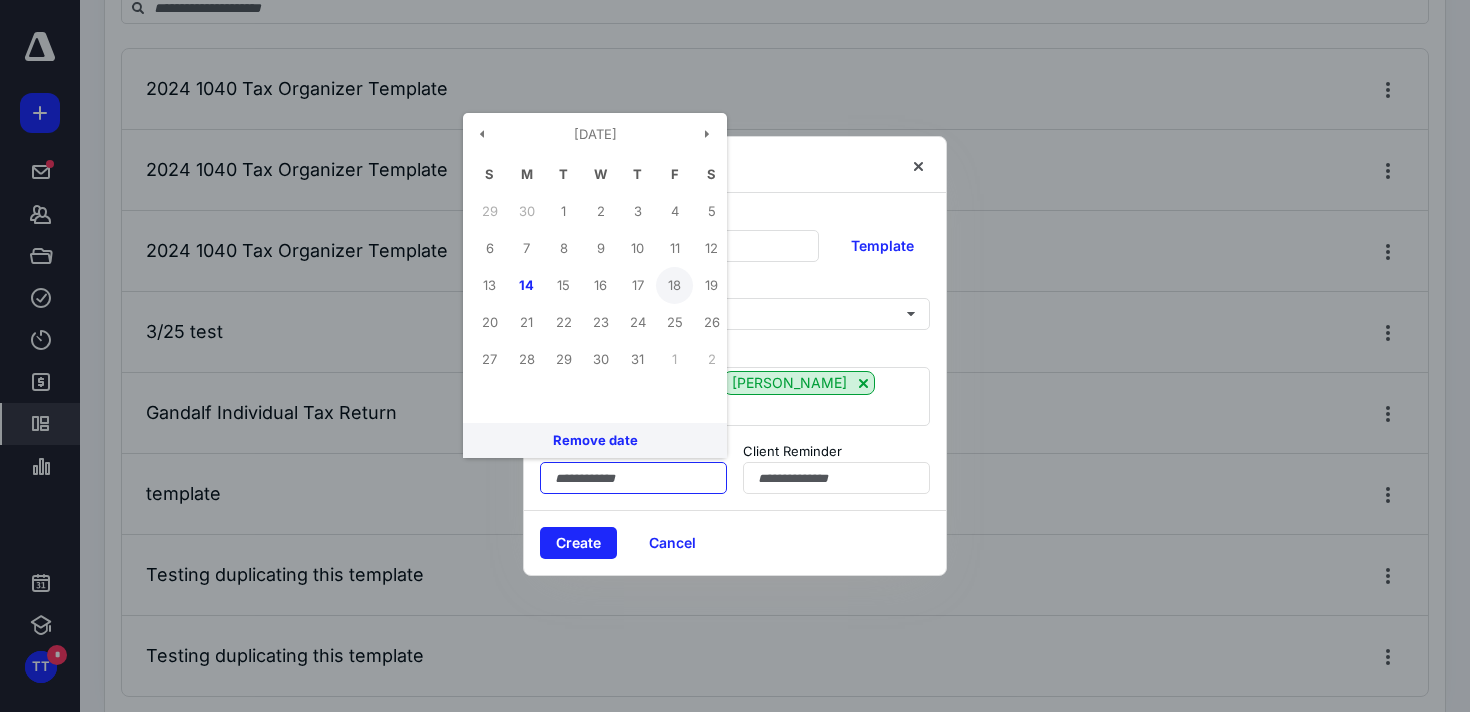 click on "18" at bounding box center [674, 285] 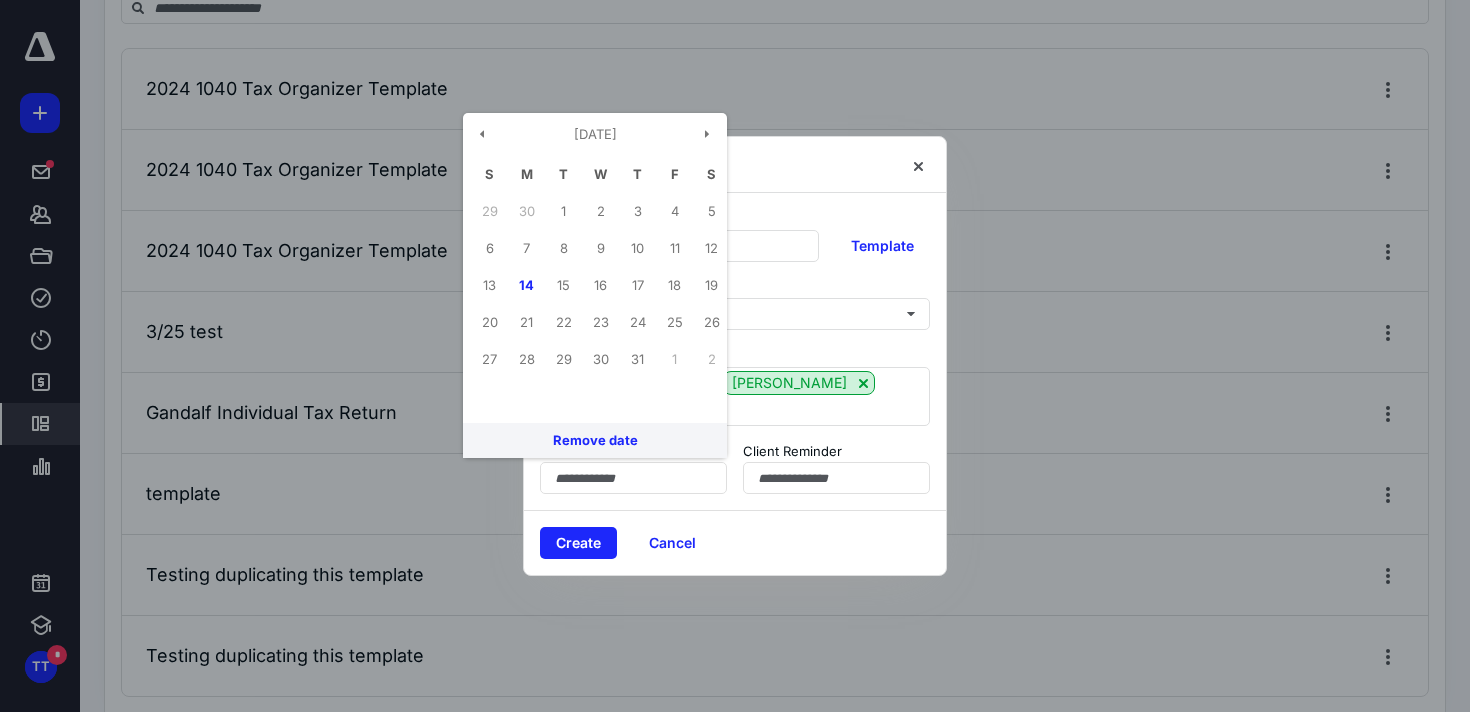 type on "**********" 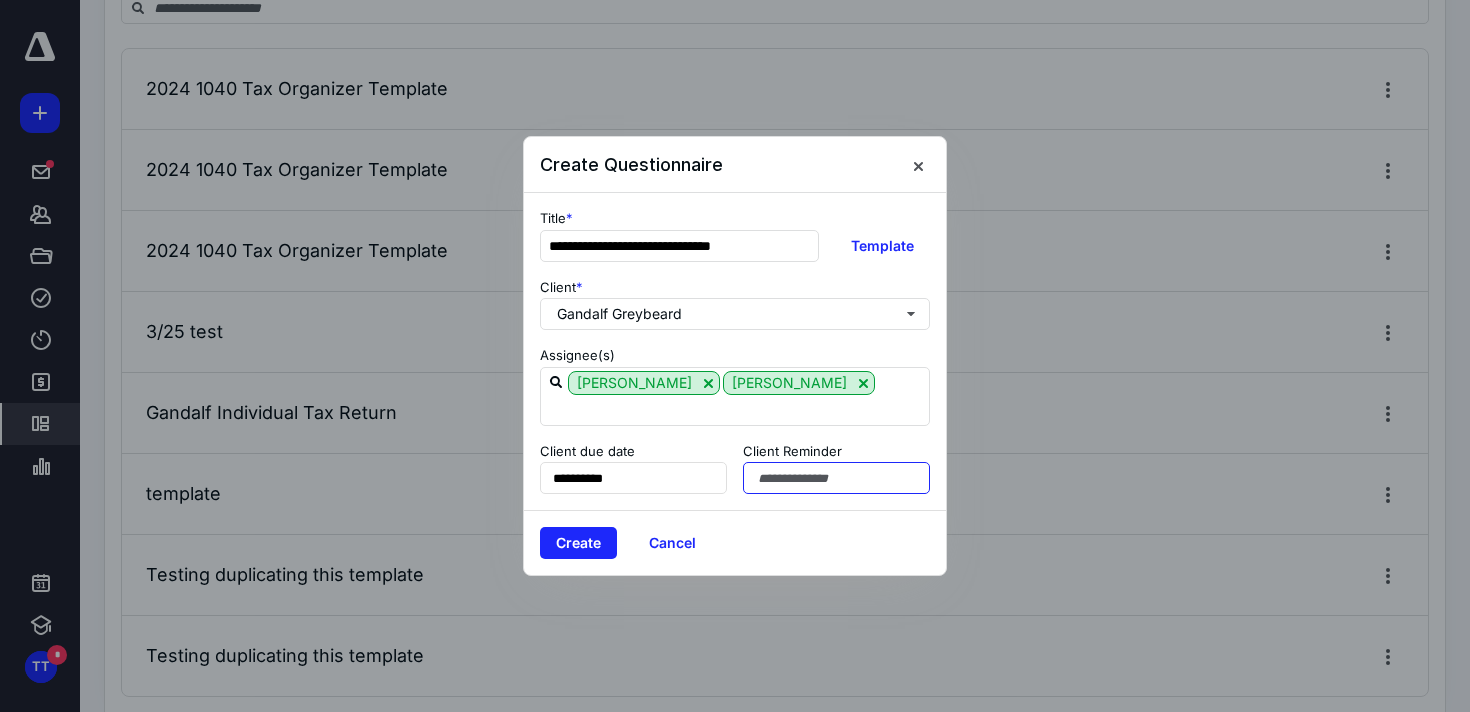 click at bounding box center [836, 478] 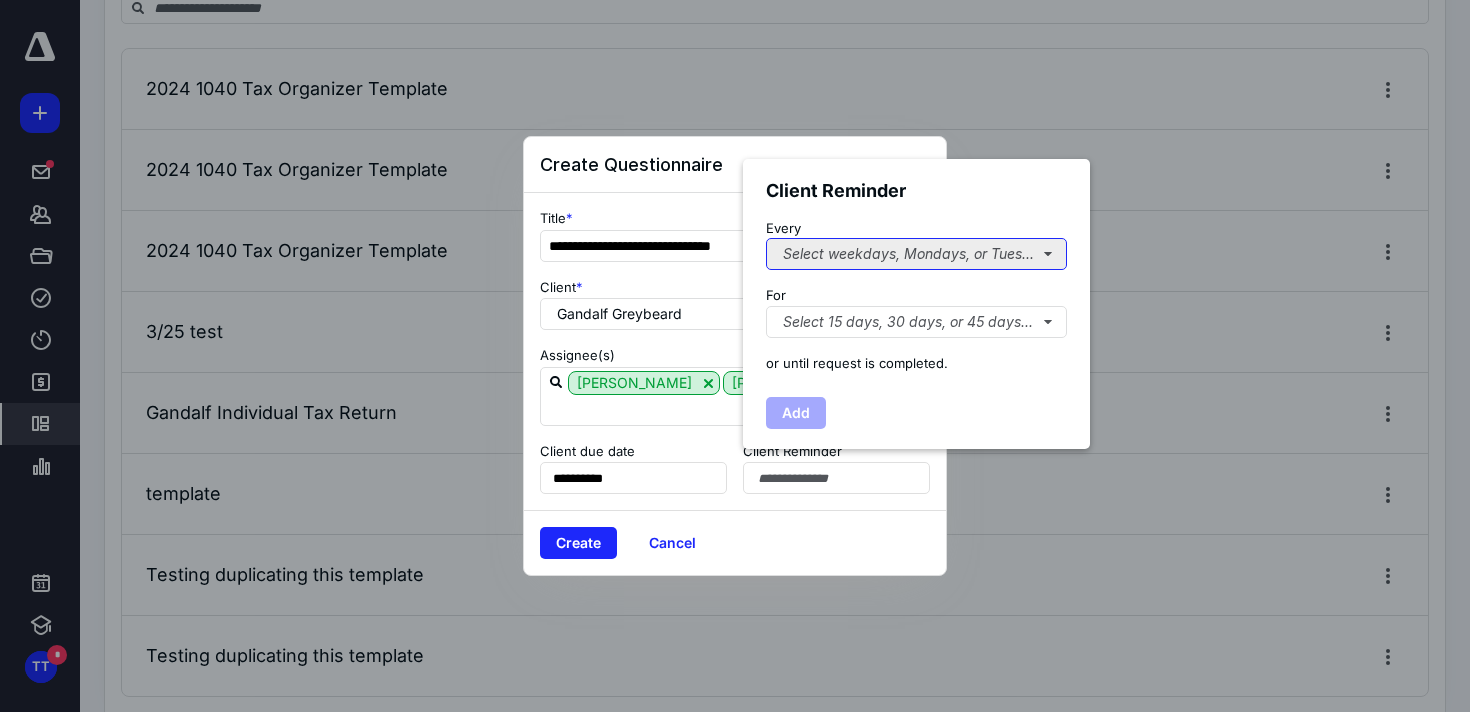 click on "Select weekdays, Mondays, or Tues..." at bounding box center [916, 254] 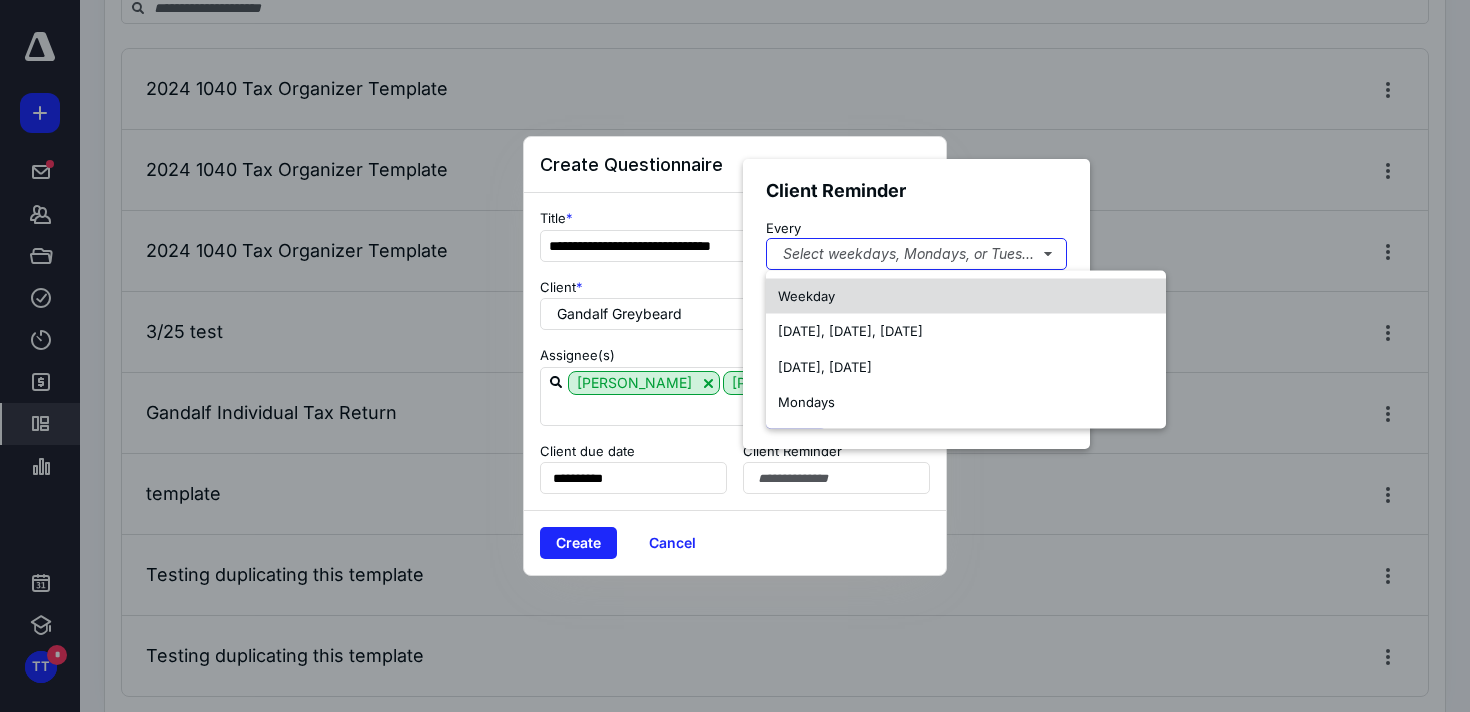 click on "Weekday" at bounding box center (966, 296) 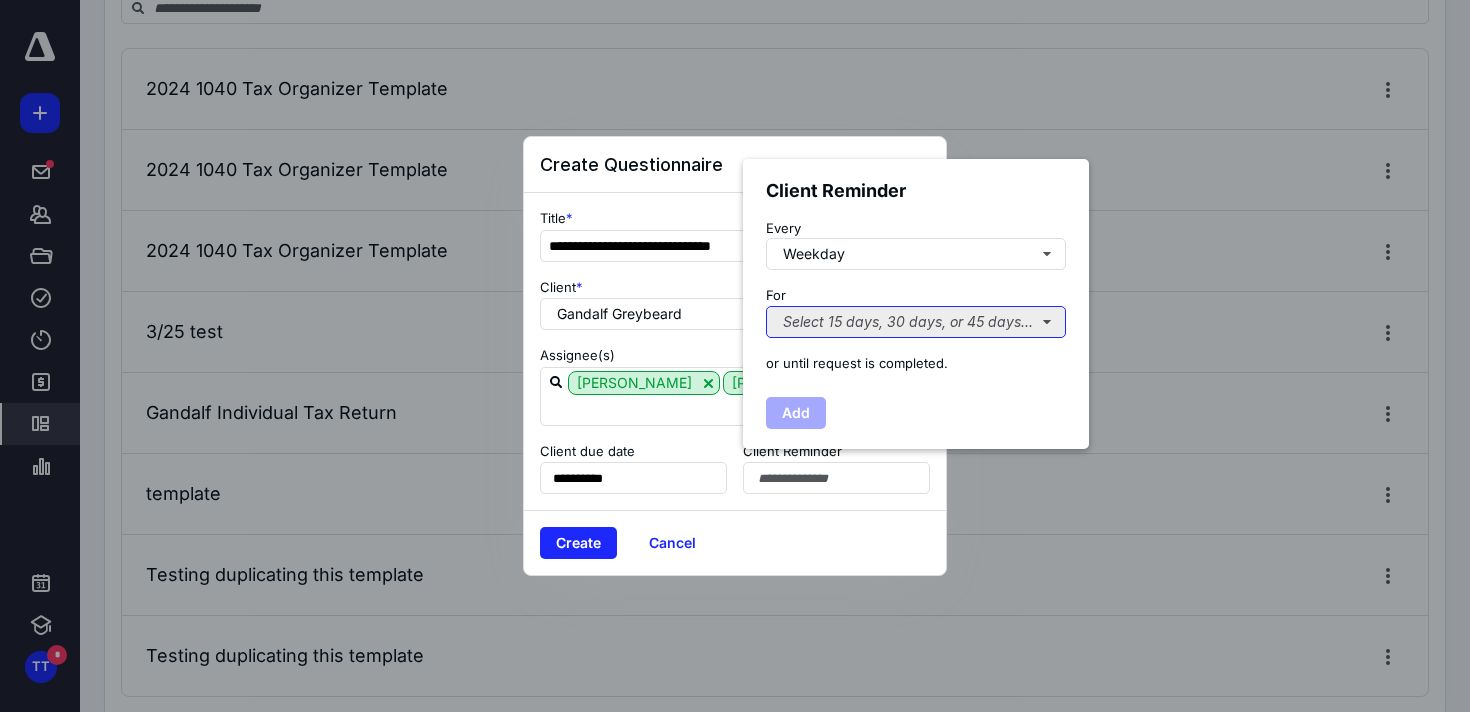 click on "Select 15 days, 30 days, or 45 days..." at bounding box center (916, 322) 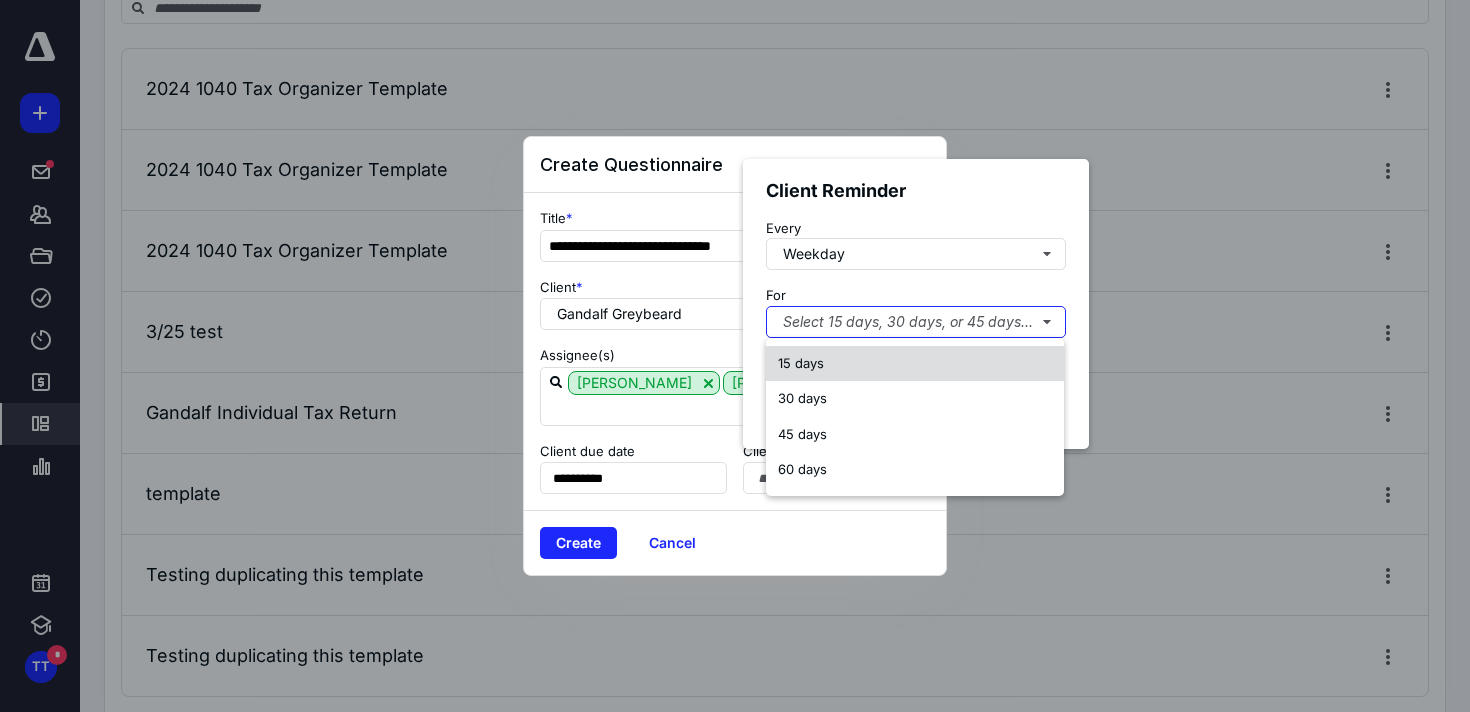 click on "15 days" at bounding box center [915, 364] 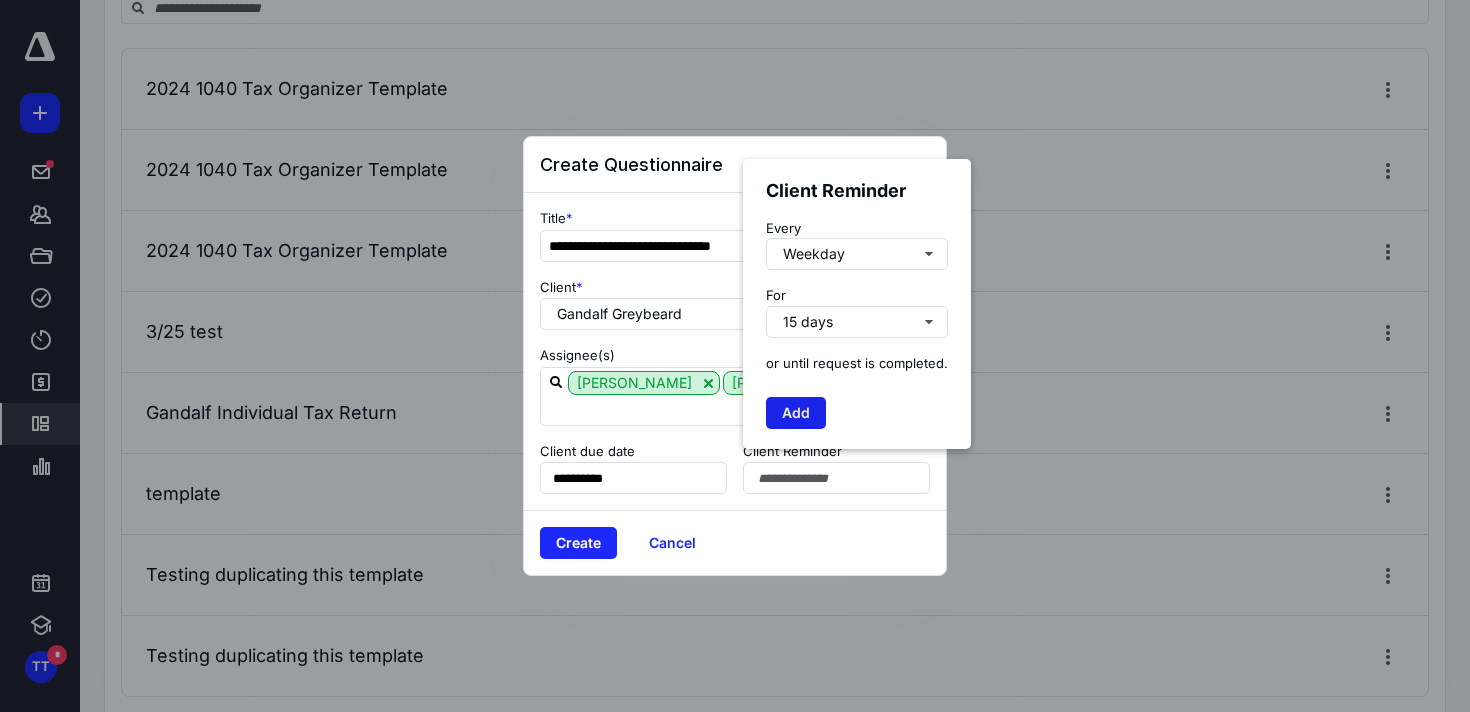 click on "Add" at bounding box center (796, 413) 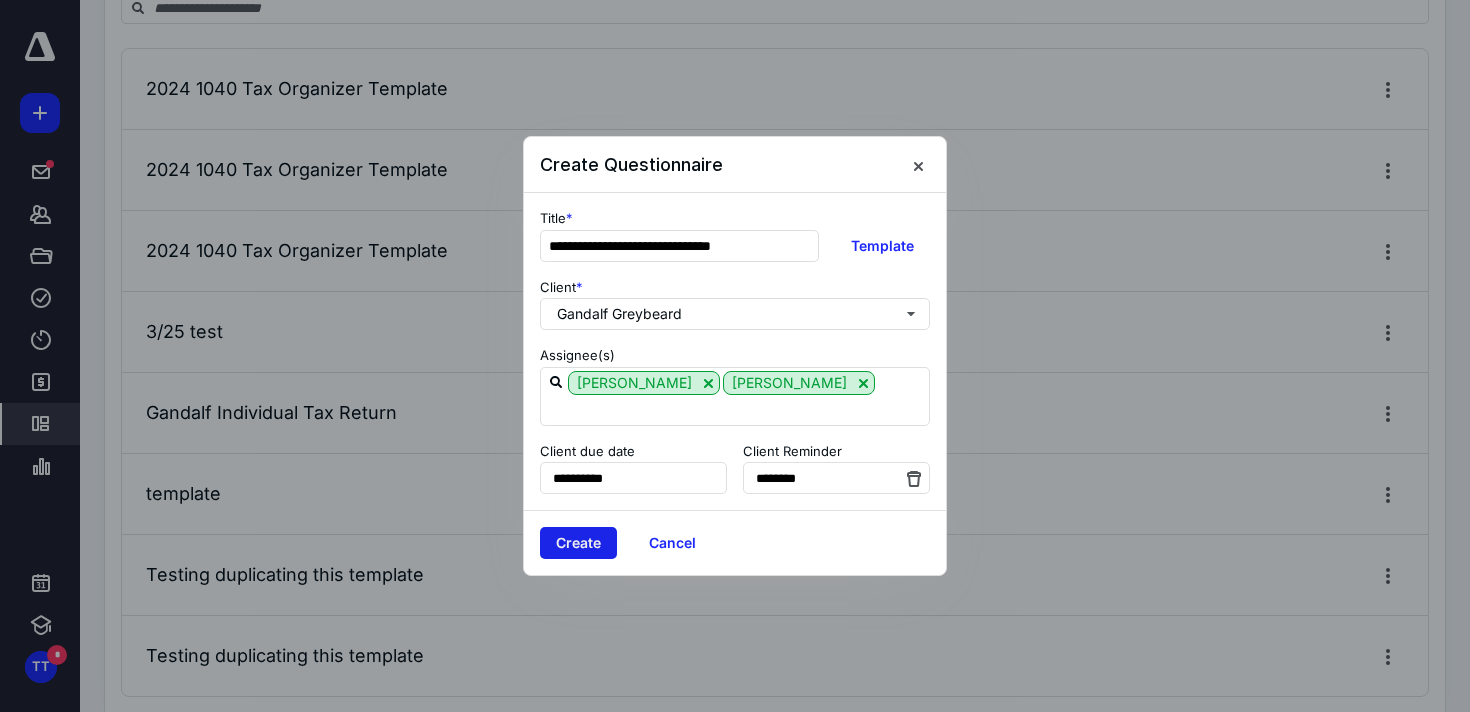 click on "Create" at bounding box center (578, 543) 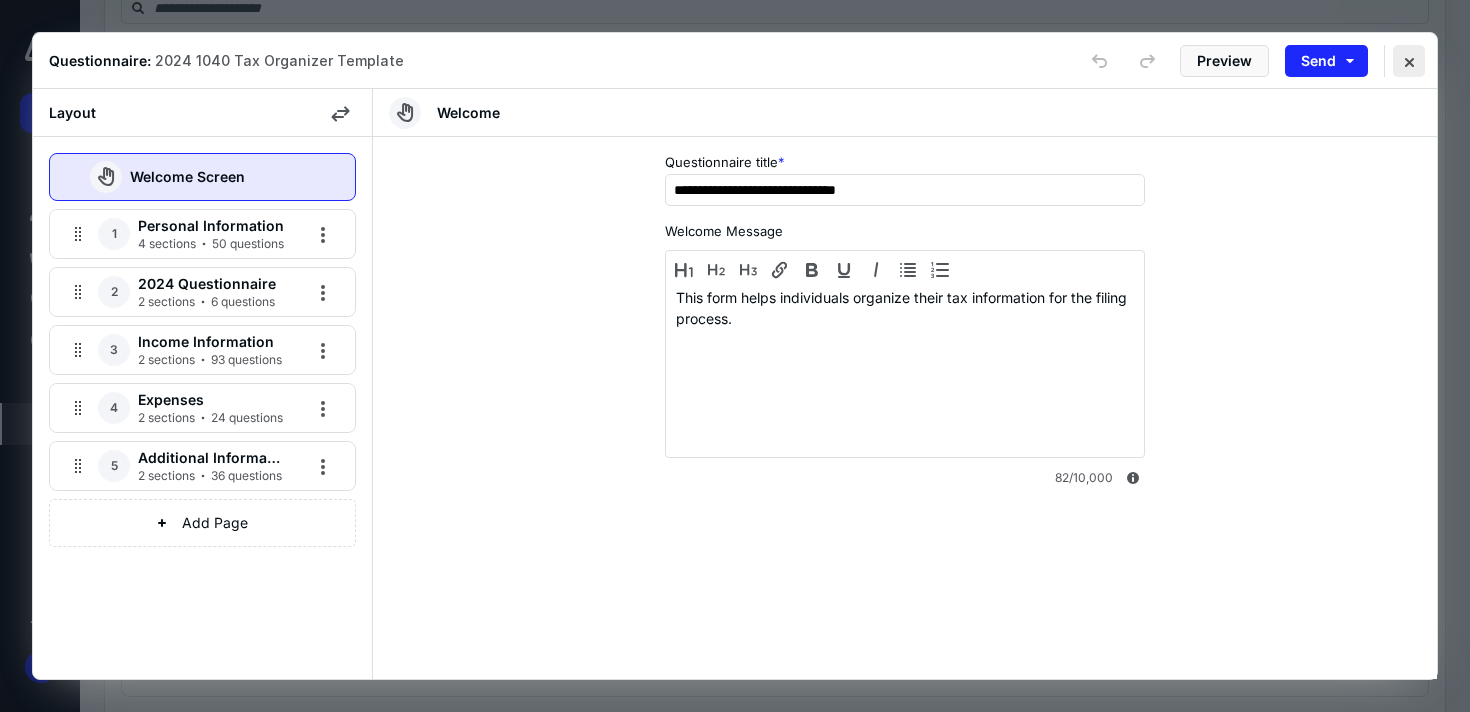 click at bounding box center [1409, 61] 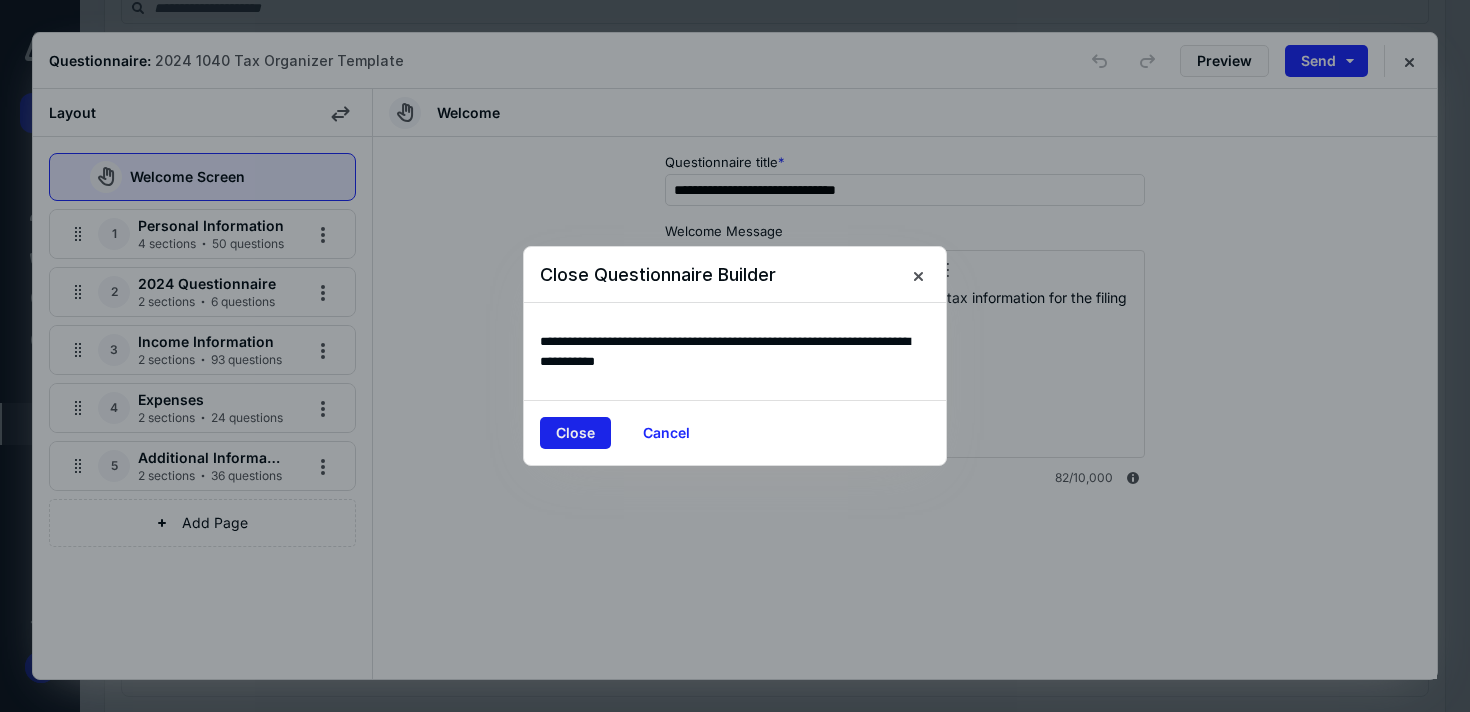 click on "Close" at bounding box center [575, 433] 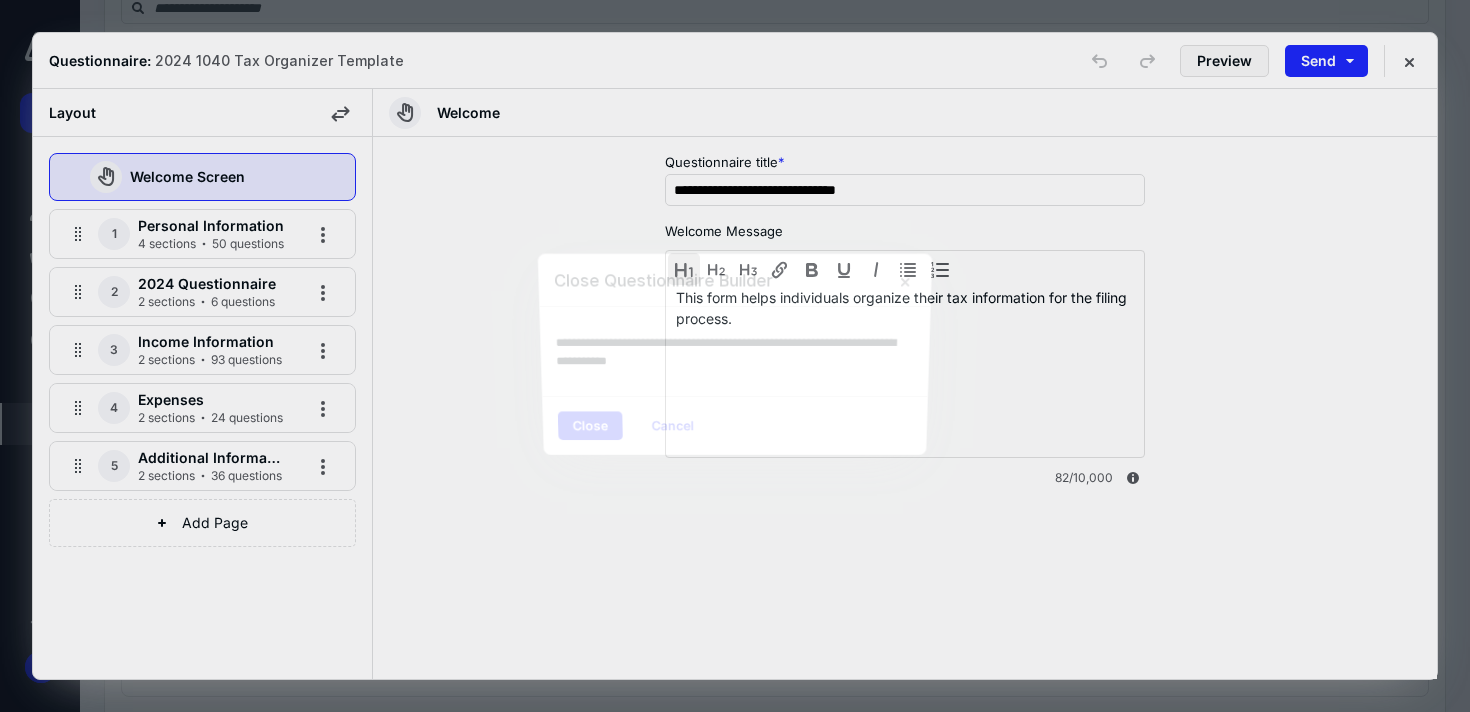 type 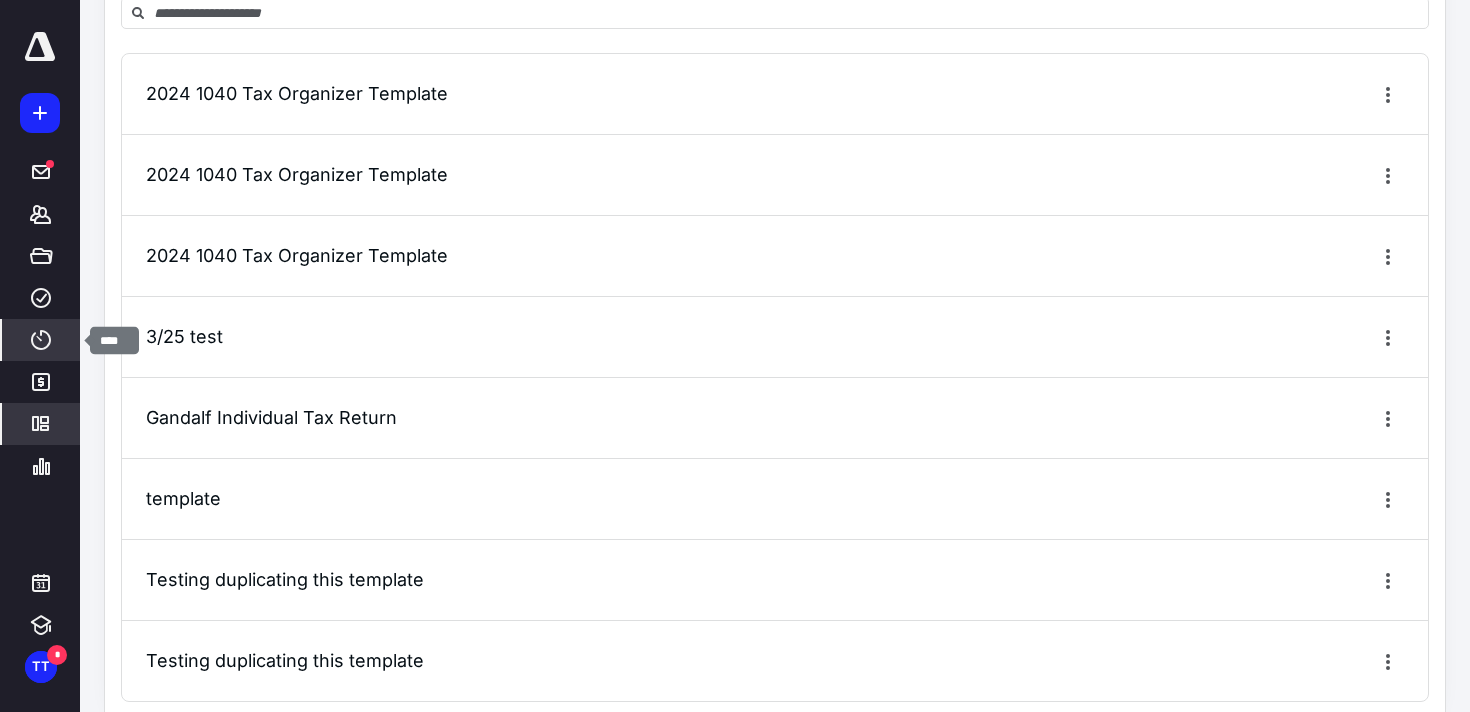 scroll, scrollTop: 213, scrollLeft: 0, axis: vertical 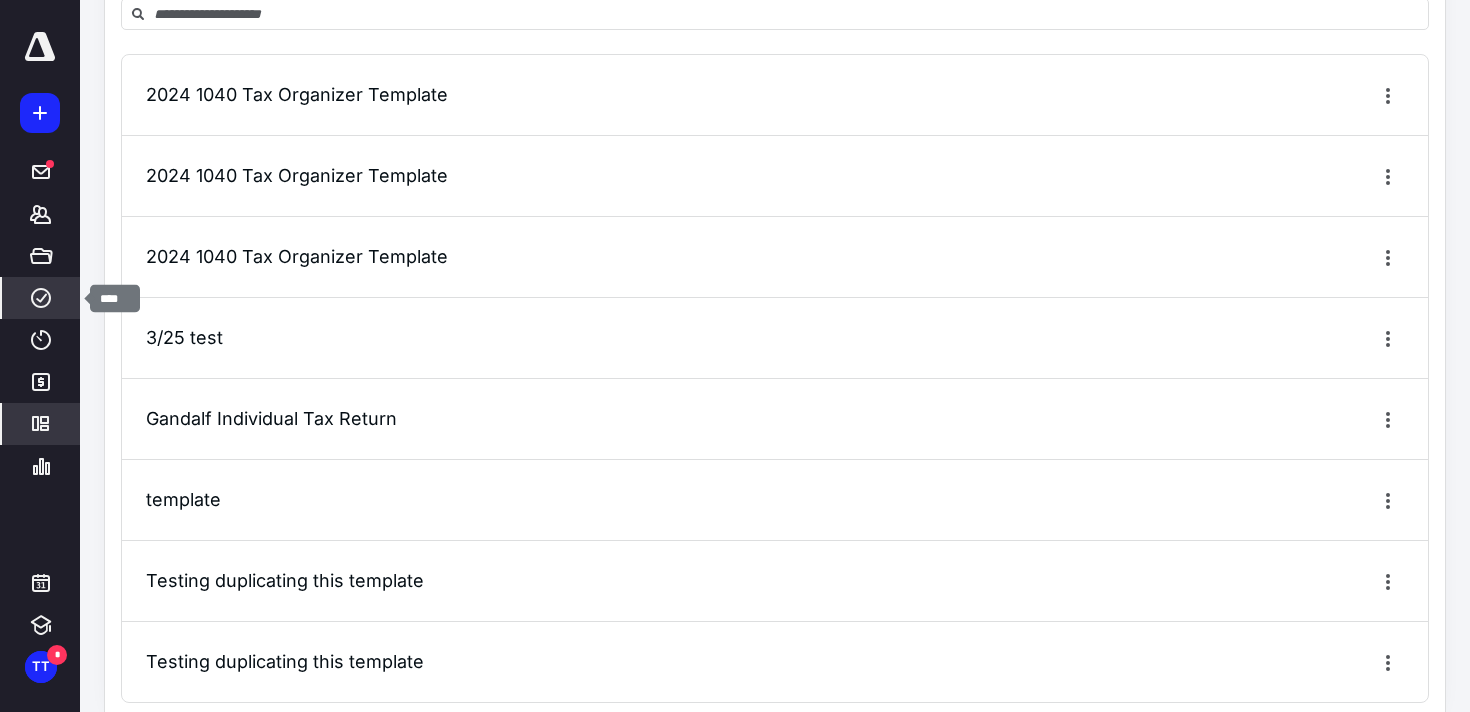 click 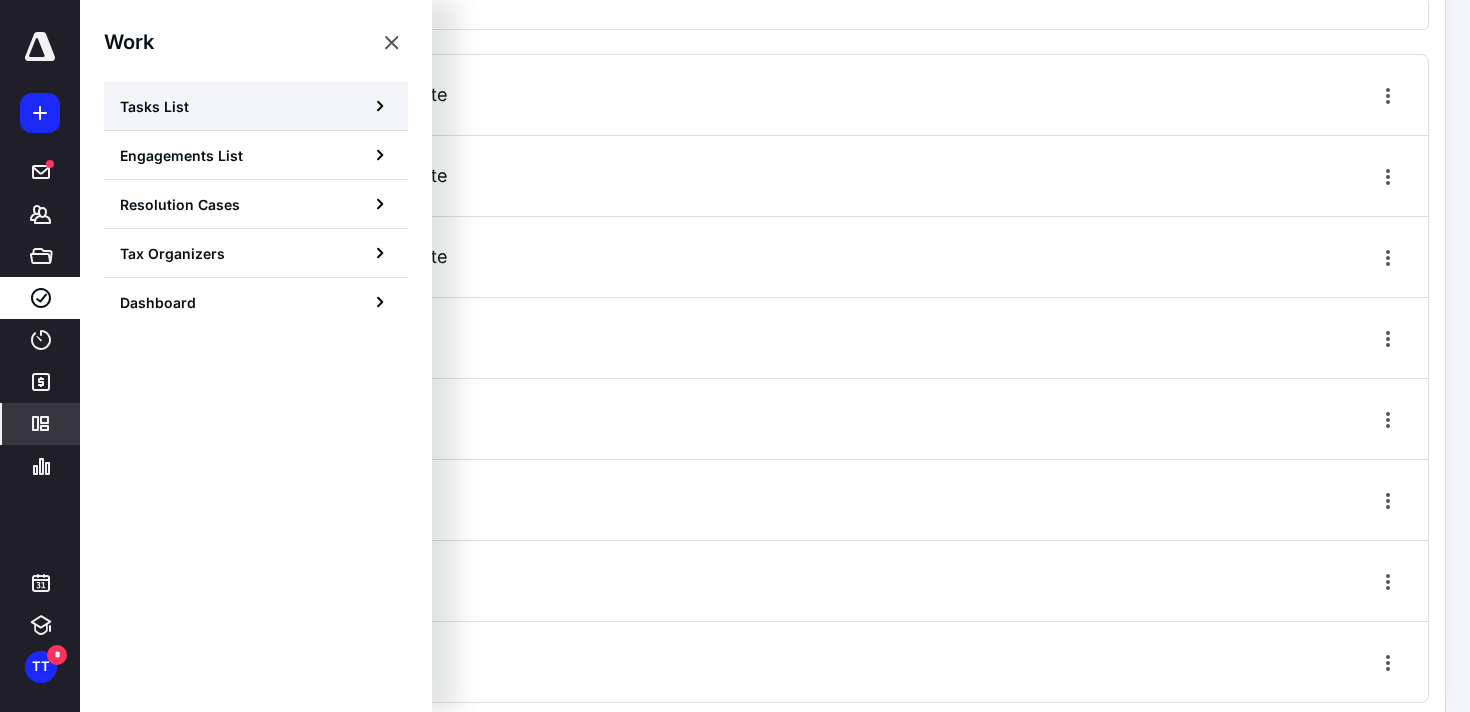 click on "Tasks List" at bounding box center (256, 106) 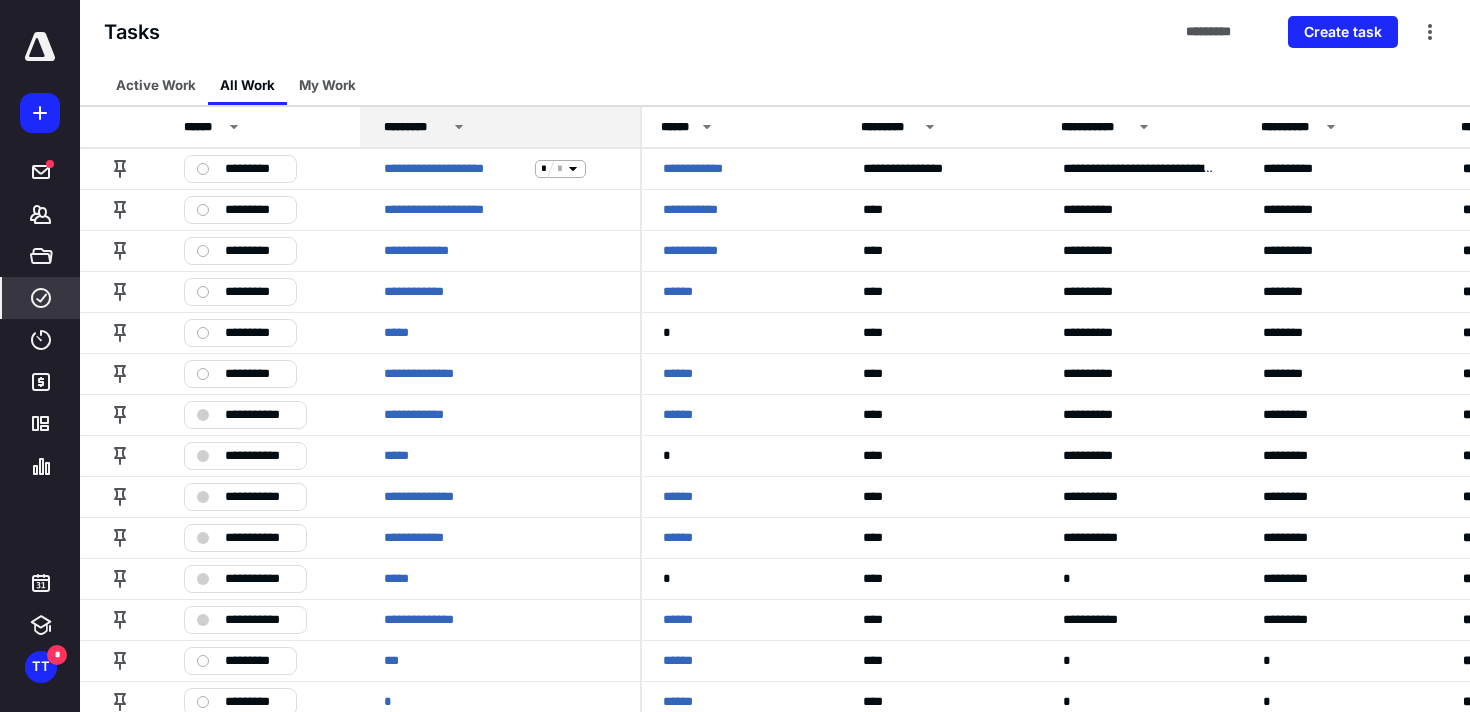 scroll, scrollTop: 0, scrollLeft: 0, axis: both 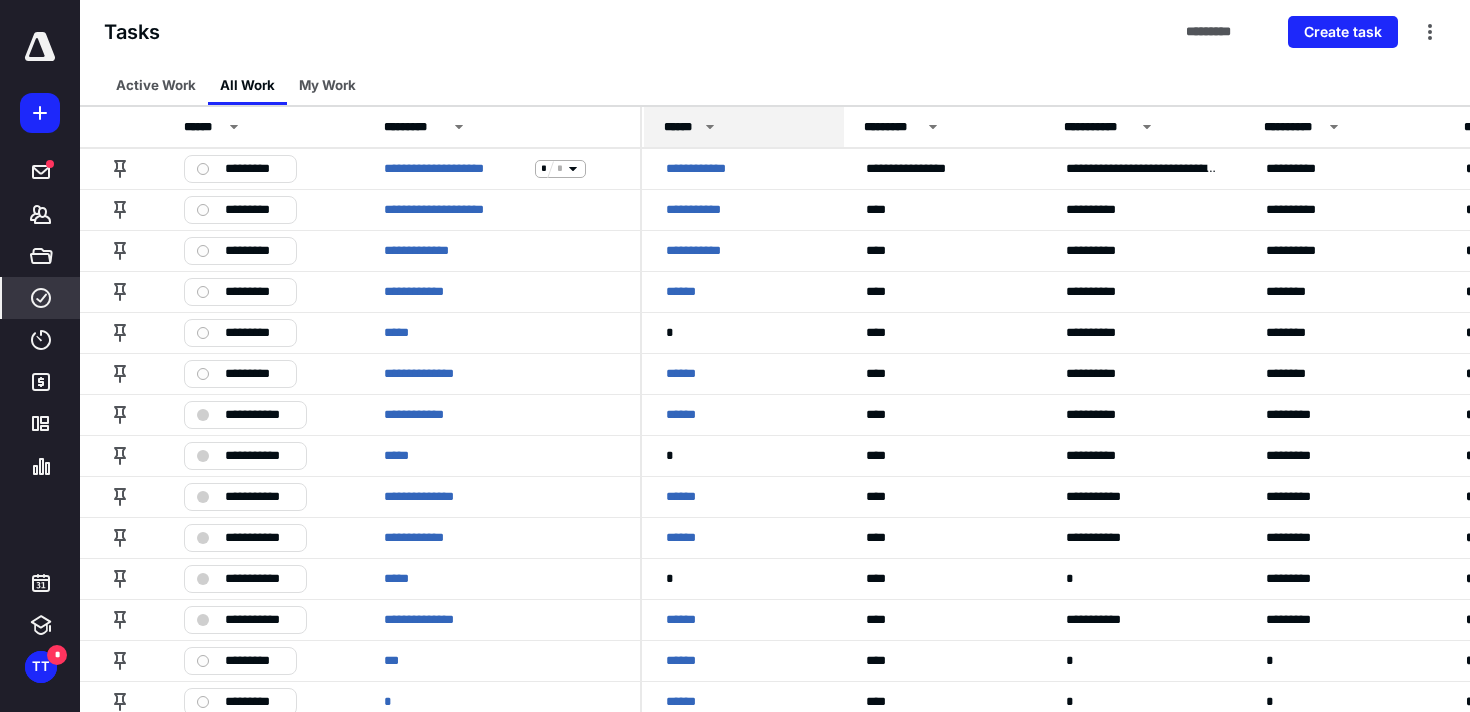 click 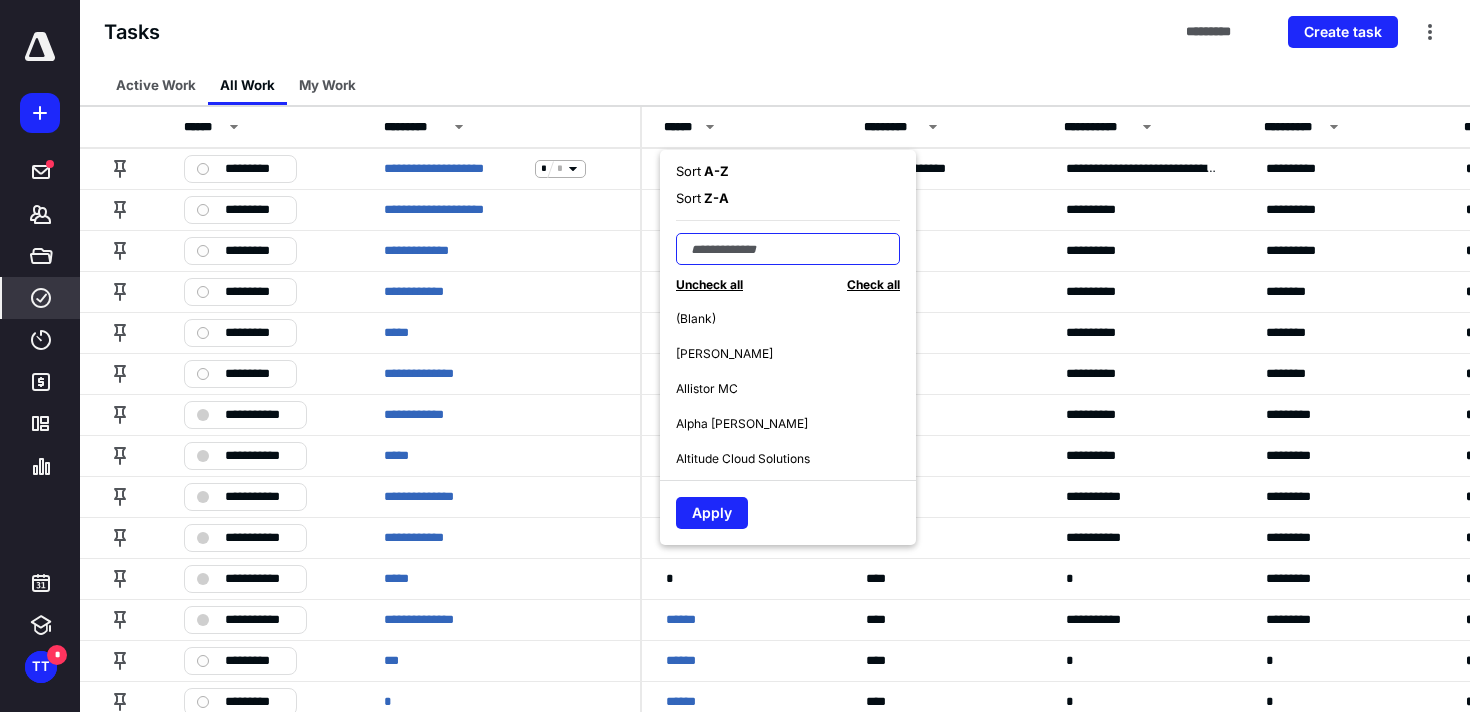 click at bounding box center [788, 249] 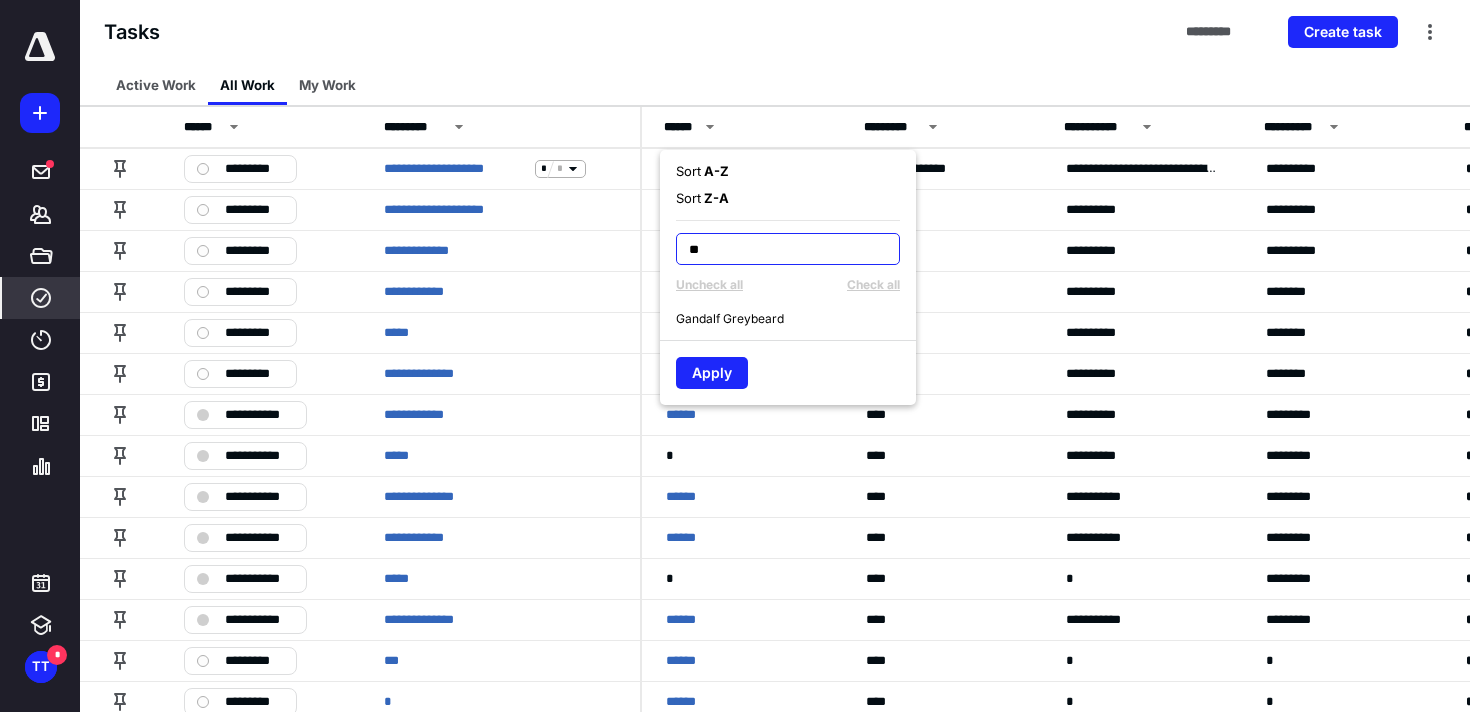 type on "**" 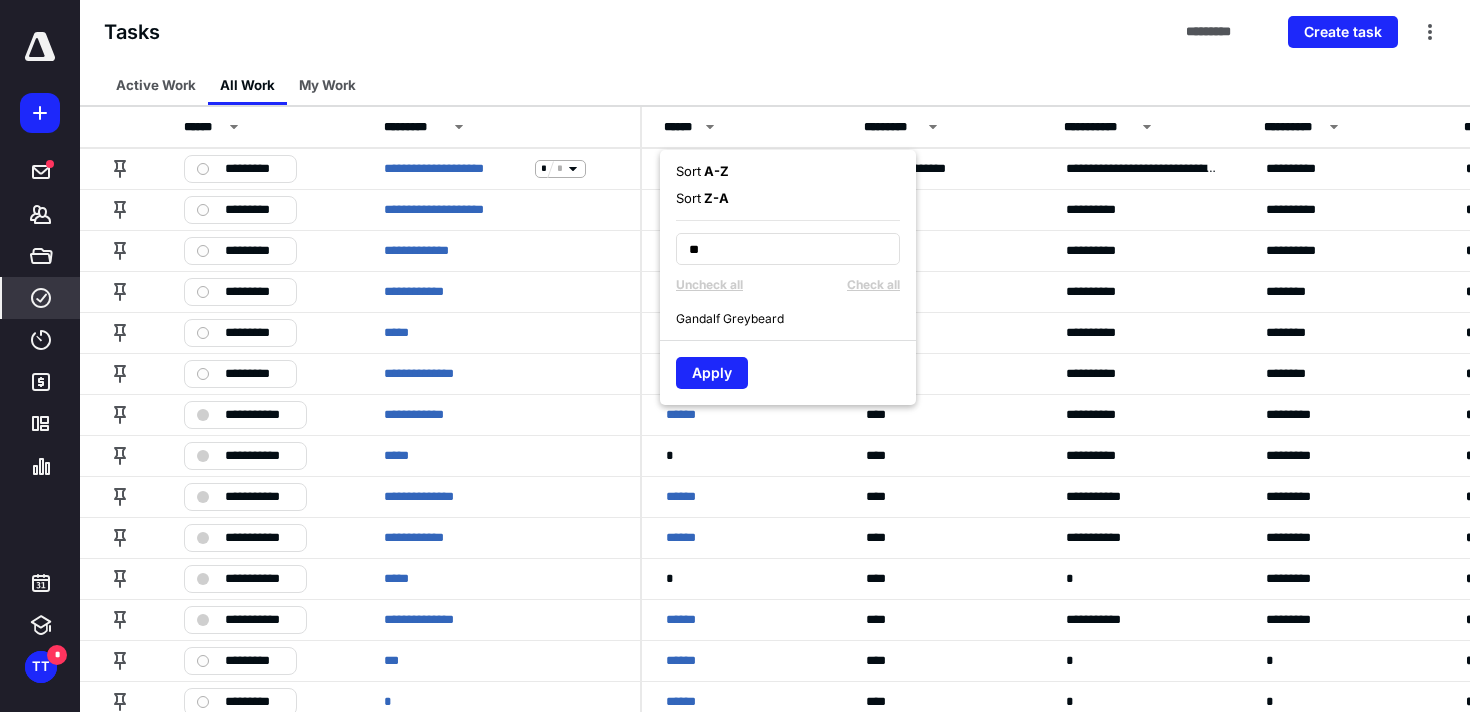 click on "Gandalf Greybeard" at bounding box center (730, 319) 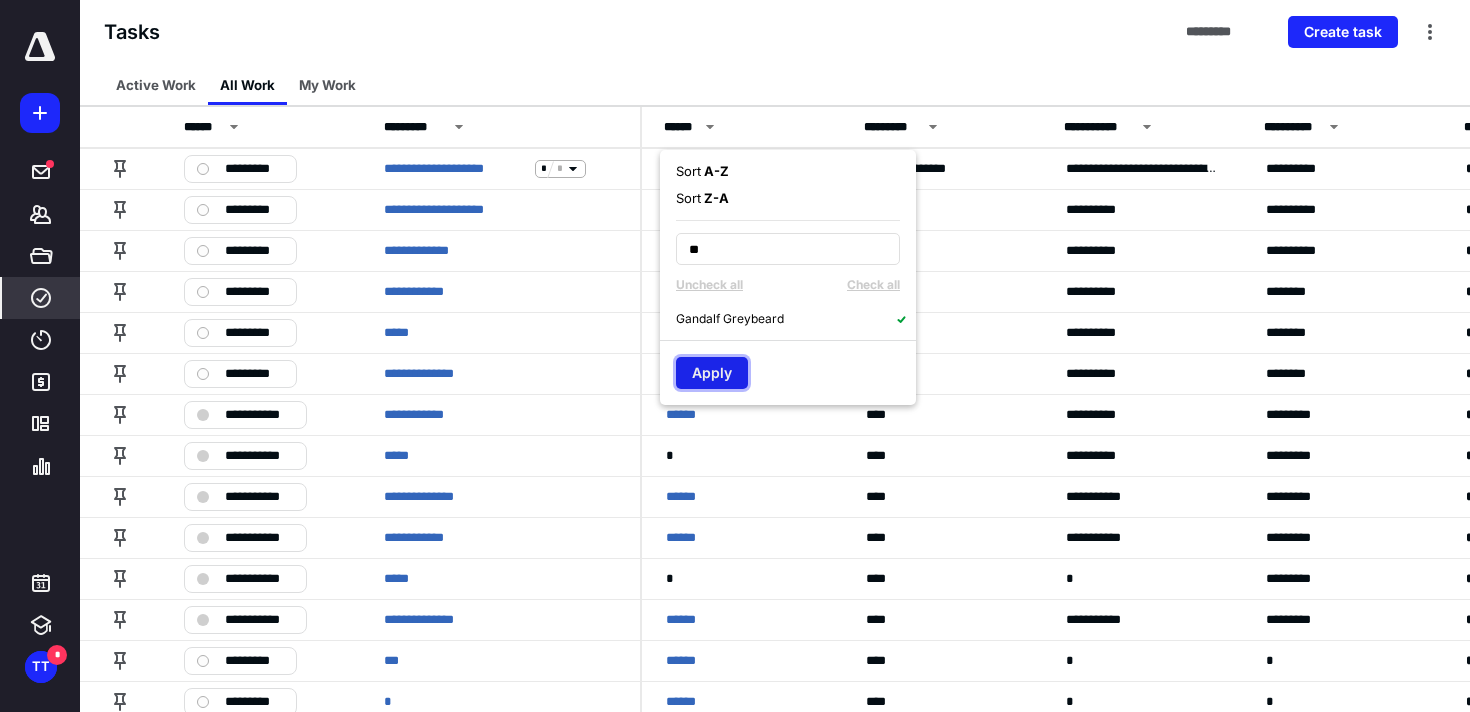click on "Apply" at bounding box center [712, 373] 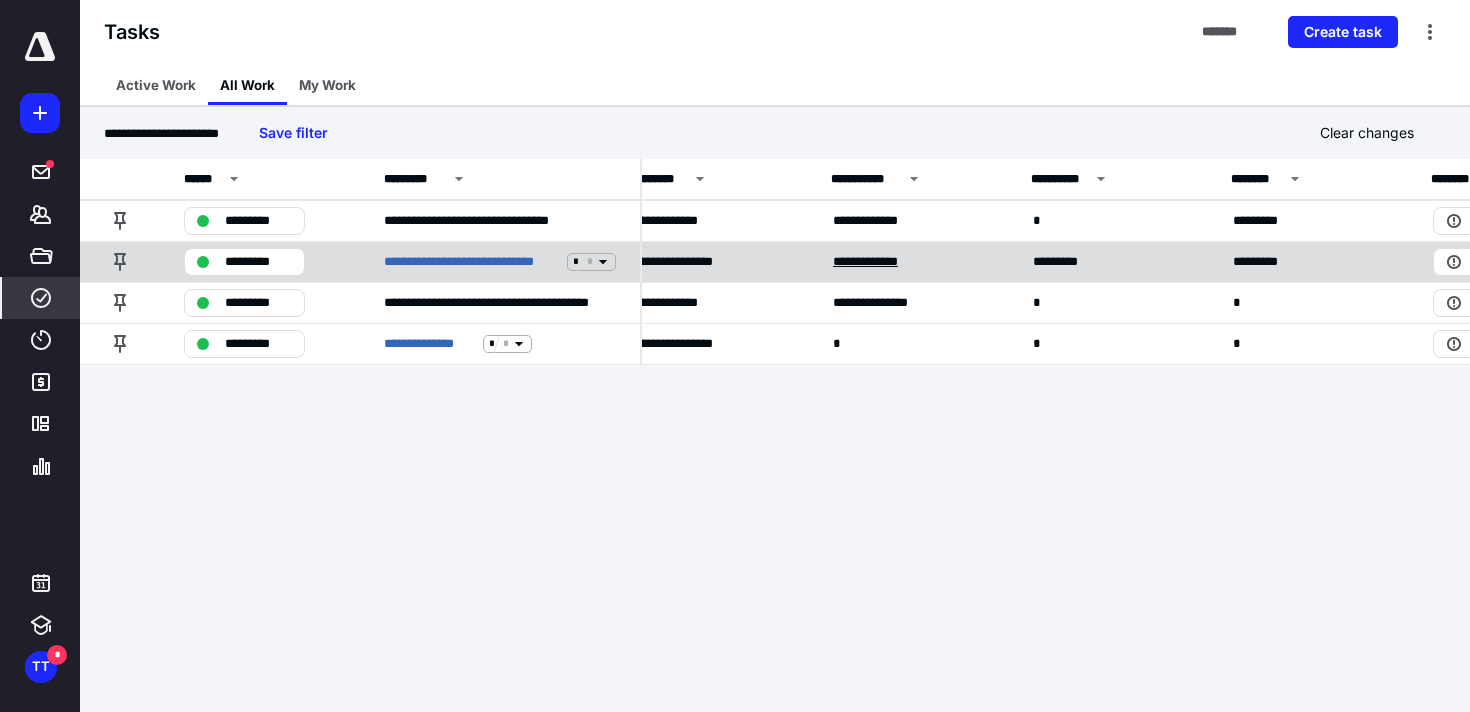 scroll, scrollTop: 0, scrollLeft: 0, axis: both 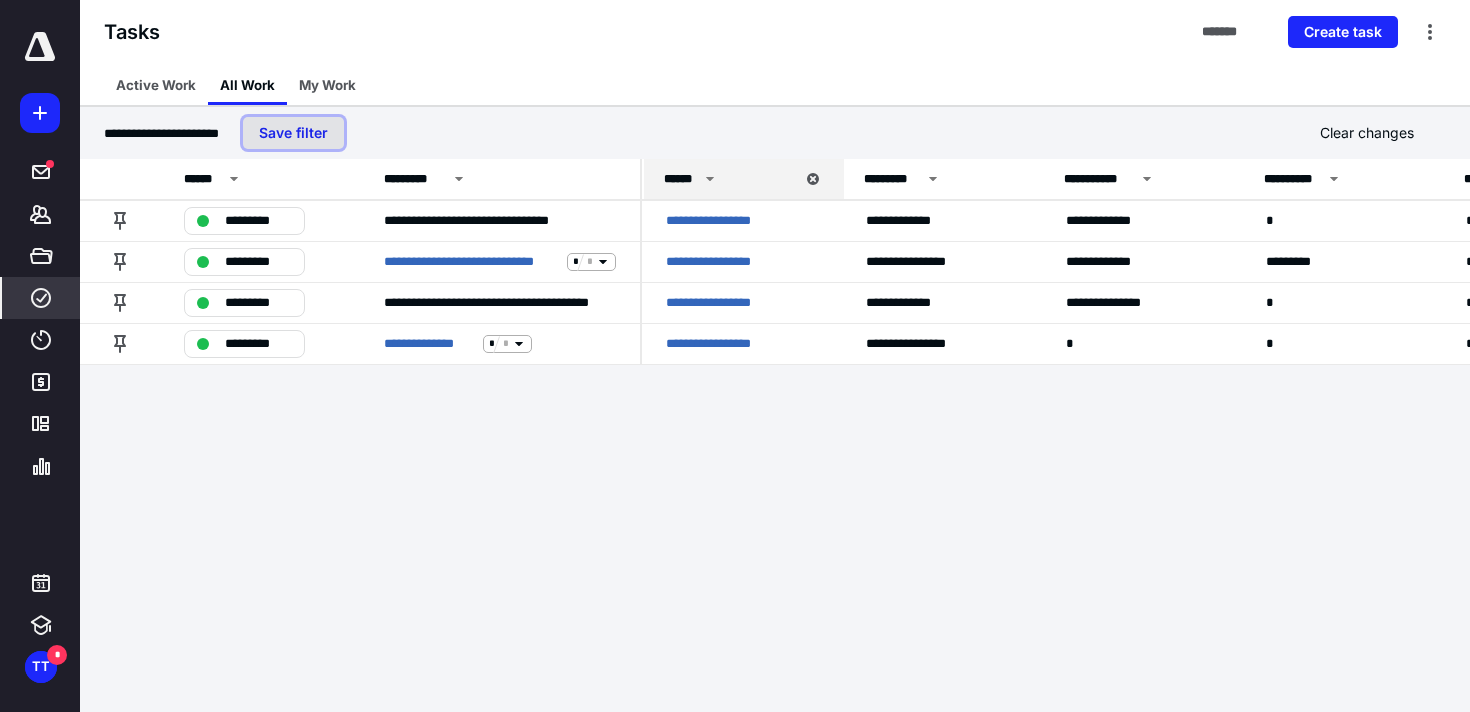 click on "Save filter" at bounding box center [293, 133] 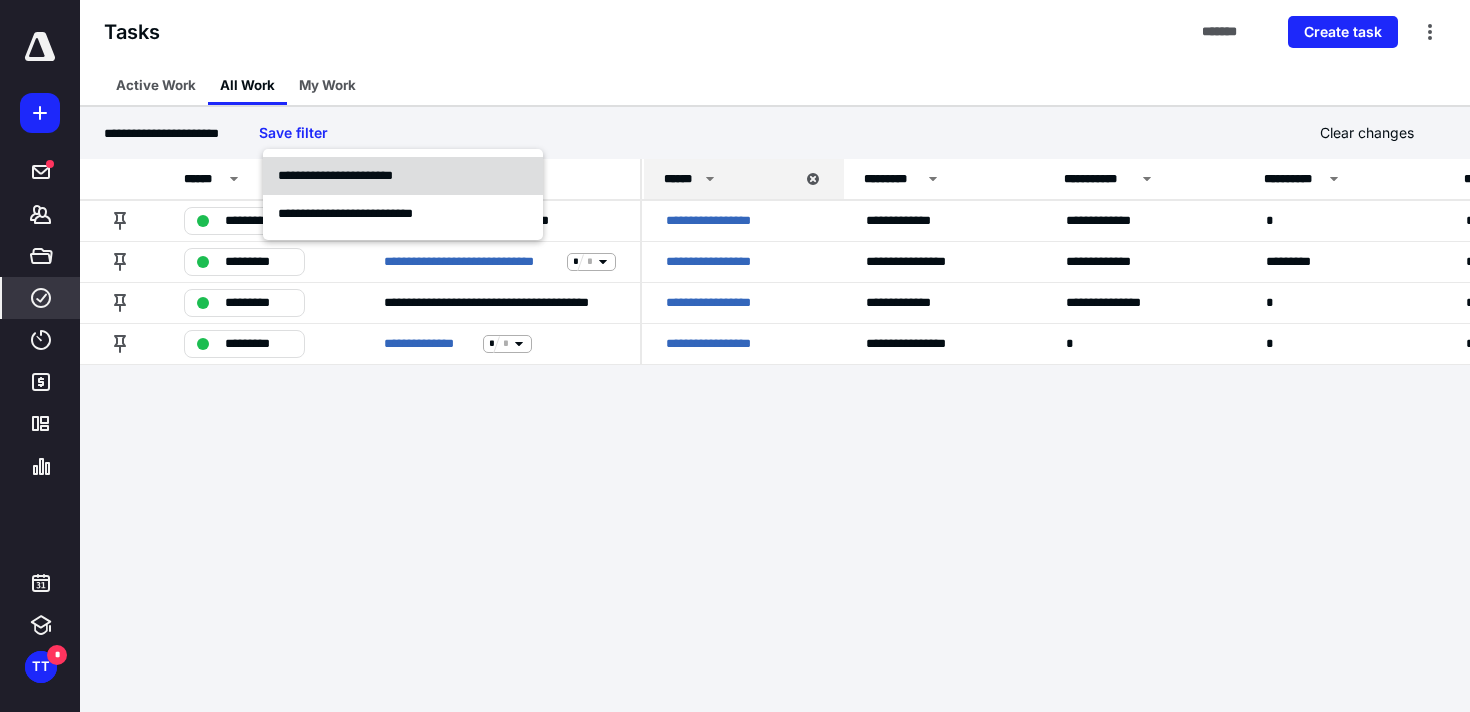 click on "**********" at bounding box center [335, 175] 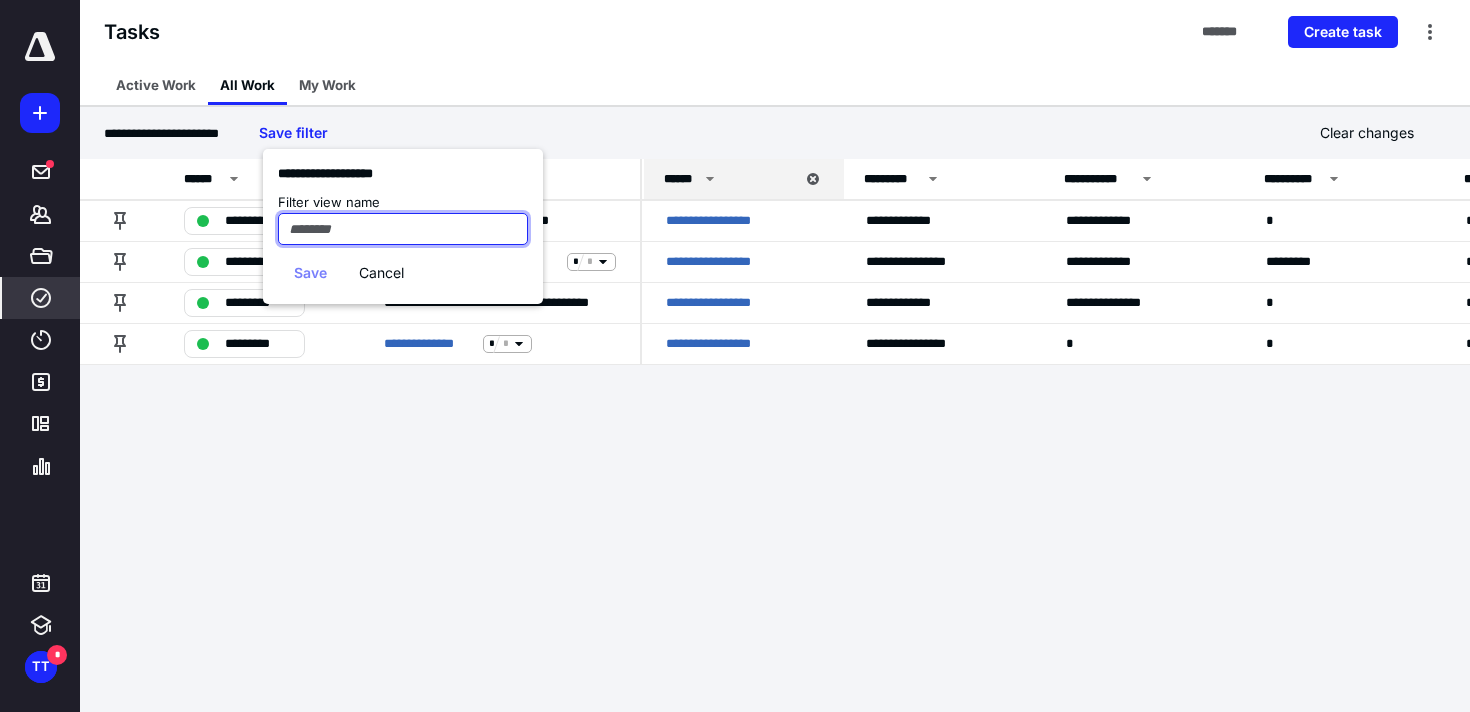 click at bounding box center [403, 229] 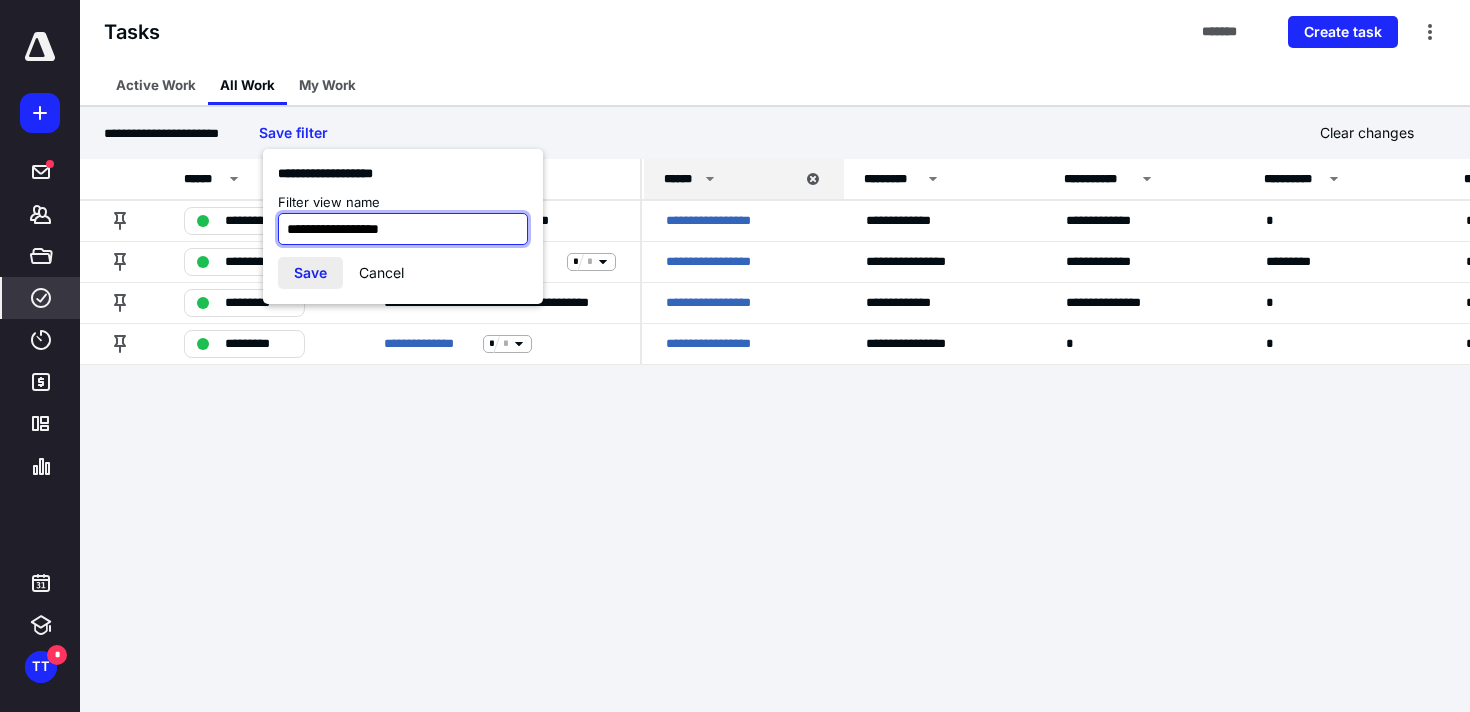 type on "**********" 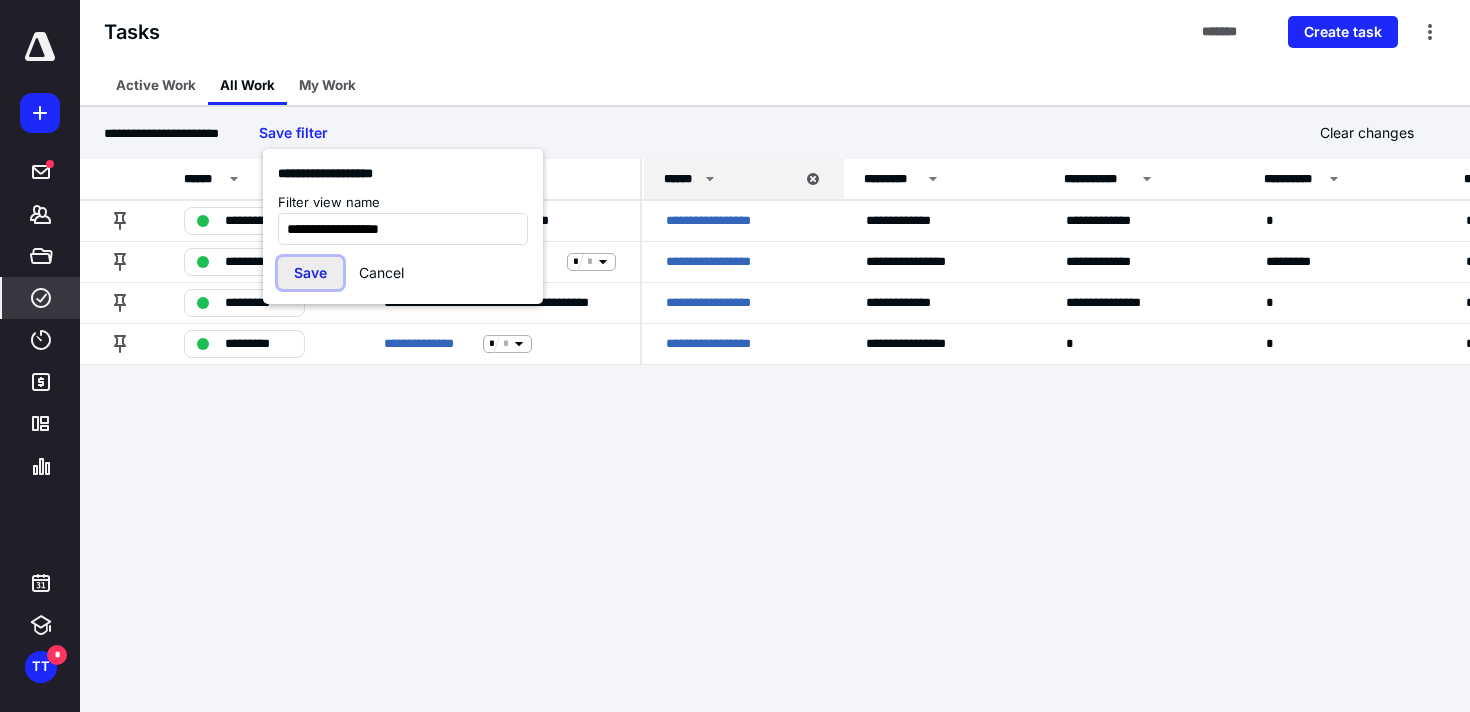 click on "Save" at bounding box center [310, 273] 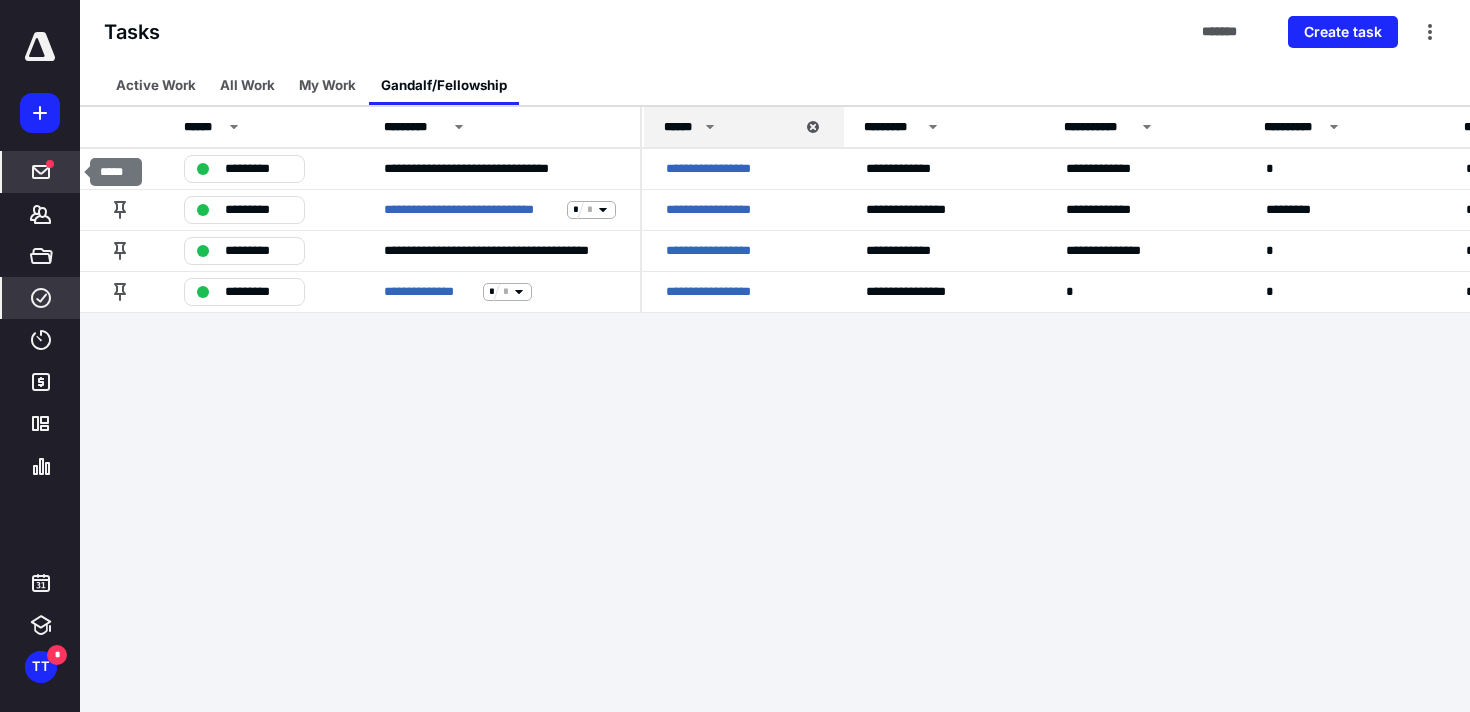 drag, startPoint x: 41, startPoint y: 171, endPoint x: 52, endPoint y: 172, distance: 11.045361 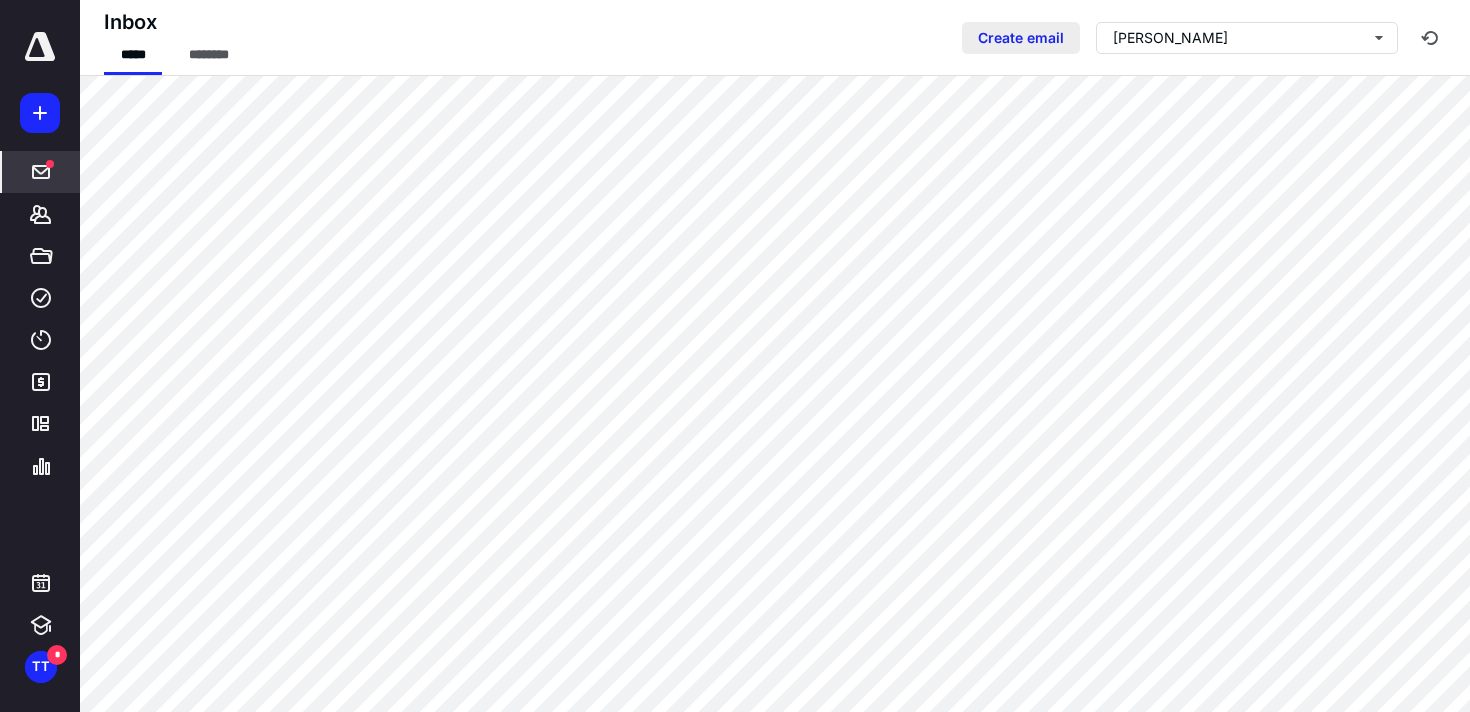 click on "Create email" at bounding box center [1021, 38] 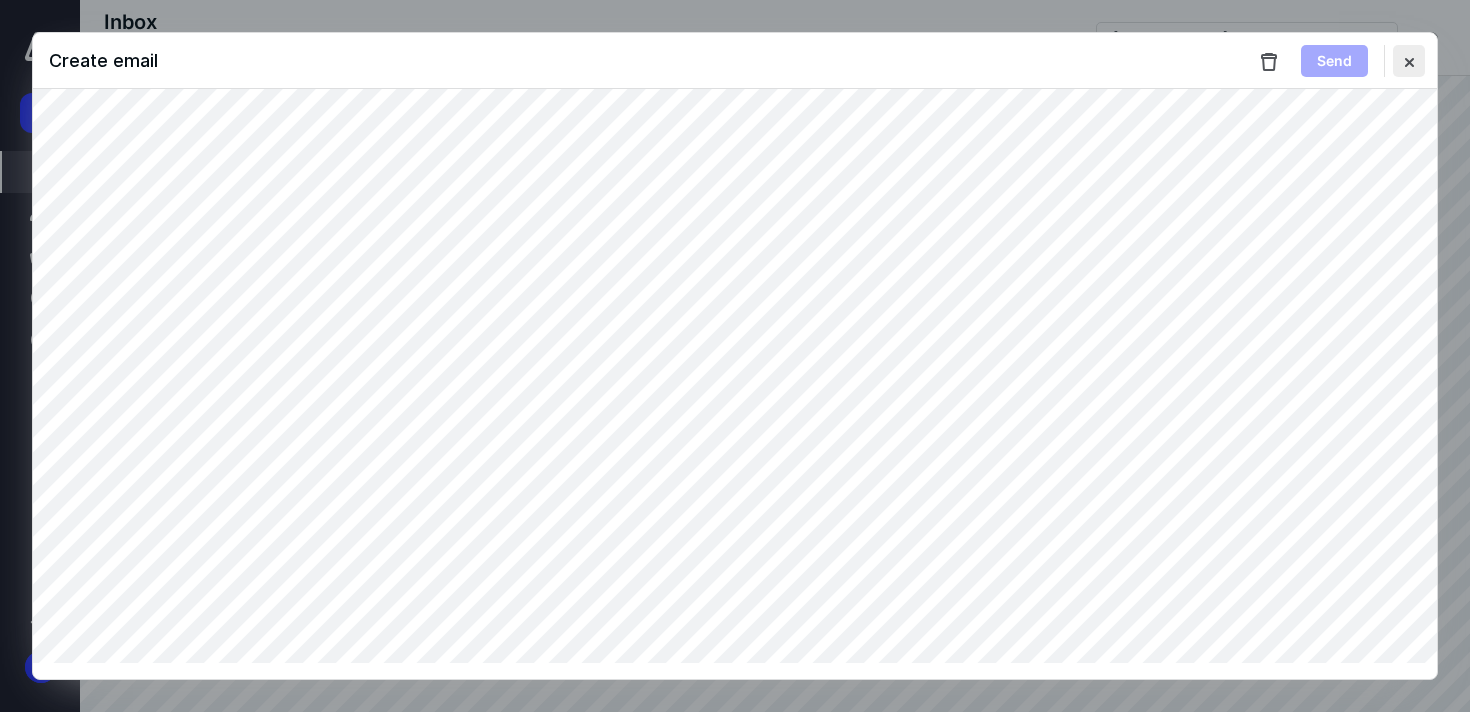 click at bounding box center [1409, 61] 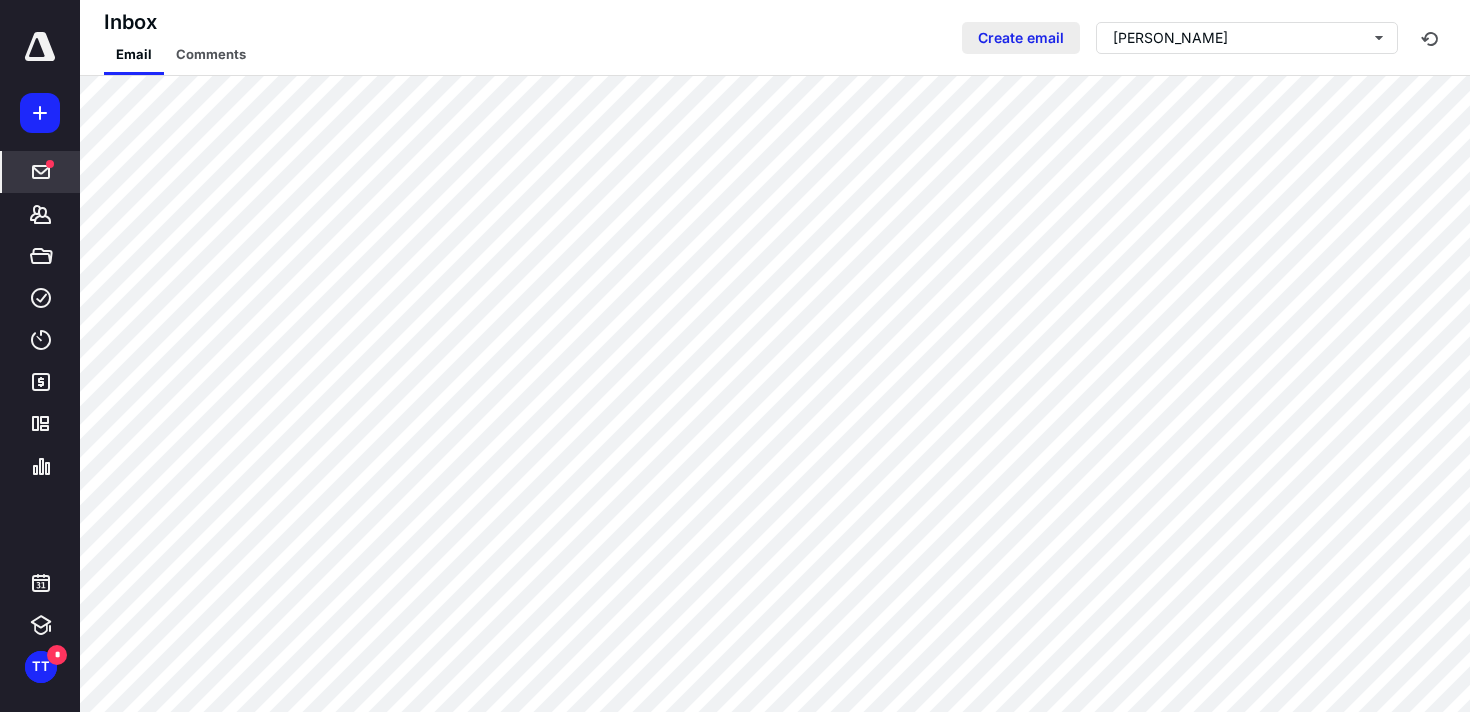 click on "Create email" at bounding box center (1021, 38) 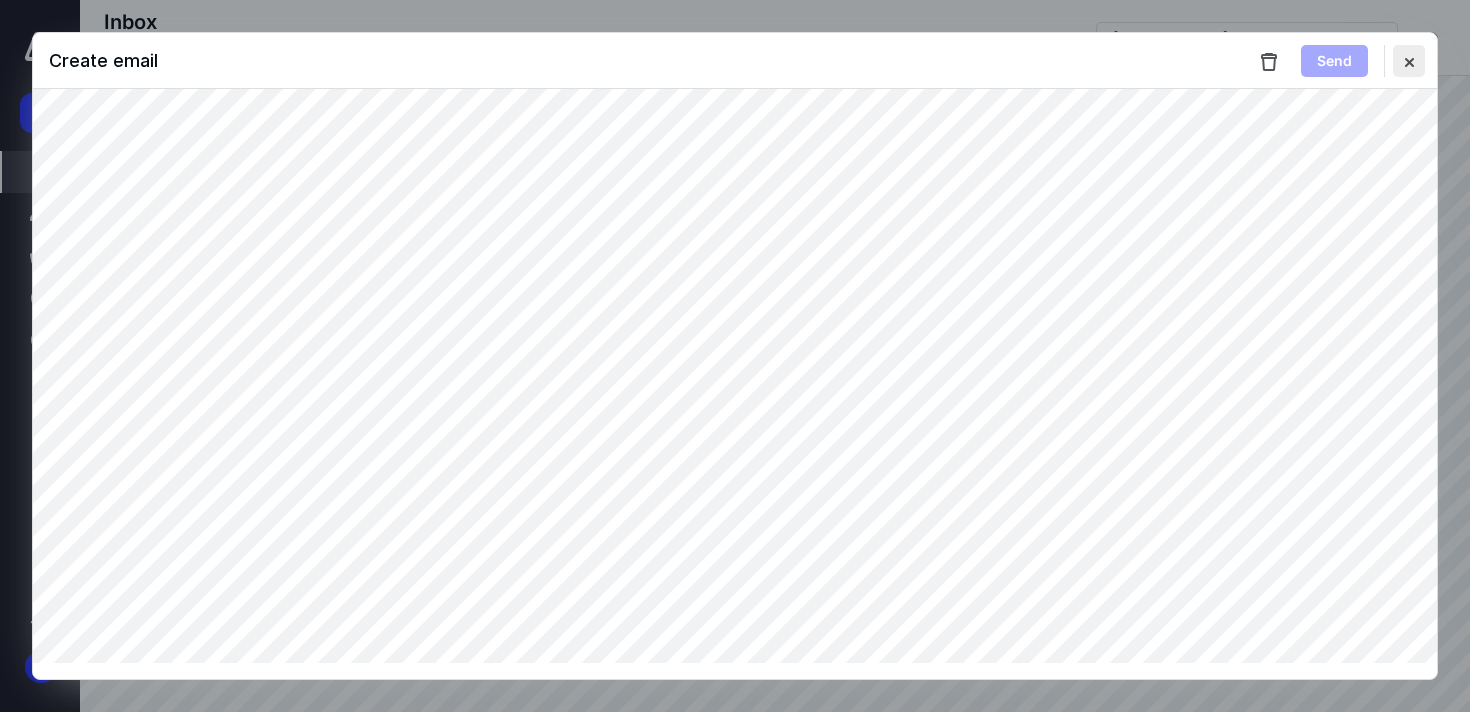 click at bounding box center (1409, 61) 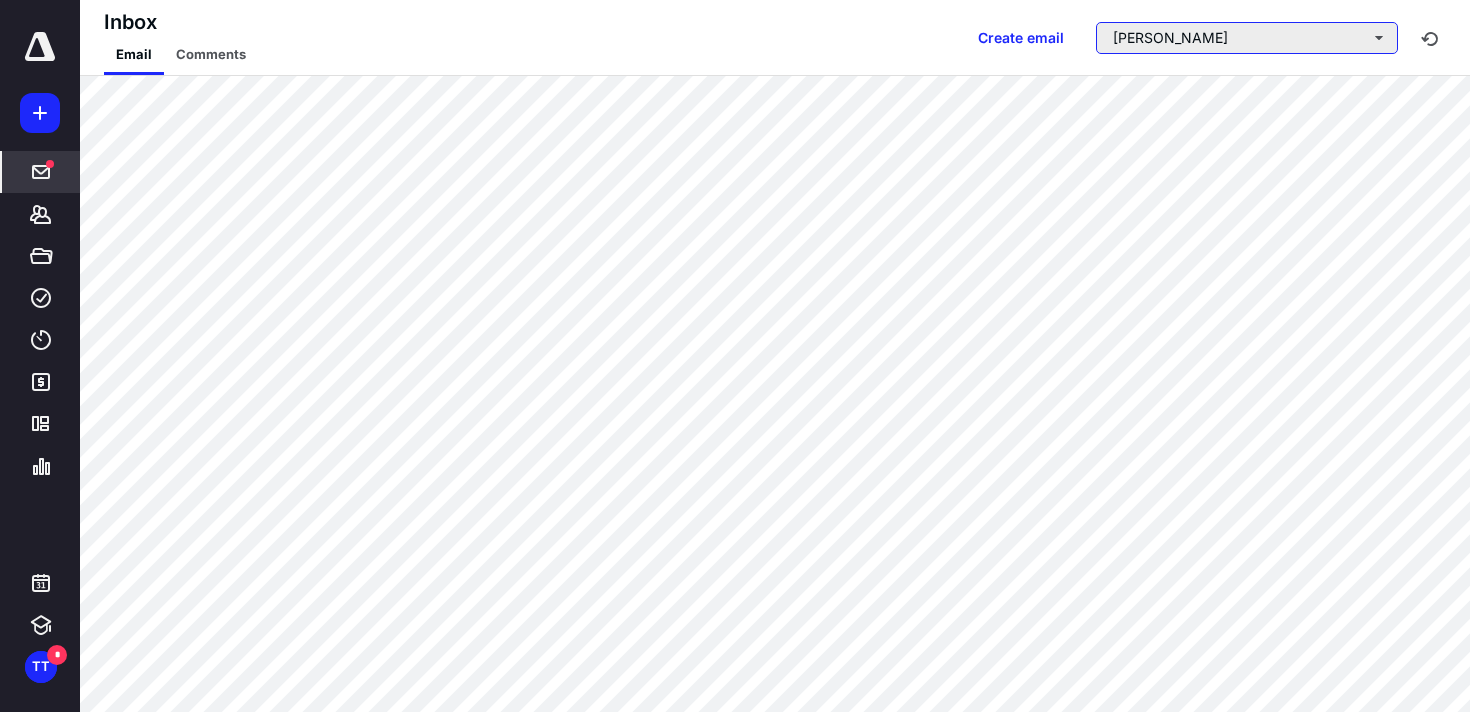 click on "[PERSON_NAME]" at bounding box center (1247, 38) 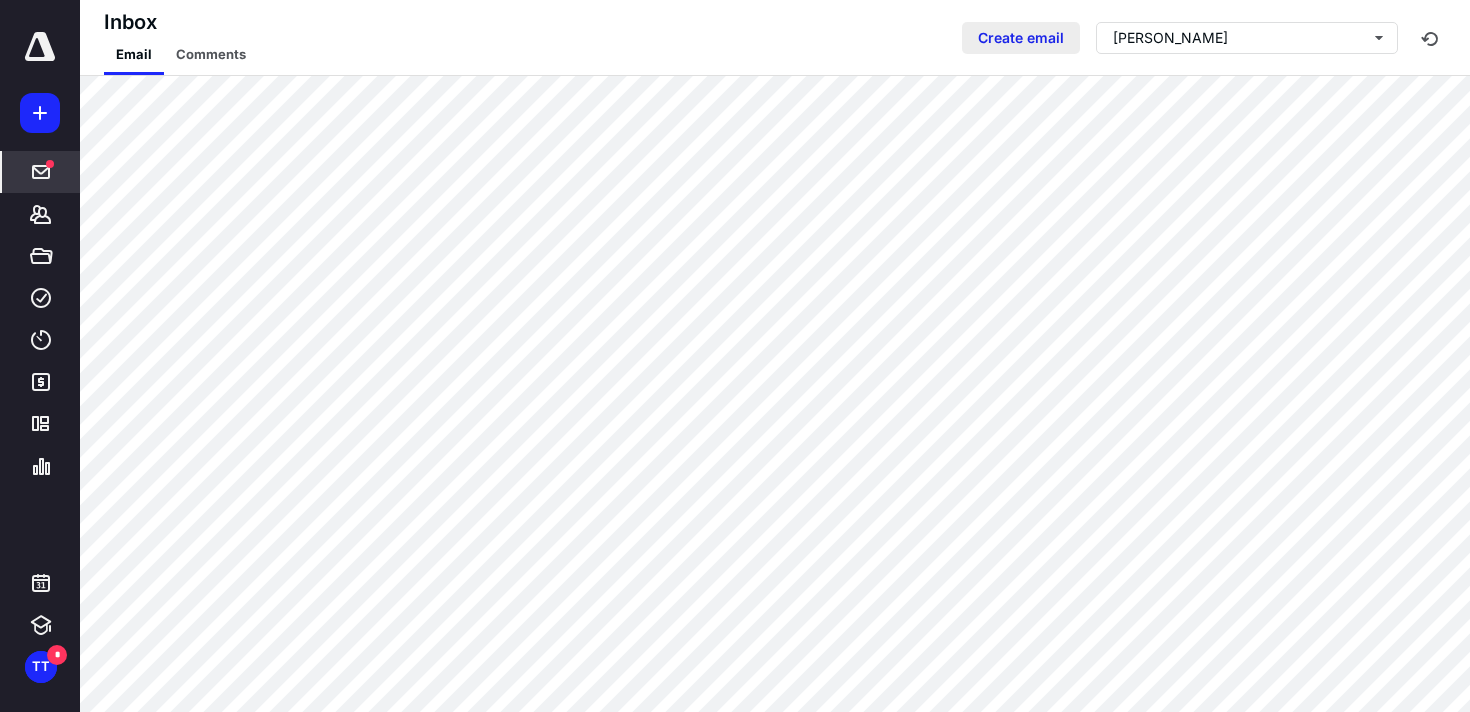 click on "Create email" at bounding box center [1021, 38] 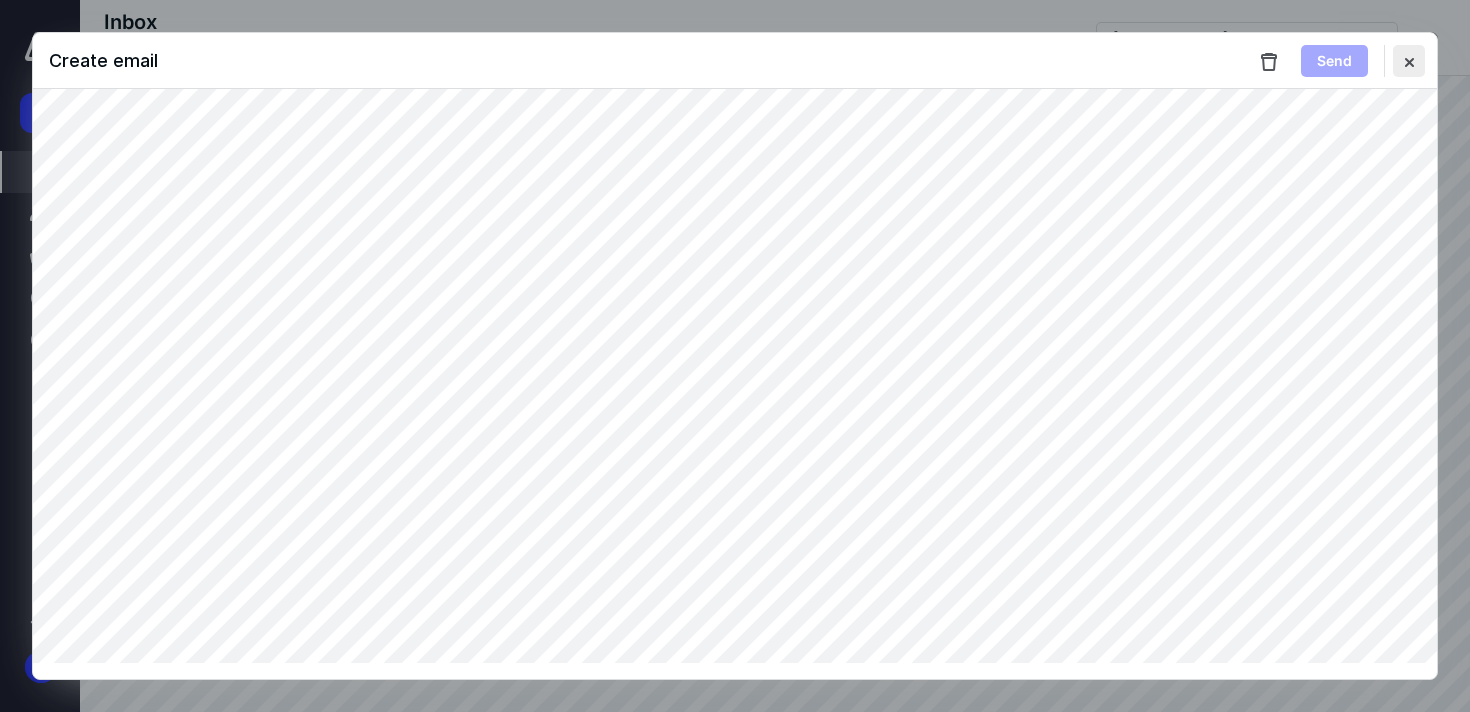 drag, startPoint x: 1408, startPoint y: 59, endPoint x: 1388, endPoint y: 59, distance: 20 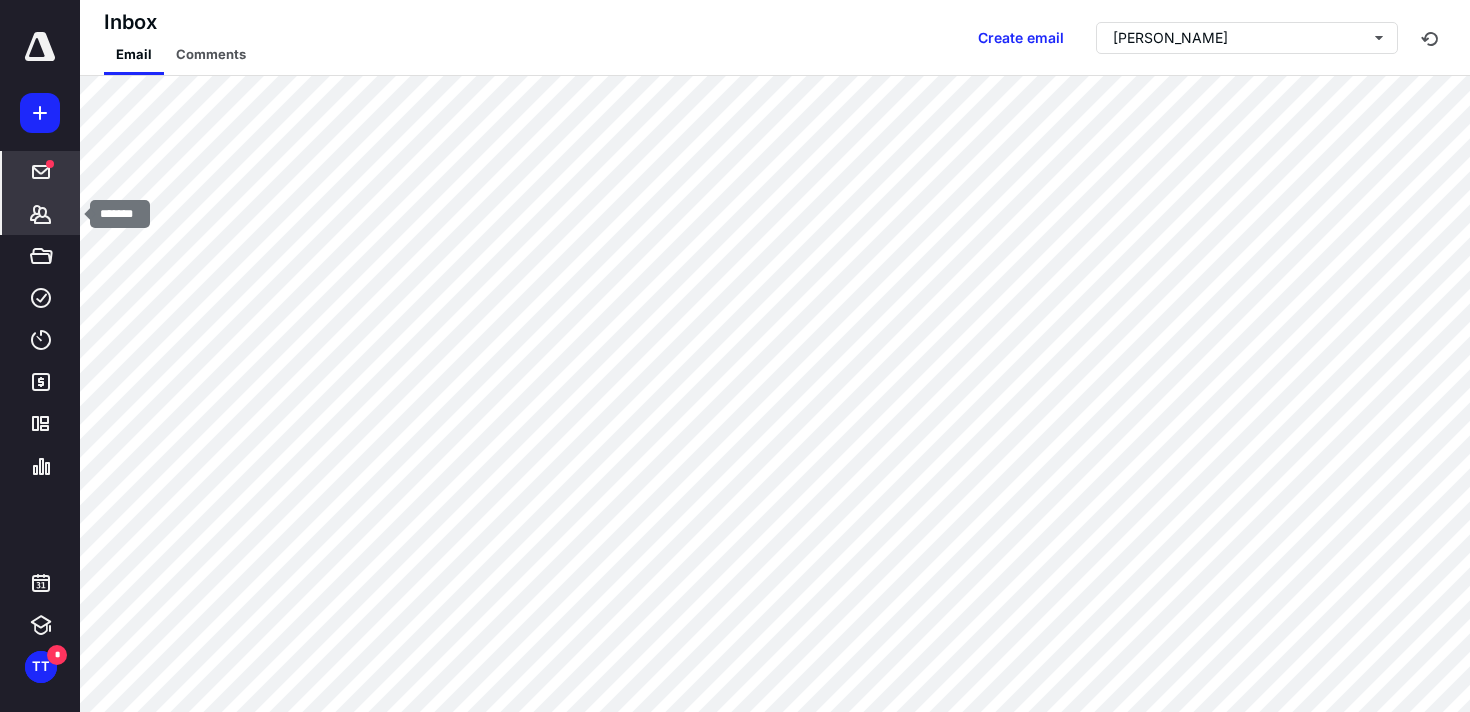 click 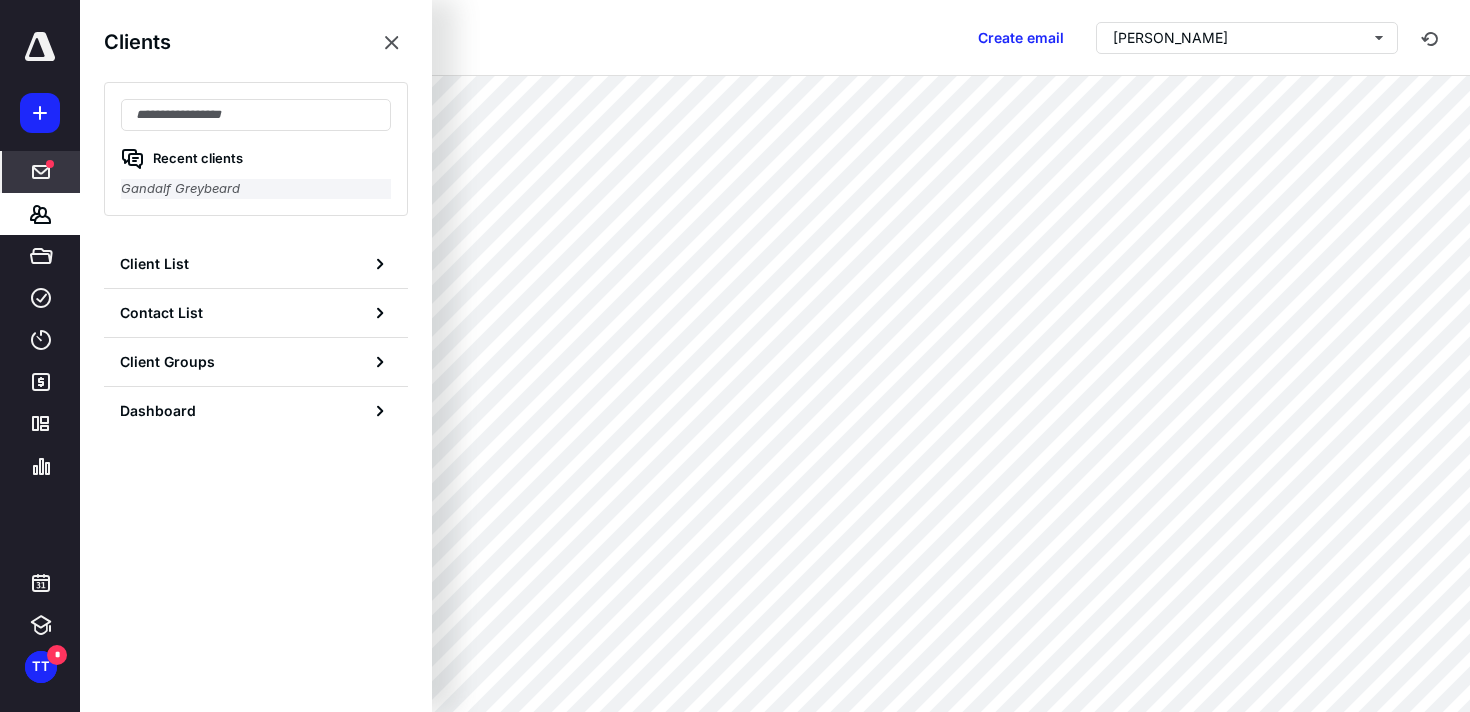 click on "Gandalf Greybeard" at bounding box center (256, 189) 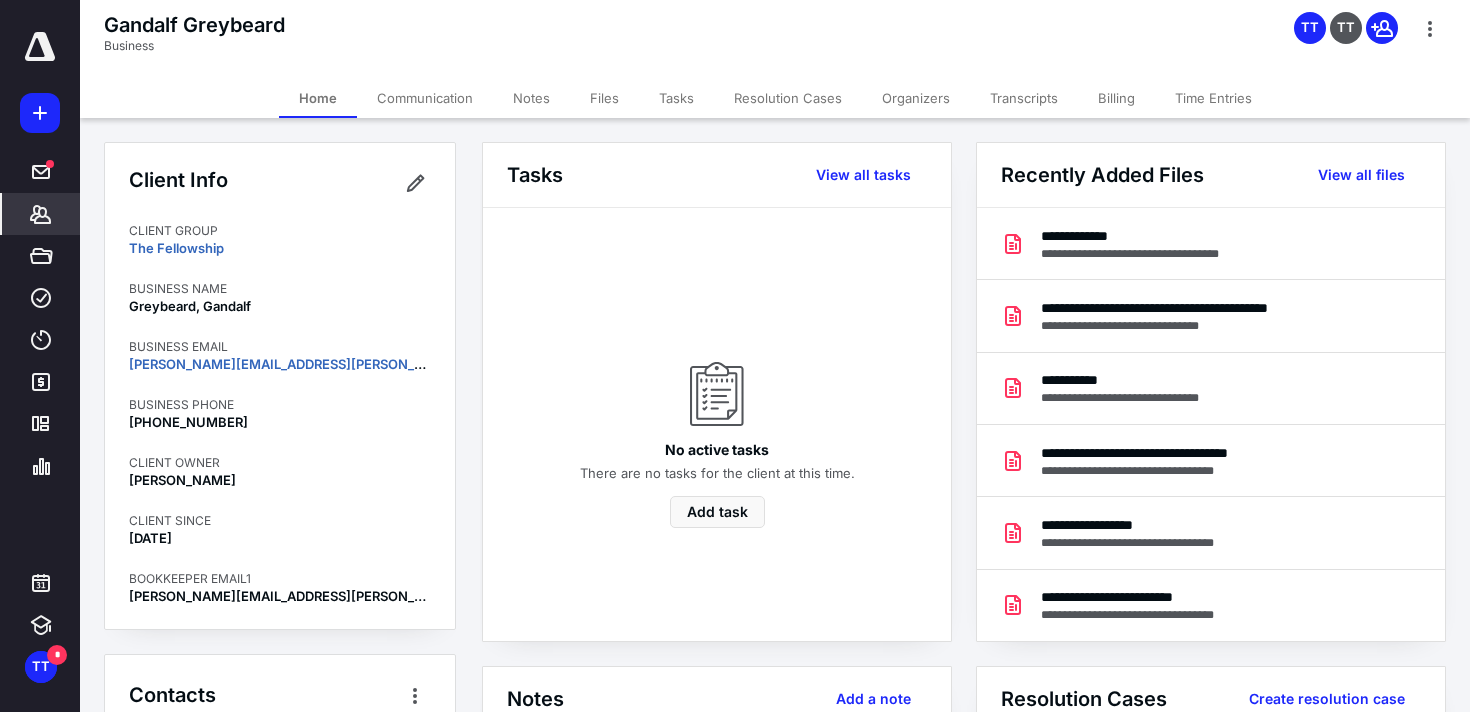 click on "Communication" at bounding box center (425, 98) 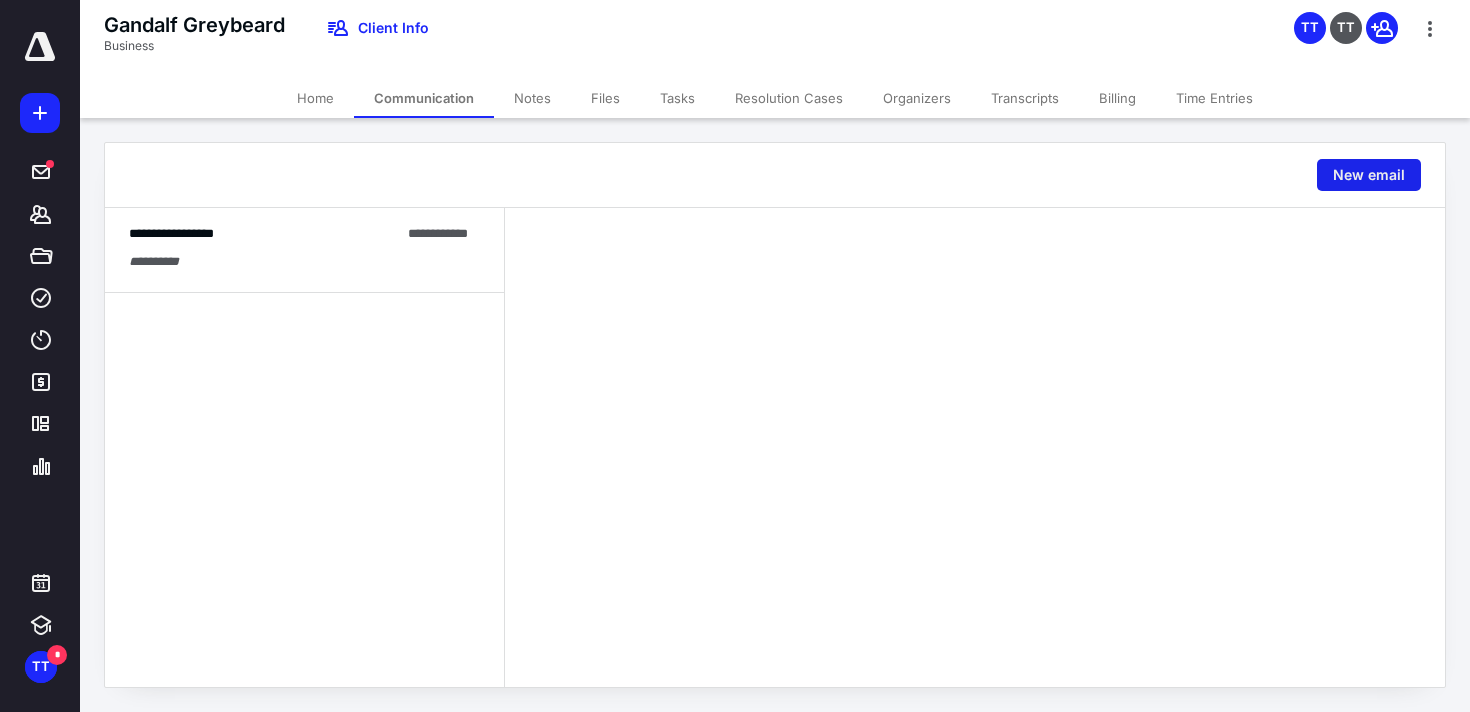 click on "New email" at bounding box center [1369, 175] 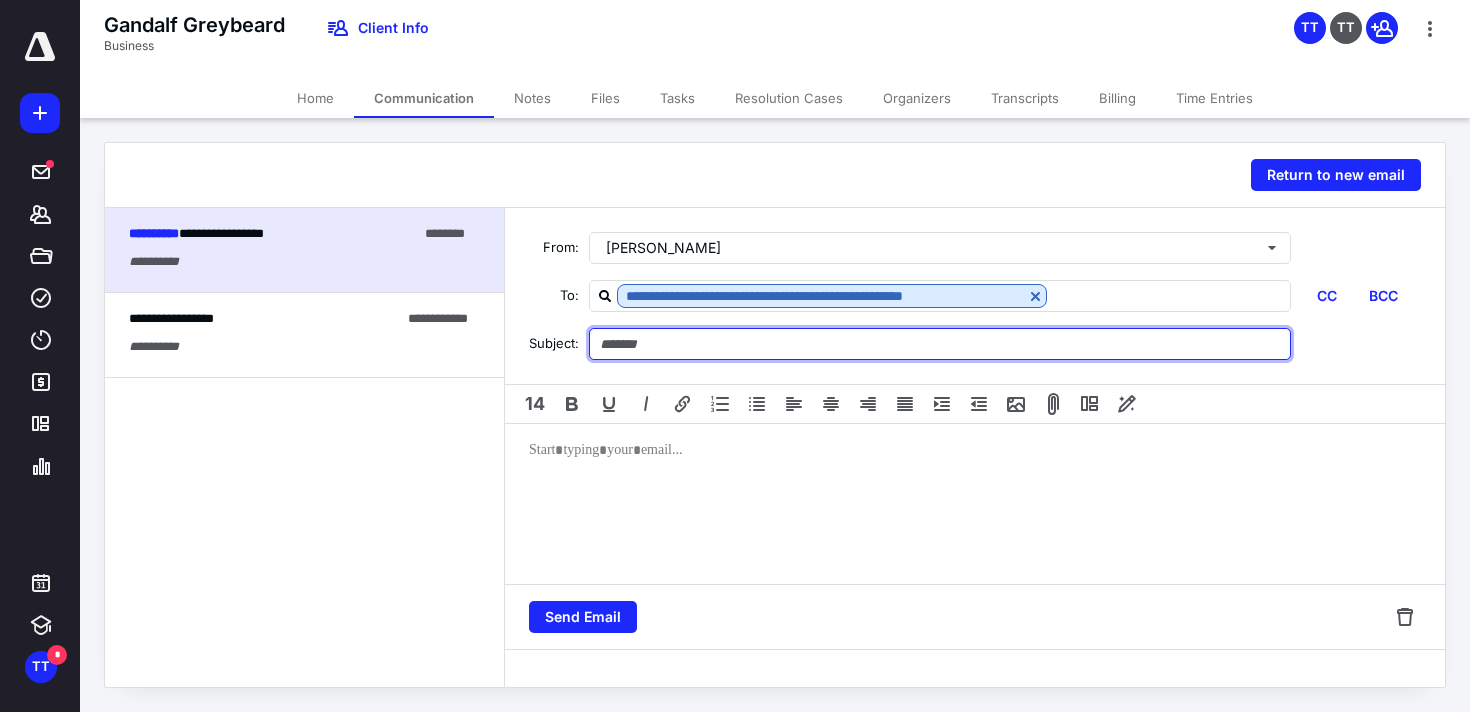 click at bounding box center [940, 344] 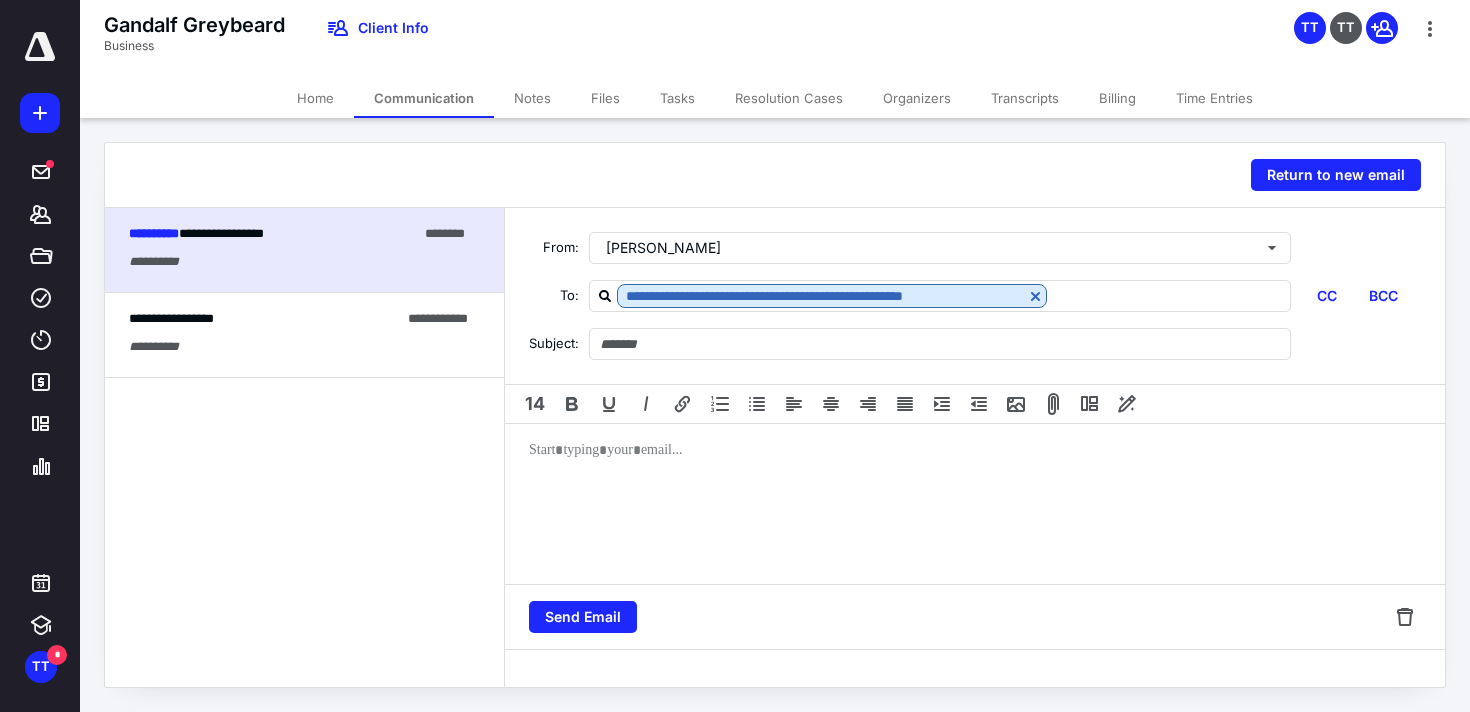 click at bounding box center [975, 504] 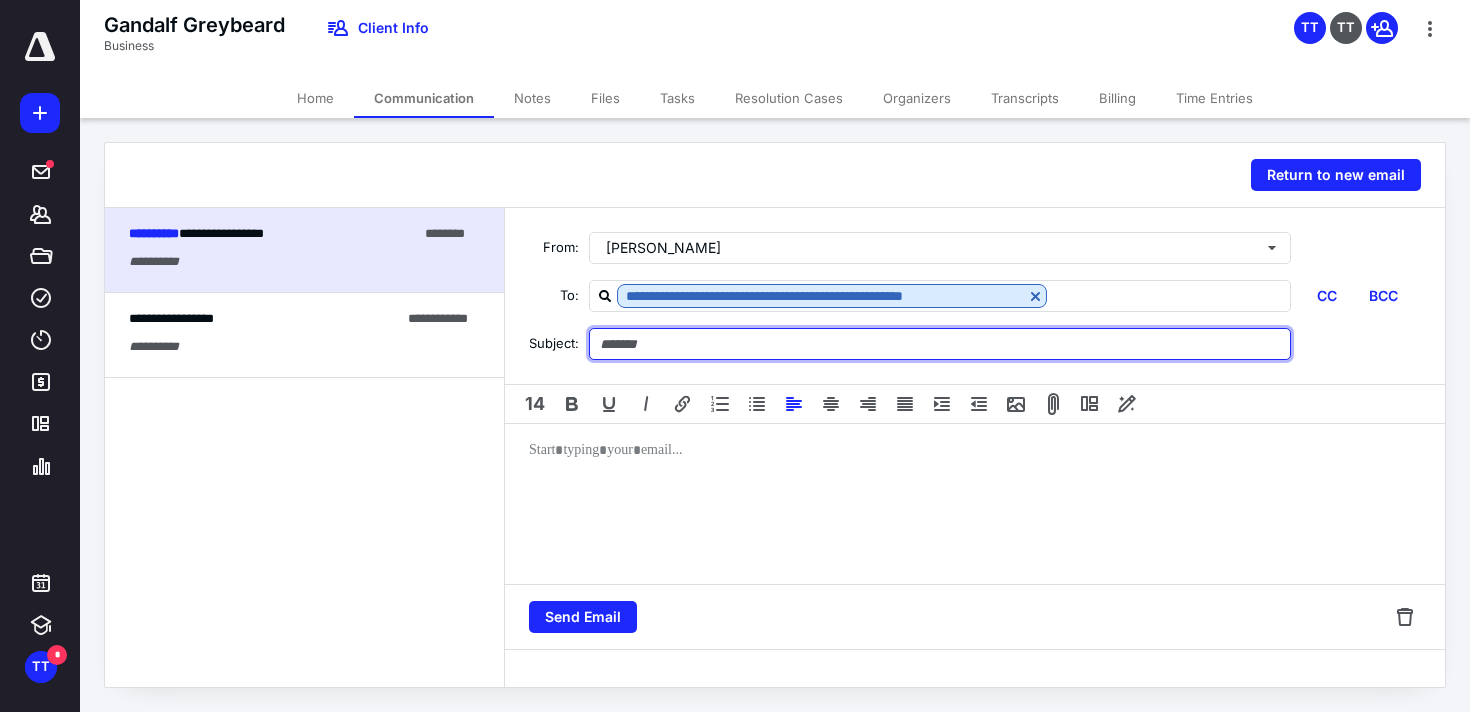 click at bounding box center [940, 344] 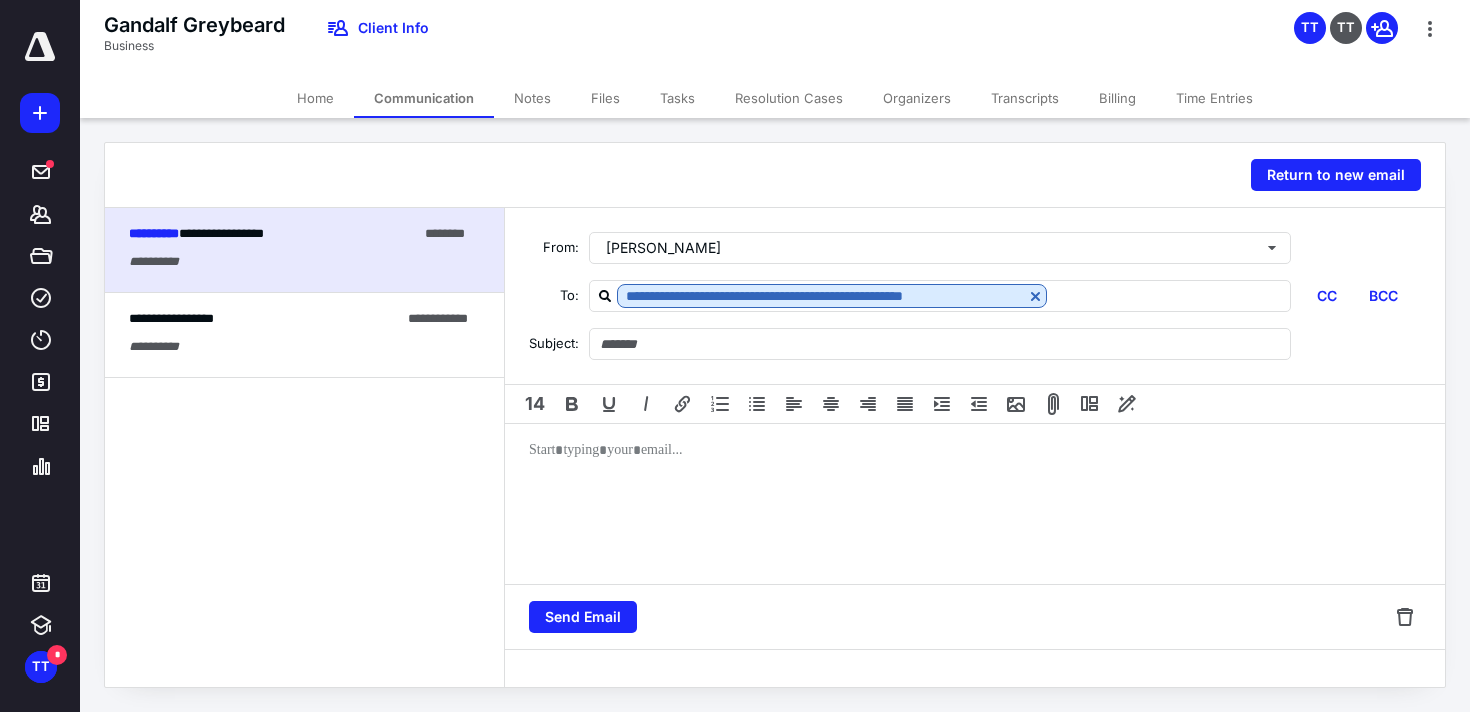 drag, startPoint x: 687, startPoint y: 486, endPoint x: 682, endPoint y: 472, distance: 14.866069 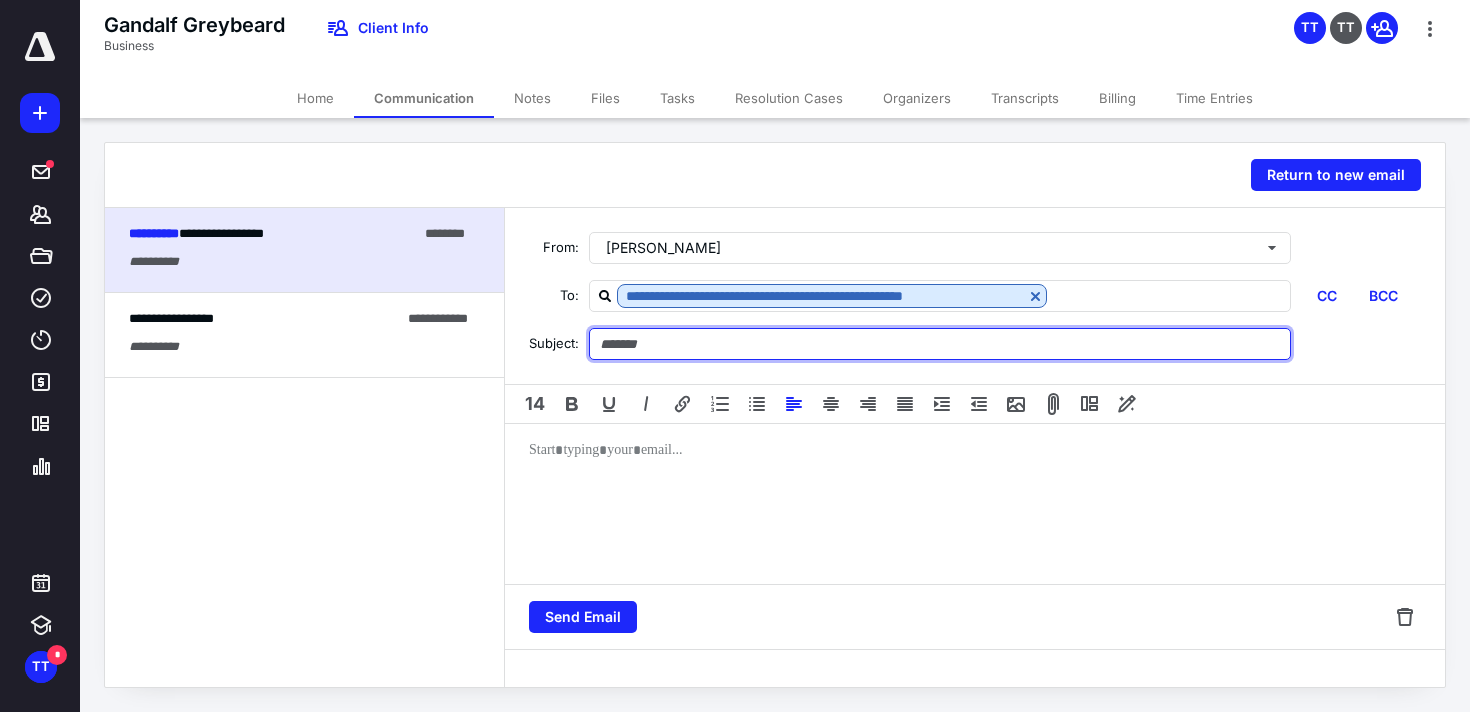 click at bounding box center [940, 344] 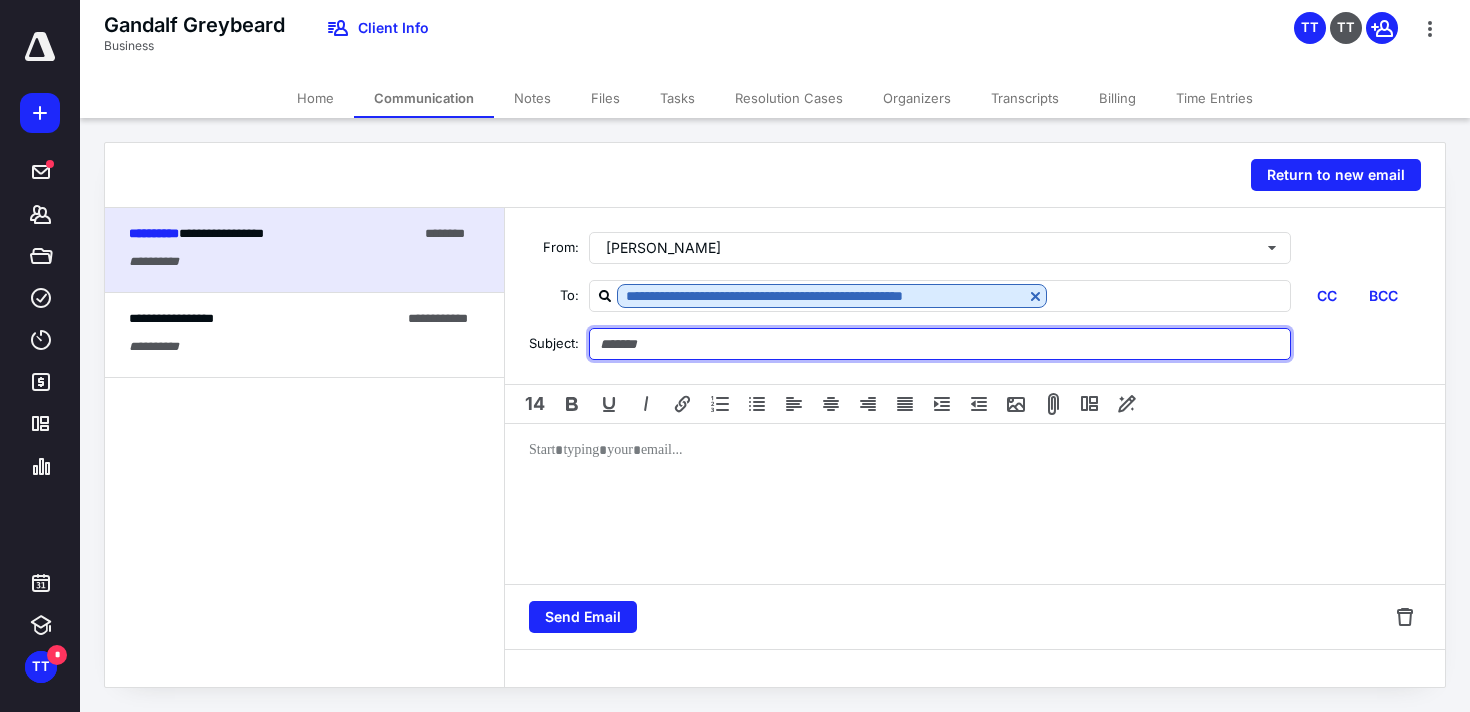 click at bounding box center (940, 344) 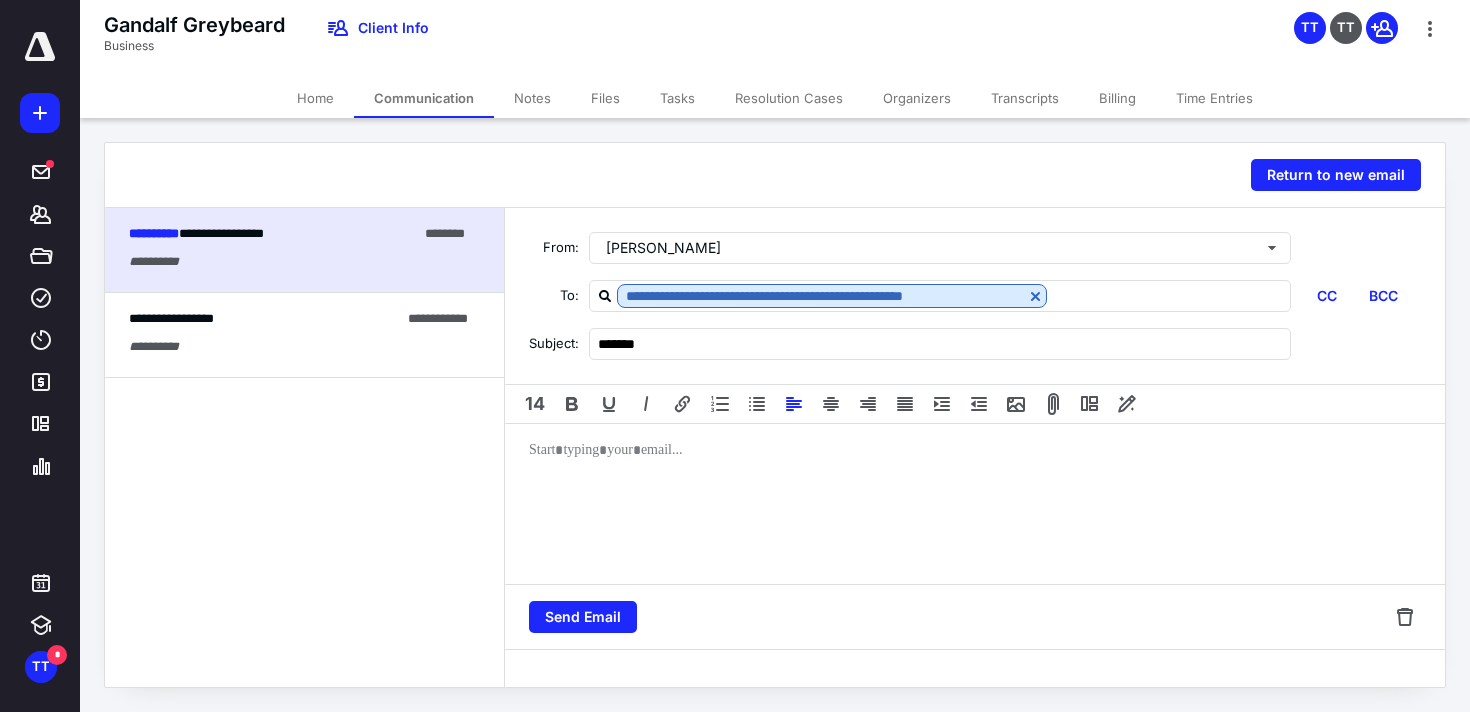 click at bounding box center [975, 504] 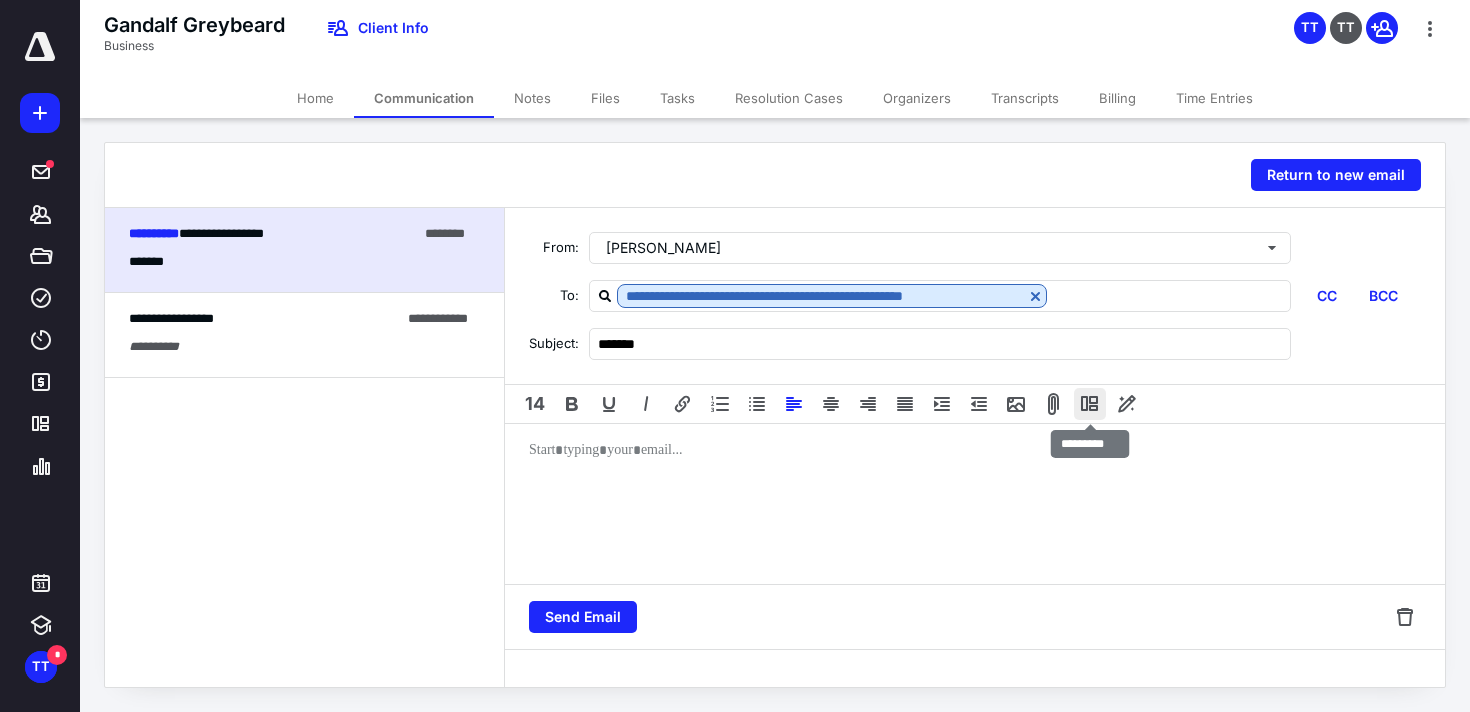 click at bounding box center (1090, 404) 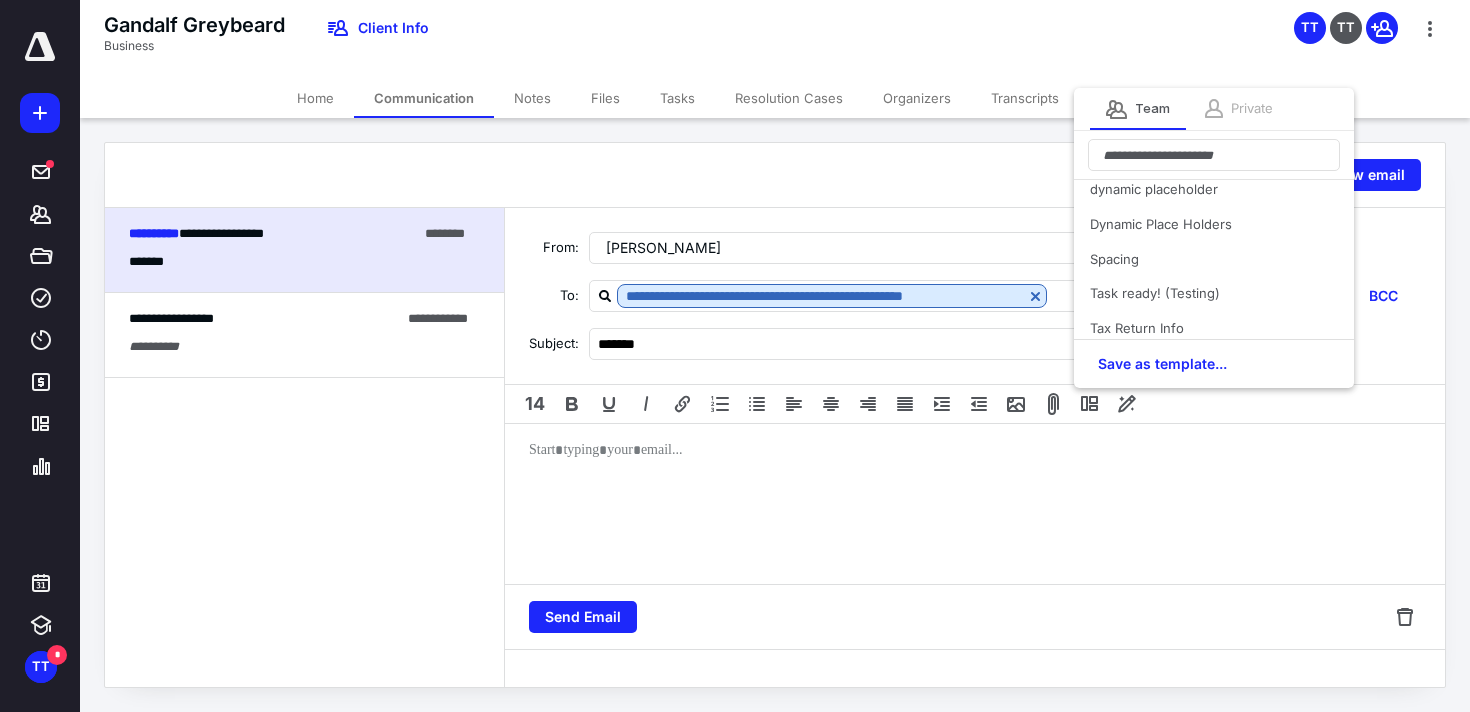 scroll, scrollTop: 256, scrollLeft: 0, axis: vertical 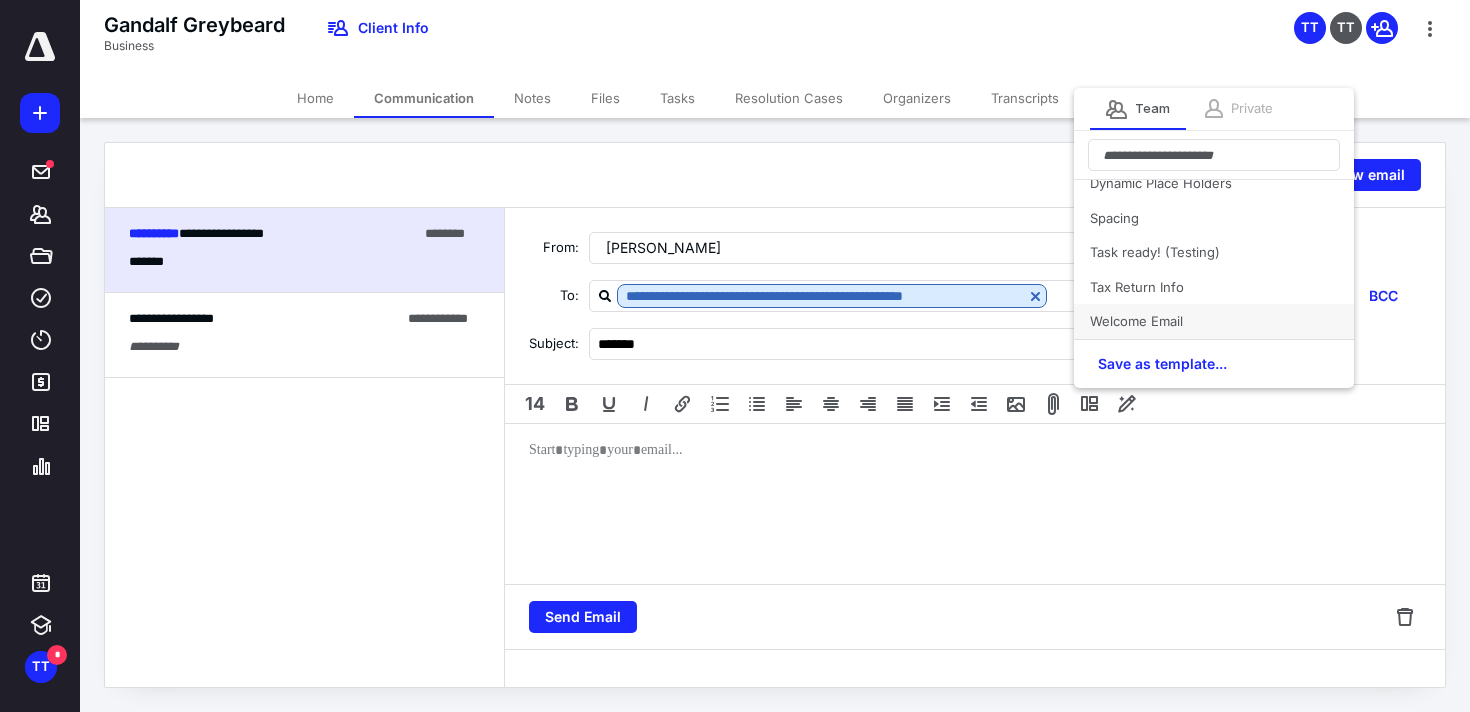 click on "Welcome Email" at bounding box center [1214, 321] 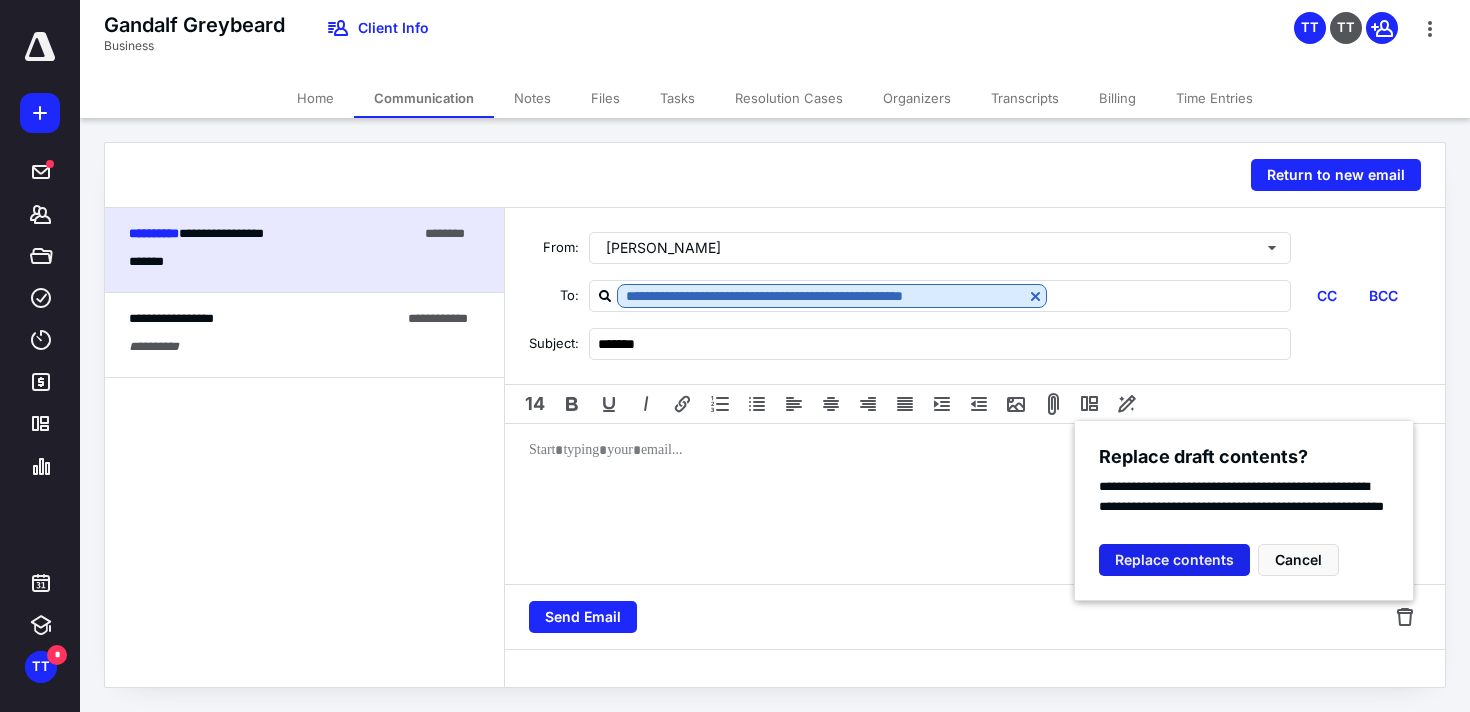click on "Replace contents" at bounding box center [1174, 560] 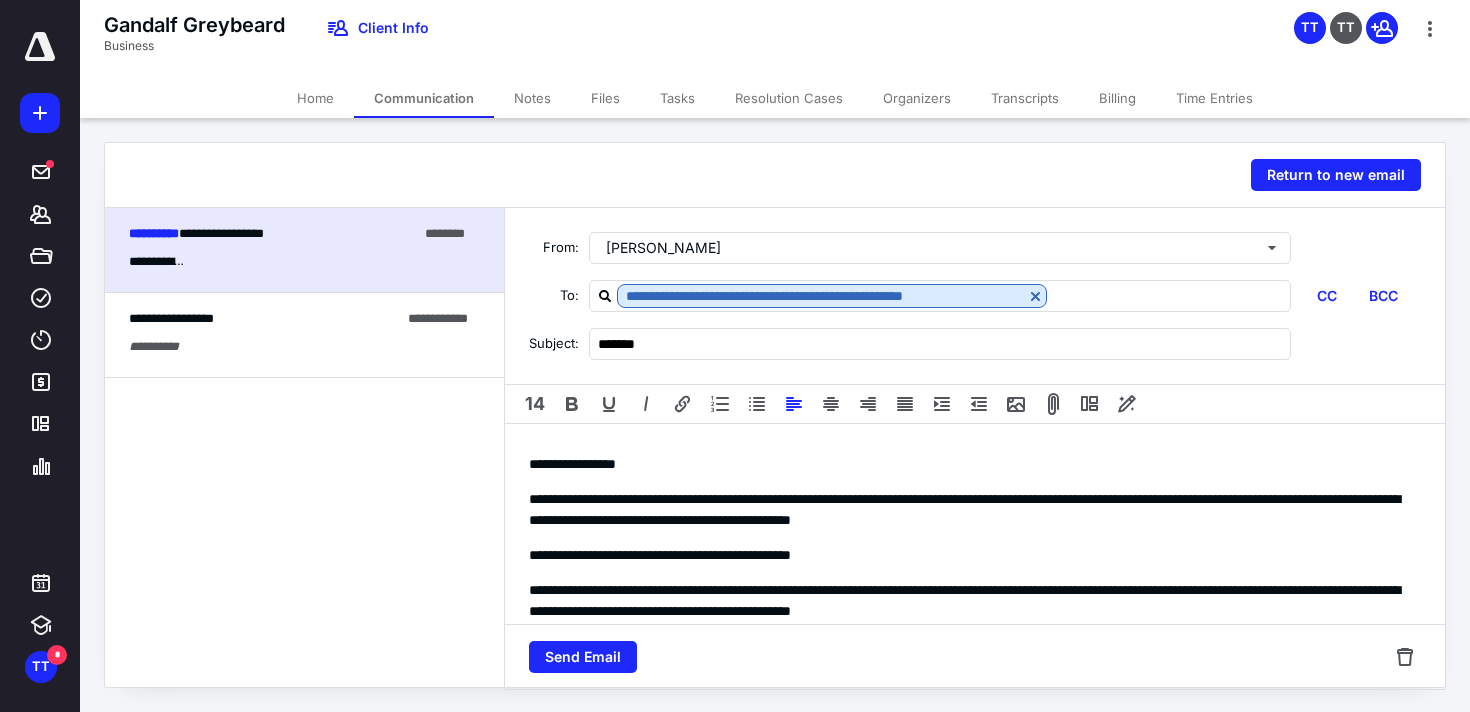 type on "**********" 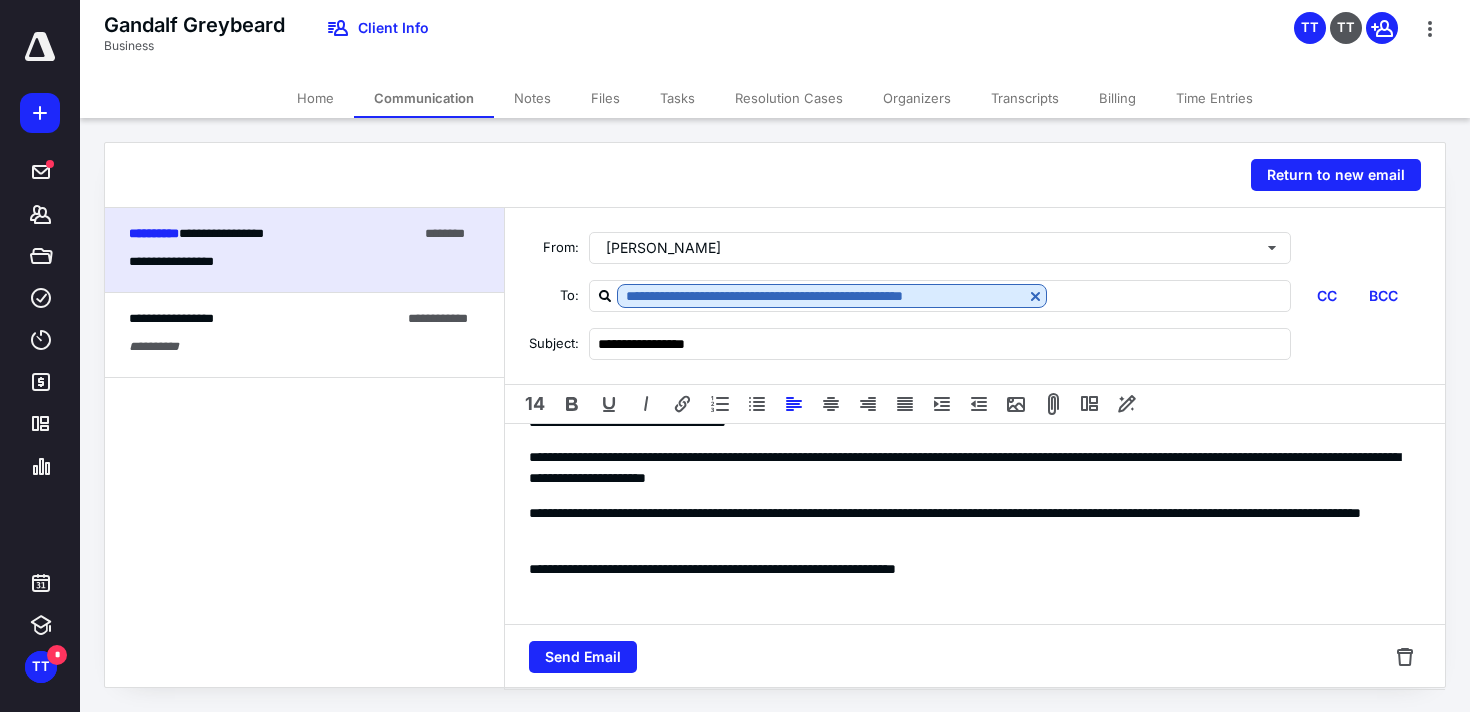 scroll, scrollTop: 462, scrollLeft: 0, axis: vertical 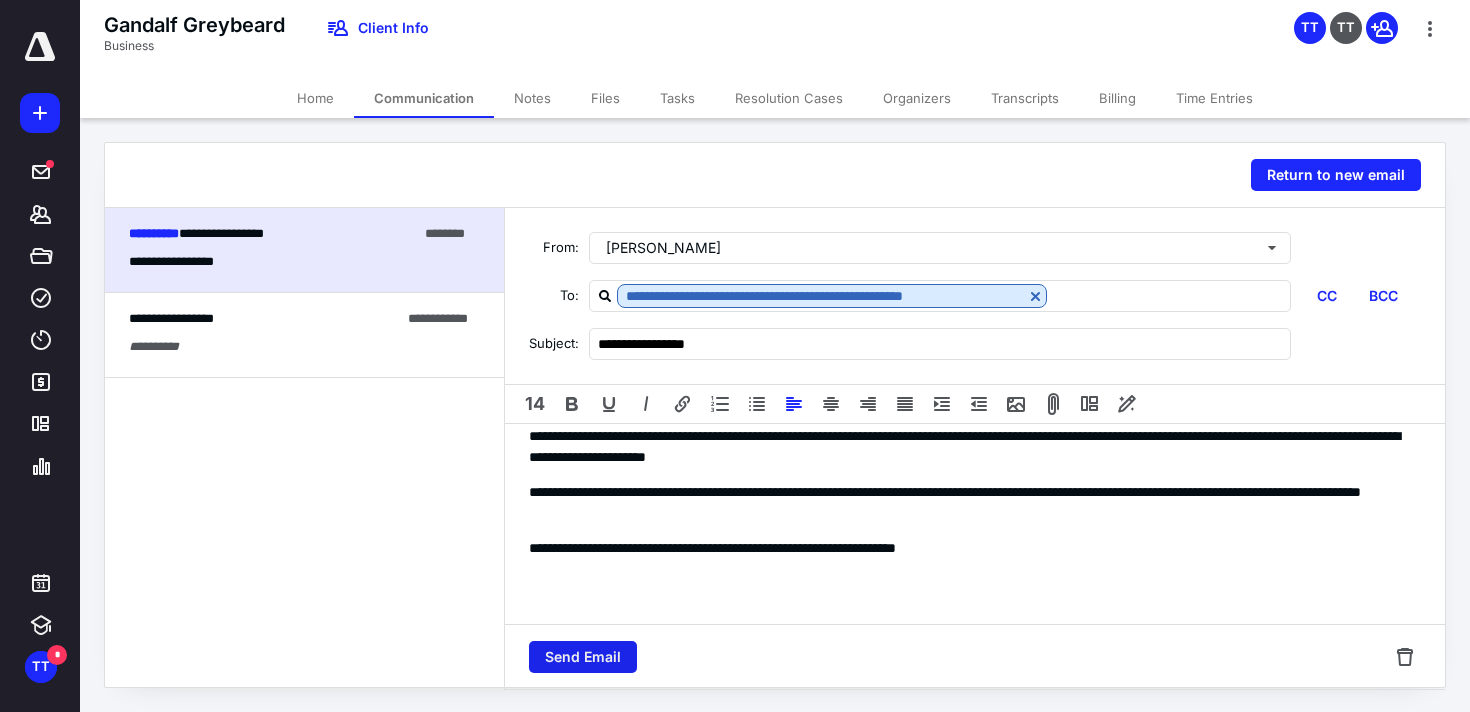 click on "Send Email" at bounding box center [583, 657] 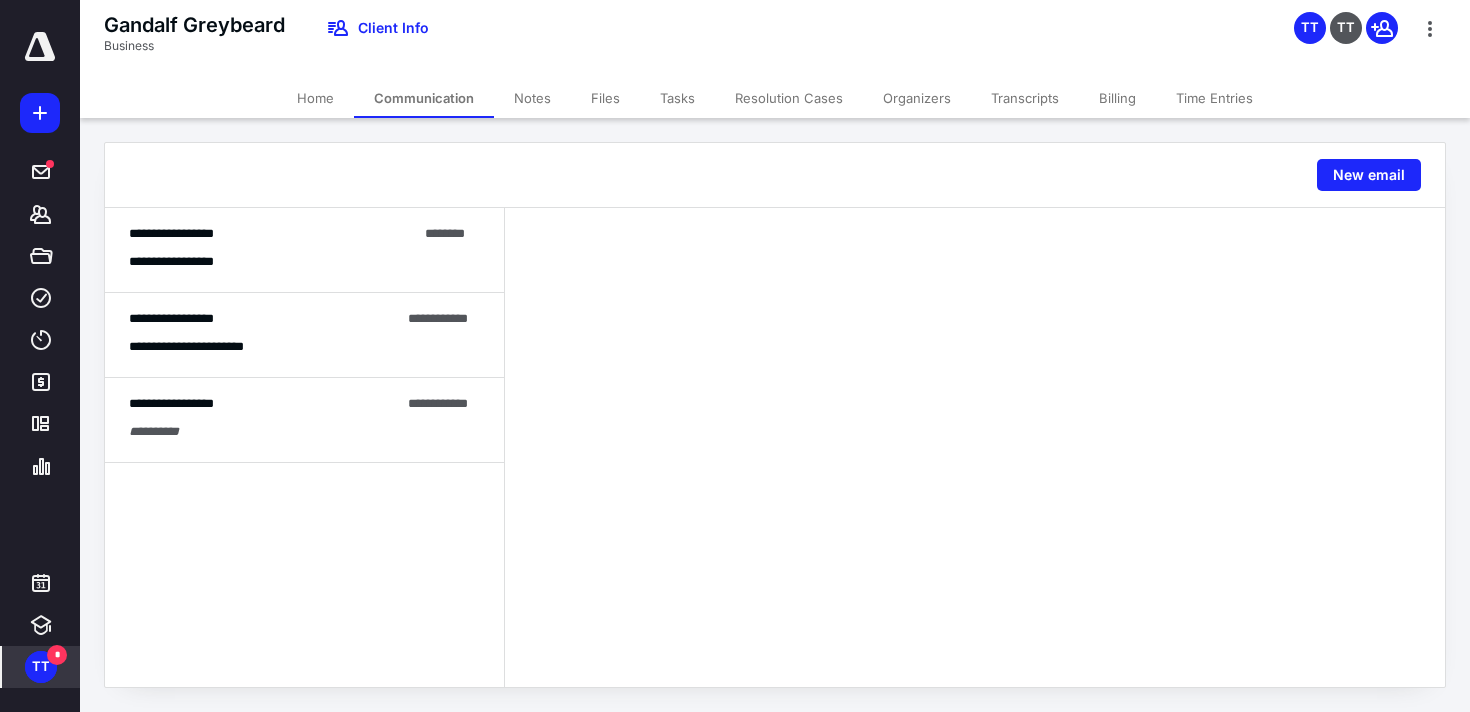 click on "TT" at bounding box center (41, 667) 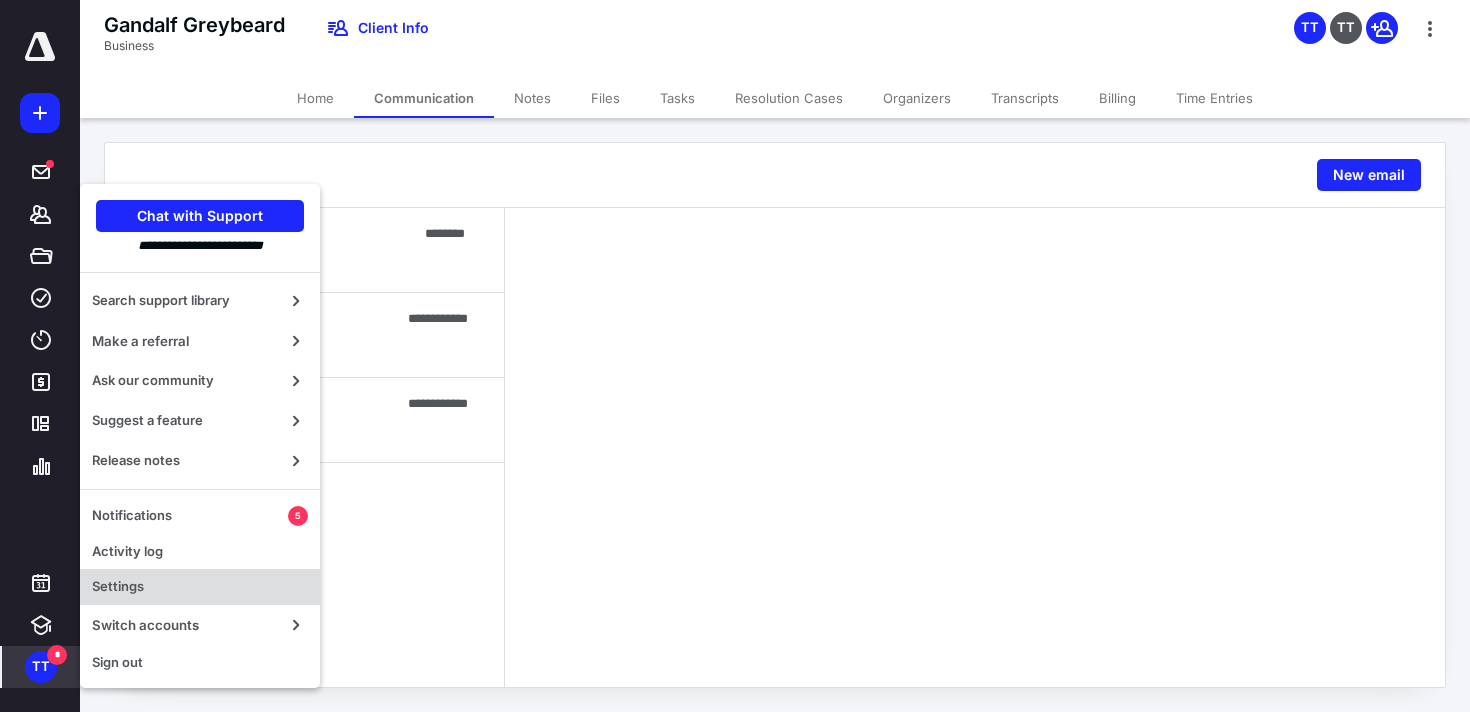 click on "Settings" at bounding box center [200, 587] 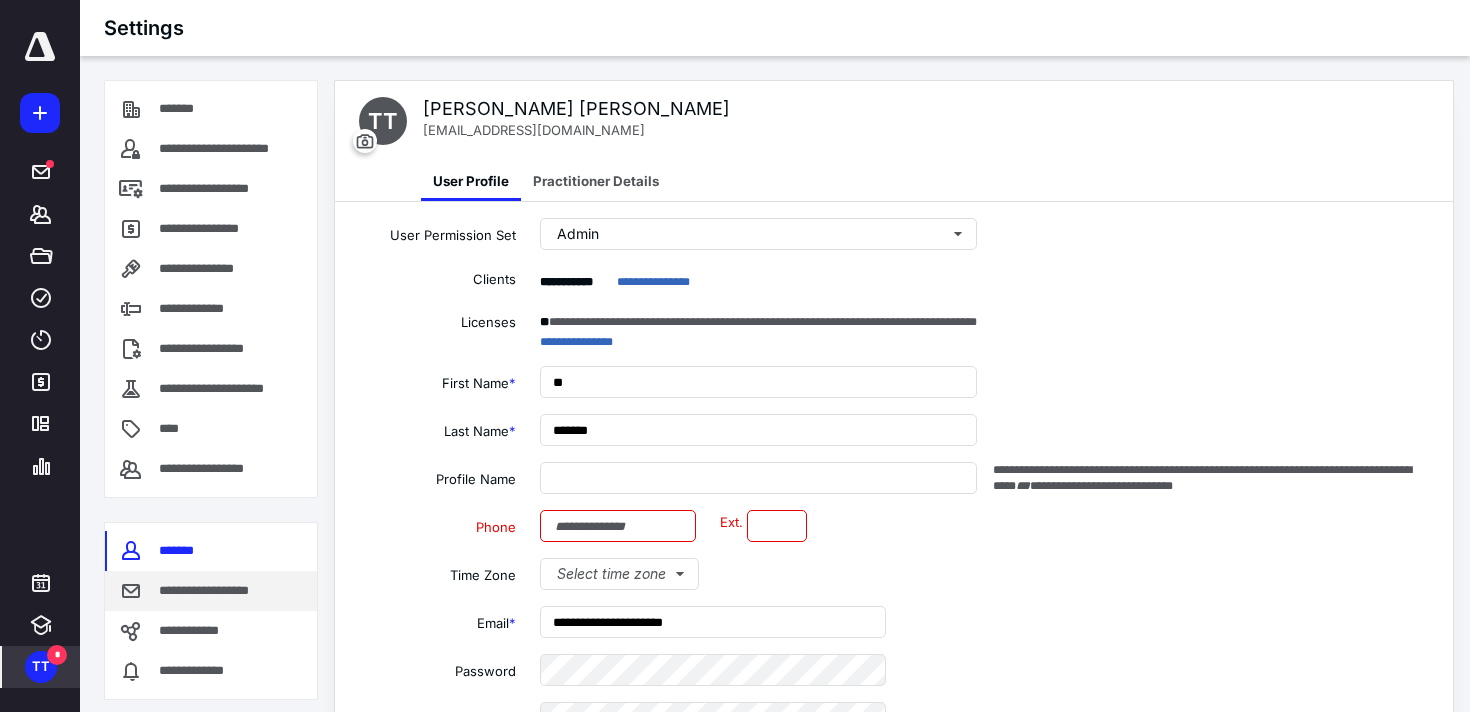 click on "**********" at bounding box center [218, 591] 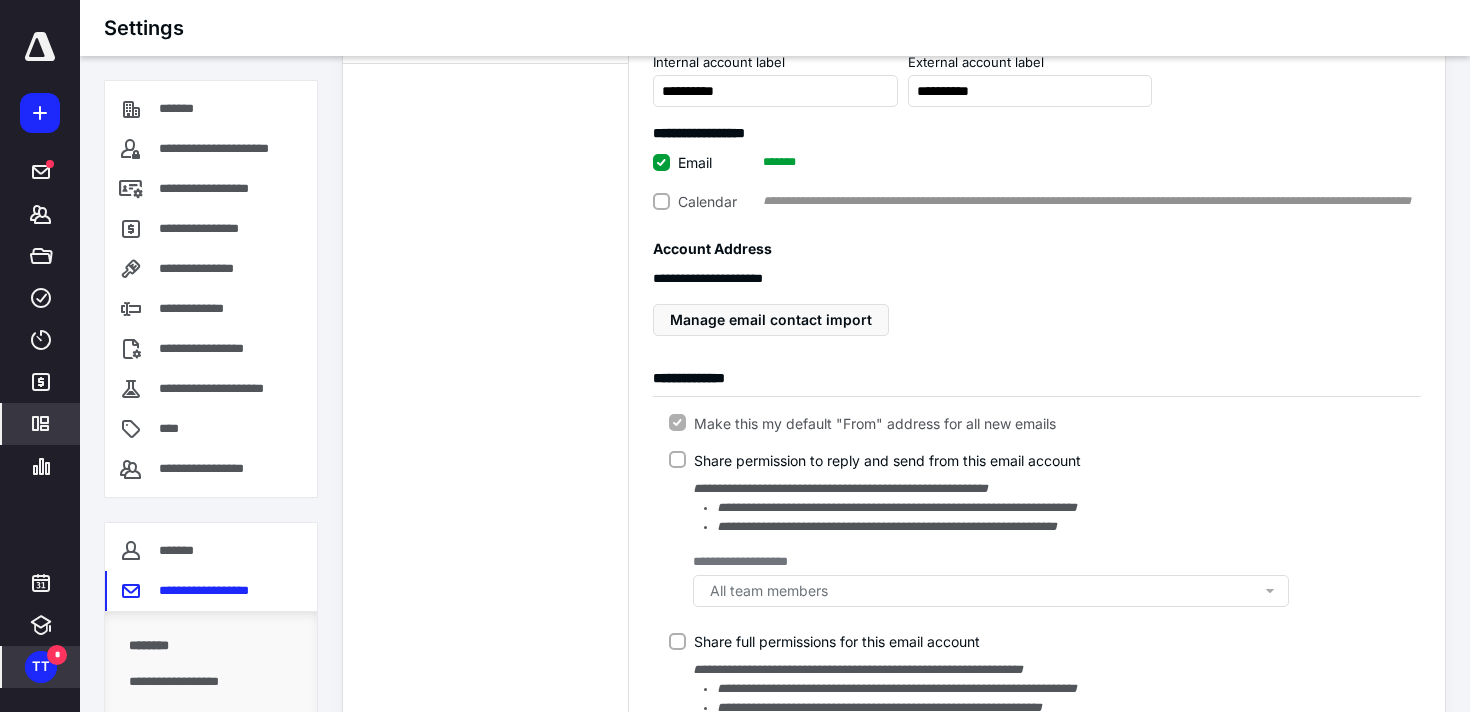 scroll, scrollTop: 182, scrollLeft: 0, axis: vertical 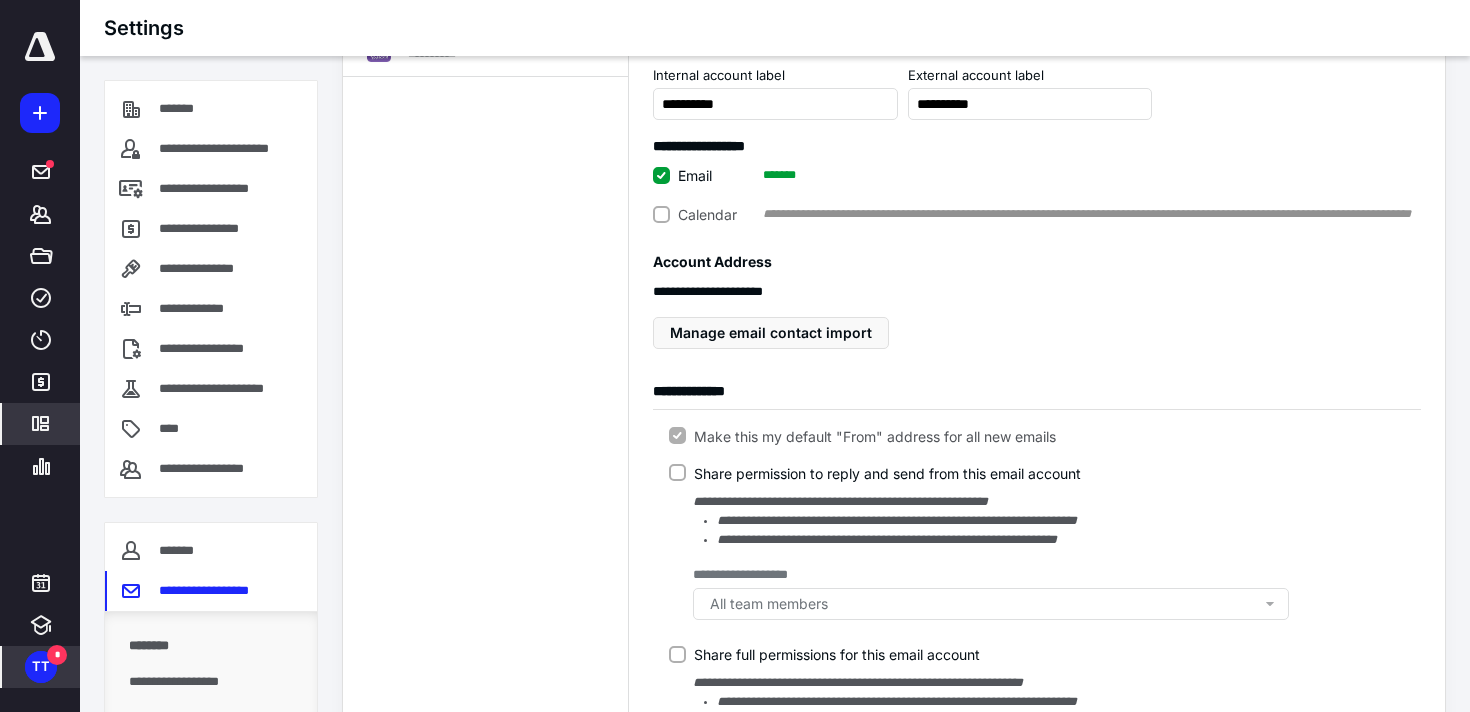 click on "**********" at bounding box center (1045, 720) 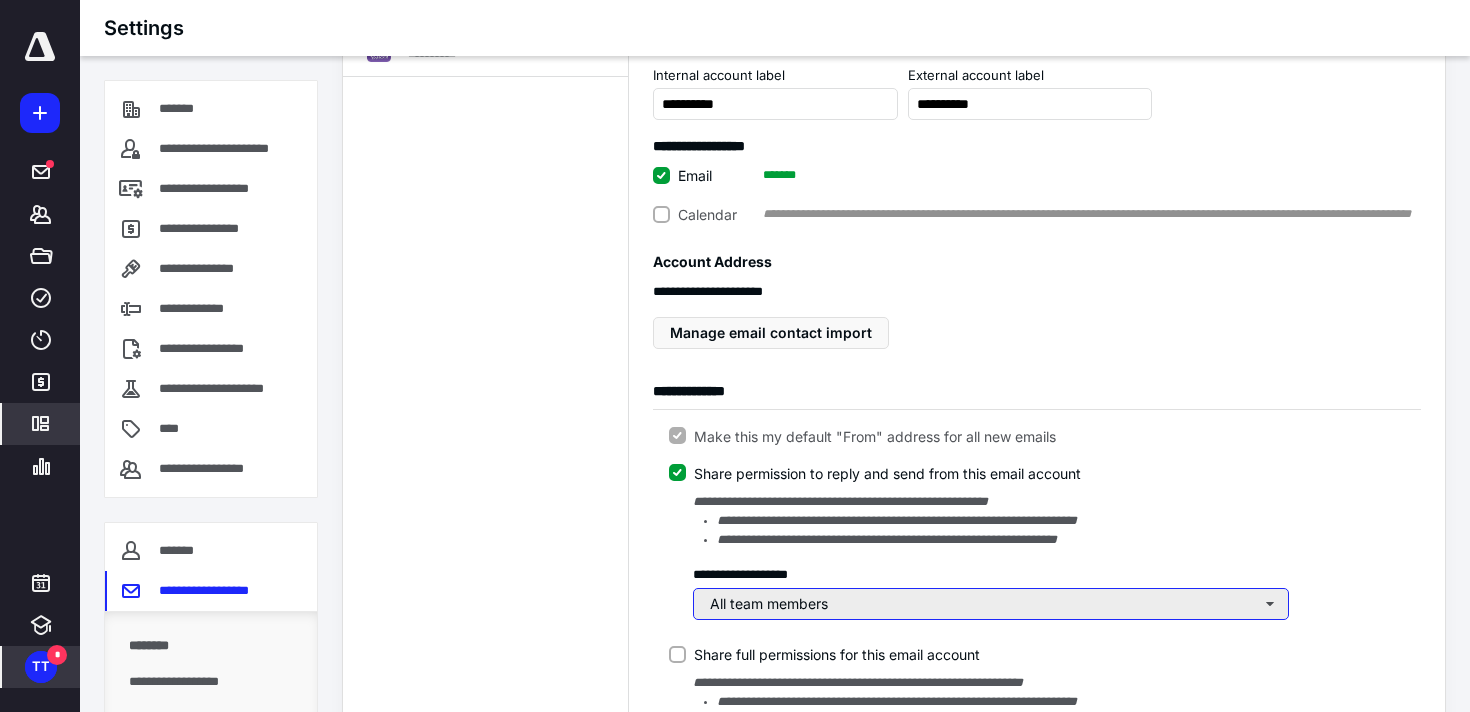 click on "All team members" at bounding box center (991, 604) 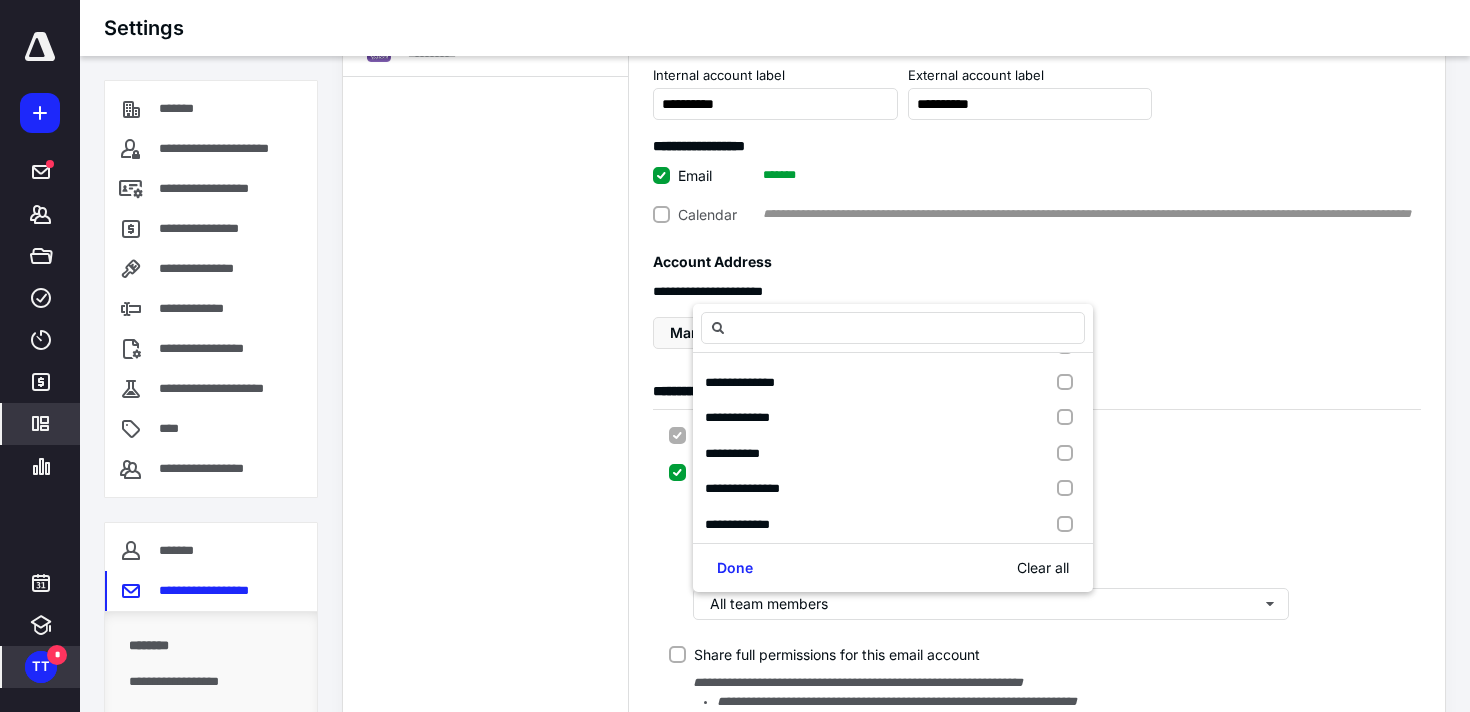 scroll, scrollTop: 784, scrollLeft: 0, axis: vertical 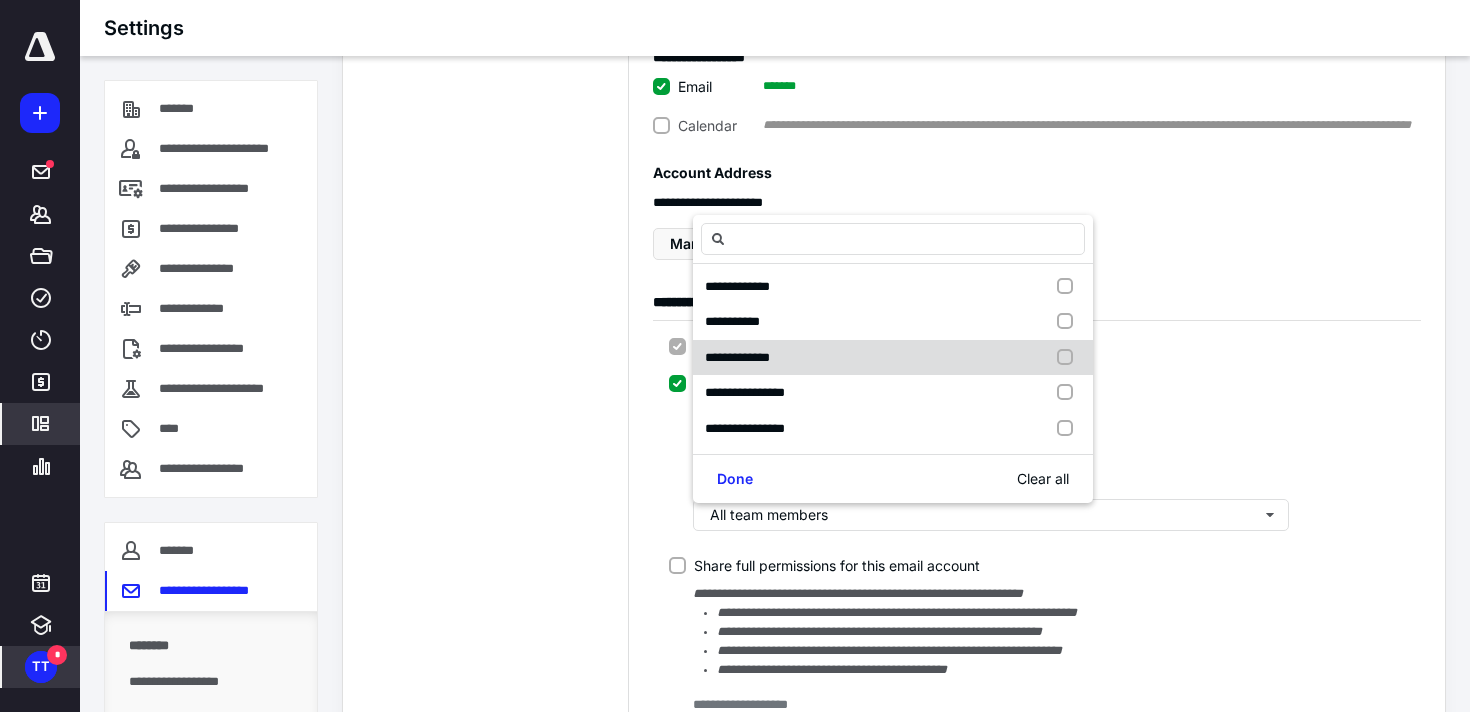 click on "**********" at bounding box center (893, 358) 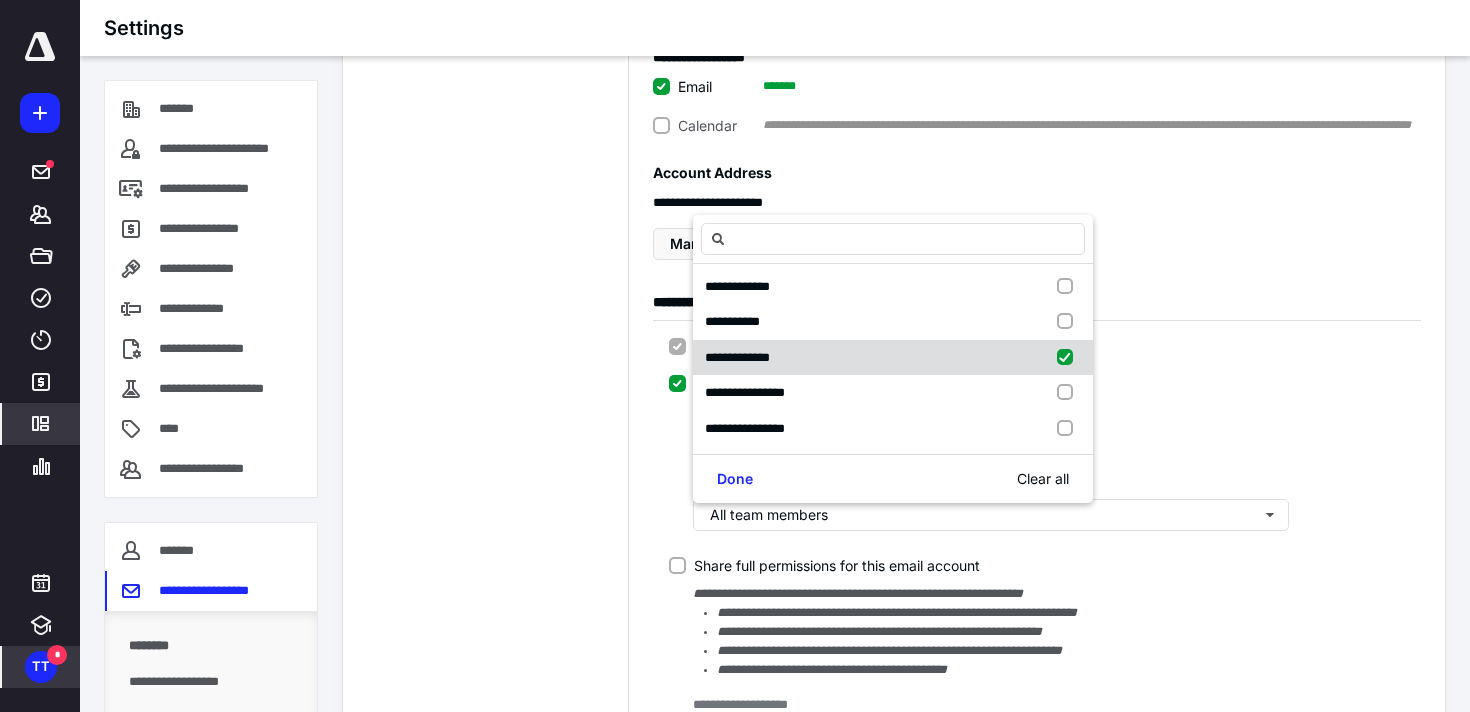 checkbox on "false" 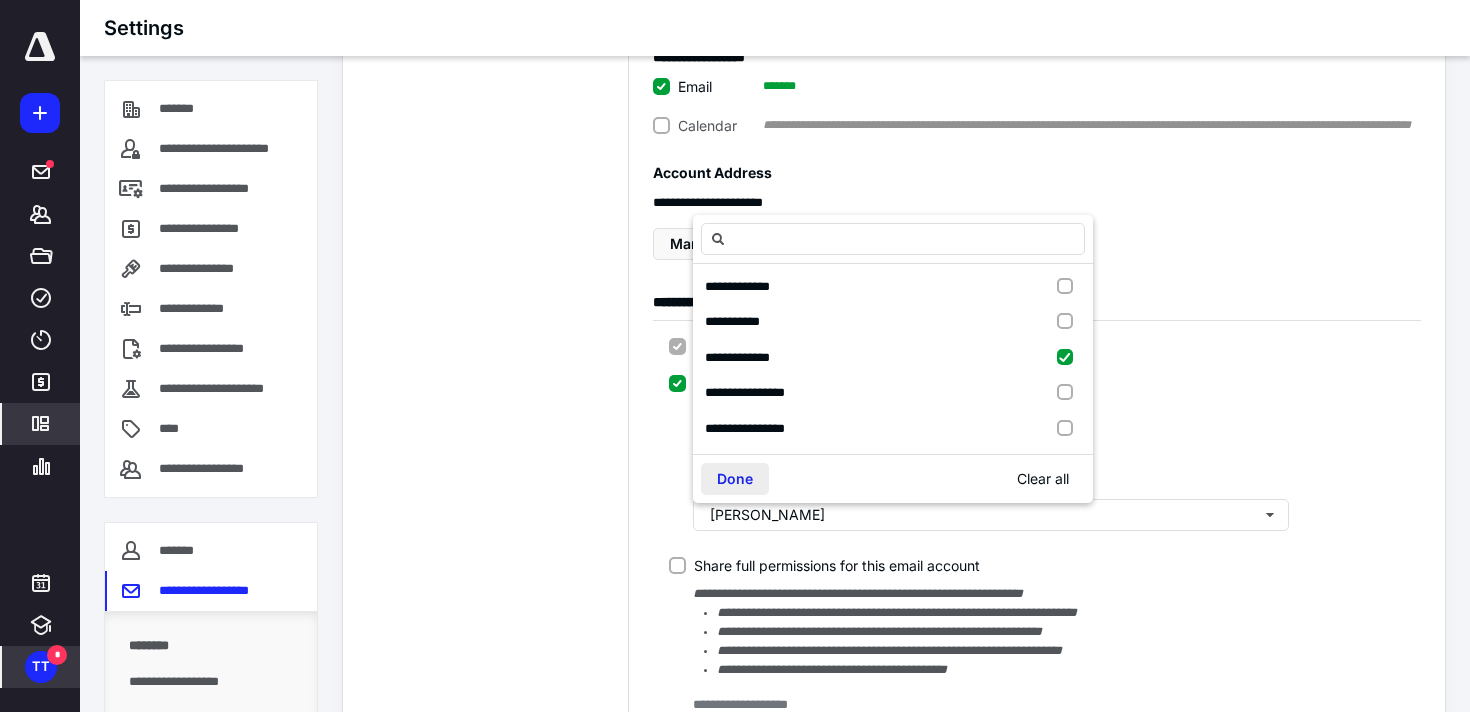 click on "Done" at bounding box center (735, 479) 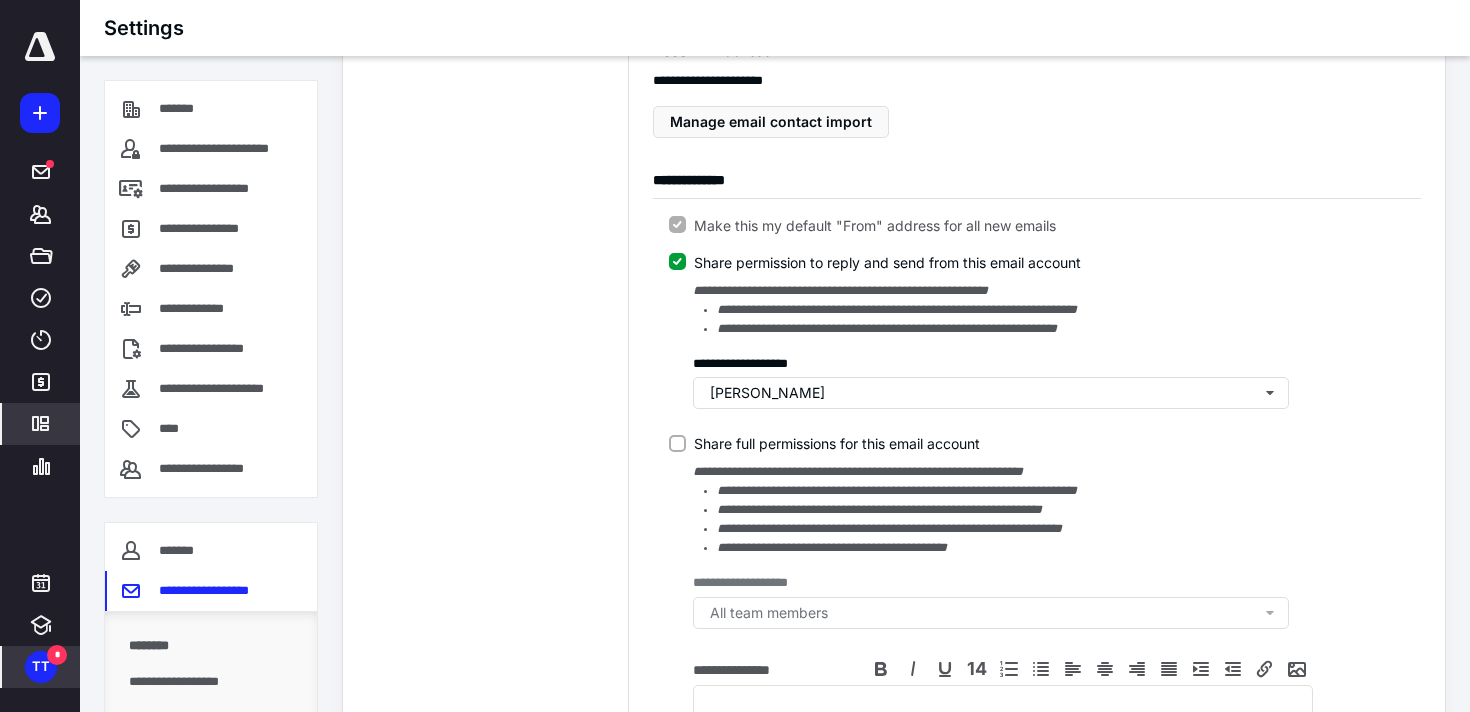 scroll, scrollTop: 387, scrollLeft: 0, axis: vertical 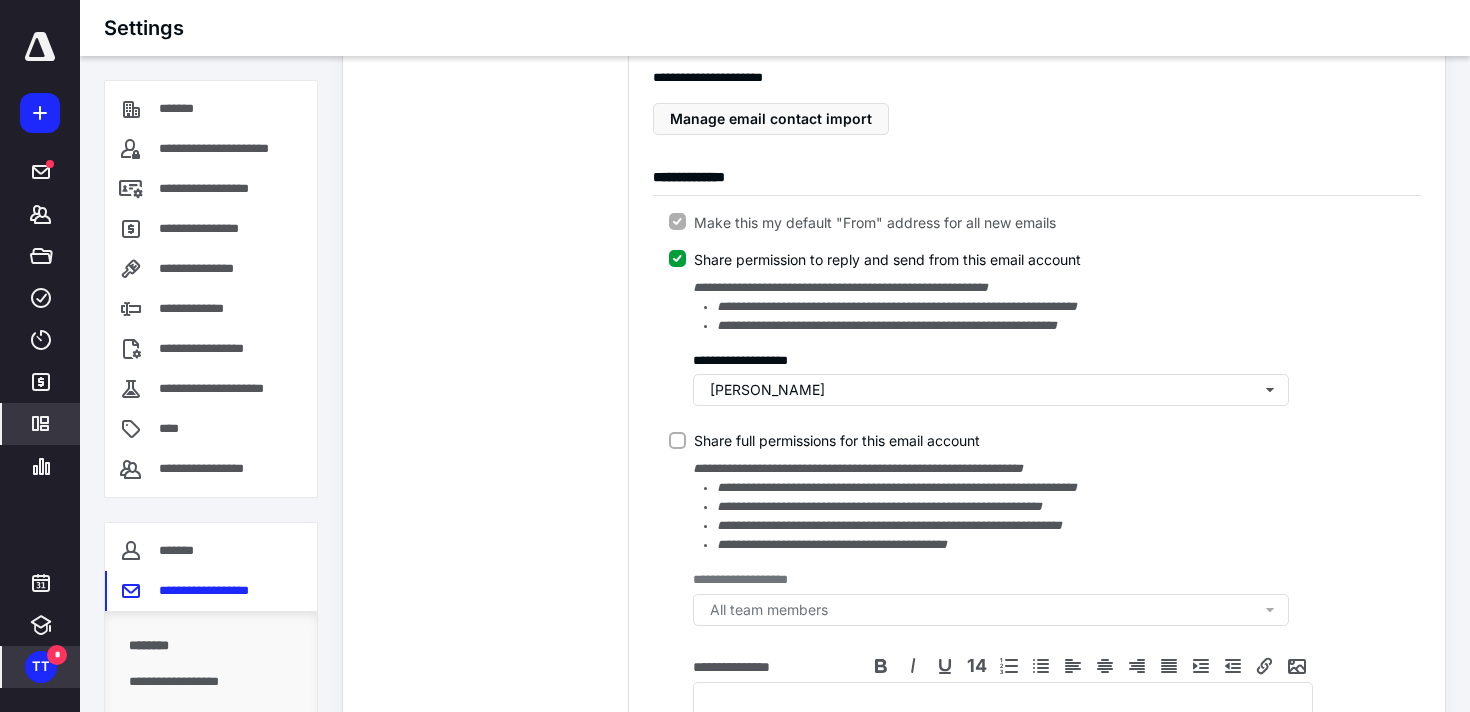 click on "Share full permissions for this email account" at bounding box center [677, 440] 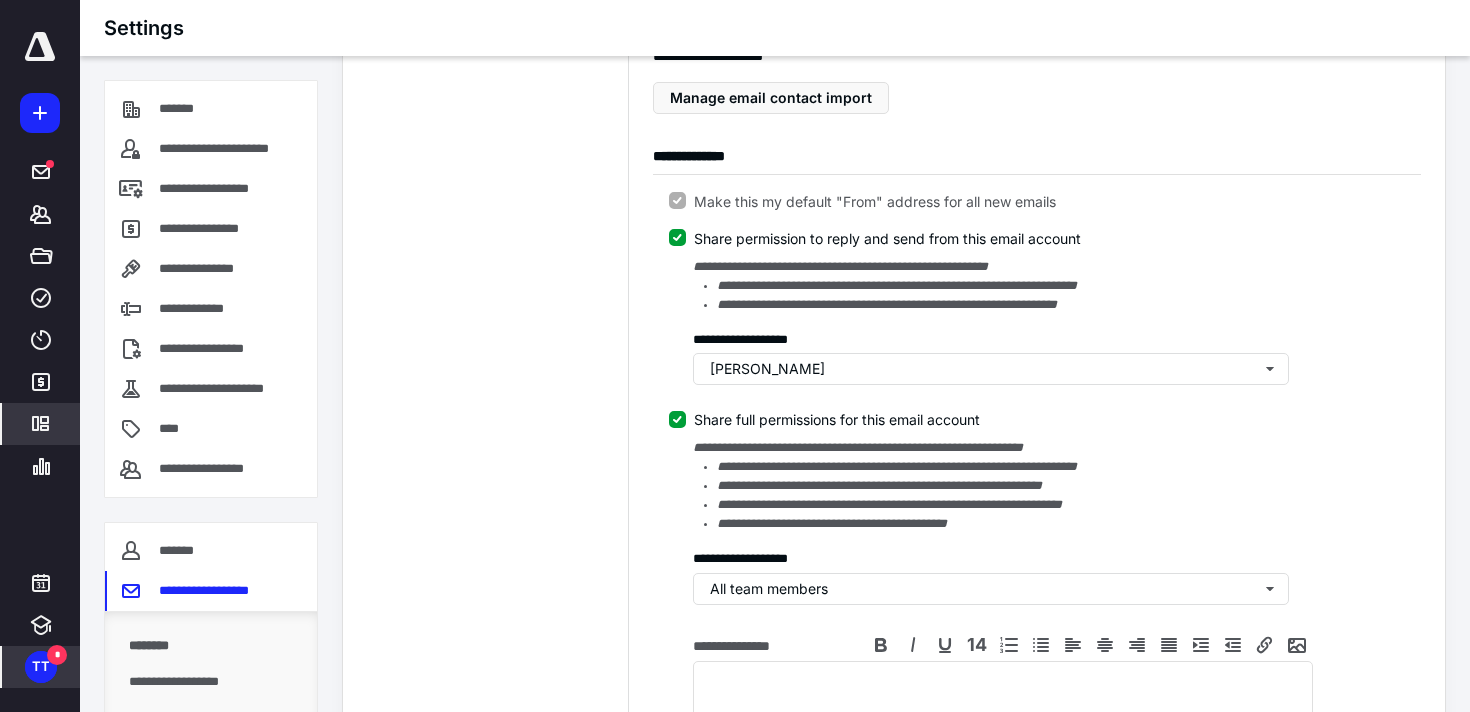 click on "**********" at bounding box center (991, 577) 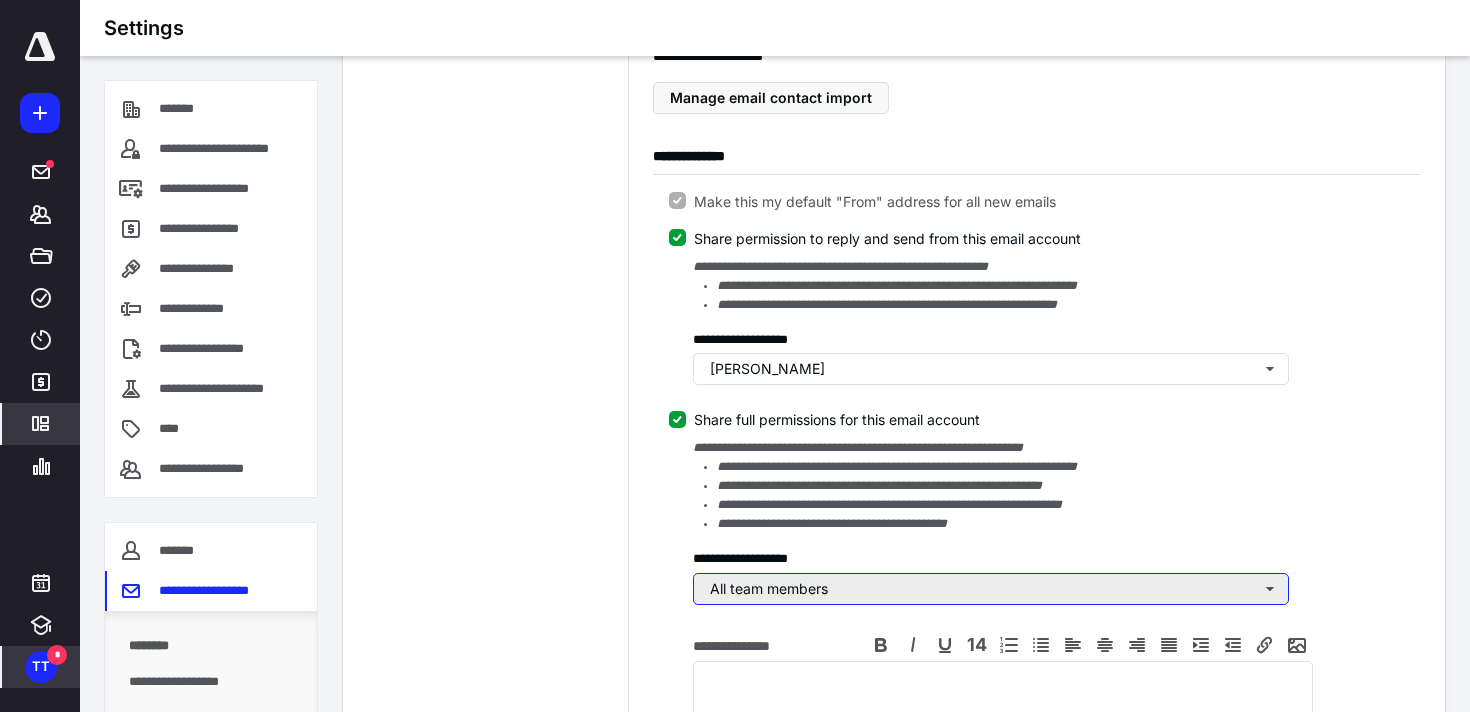 click on "All team members" at bounding box center [991, 589] 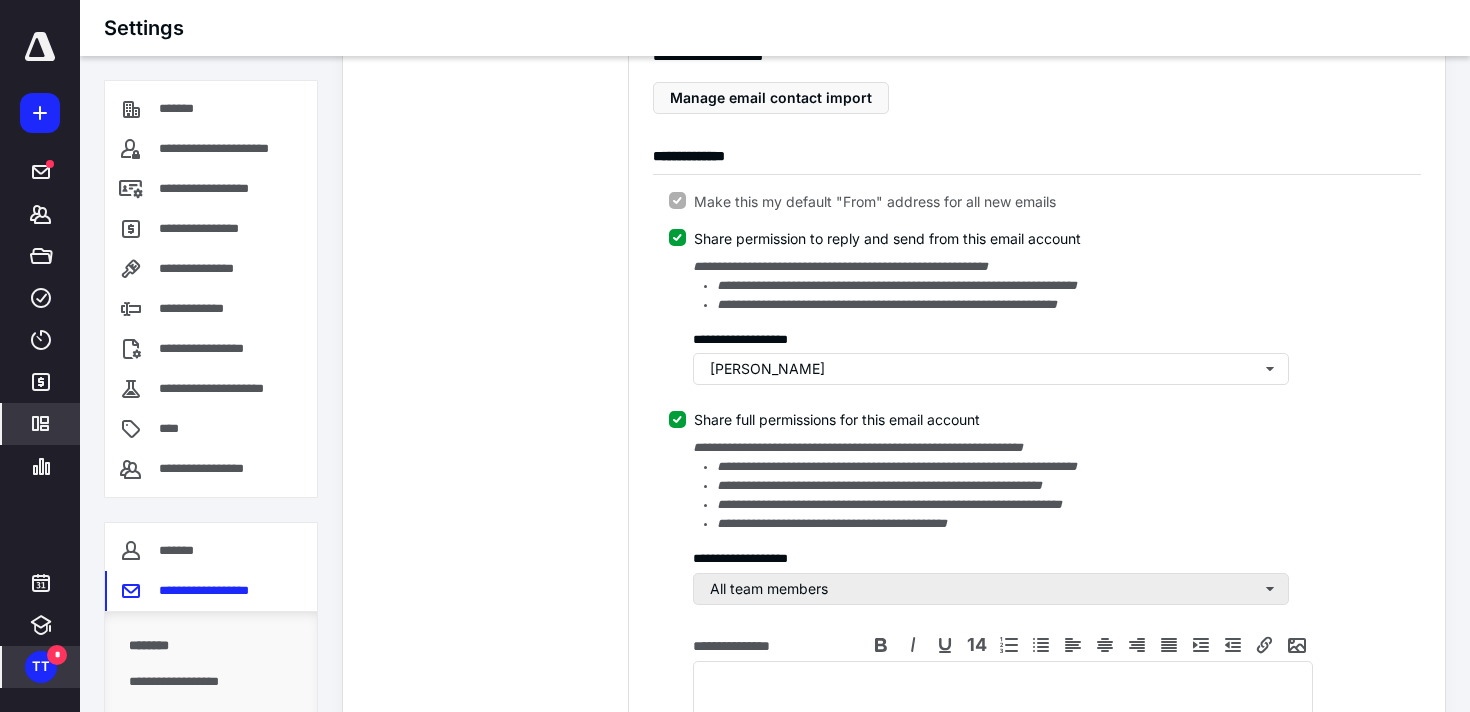 scroll, scrollTop: 413, scrollLeft: 0, axis: vertical 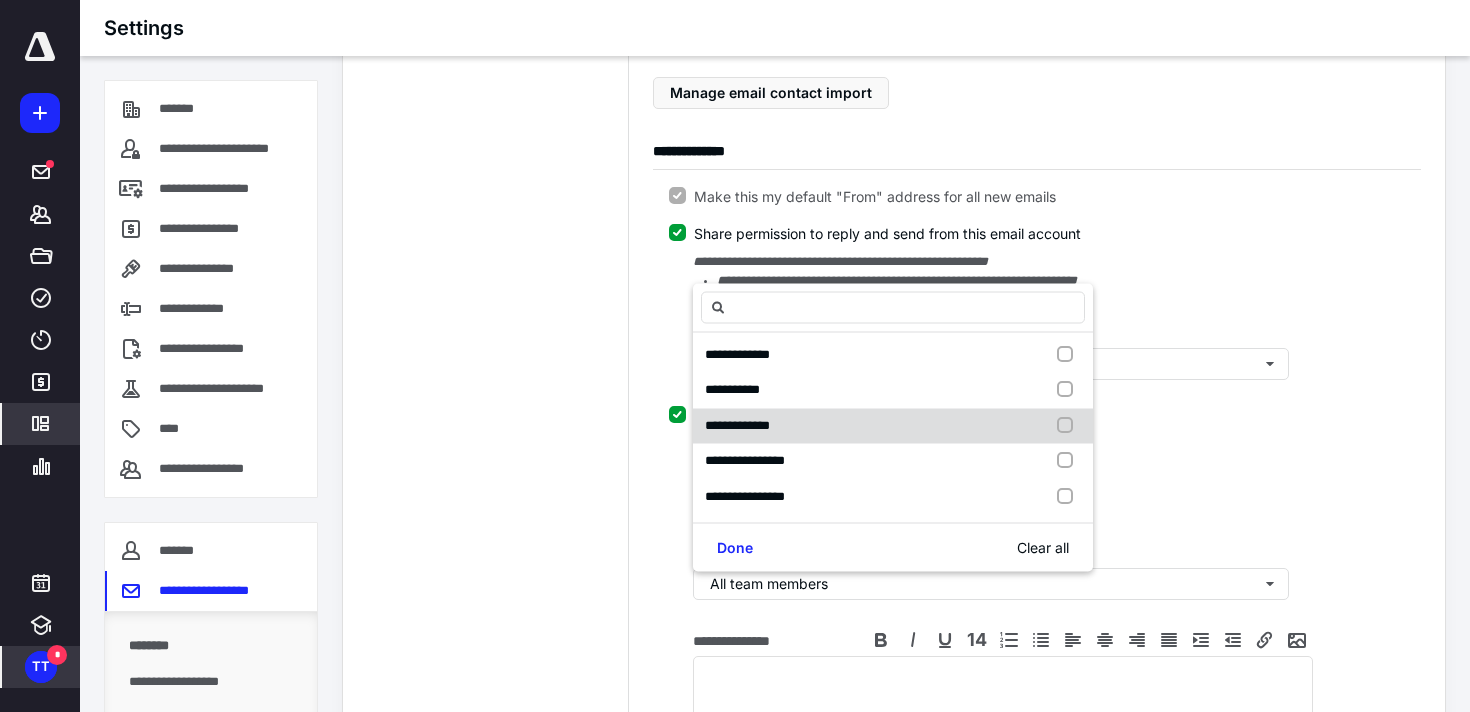 click on "**********" at bounding box center (893, 426) 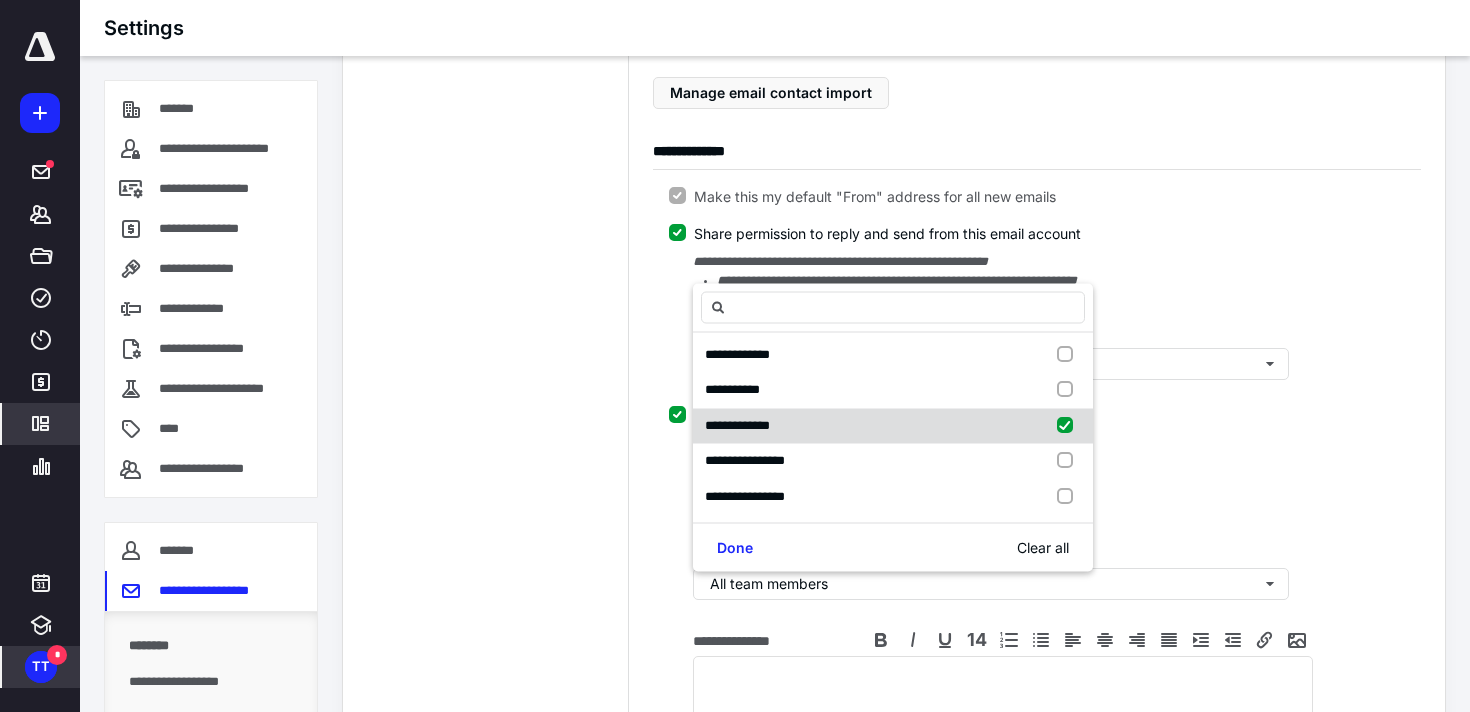 checkbox on "false" 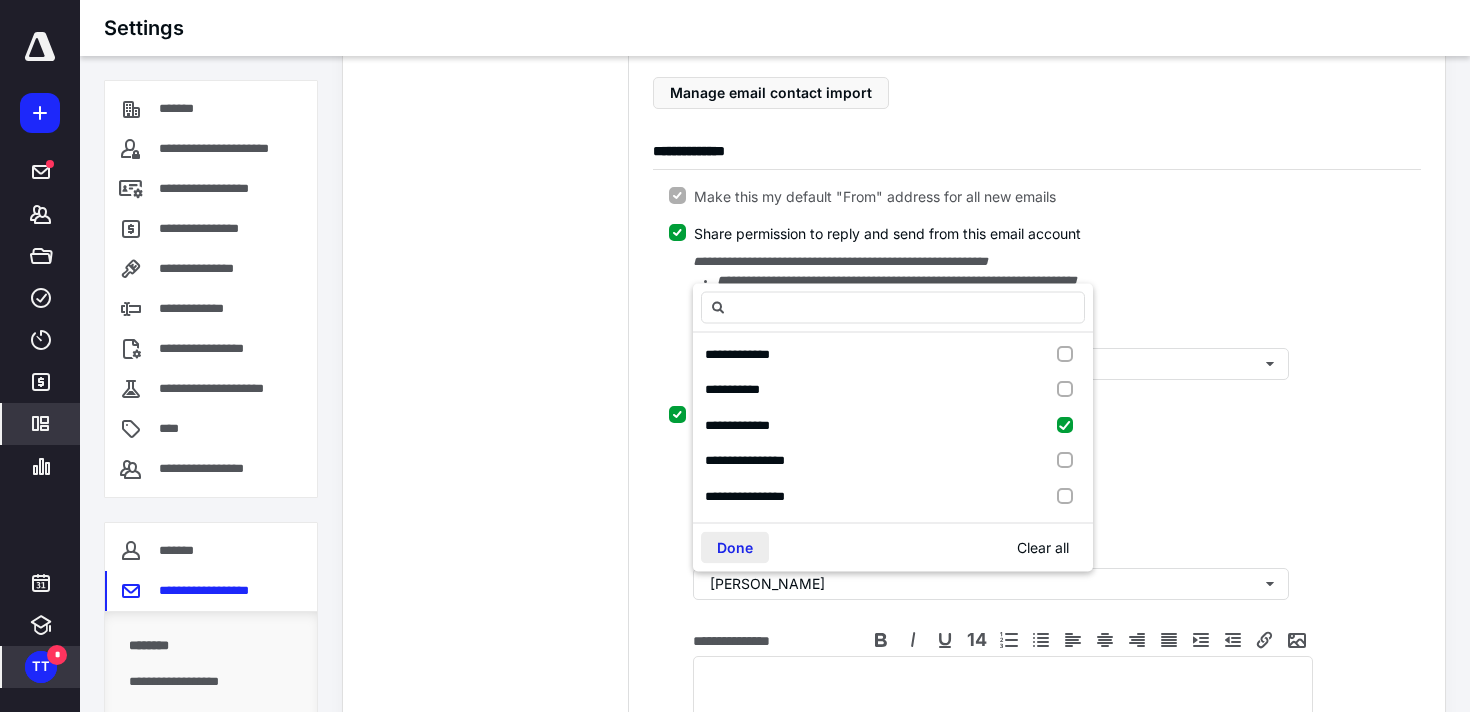 click on "Done" at bounding box center [735, 547] 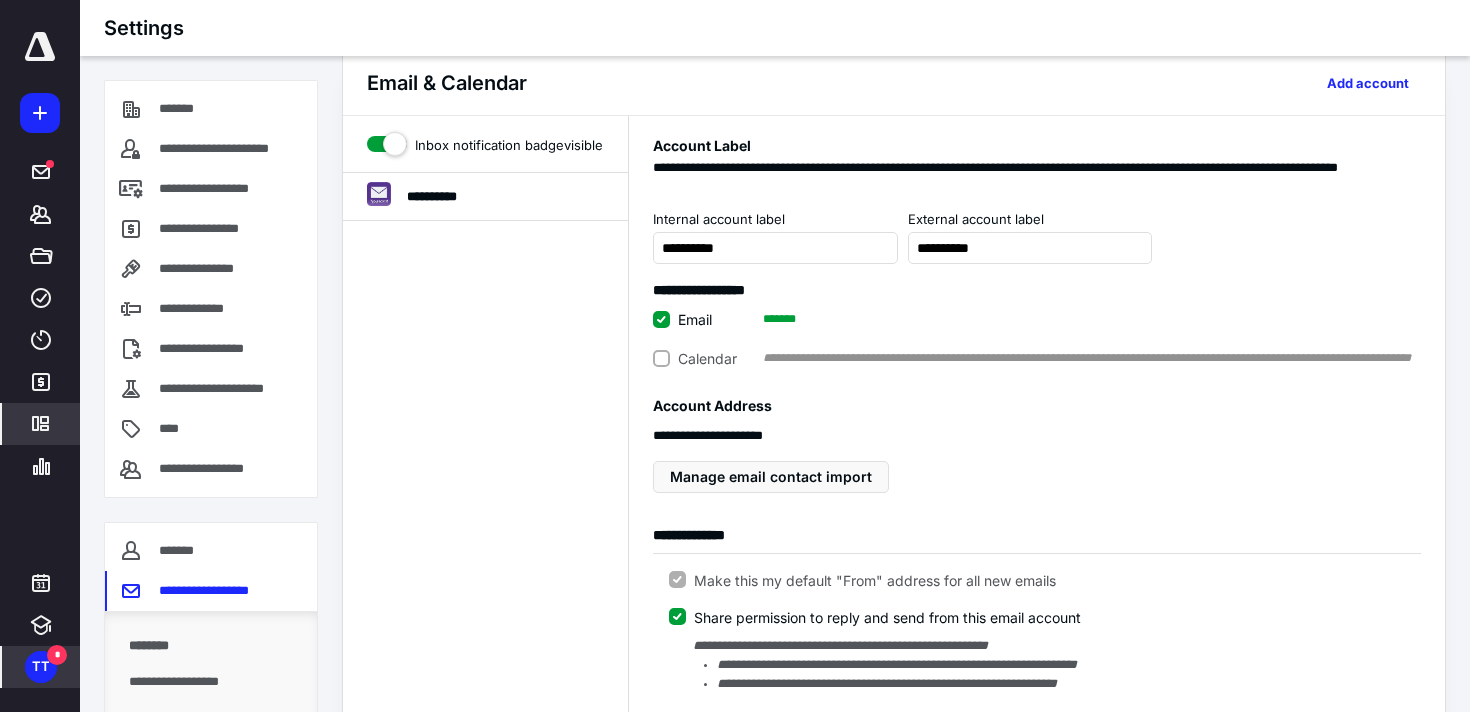 scroll, scrollTop: 0, scrollLeft: 0, axis: both 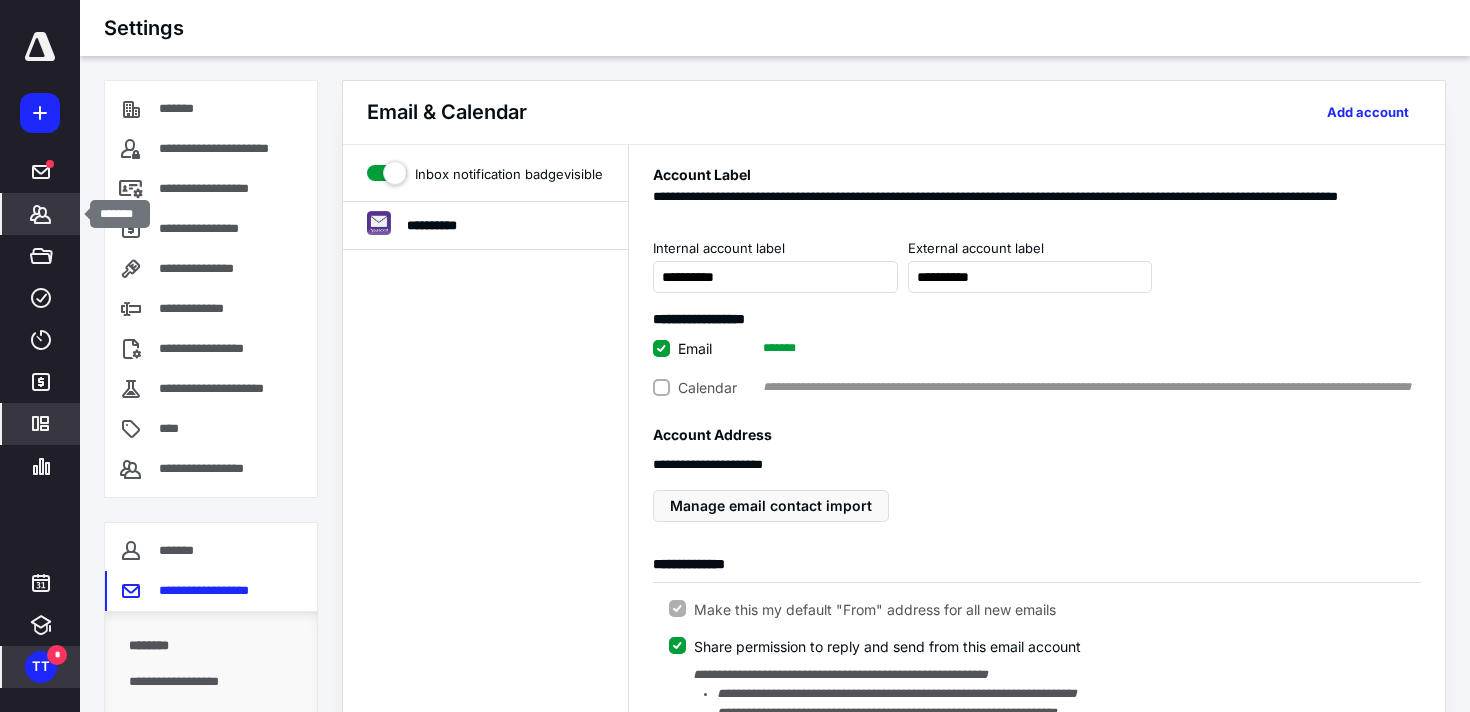 click 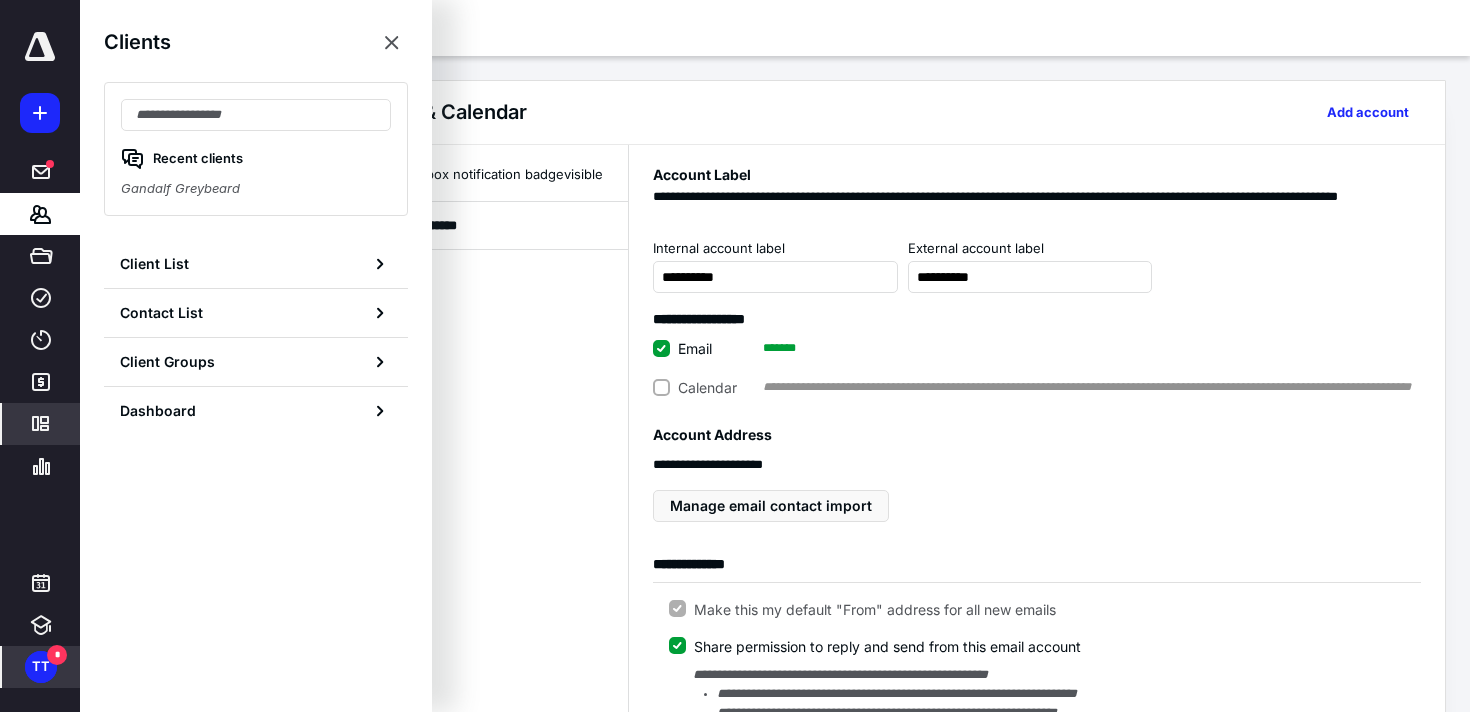 click on "Client List" at bounding box center (256, 264) 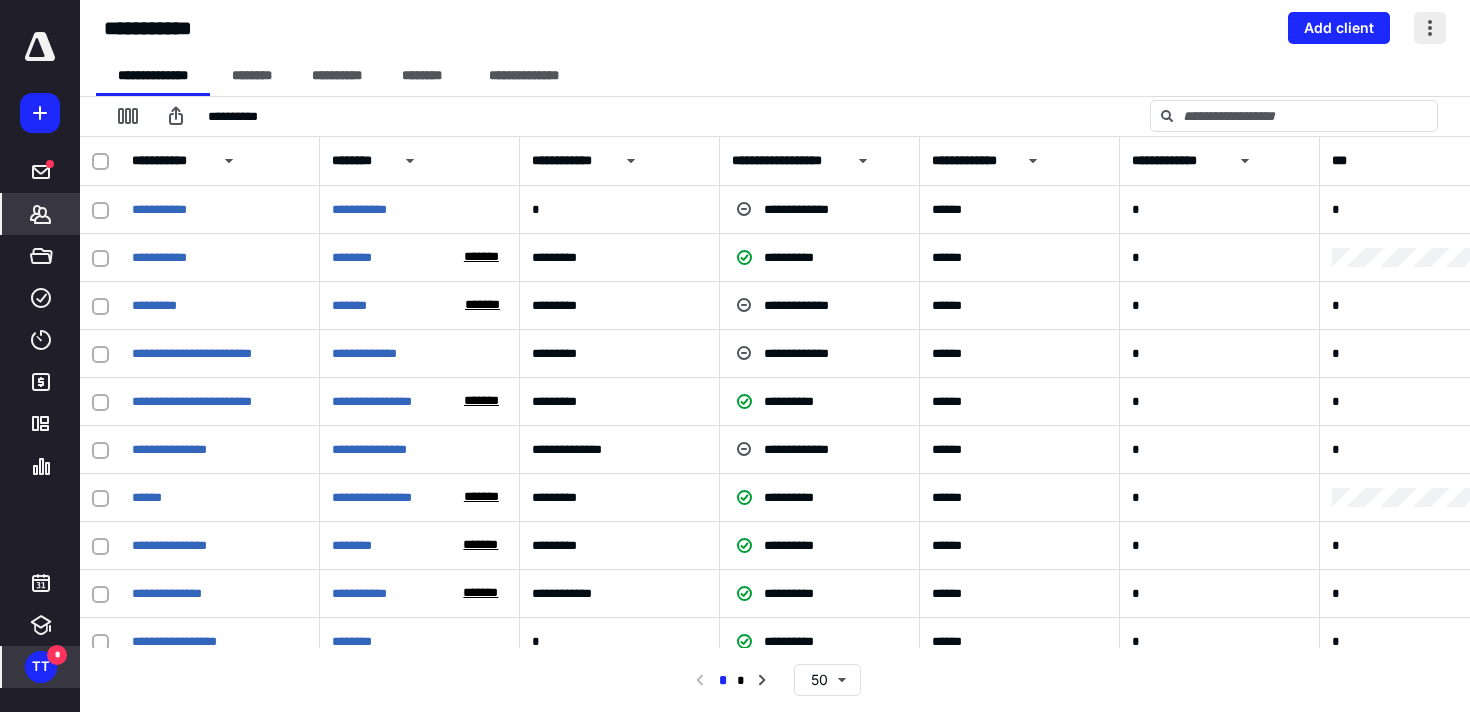 click at bounding box center (1430, 28) 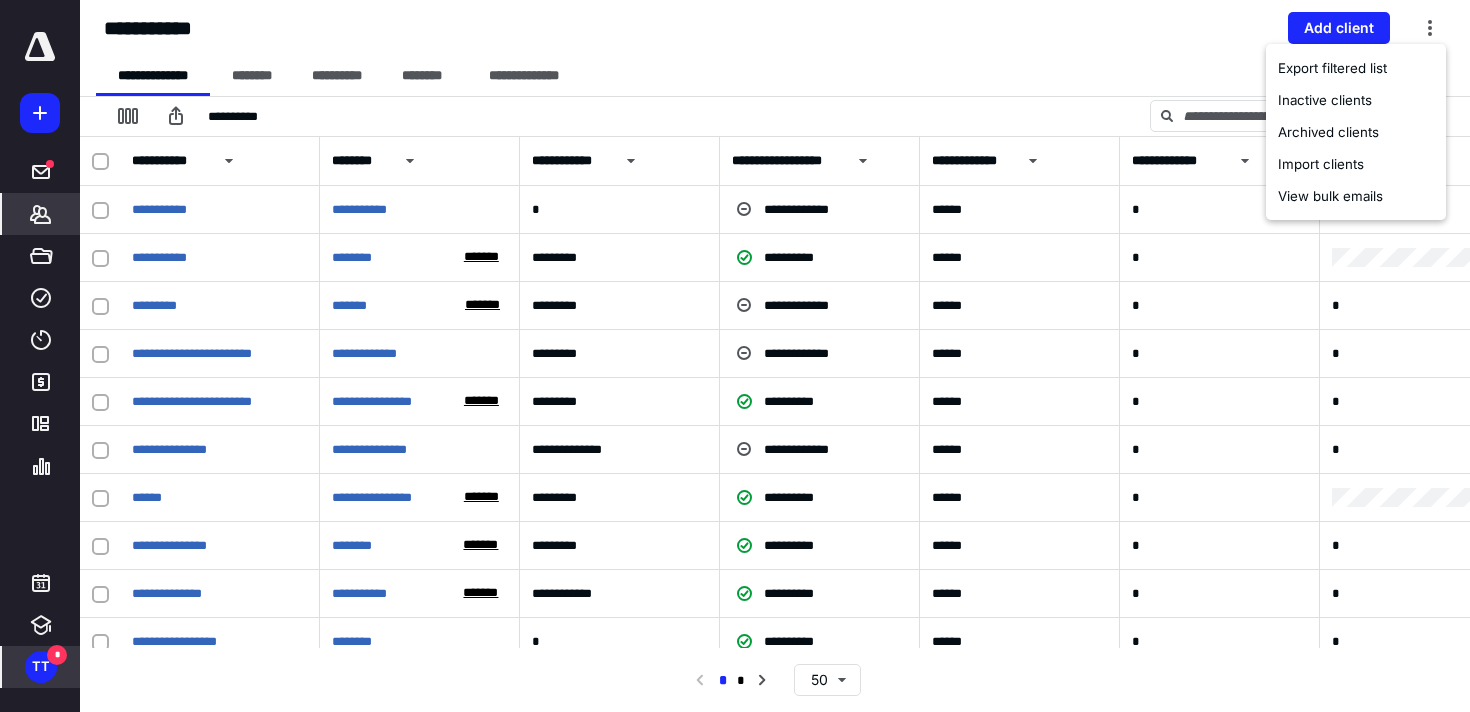 click at bounding box center [104, 161] 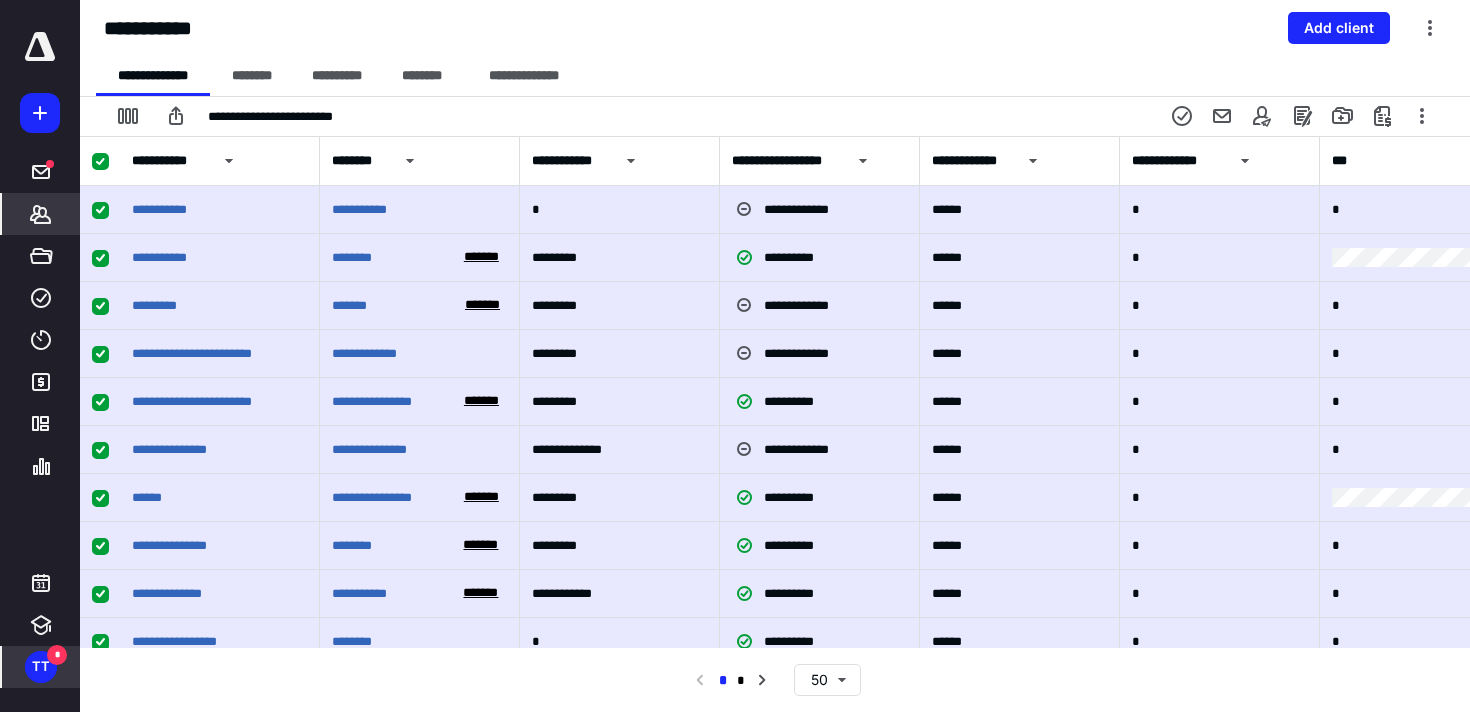 click at bounding box center (100, 162) 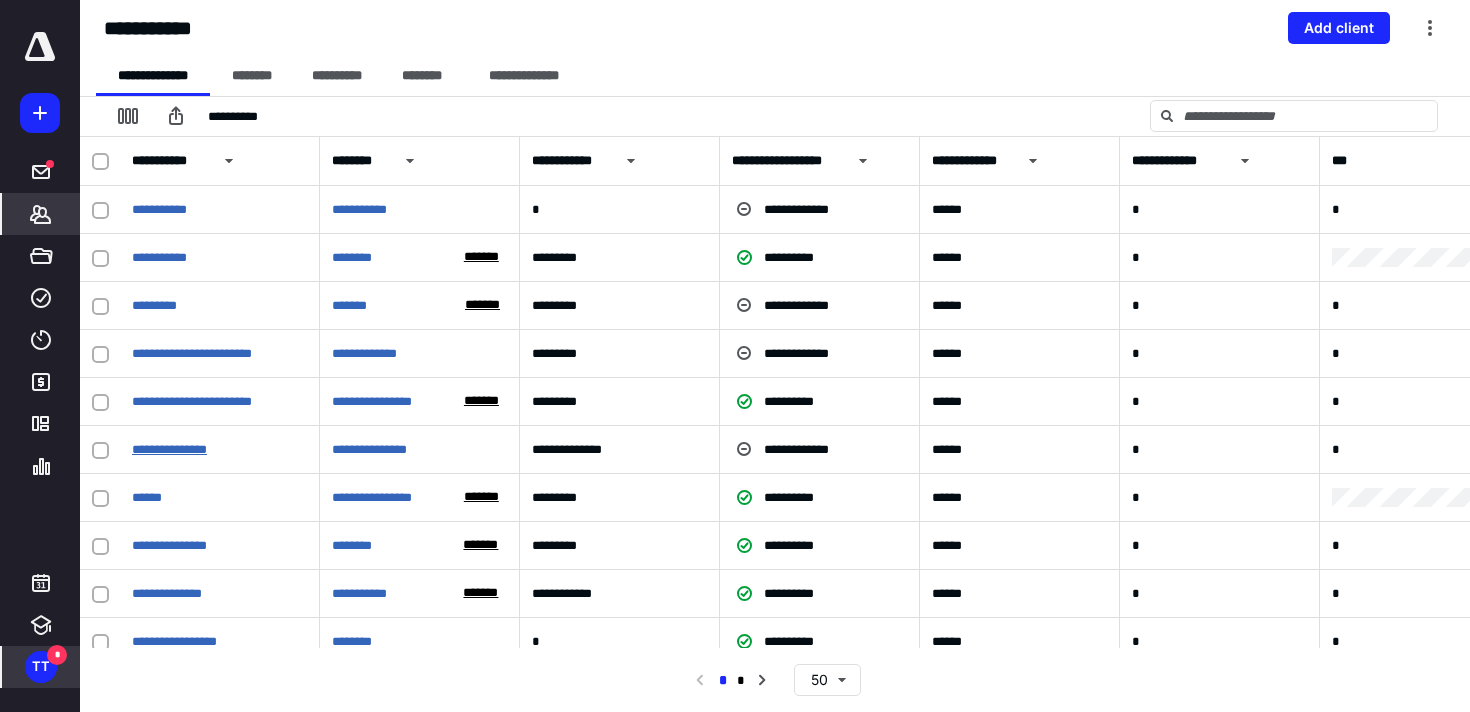 click on "**********" at bounding box center [169, 449] 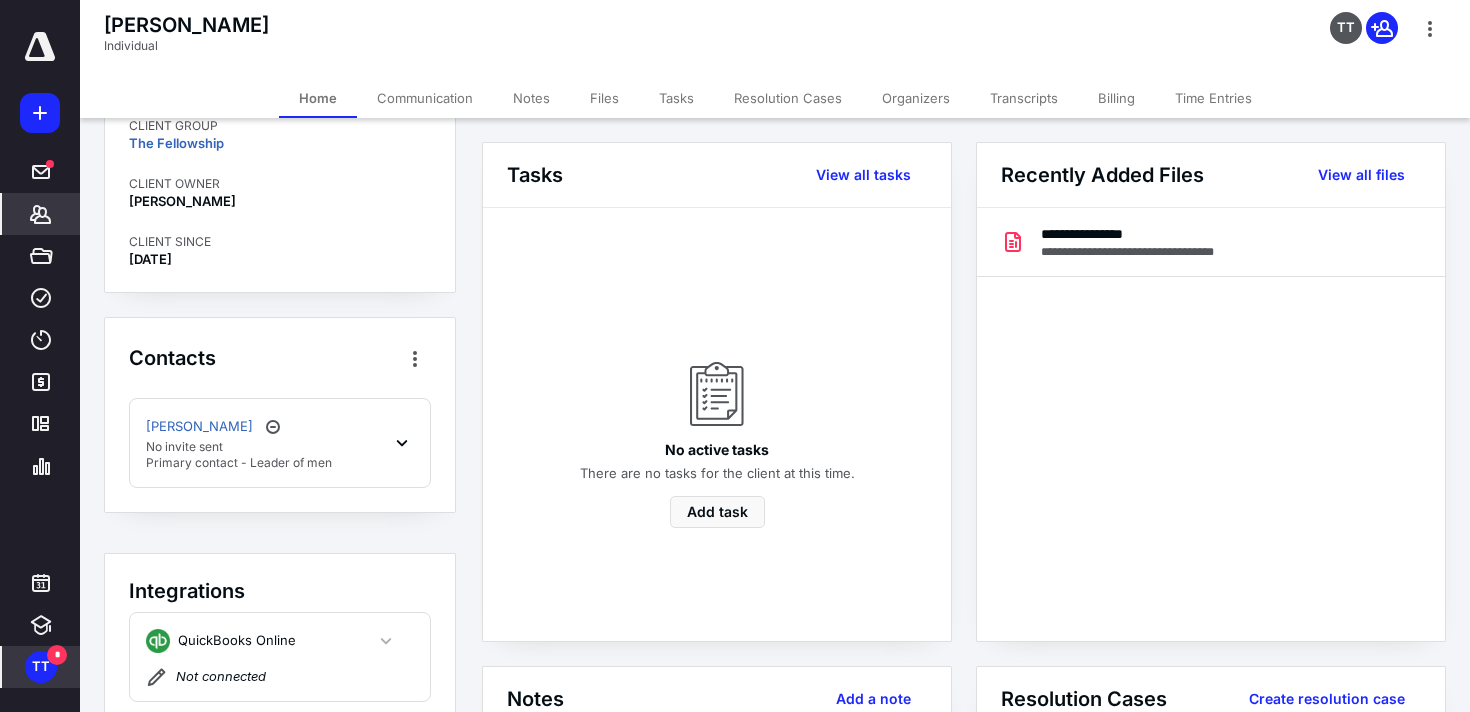 scroll, scrollTop: 102, scrollLeft: 0, axis: vertical 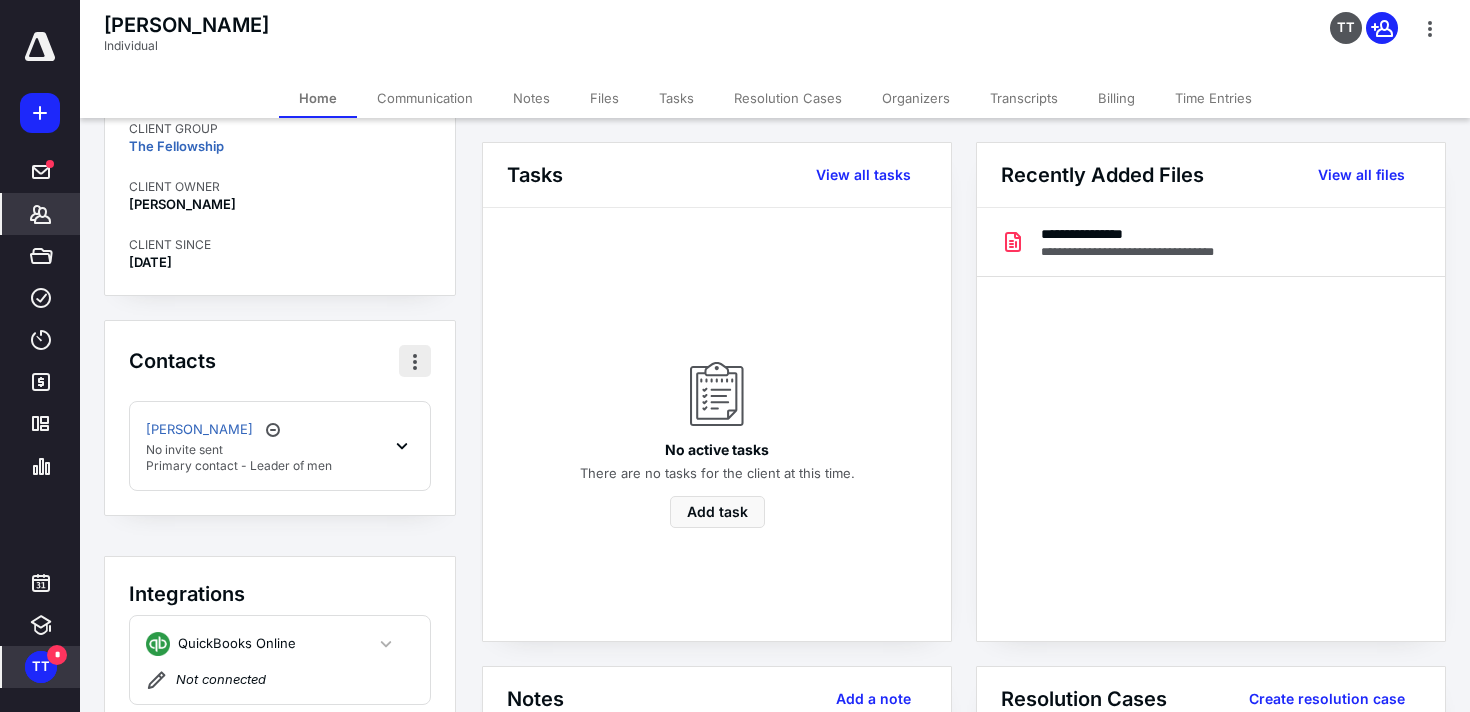 click at bounding box center [415, 361] 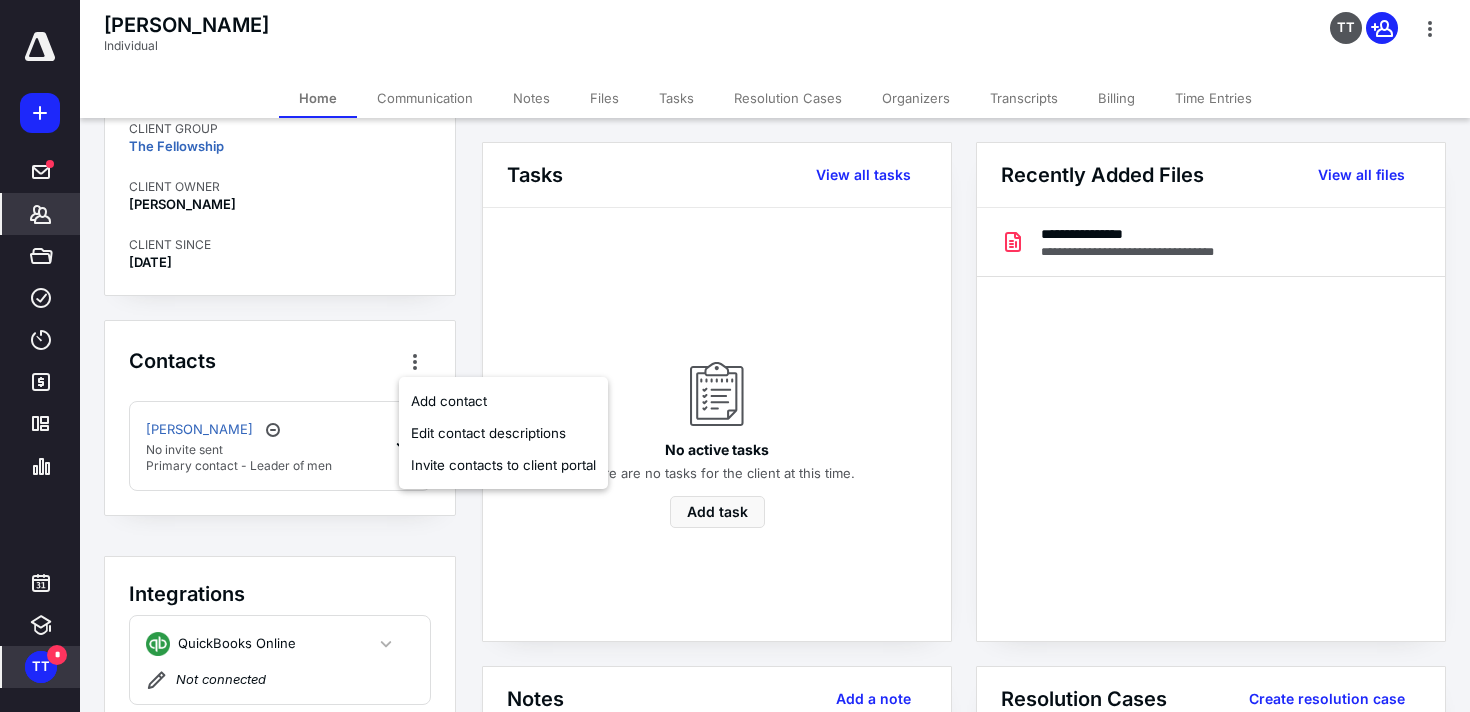 click on "[PERSON_NAME] No invite sent Primary contact - Leader of men" at bounding box center [280, 446] 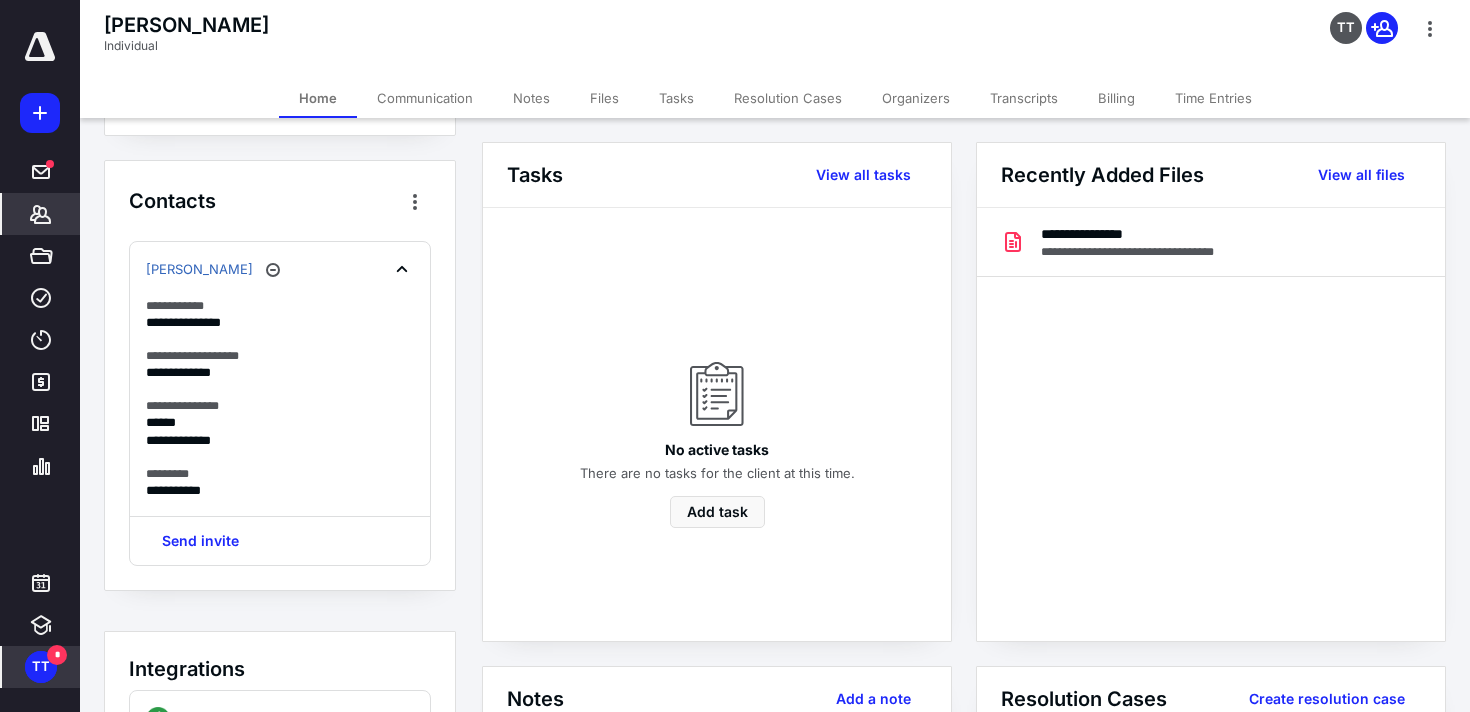 scroll, scrollTop: 278, scrollLeft: 0, axis: vertical 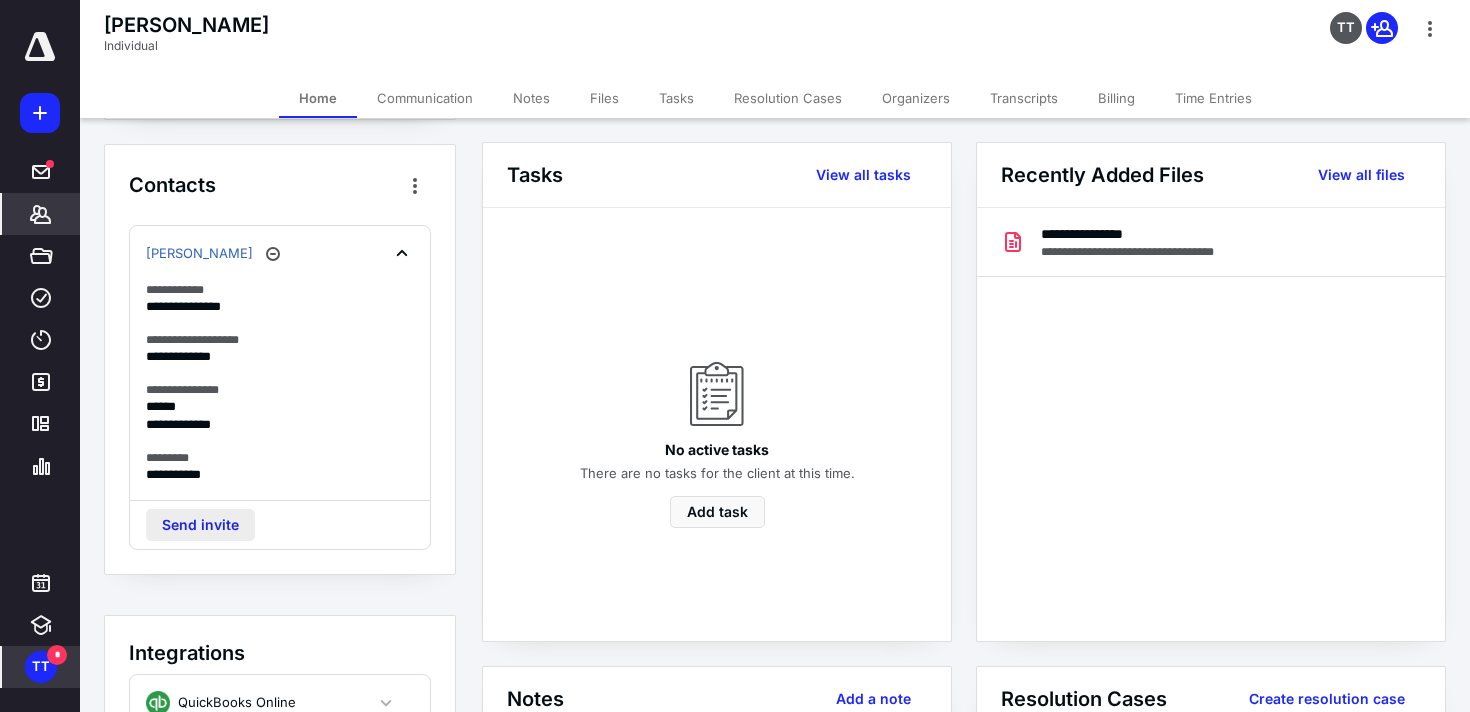 click on "Send invite" at bounding box center [200, 525] 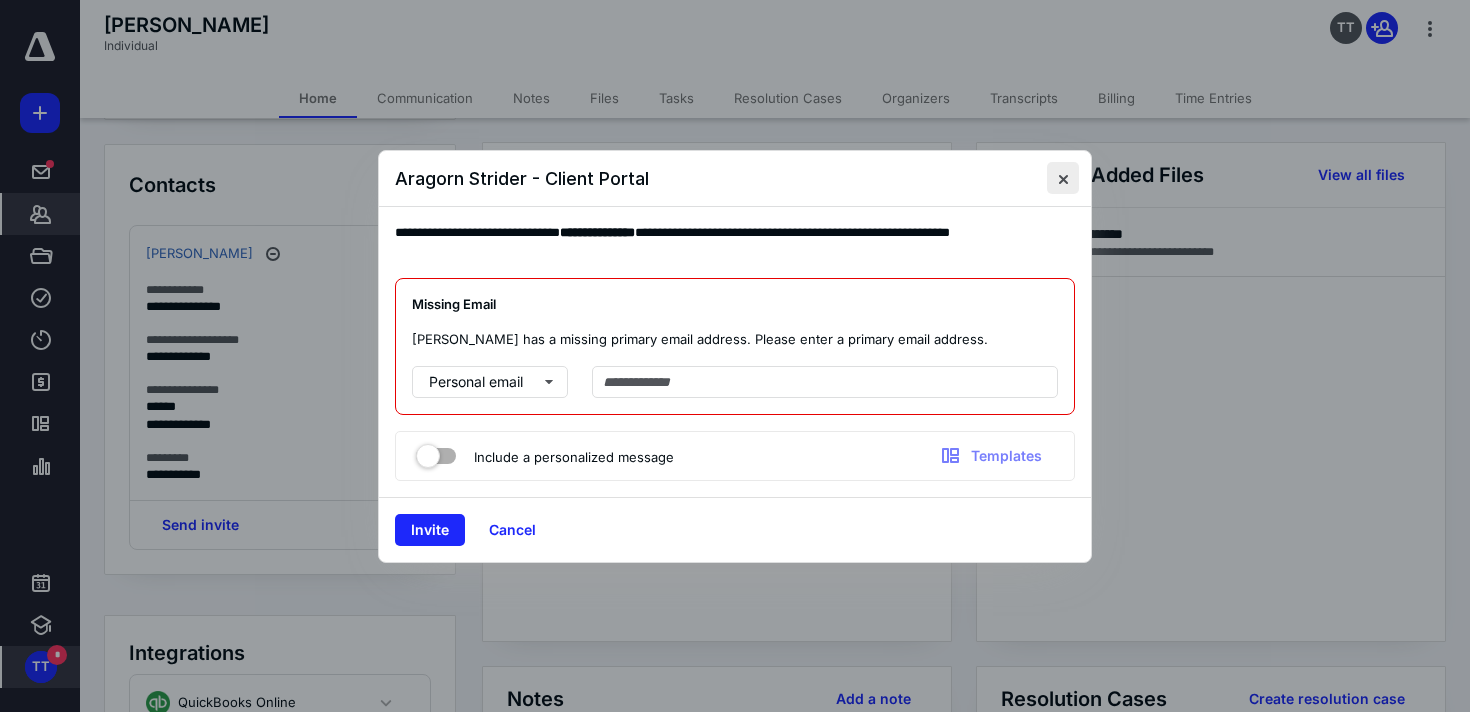click at bounding box center (1063, 178) 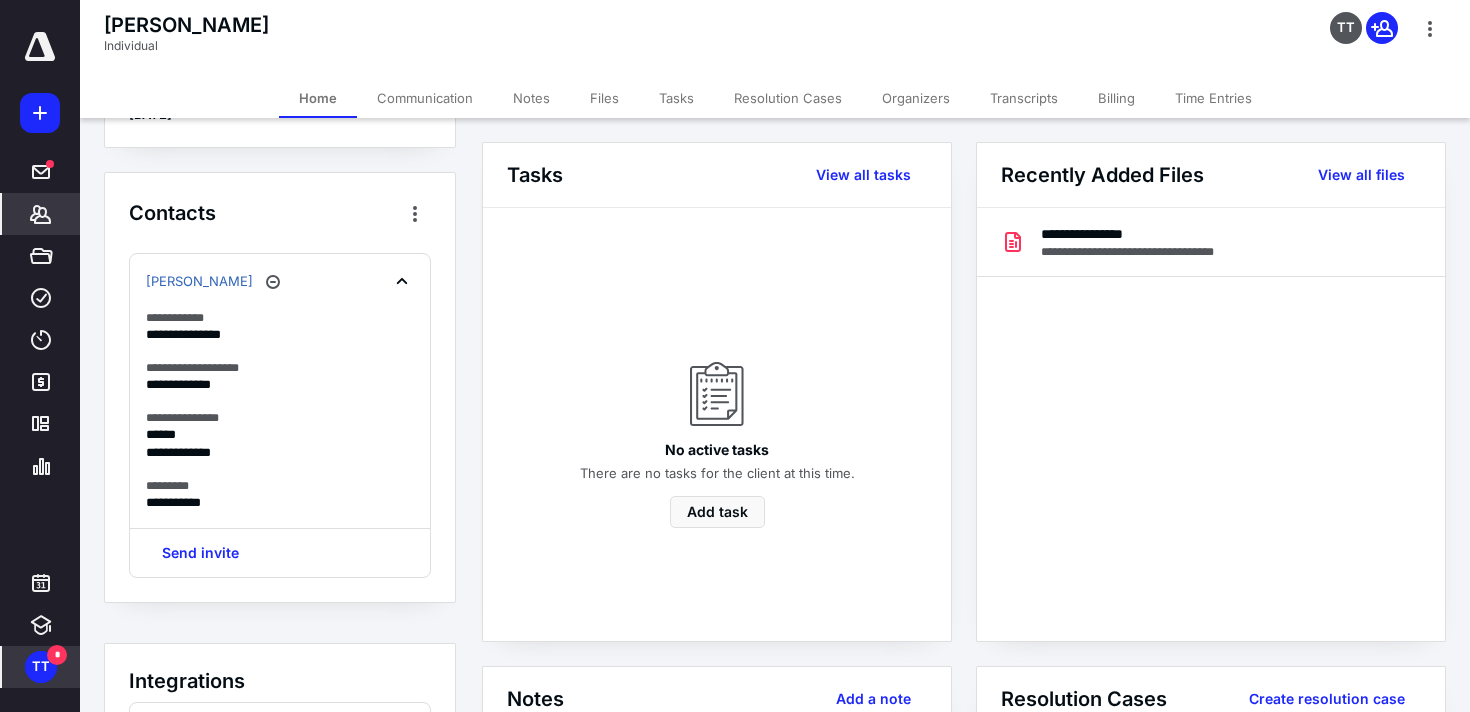 scroll, scrollTop: 247, scrollLeft: 0, axis: vertical 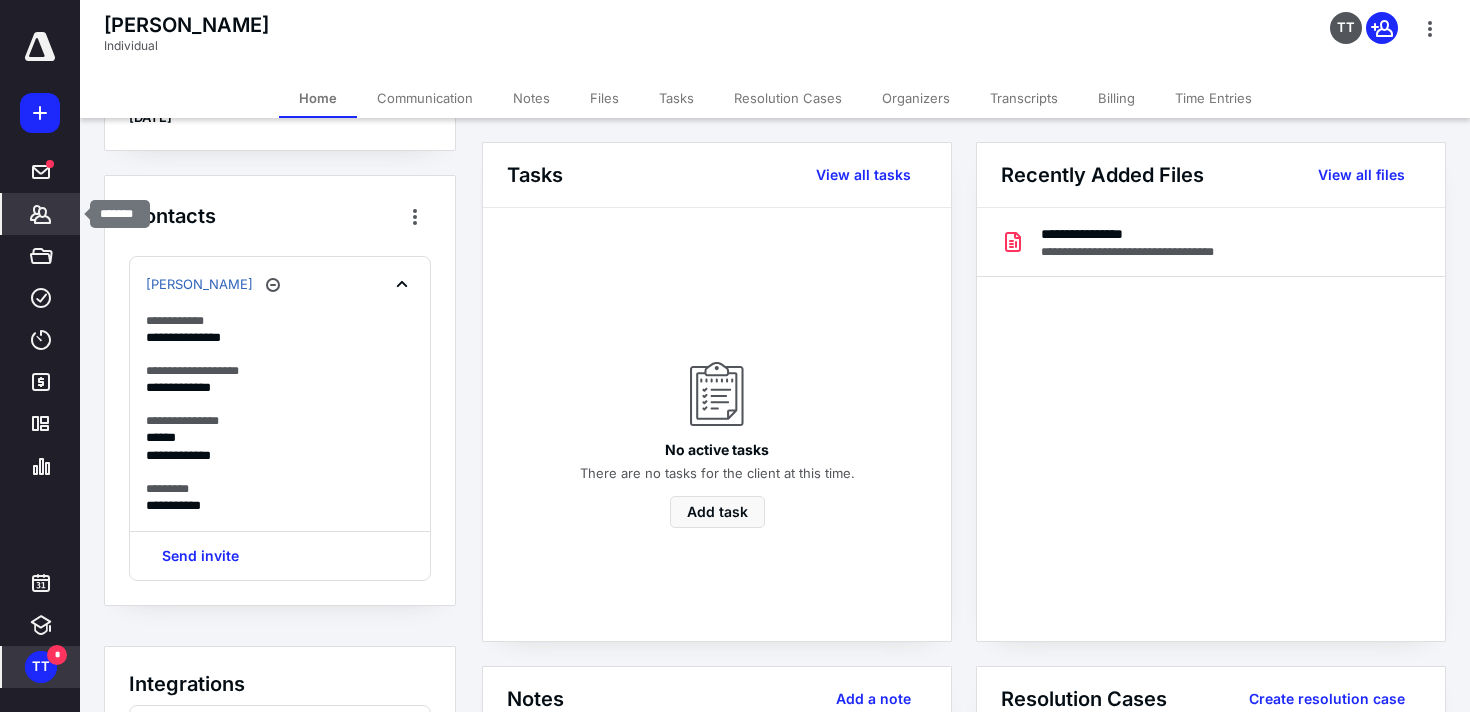 click 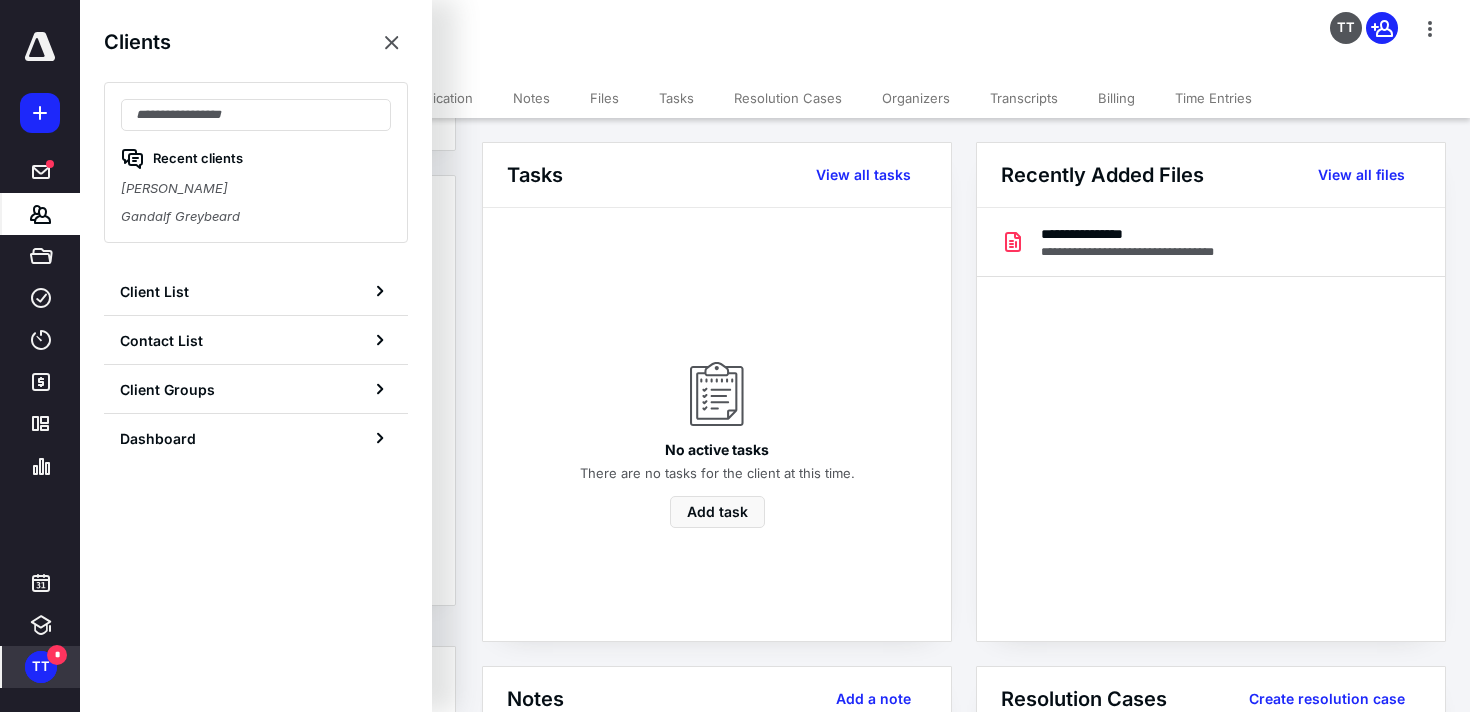click on "Client List" at bounding box center [256, 291] 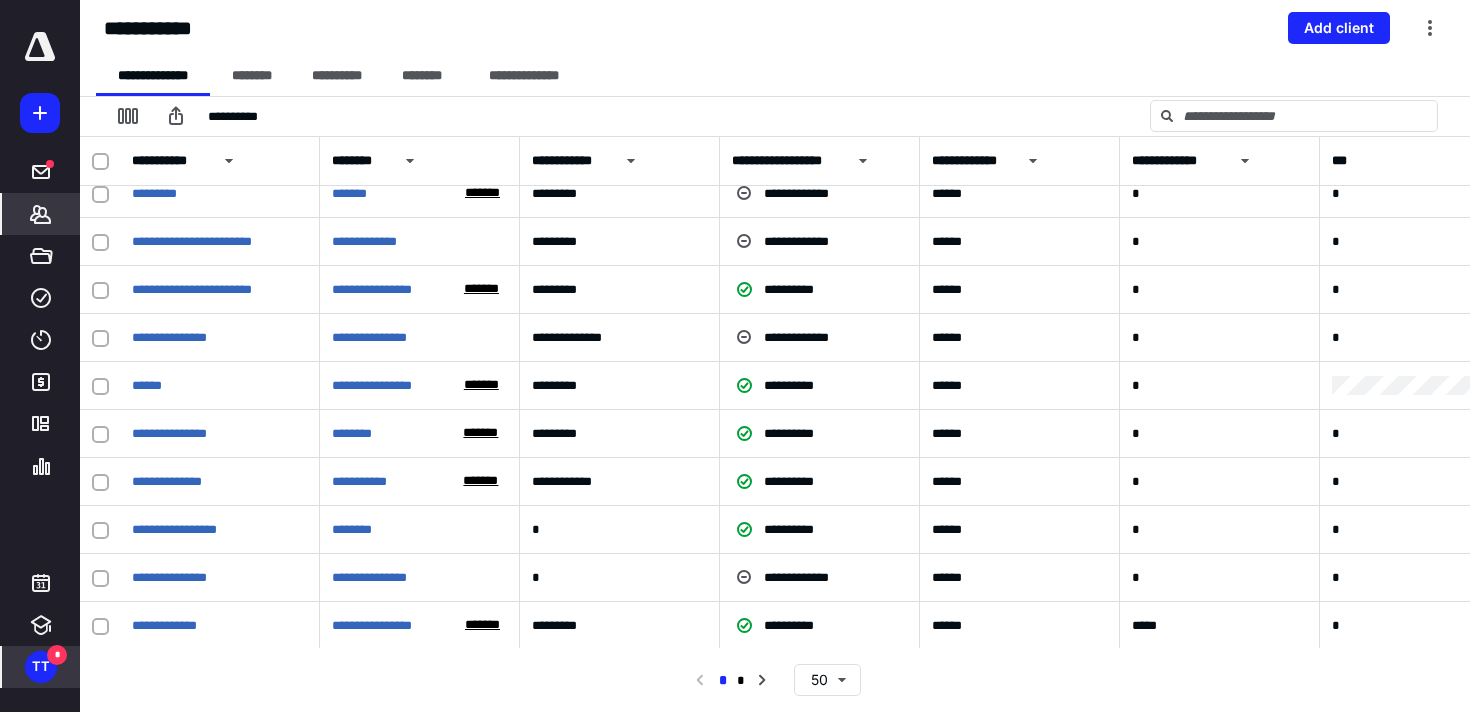 scroll, scrollTop: 0, scrollLeft: 0, axis: both 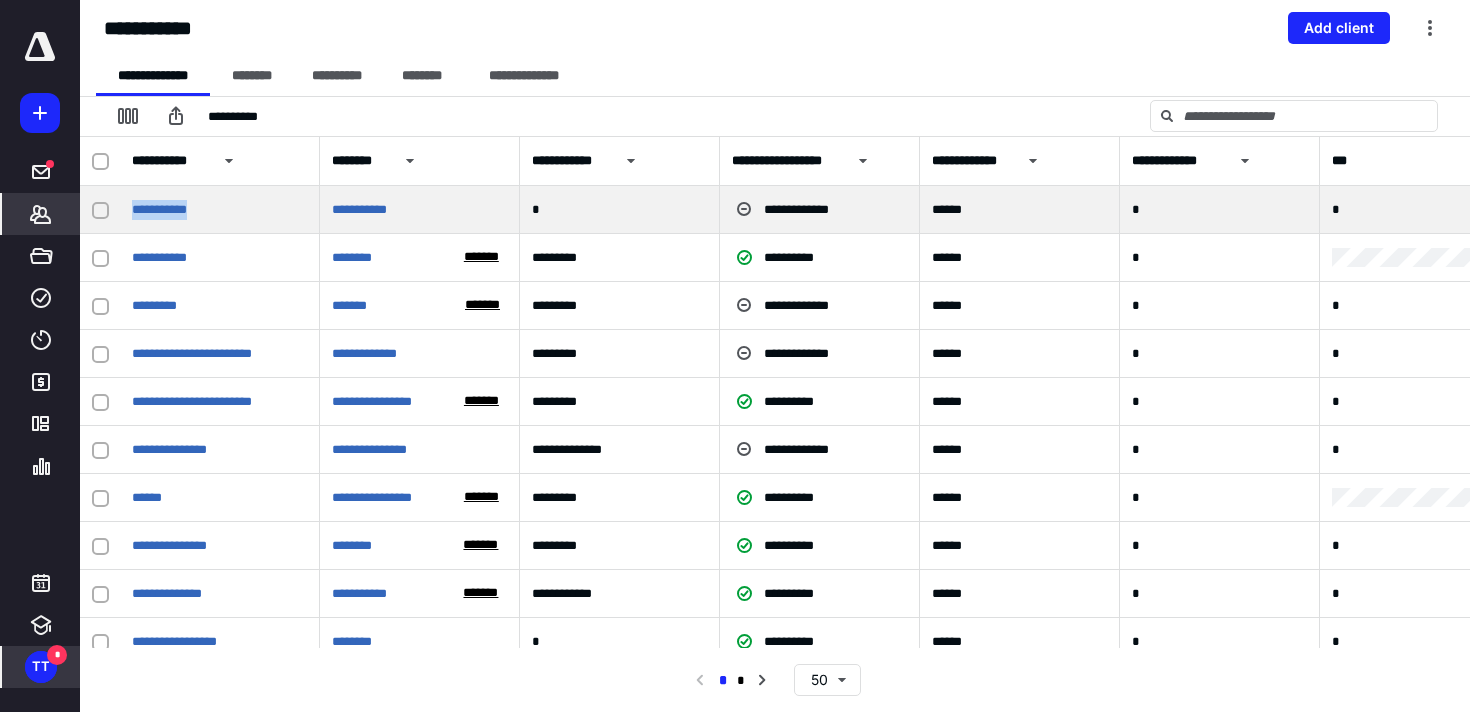 click at bounding box center [100, 210] 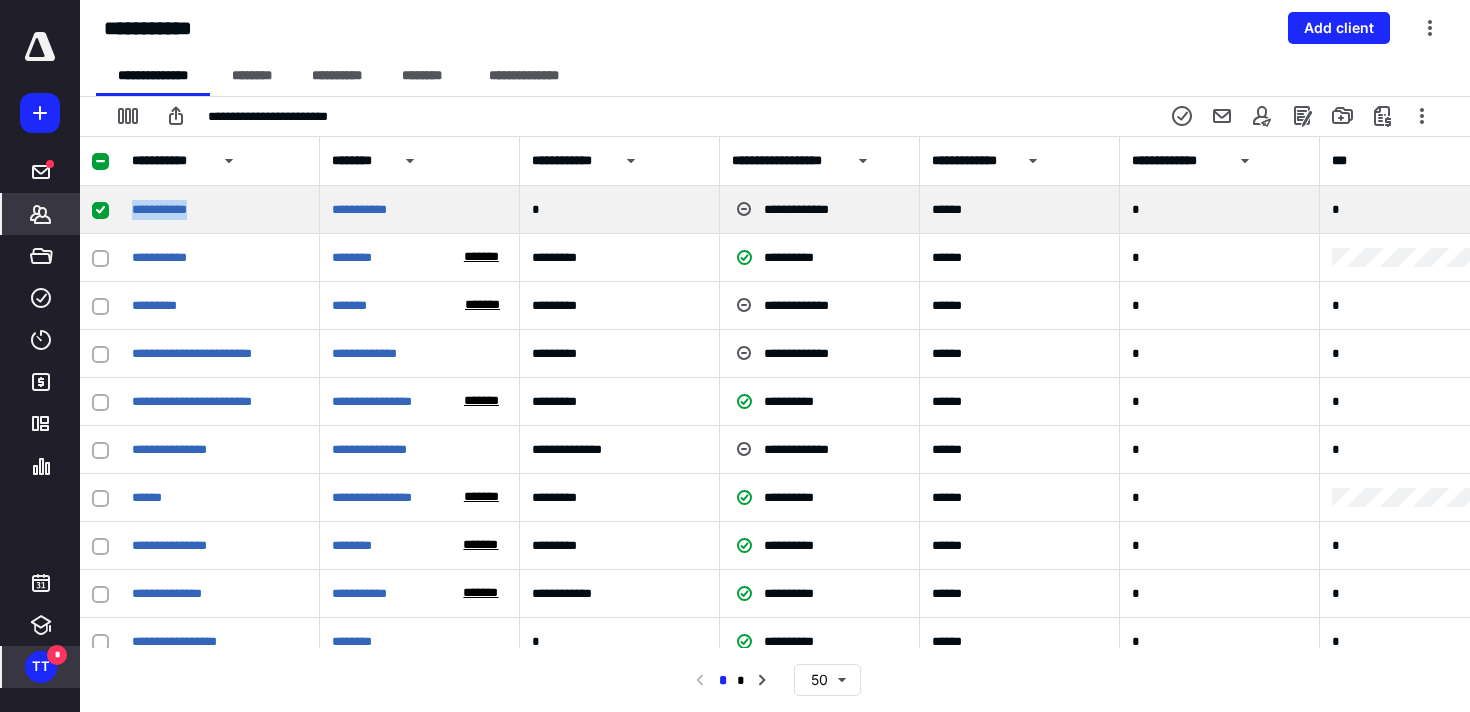 click at bounding box center [100, 210] 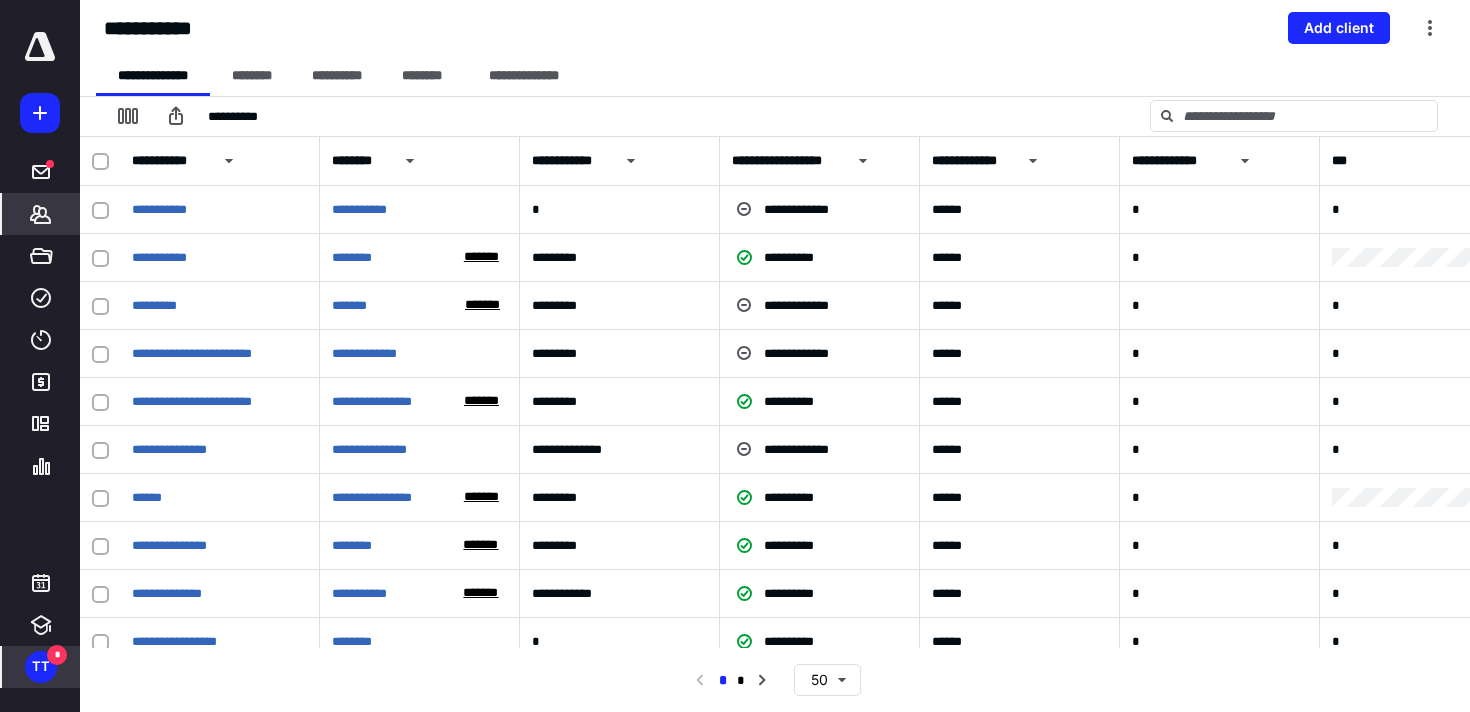 click 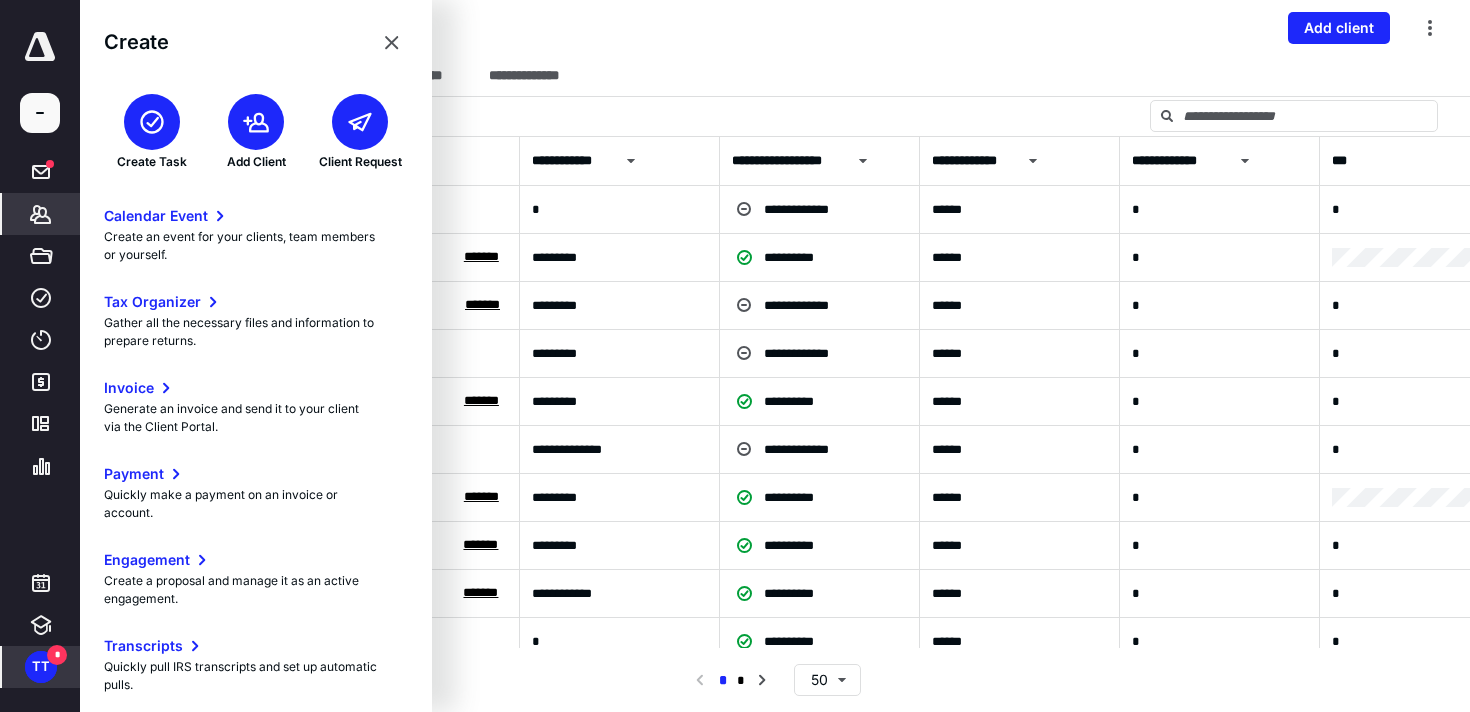 scroll, scrollTop: 0, scrollLeft: 0, axis: both 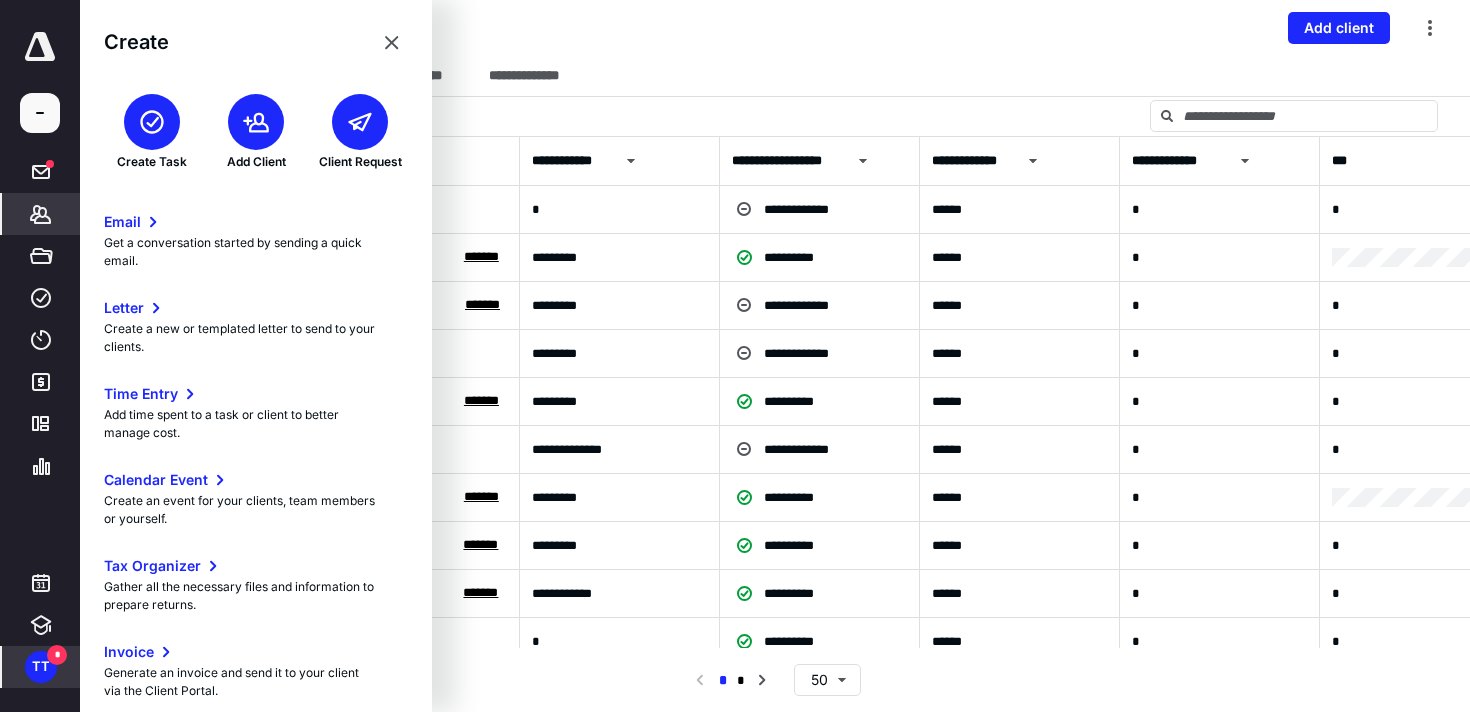 click 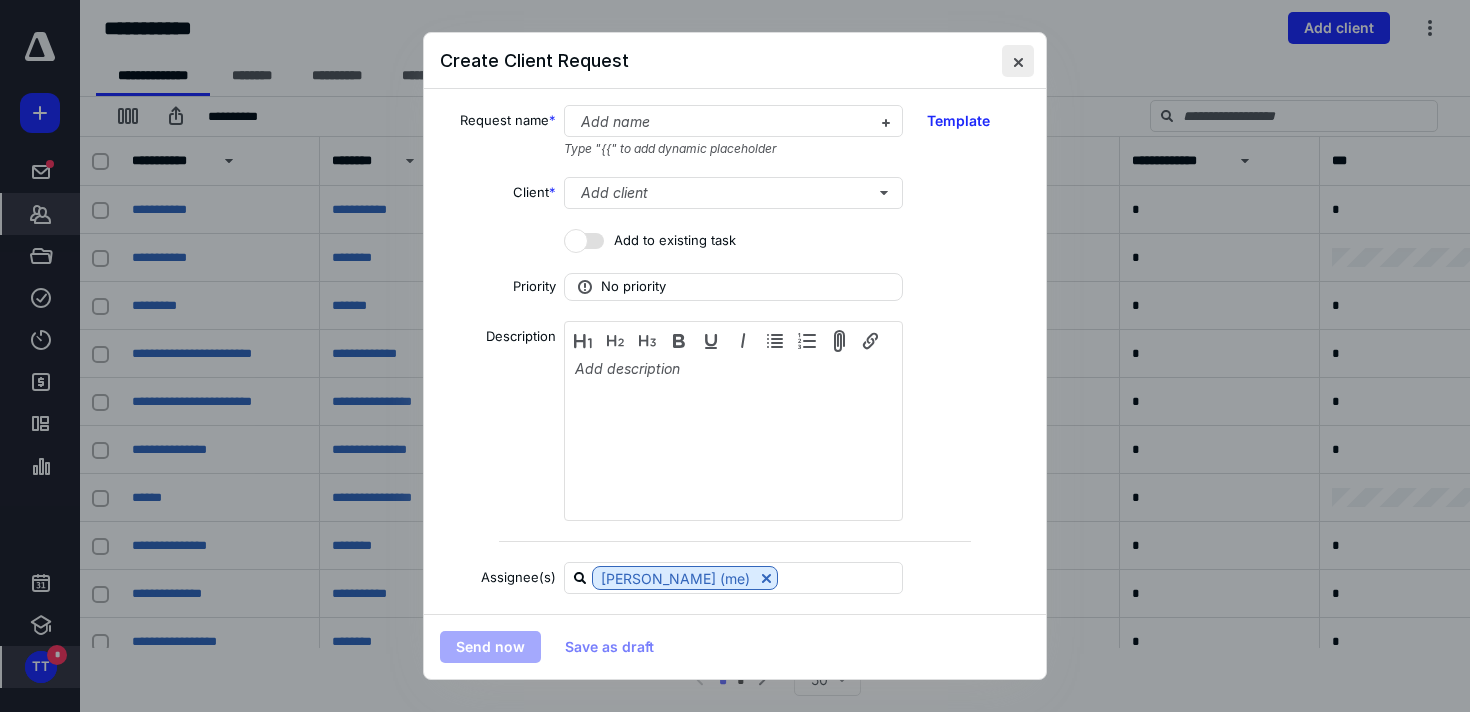 click at bounding box center [1018, 61] 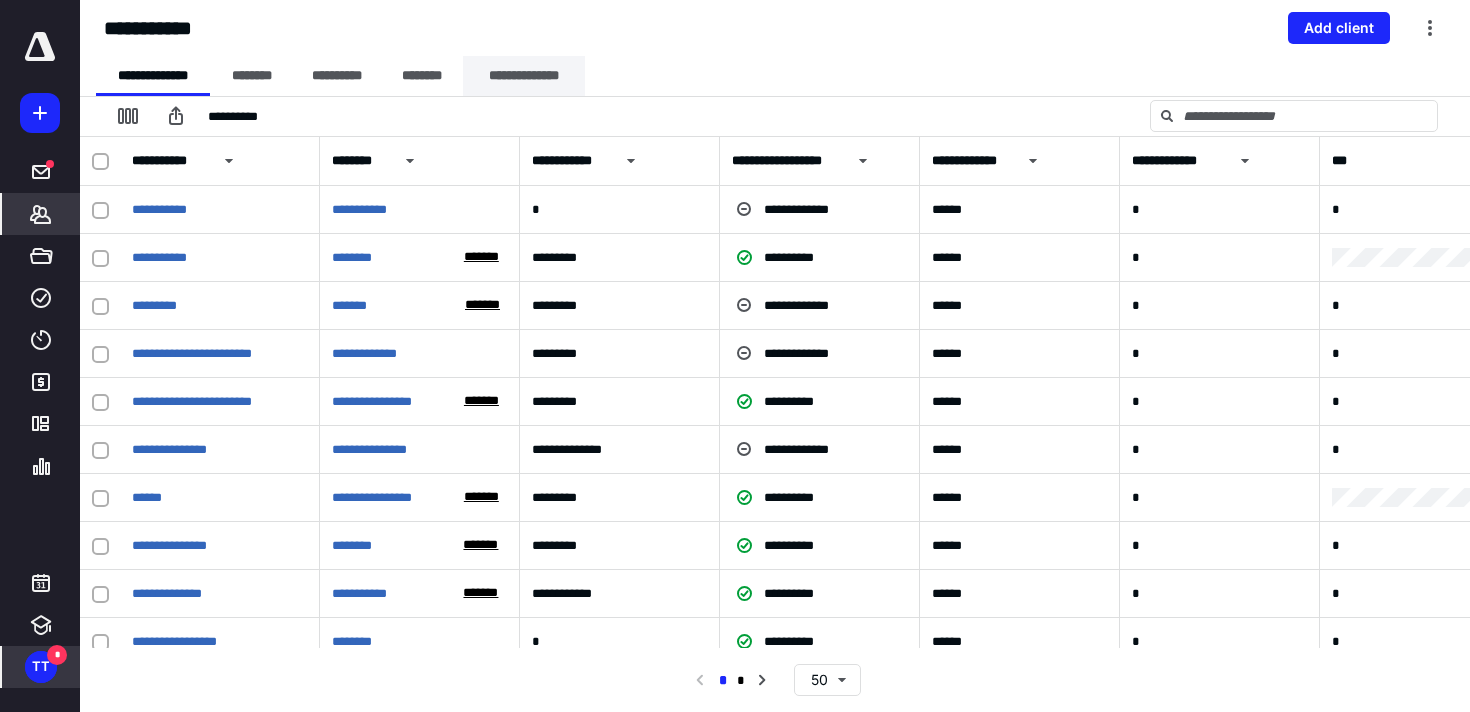 click on "**********" at bounding box center [524, 76] 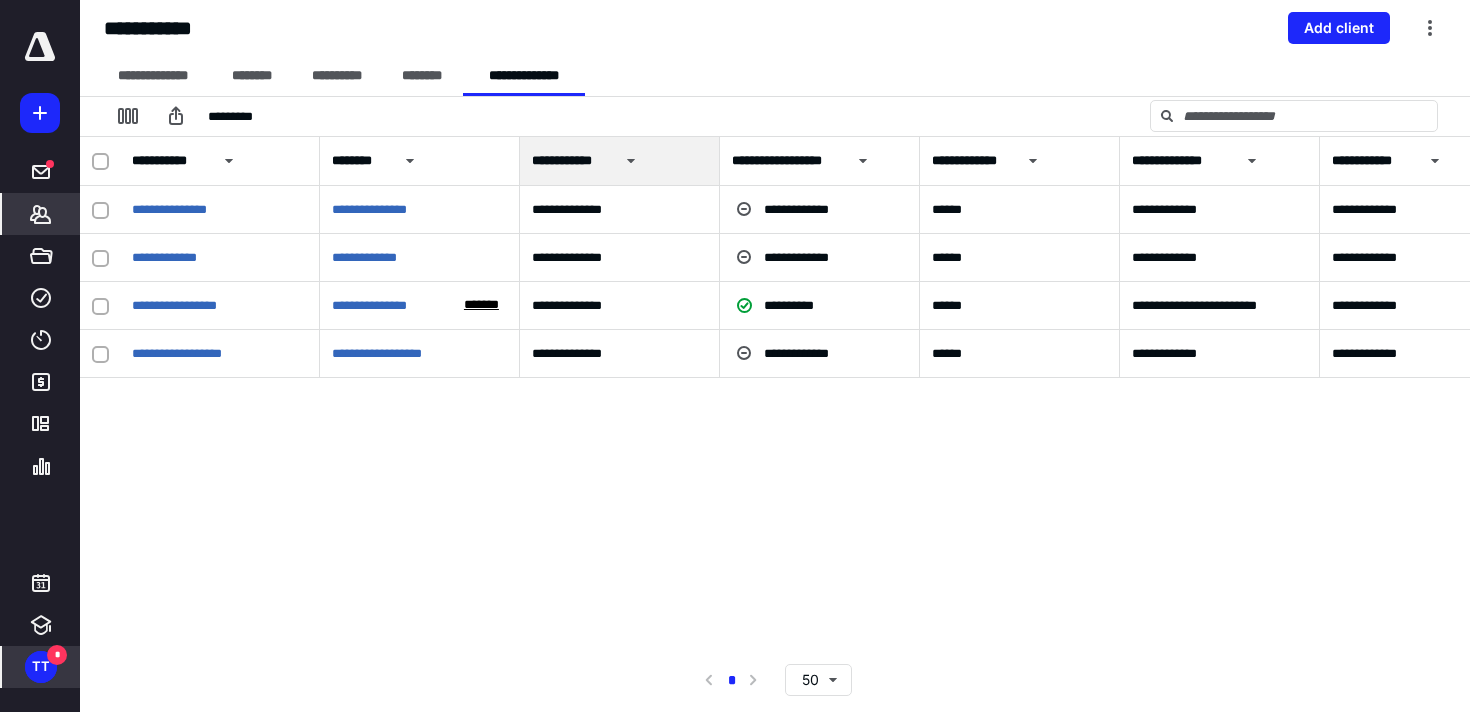 scroll, scrollTop: 0, scrollLeft: 1, axis: horizontal 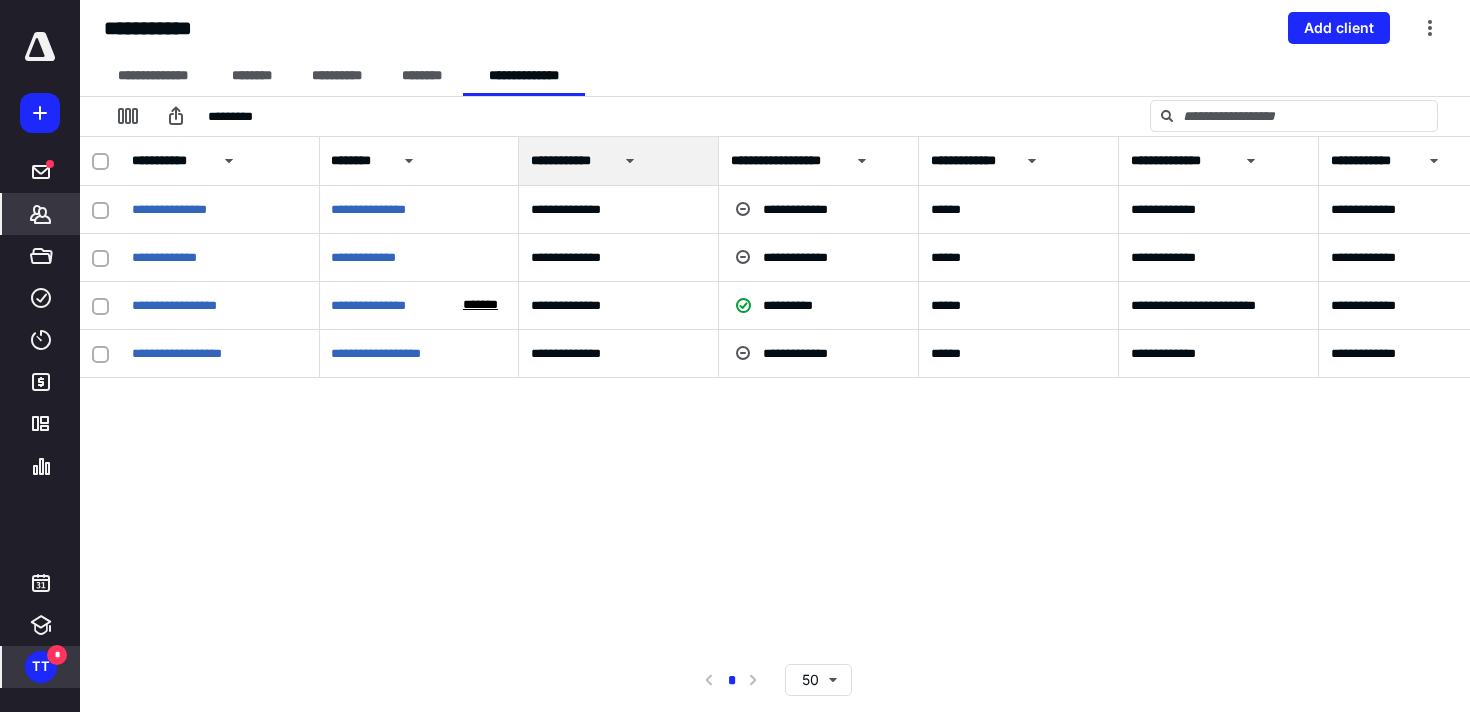 click at bounding box center (100, 162) 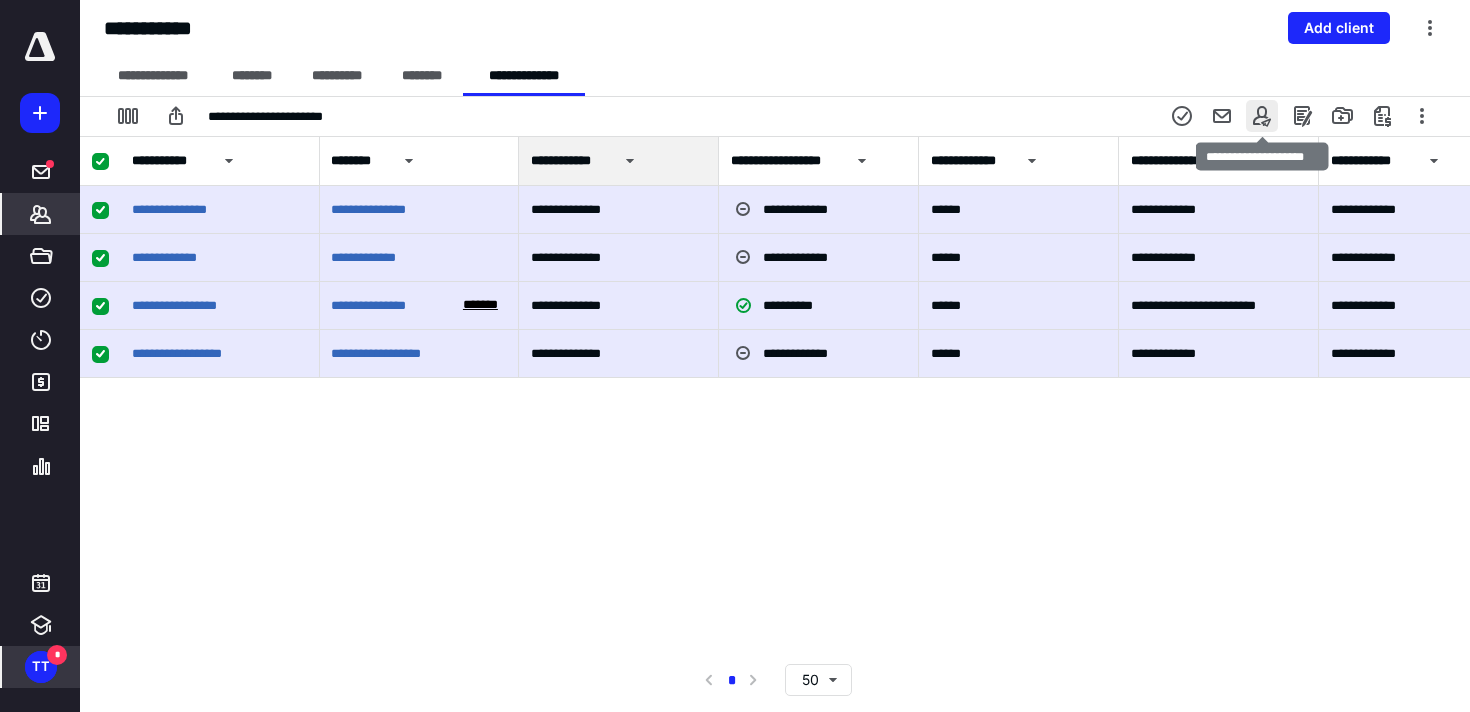 click at bounding box center [1262, 116] 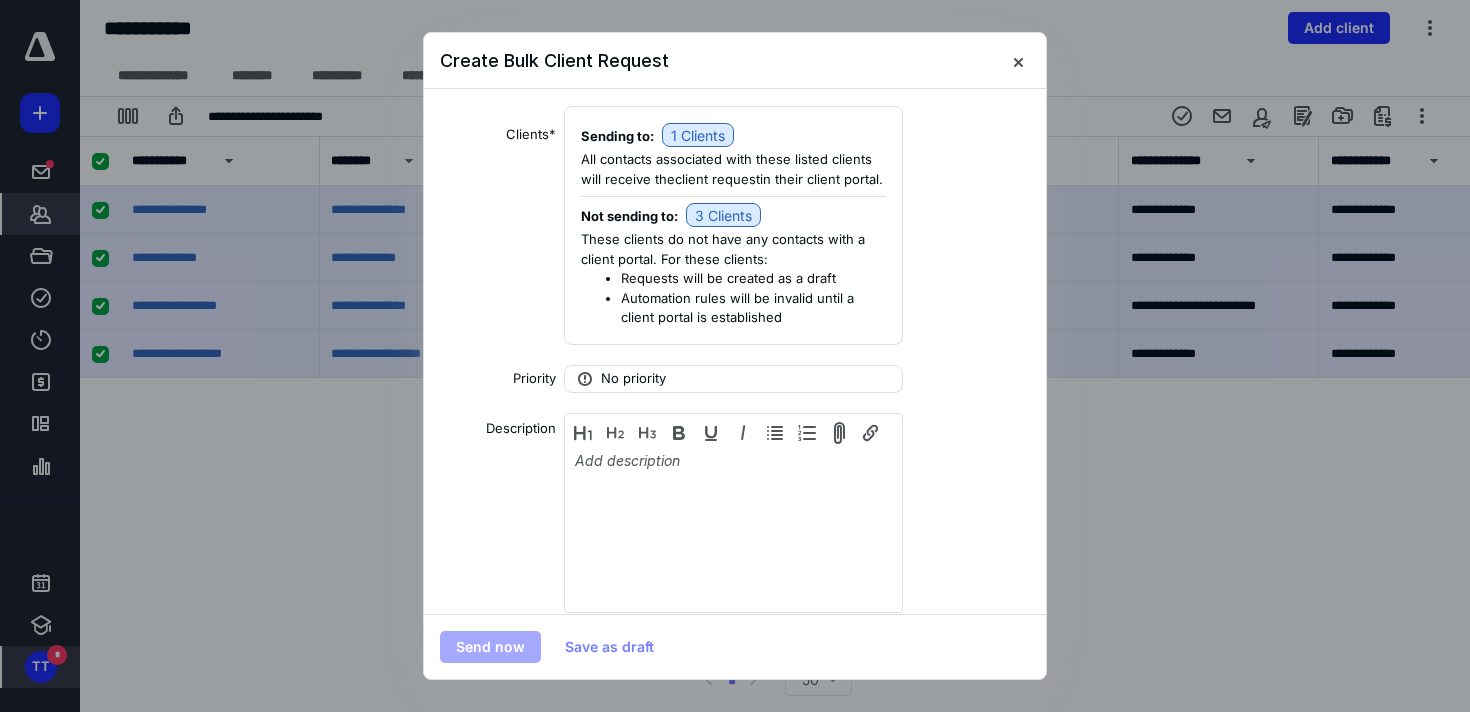 scroll, scrollTop: 56, scrollLeft: 0, axis: vertical 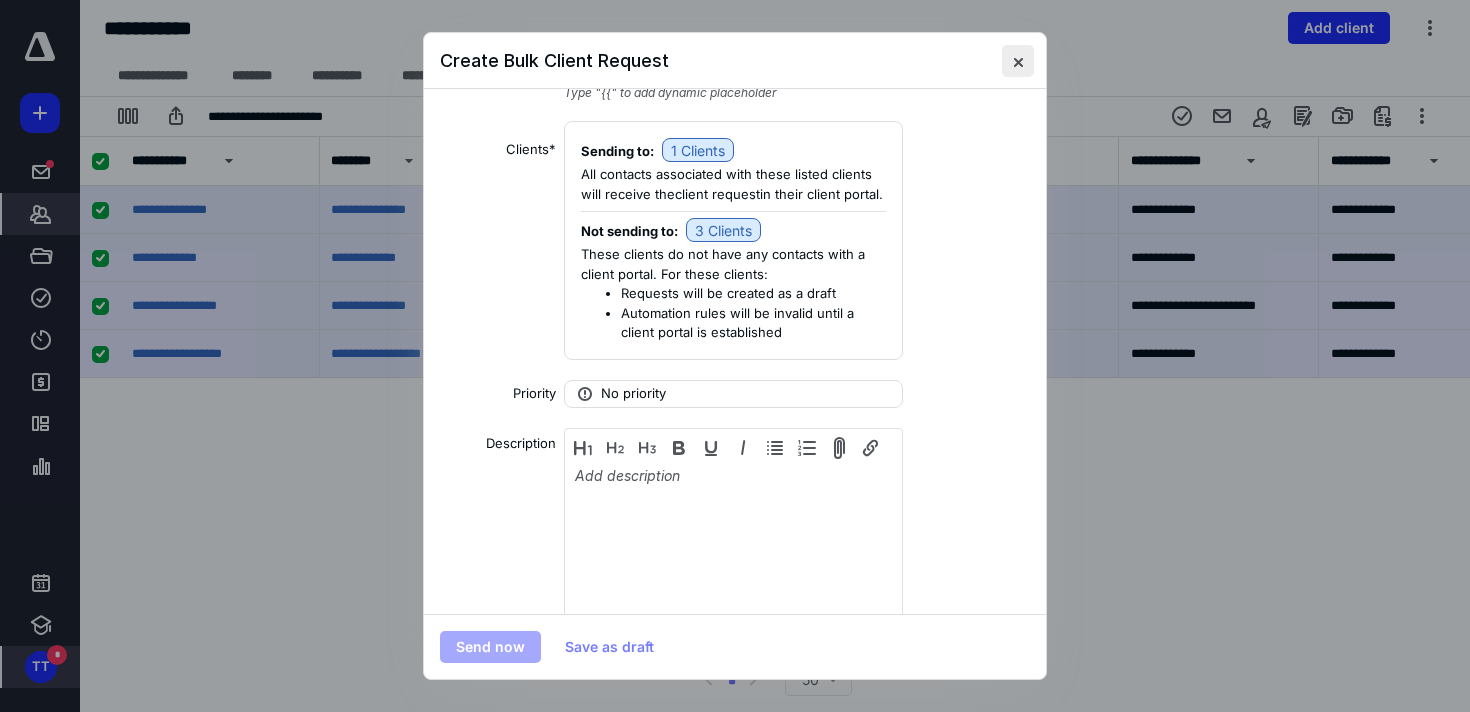 click at bounding box center (1018, 61) 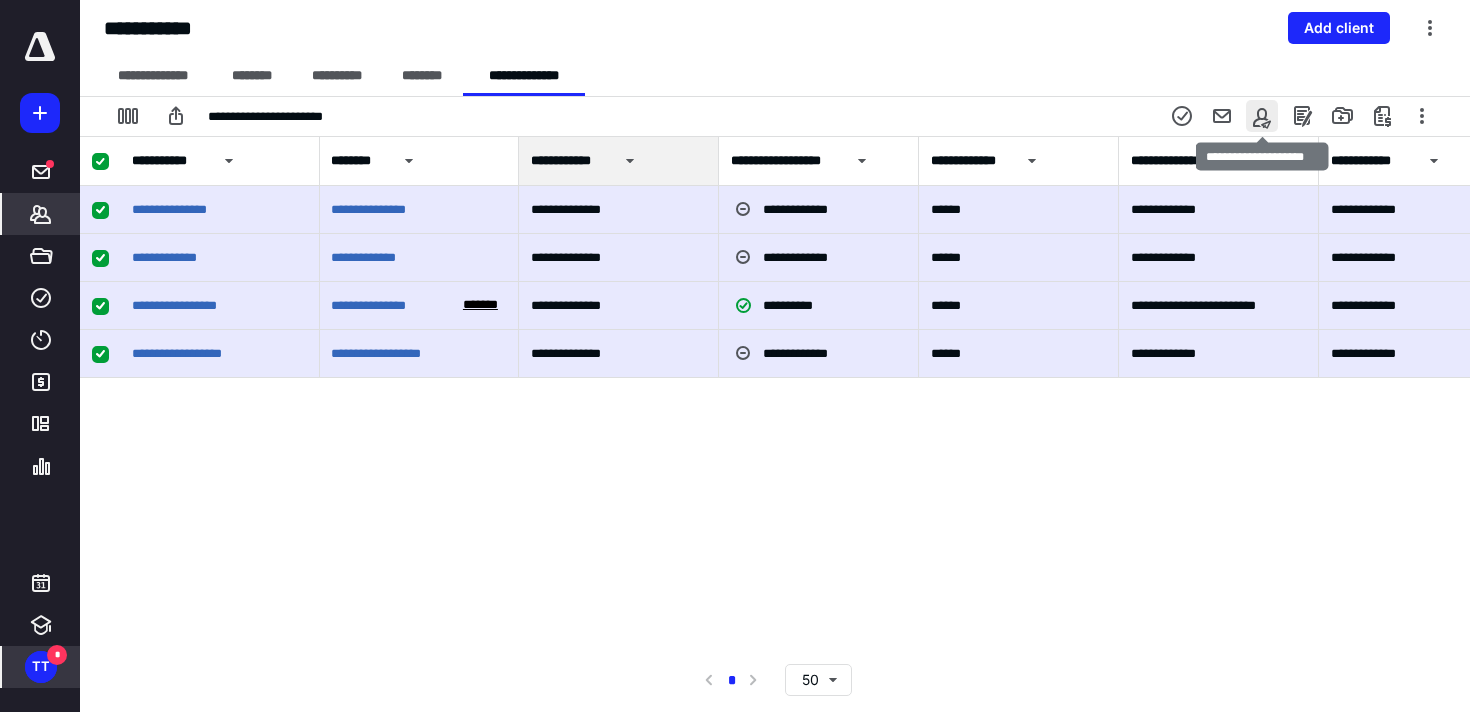 click at bounding box center [1262, 116] 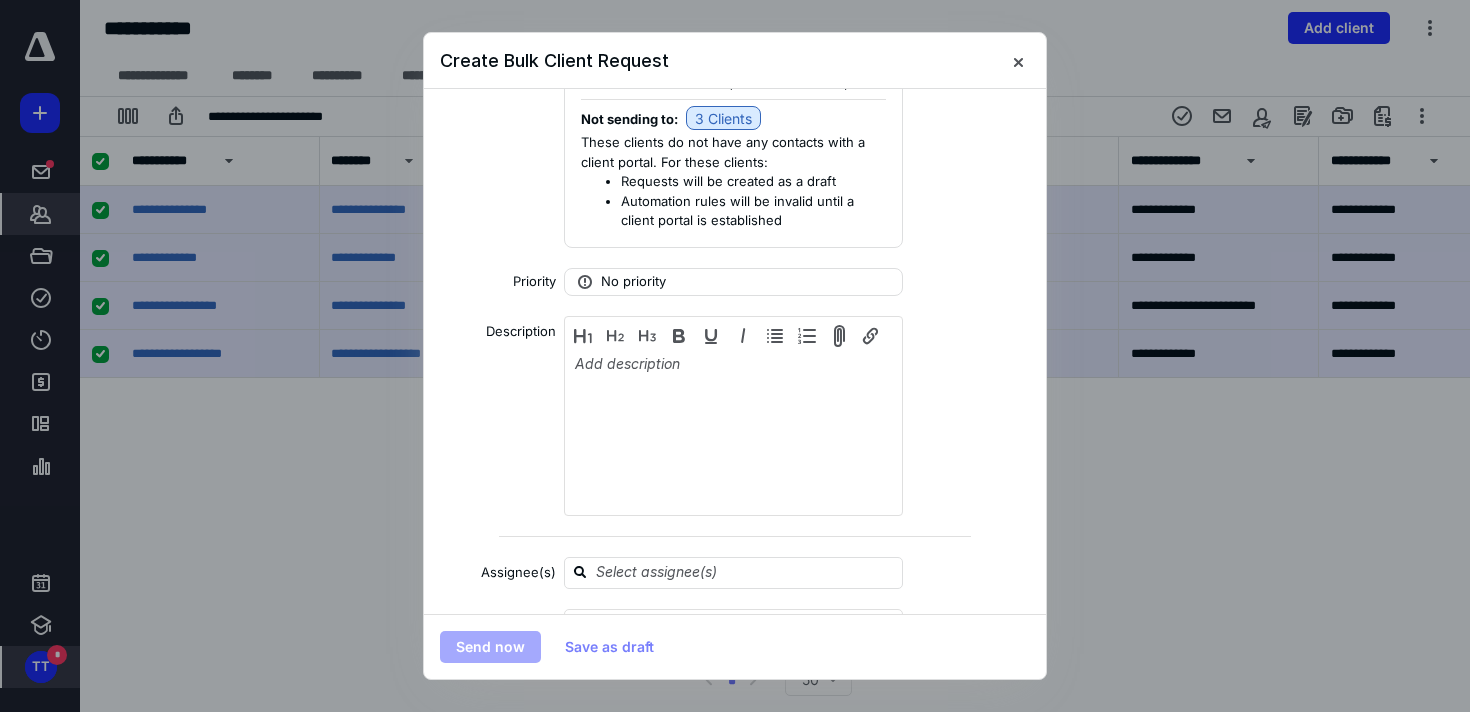scroll, scrollTop: 0, scrollLeft: 0, axis: both 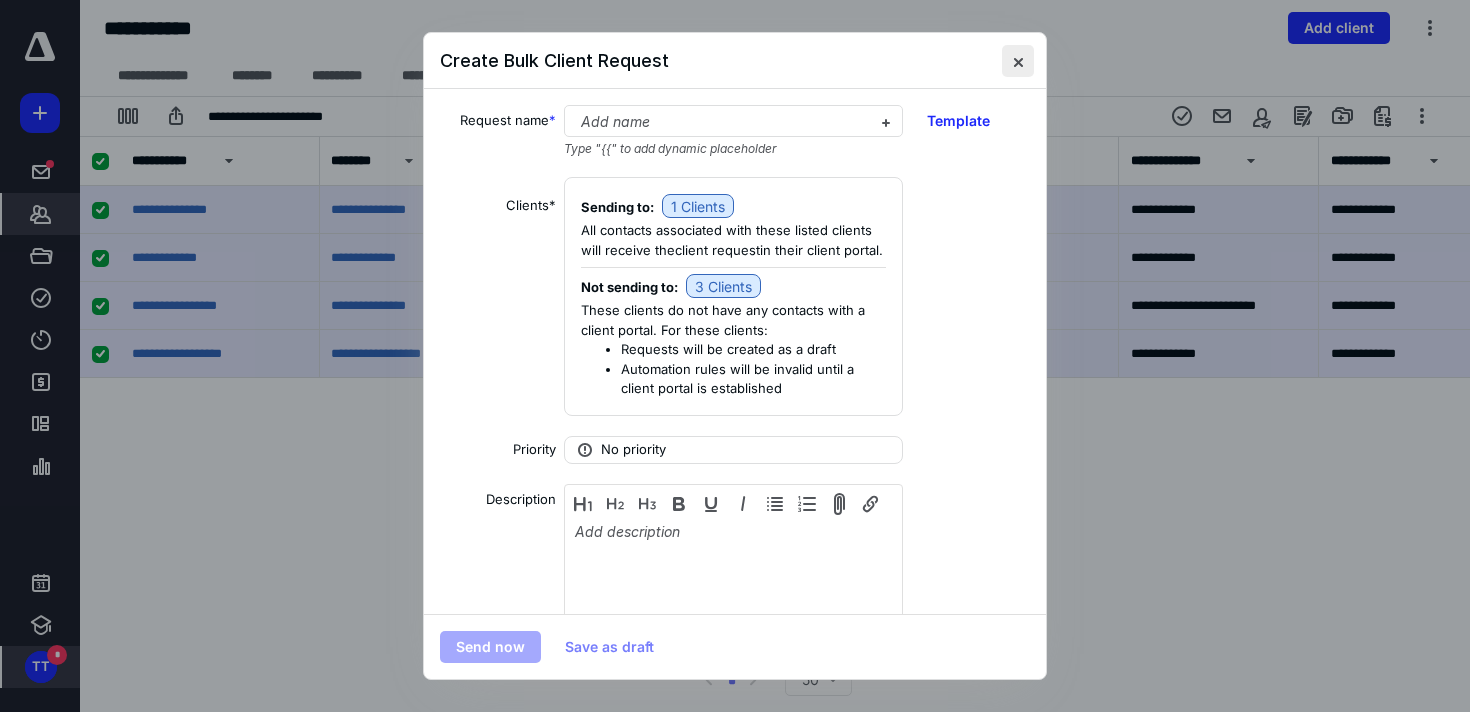click at bounding box center [1018, 61] 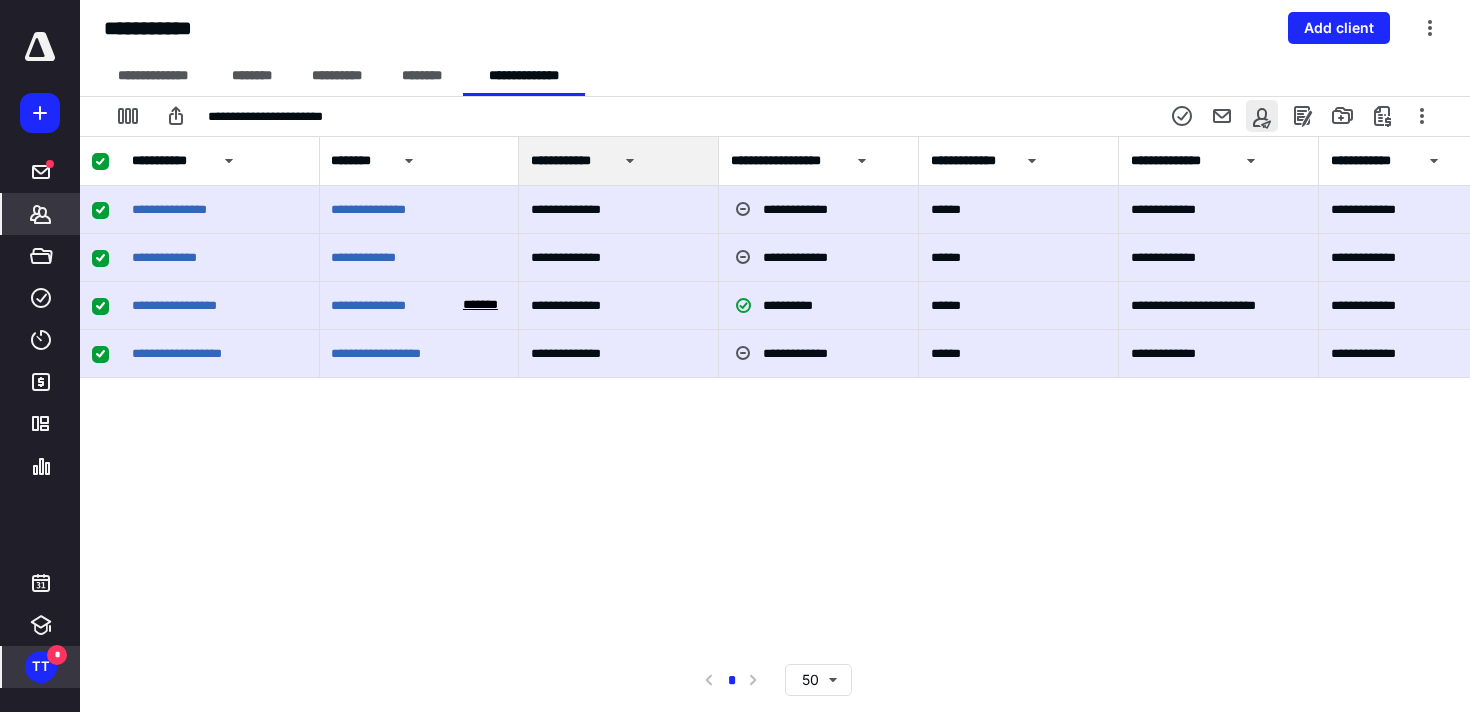 click at bounding box center (1262, 116) 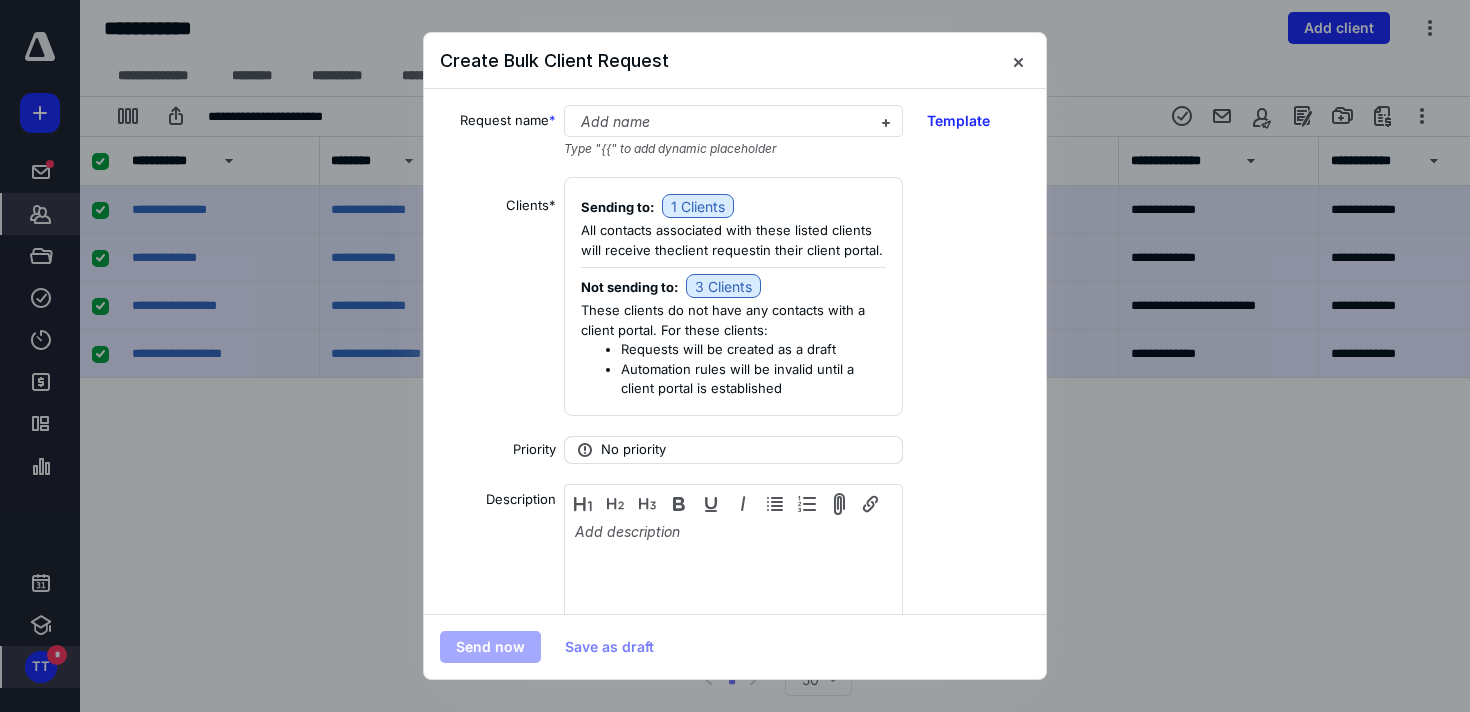 scroll, scrollTop: 36, scrollLeft: 0, axis: vertical 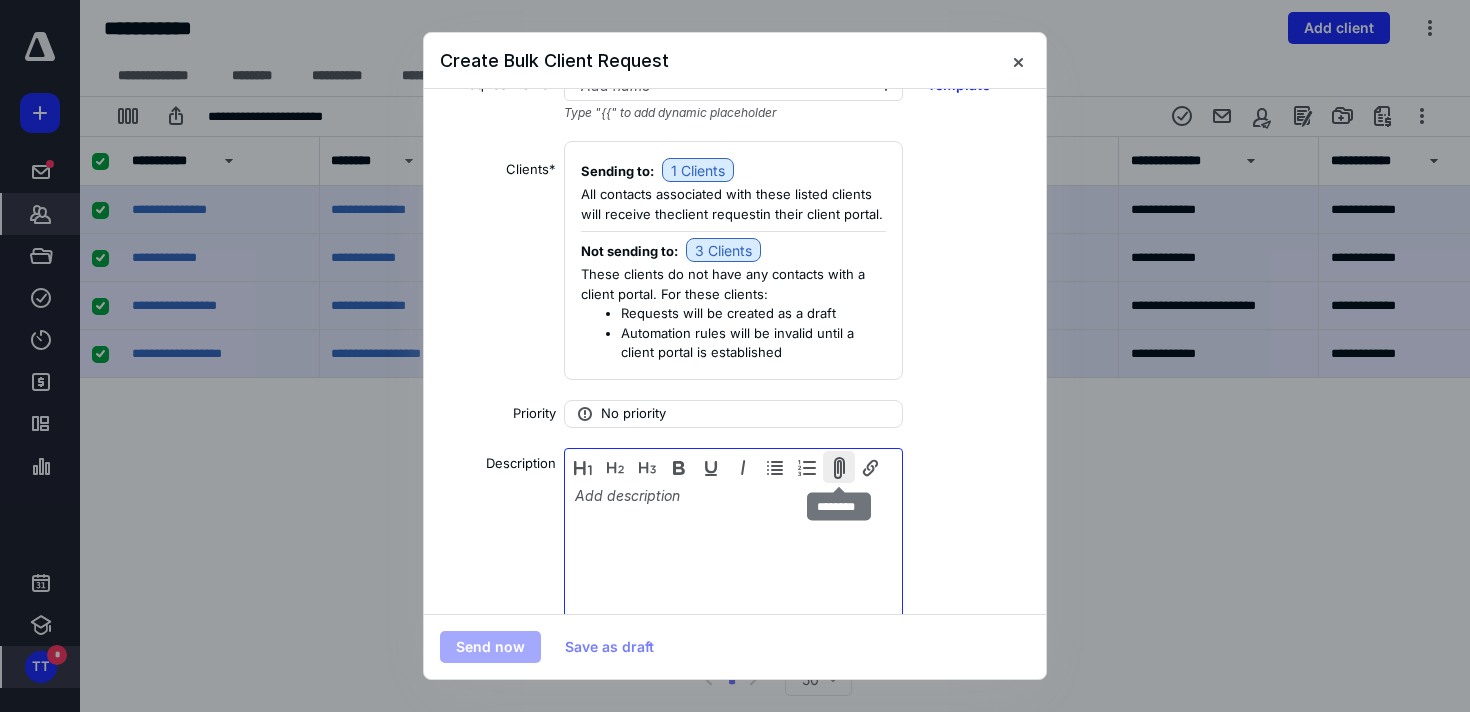 click at bounding box center (839, 467) 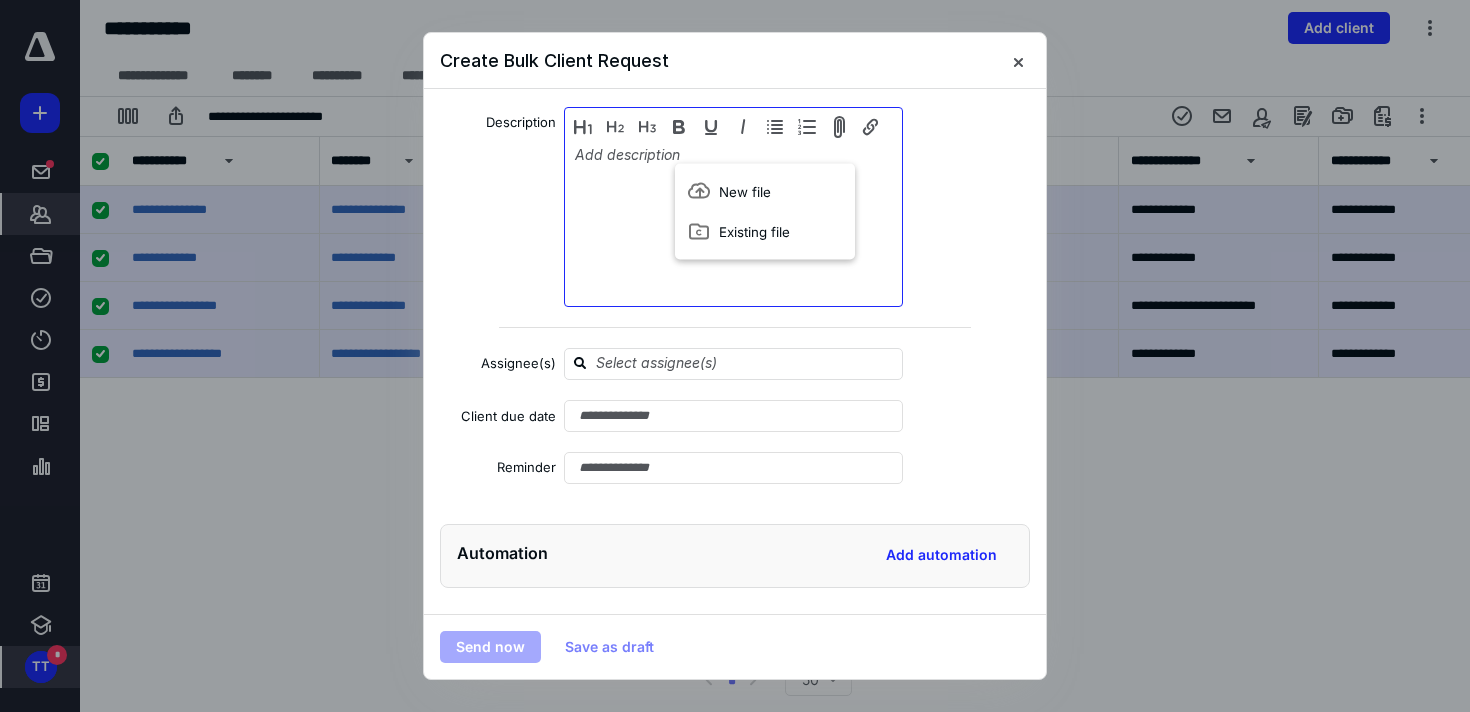 scroll, scrollTop: 382, scrollLeft: 0, axis: vertical 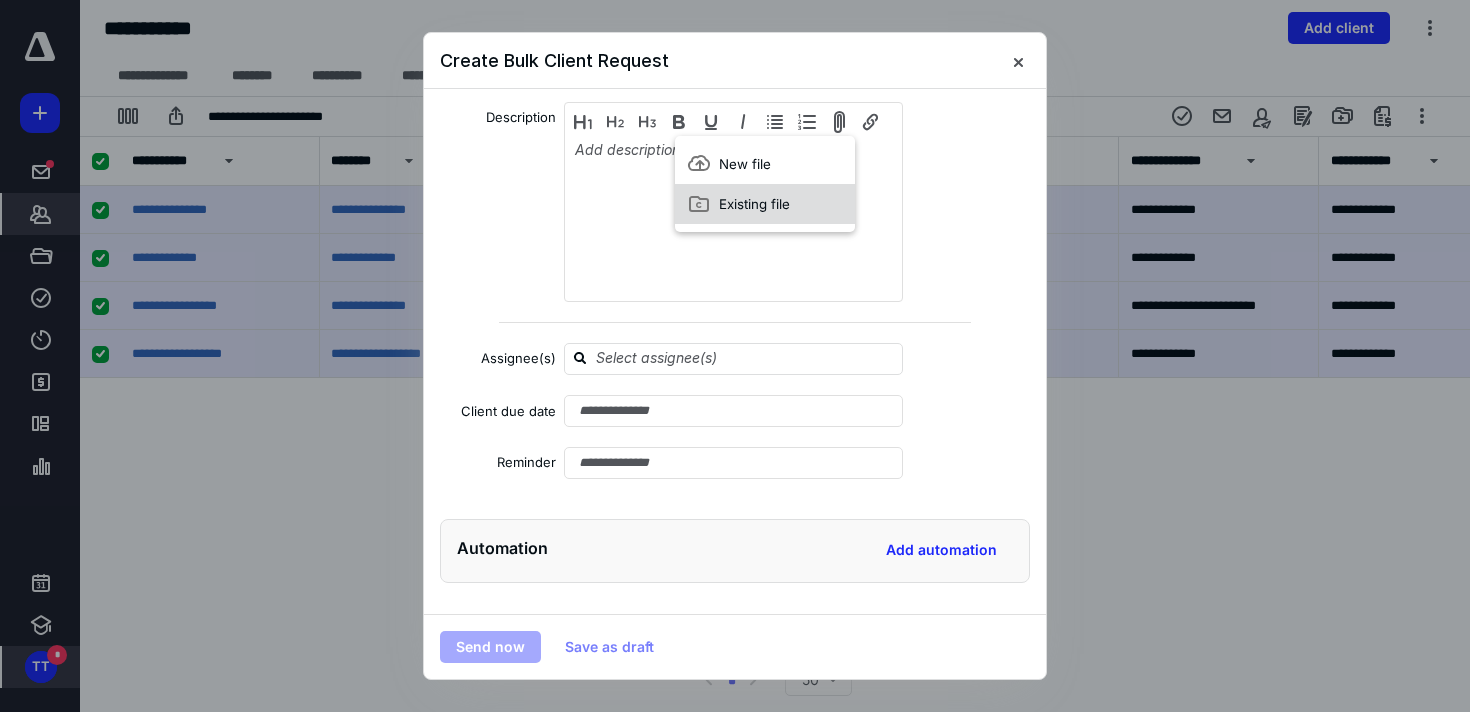 click on "Existing file" at bounding box center (754, 204) 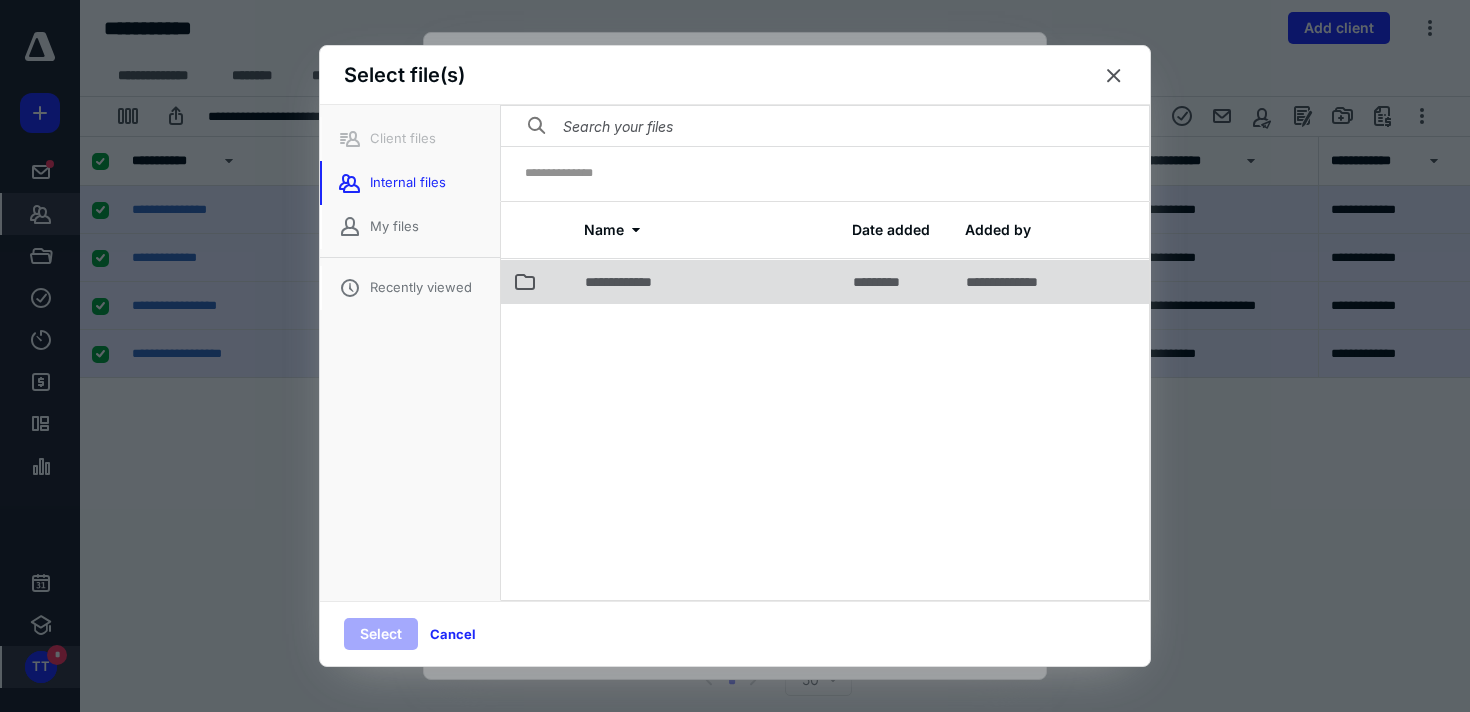 click on "**********" at bounding box center [633, 282] 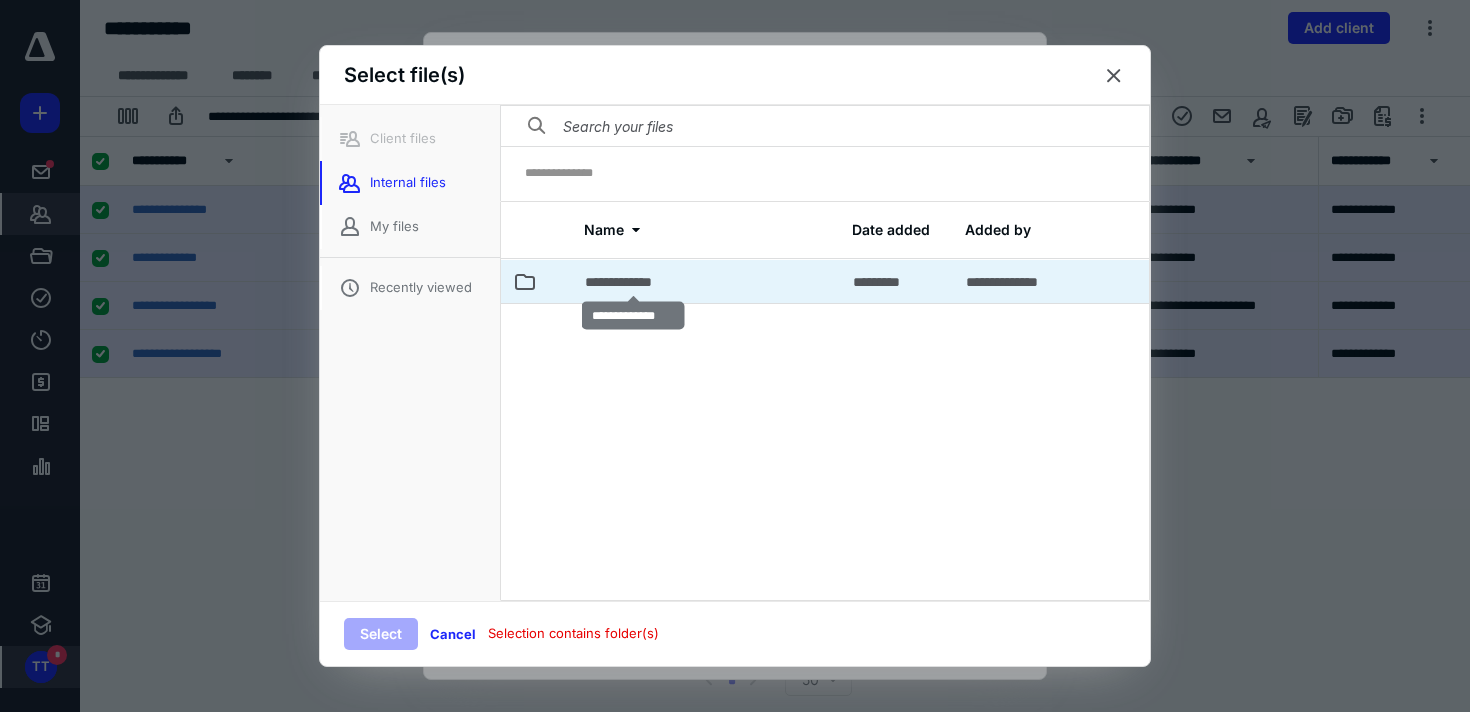 click on "**********" at bounding box center (633, 282) 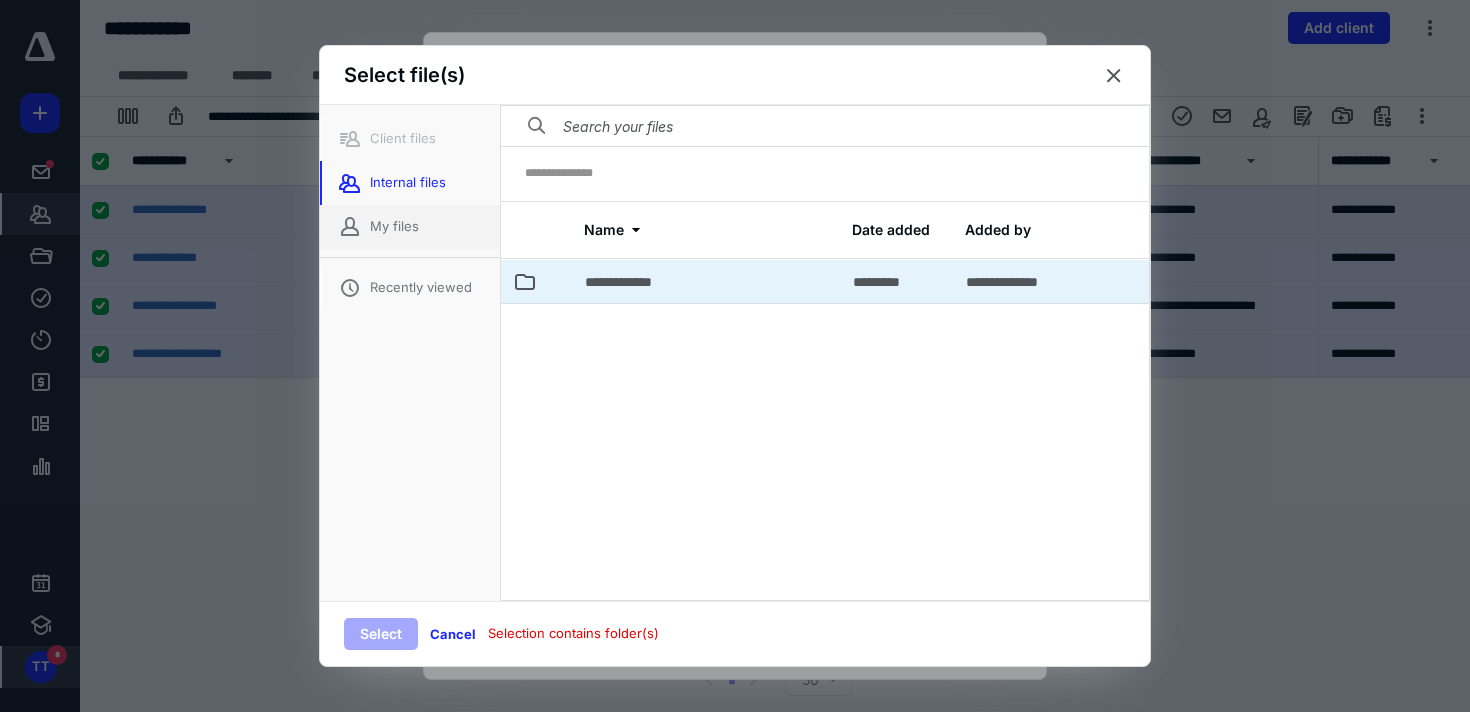 click on "My files" at bounding box center [410, 227] 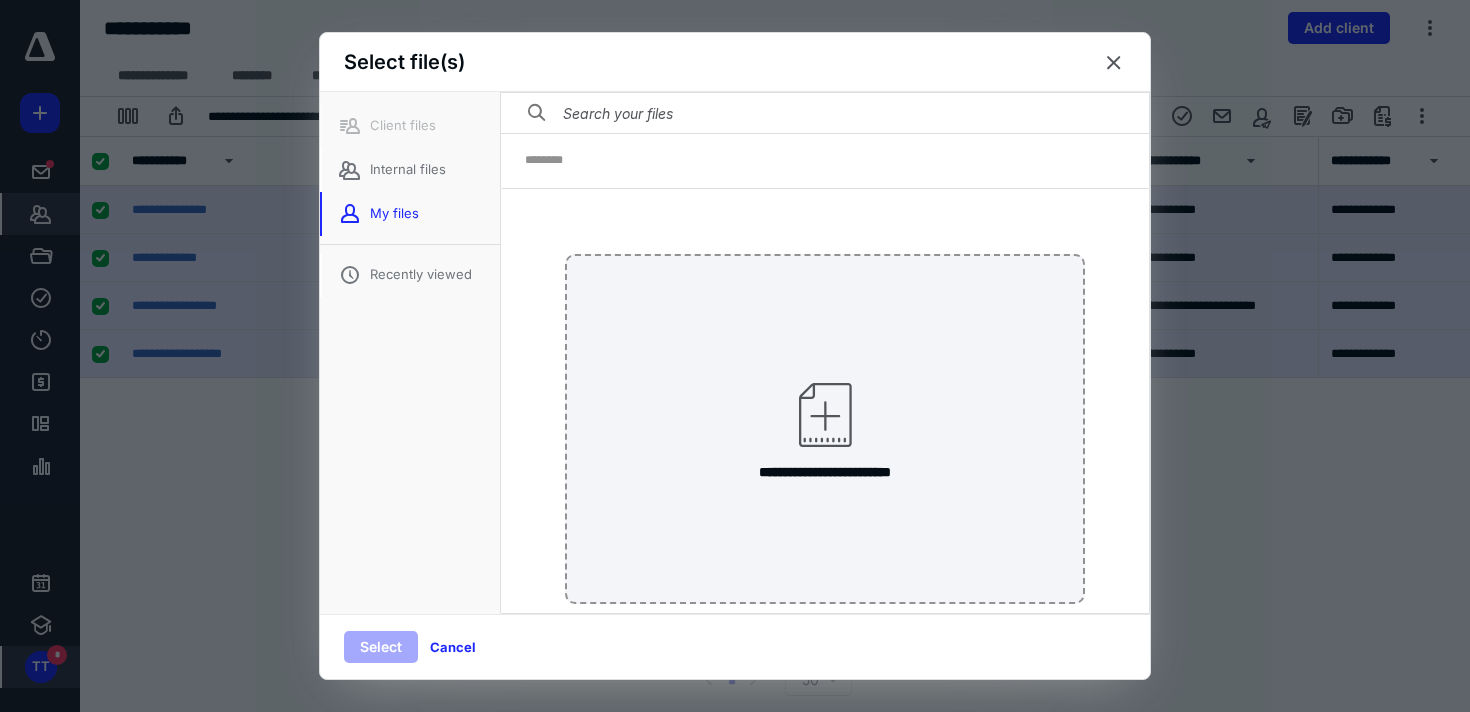 click at bounding box center [1114, 63] 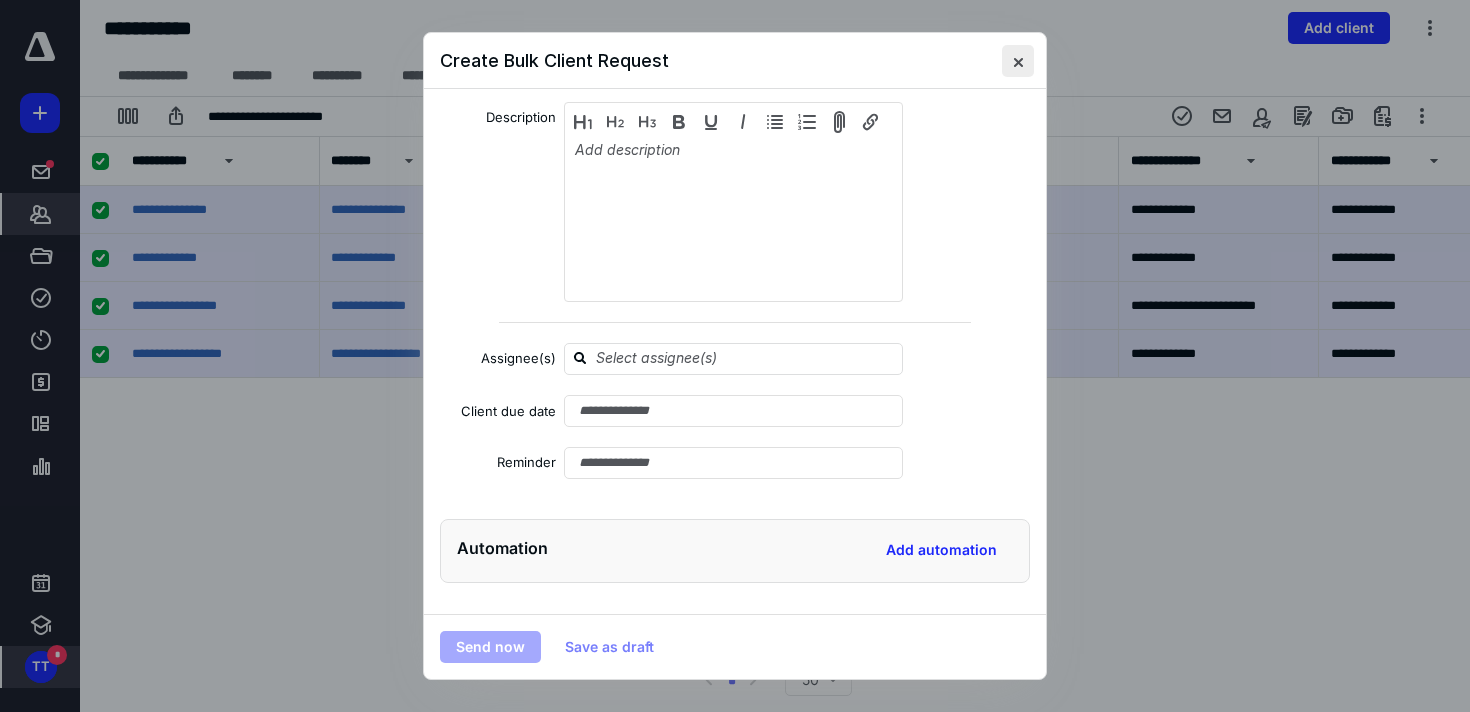 click at bounding box center [1018, 61] 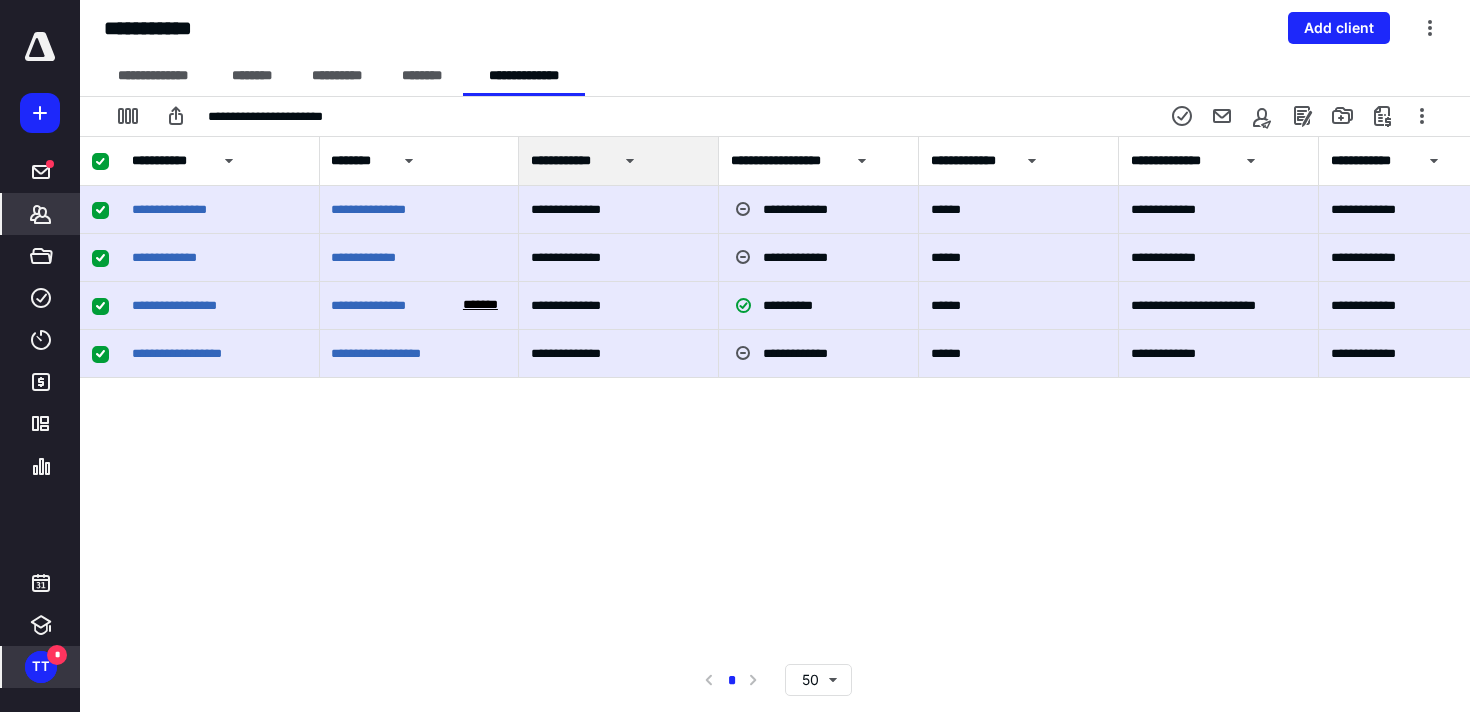 click at bounding box center (100, 162) 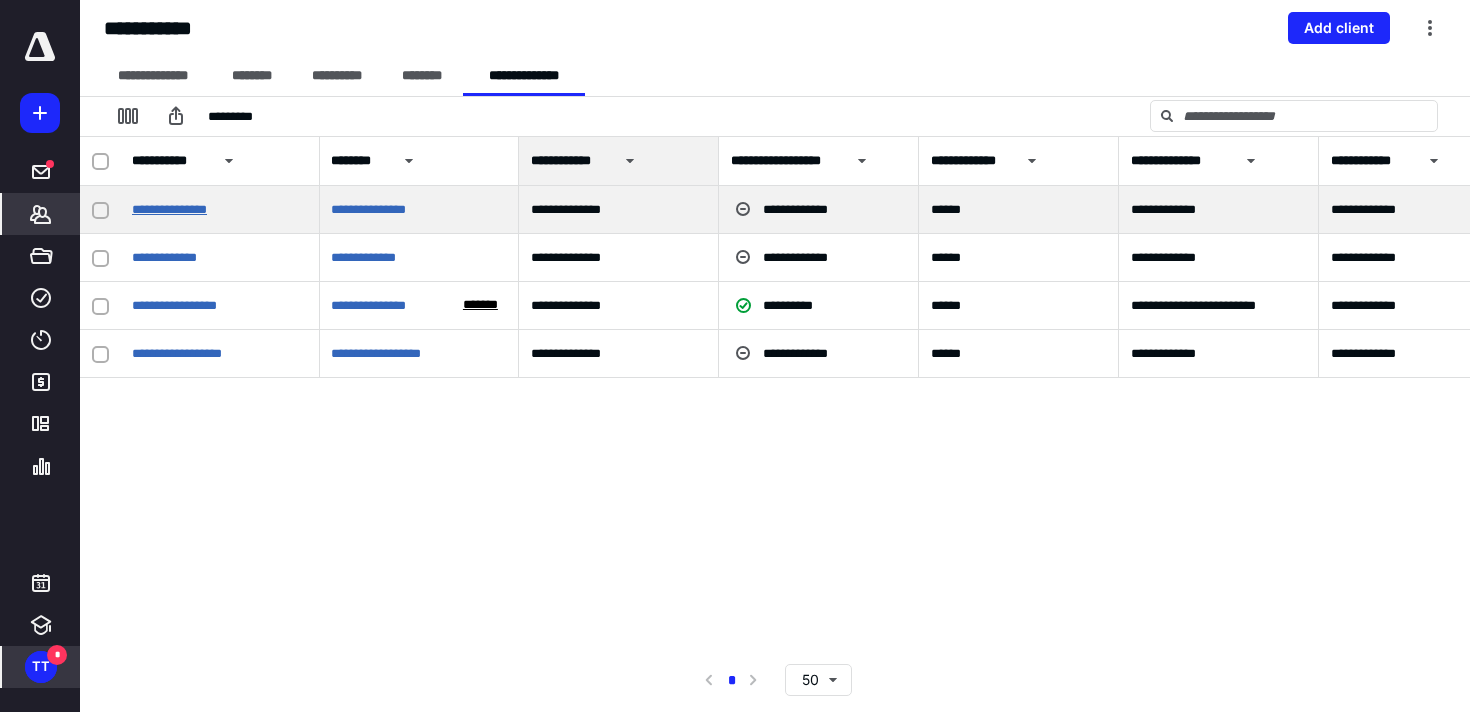 click on "**********" at bounding box center (169, 209) 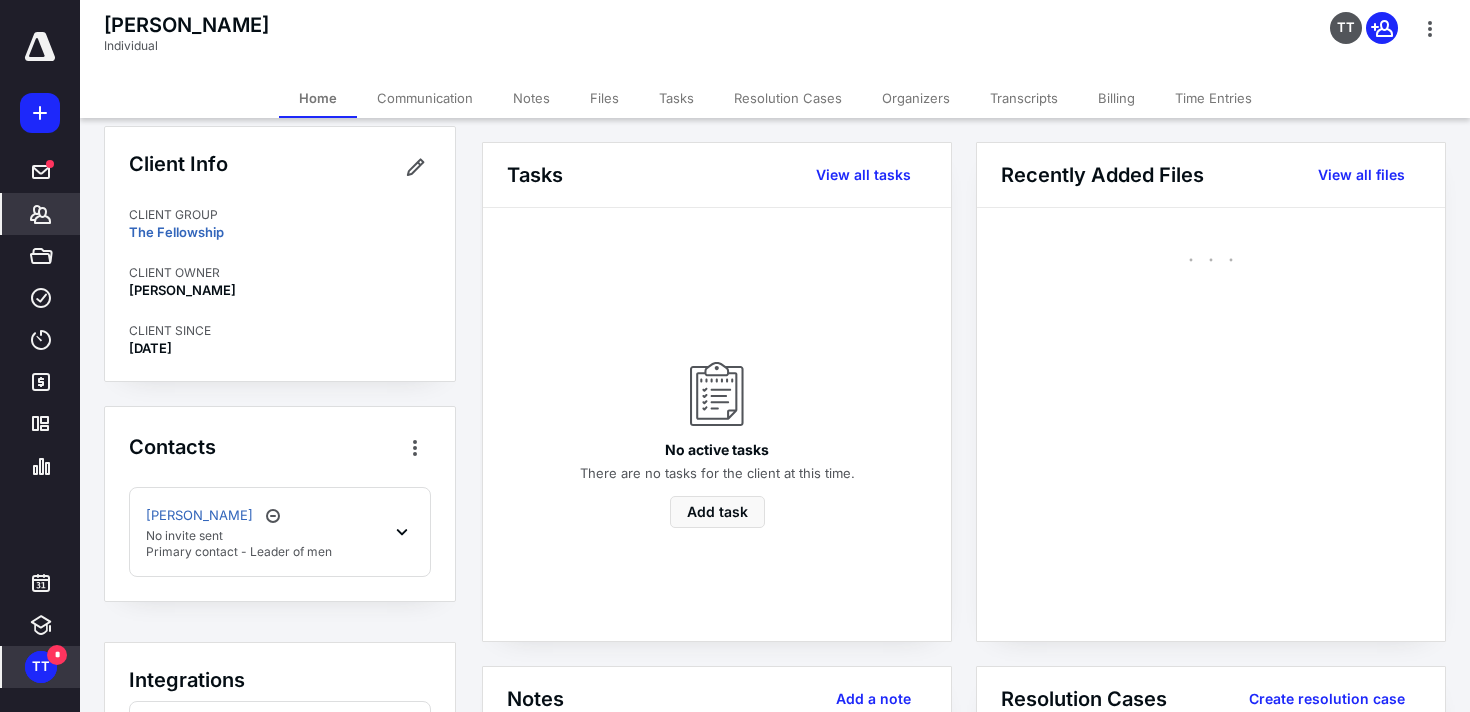 scroll, scrollTop: 23, scrollLeft: 0, axis: vertical 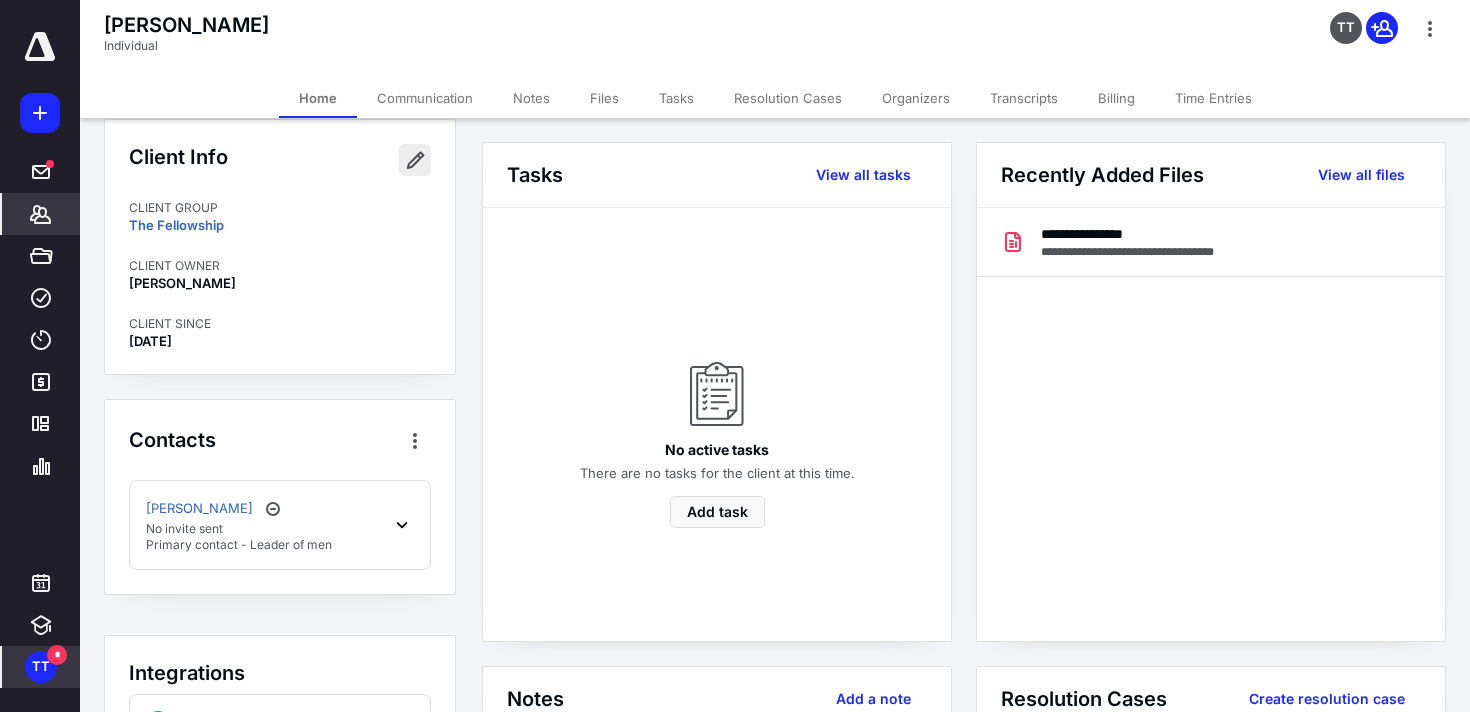 click at bounding box center (415, 160) 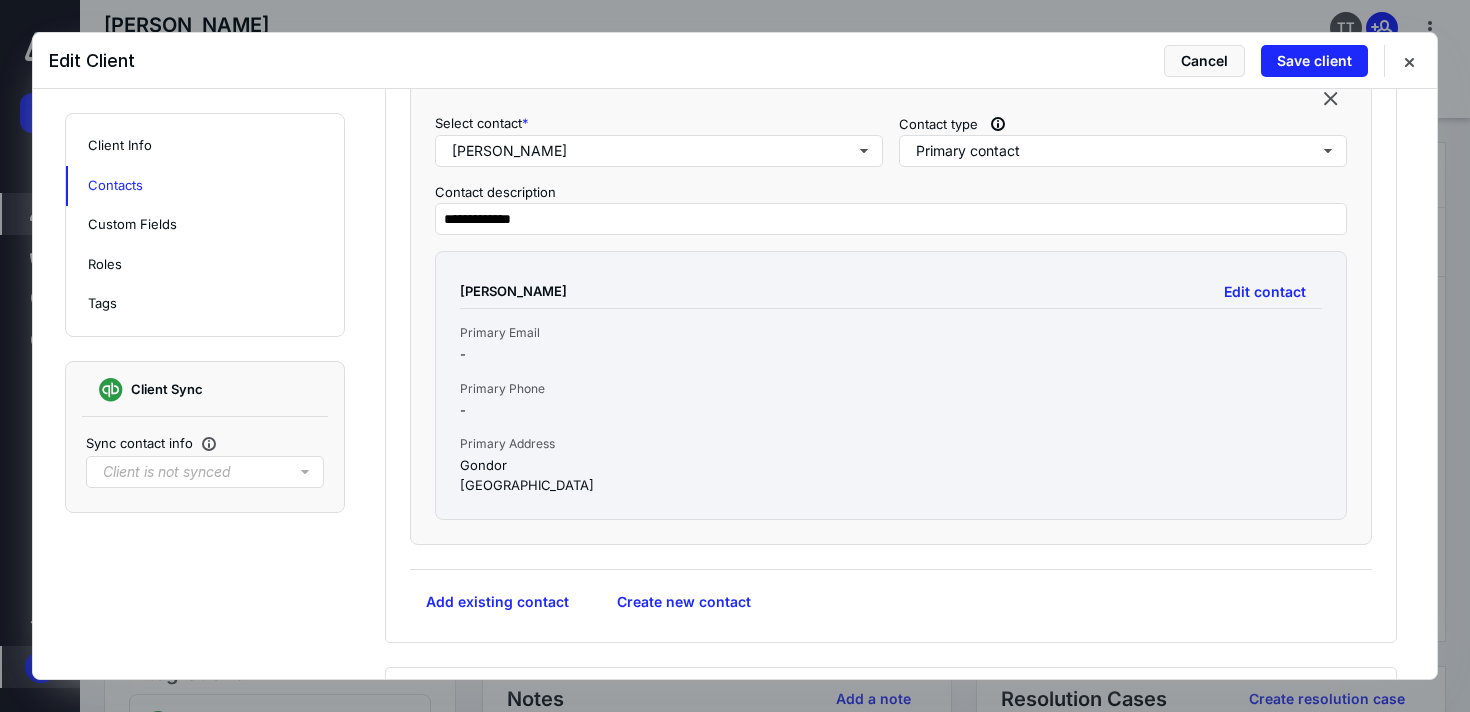 scroll, scrollTop: 779, scrollLeft: 0, axis: vertical 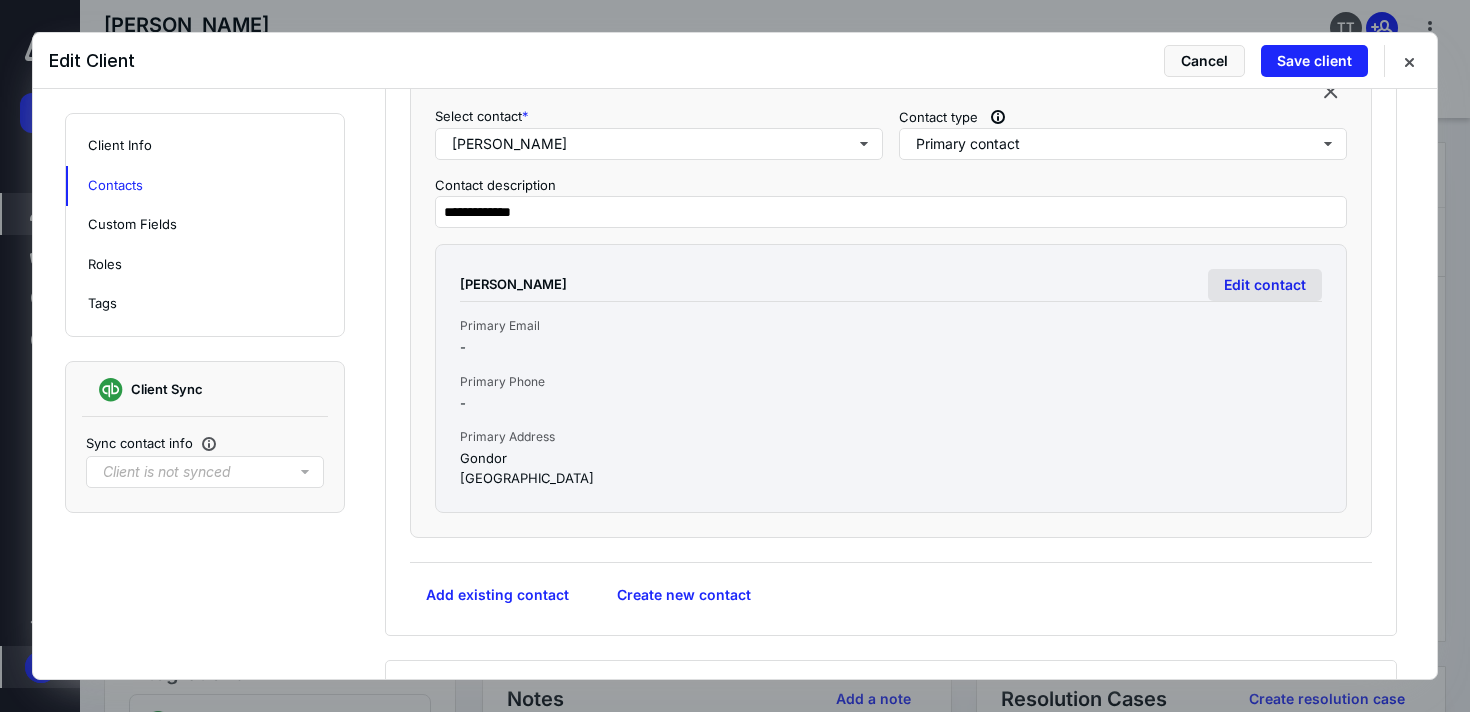 click on "Edit contact" at bounding box center [1265, 285] 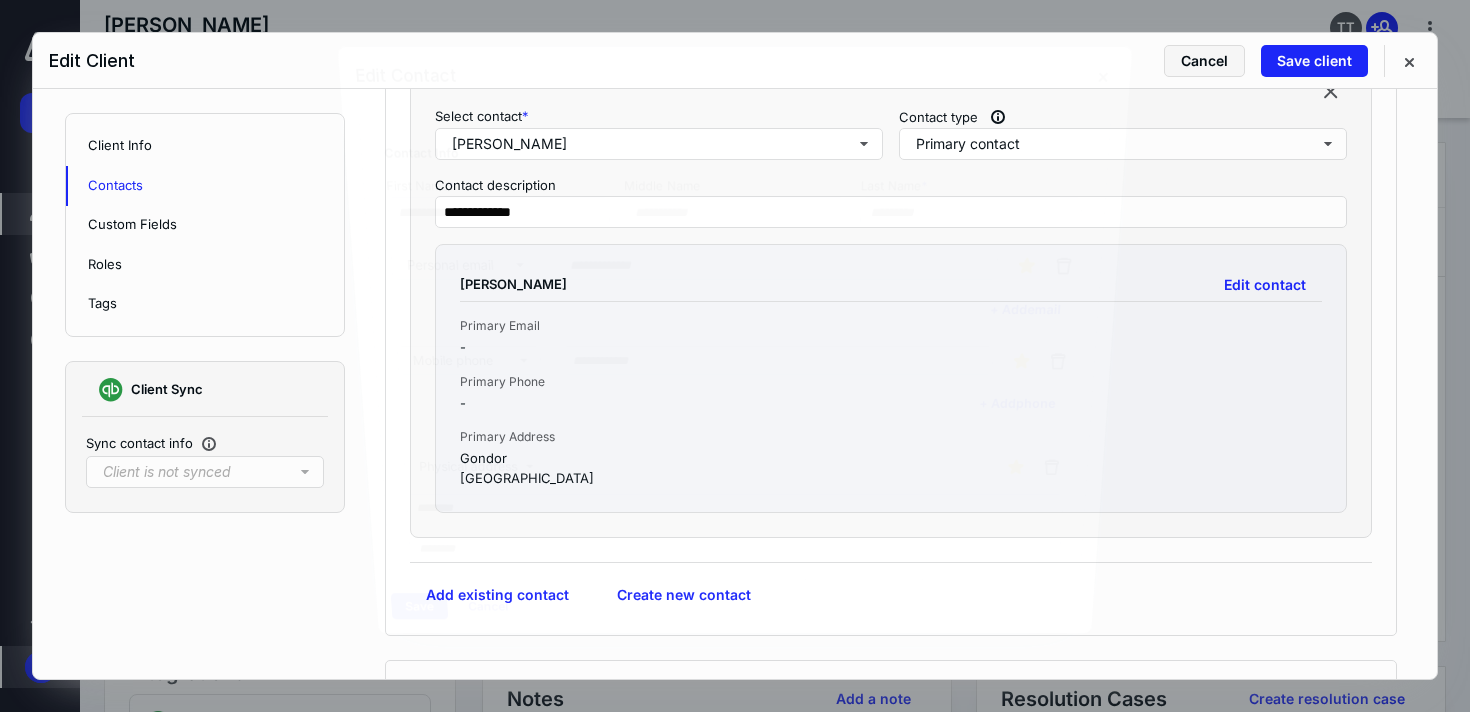 type on "*******" 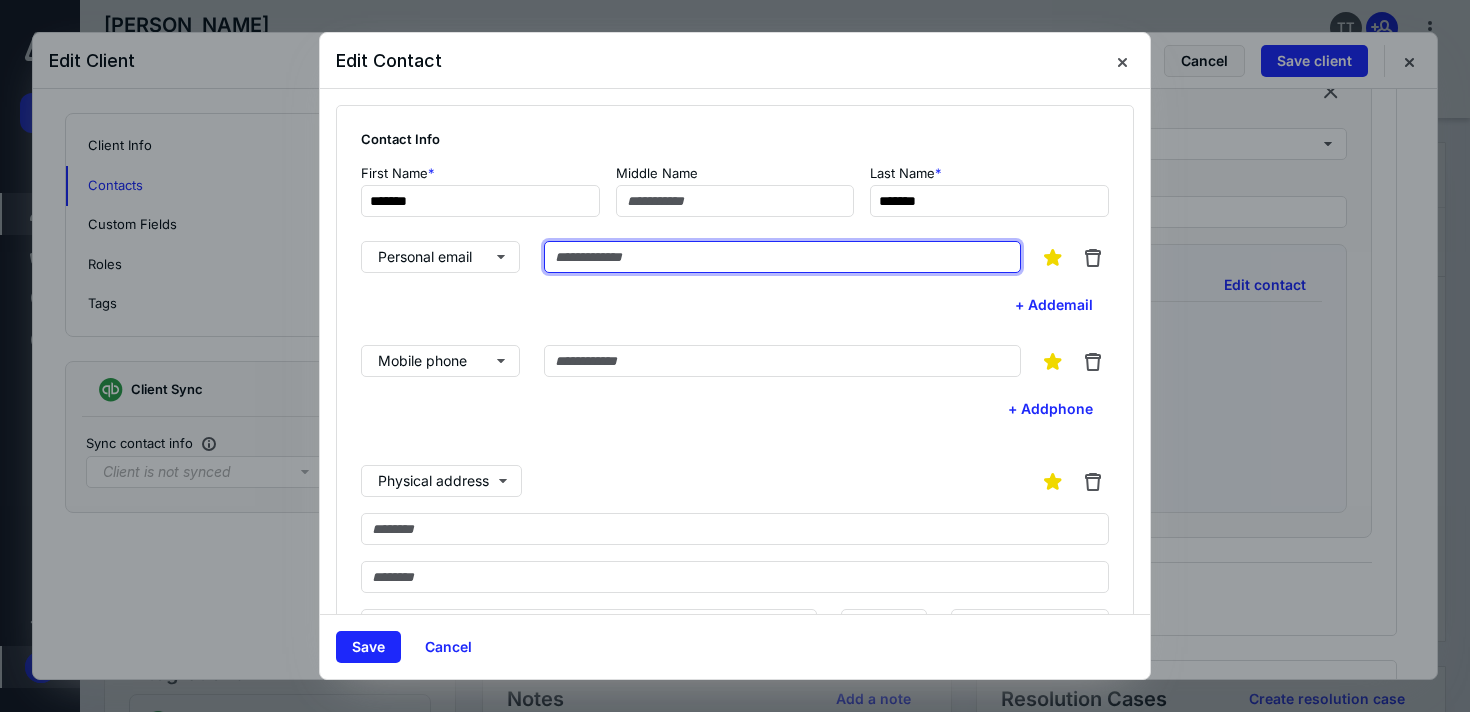 click at bounding box center (782, 257) 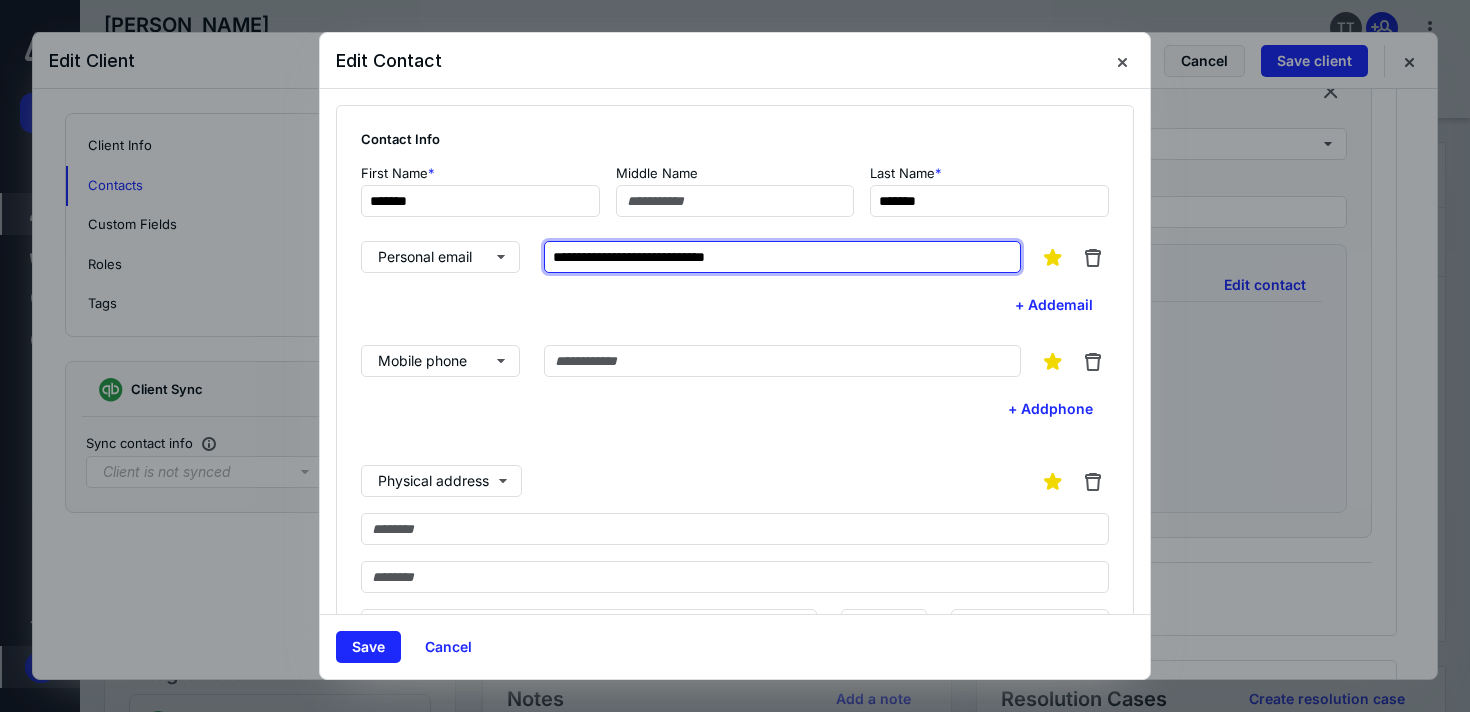type on "**********" 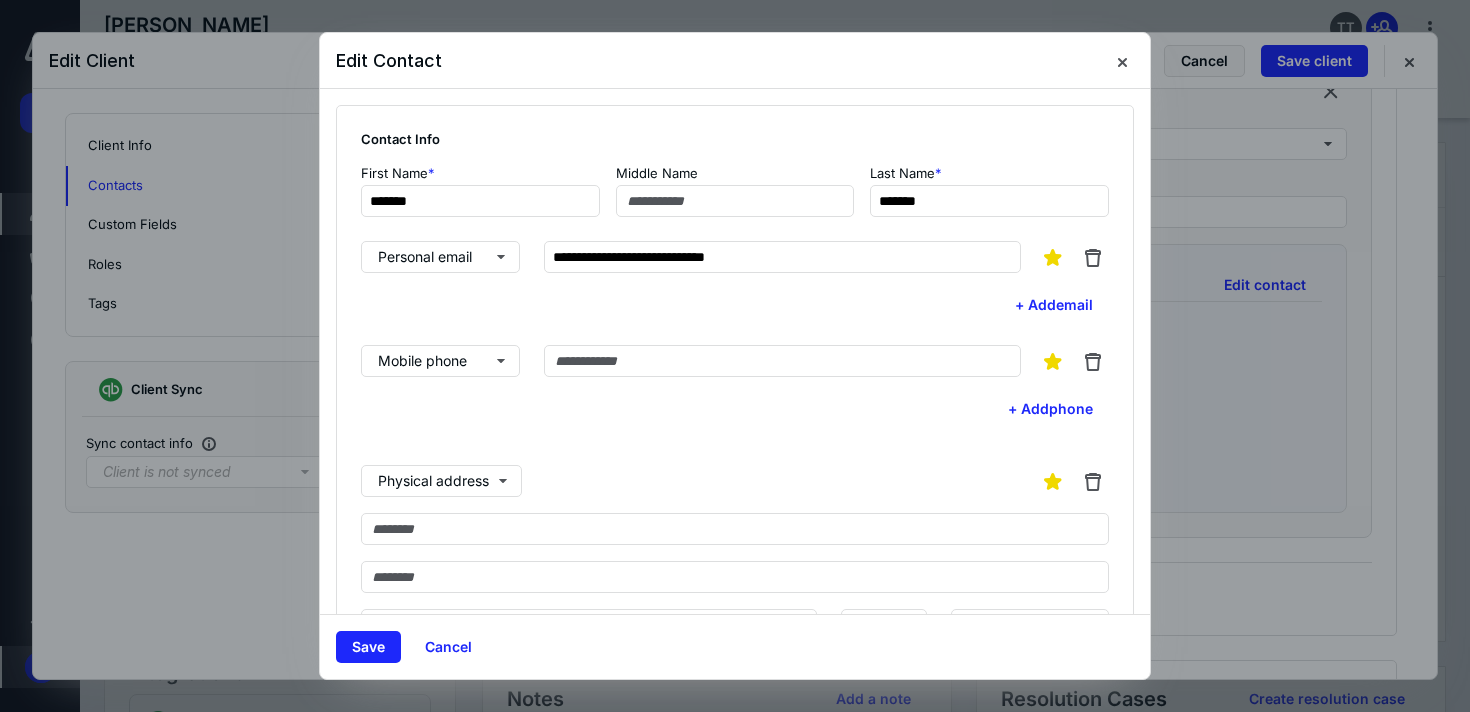 click on "**********" at bounding box center [735, 281] 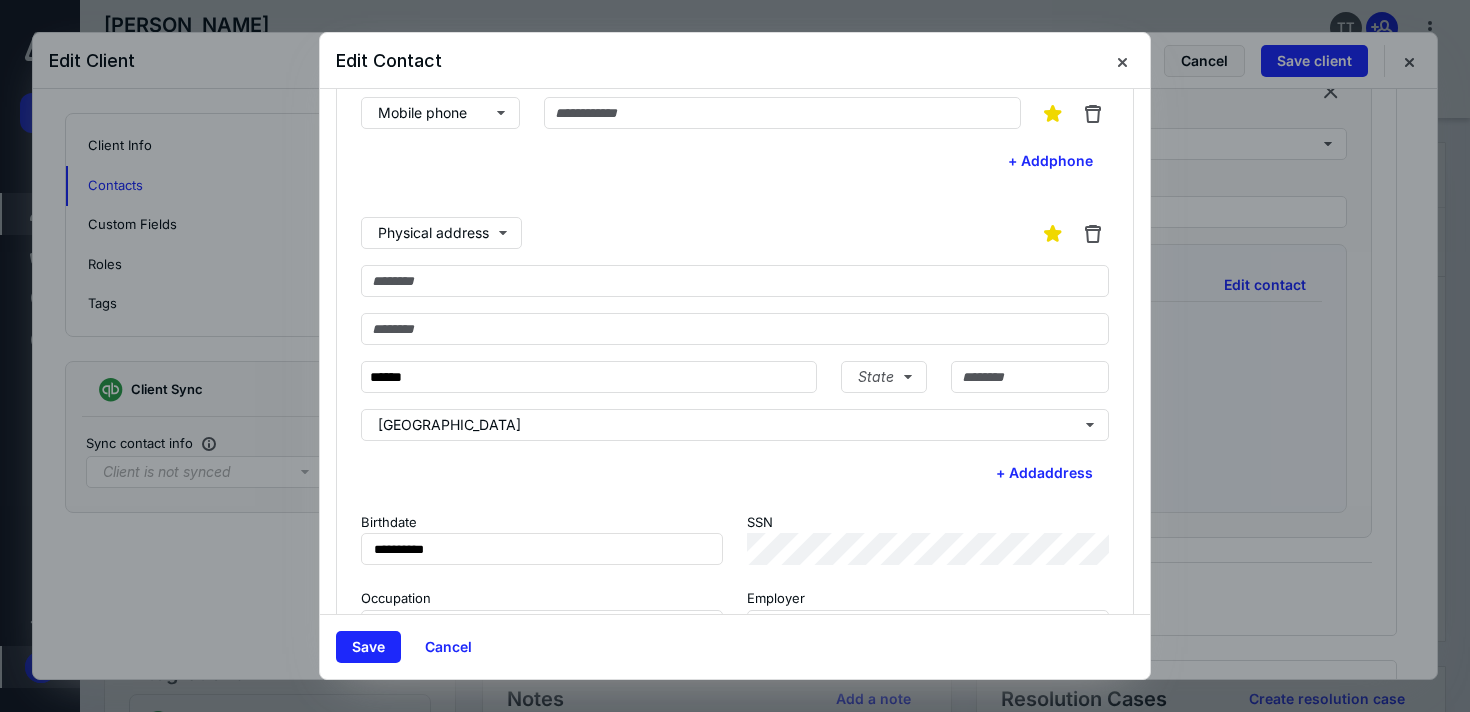 scroll, scrollTop: 300, scrollLeft: 0, axis: vertical 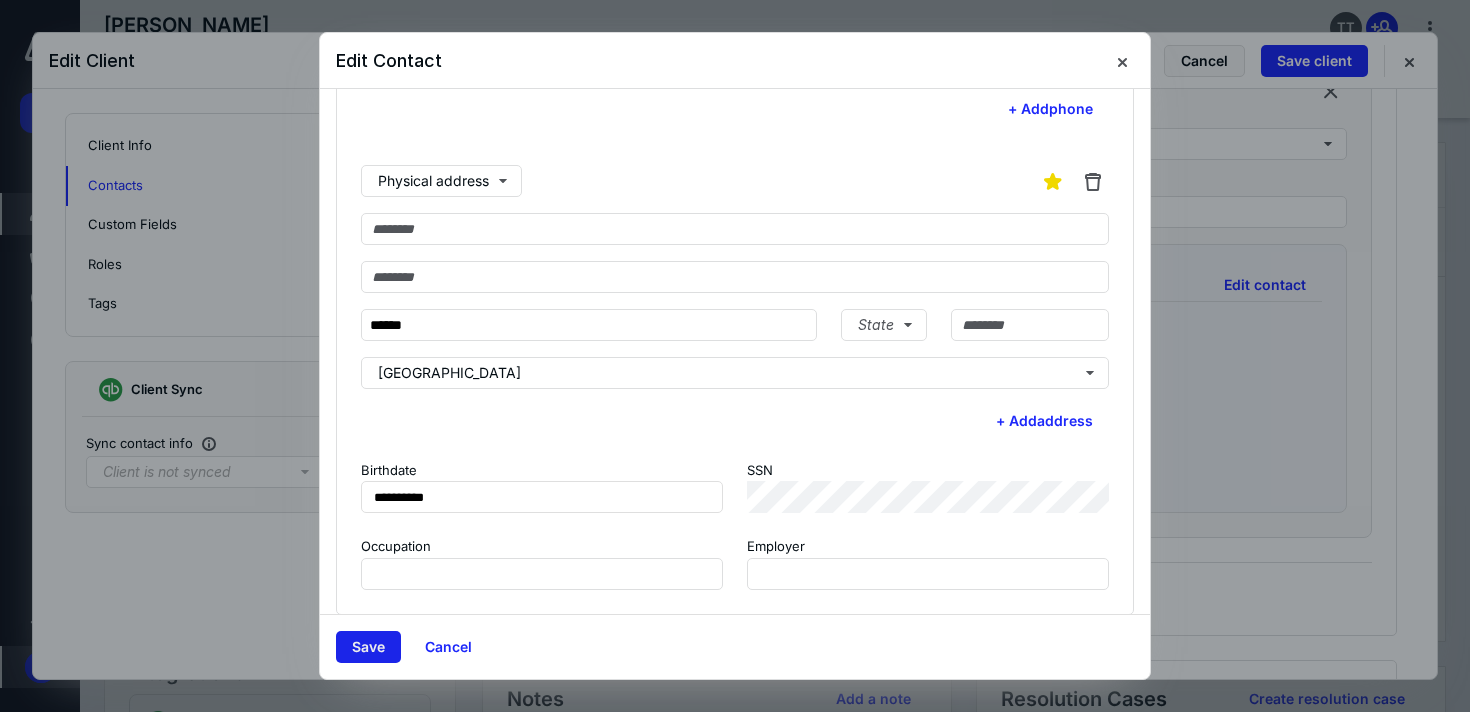 click on "Save" at bounding box center [368, 647] 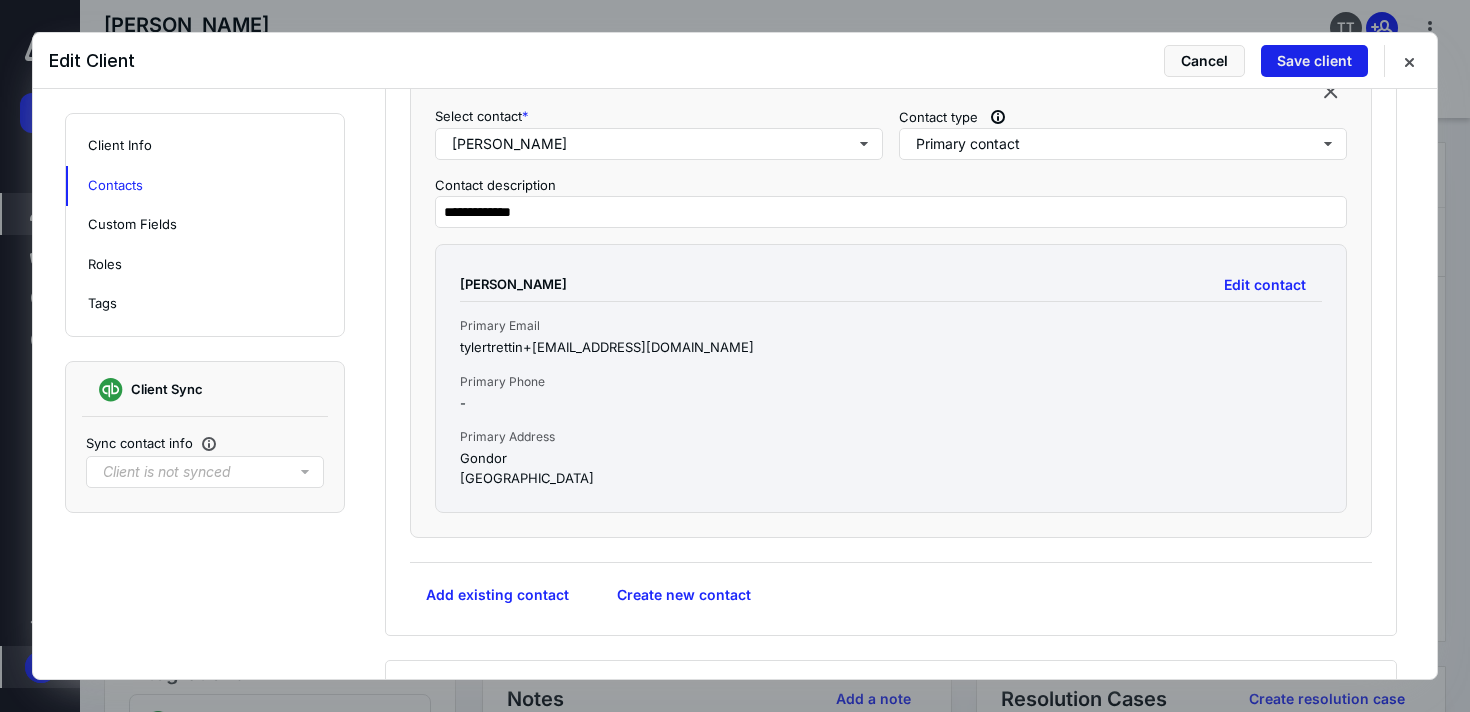 click on "Save client" at bounding box center [1314, 61] 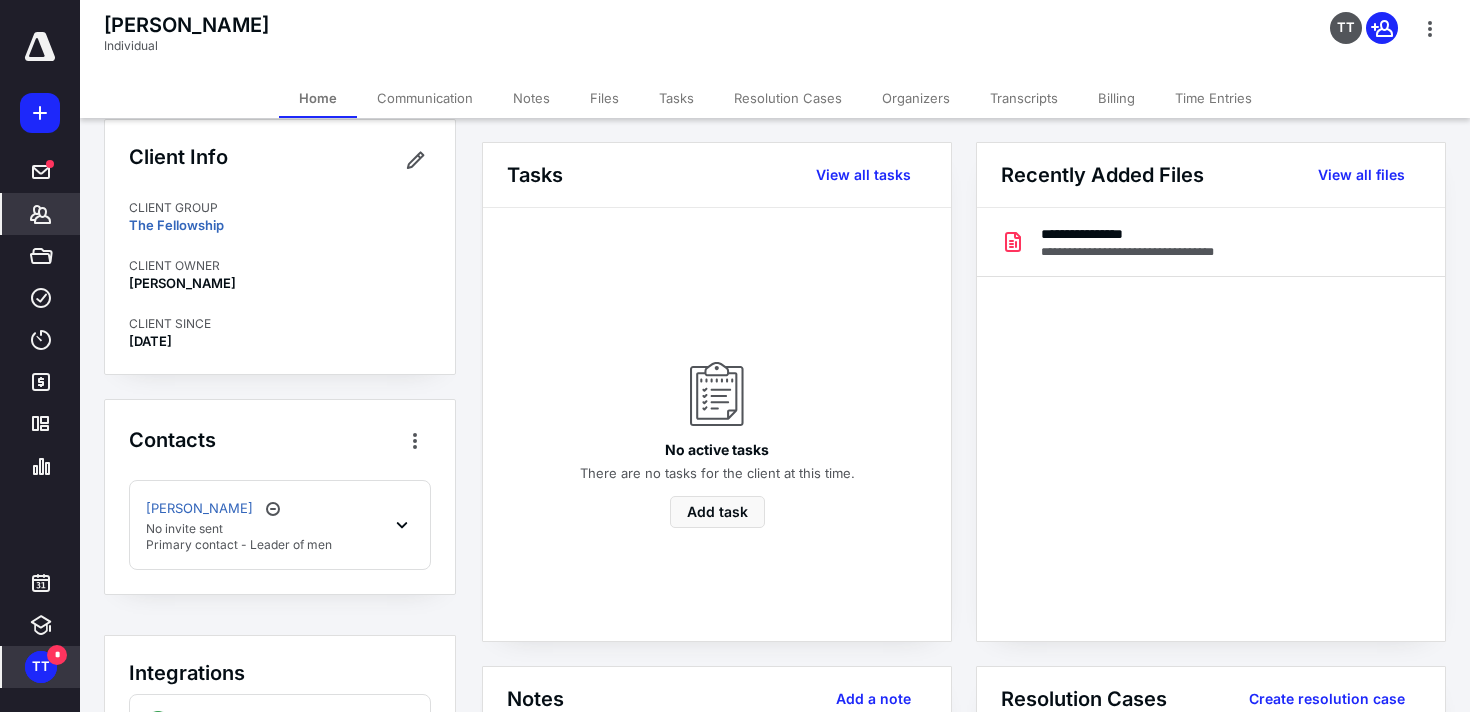 click 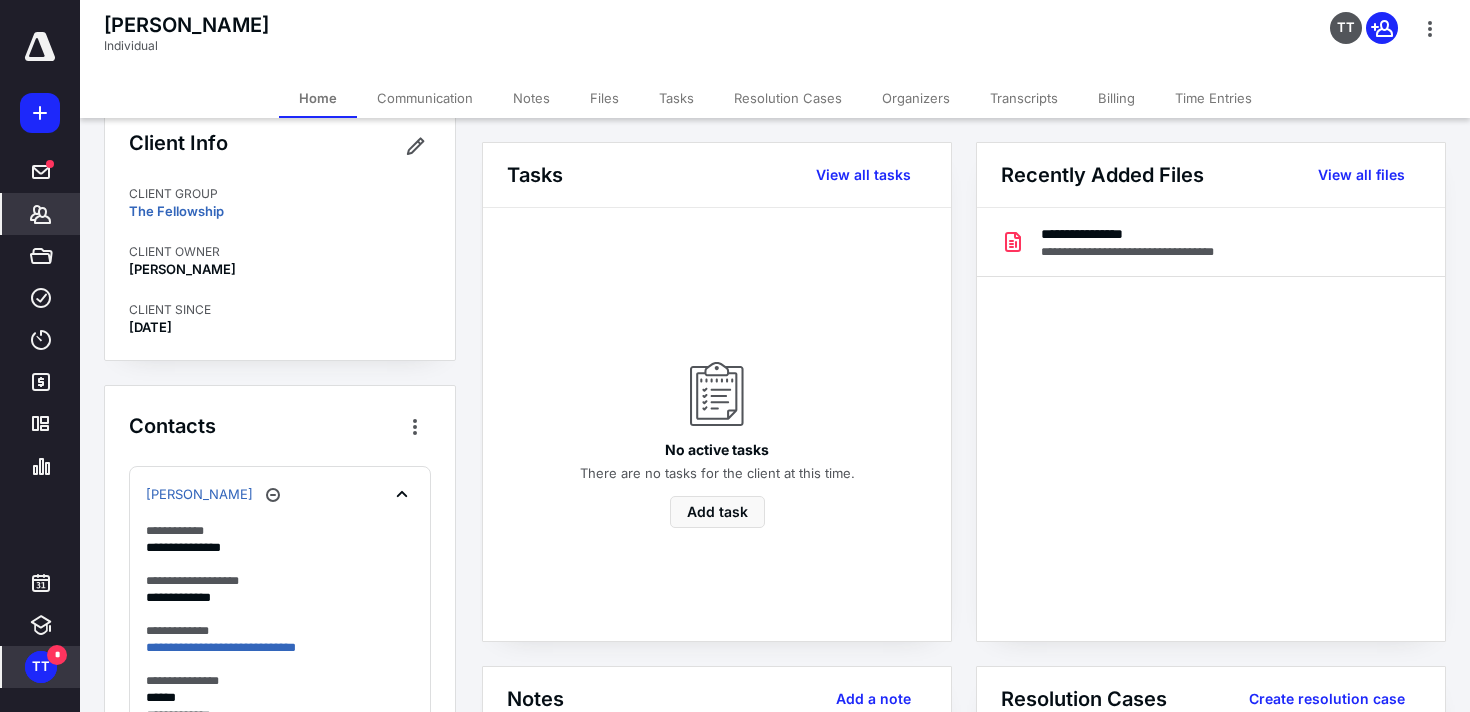 scroll, scrollTop: 0, scrollLeft: 0, axis: both 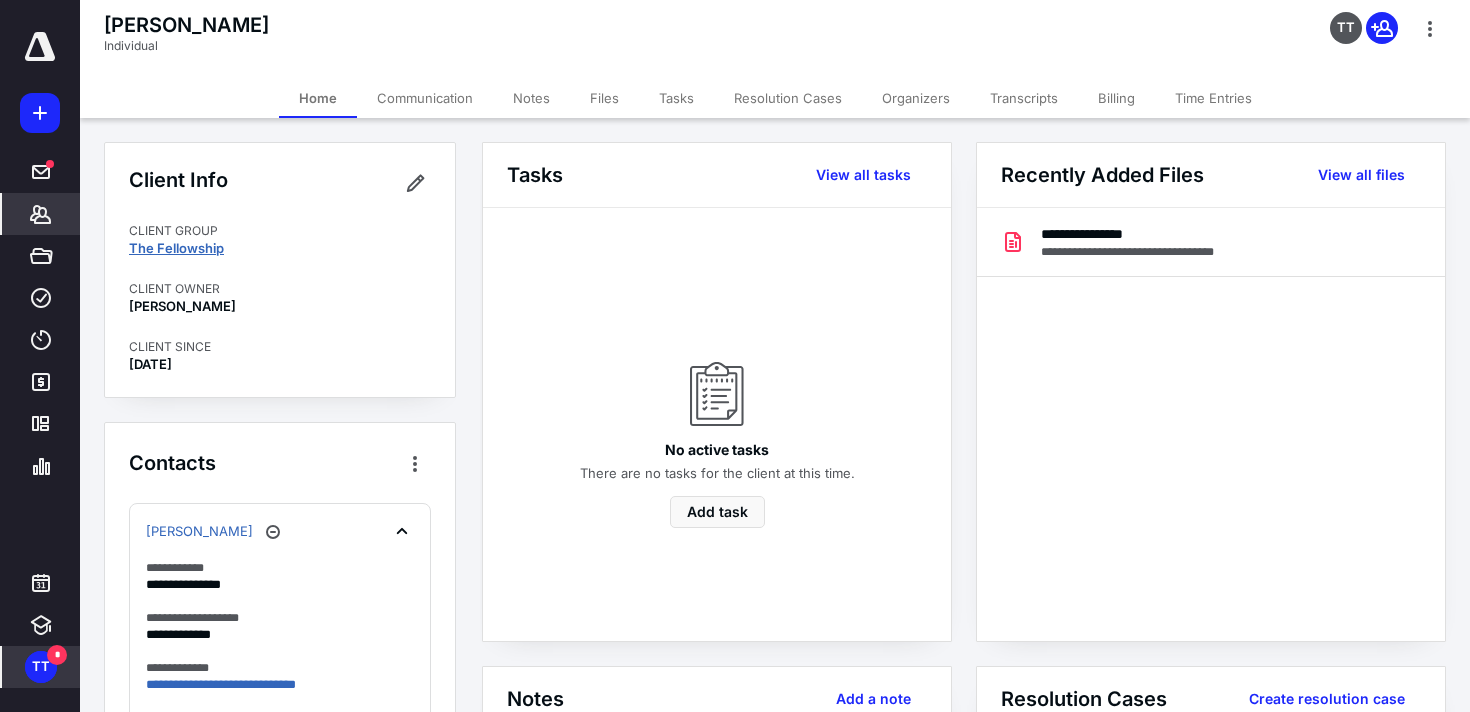 click on "The Fellowship" at bounding box center [176, 248] 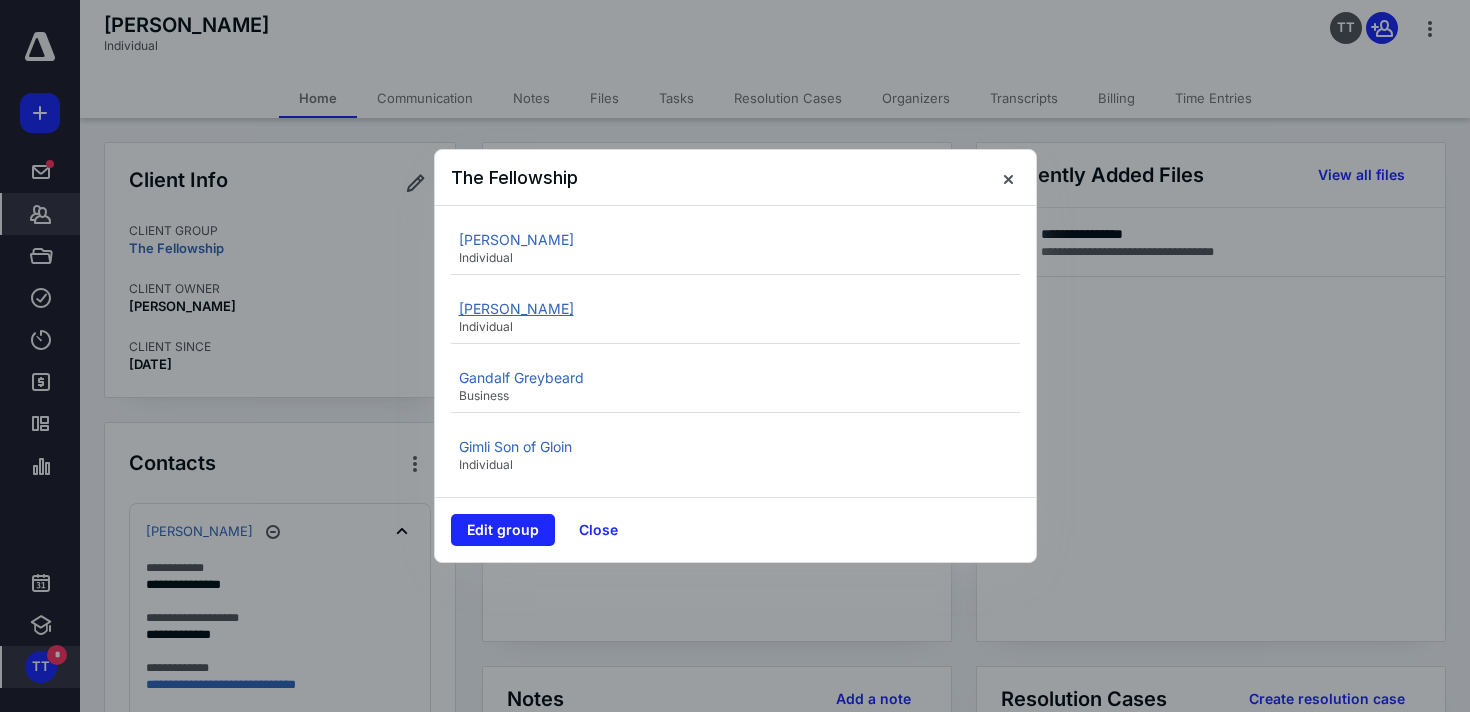 click on "[PERSON_NAME]" at bounding box center [516, 308] 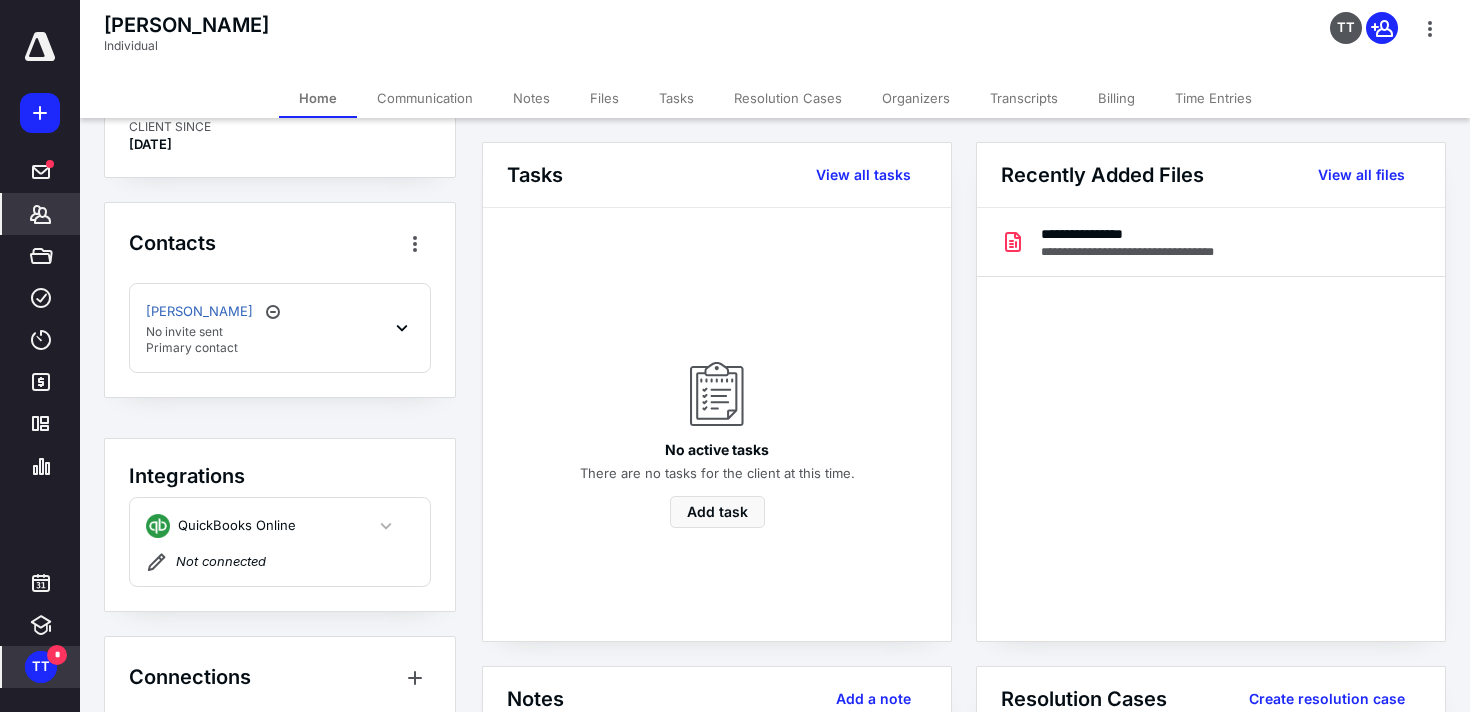 scroll, scrollTop: 287, scrollLeft: 0, axis: vertical 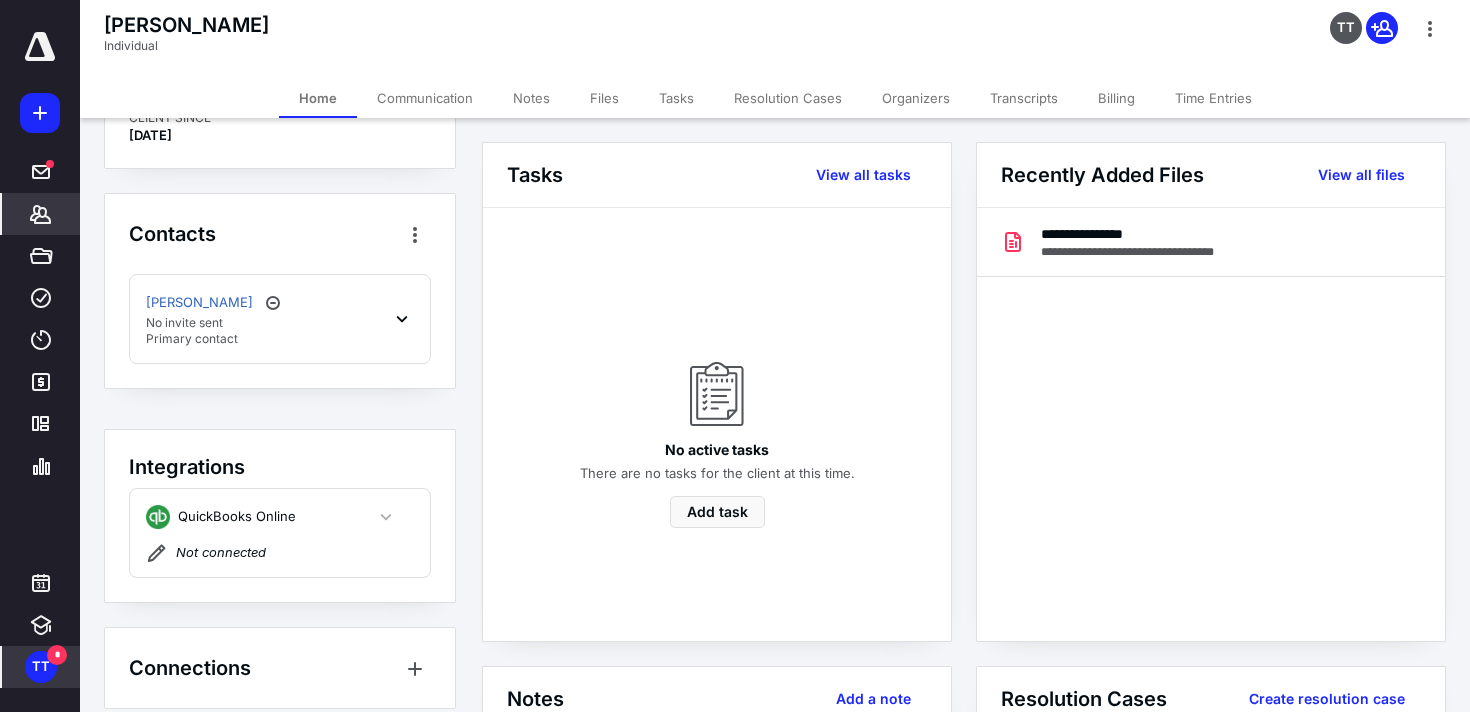 click 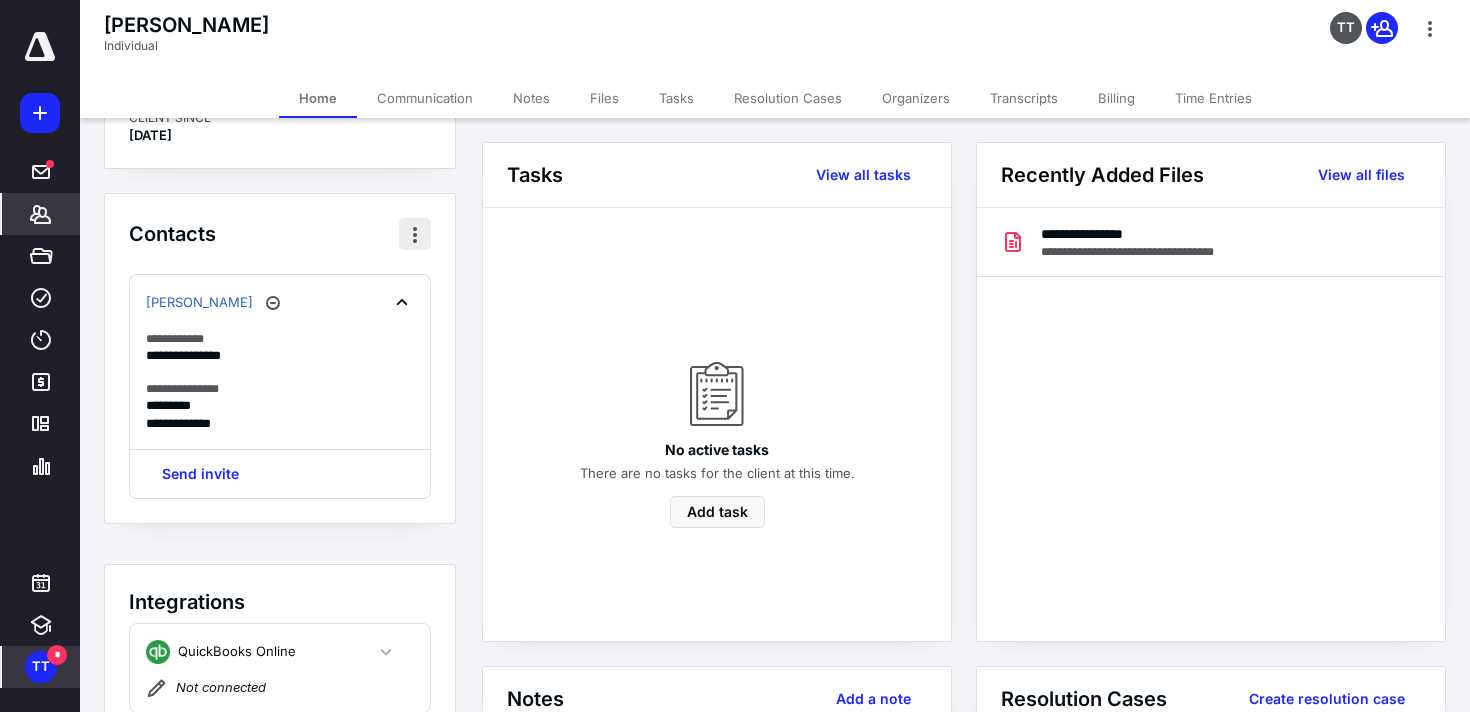 click at bounding box center [415, 234] 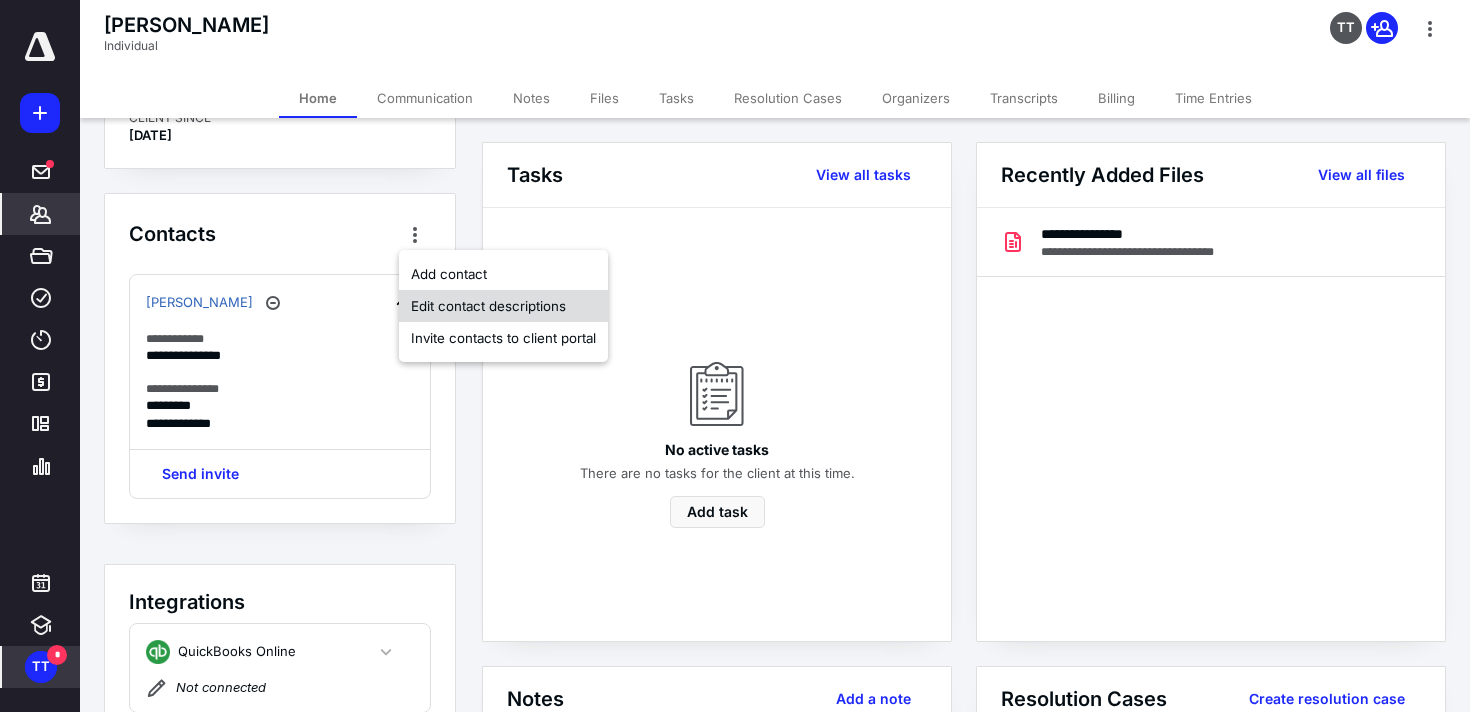 click on "Edit contact descriptions" at bounding box center (503, 306) 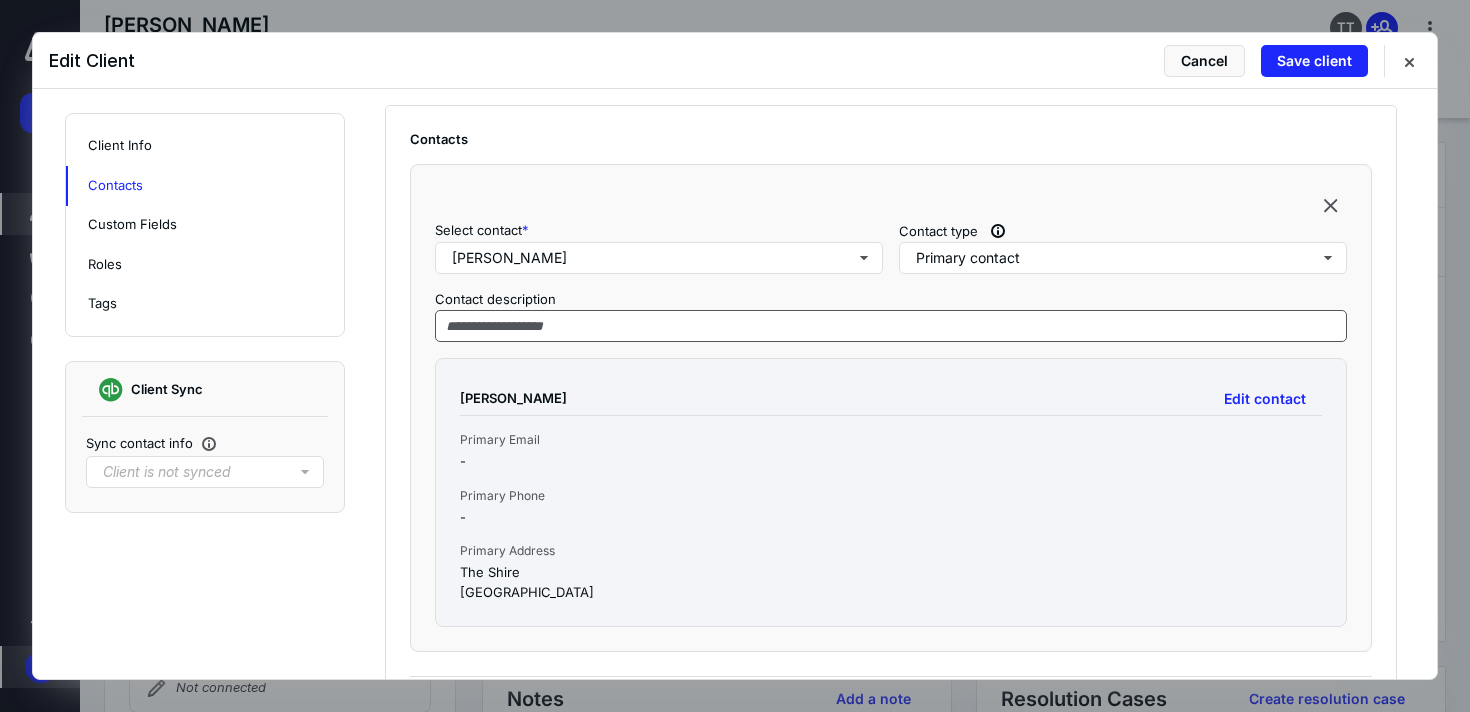 scroll, scrollTop: 680, scrollLeft: 0, axis: vertical 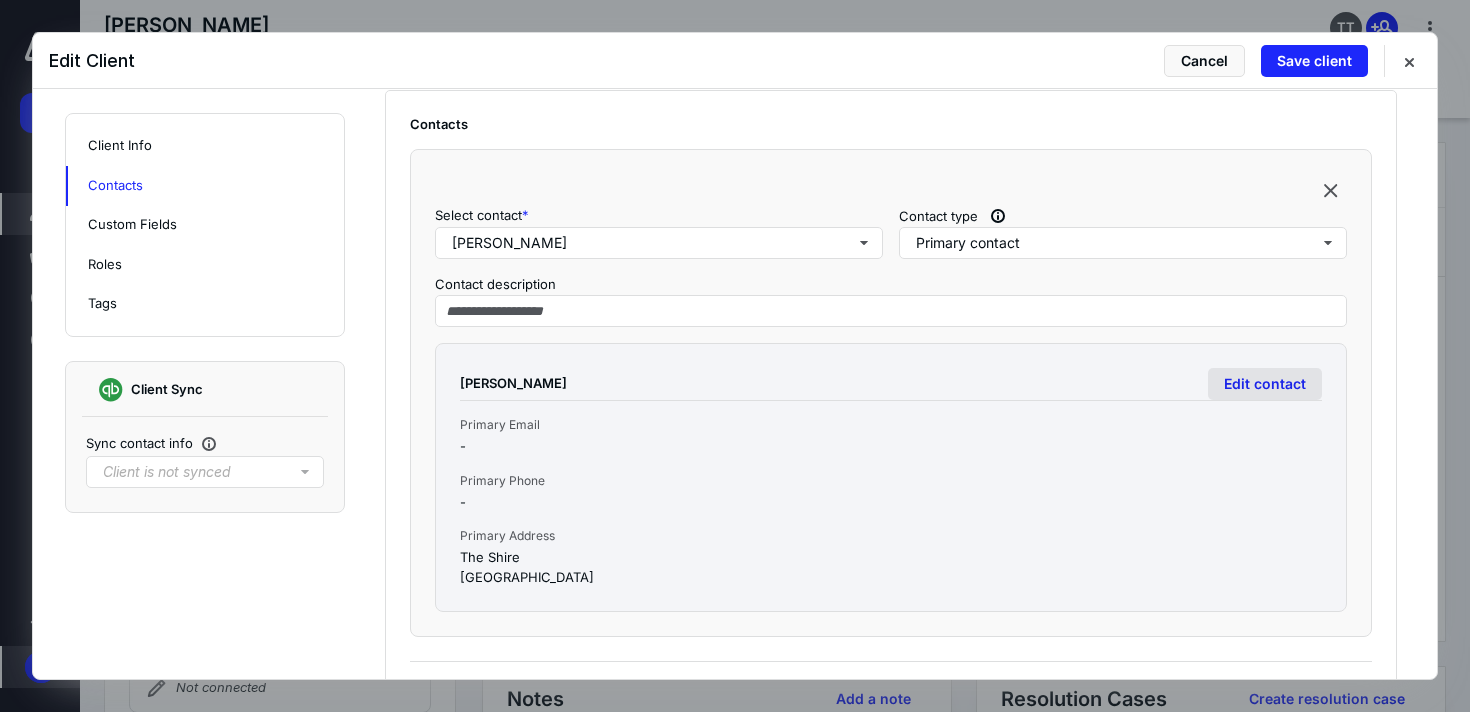 click on "Edit contact" at bounding box center (1265, 384) 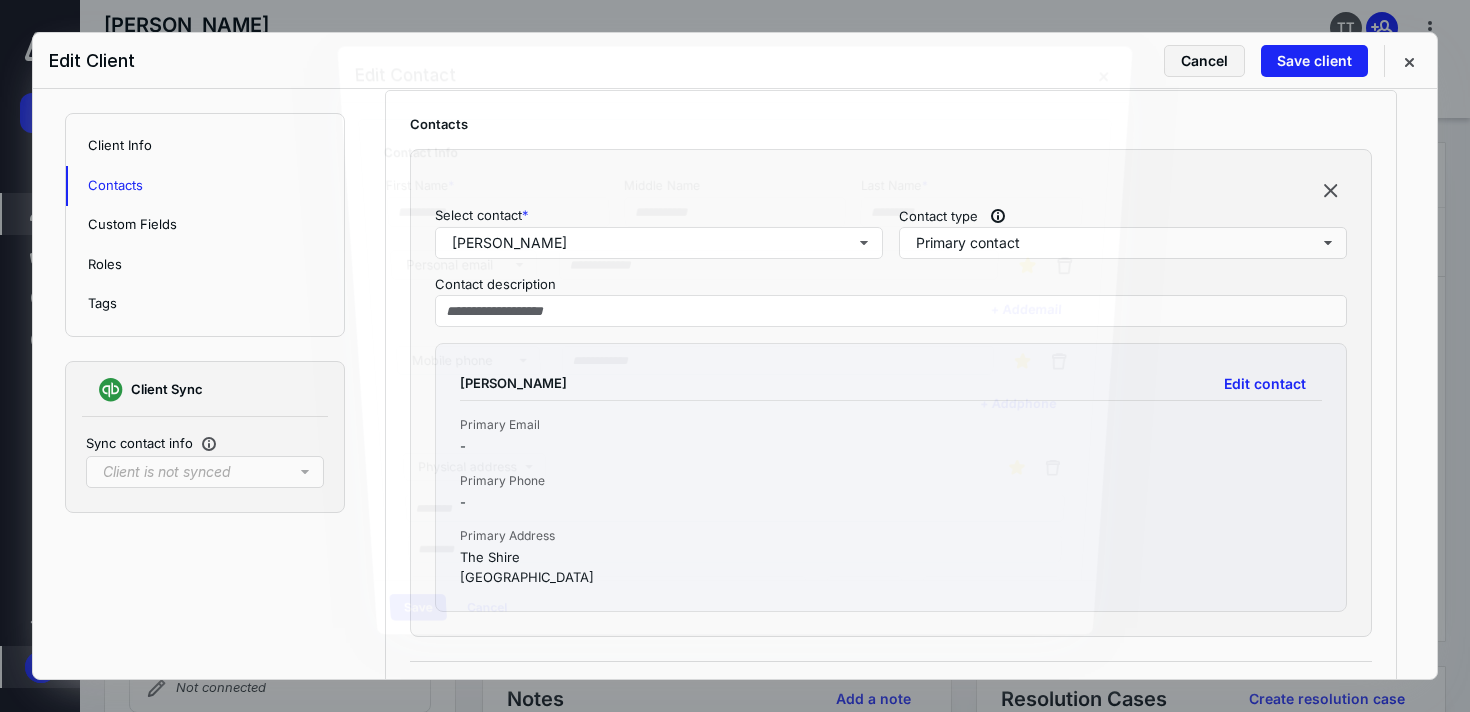 type on "*****" 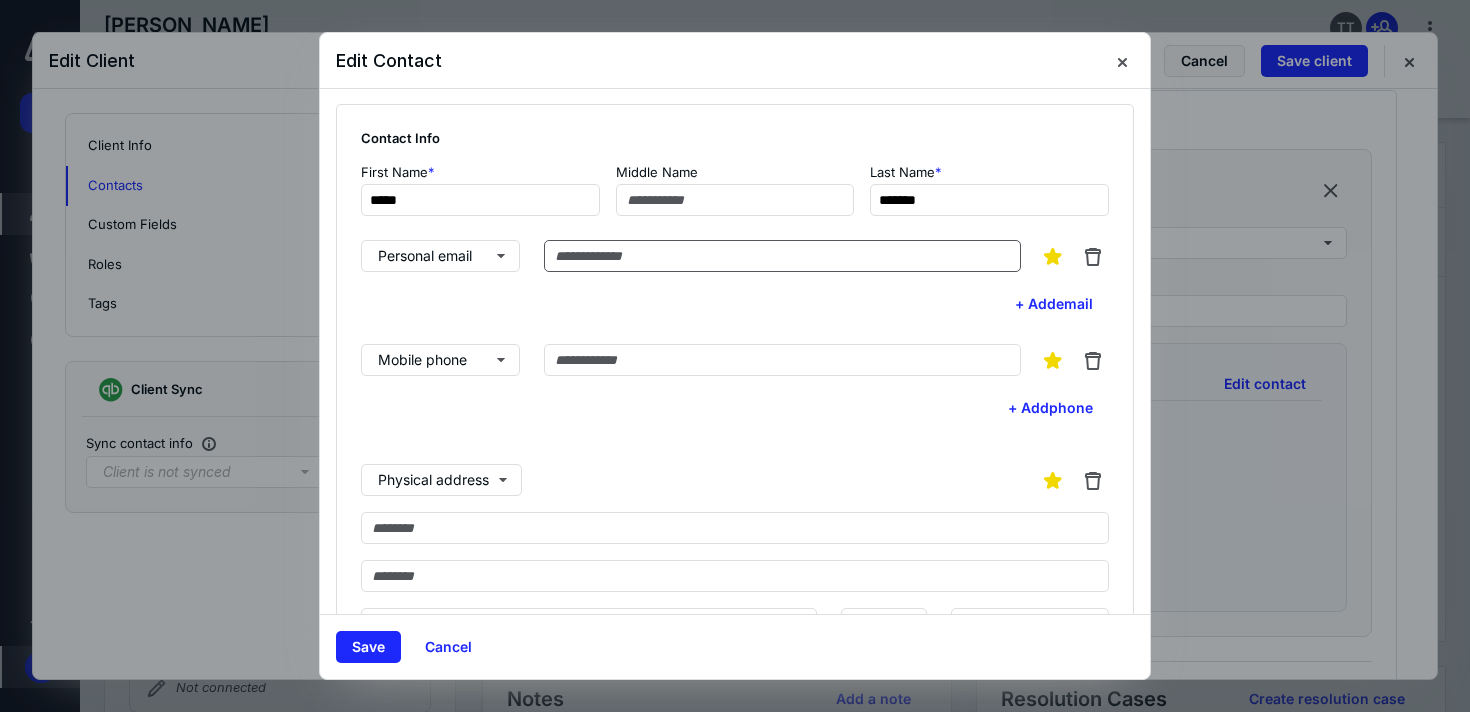 scroll, scrollTop: 0, scrollLeft: 0, axis: both 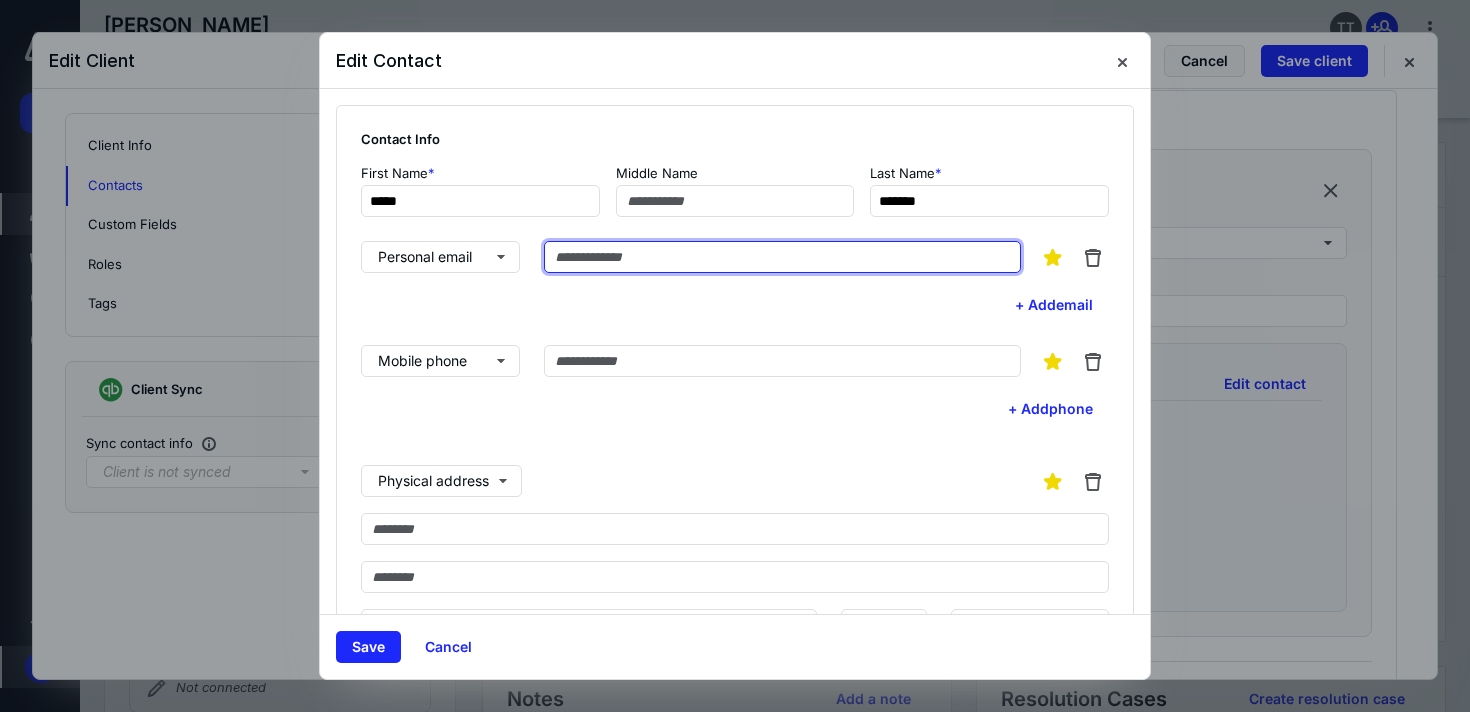 click at bounding box center (782, 257) 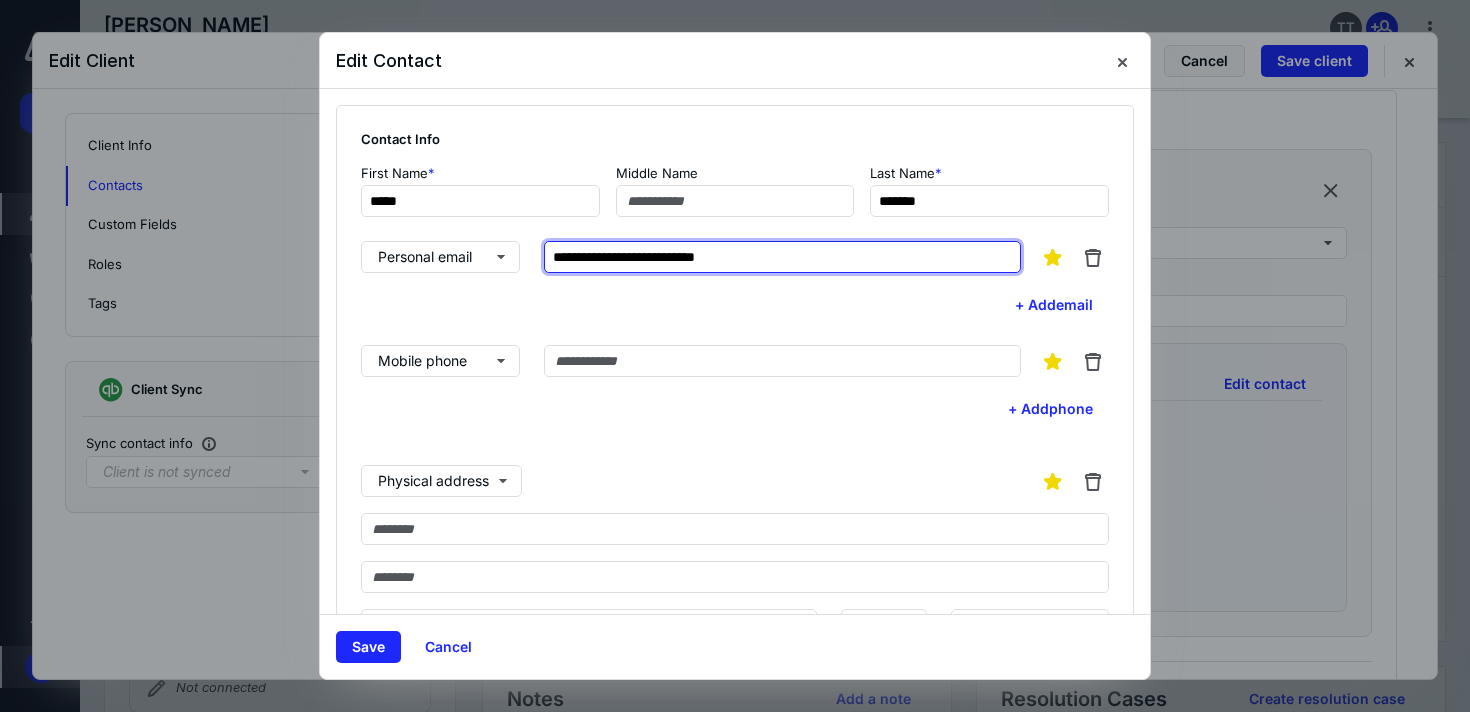 type on "**********" 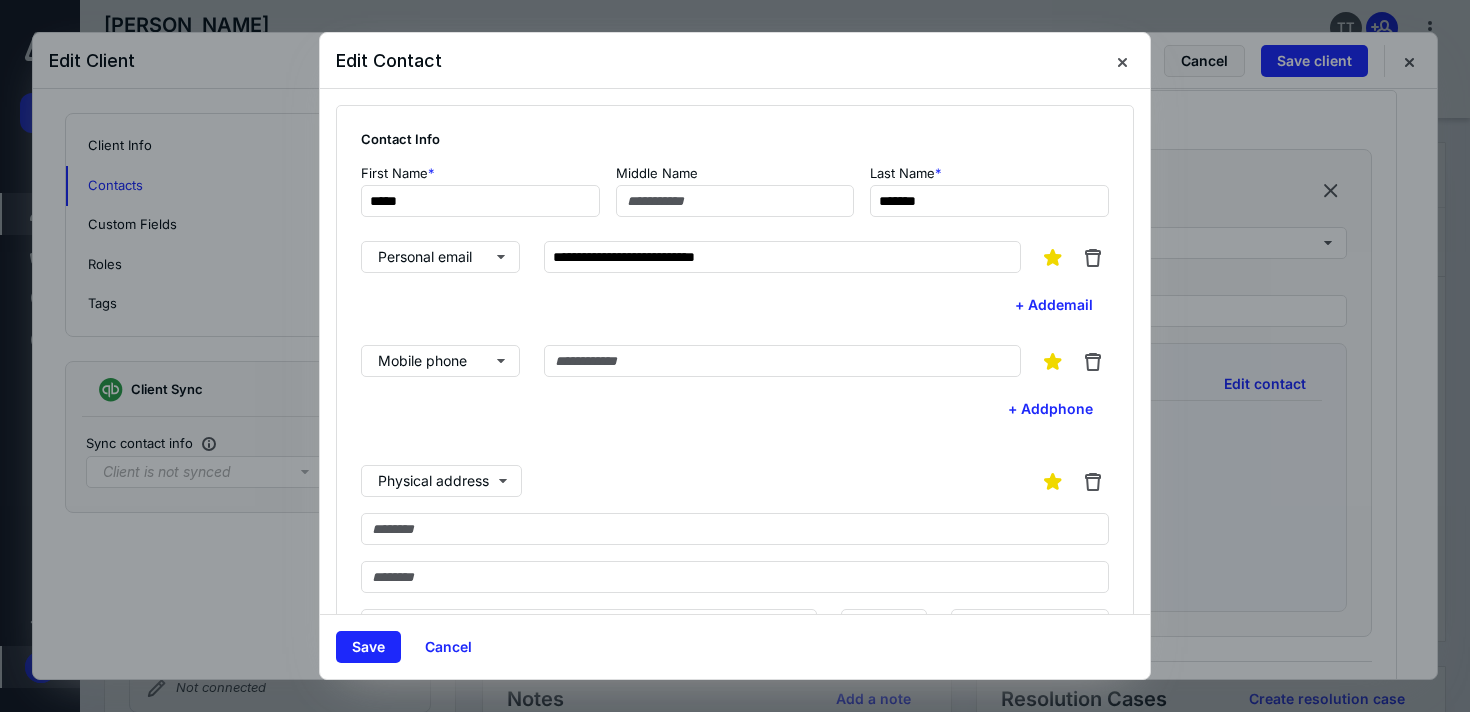 click on "**********" at bounding box center (735, 281) 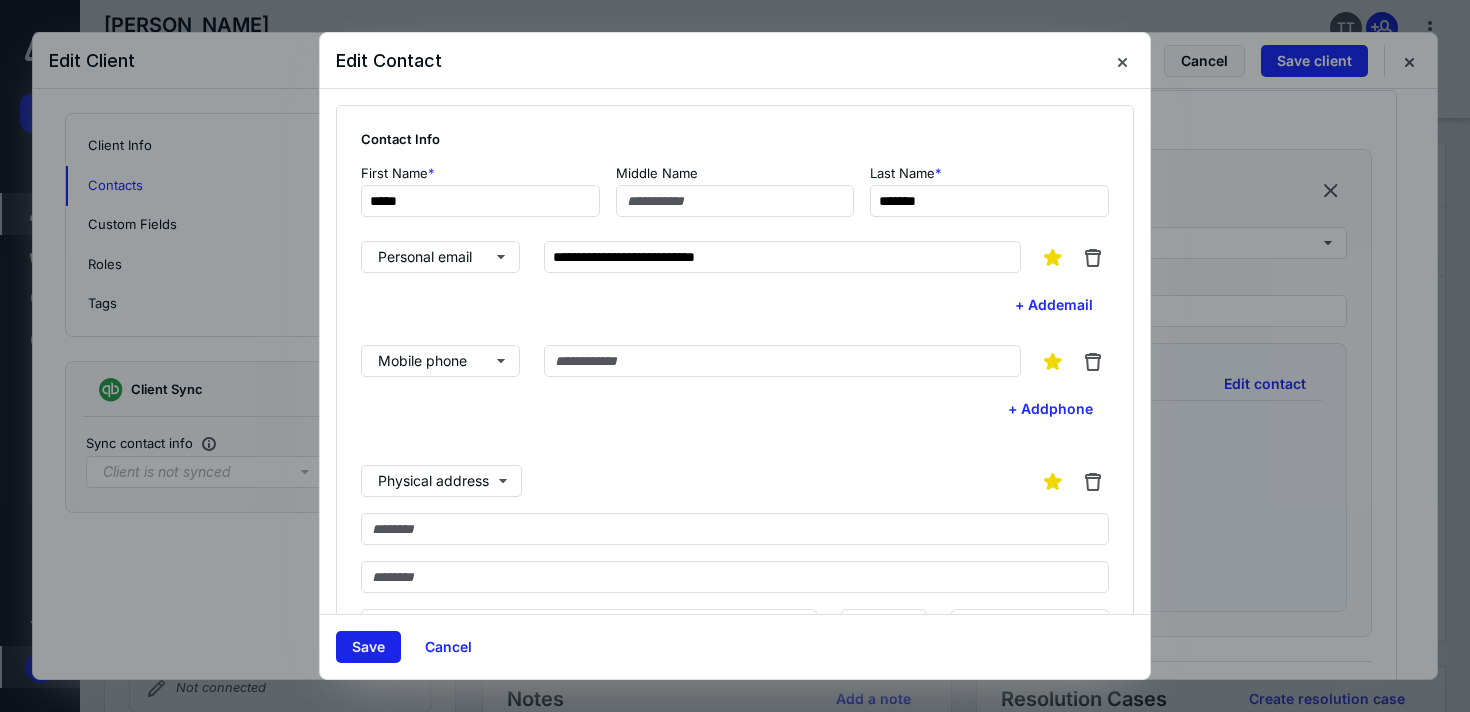 click on "Save" at bounding box center (368, 647) 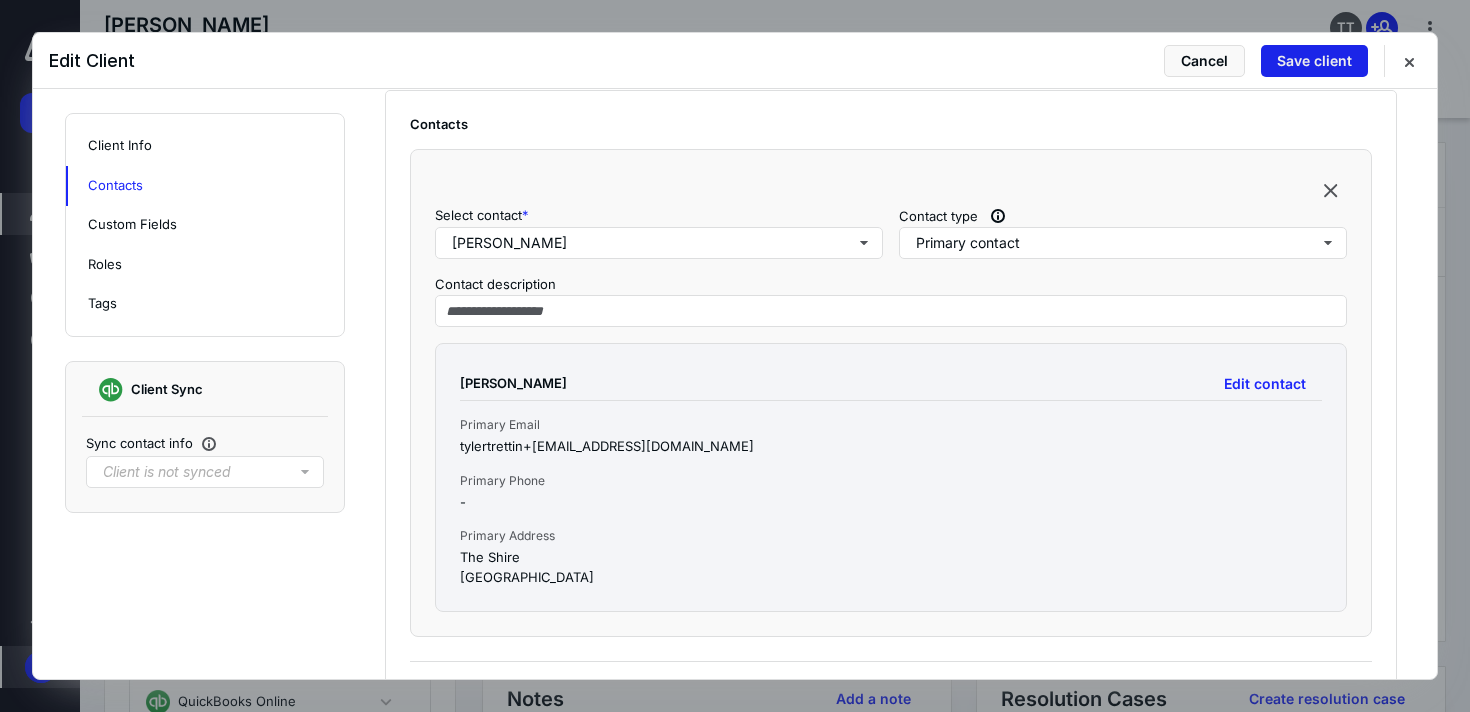 click on "Save client" at bounding box center [1314, 61] 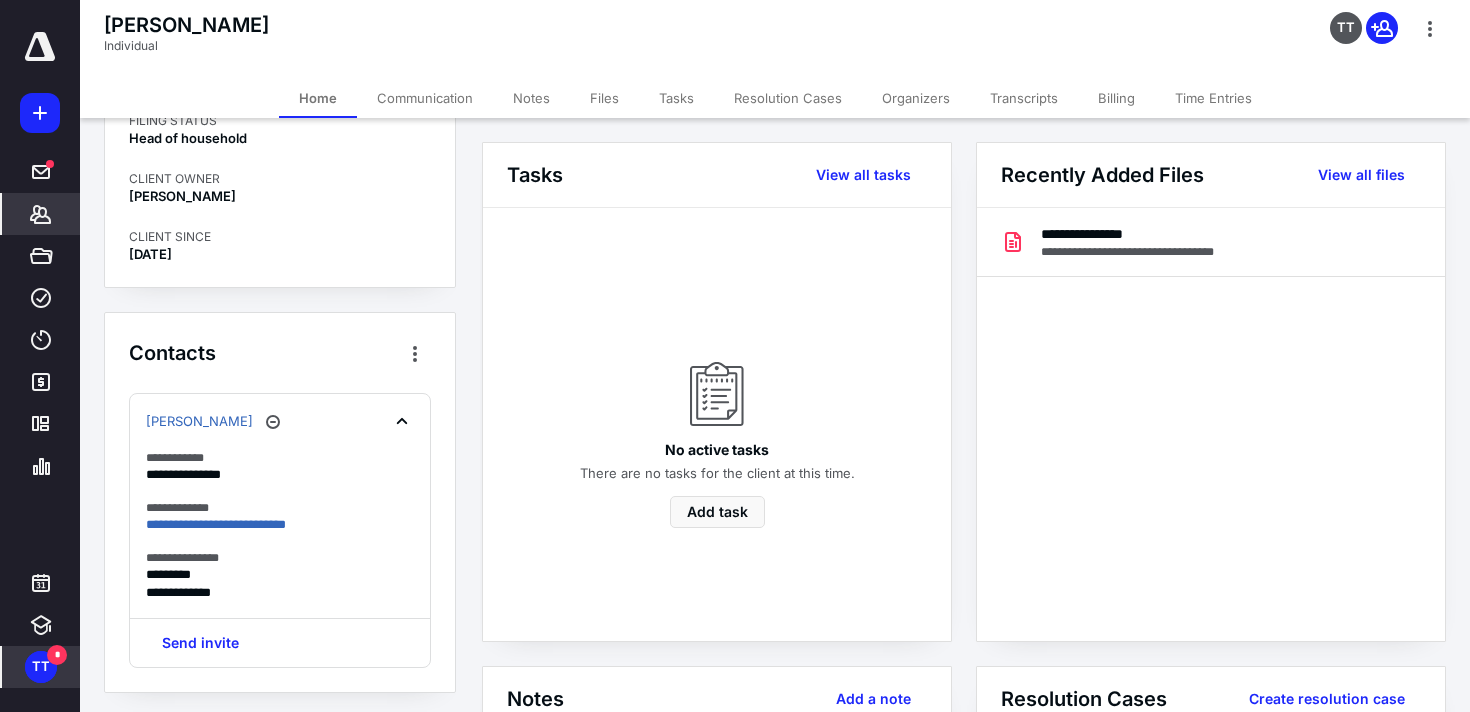 scroll, scrollTop: 0, scrollLeft: 0, axis: both 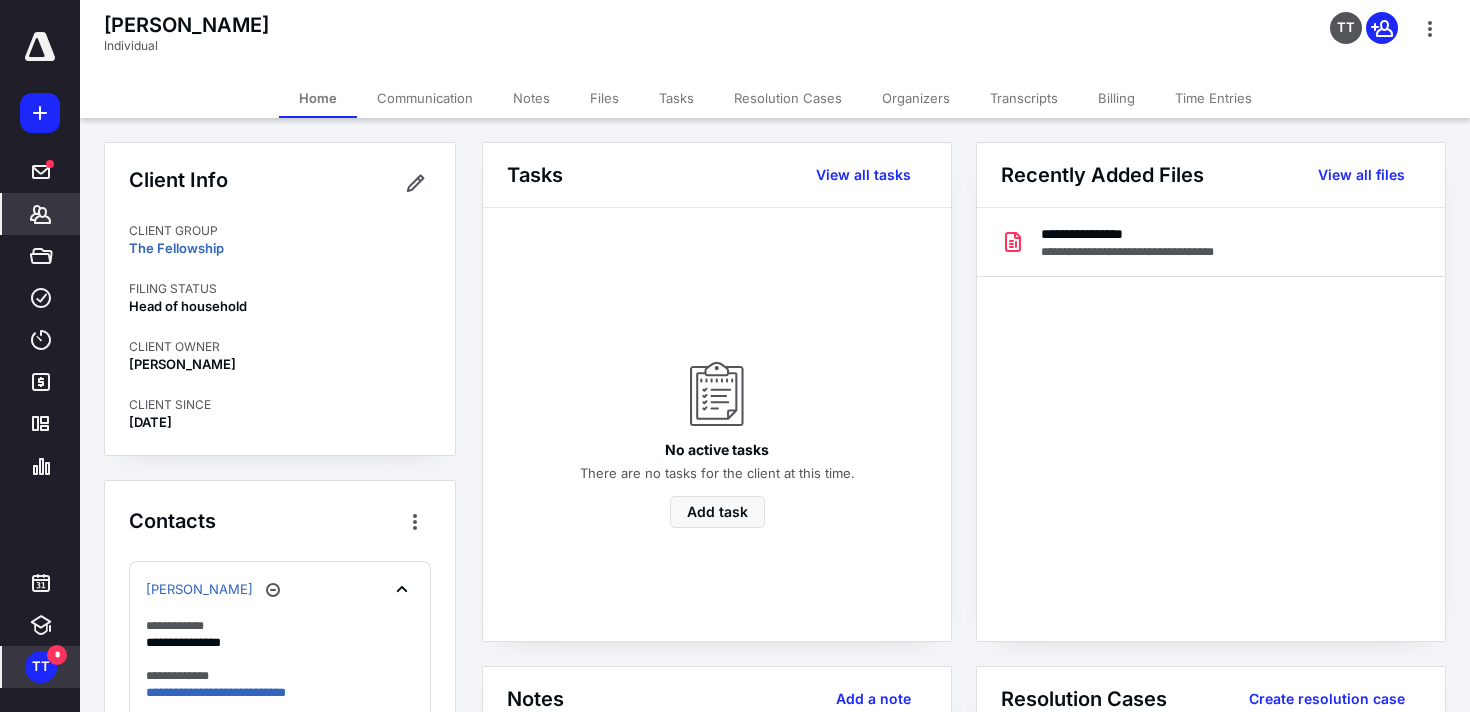 click on "The Fellowship" at bounding box center [280, 248] 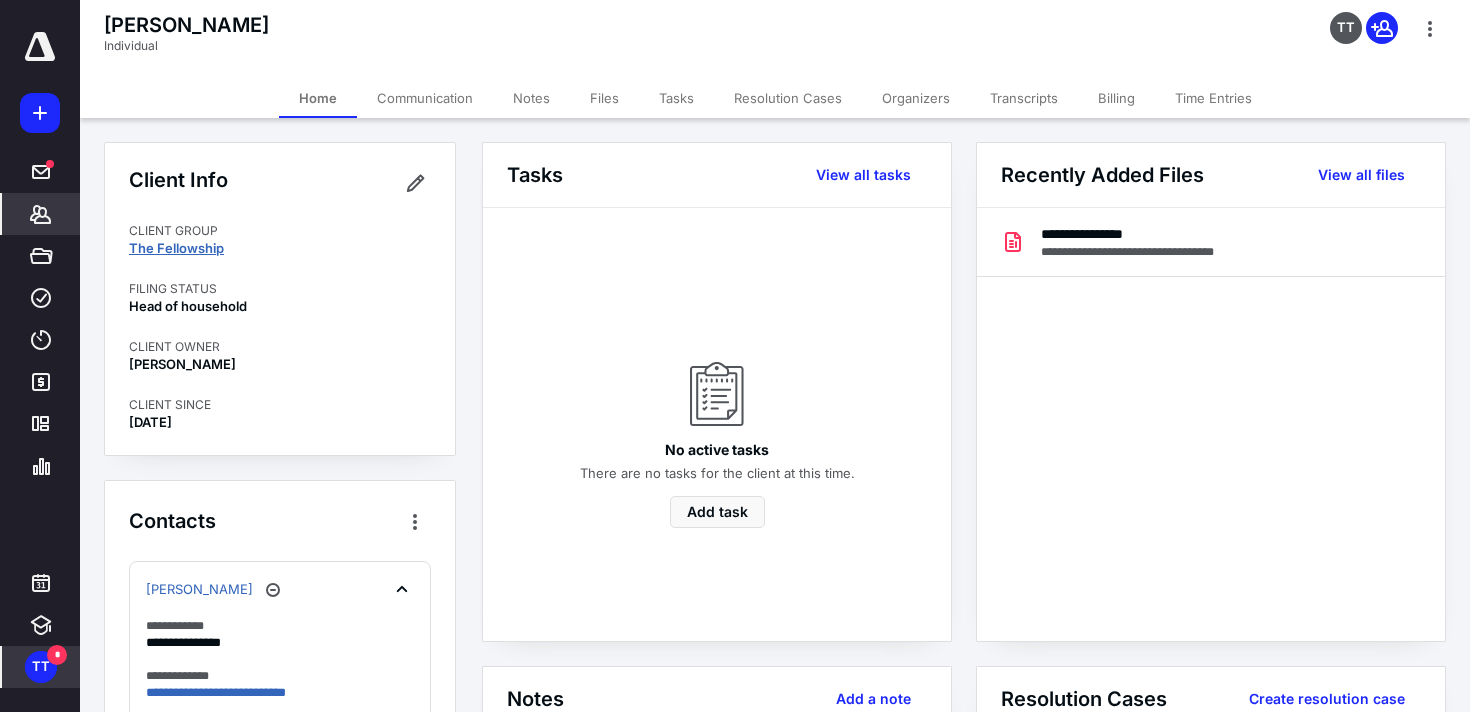 click on "The Fellowship" at bounding box center [176, 248] 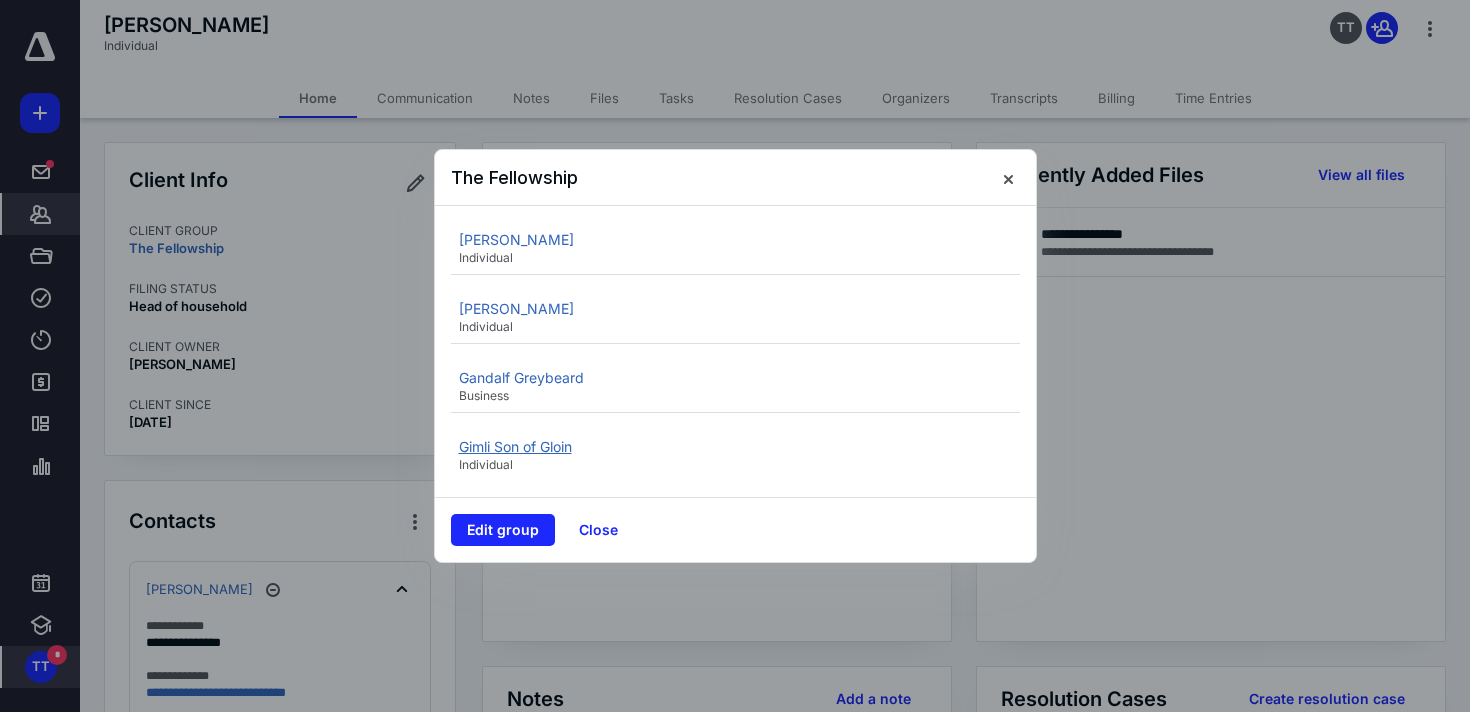 click on "Gimli Son of Gloin" at bounding box center (515, 446) 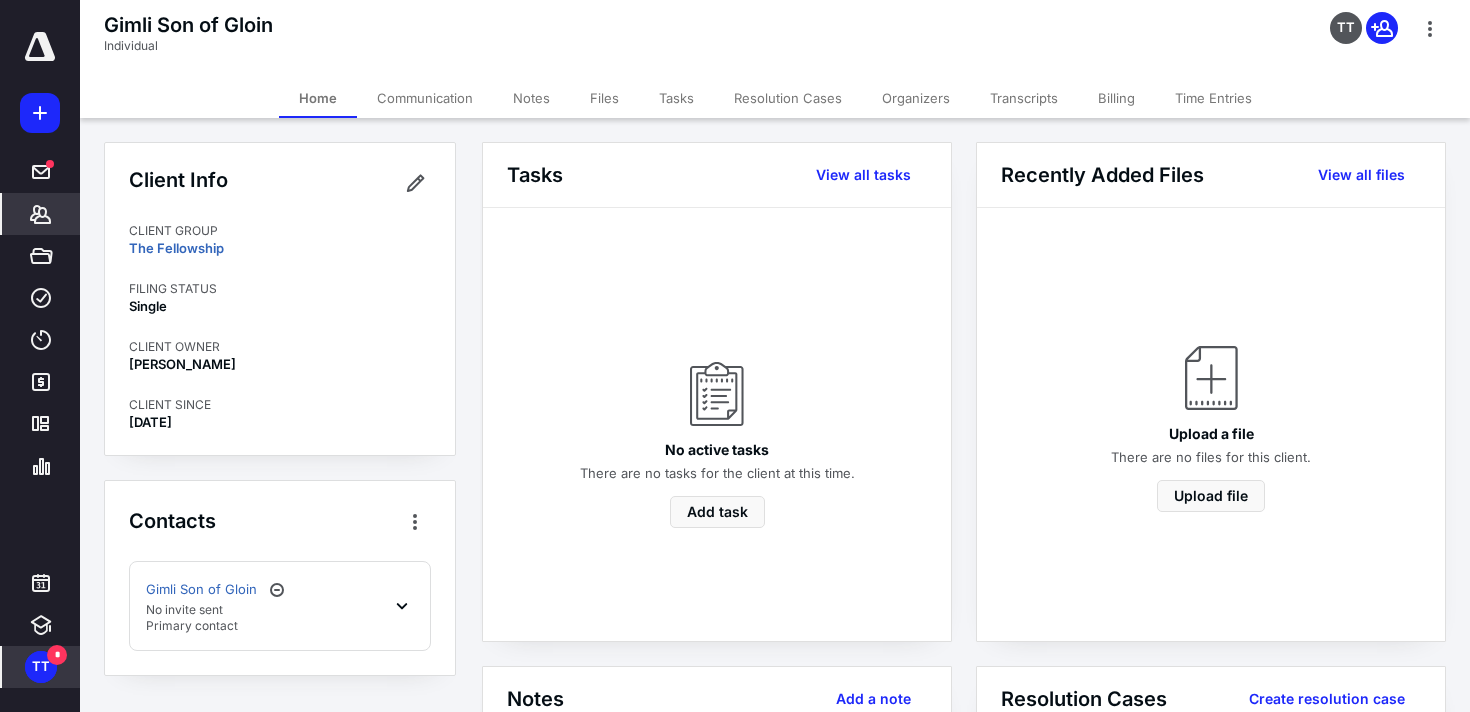 click 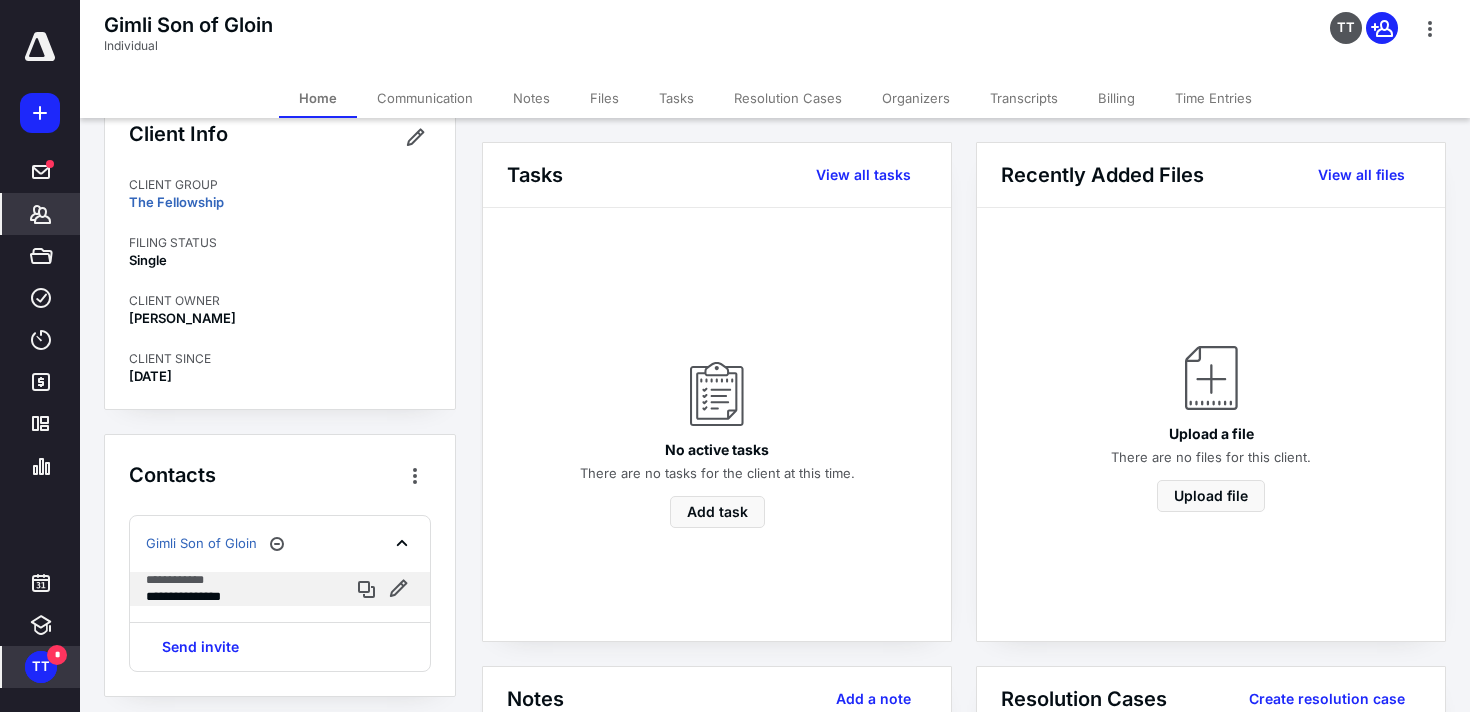 scroll, scrollTop: 96, scrollLeft: 0, axis: vertical 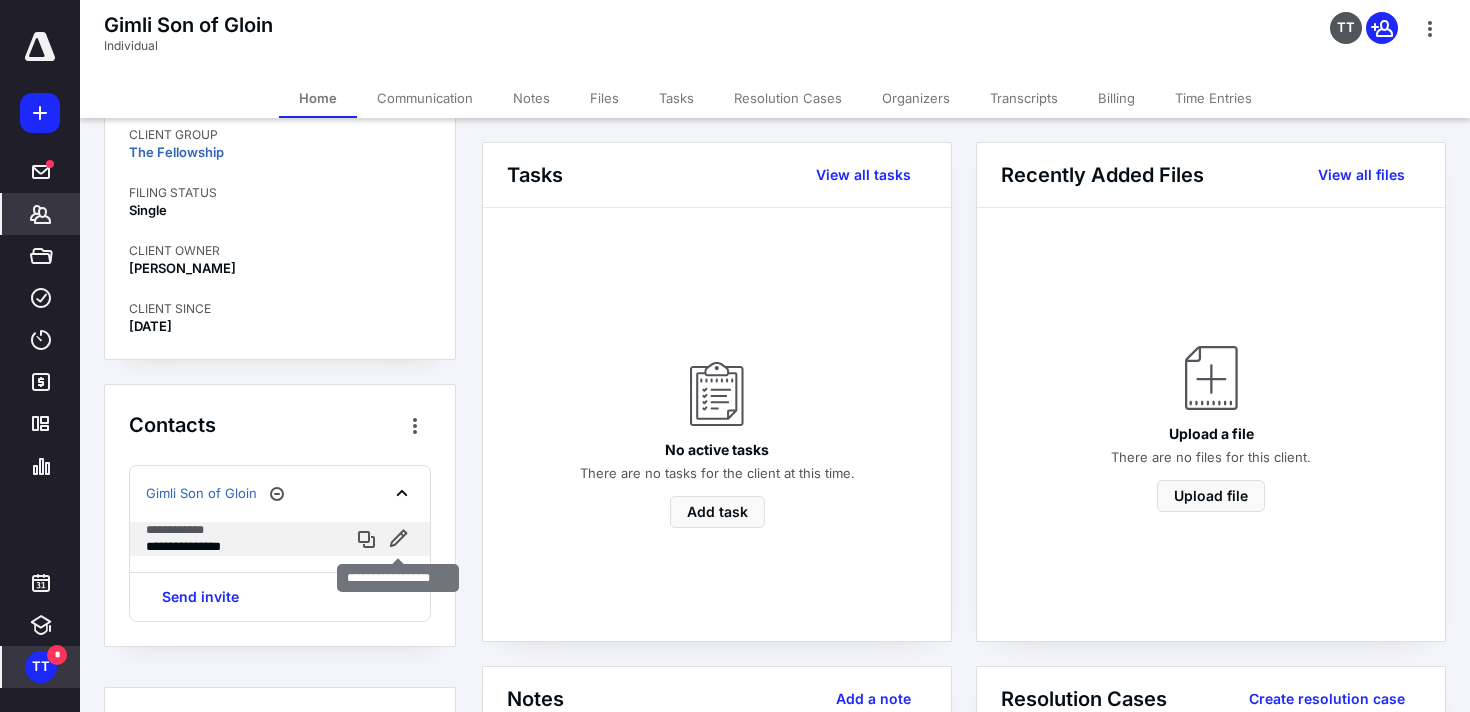 drag, startPoint x: 393, startPoint y: 534, endPoint x: 385, endPoint y: 555, distance: 22.472204 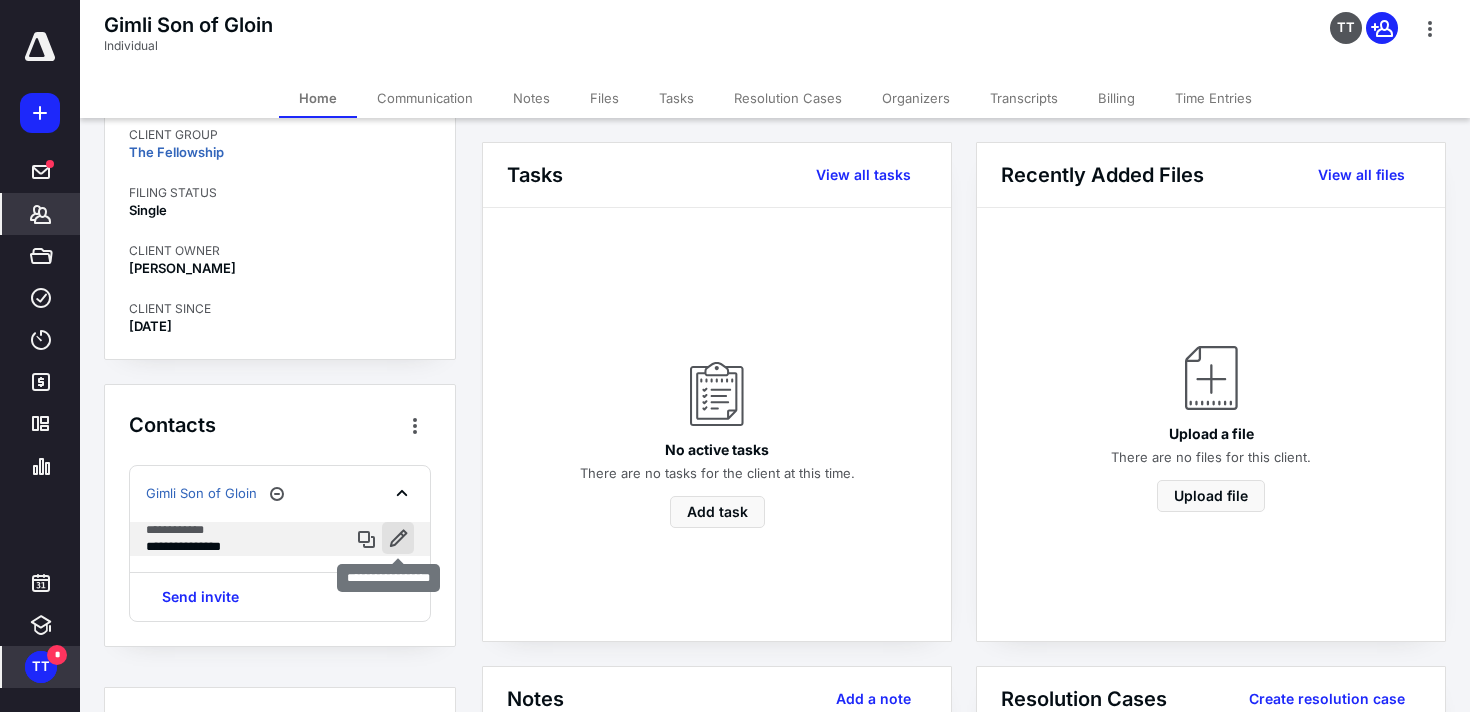 click at bounding box center (398, 538) 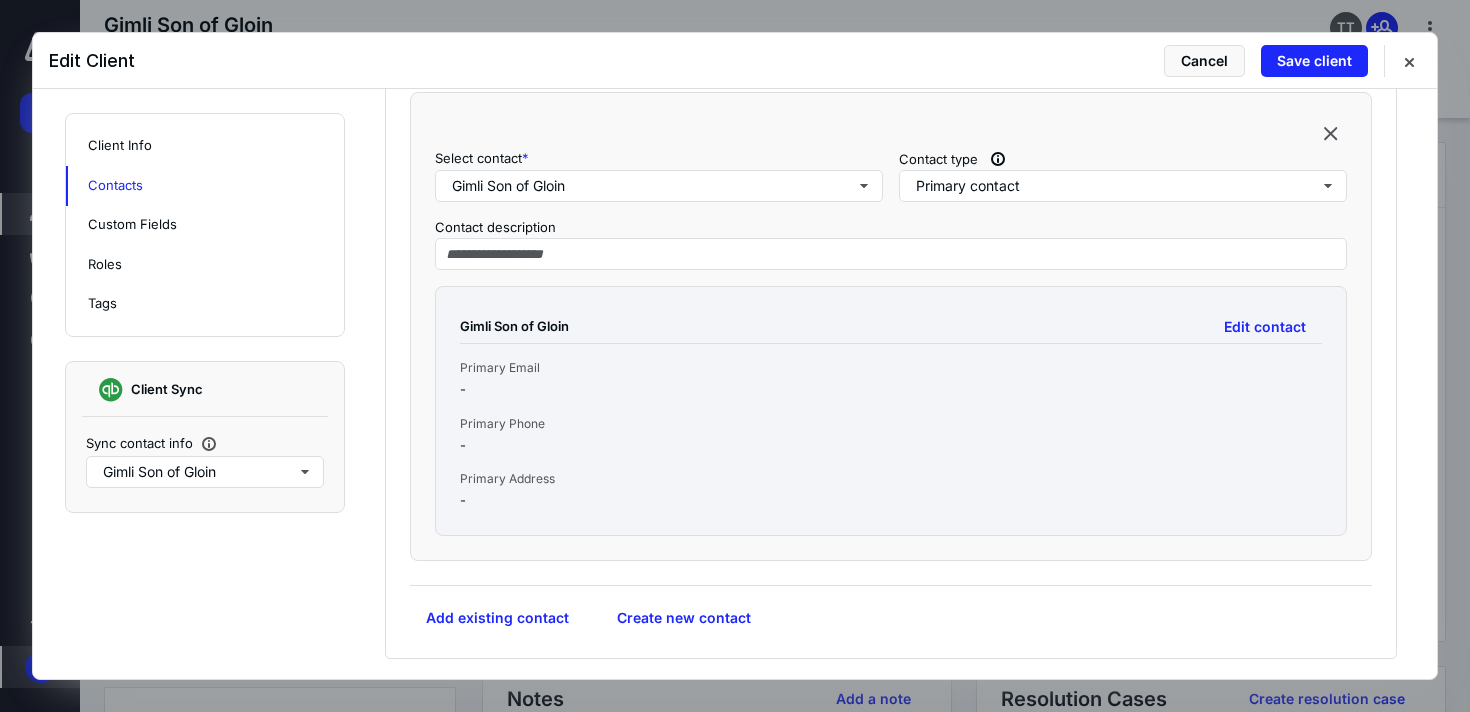 scroll, scrollTop: 739, scrollLeft: 0, axis: vertical 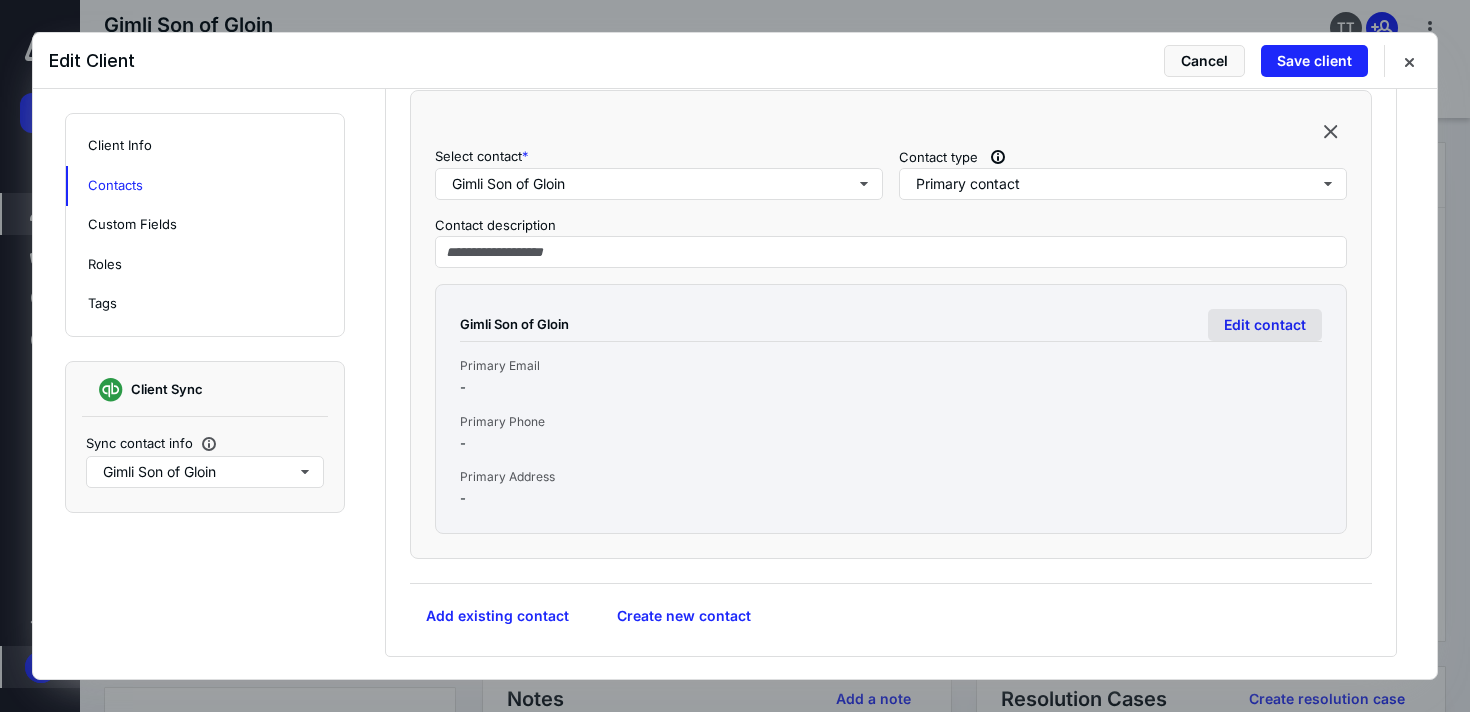 click on "Edit contact" at bounding box center [1265, 325] 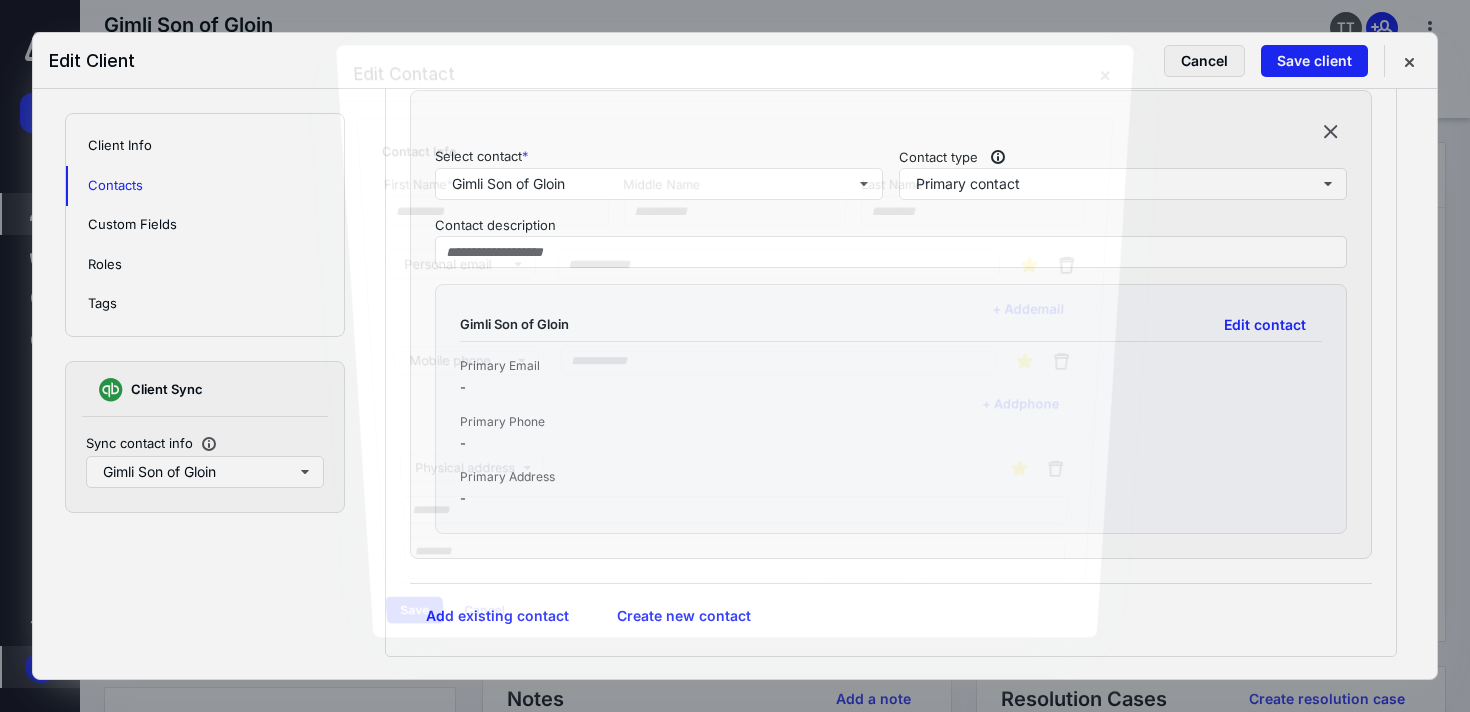 type on "*****" 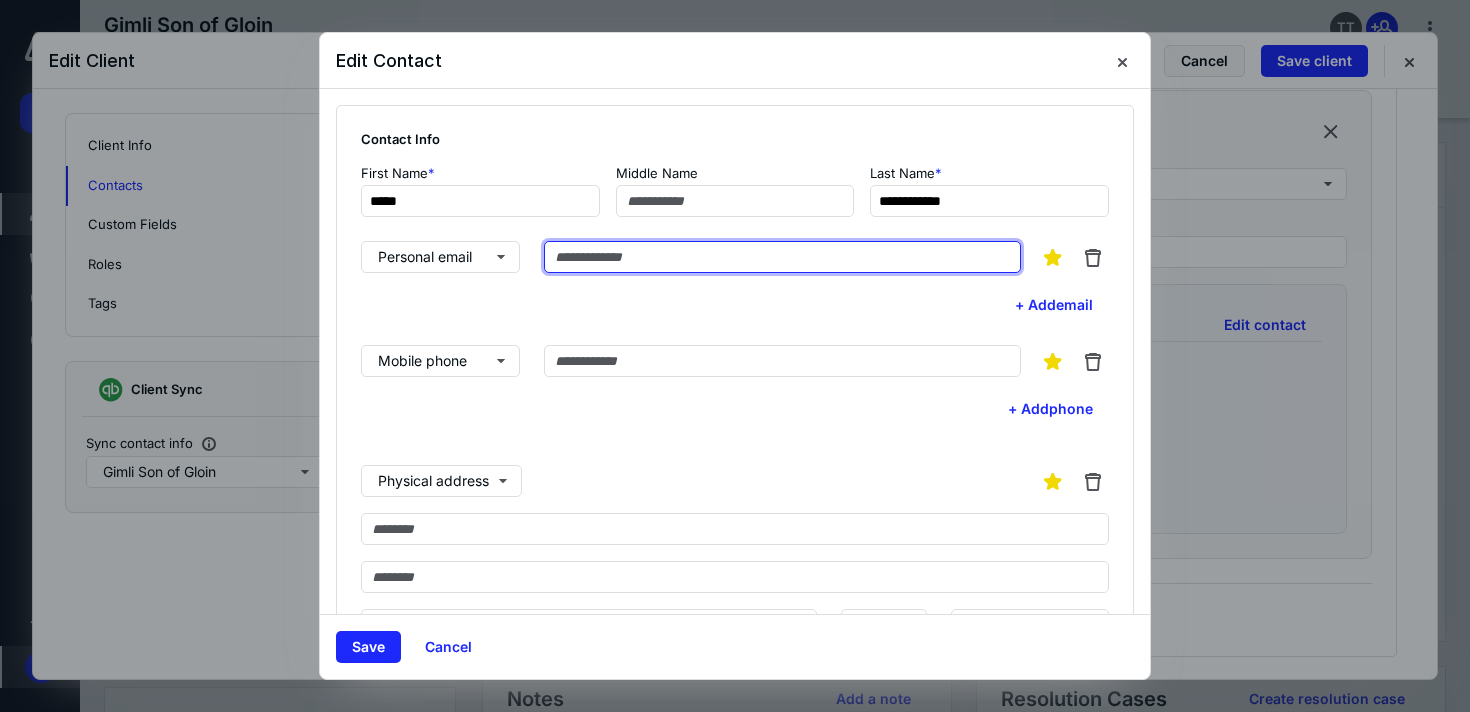 click at bounding box center [782, 257] 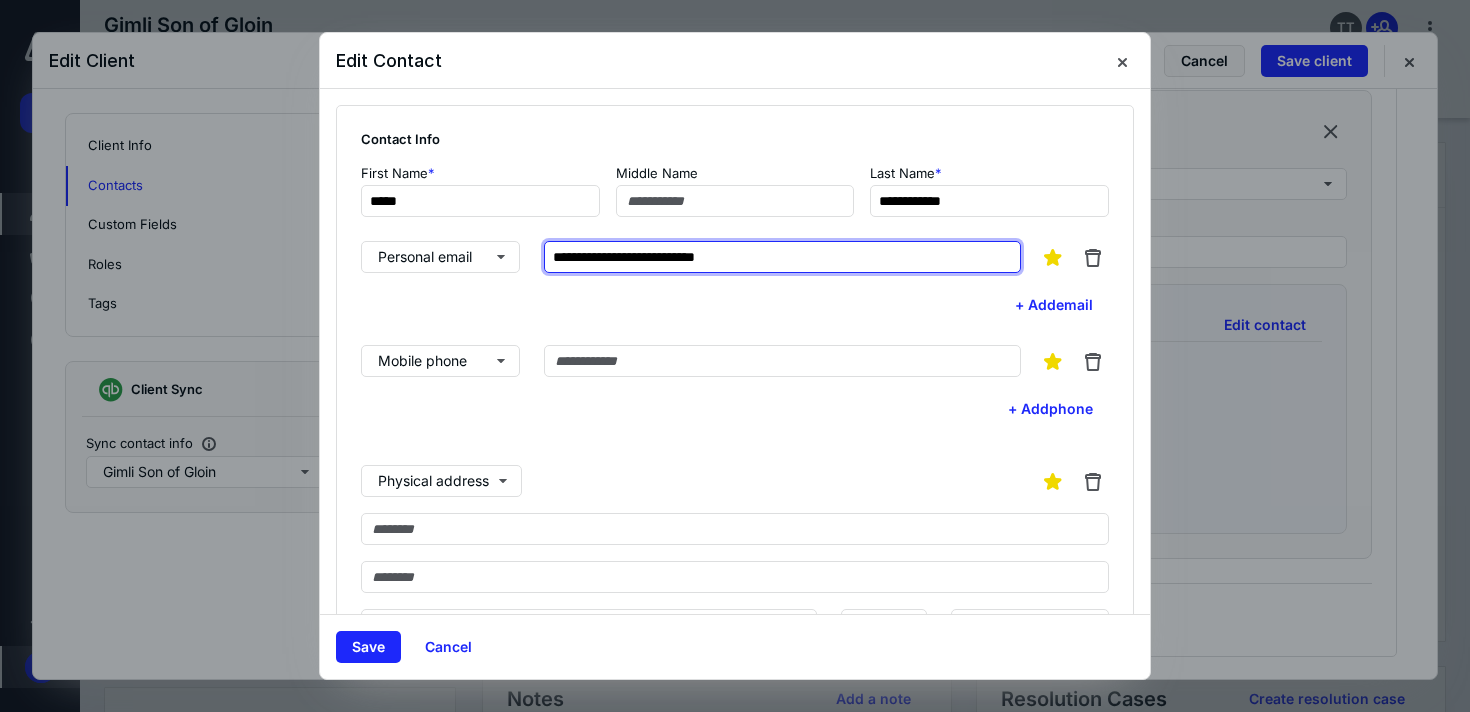 type on "**********" 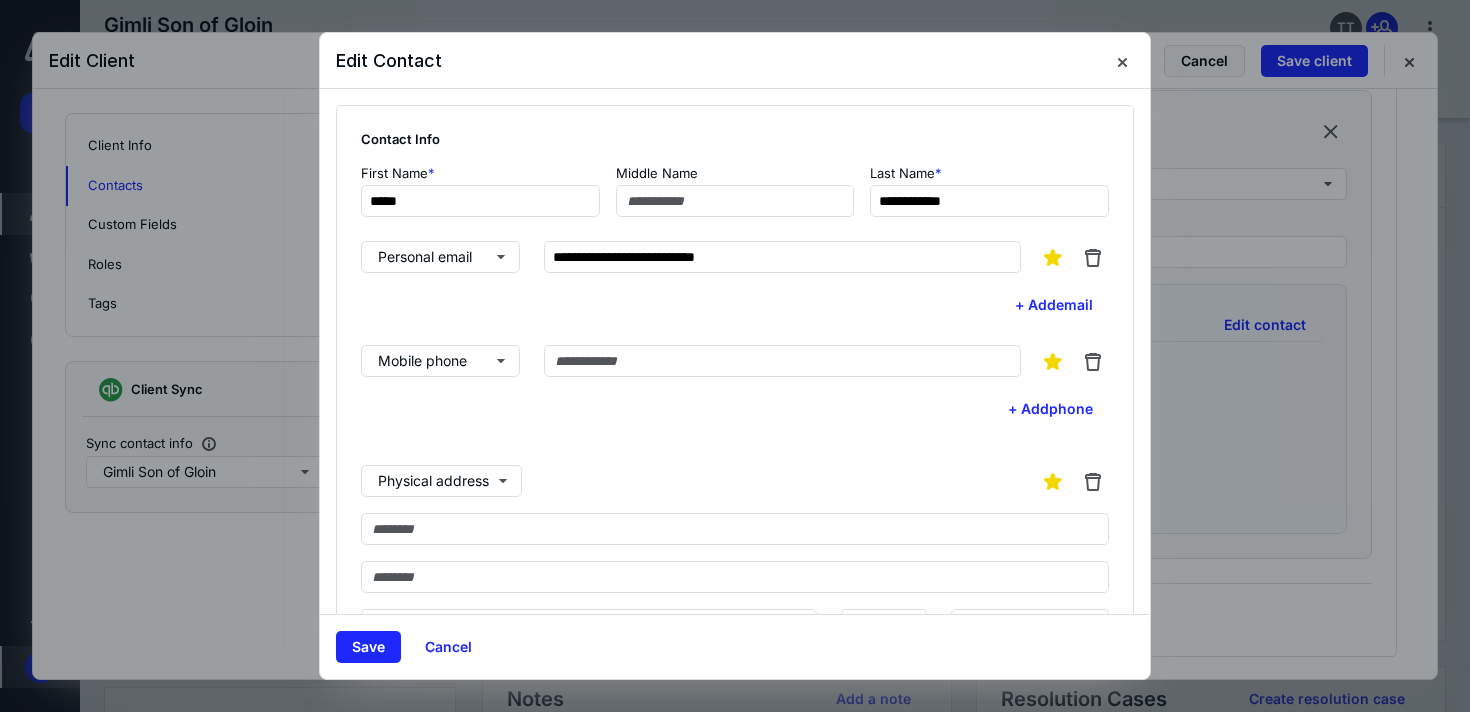 click on "Mobile phone + Add  phone" at bounding box center [735, 385] 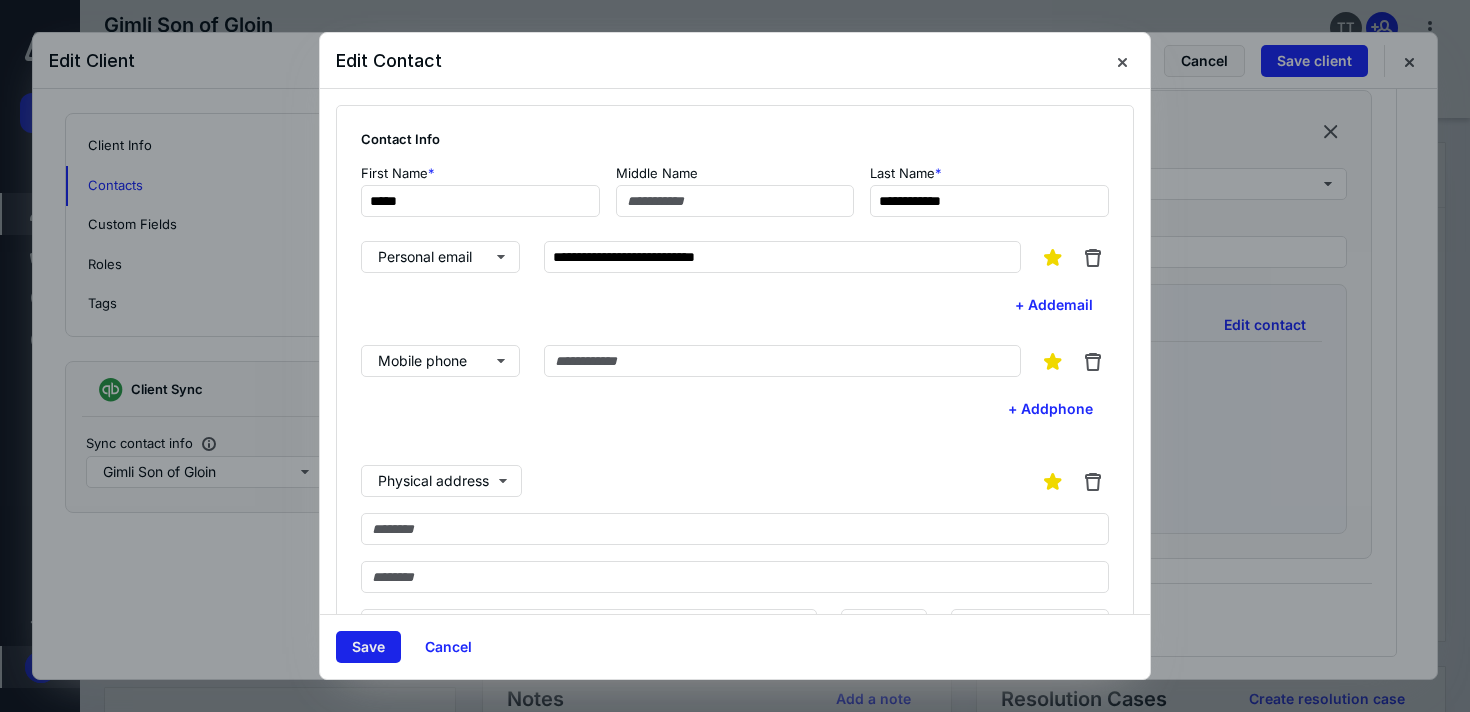 click on "Save" at bounding box center (368, 647) 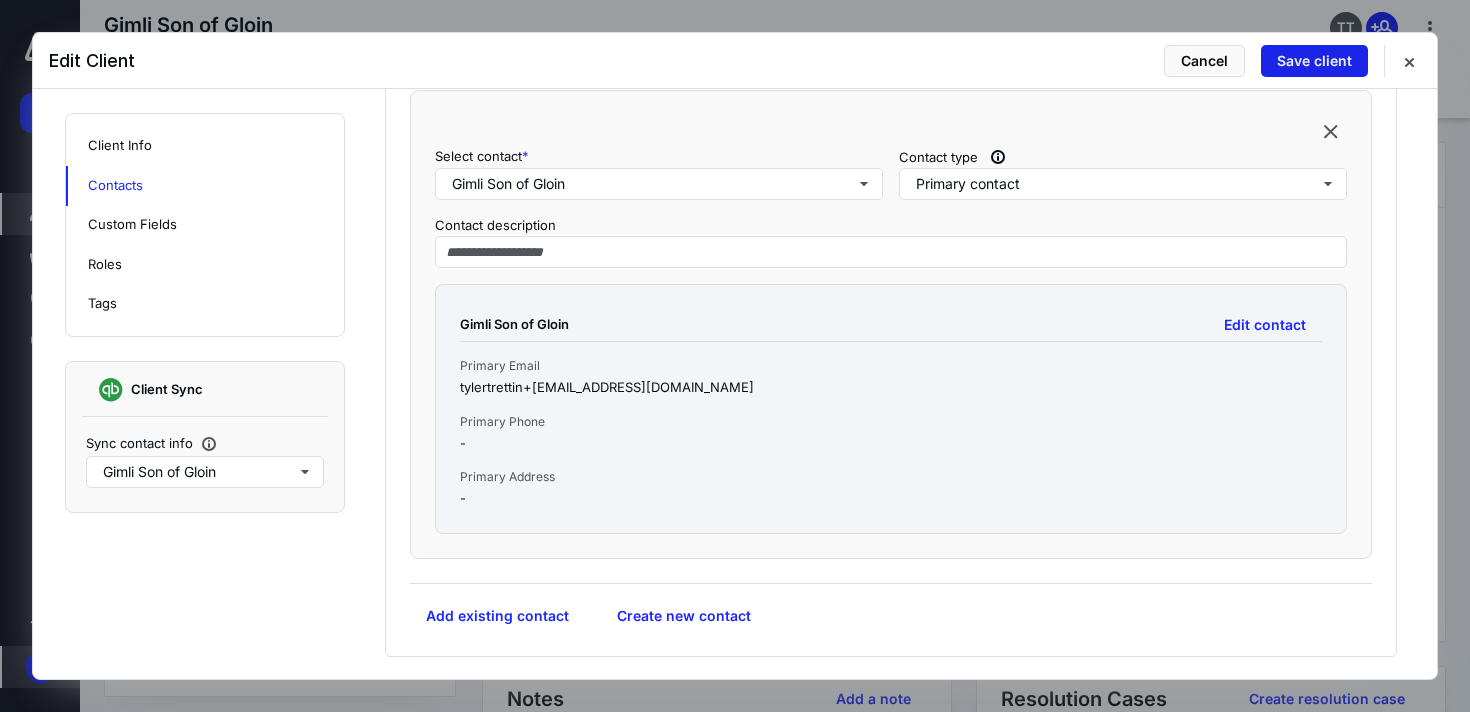 click on "Save client" at bounding box center (1314, 61) 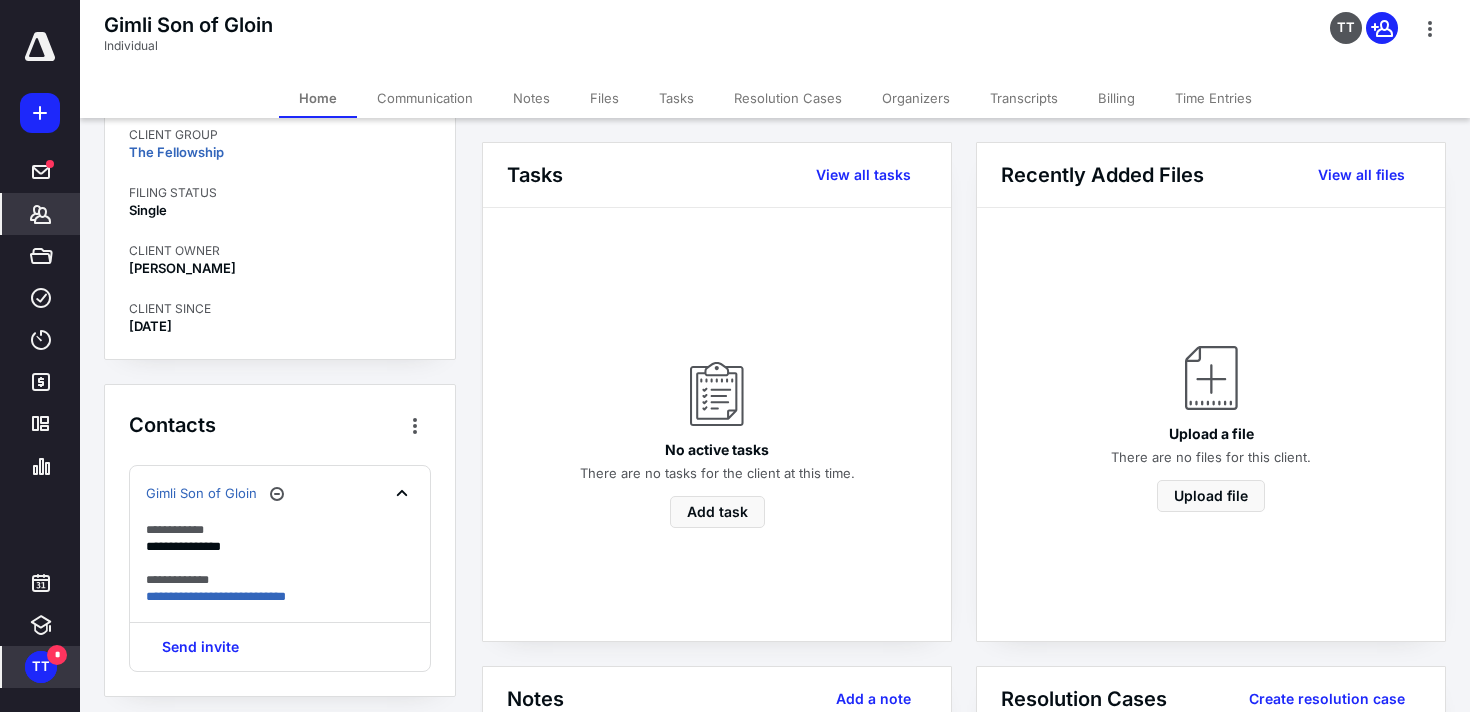 scroll, scrollTop: 0, scrollLeft: 0, axis: both 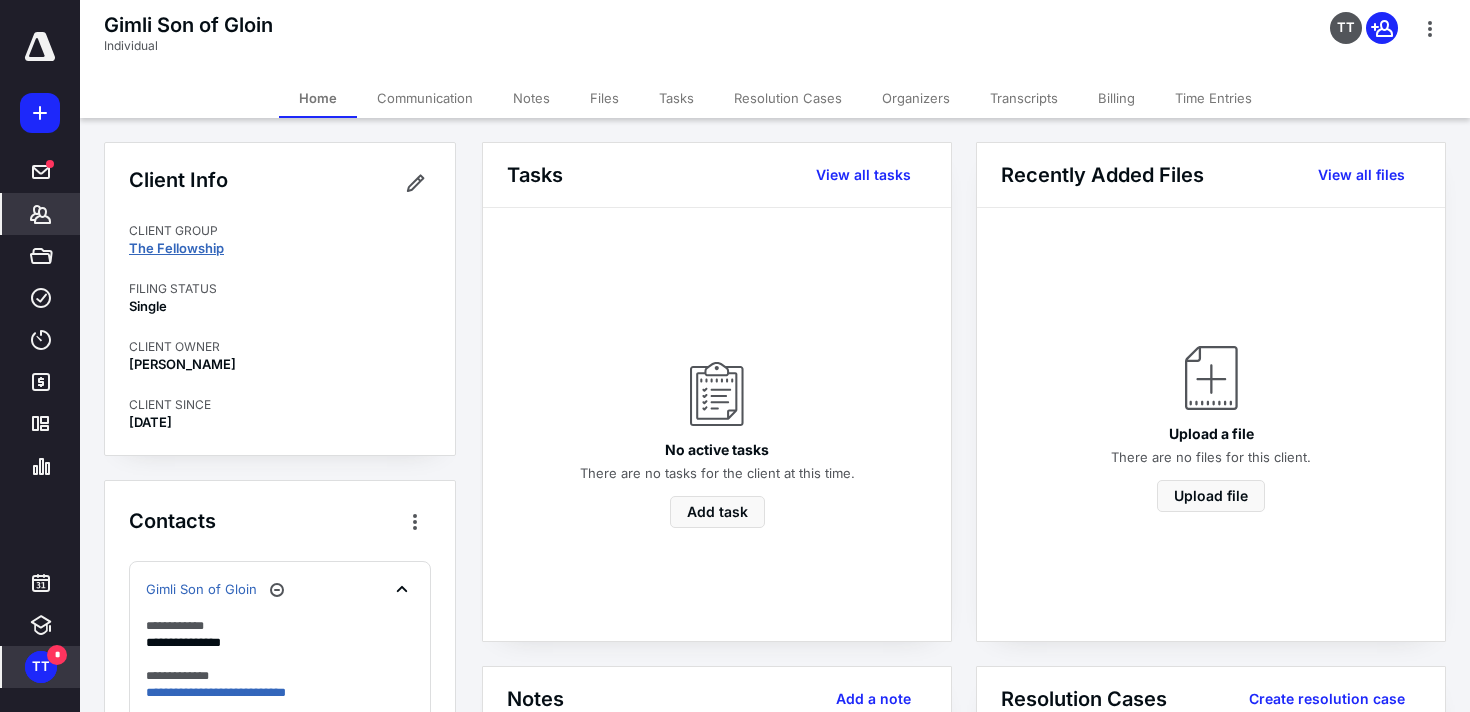 click on "The Fellowship" at bounding box center (176, 248) 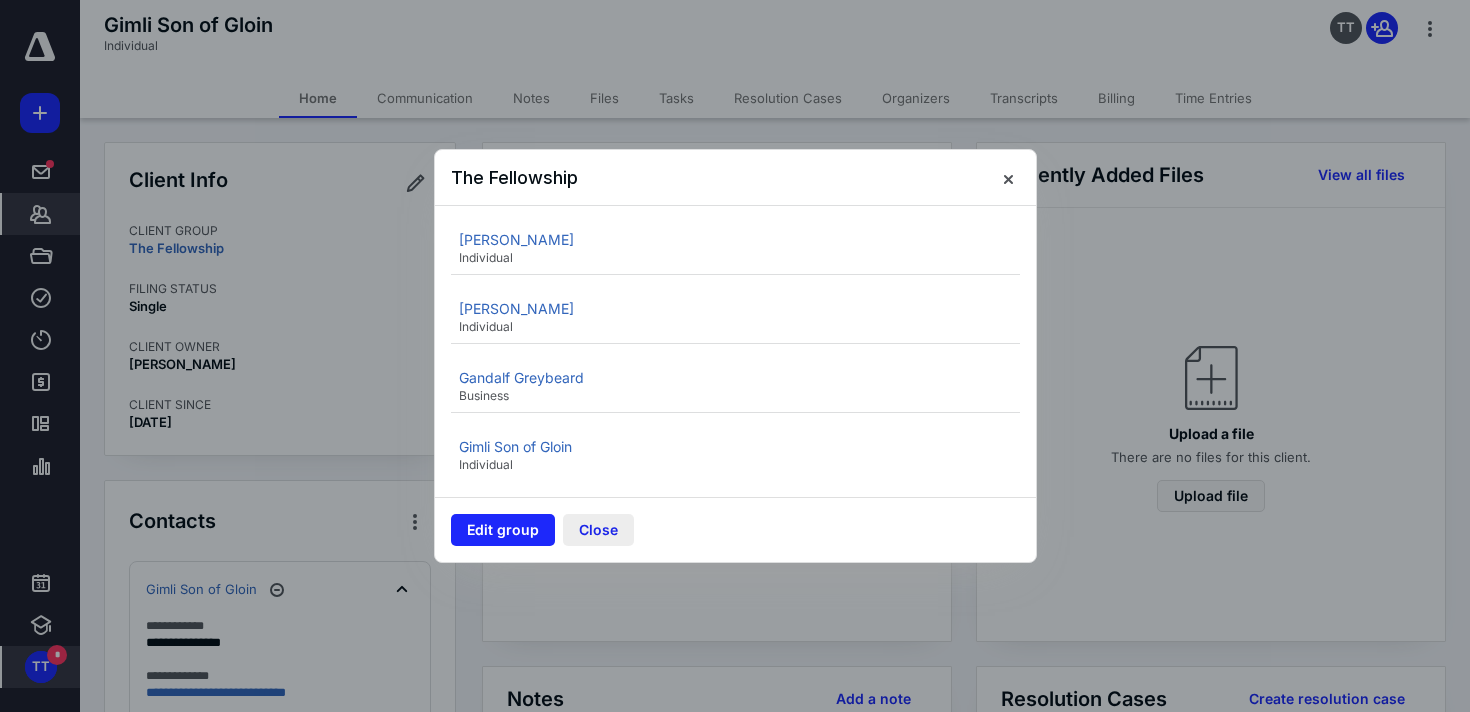 click on "Close" at bounding box center [598, 530] 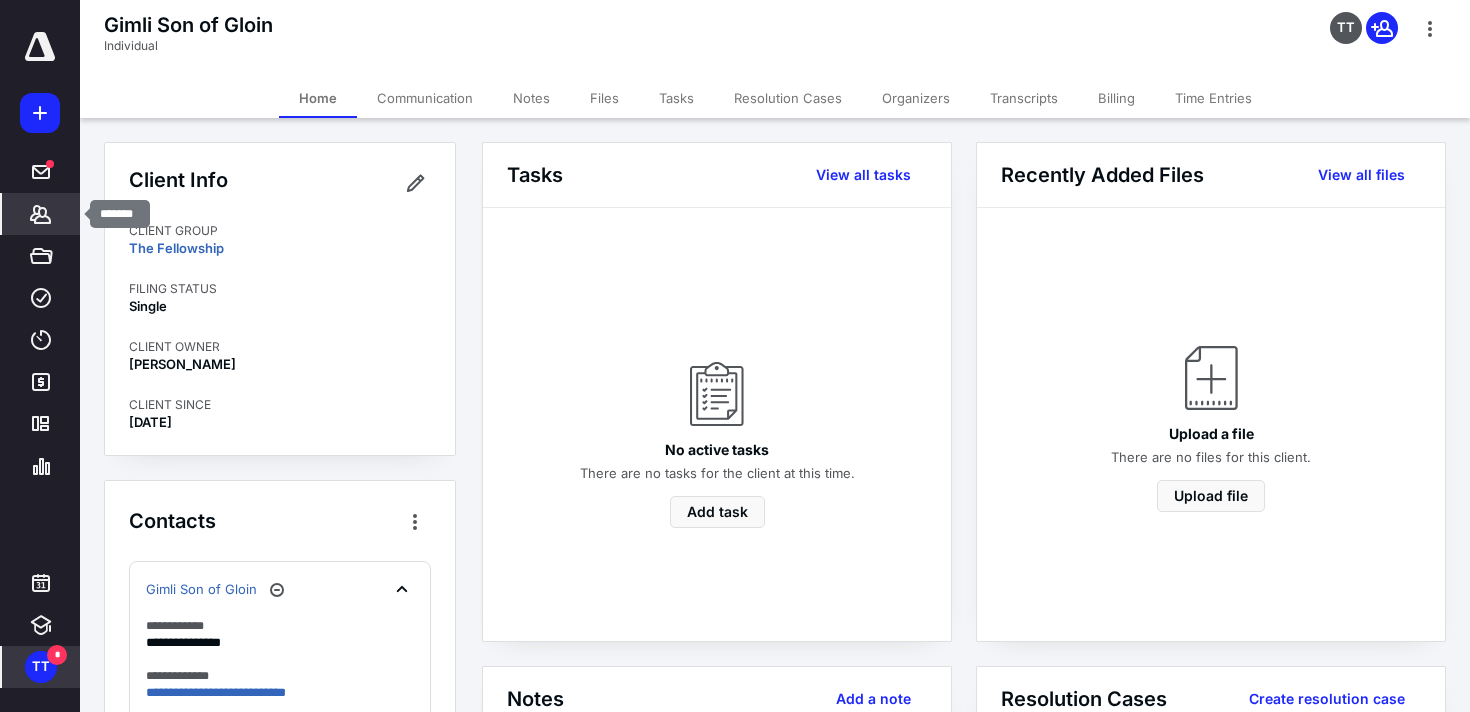 click 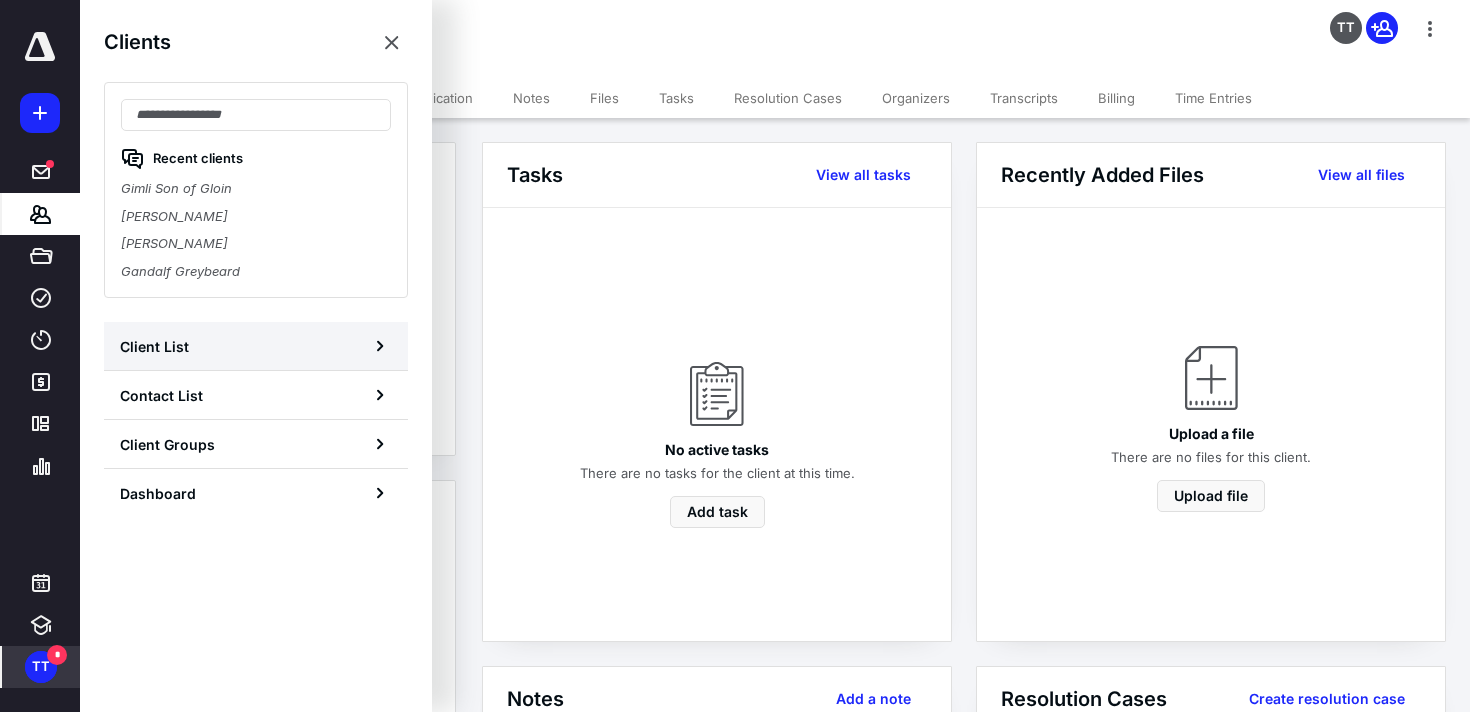 click on "Client List" at bounding box center [256, 346] 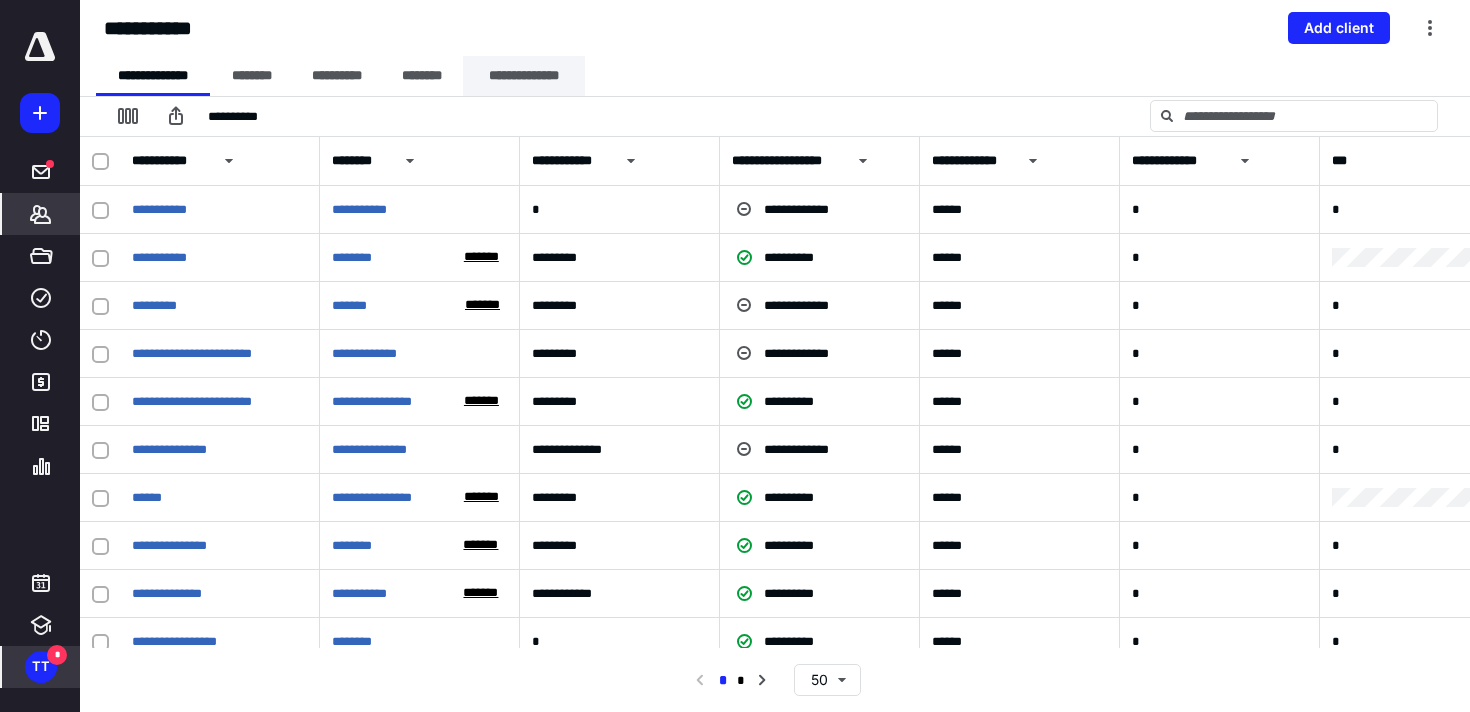 click on "**********" at bounding box center [524, 76] 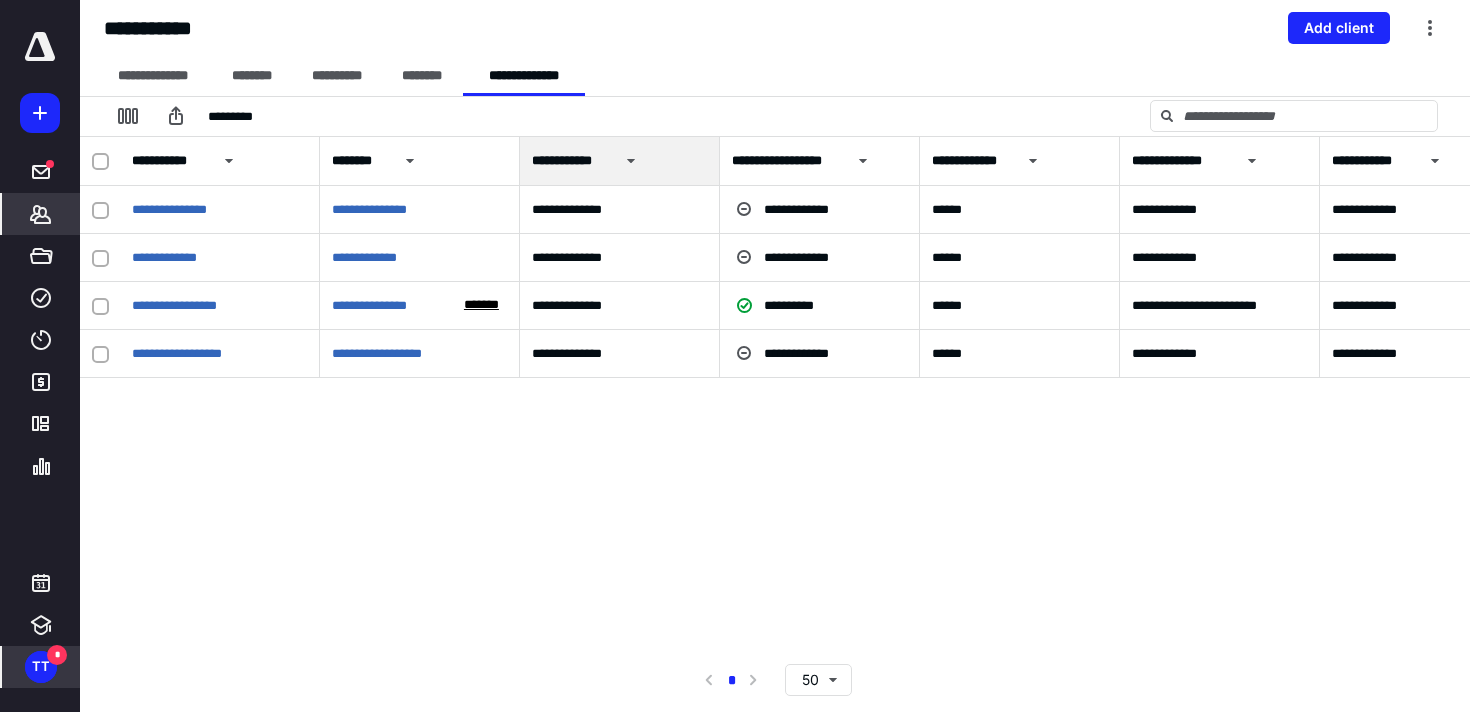 click at bounding box center (100, 162) 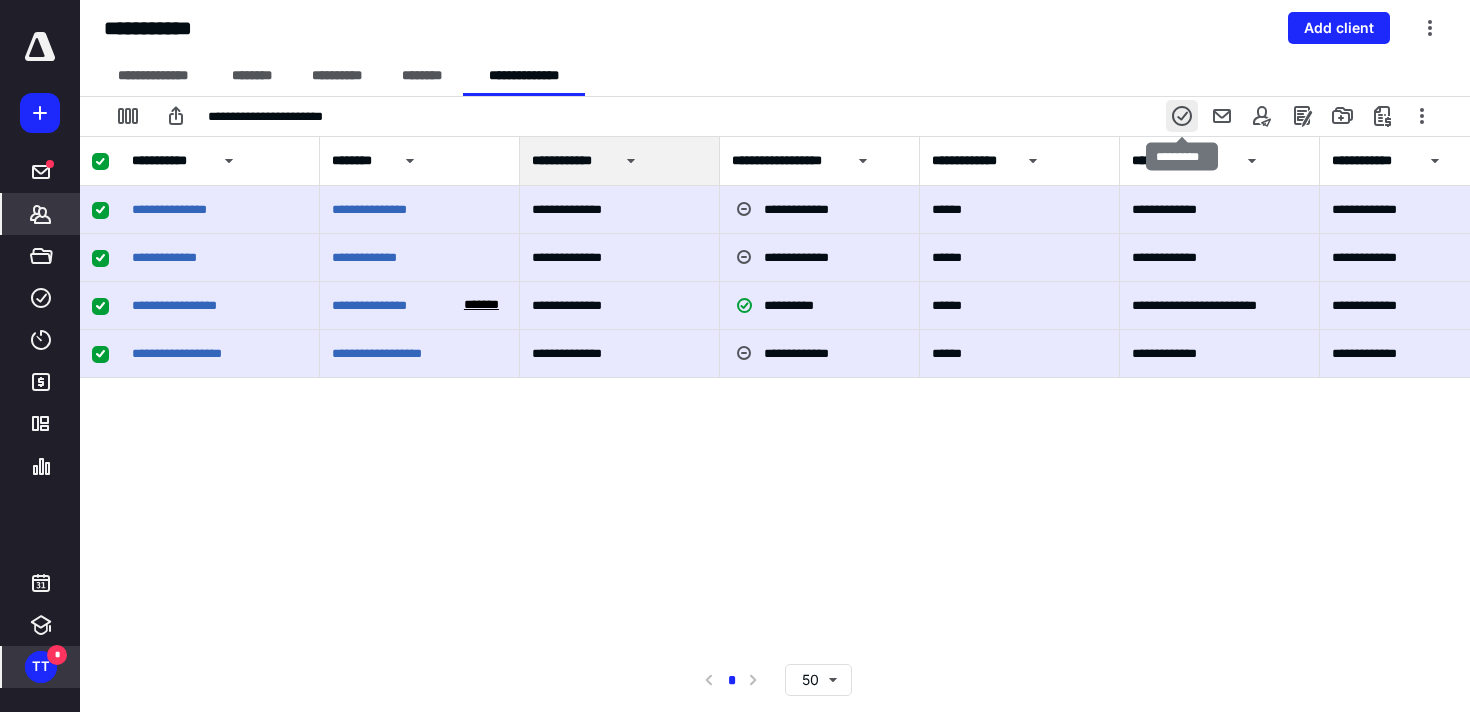 click at bounding box center (1182, 116) 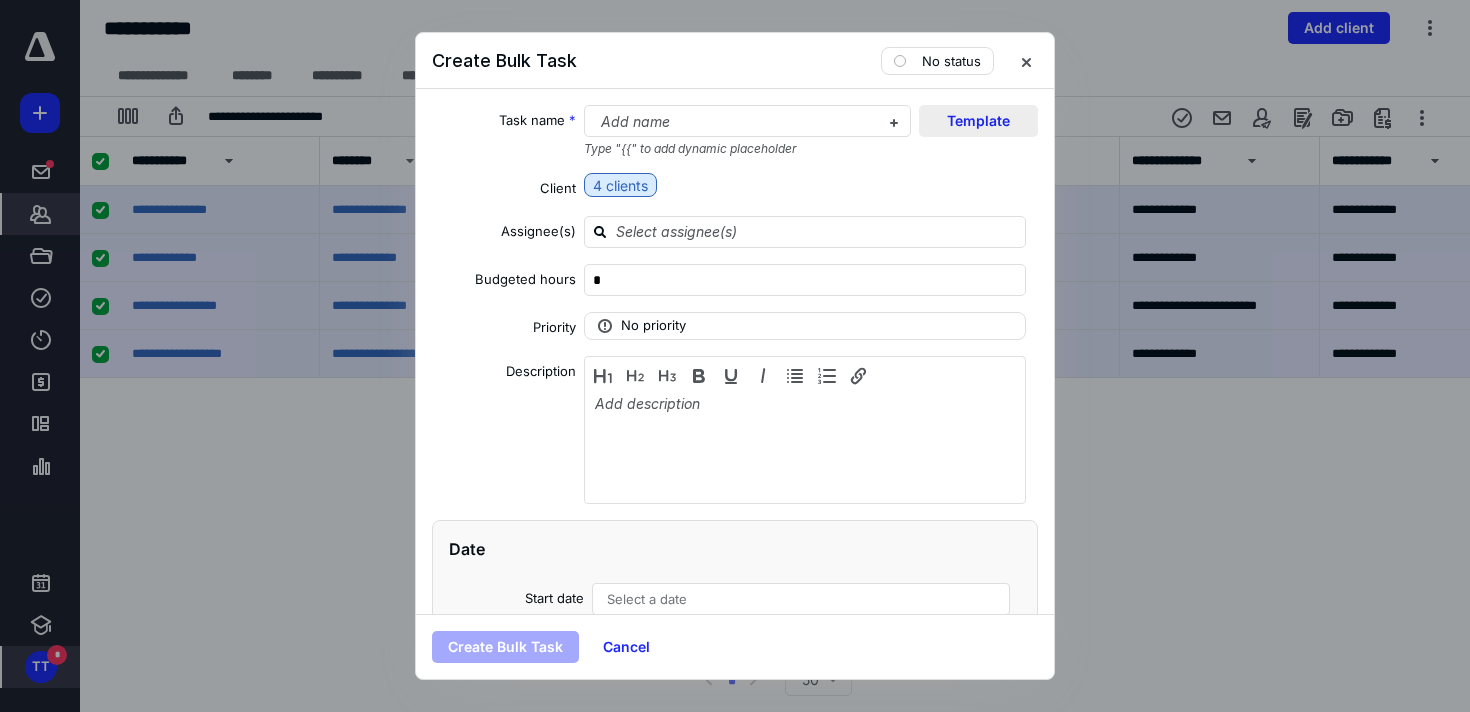 click on "Template" at bounding box center [978, 121] 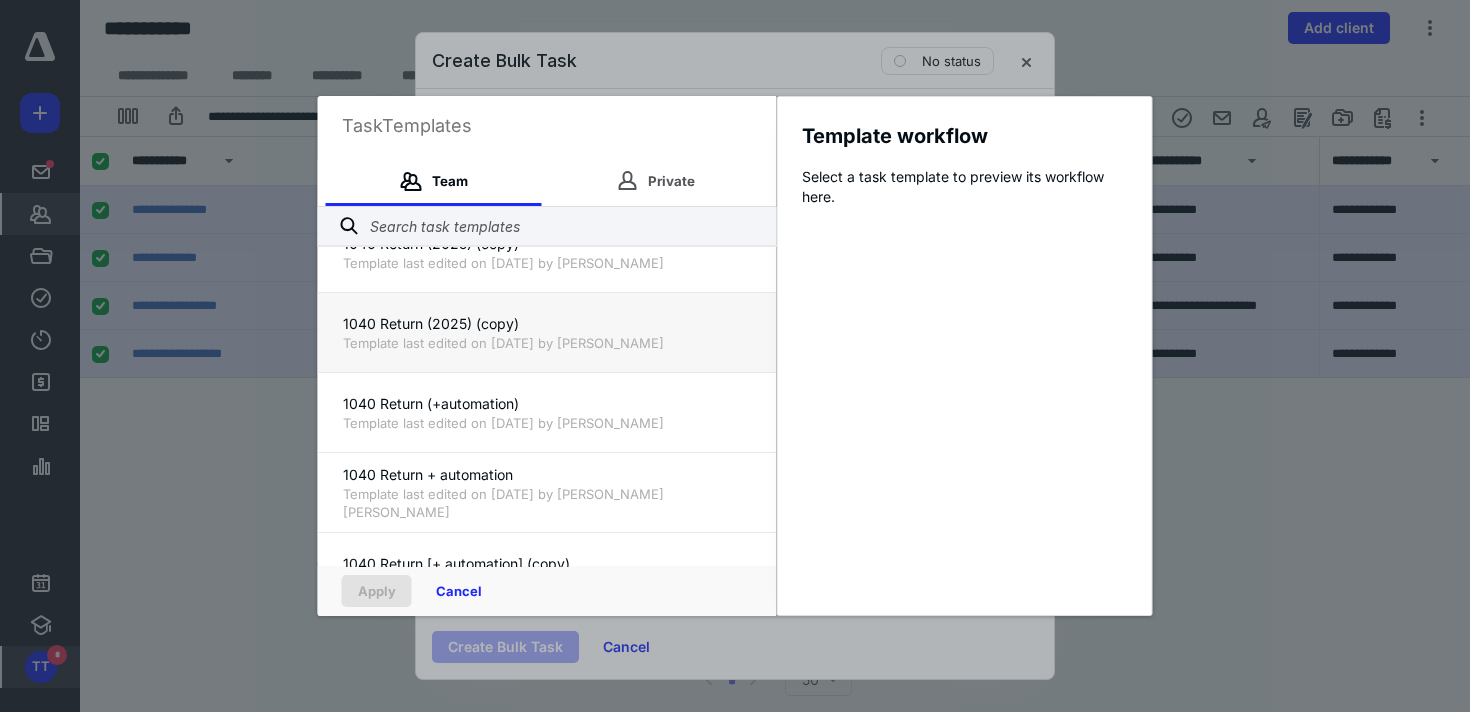 scroll, scrollTop: 0, scrollLeft: 0, axis: both 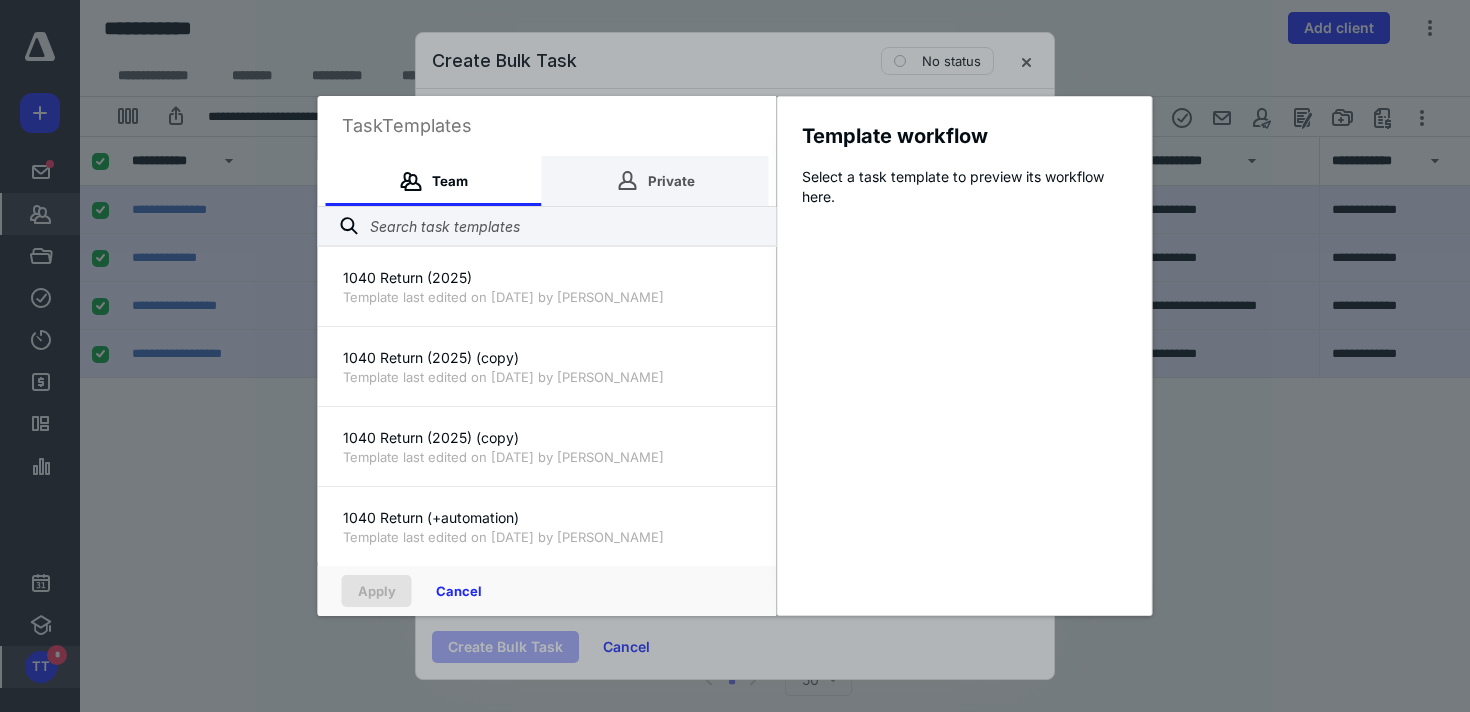 click on "Private" at bounding box center [655, 181] 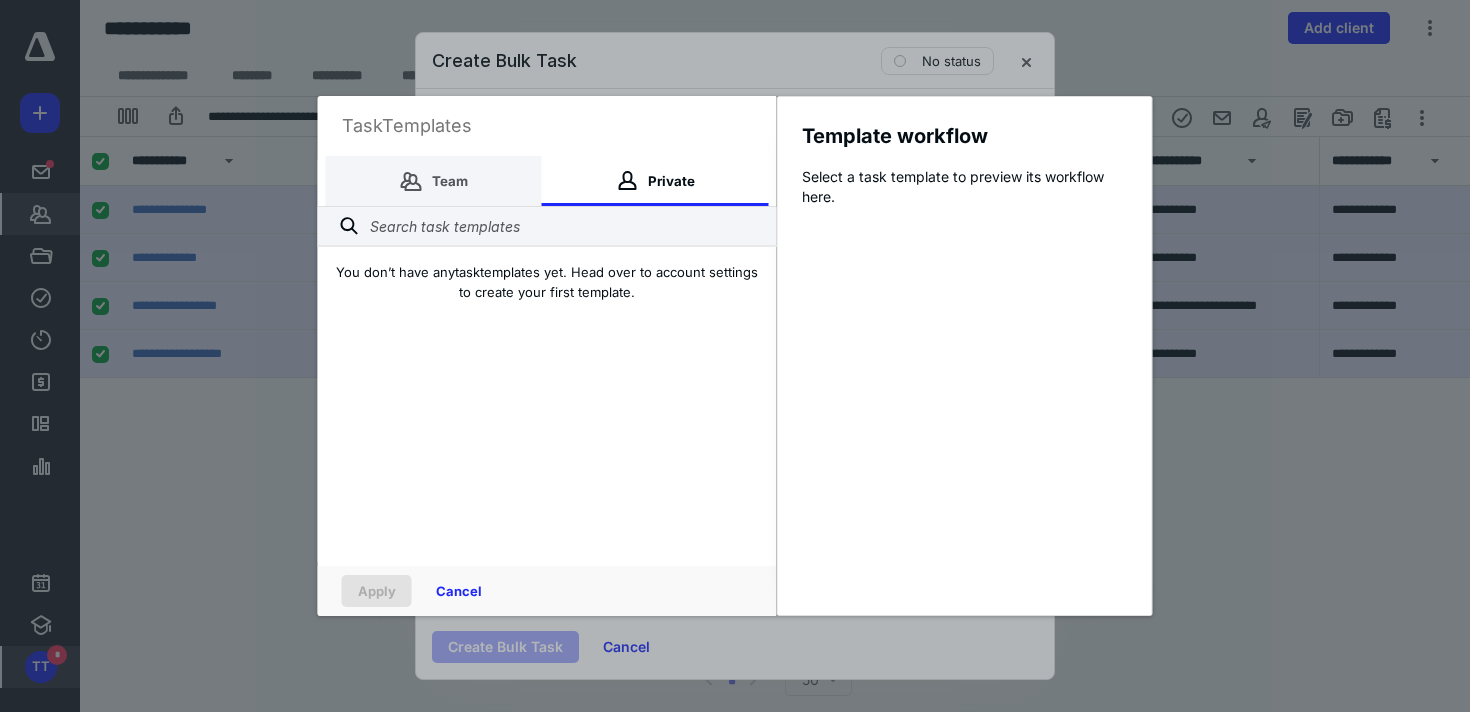 click 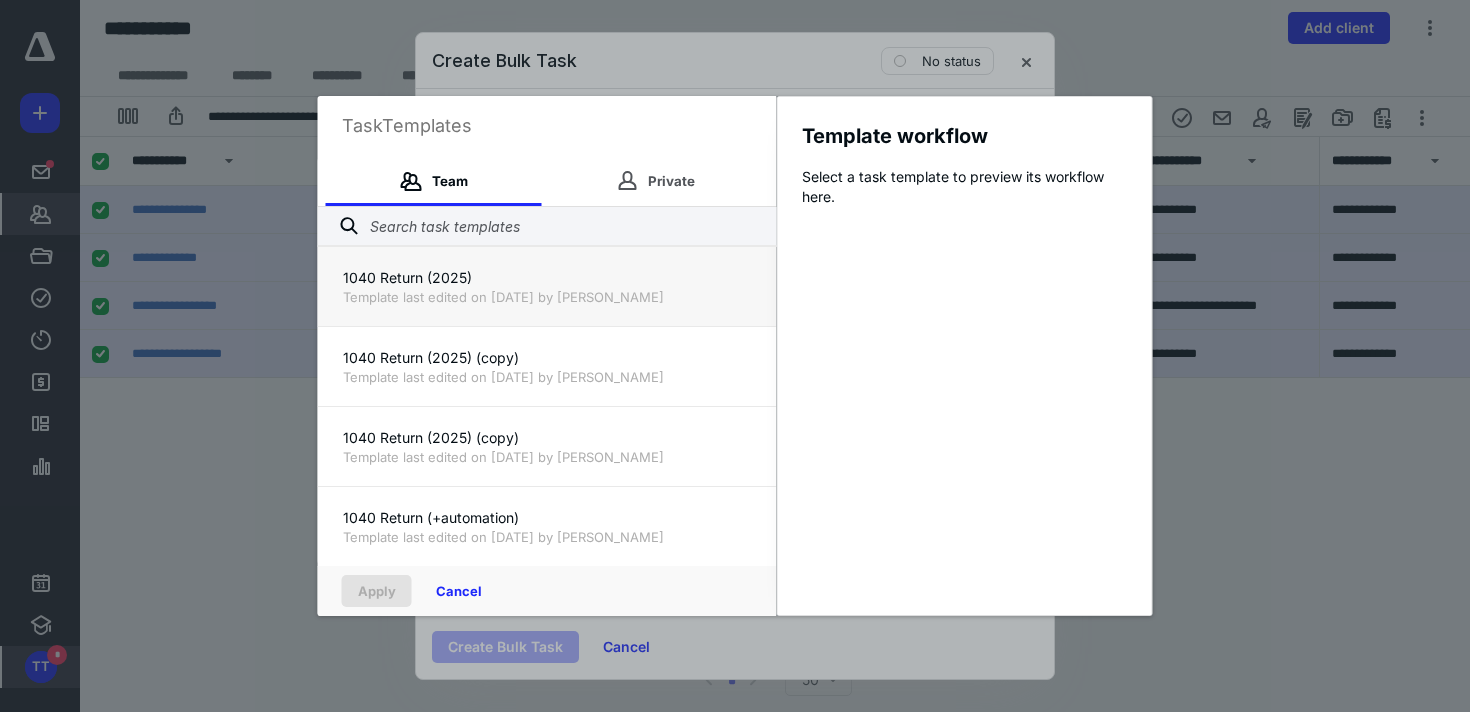 click on "1040 Return (2025)" at bounding box center [547, 278] 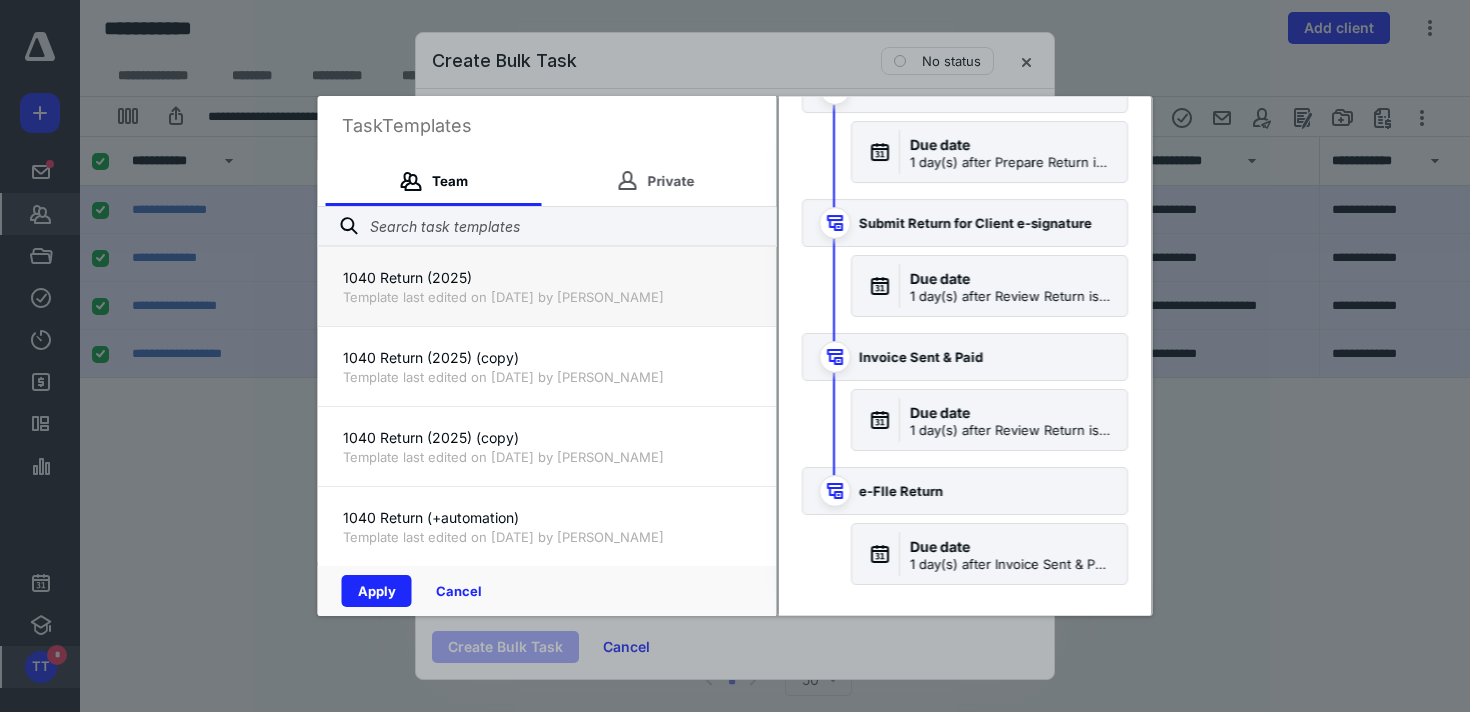 scroll, scrollTop: 782, scrollLeft: 0, axis: vertical 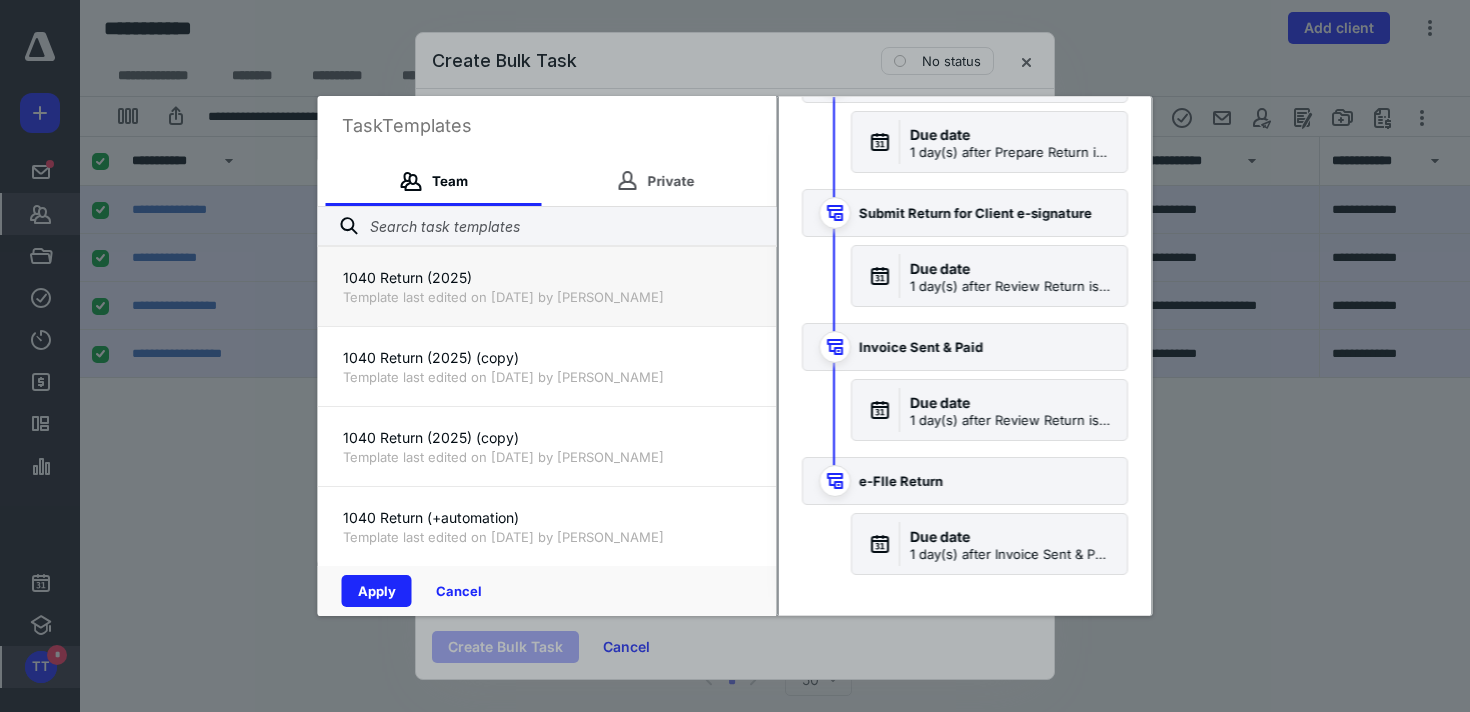 click on "Task  Templates Team Private 1040 Return (2025) Template last edited on [DATE] by [PERSON_NAME] 1040 Return (2025) (copy) Template last edited on [DATE] by [PERSON_NAME] 1040 Return (2025) (copy) Template last edited on [DATE] by [PERSON_NAME] 1040 Return (+automation) Template last edited on [DATE] by [PERSON_NAME] 1040 Return + automation Template last edited on [DATE] by [PERSON_NAME] [PERSON_NAME] 1040 Return [+ automation] (copy) Template last edited on [DATE] by [PERSON_NAME] 1040 Return [+ automation] (copy) Template last edited on [DATE] by [PERSON_NAME] 1040 Return (copy) Template last edited on [DATE] by [PERSON_NAME] 1040 Return (copy) Template last edited on [DATE] by [PERSON_NAME] 1040 Return (copy) Template last edited on [DATE] by [PERSON_NAME] 1040 Return (copy) Template last edited on [DATE] by [PERSON_NAME] 1040 Return (copy) (copy) kelcee Template last edited on [DATE] by [PERSON_NAME] 1041 Return [+ automation] (copy) Template last edited on [DATE] by [PERSON_NAME] Apply" at bounding box center (735, 356) 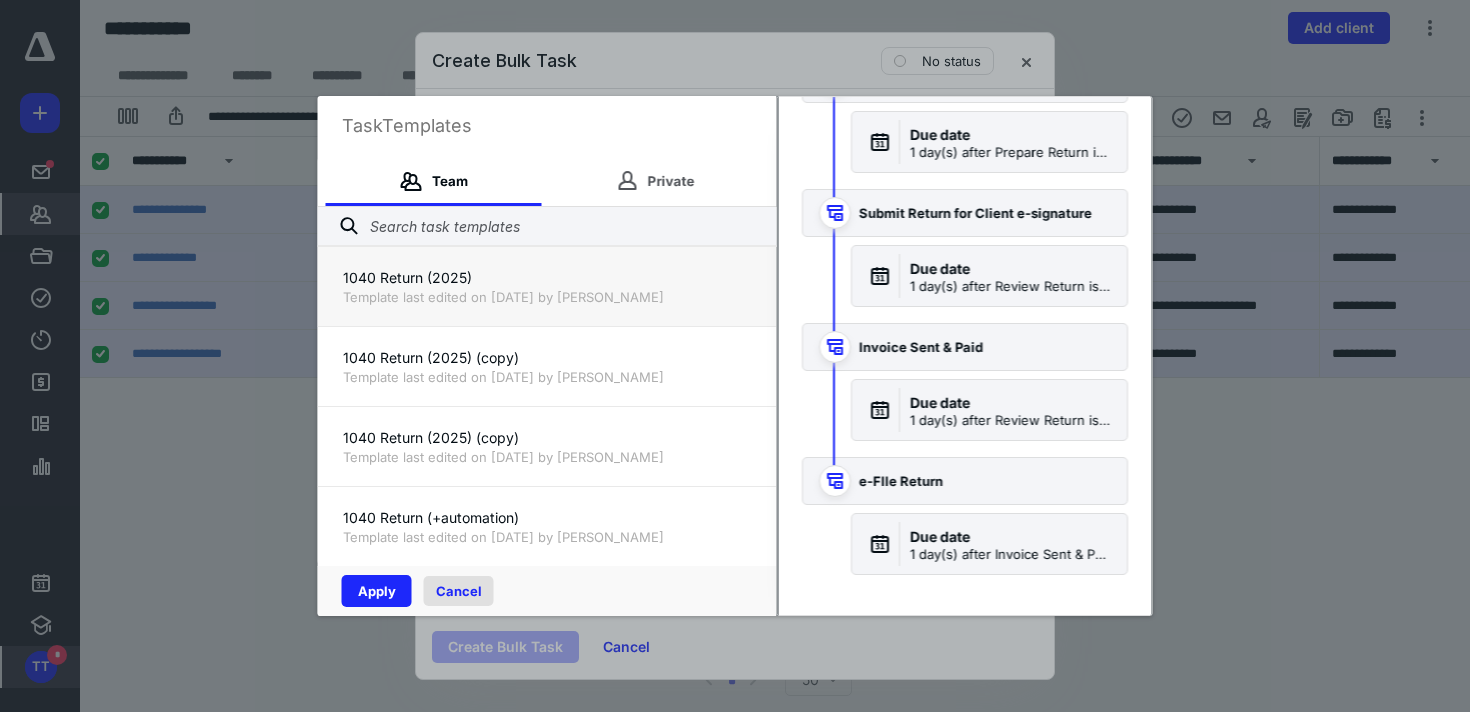 click on "Cancel" at bounding box center (459, 591) 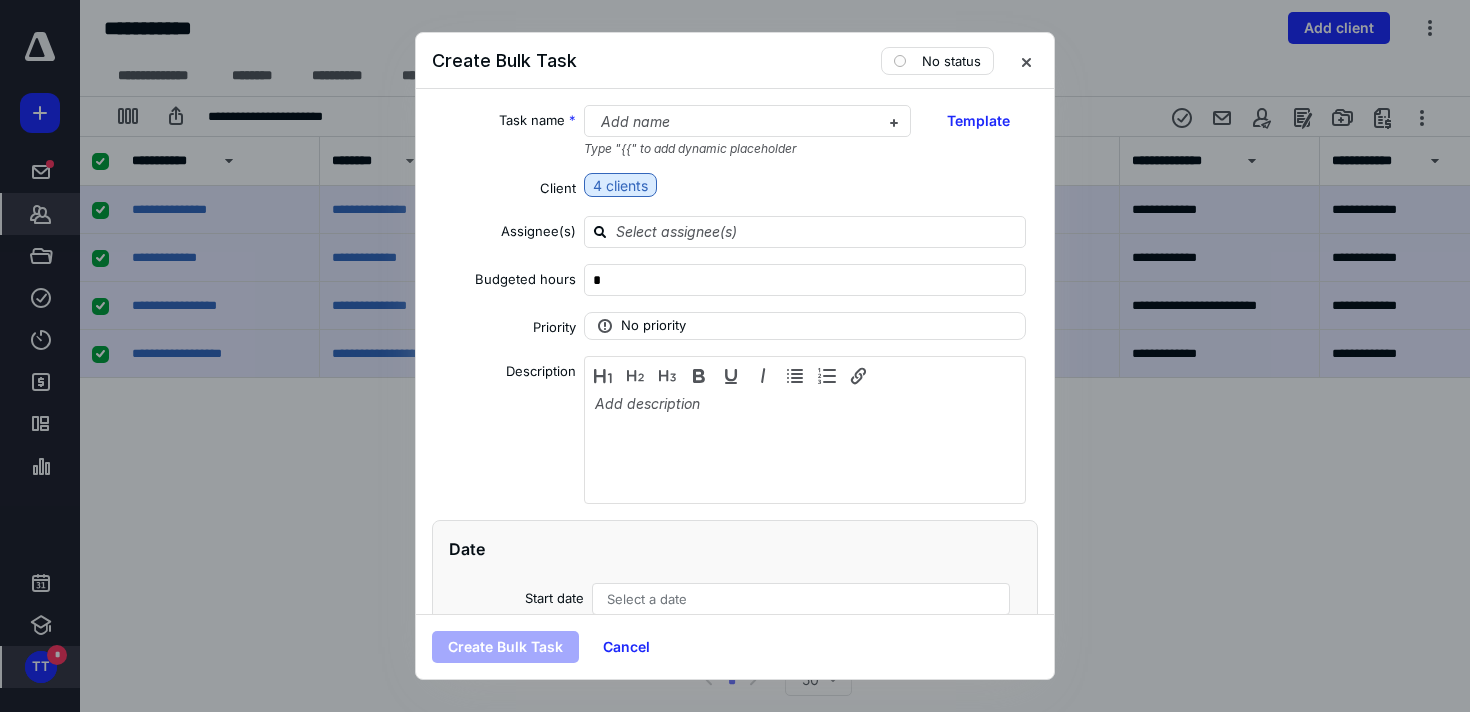 click at bounding box center [1026, 61] 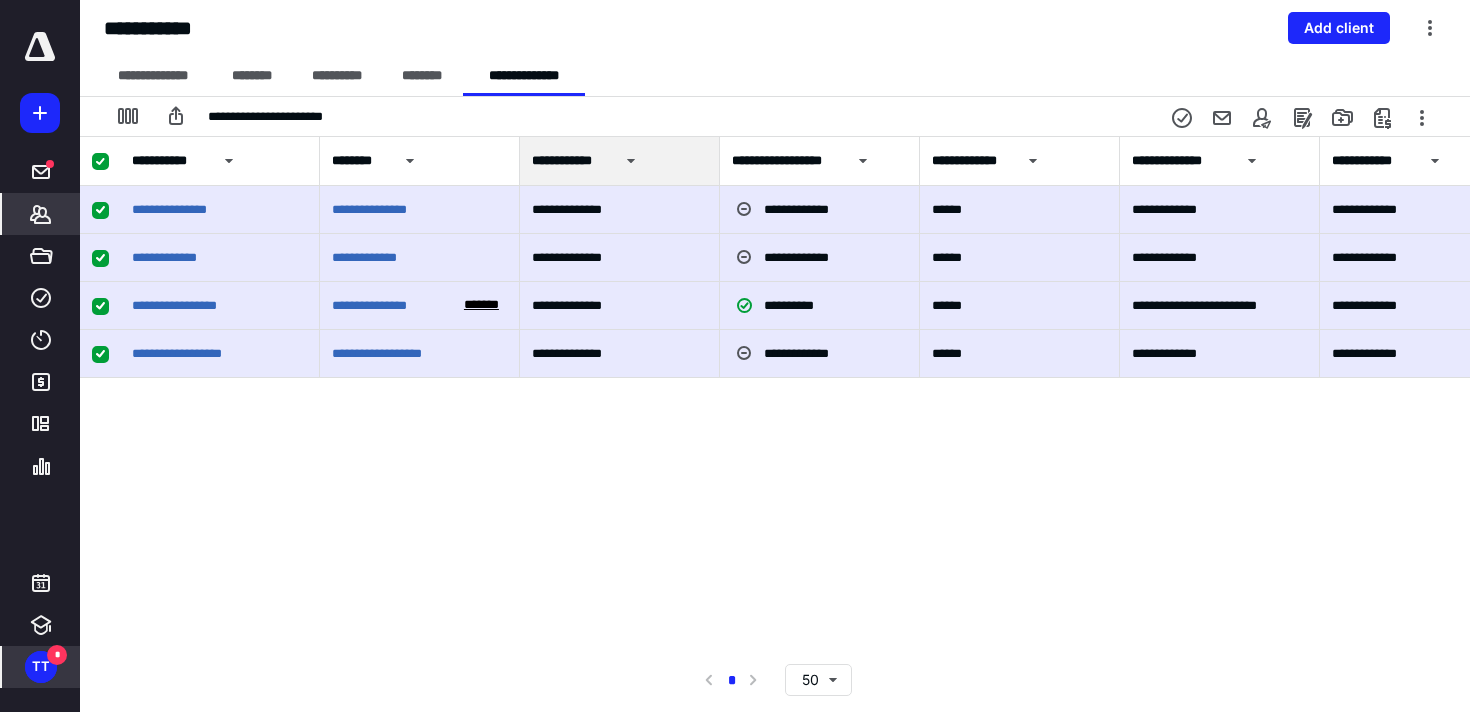 click 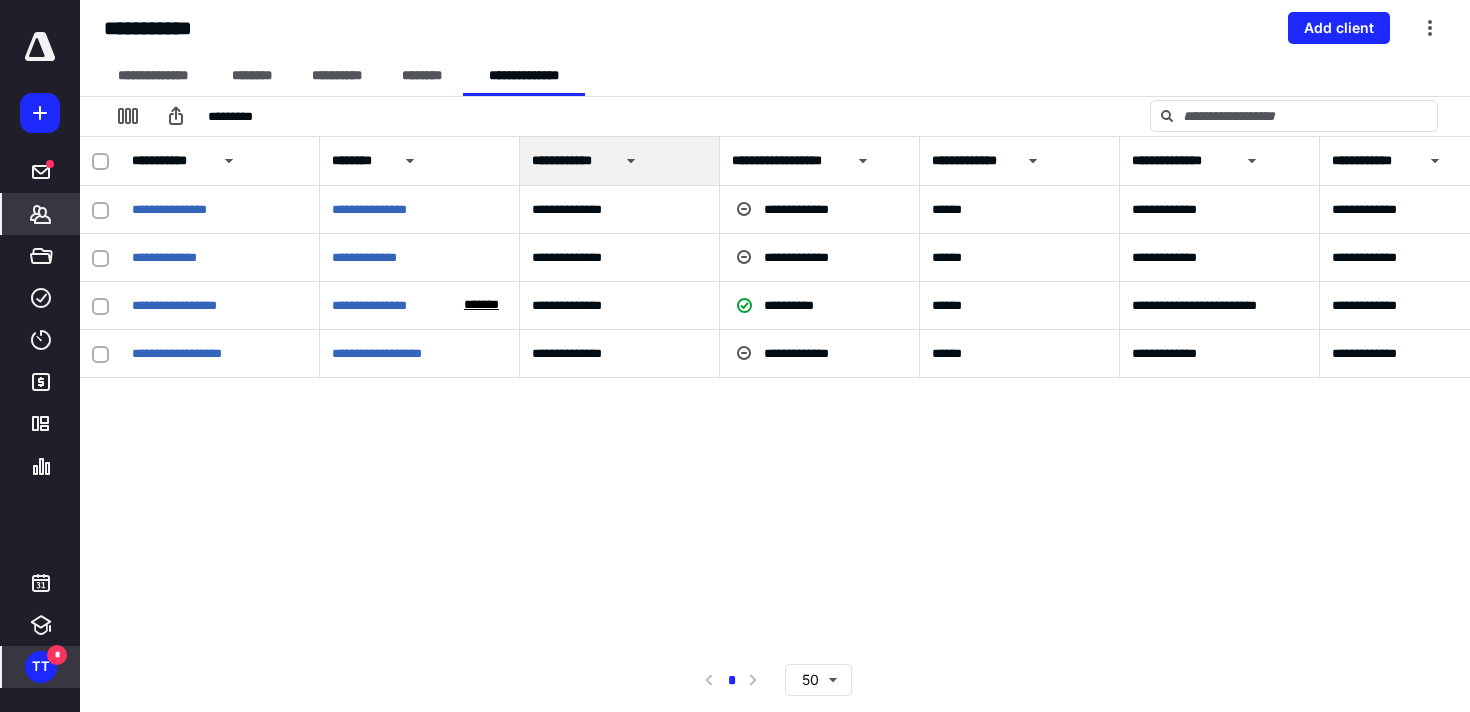 click on "**********" at bounding box center (775, 392) 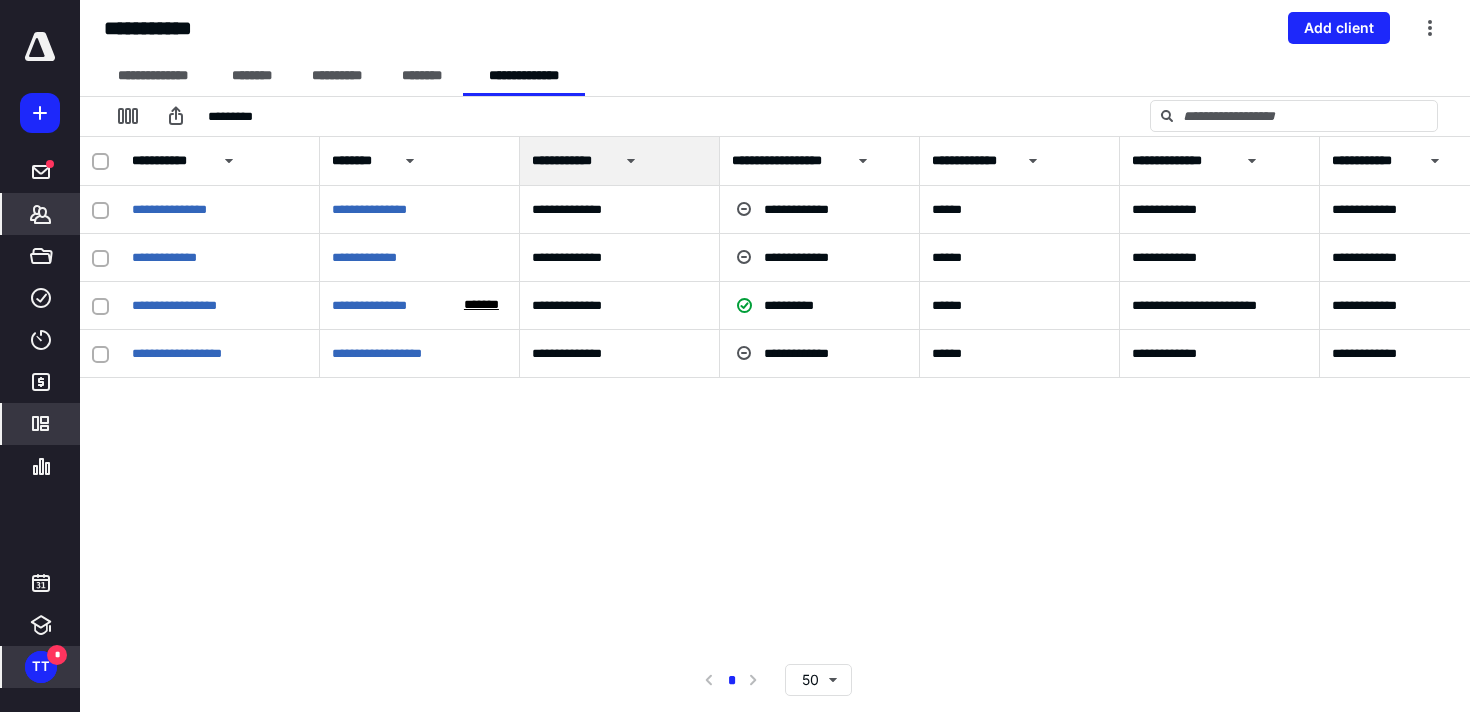 click 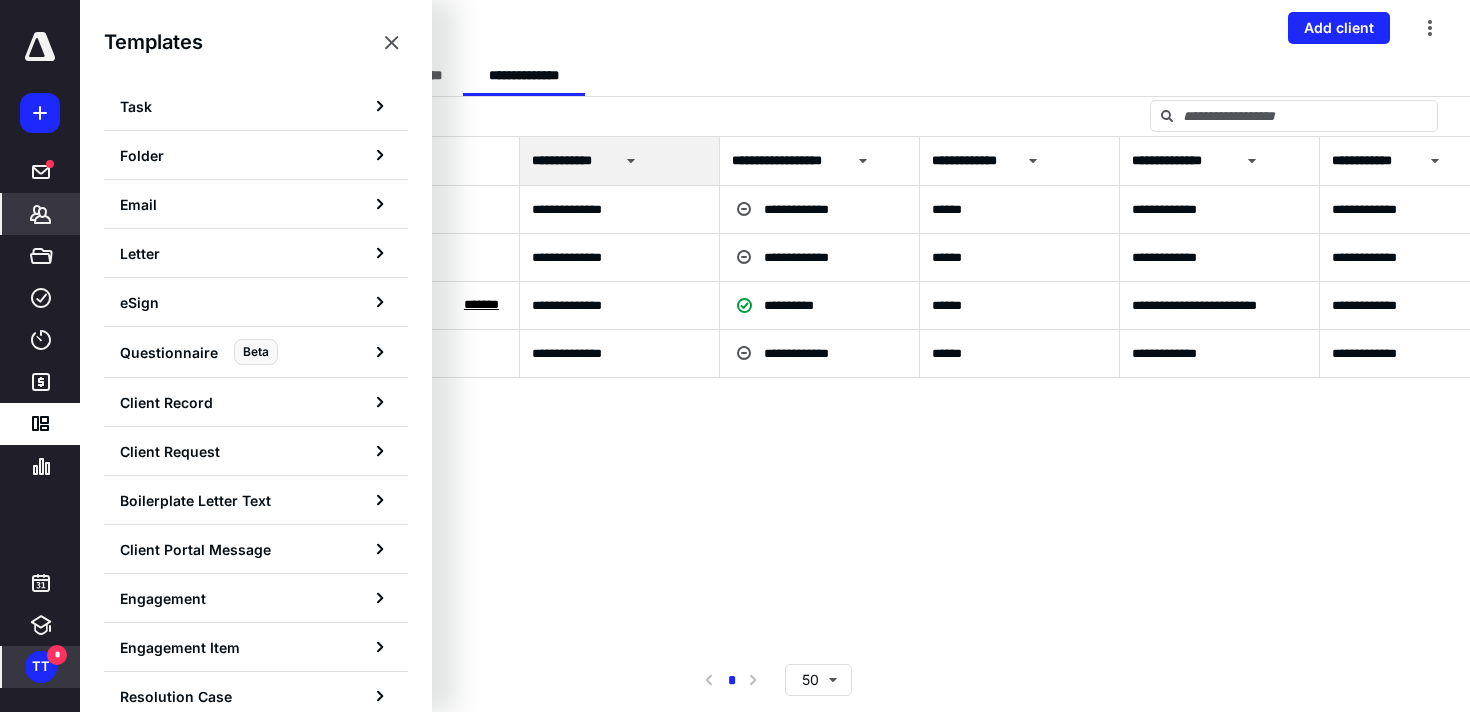 click on "Task" at bounding box center (256, 106) 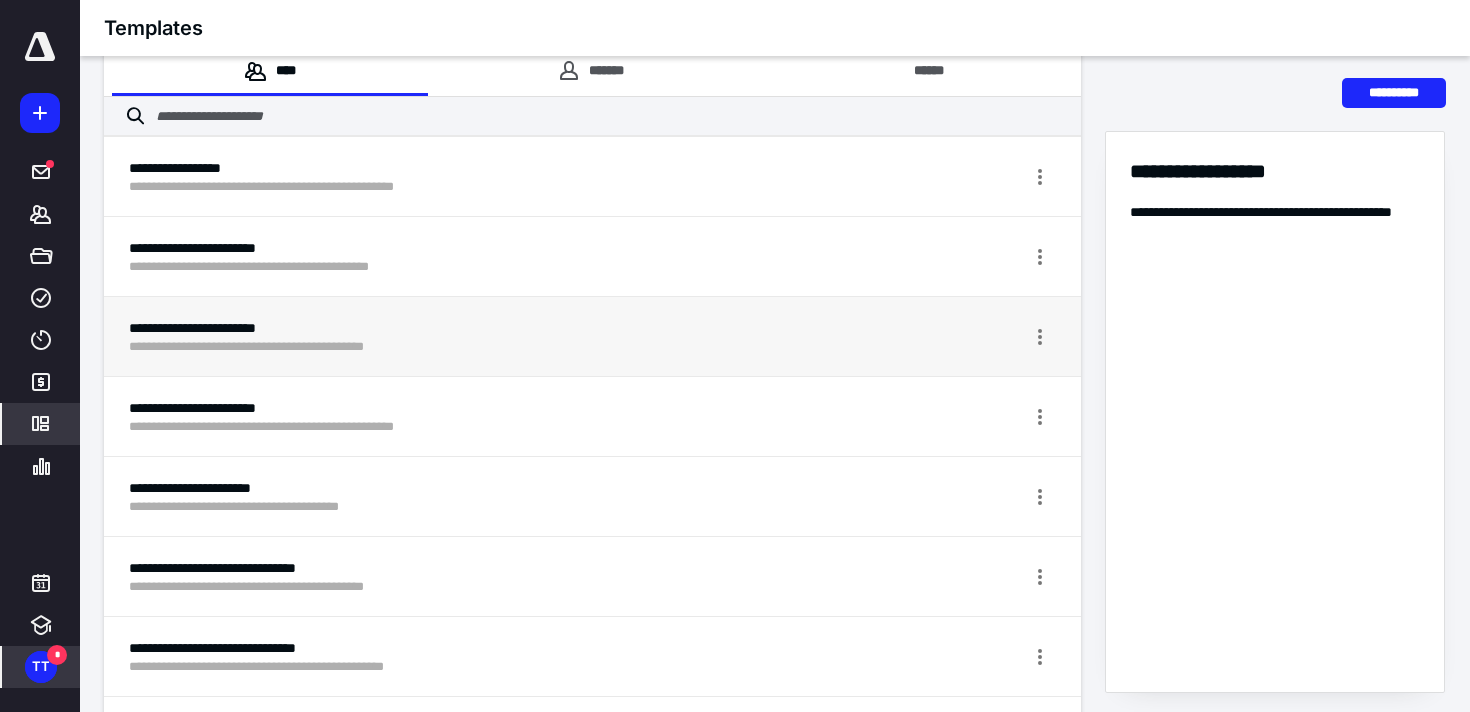scroll, scrollTop: 0, scrollLeft: 0, axis: both 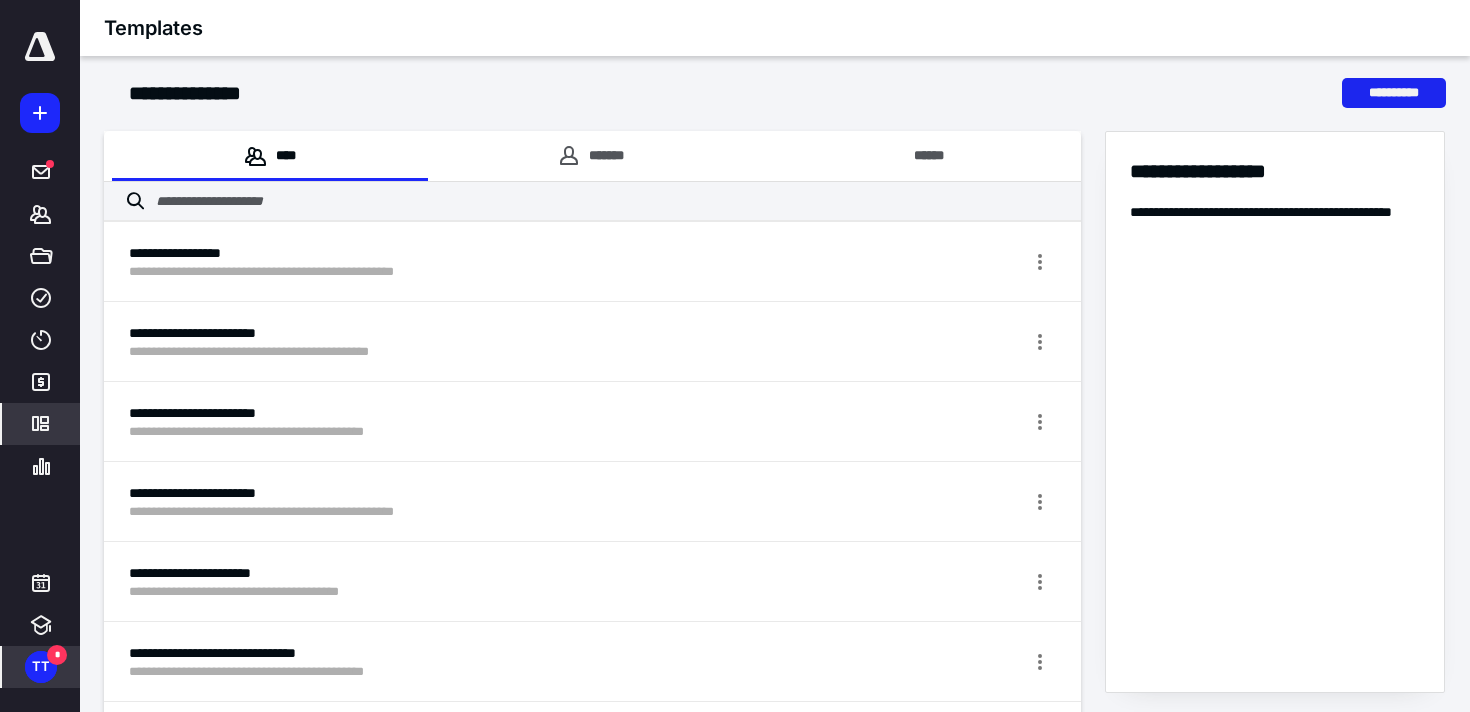 click on "**********" at bounding box center [1394, 93] 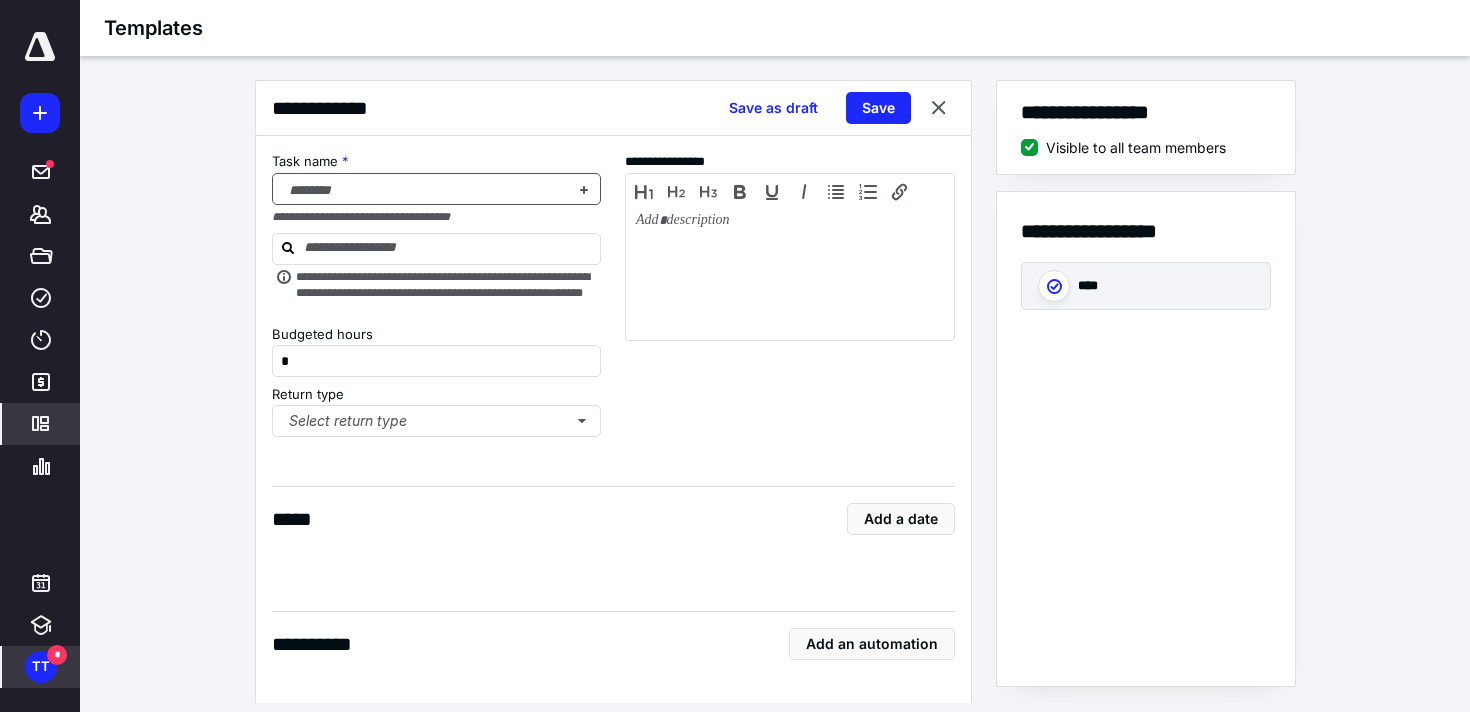 click at bounding box center [425, 190] 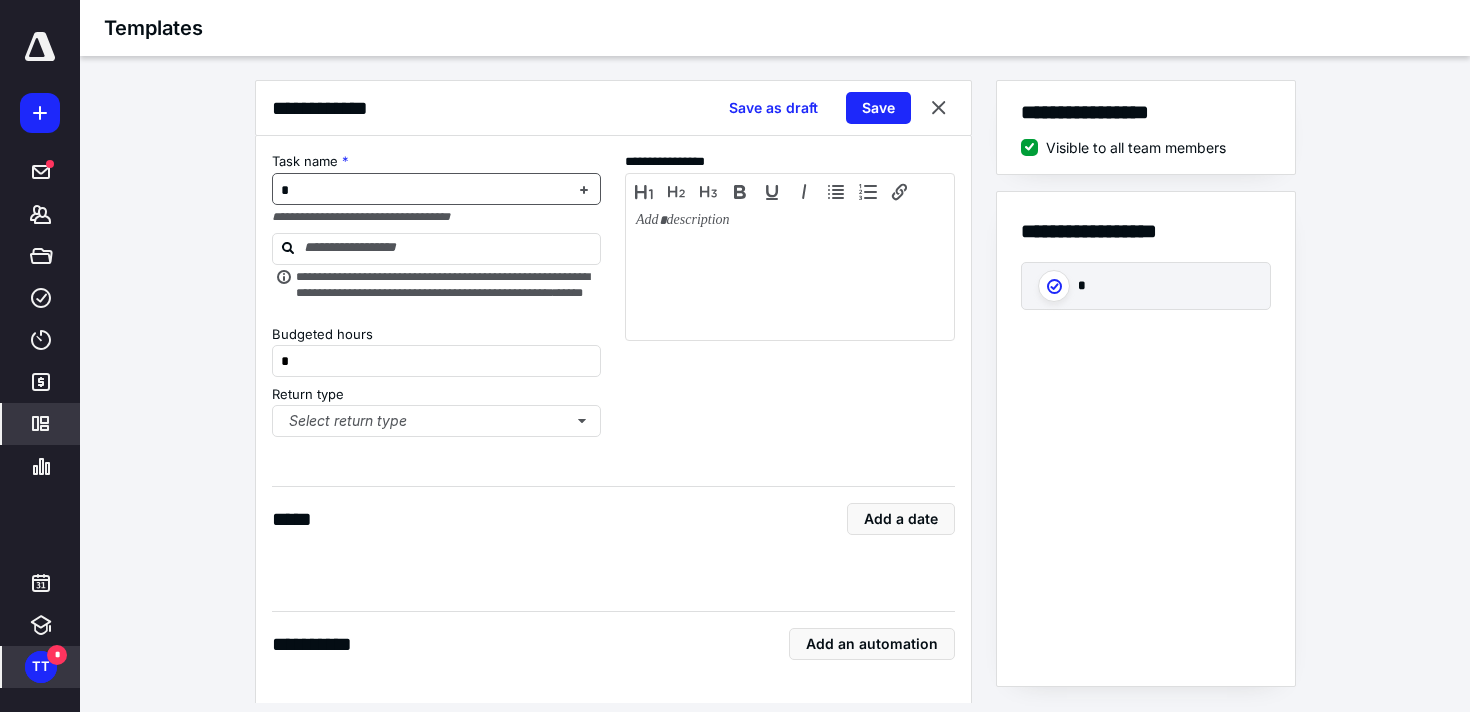 type 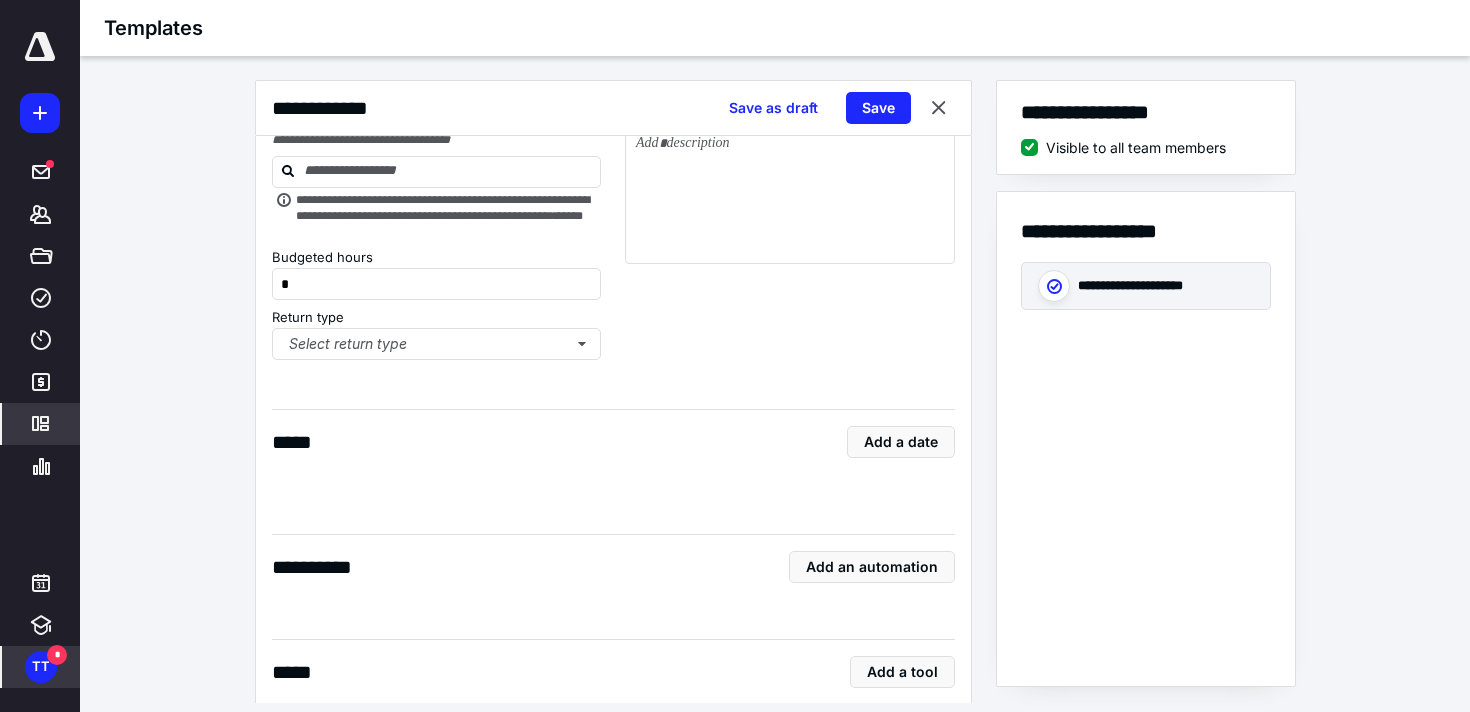 scroll, scrollTop: 0, scrollLeft: 0, axis: both 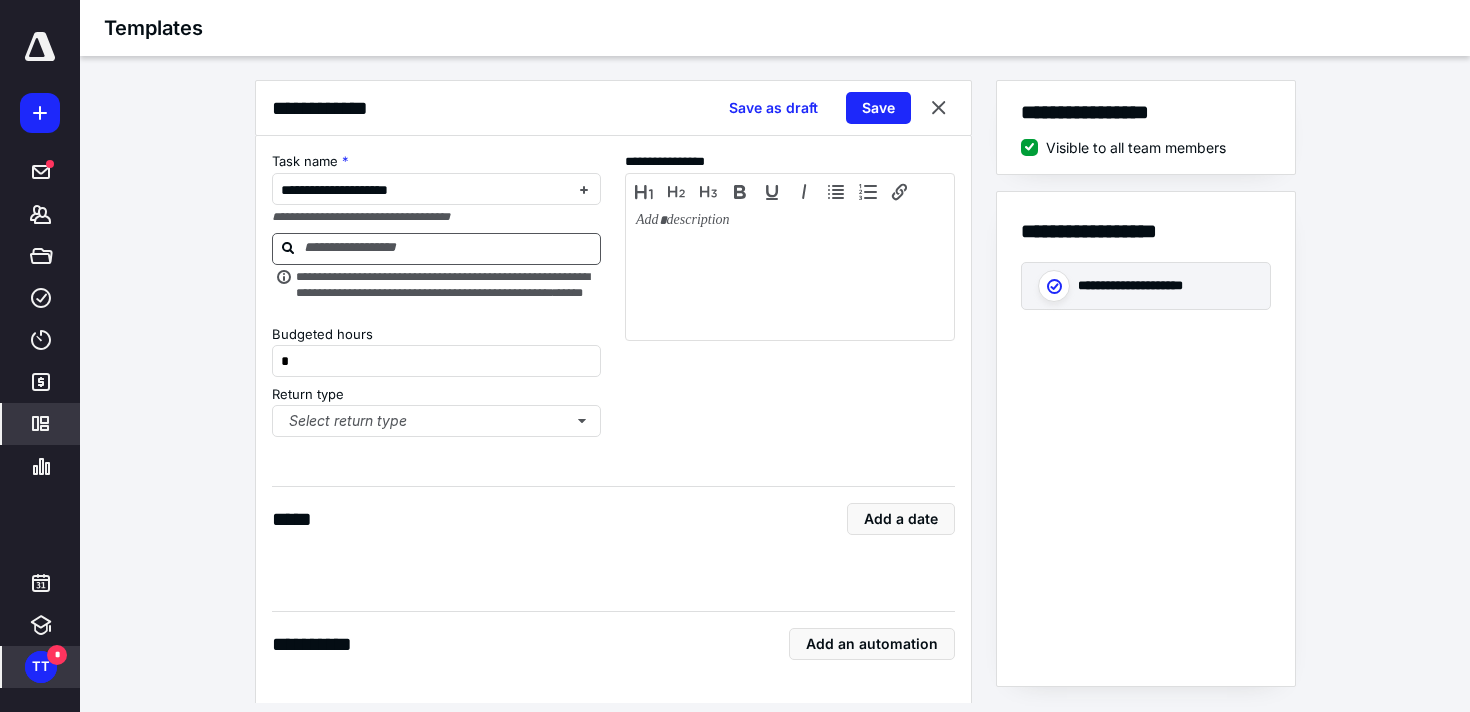 click at bounding box center [449, 248] 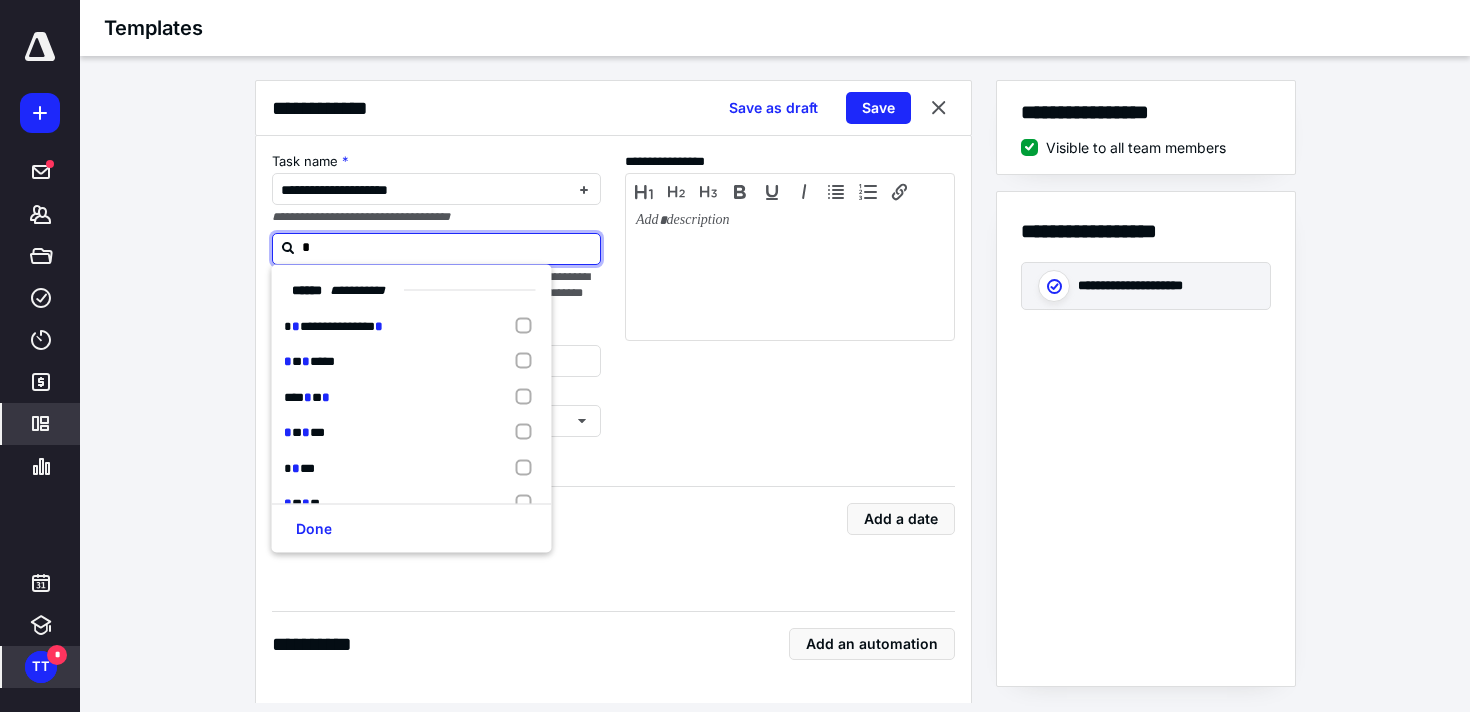 type on "**" 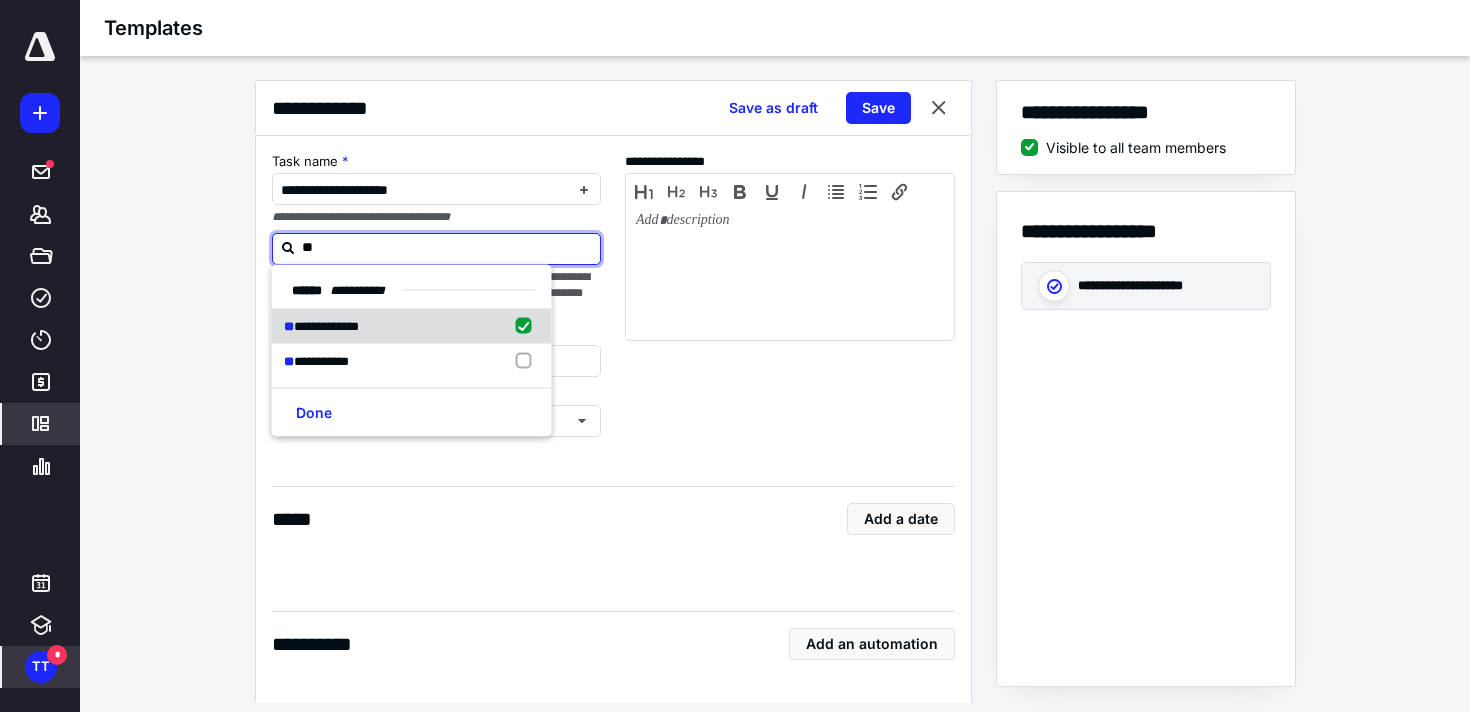 checkbox on "true" 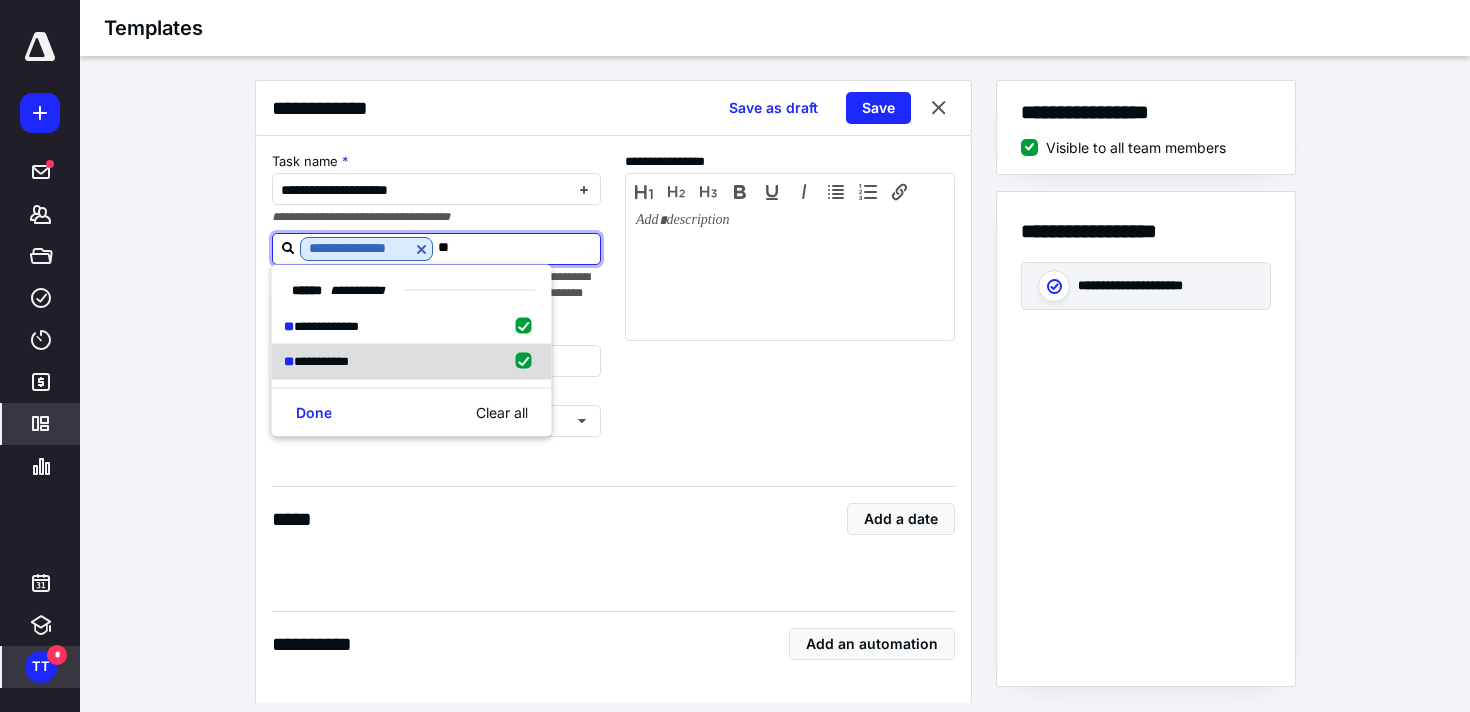 checkbox on "true" 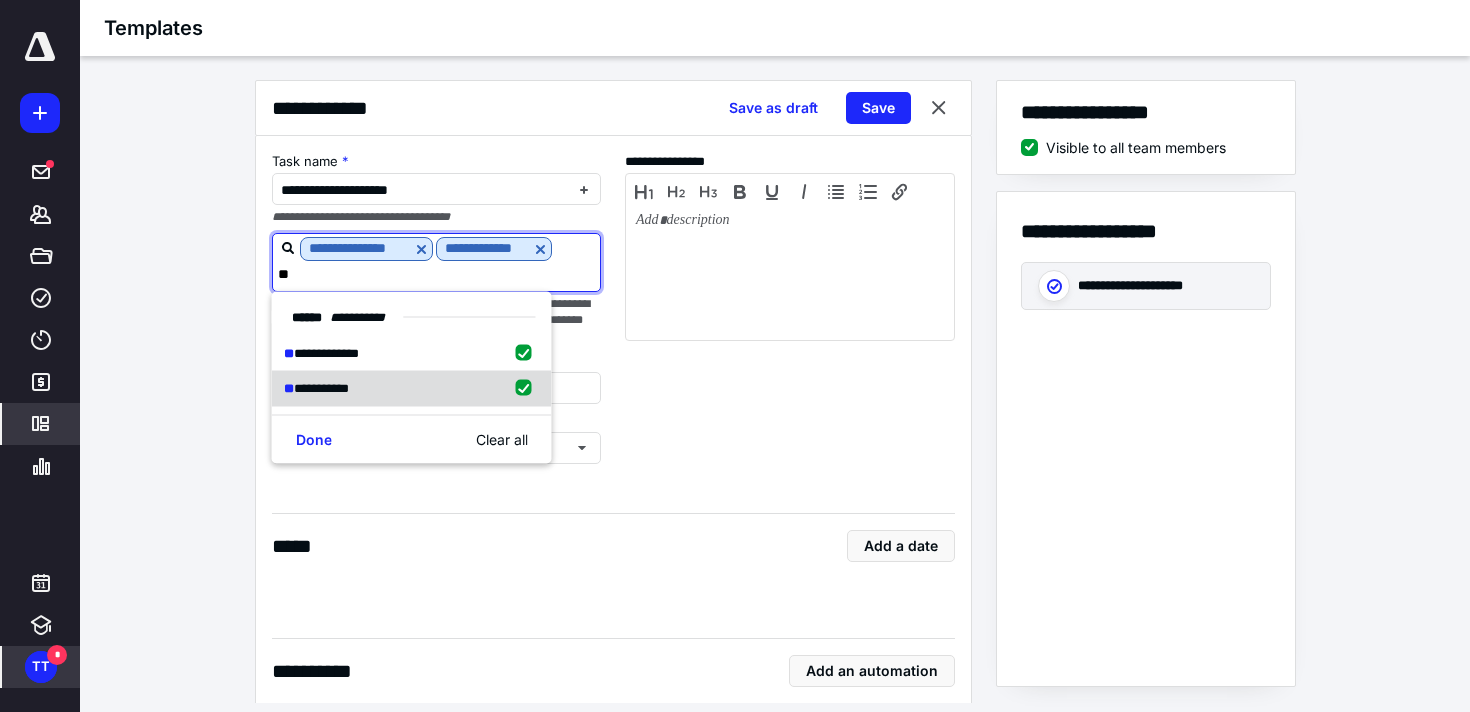 type on "**" 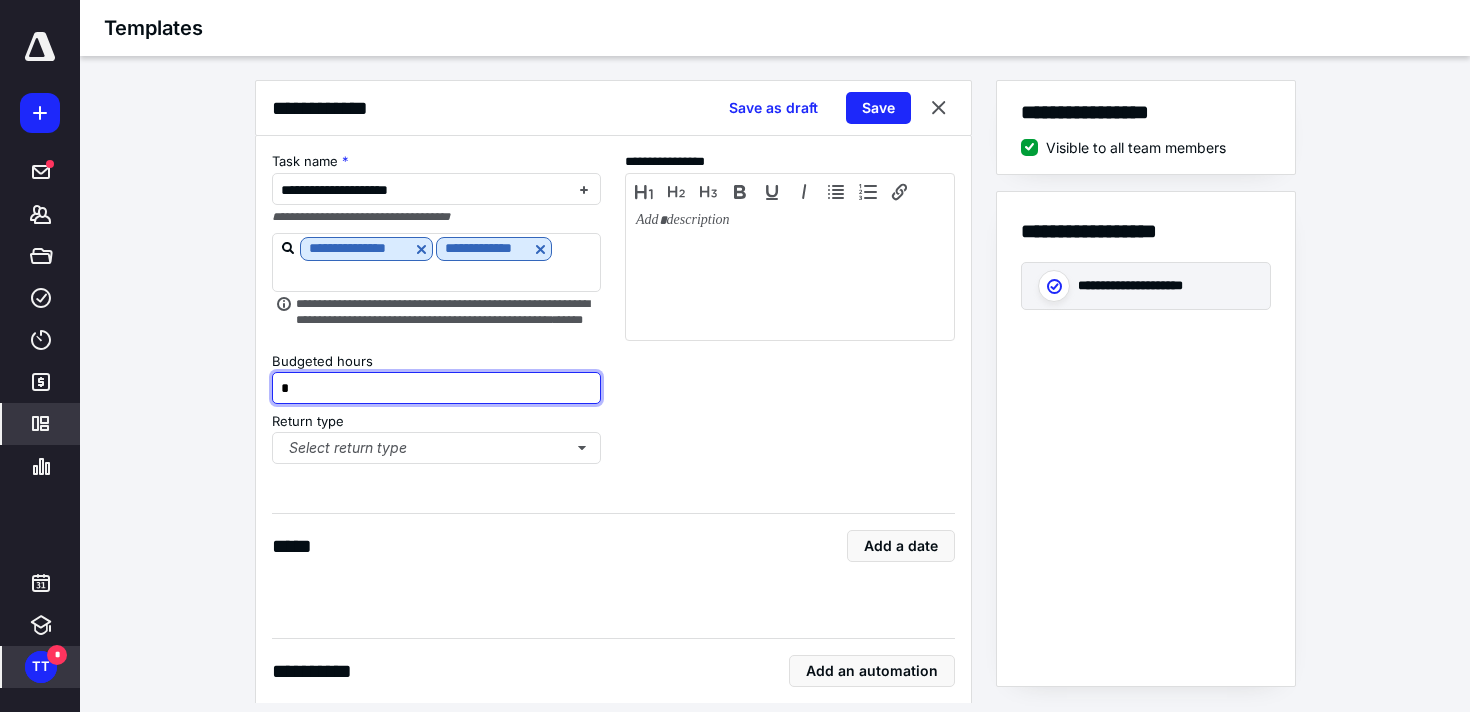 click on "*" at bounding box center (437, 388) 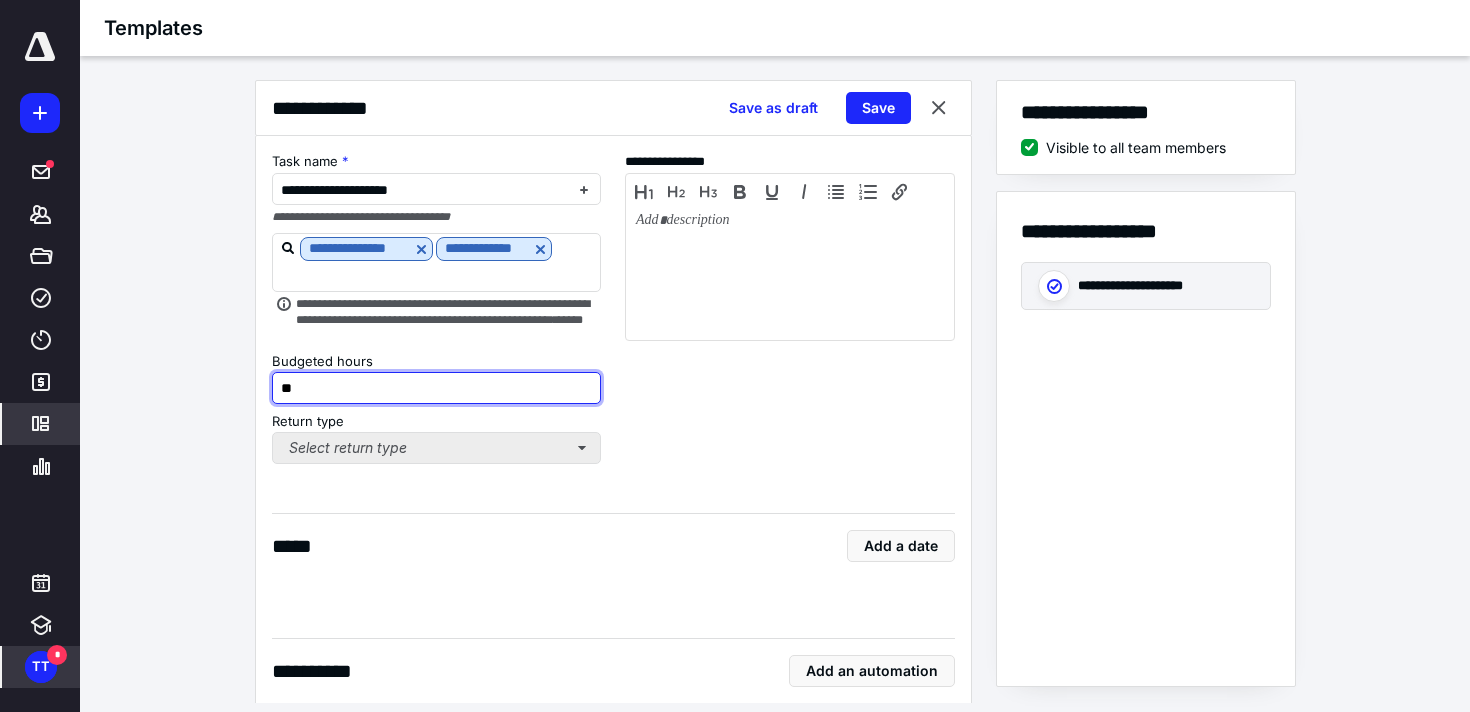 type on "**" 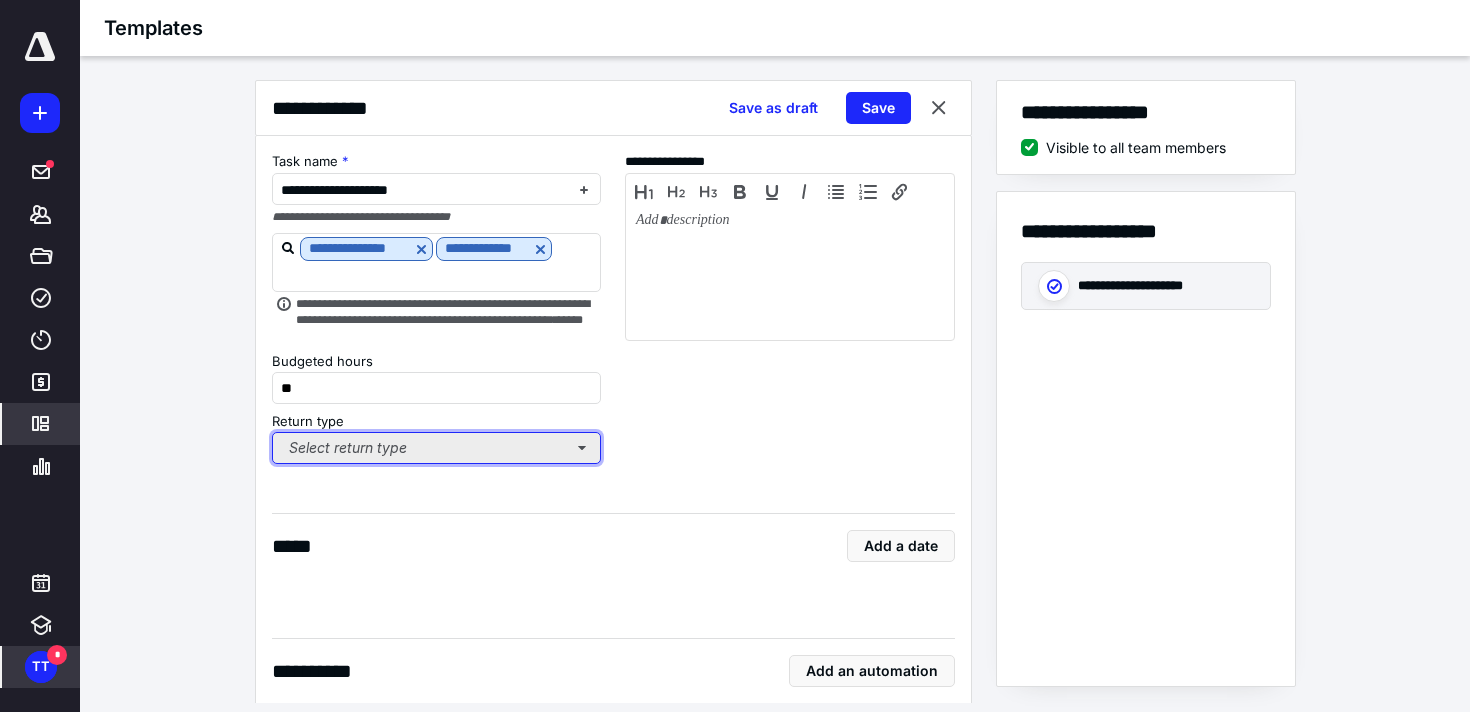 click on "Select return type" at bounding box center (437, 448) 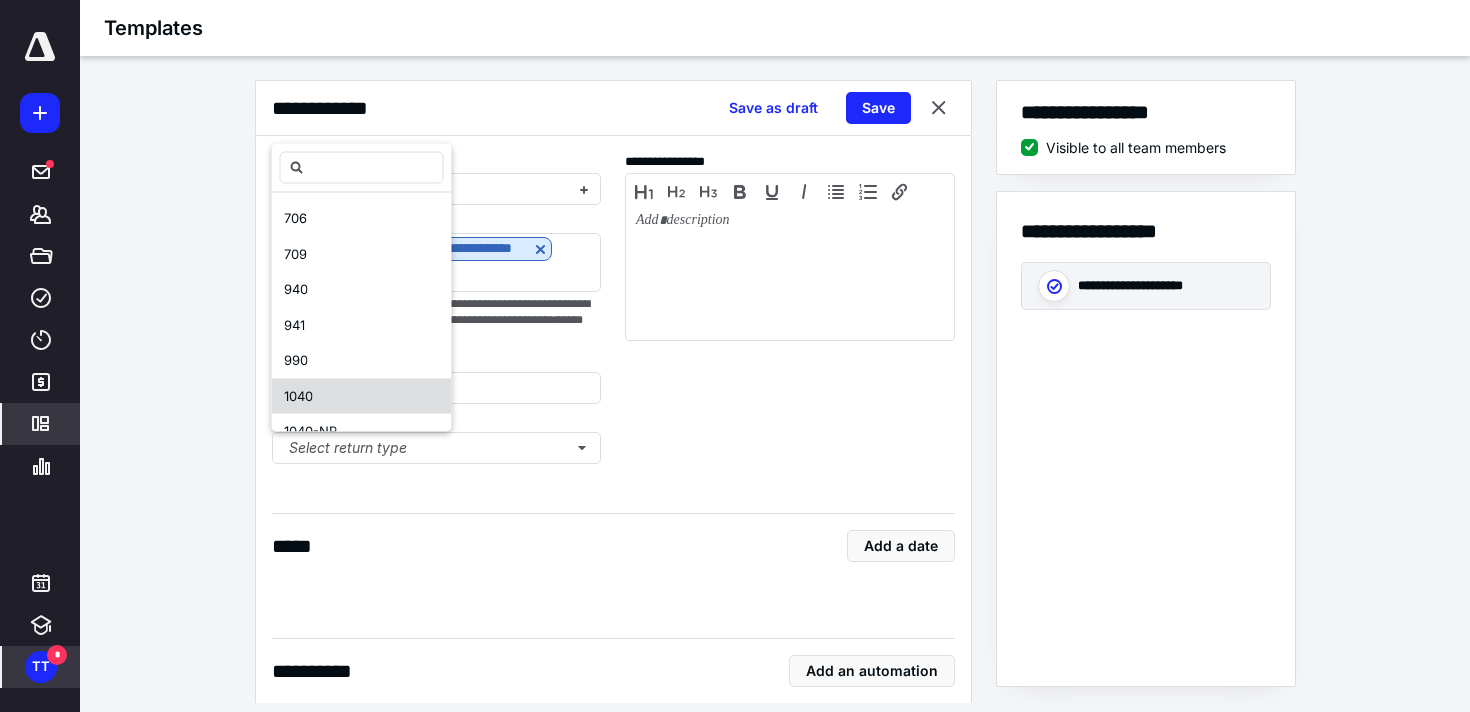 drag, startPoint x: 327, startPoint y: 392, endPoint x: 344, endPoint y: 388, distance: 17.464249 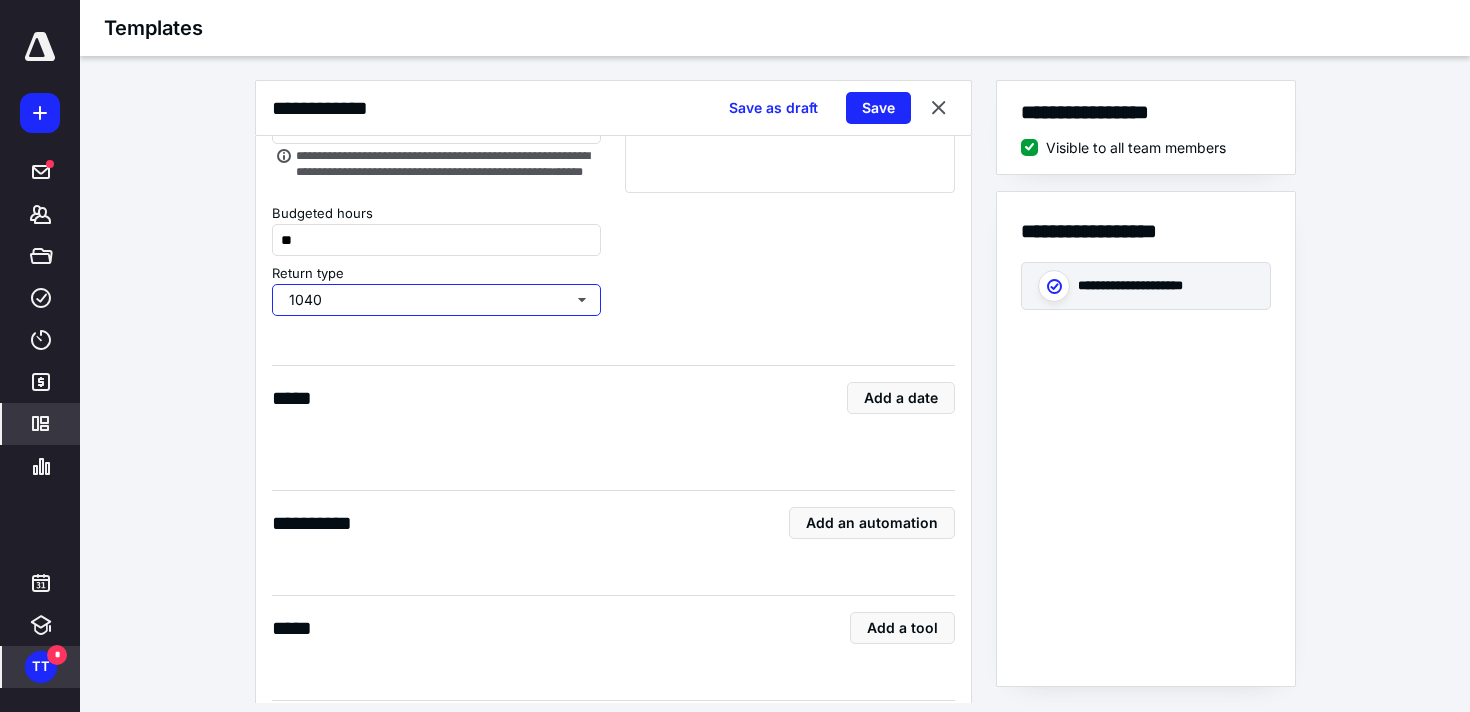scroll, scrollTop: 162, scrollLeft: 0, axis: vertical 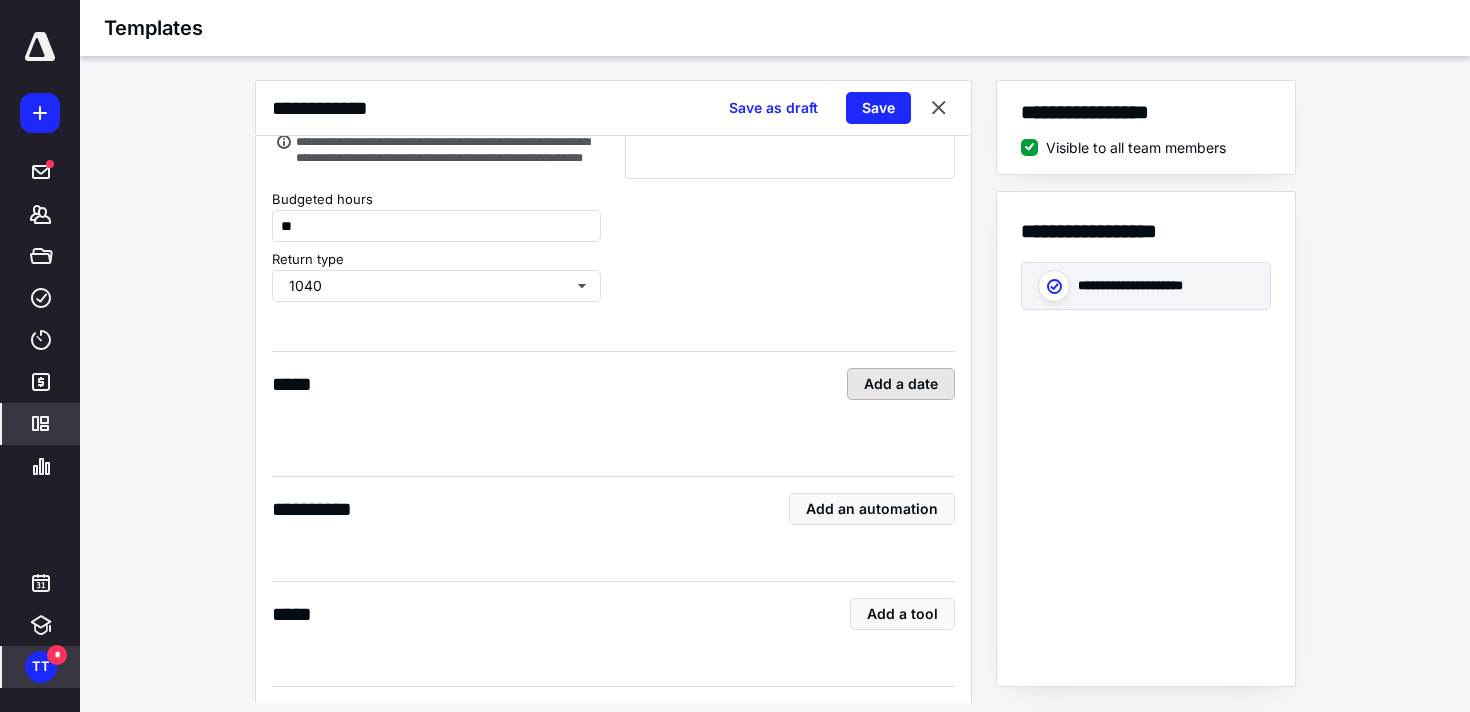 click on "Add a date" at bounding box center [901, 384] 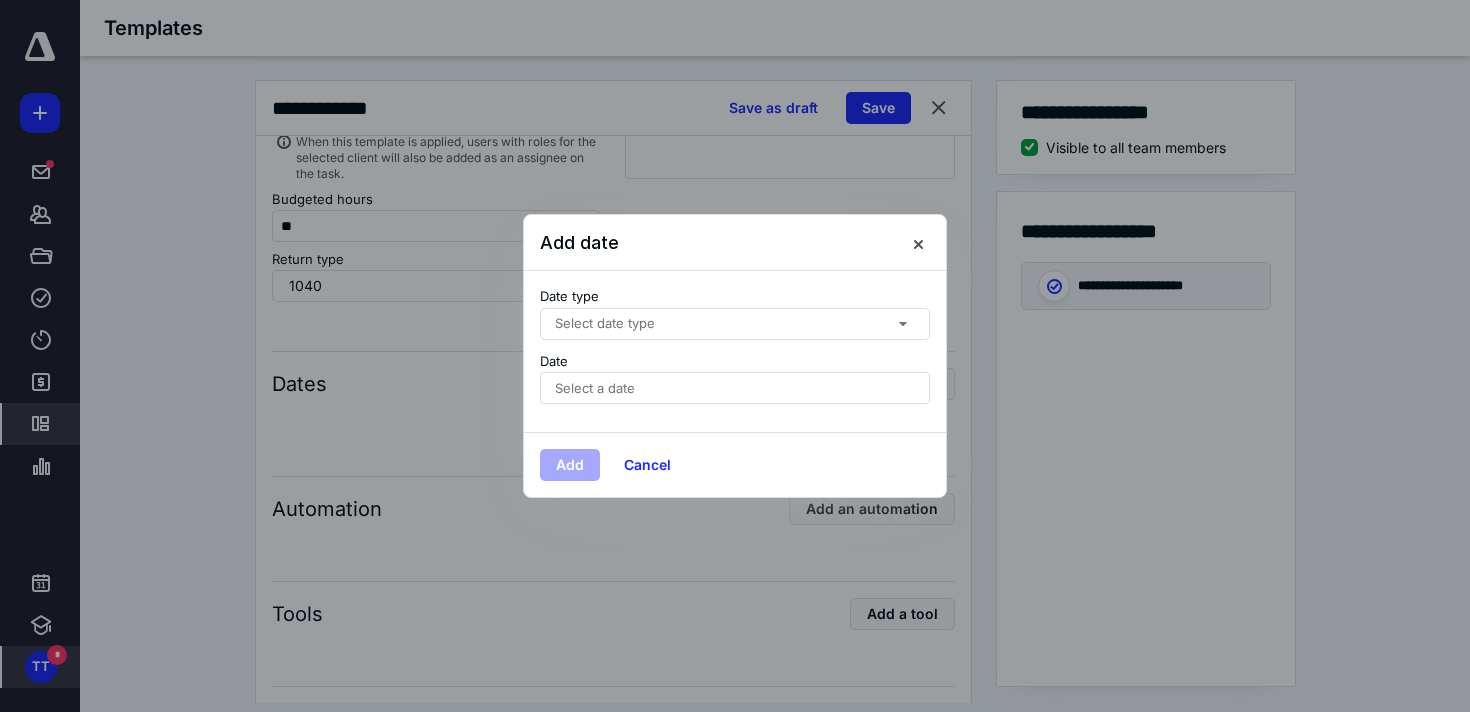 click on "Select date type" at bounding box center [735, 324] 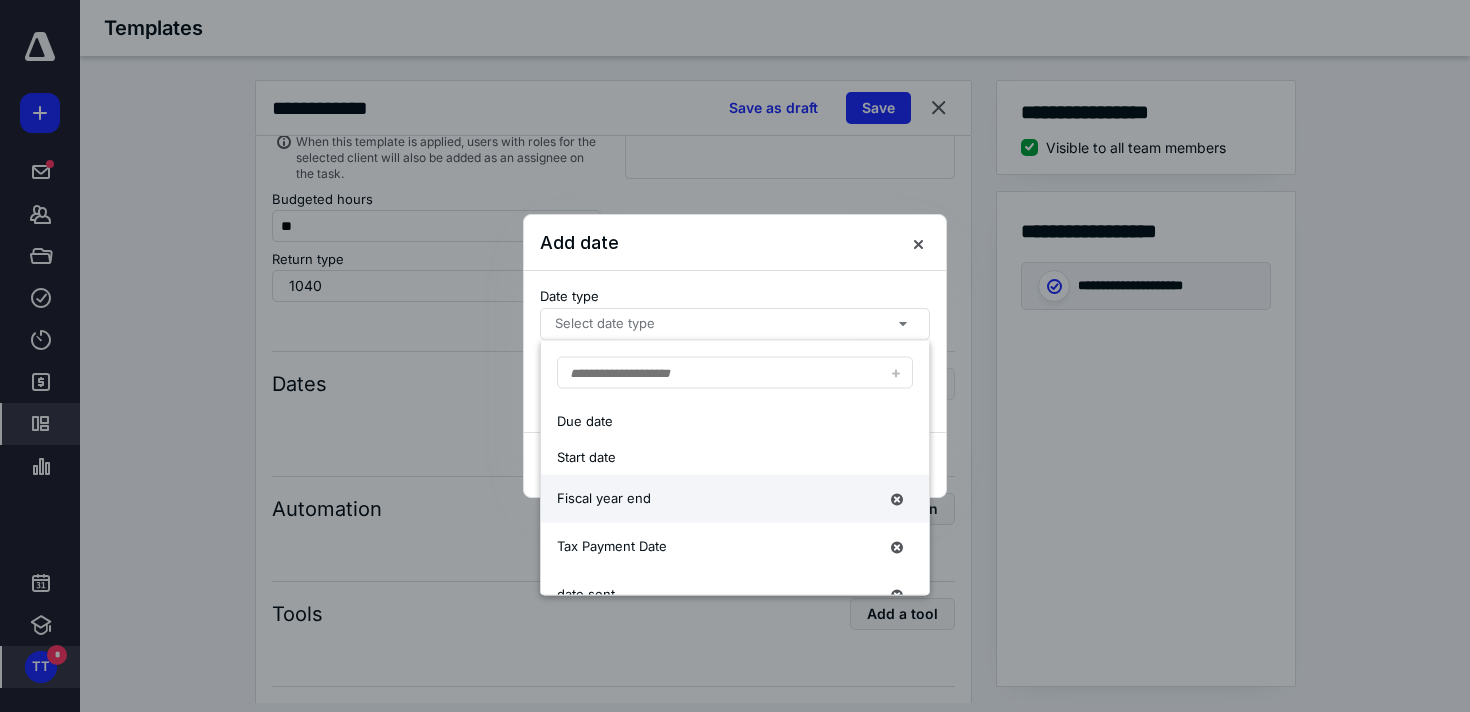 scroll, scrollTop: 0, scrollLeft: 0, axis: both 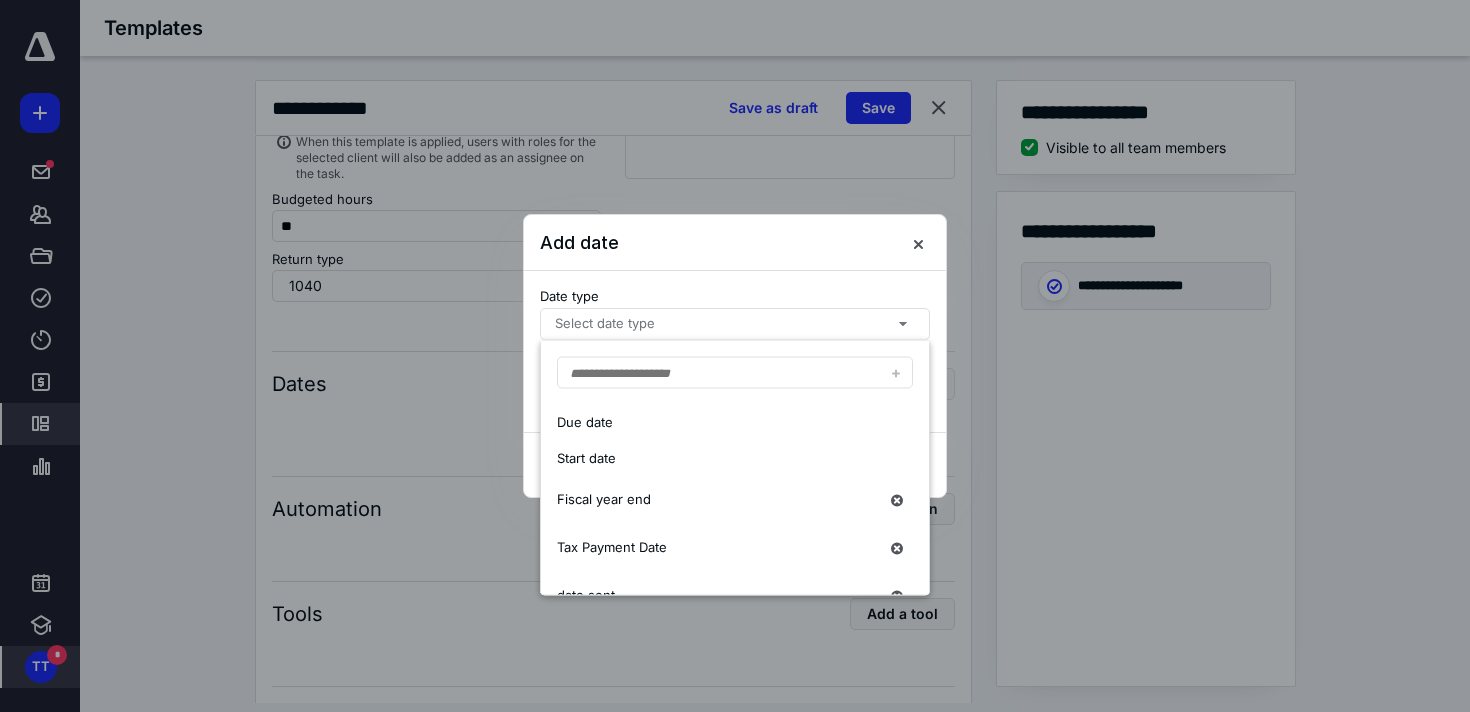click at bounding box center [735, 356] 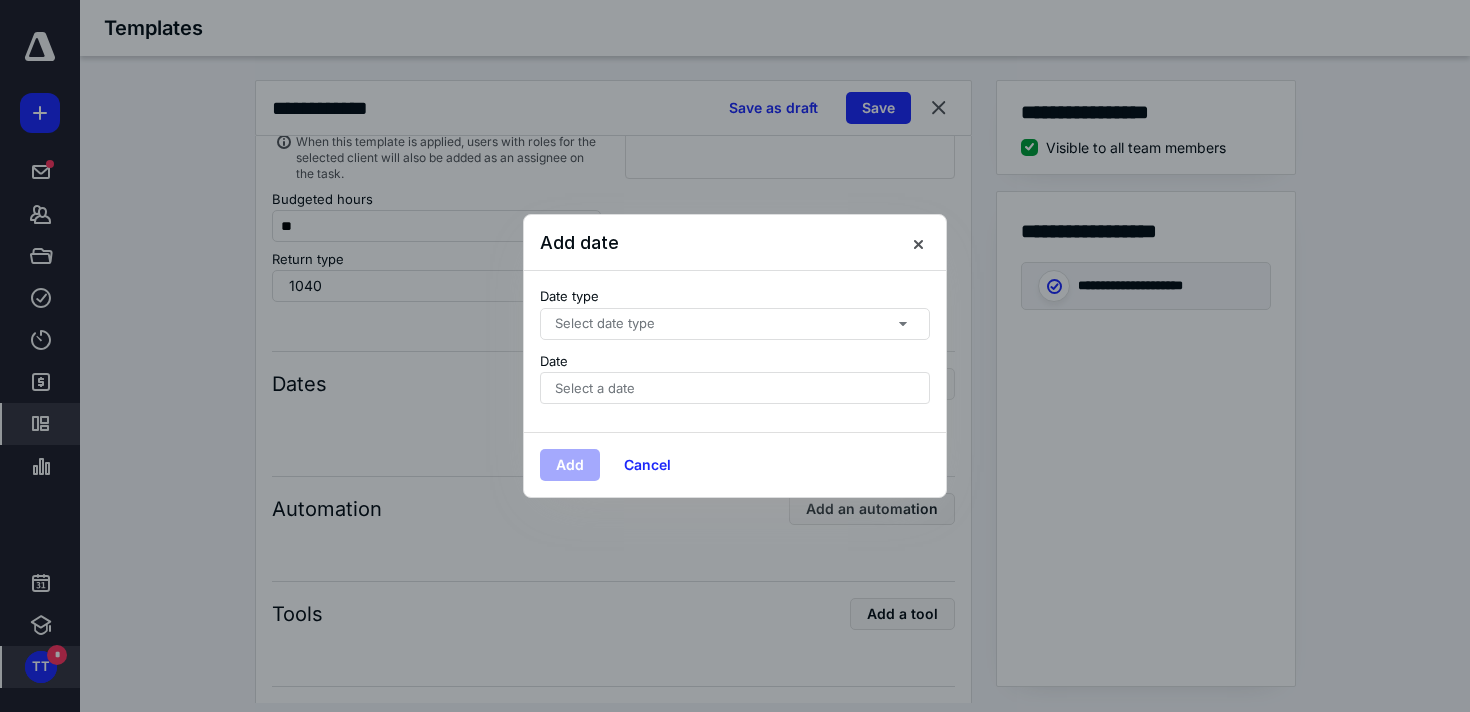click on "Select a date" at bounding box center [735, 388] 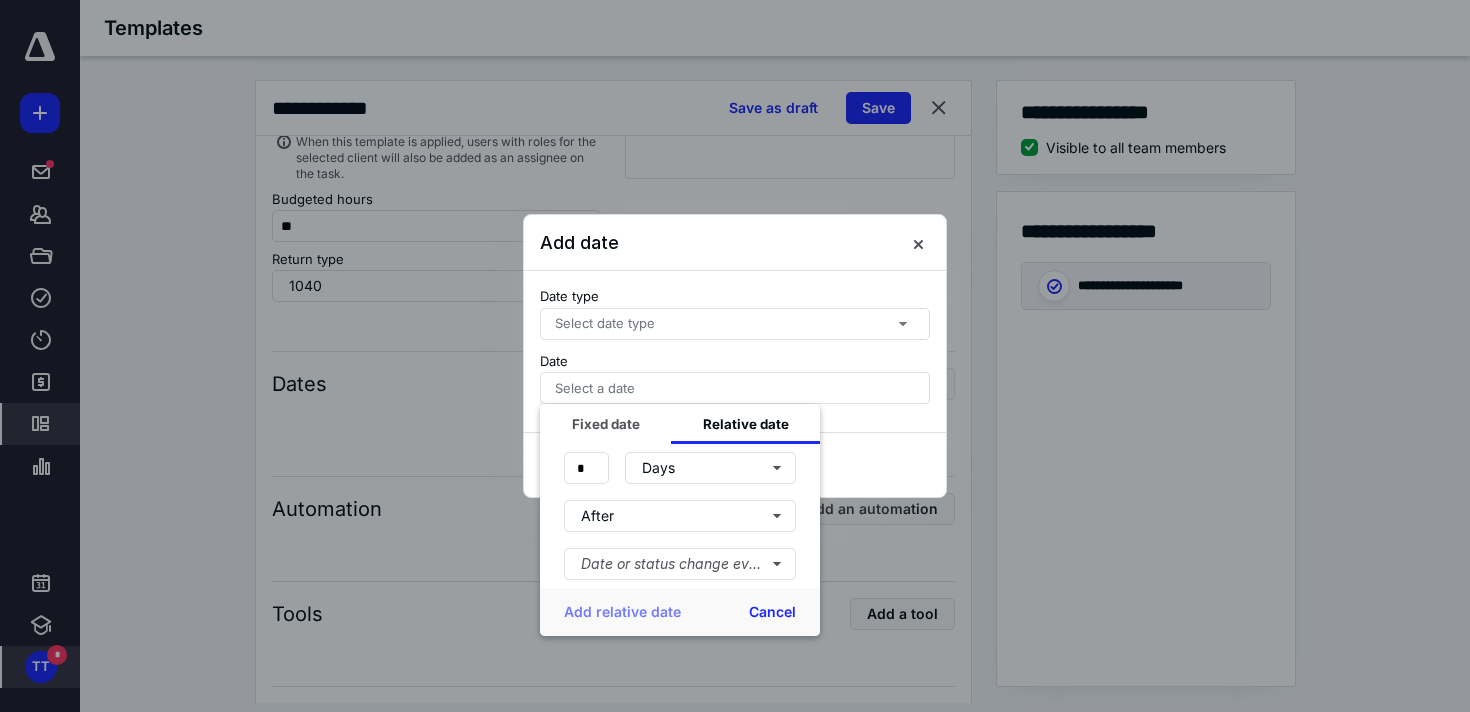 drag, startPoint x: 916, startPoint y: 244, endPoint x: 898, endPoint y: 246, distance: 18.110771 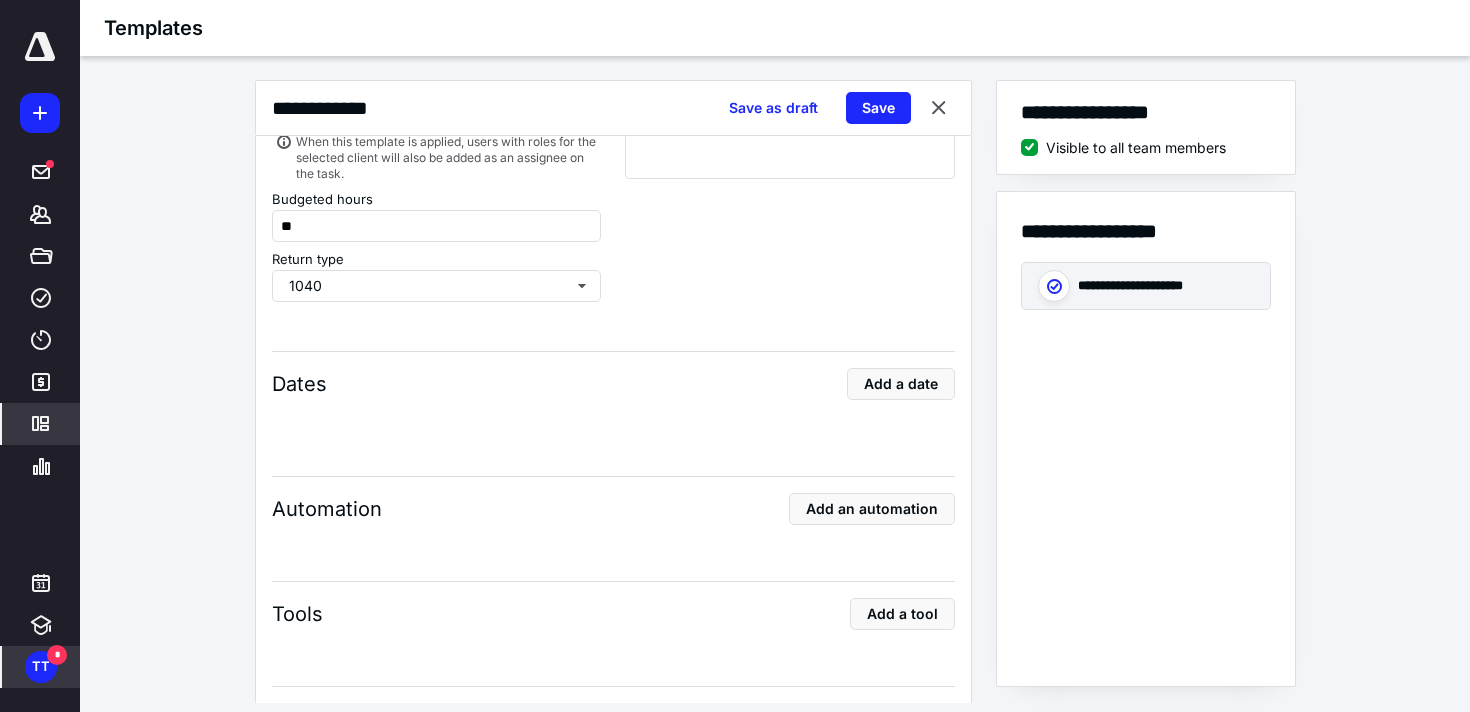 scroll, scrollTop: 172, scrollLeft: 0, axis: vertical 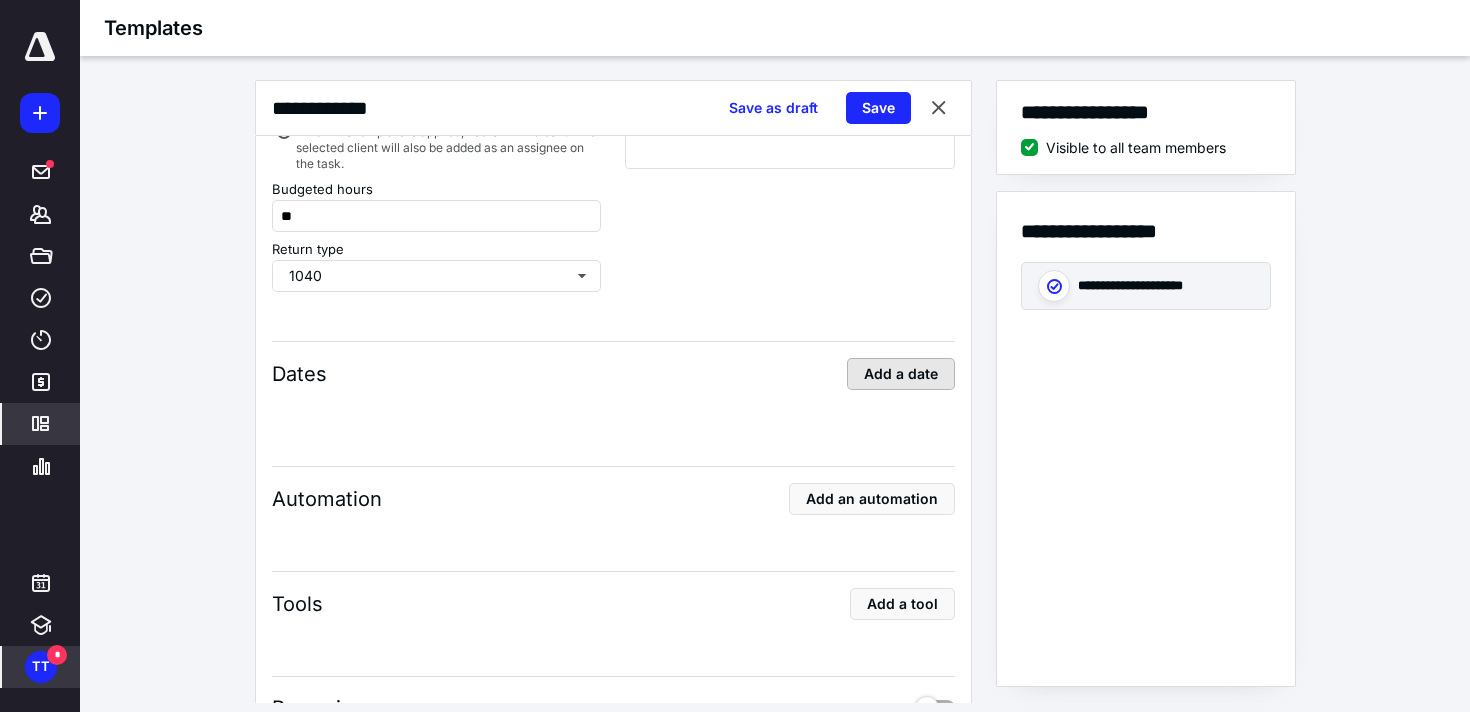 click on "Add a date" at bounding box center [901, 374] 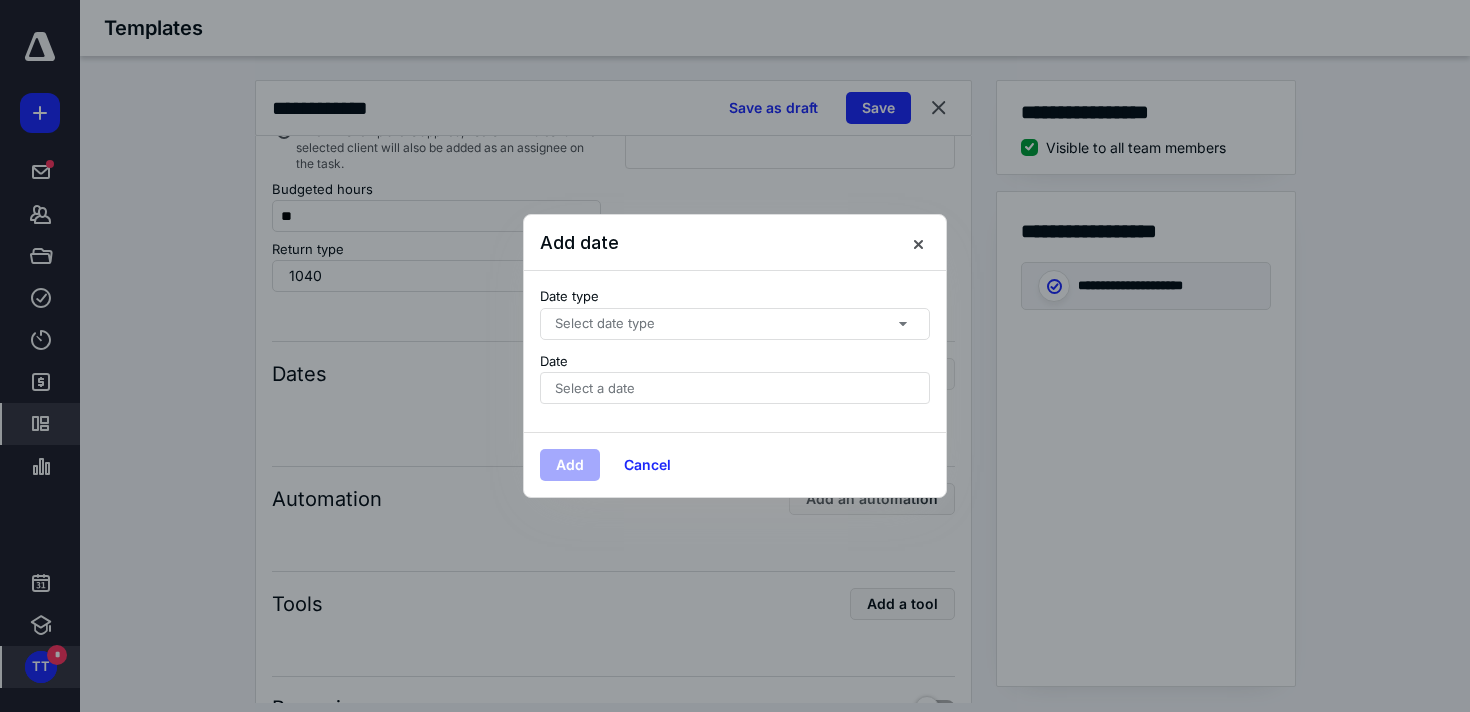 click on "Select date type" at bounding box center [735, 324] 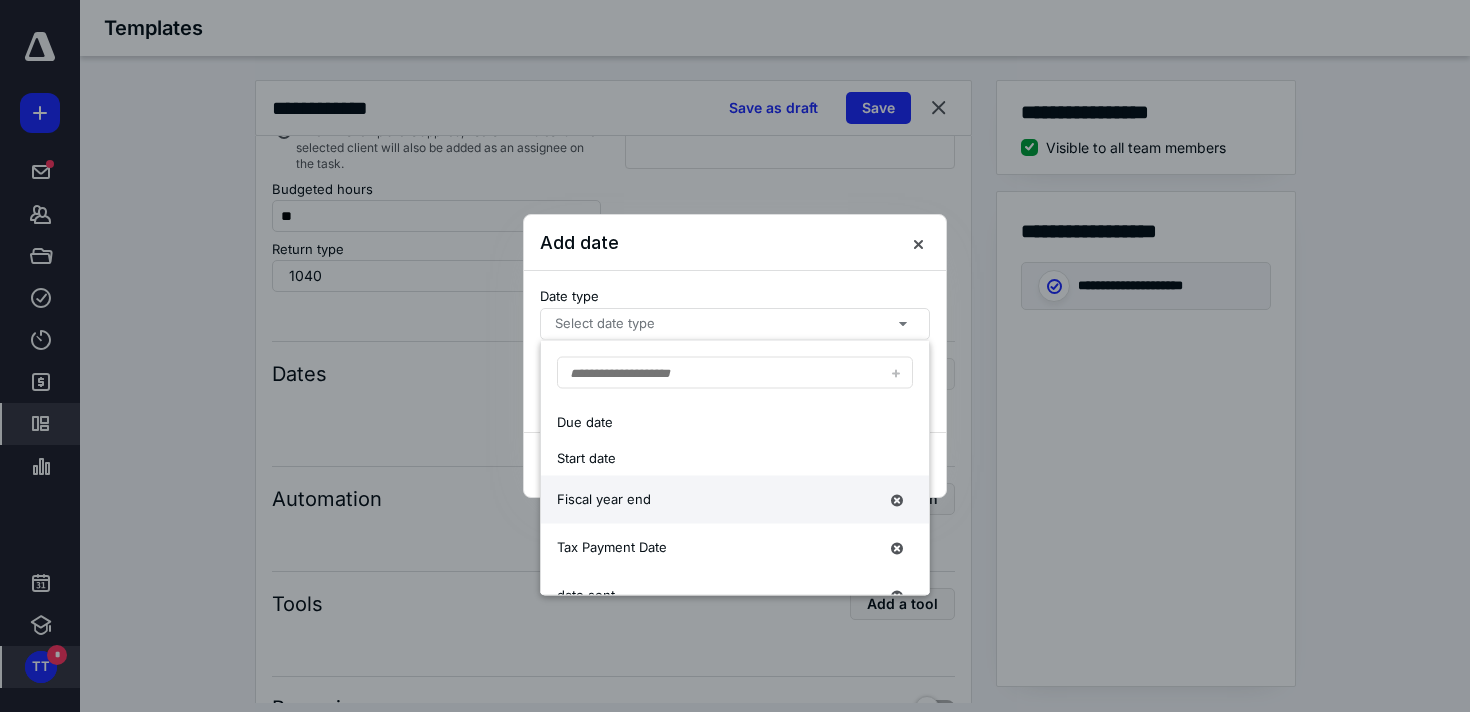 scroll, scrollTop: 6, scrollLeft: 0, axis: vertical 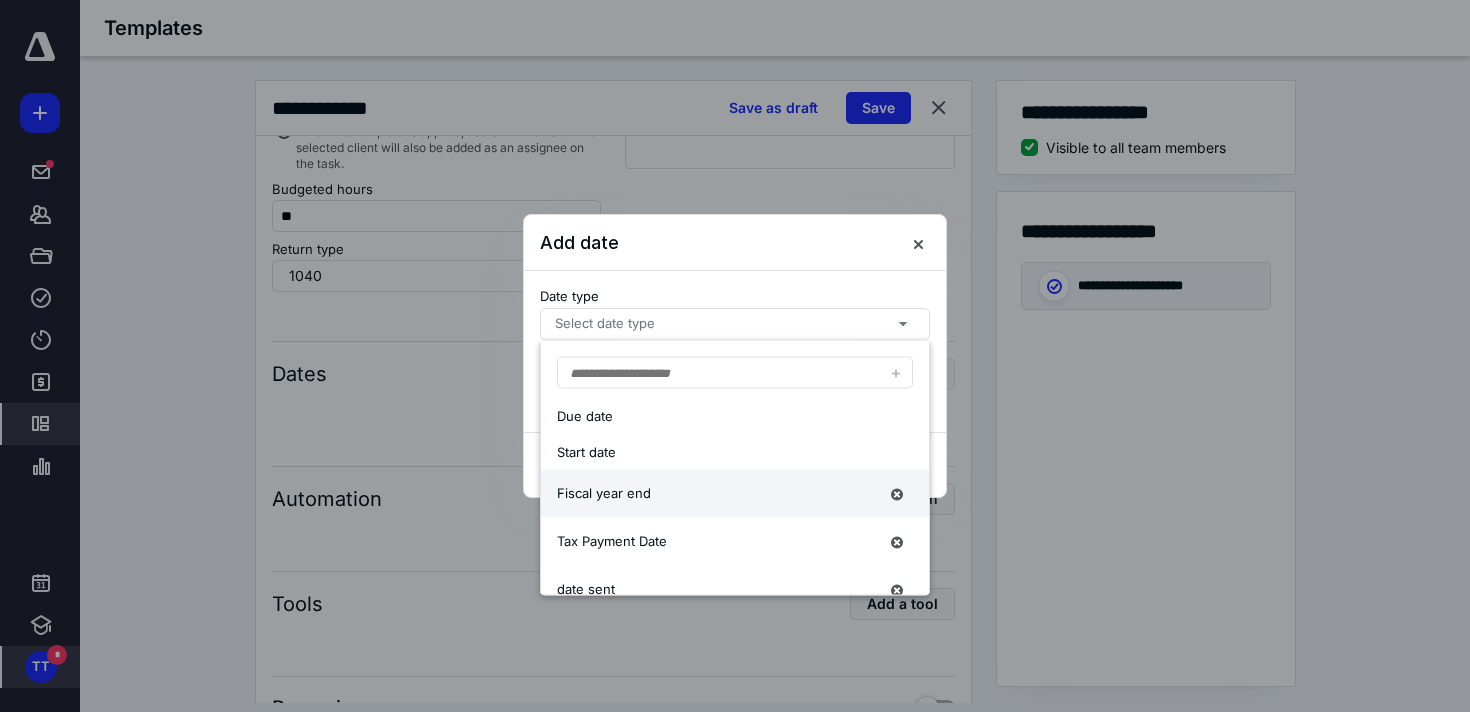 click on "Fiscal year end" at bounding box center [717, 494] 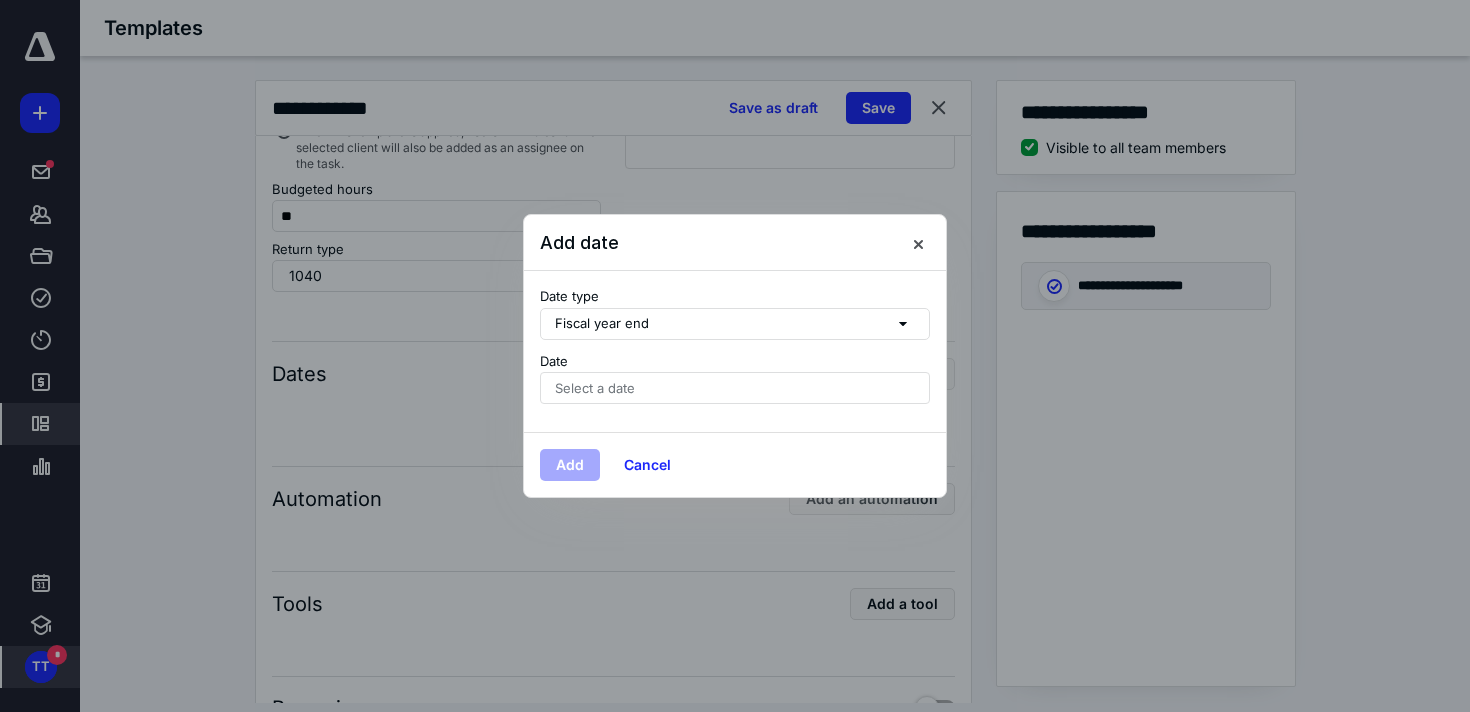 click on "Select a date" at bounding box center [735, 388] 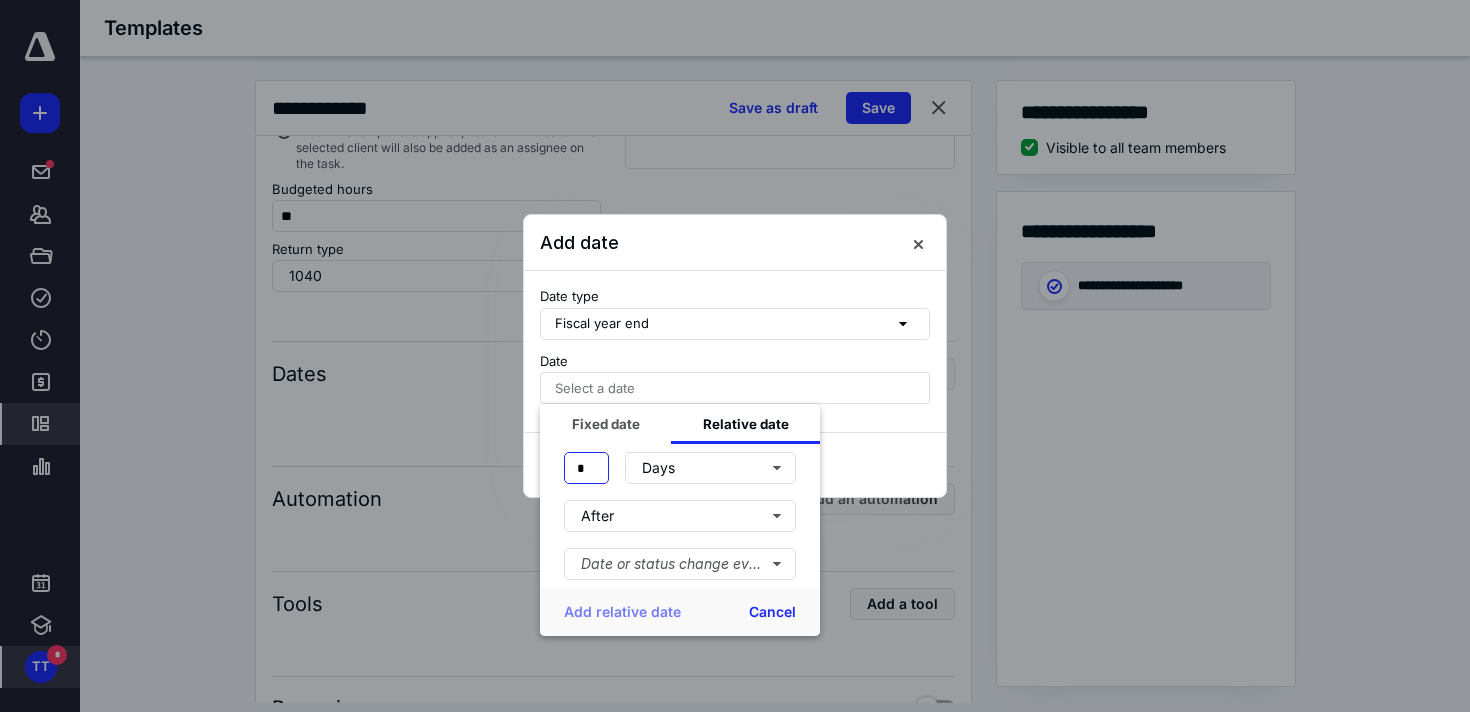 click on "*" at bounding box center [586, 468] 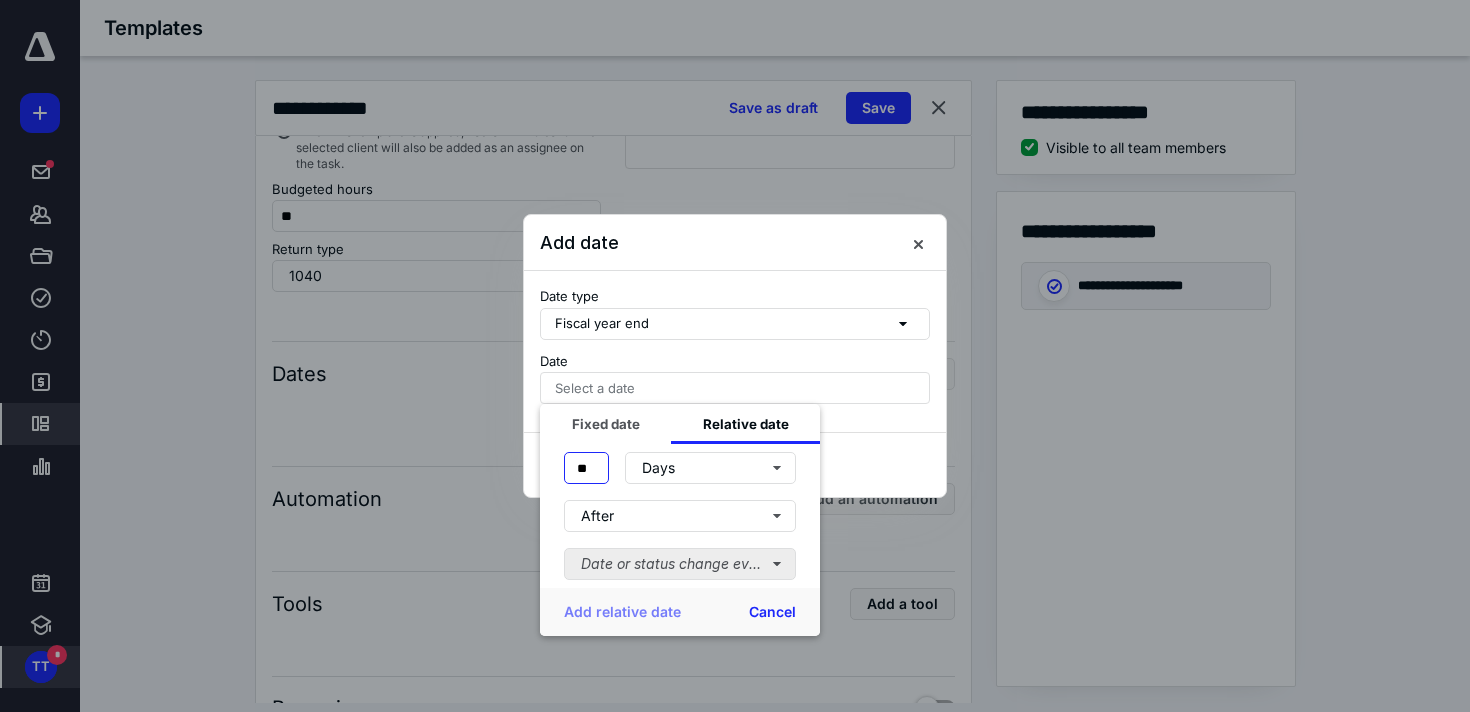 type on "**" 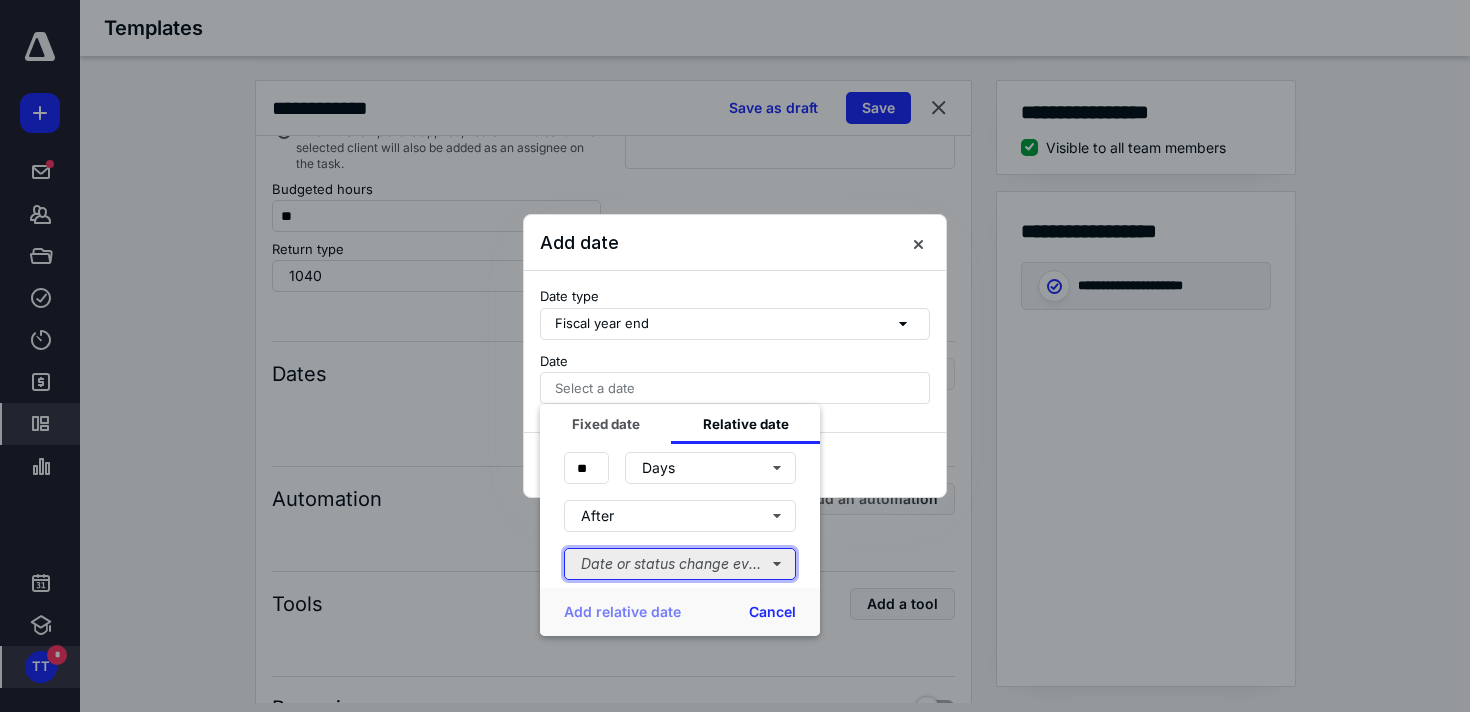 click on "Date or status change event" at bounding box center [680, 564] 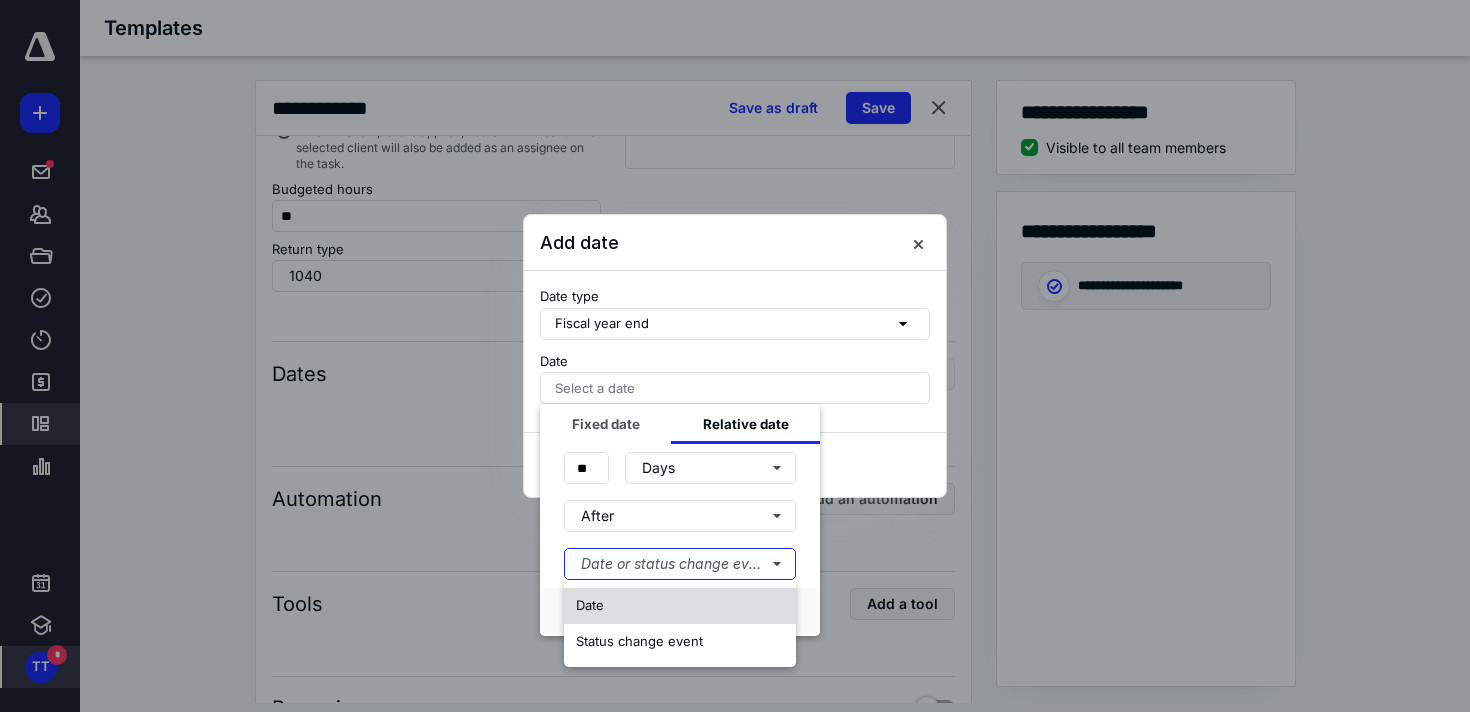 click on "Date" at bounding box center [680, 606] 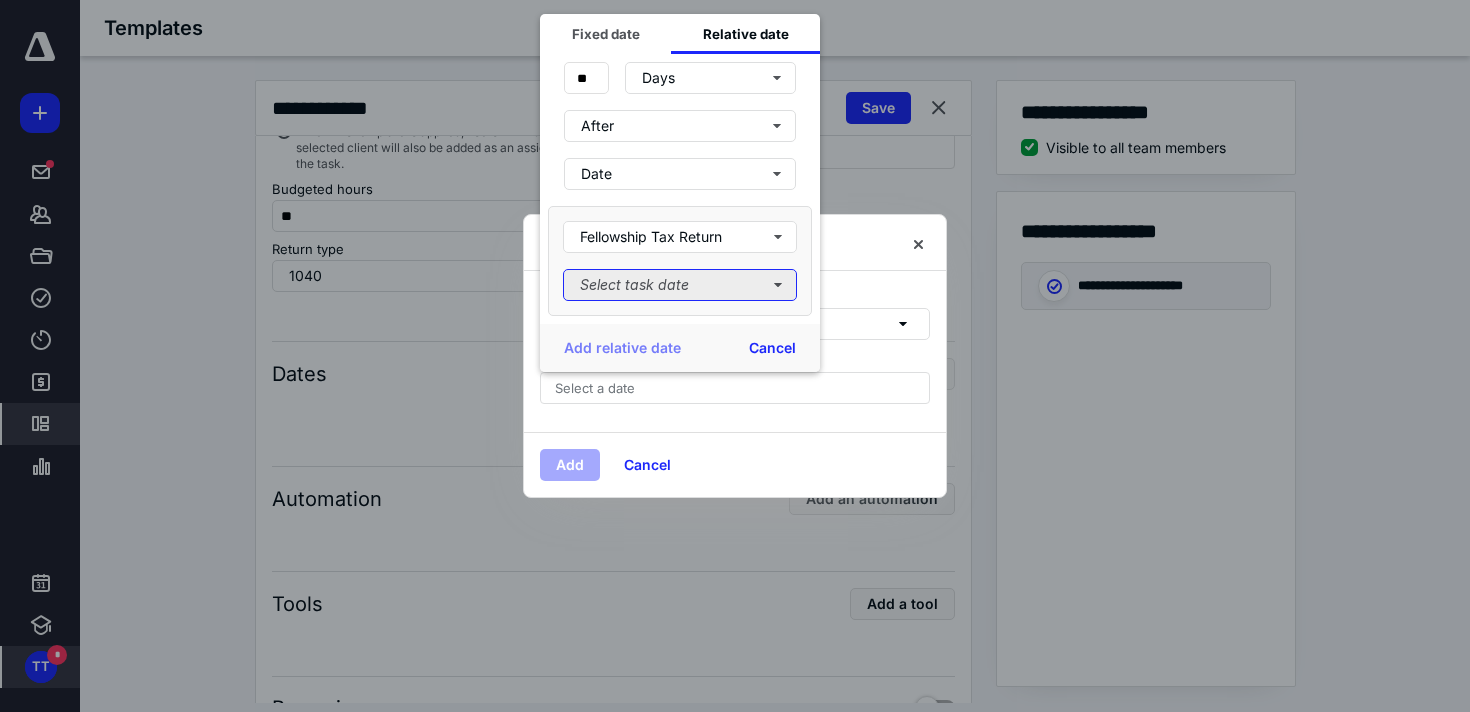 click on "Select task date" at bounding box center (680, 285) 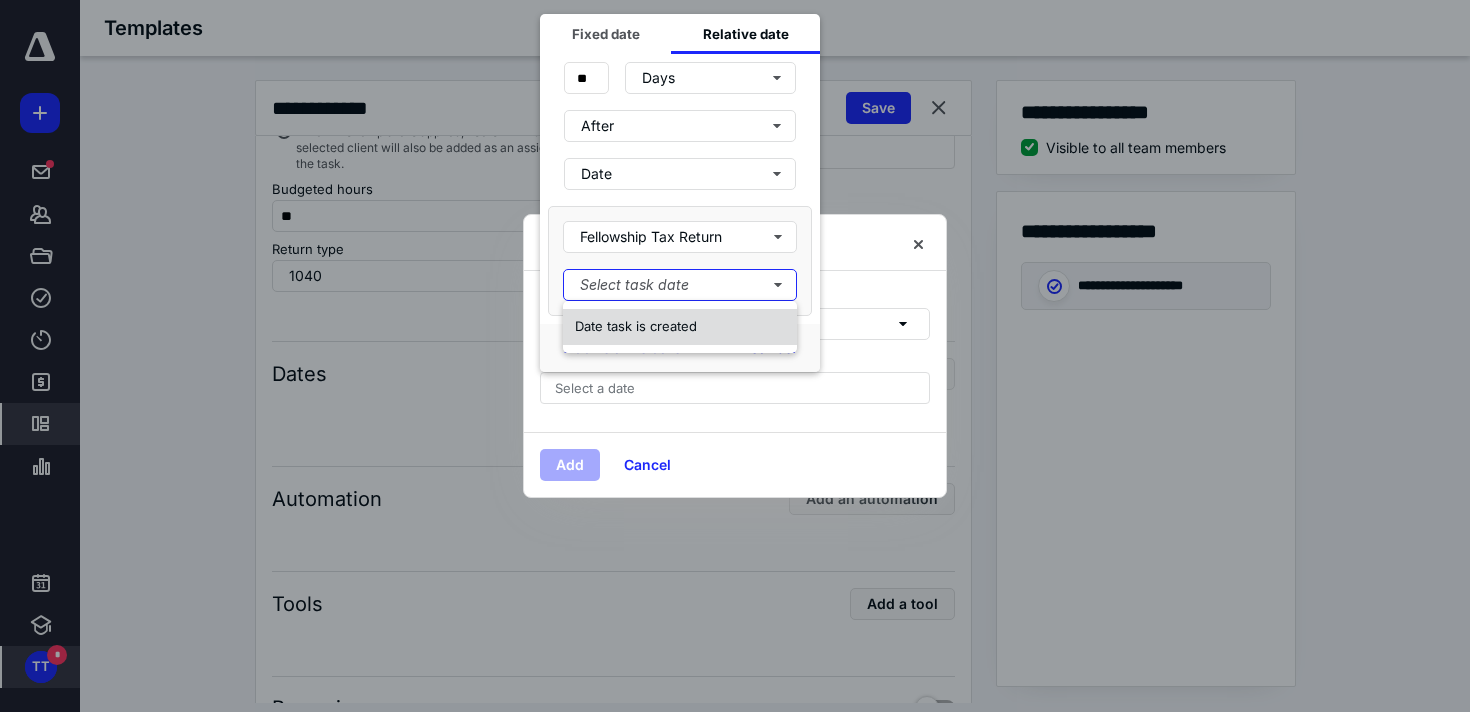 click on "Date task is created" at bounding box center [636, 326] 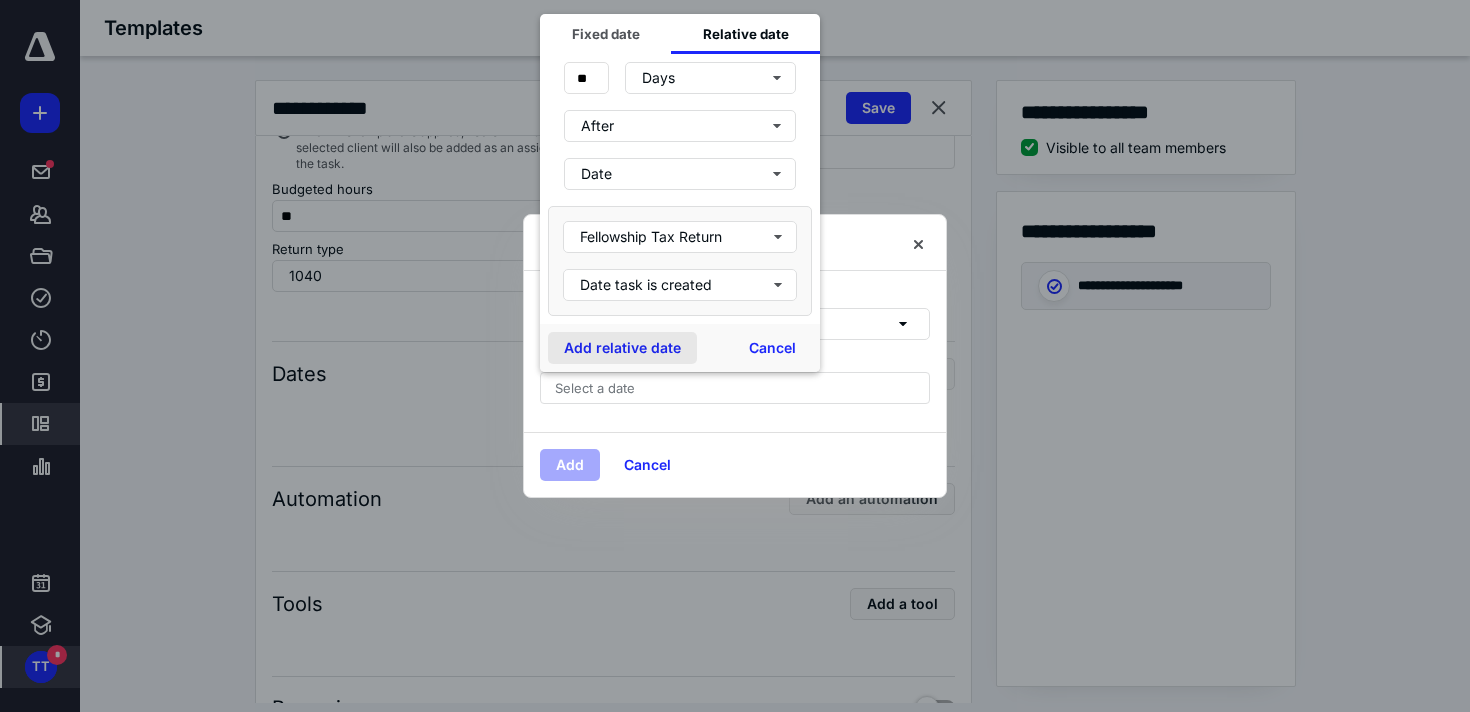 click on "Add relative date" at bounding box center (622, 348) 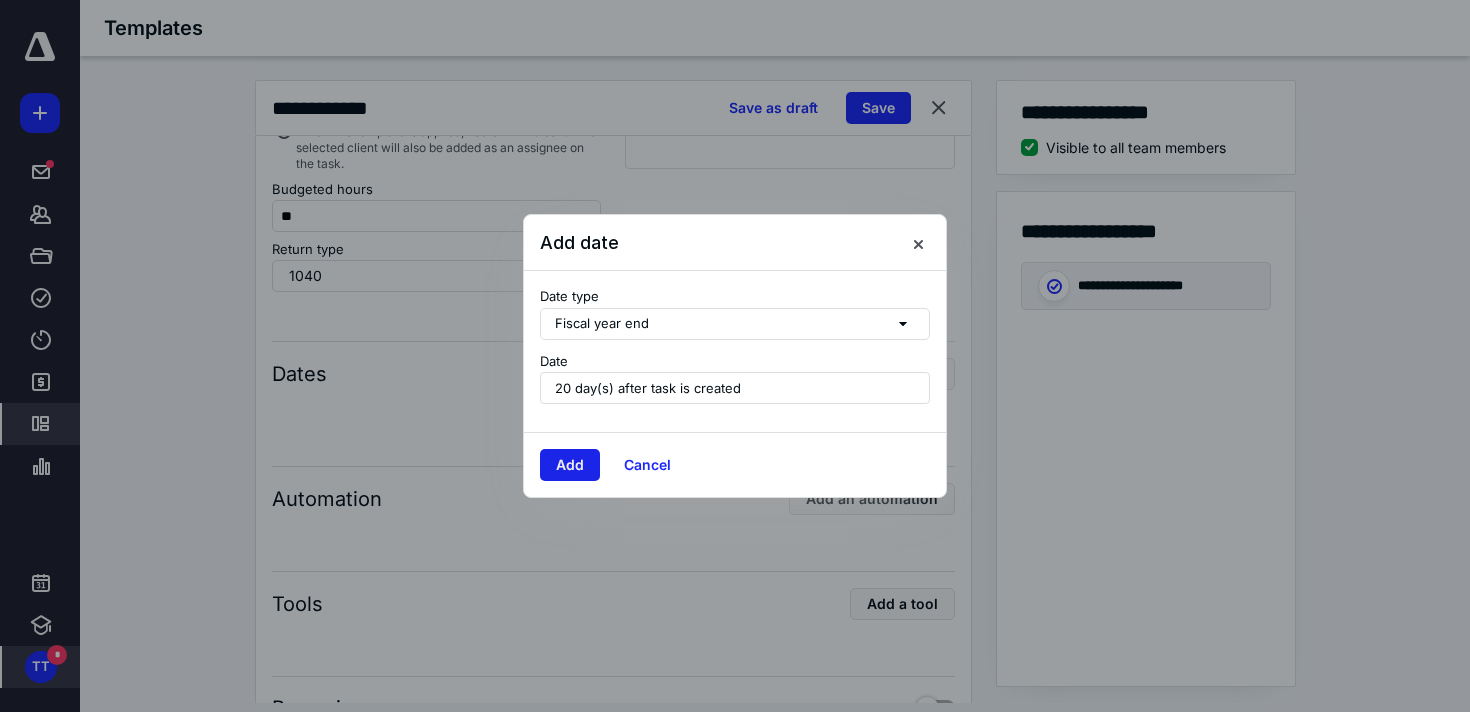 click on "Add" at bounding box center [570, 465] 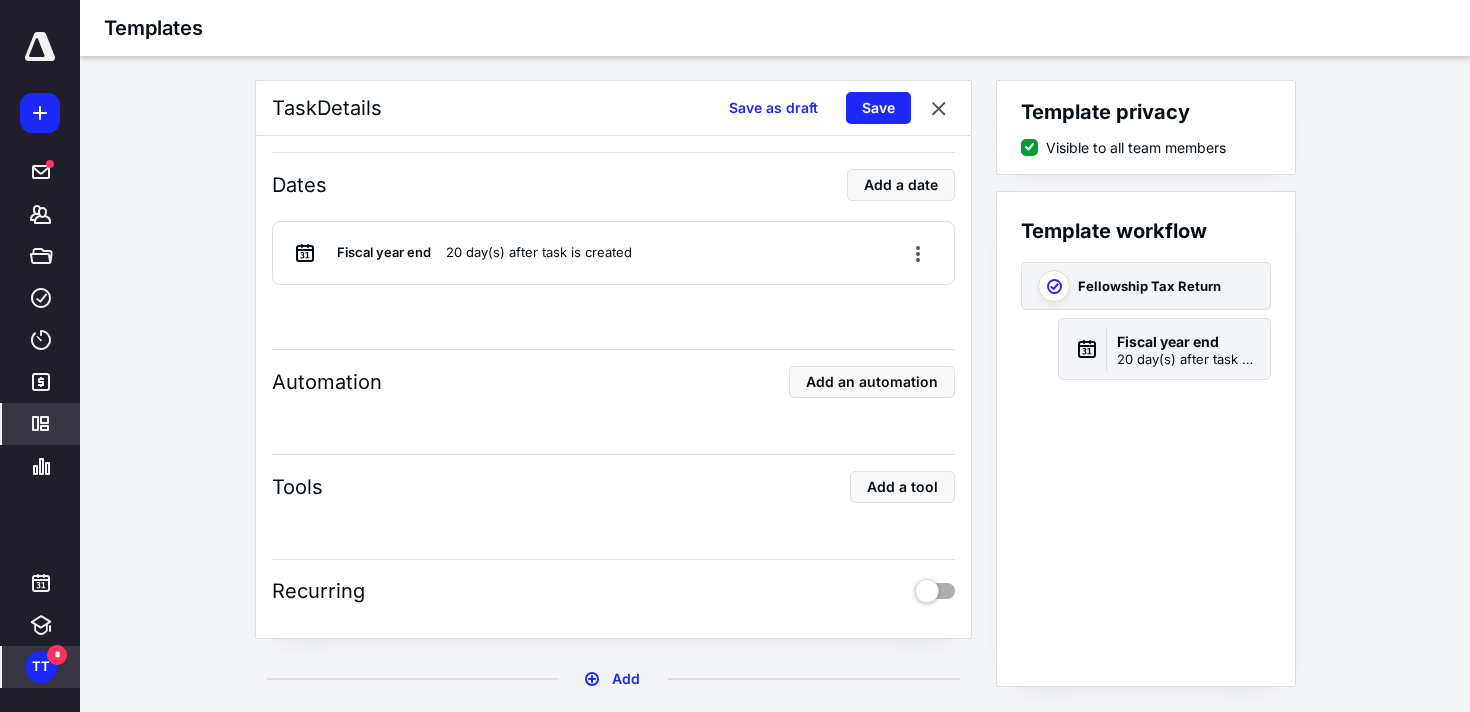 scroll, scrollTop: 362, scrollLeft: 0, axis: vertical 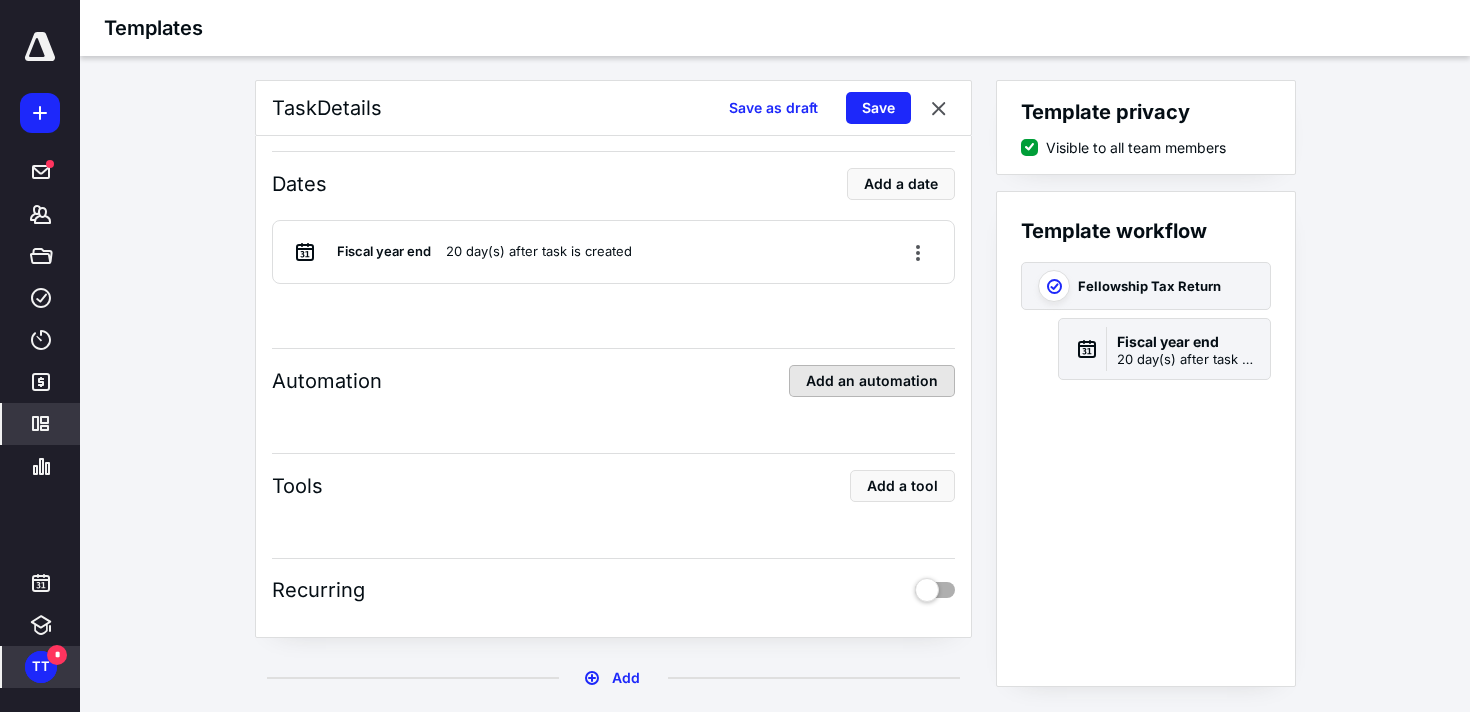 click on "Add an automation" at bounding box center [872, 381] 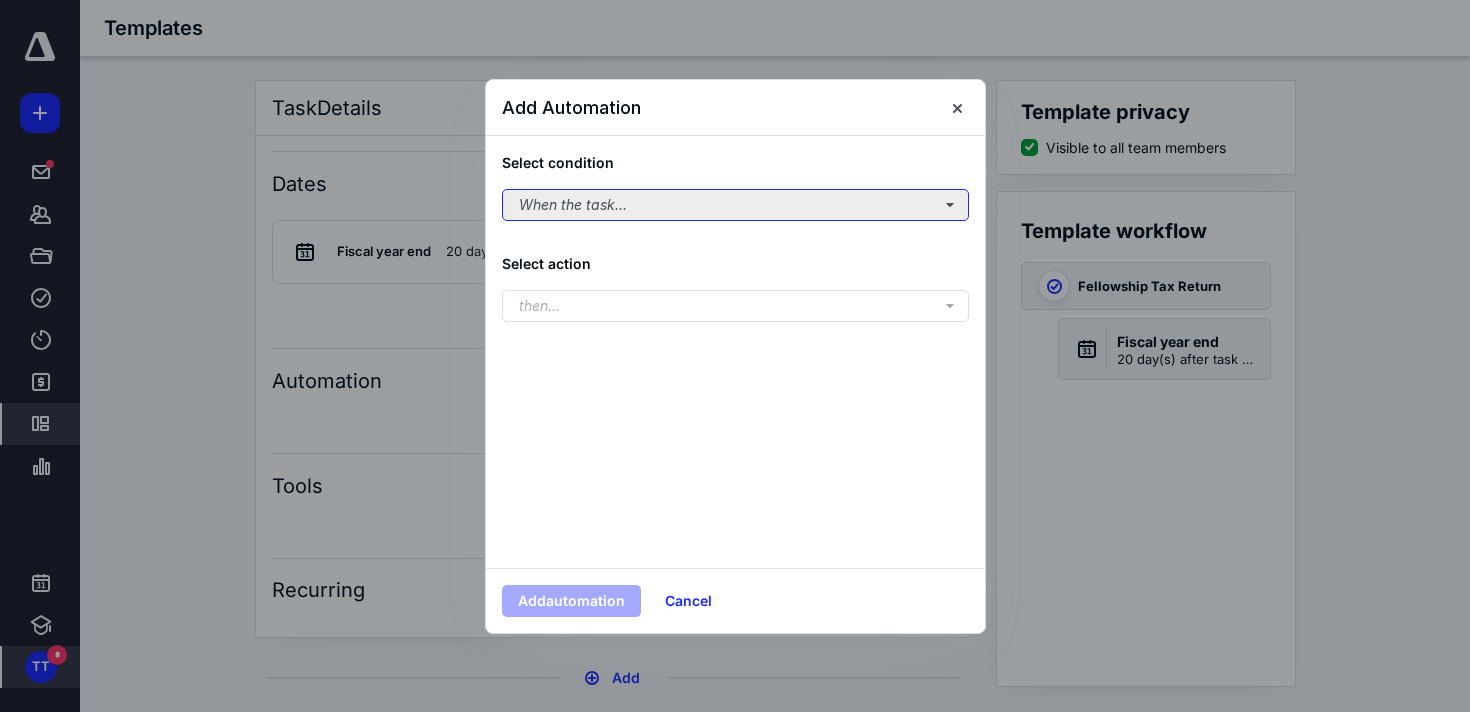 click on "When the task..." at bounding box center (735, 205) 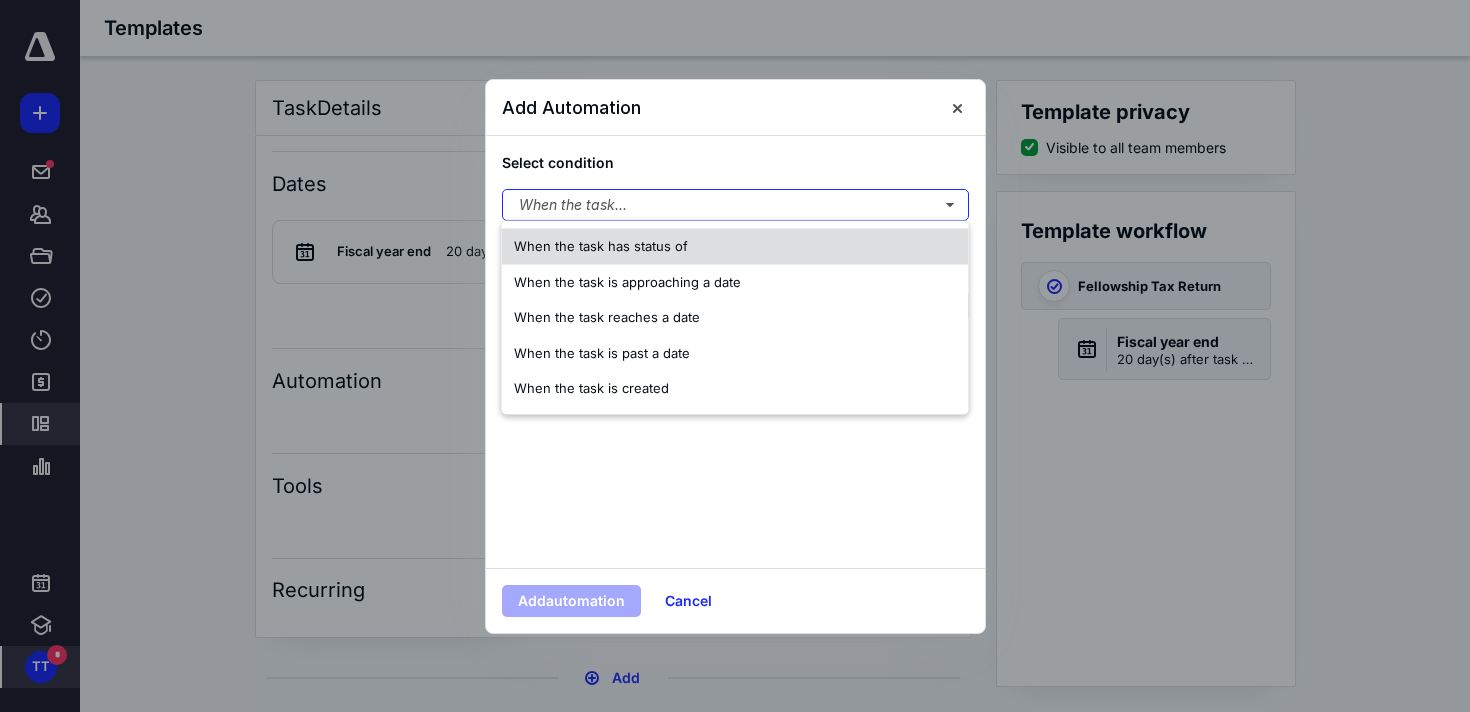 click on "When the task has status of" at bounding box center [601, 246] 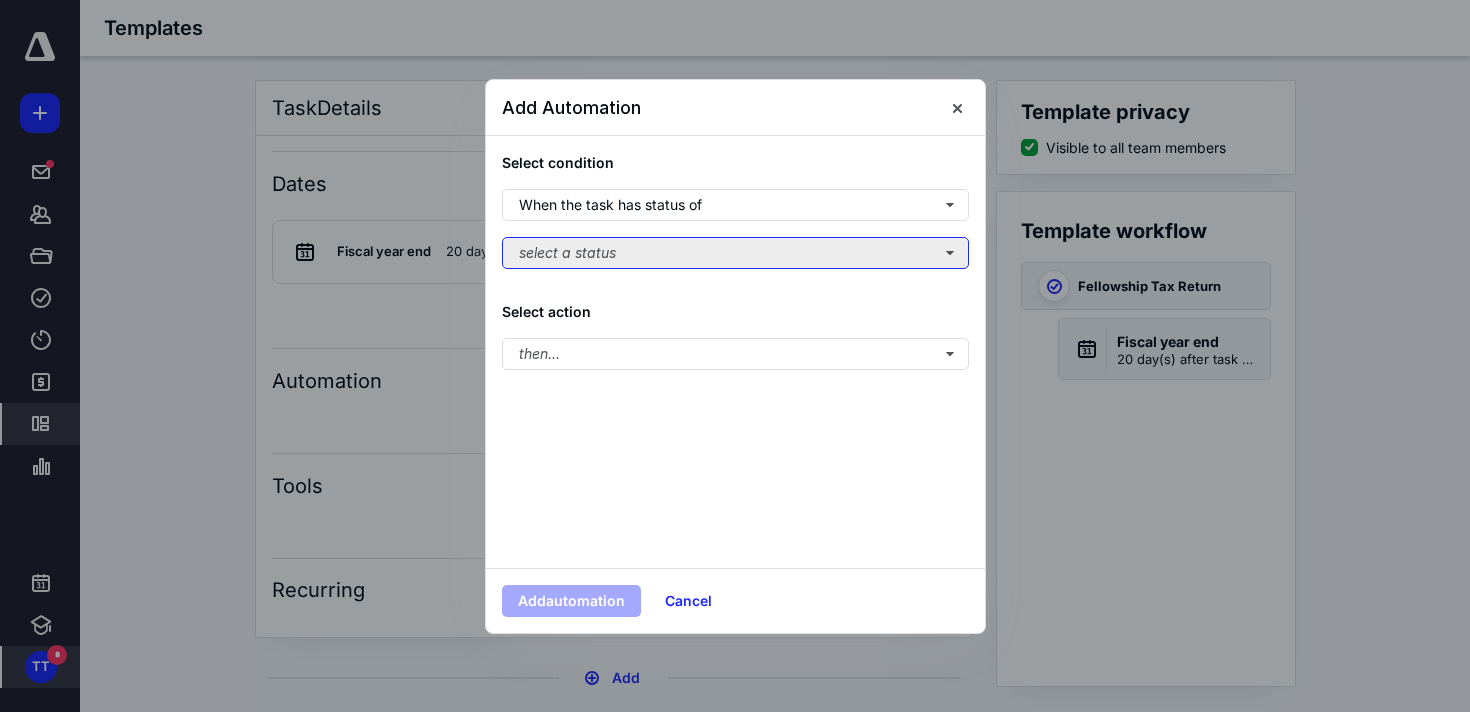 click on "select a status" at bounding box center (735, 253) 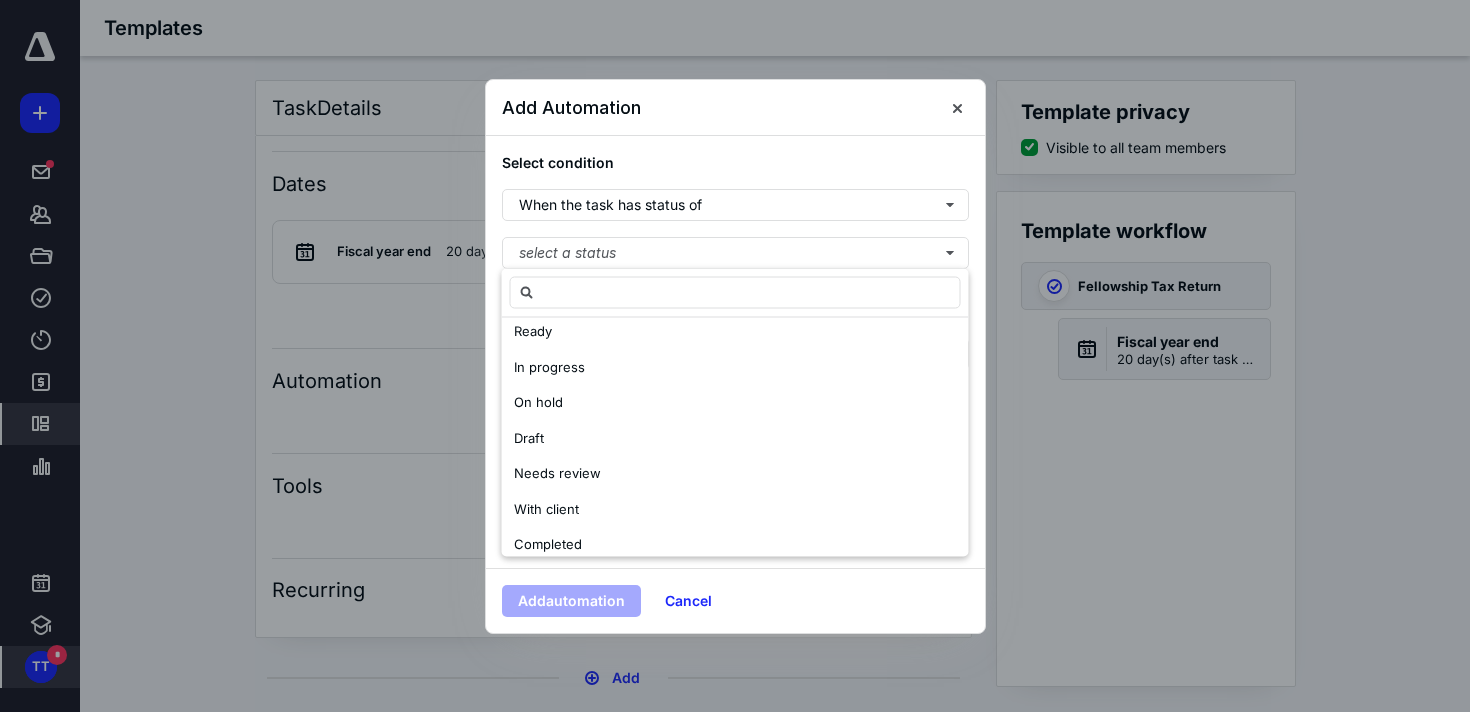scroll, scrollTop: 119, scrollLeft: 0, axis: vertical 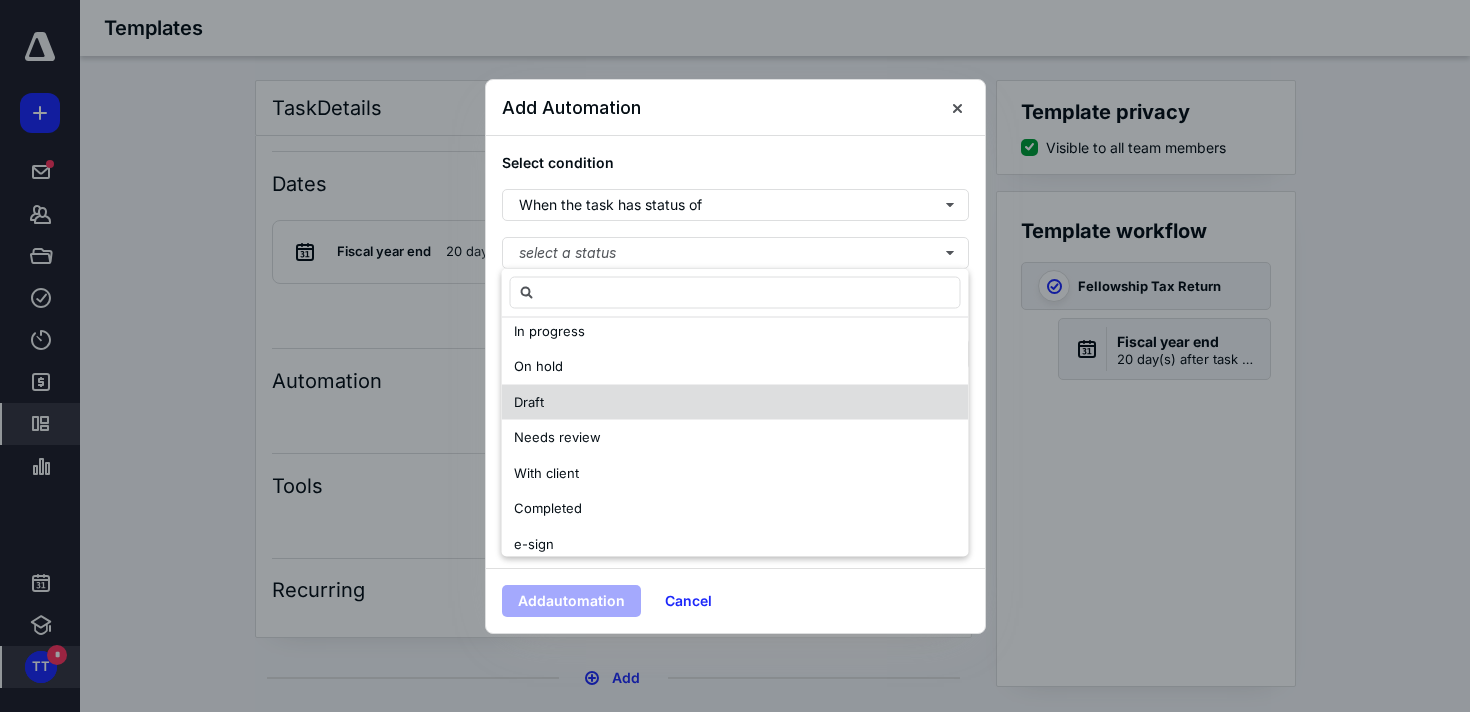 drag, startPoint x: 579, startPoint y: 515, endPoint x: 586, endPoint y: 507, distance: 10.630146 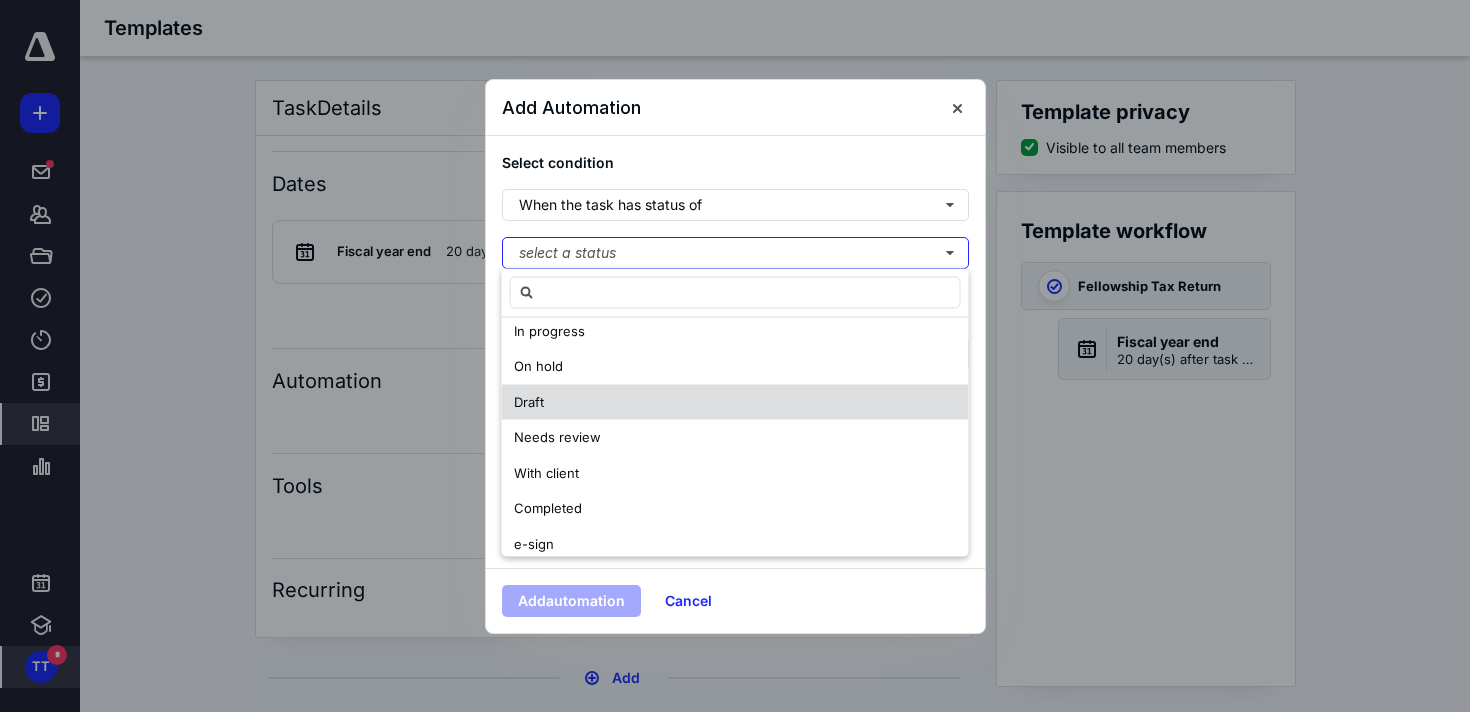 scroll, scrollTop: 0, scrollLeft: 0, axis: both 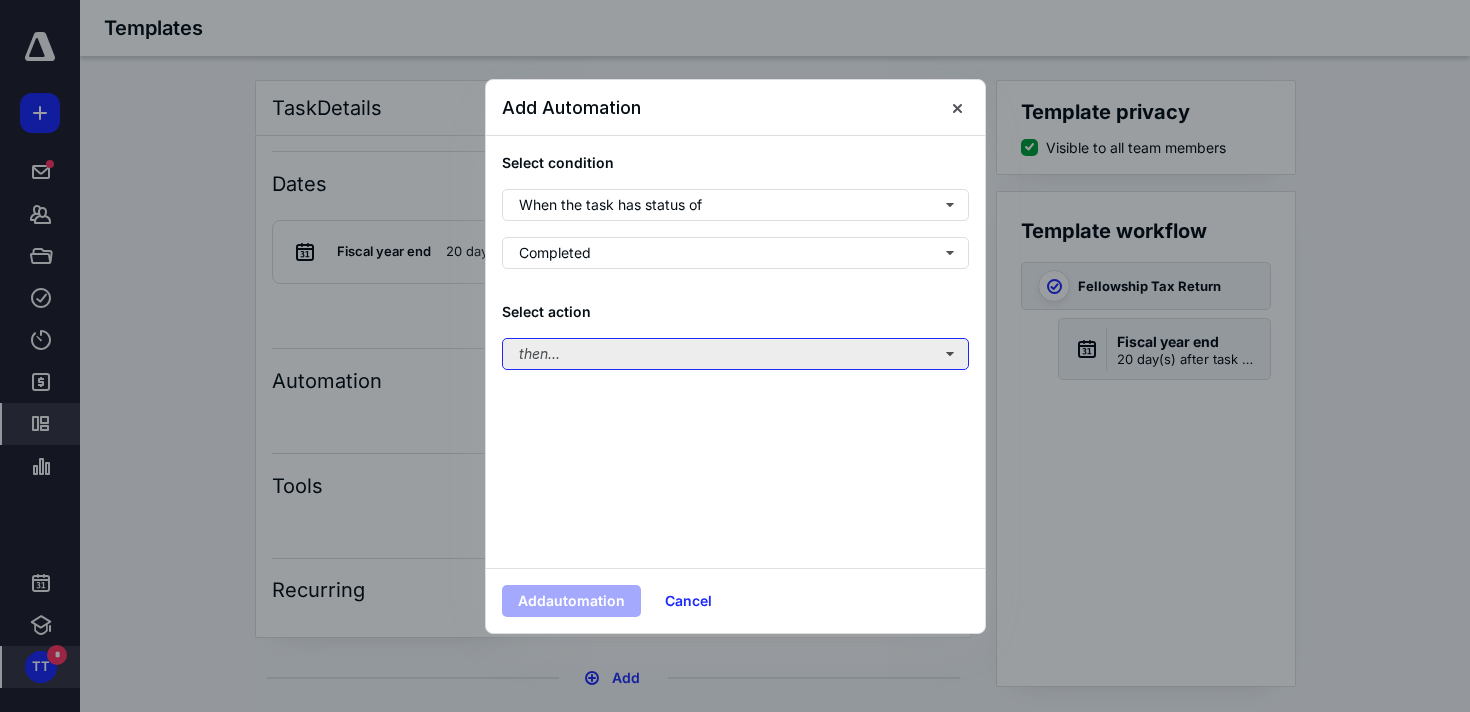 click on "then..." at bounding box center (735, 354) 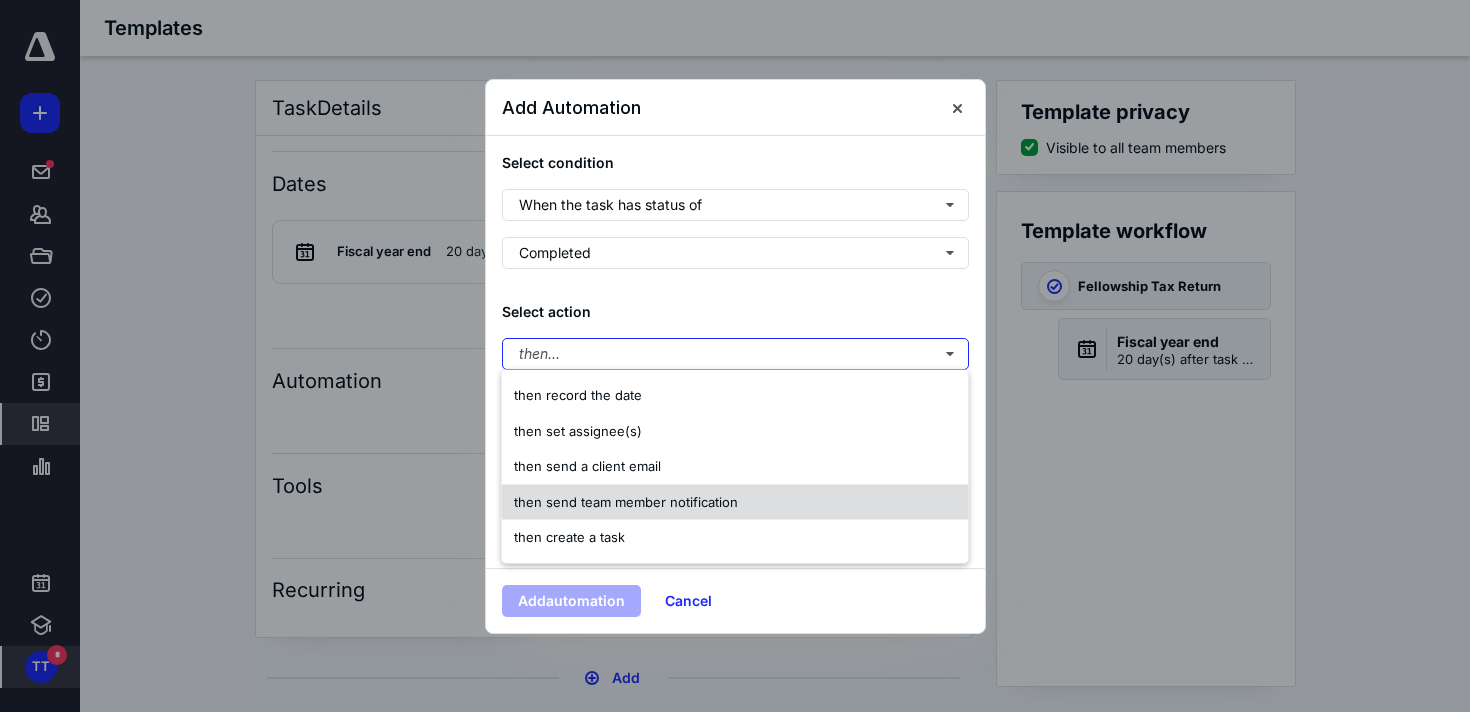 click on "then send team member notification" at bounding box center [626, 501] 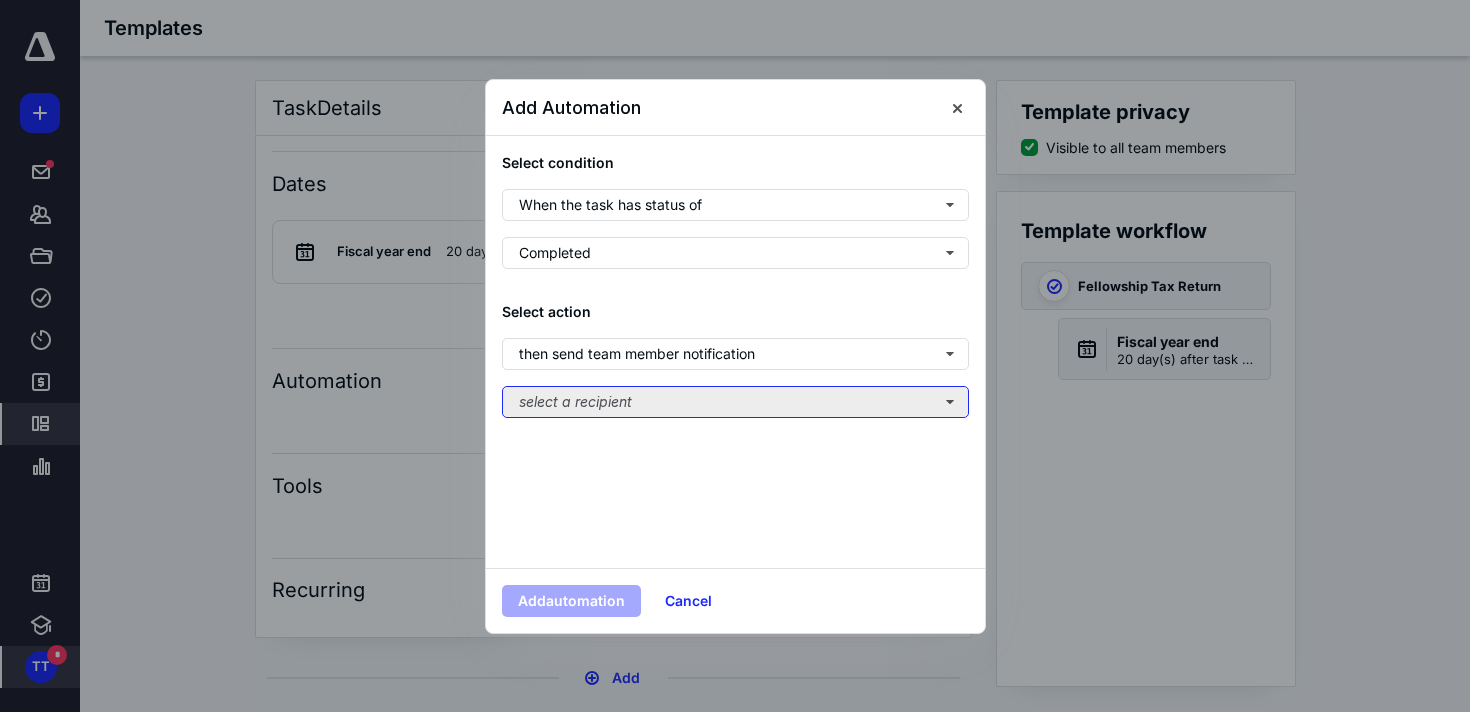 click on "select a recipient" at bounding box center [735, 402] 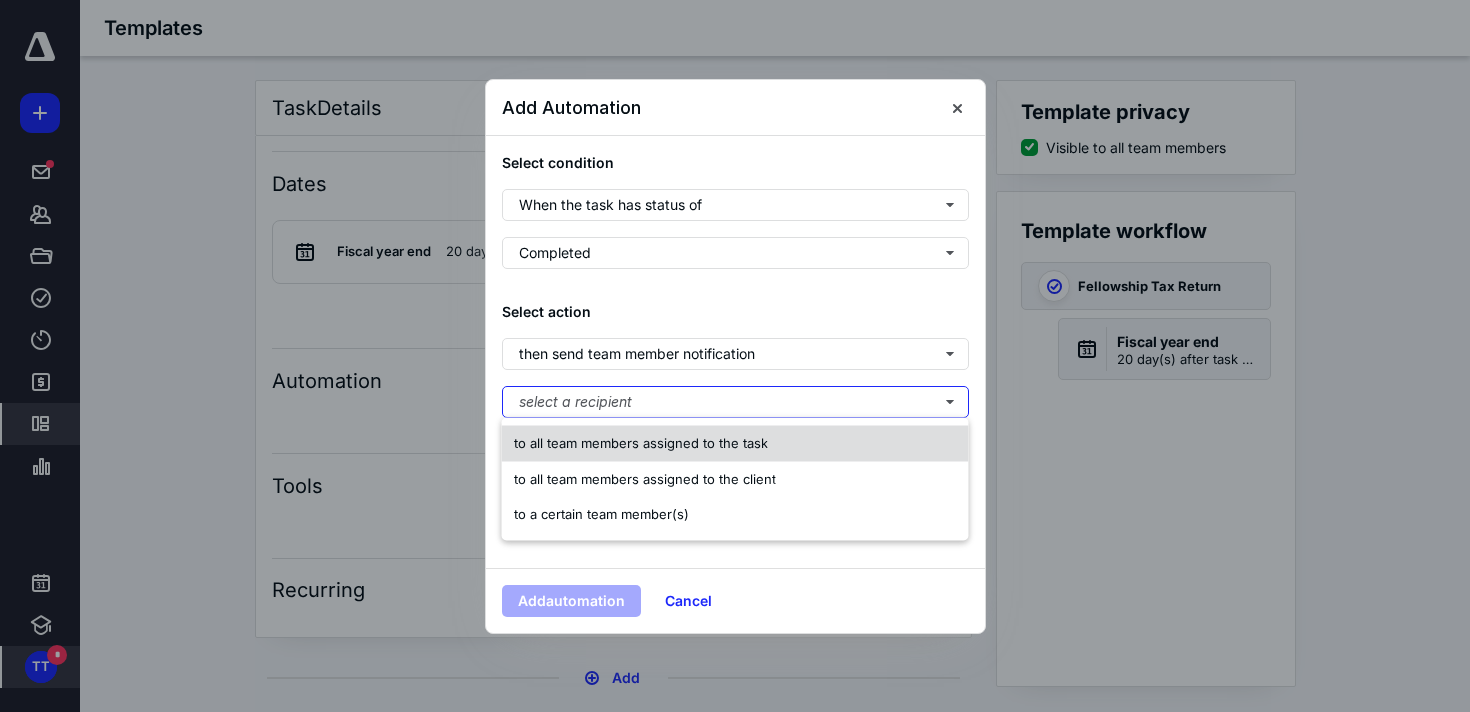 click on "to all team members assigned to the task" at bounding box center (641, 443) 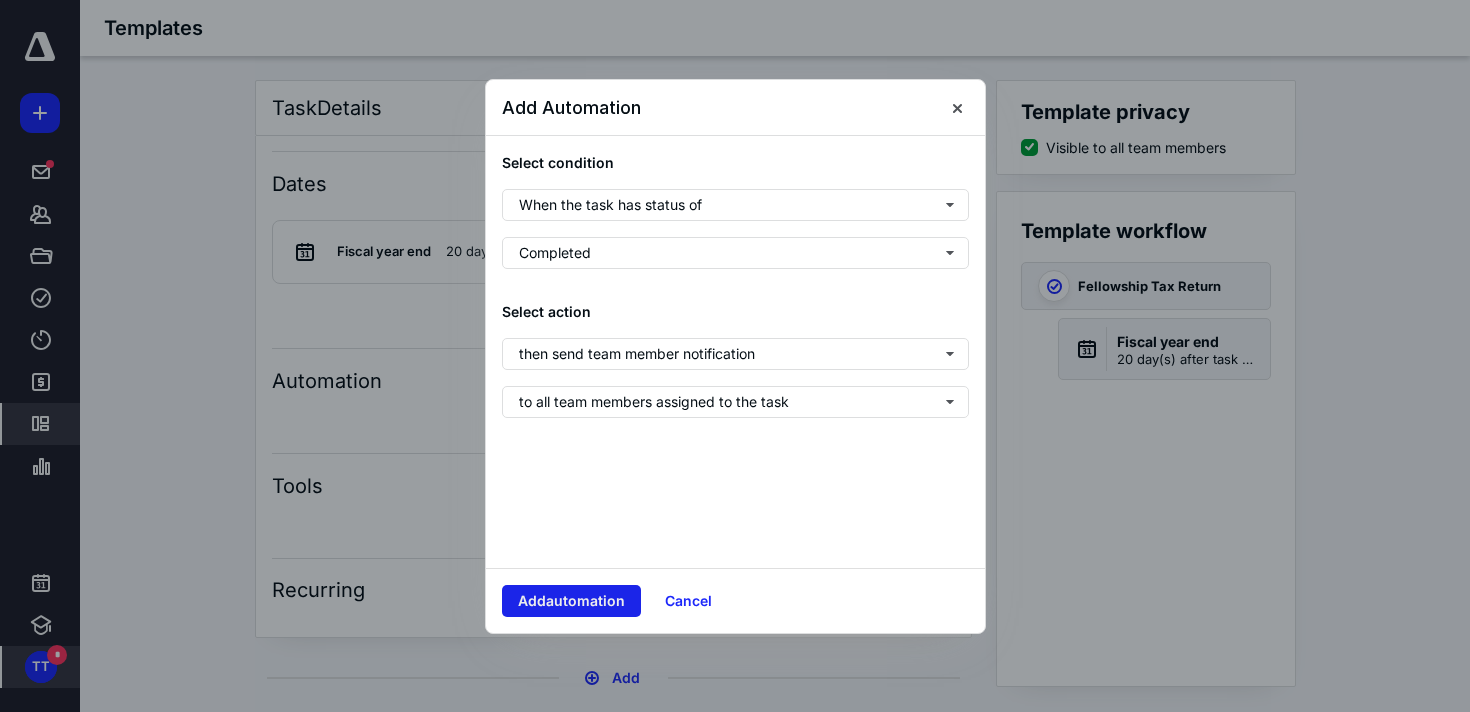 click on "Add  automation" at bounding box center [571, 601] 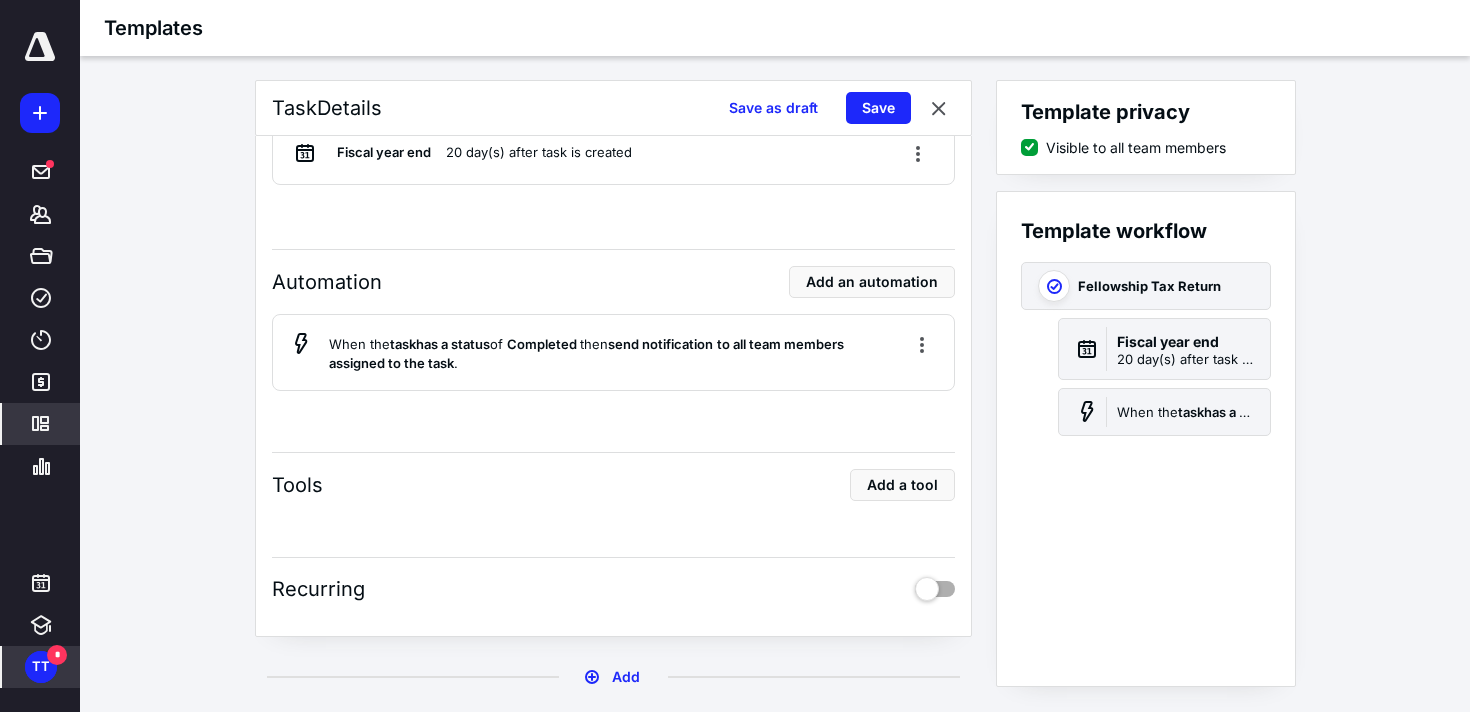 scroll, scrollTop: 474, scrollLeft: 0, axis: vertical 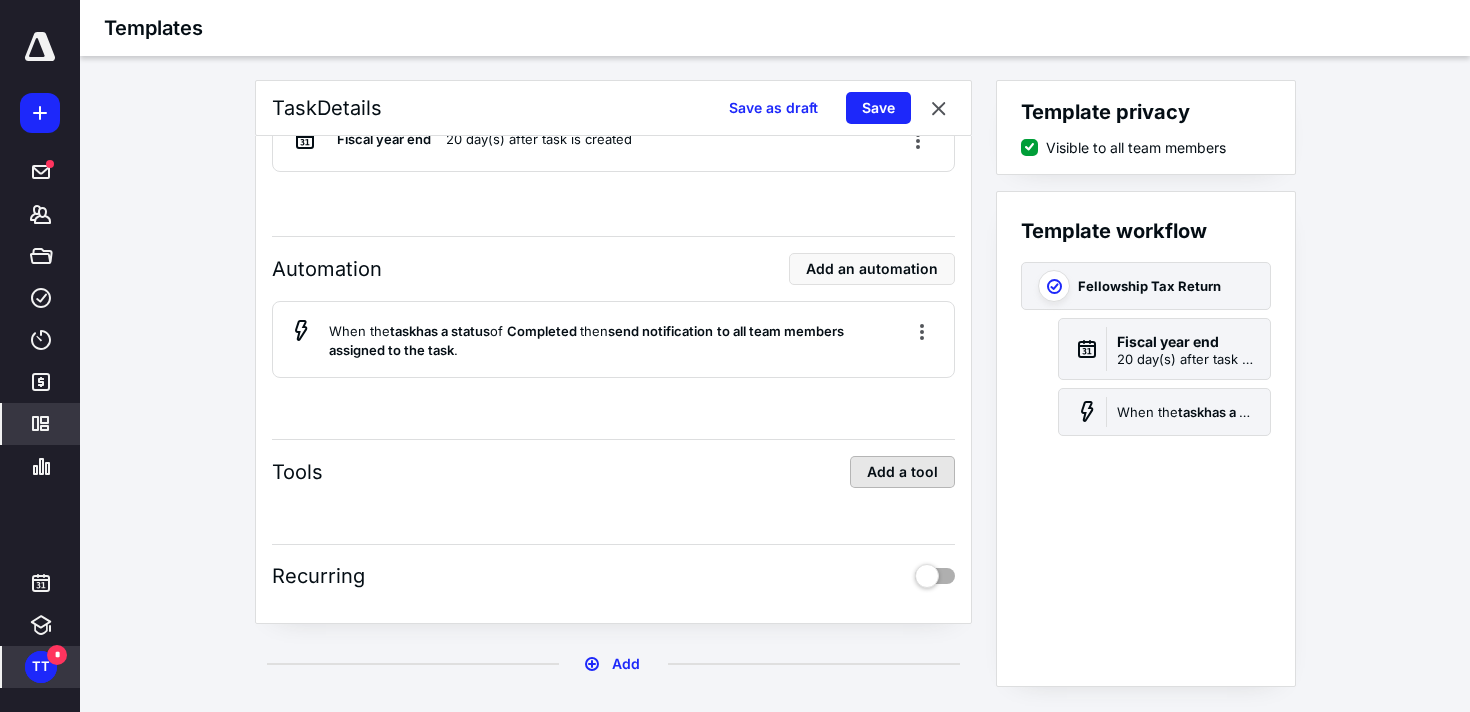 click on "Add a tool" at bounding box center [902, 472] 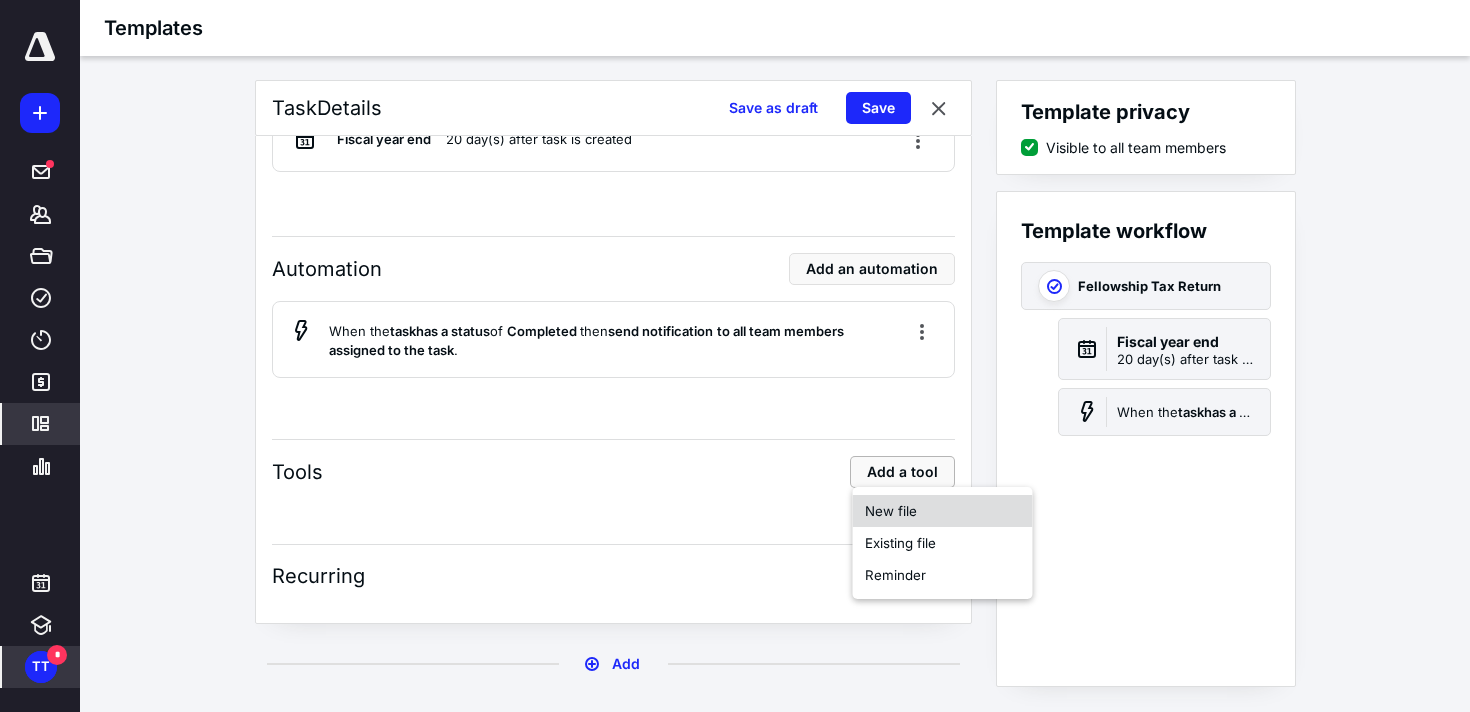 scroll, scrollTop: 15, scrollLeft: 0, axis: vertical 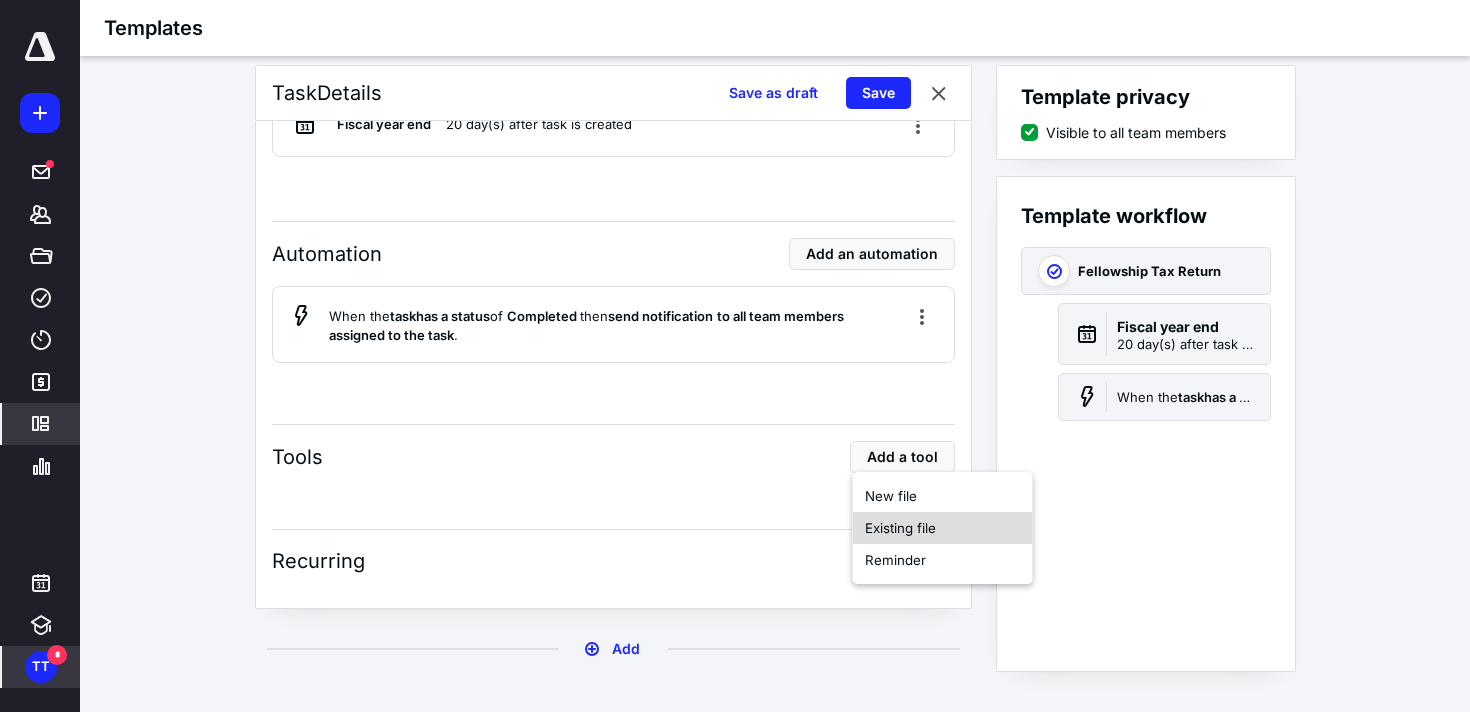 click on "Existing file" at bounding box center (943, 528) 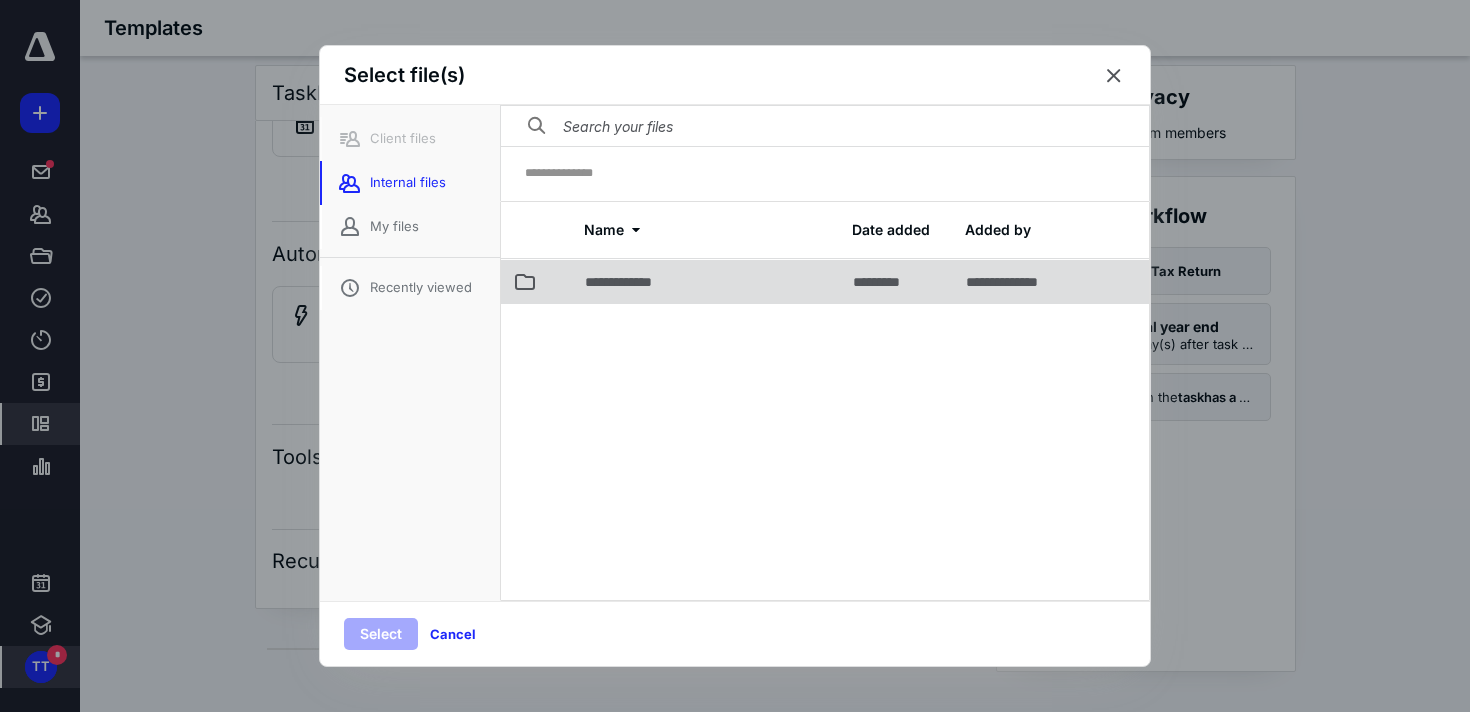 click on "**********" at bounding box center (707, 281) 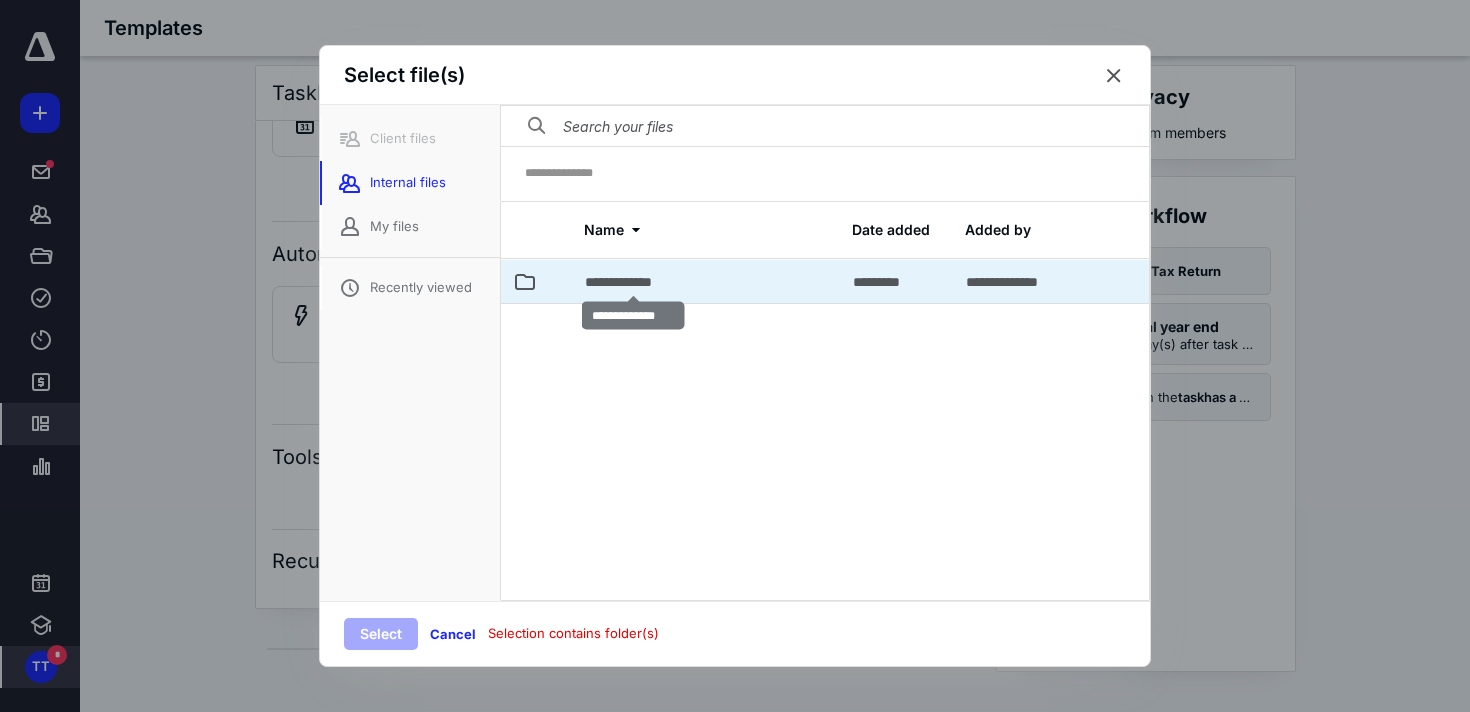 click on "**********" at bounding box center (633, 282) 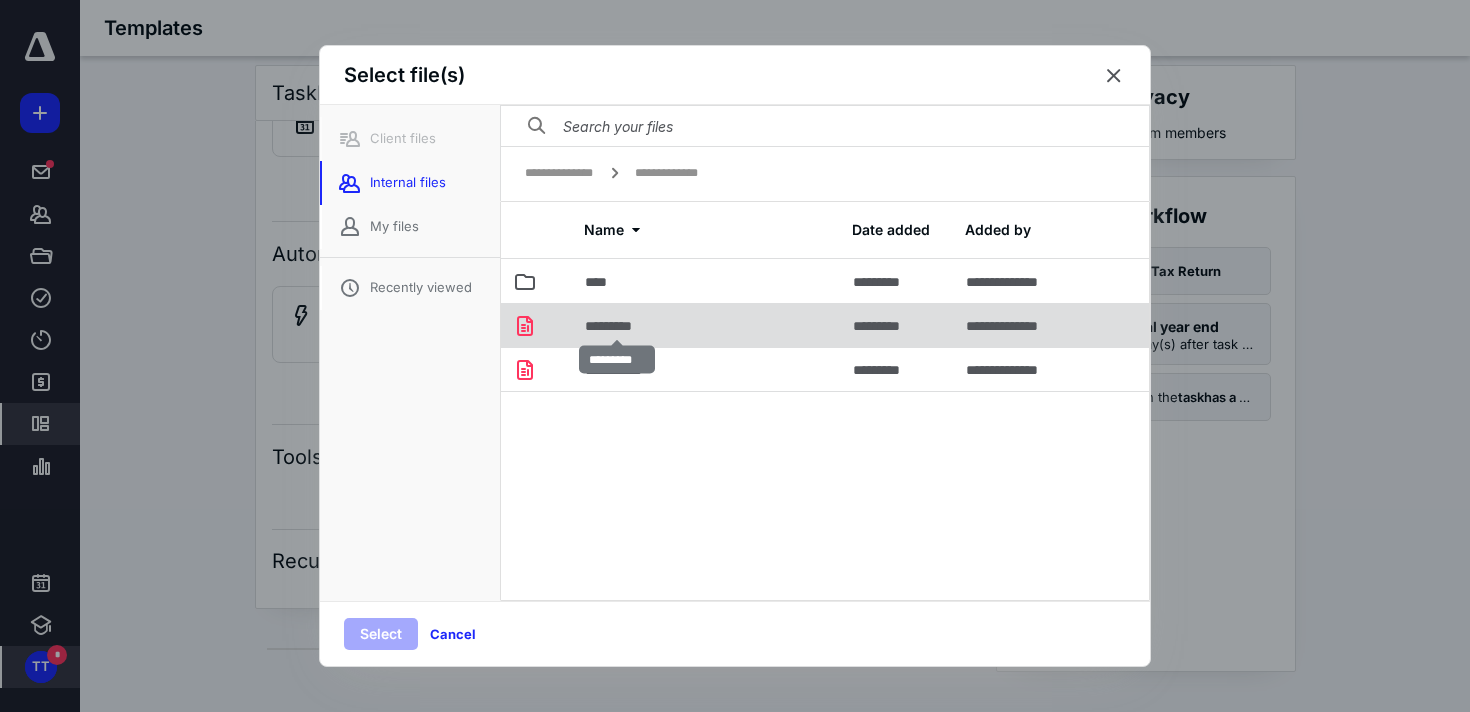 click on "*********" at bounding box center [617, 326] 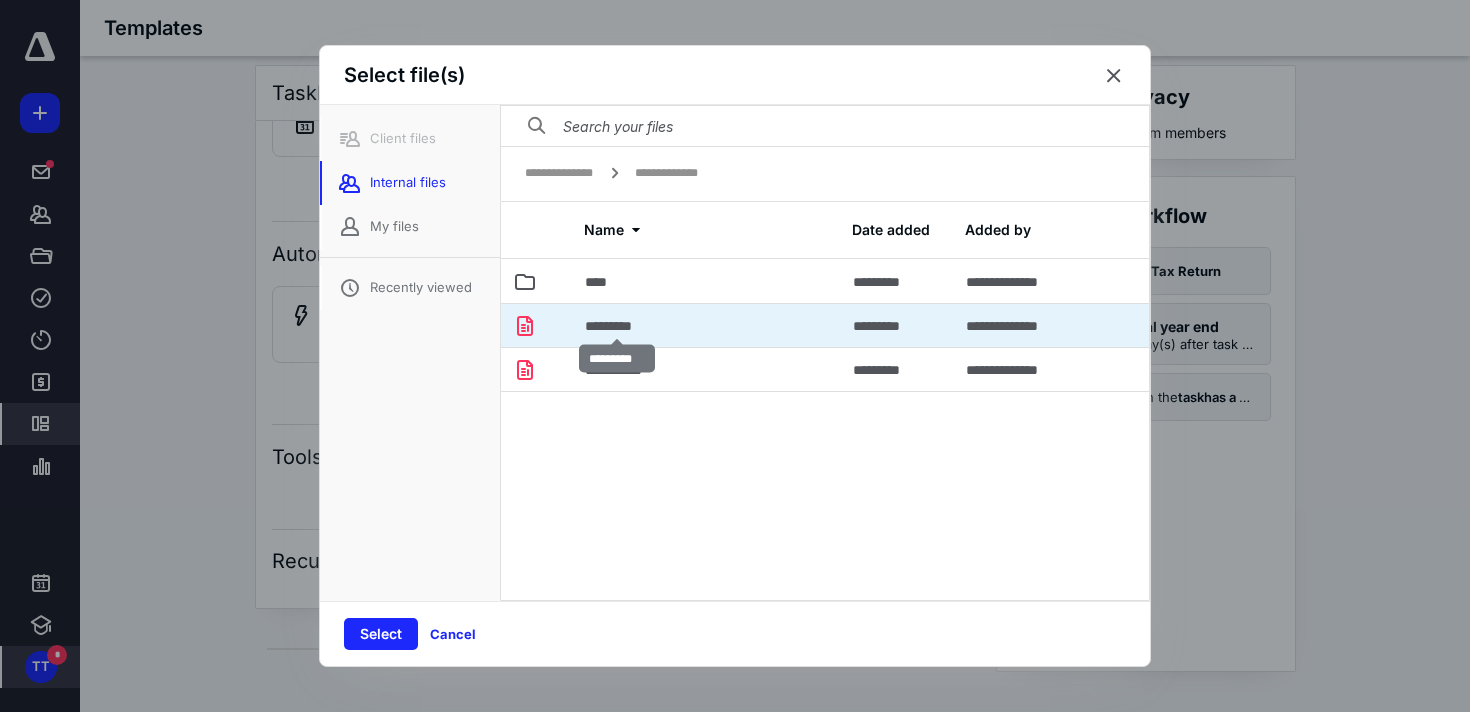 scroll, scrollTop: 1, scrollLeft: 0, axis: vertical 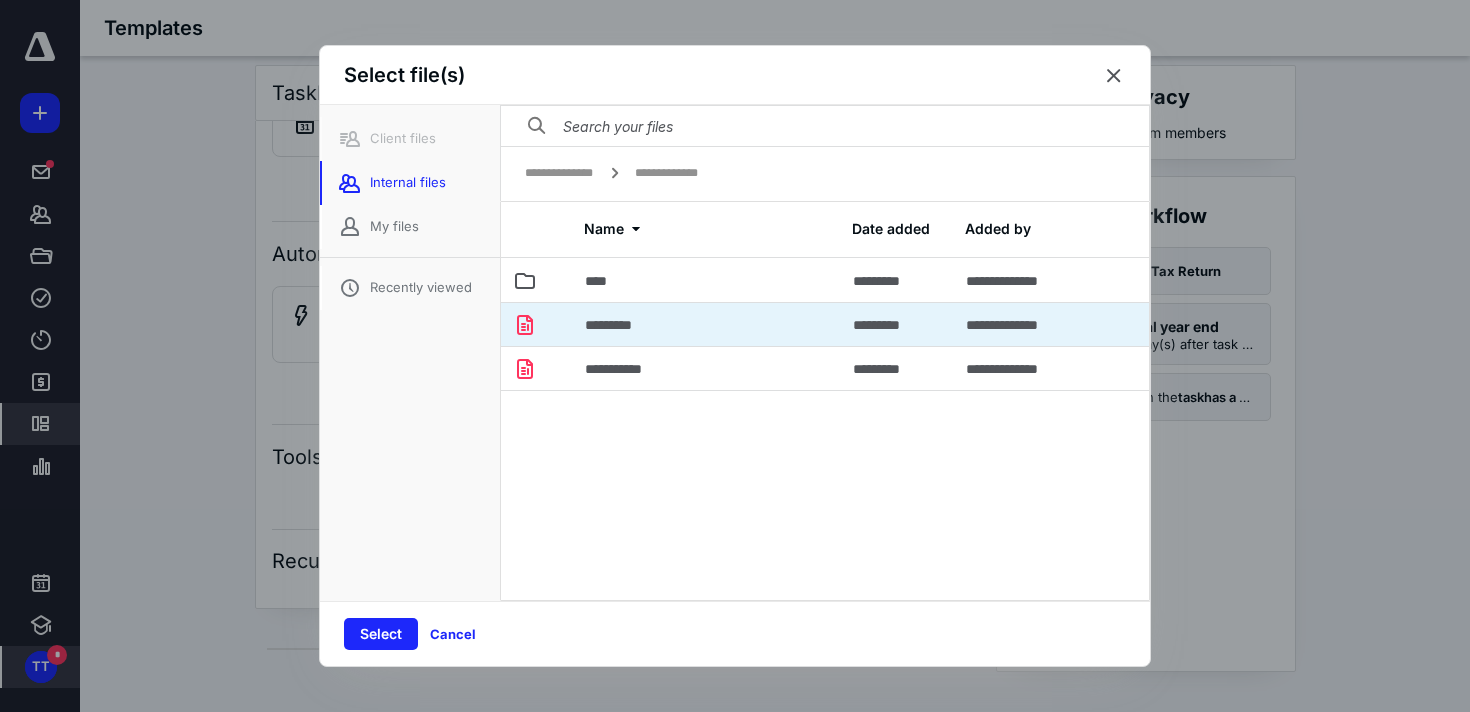 click on "Select" at bounding box center (381, 634) 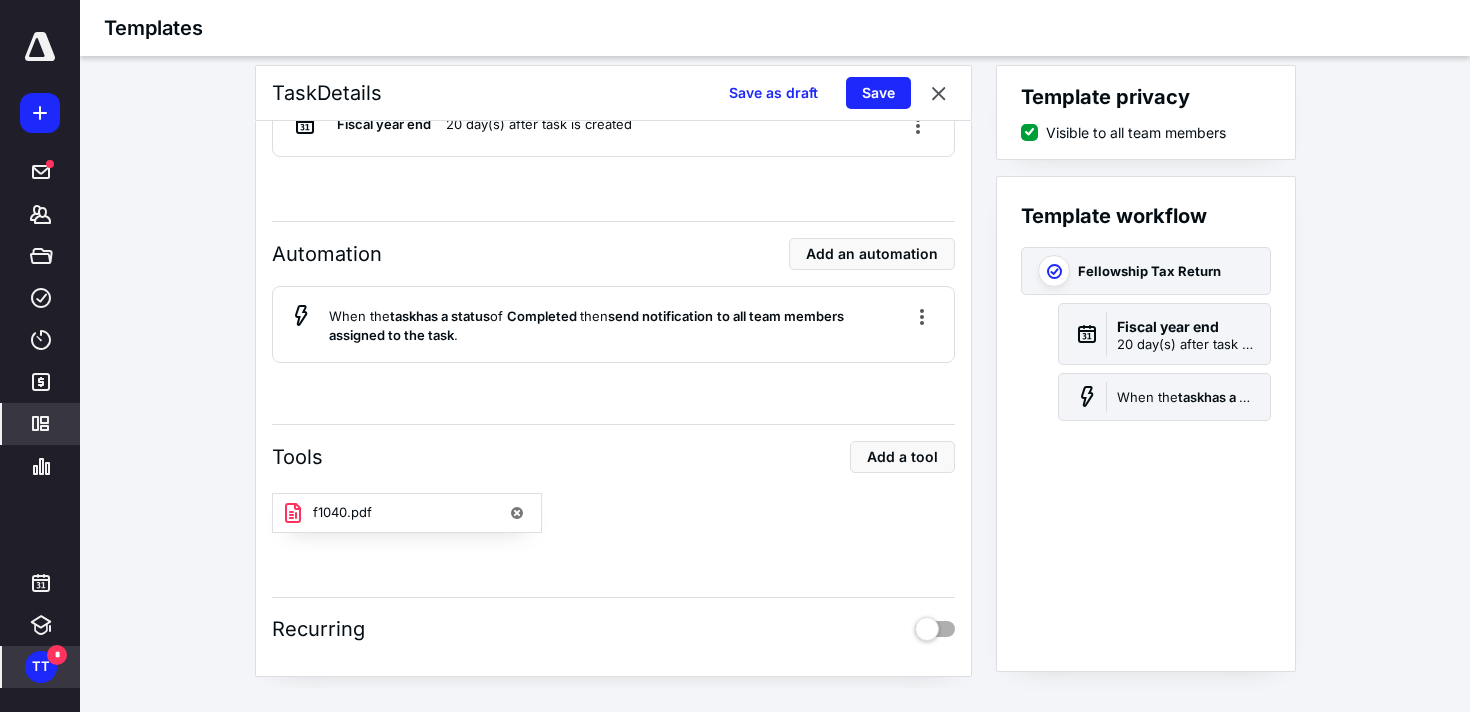 scroll, scrollTop: 542, scrollLeft: 0, axis: vertical 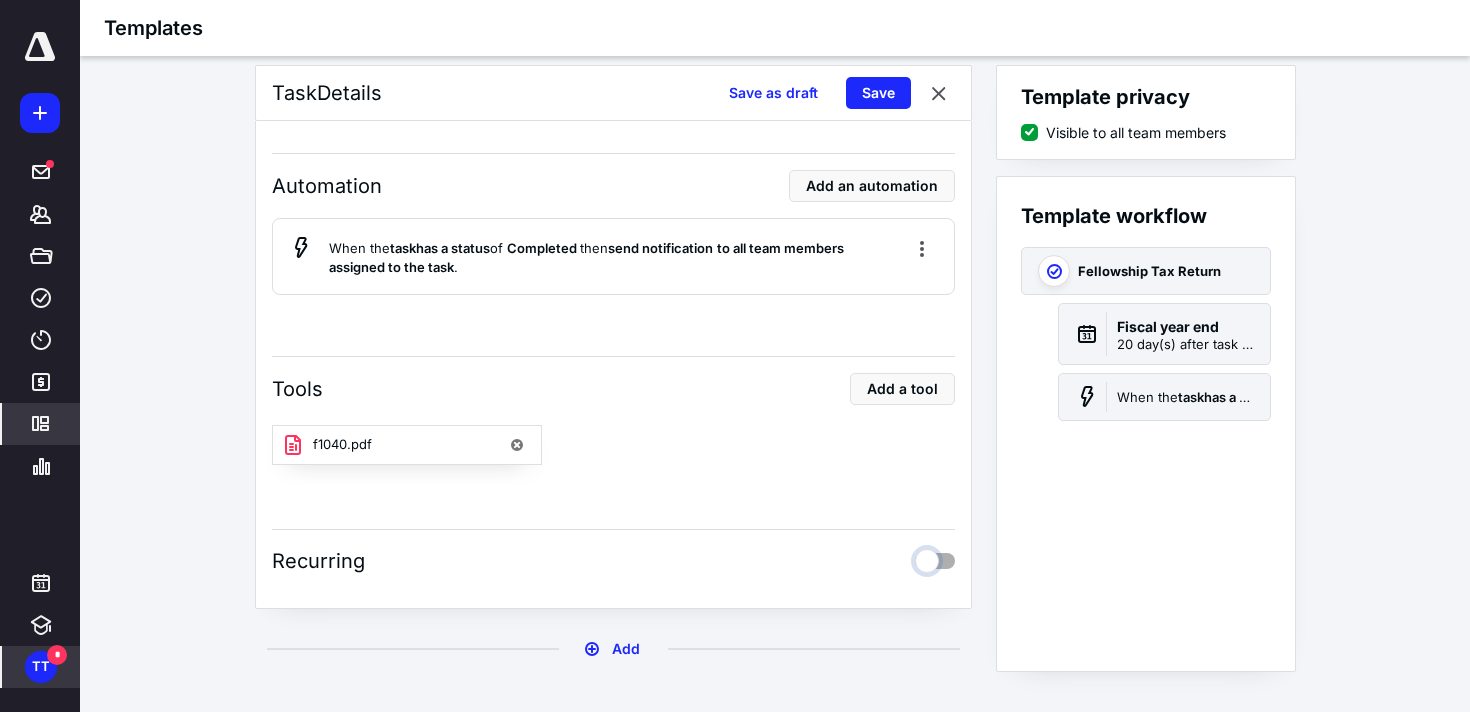 click at bounding box center (935, 558) 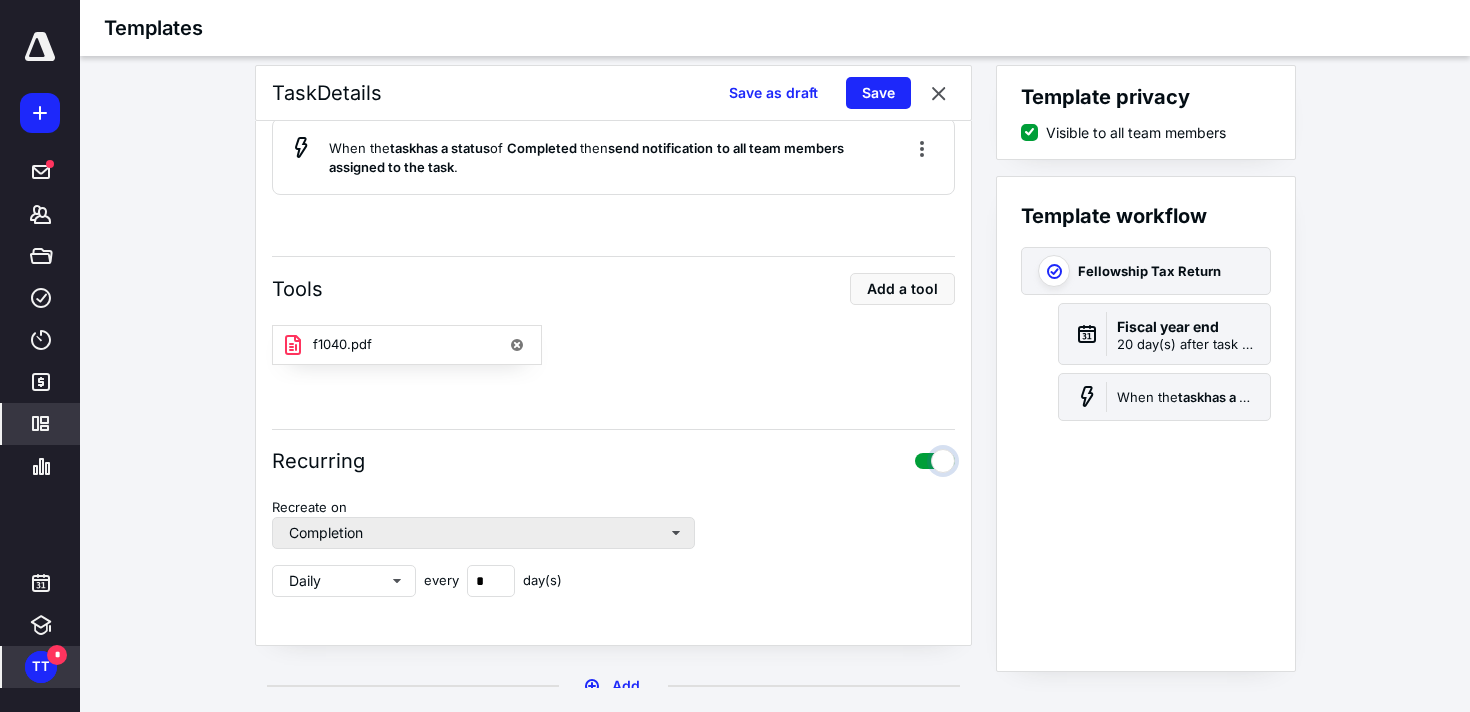 scroll, scrollTop: 680, scrollLeft: 0, axis: vertical 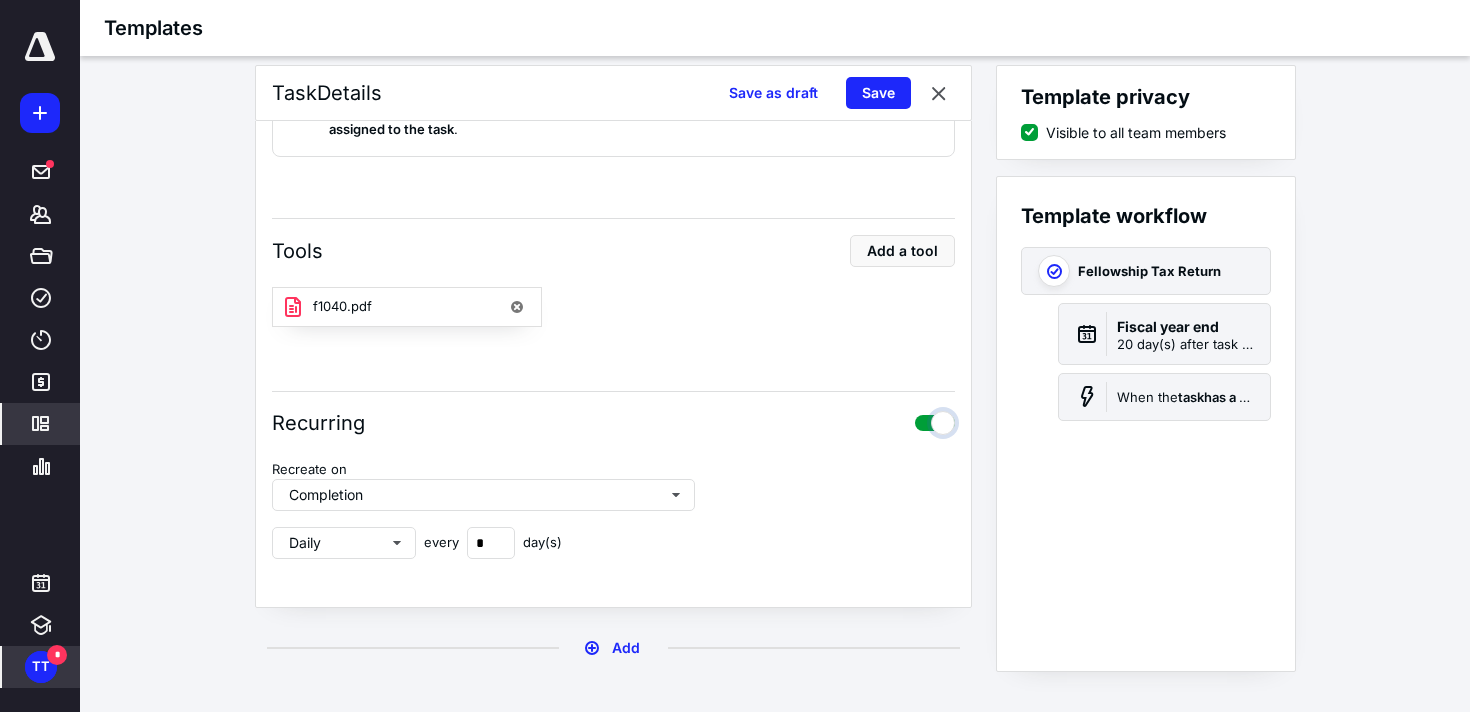 click at bounding box center (935, 420) 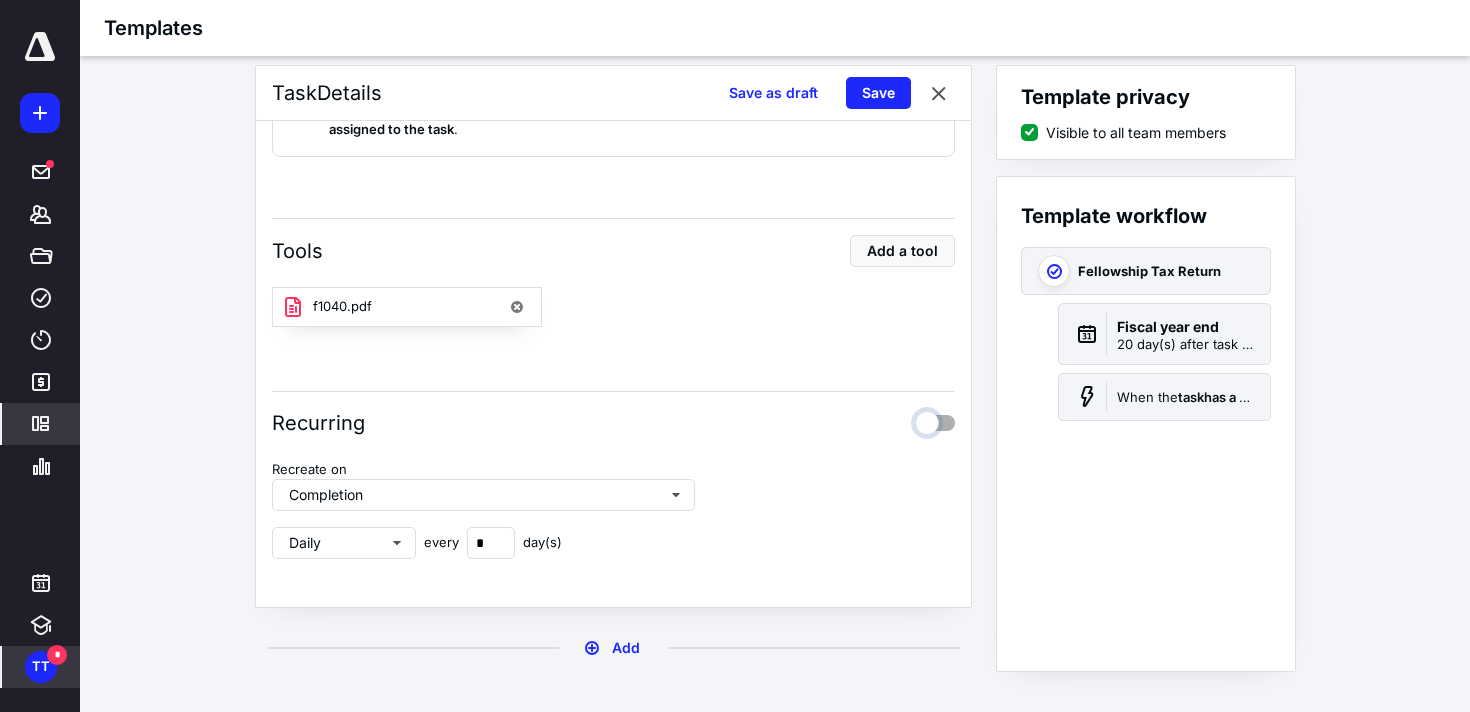 checkbox on "false" 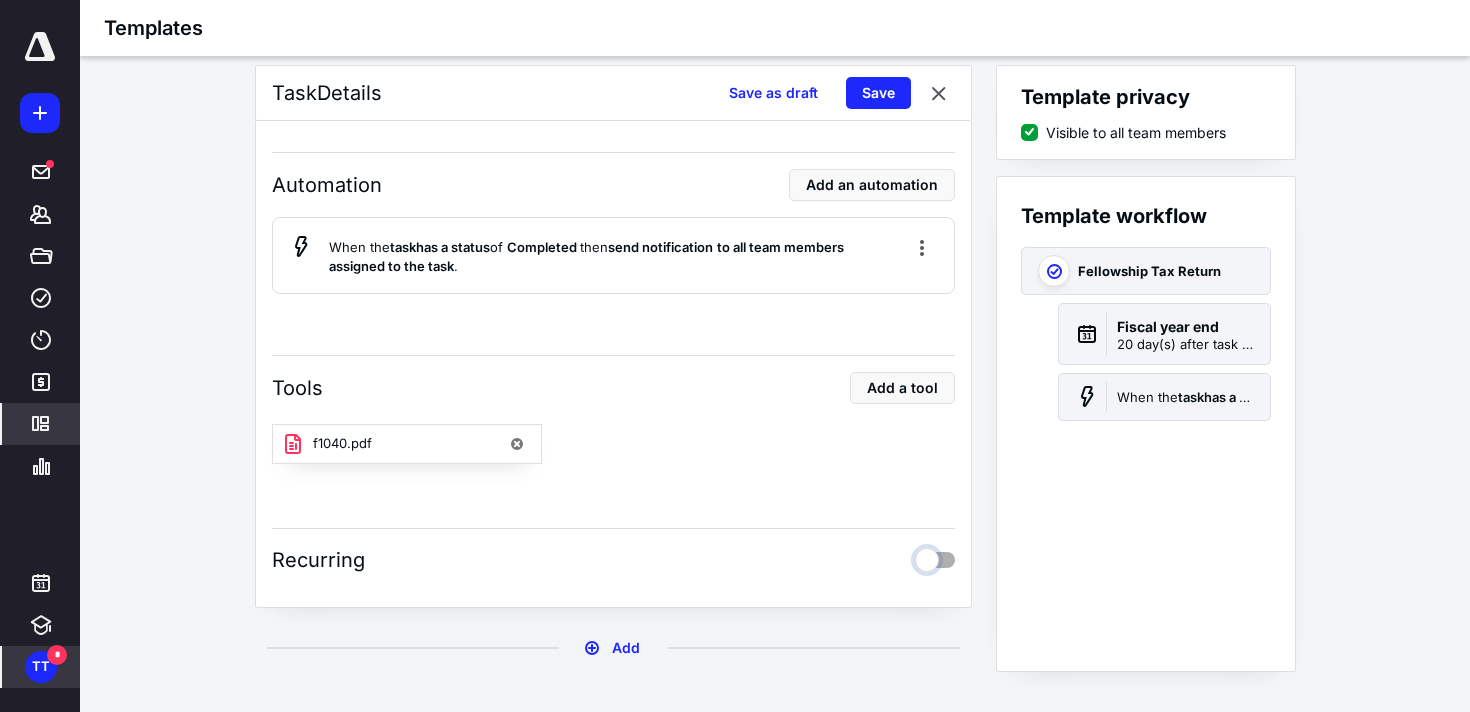 scroll, scrollTop: 542, scrollLeft: 0, axis: vertical 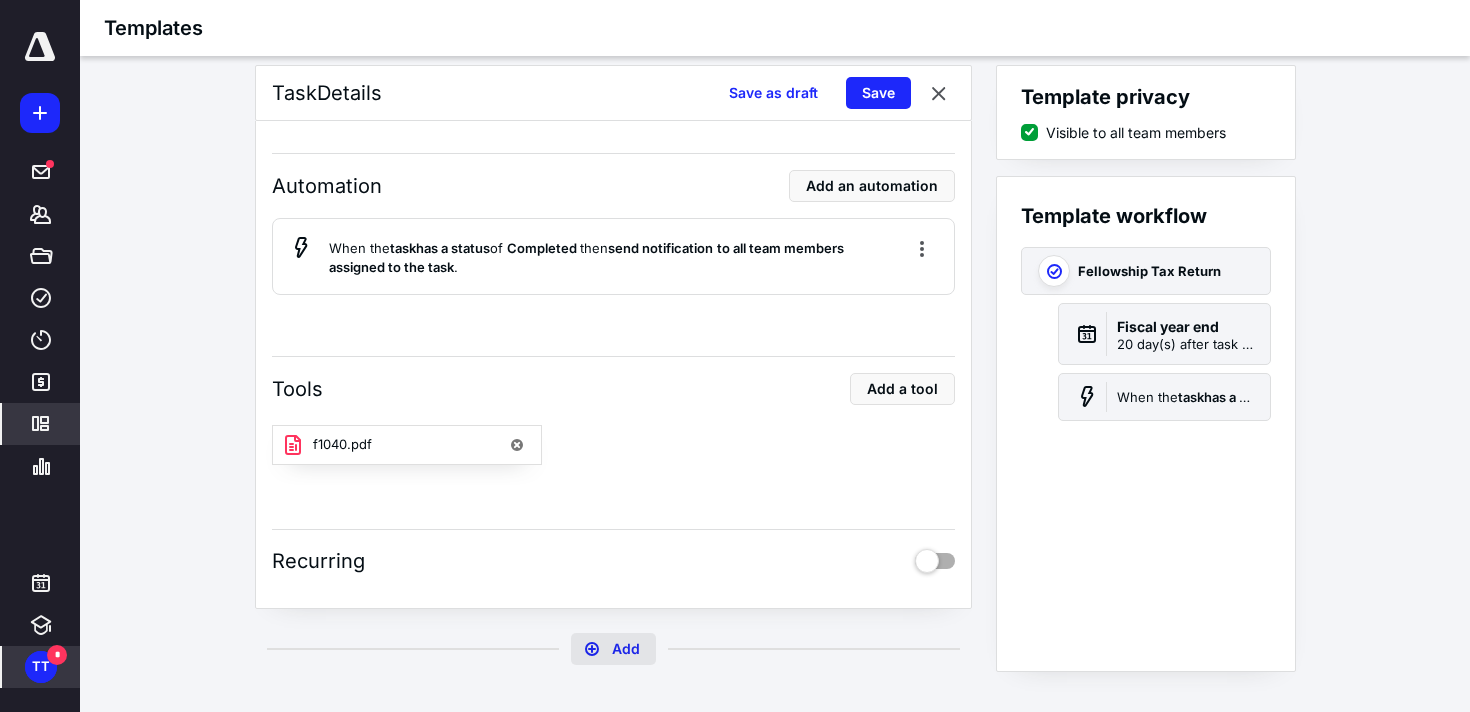 drag, startPoint x: 608, startPoint y: 649, endPoint x: 624, endPoint y: 634, distance: 21.931713 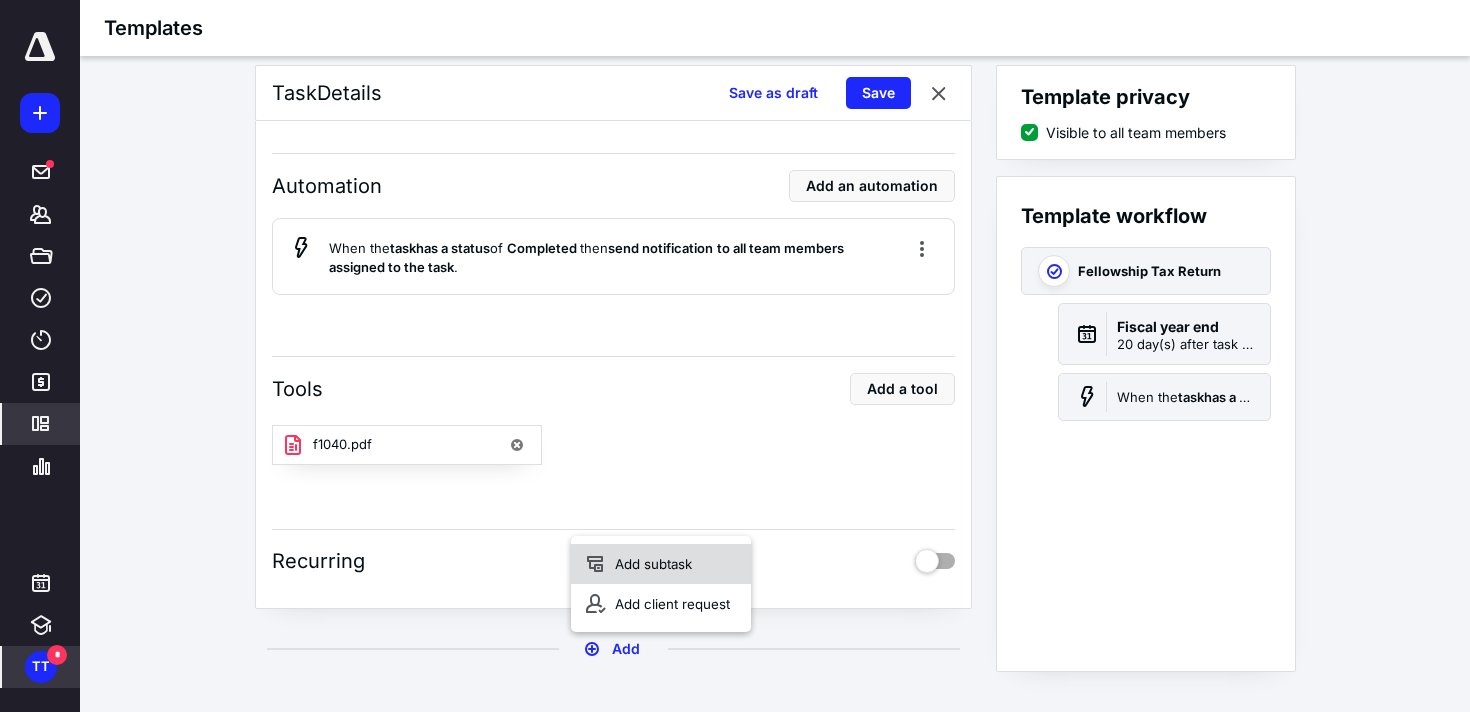 scroll, scrollTop: 5, scrollLeft: 0, axis: vertical 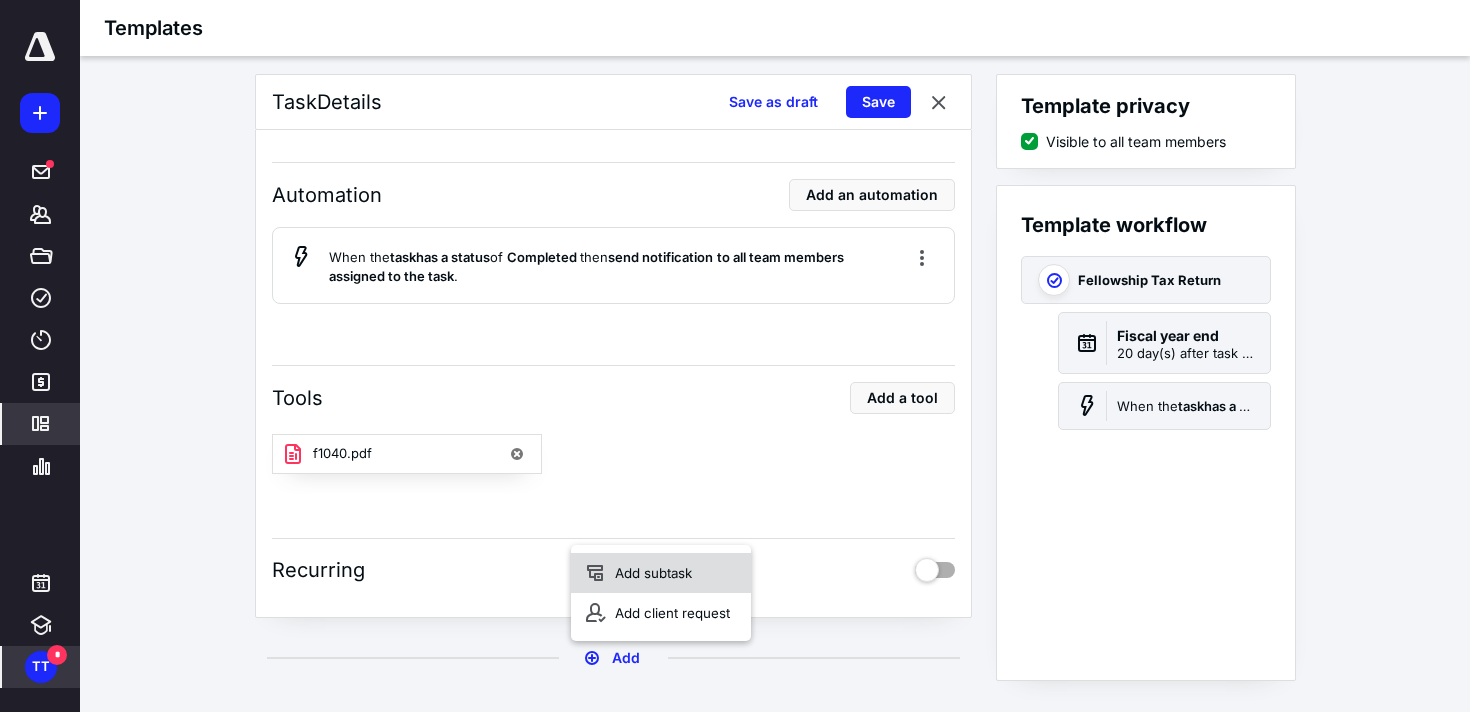 click on "Add subtask Add client request" at bounding box center [661, 593] 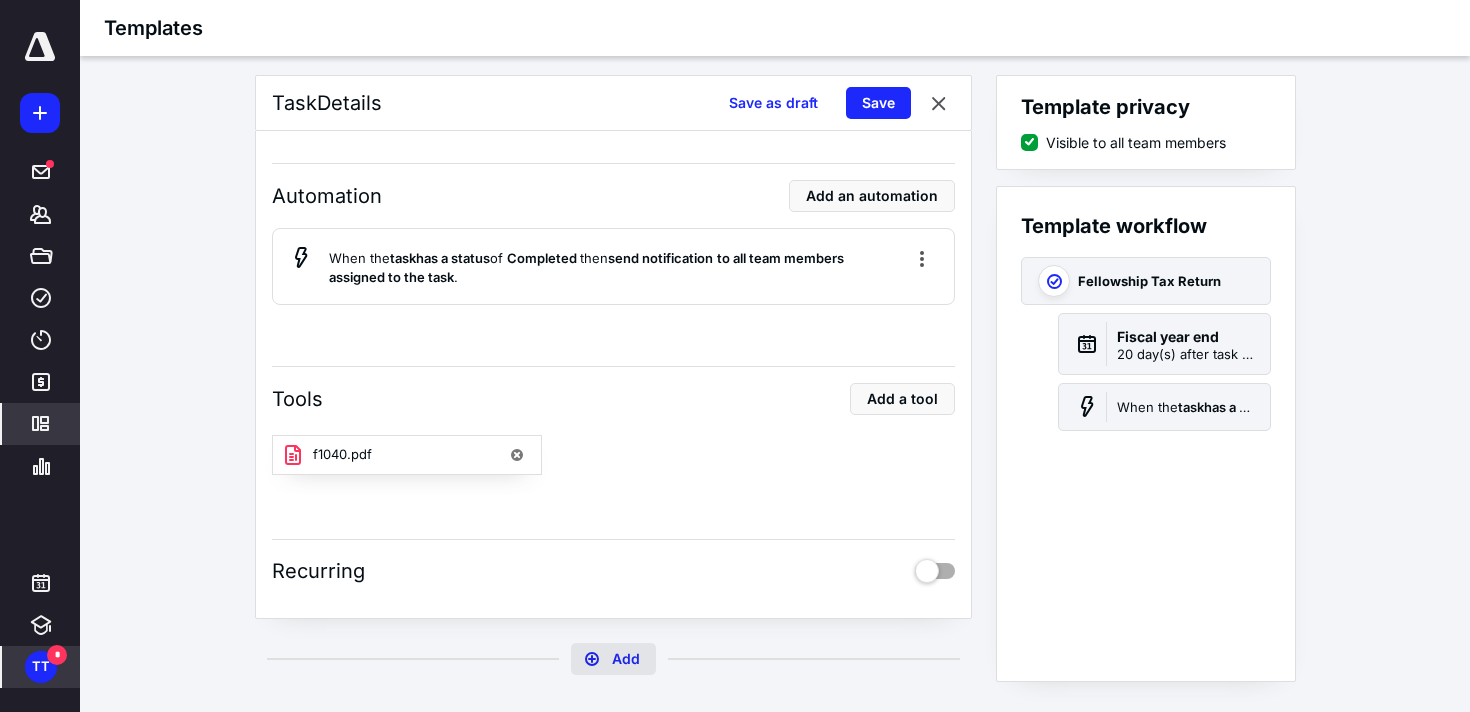 scroll, scrollTop: 3, scrollLeft: 0, axis: vertical 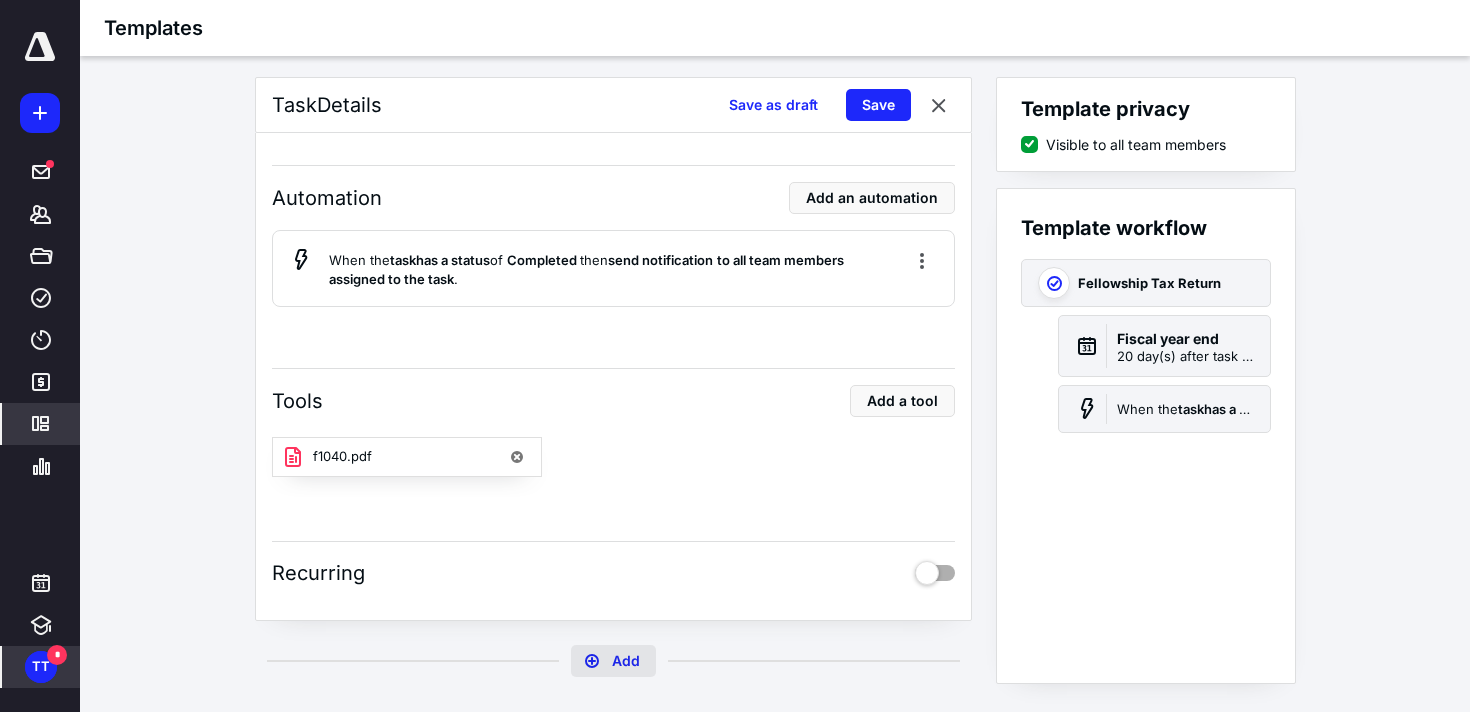 click on "Add" at bounding box center (613, 661) 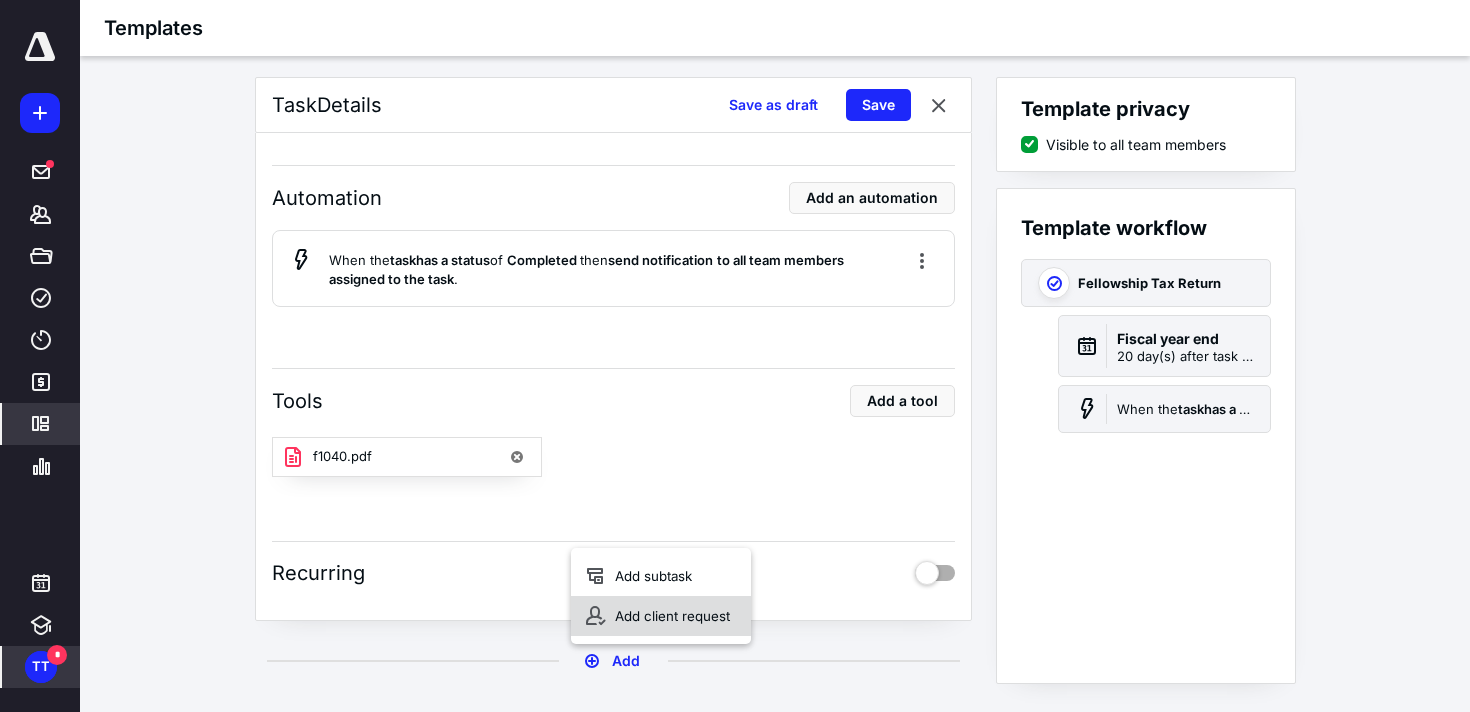 click on "Add client request" at bounding box center (661, 616) 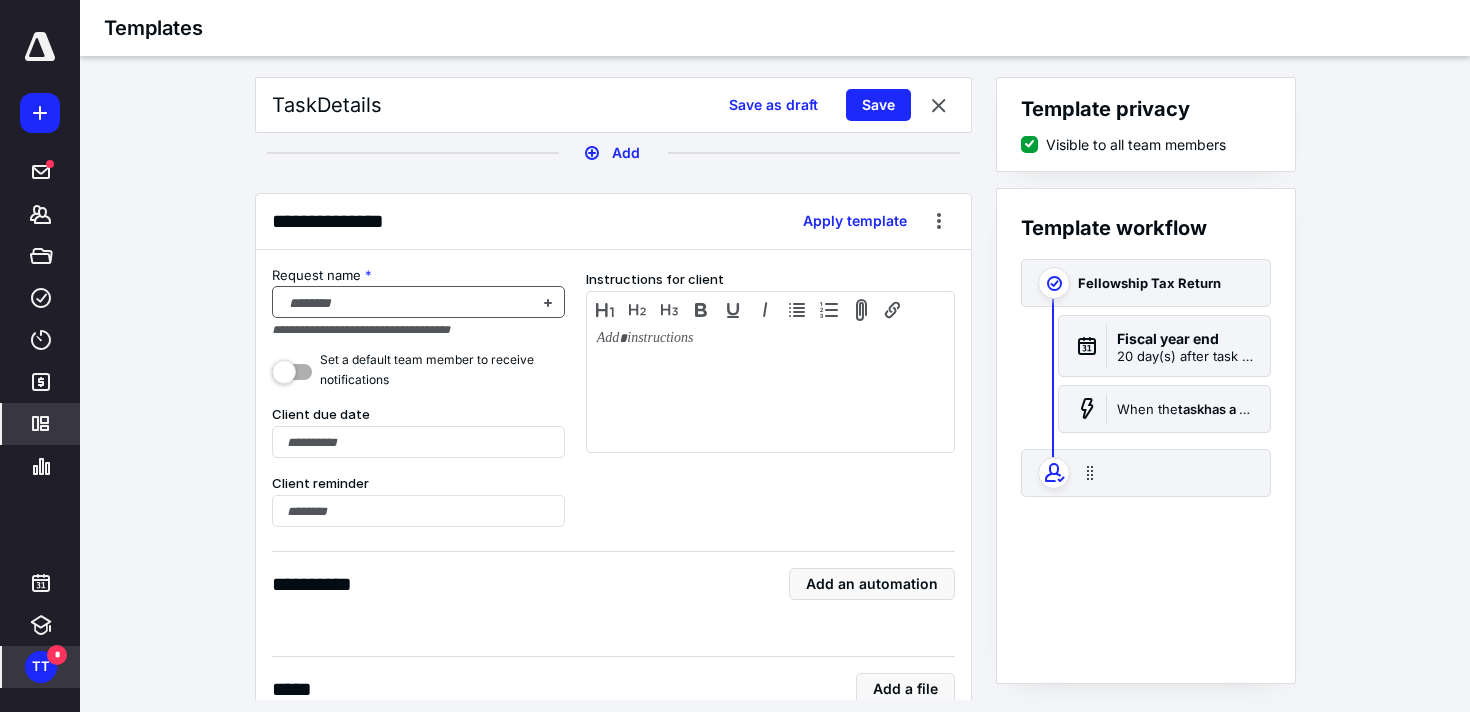 scroll, scrollTop: 1065, scrollLeft: 0, axis: vertical 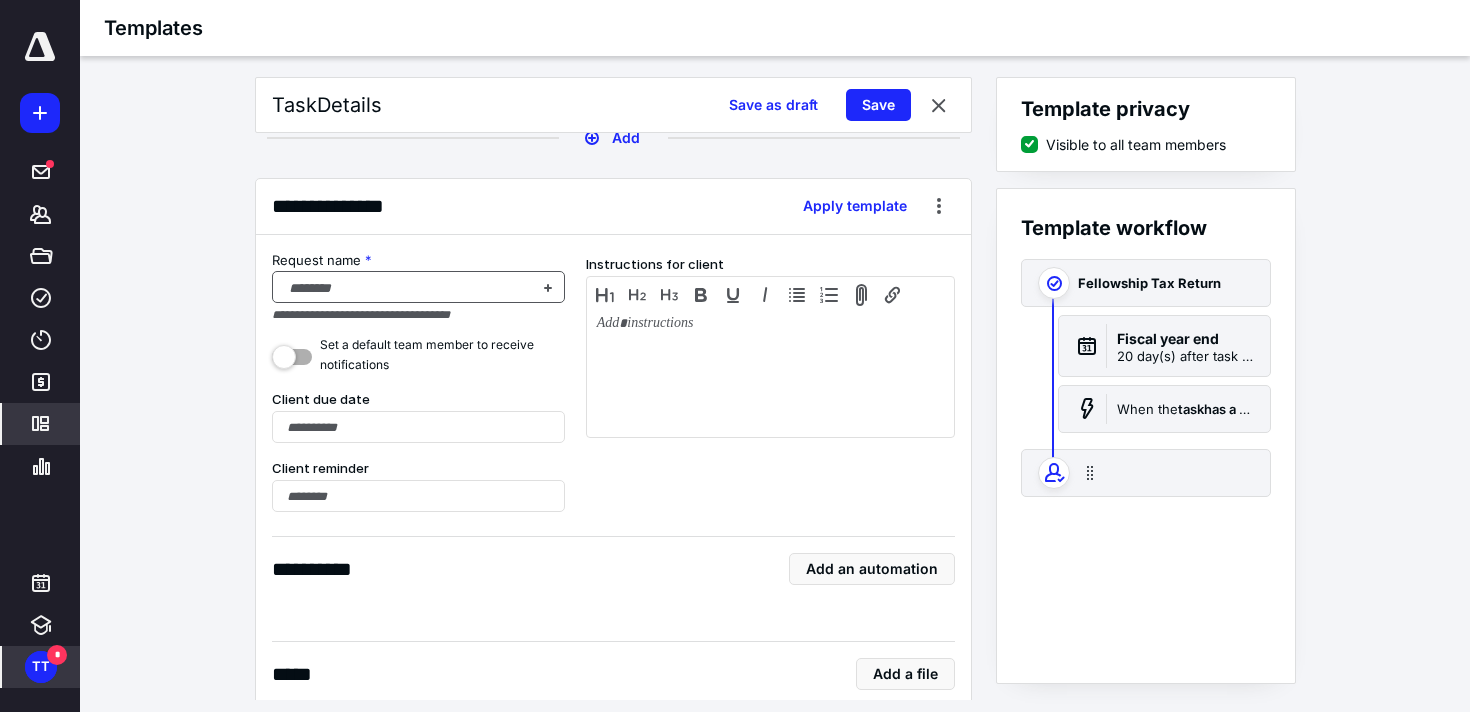 click at bounding box center (407, 288) 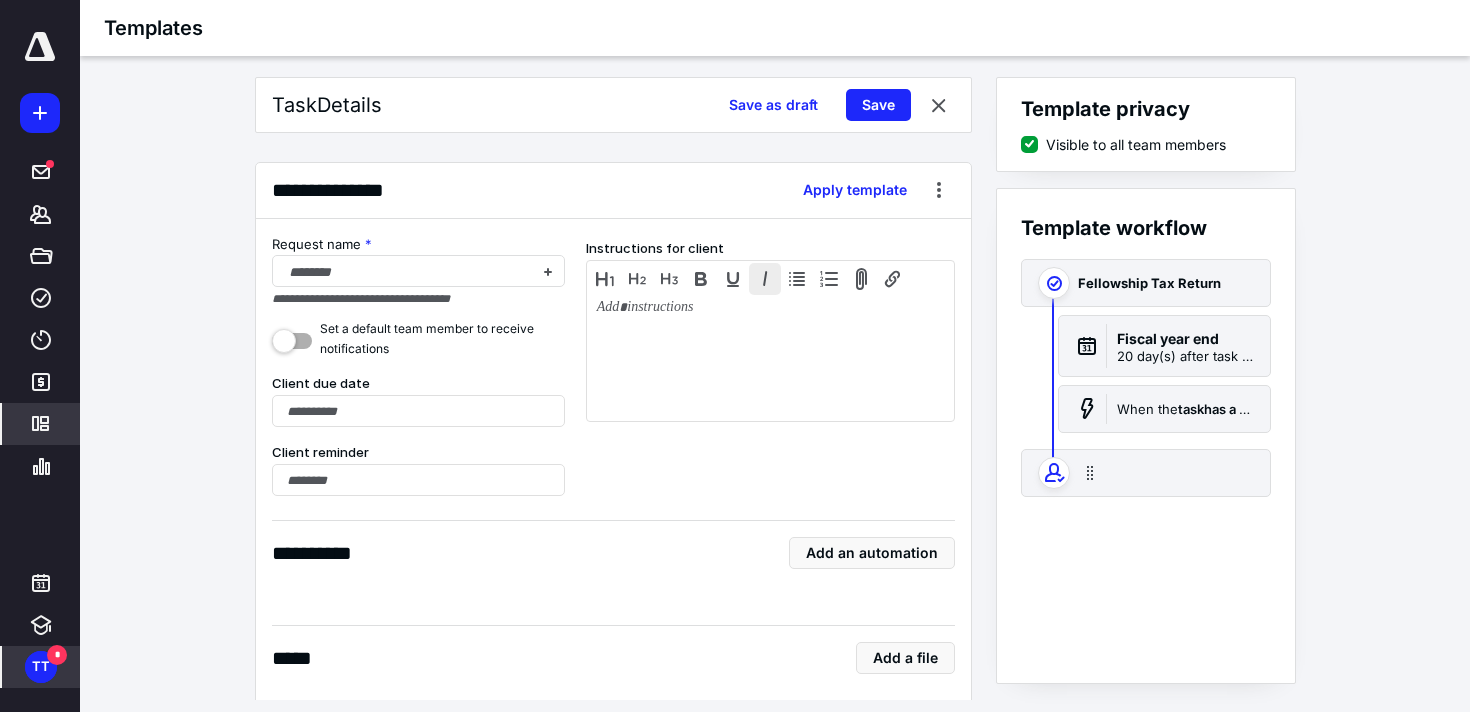 scroll, scrollTop: 1049, scrollLeft: 0, axis: vertical 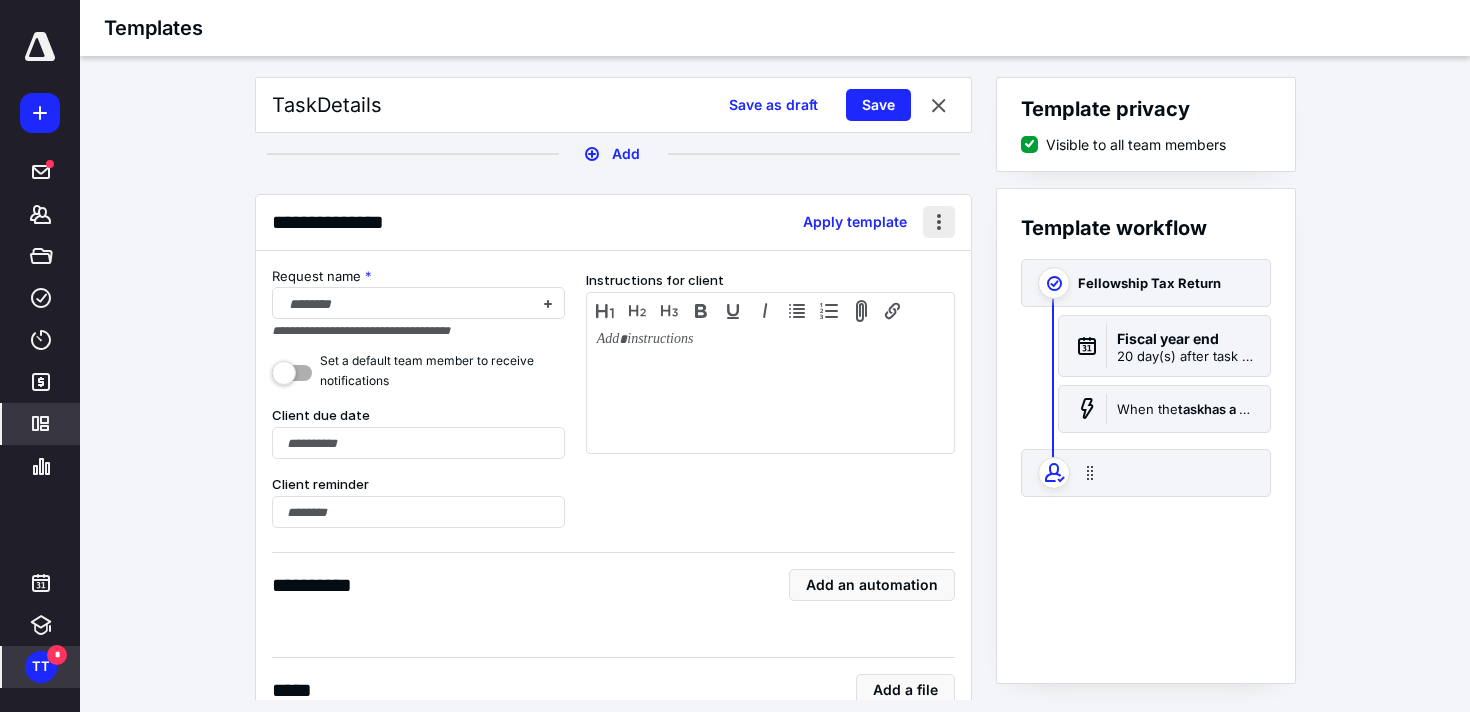 click at bounding box center (939, 222) 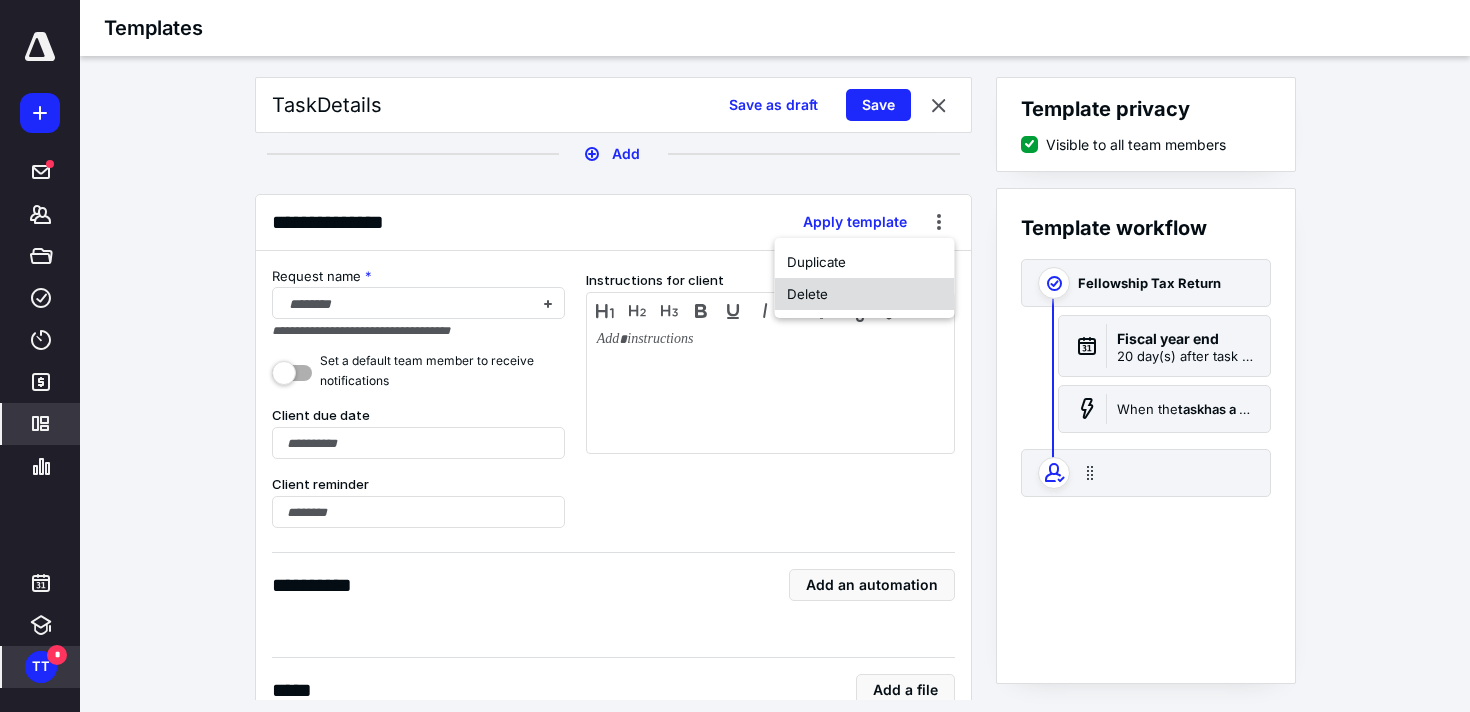 click on "Delete" at bounding box center (865, 294) 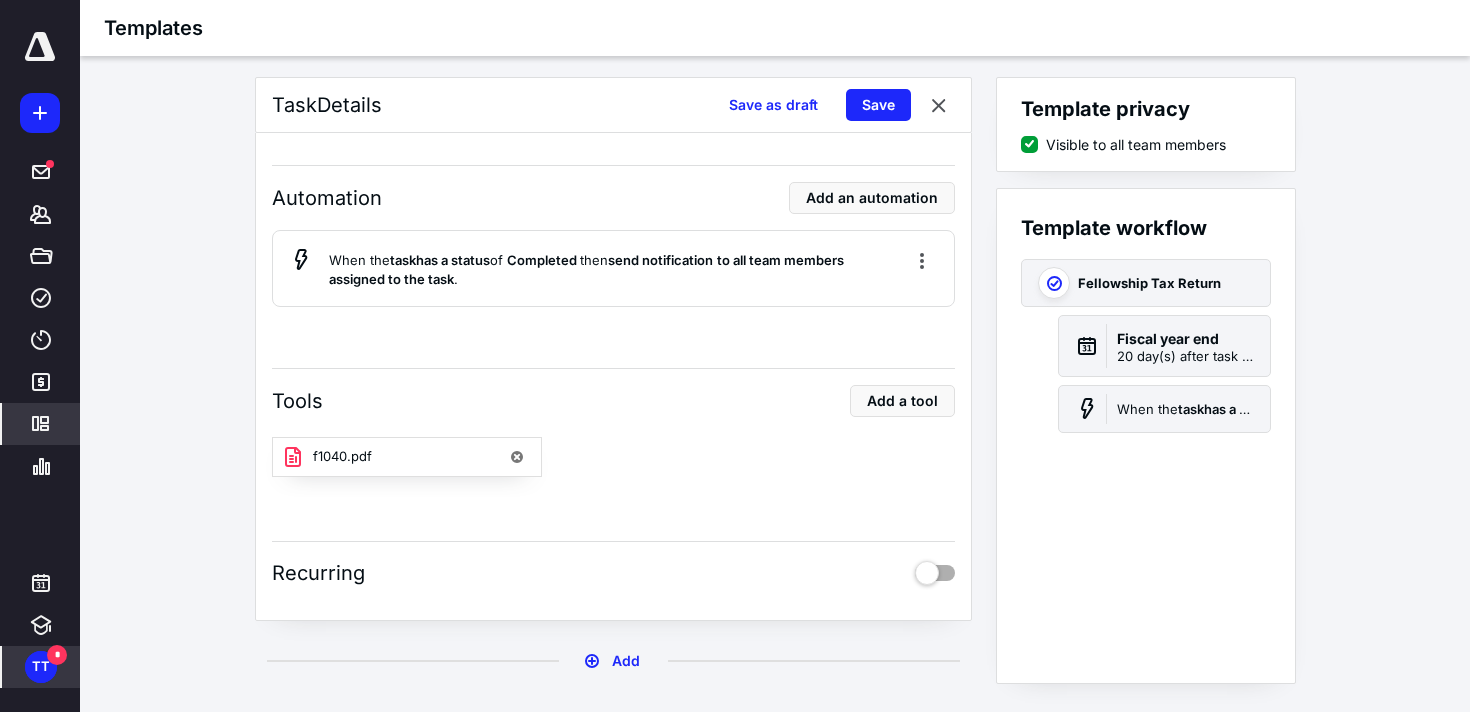 scroll, scrollTop: 15, scrollLeft: 0, axis: vertical 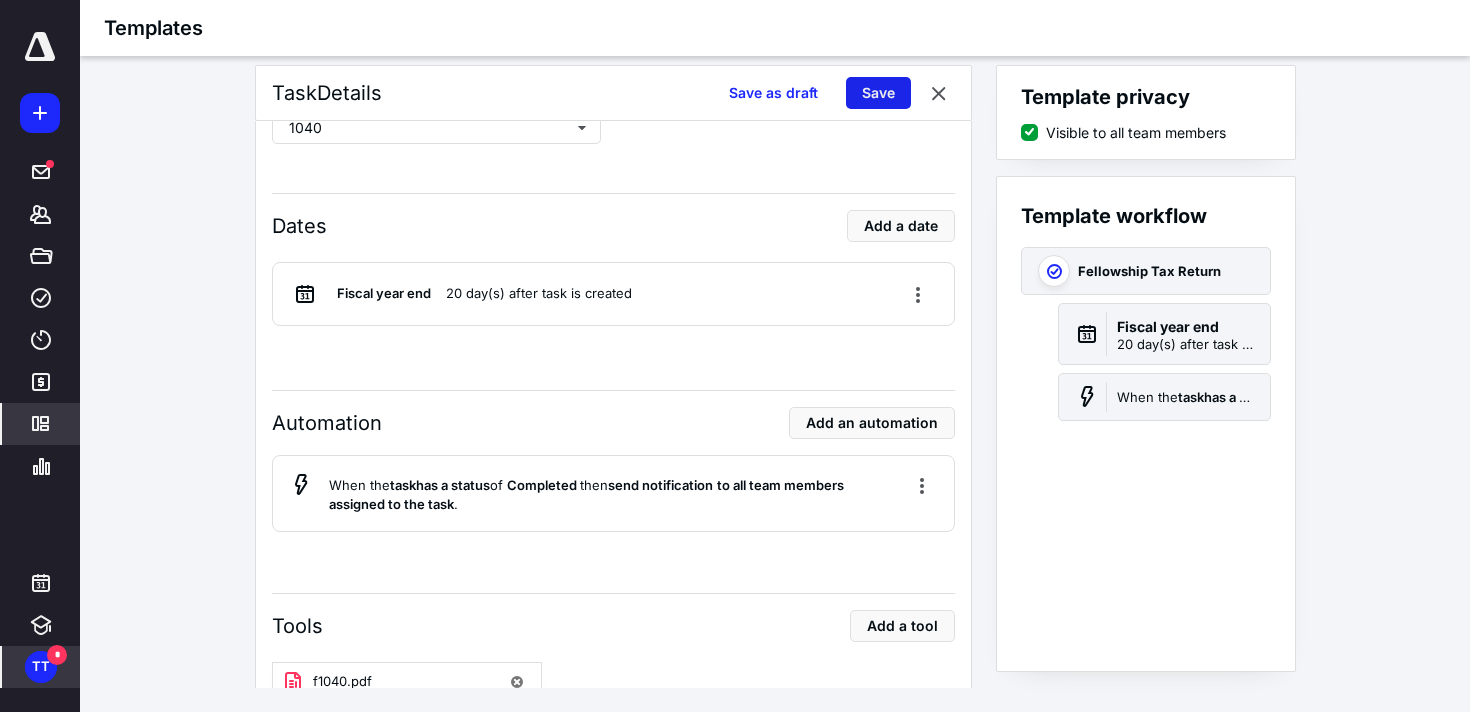 click on "Save" at bounding box center [878, 93] 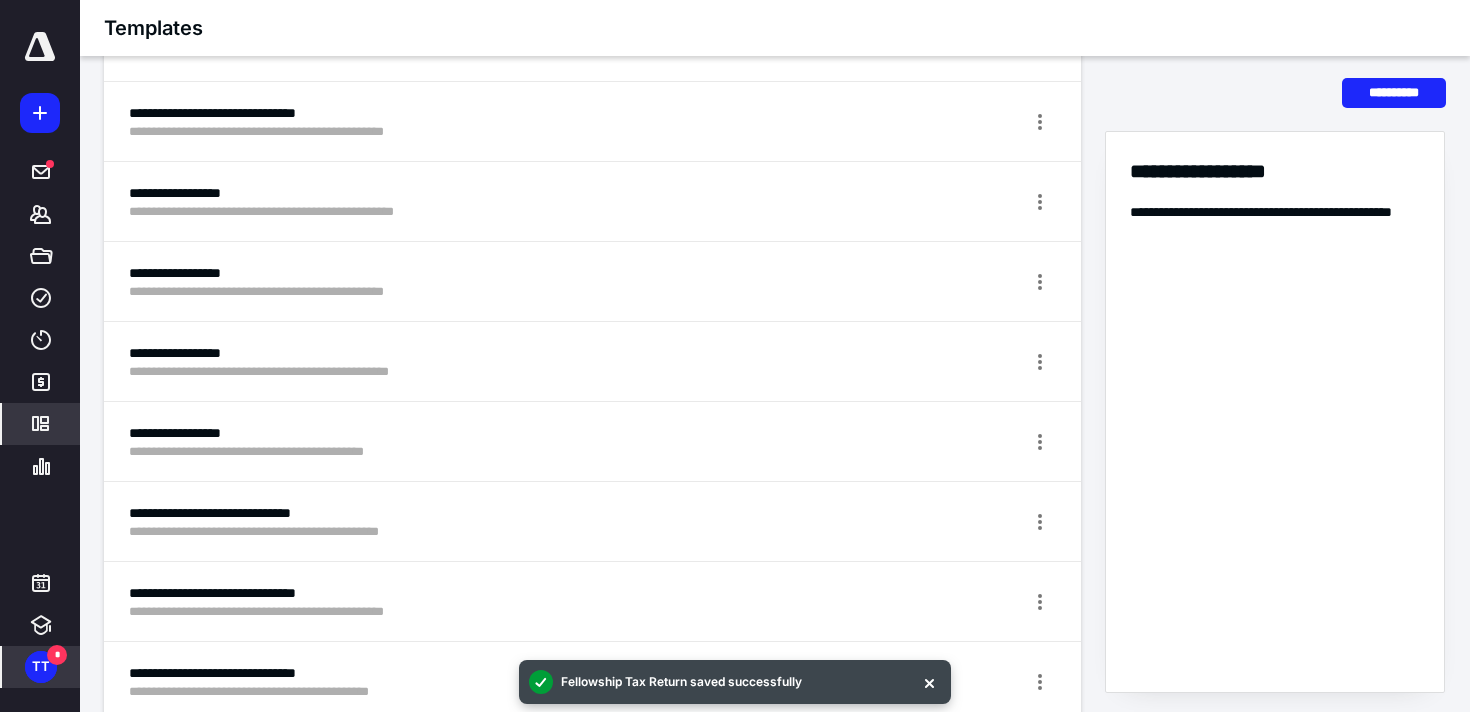 scroll, scrollTop: 0, scrollLeft: 0, axis: both 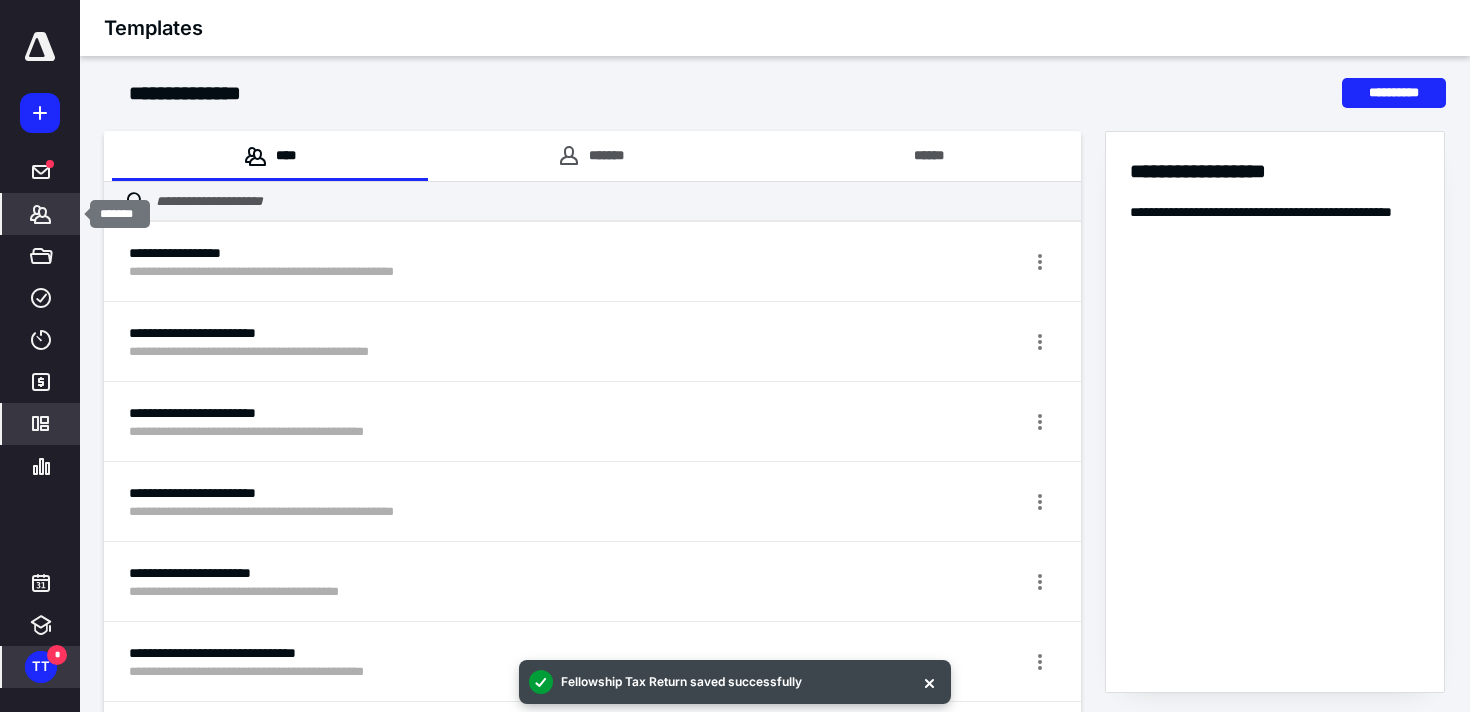 click 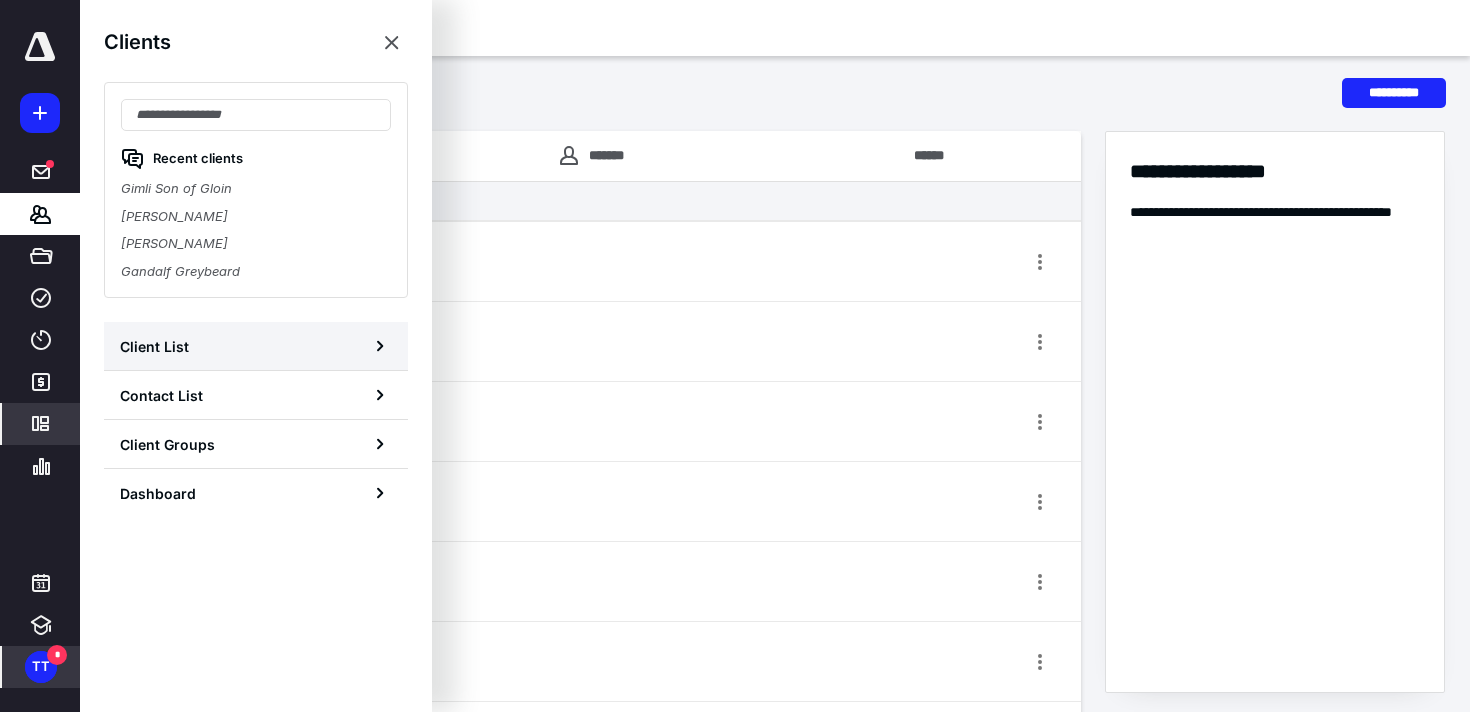 click on "Client List" at bounding box center (154, 346) 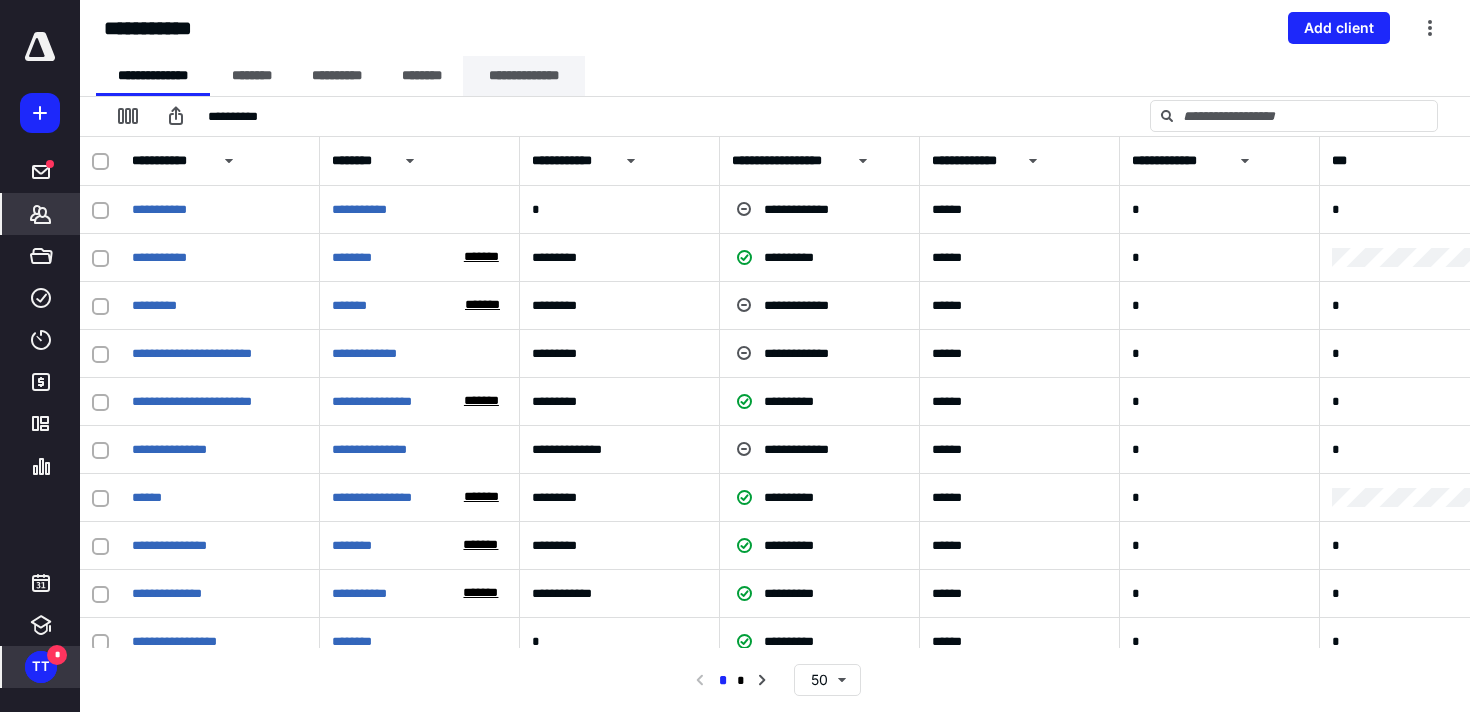 click on "**********" at bounding box center (524, 76) 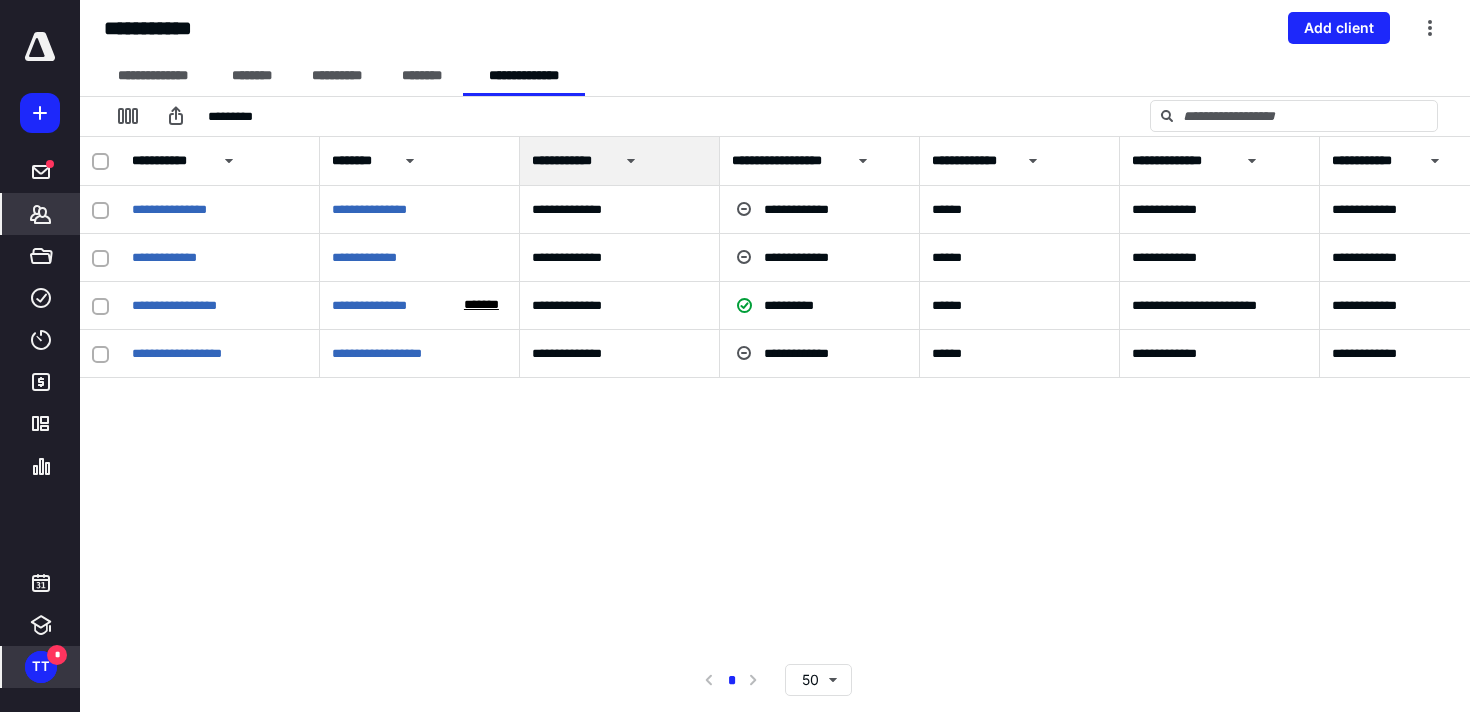 drag, startPoint x: 106, startPoint y: 166, endPoint x: 116, endPoint y: 173, distance: 12.206555 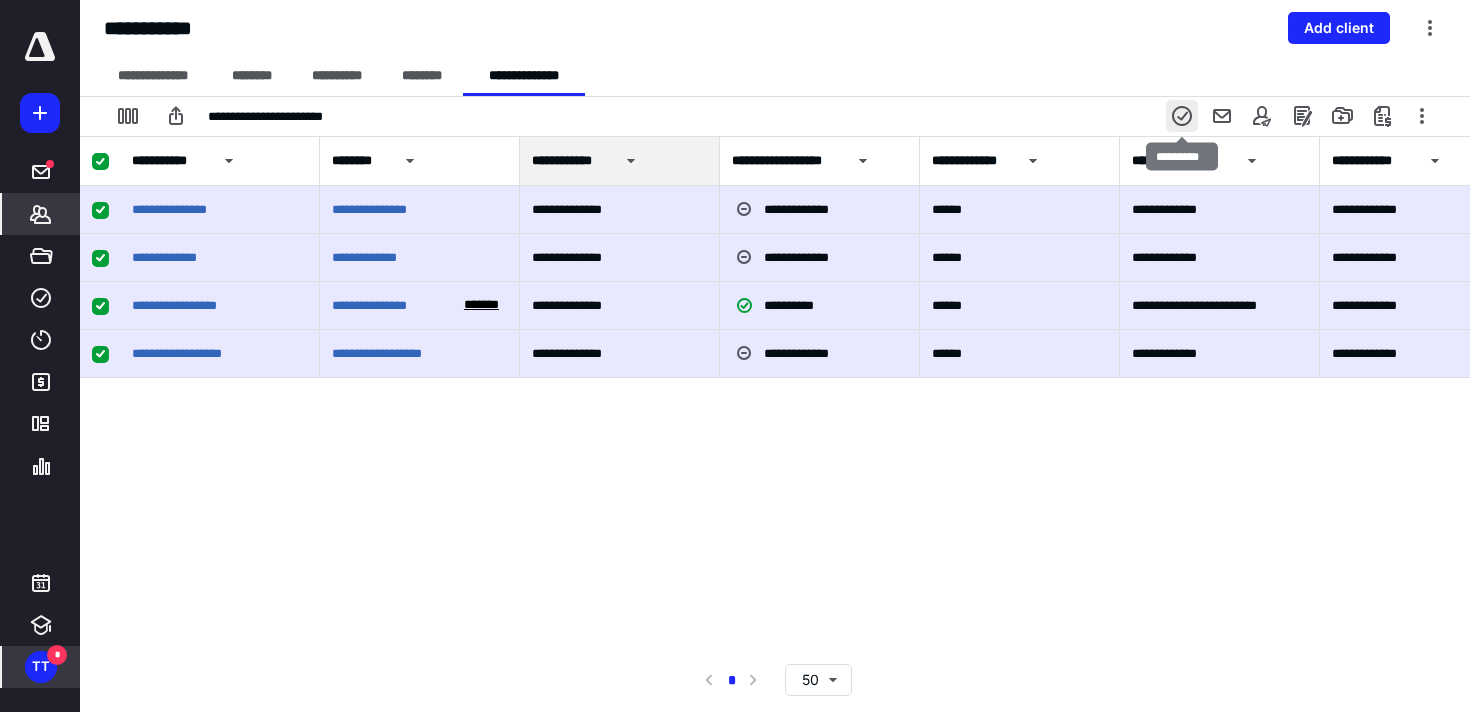 click at bounding box center [1182, 116] 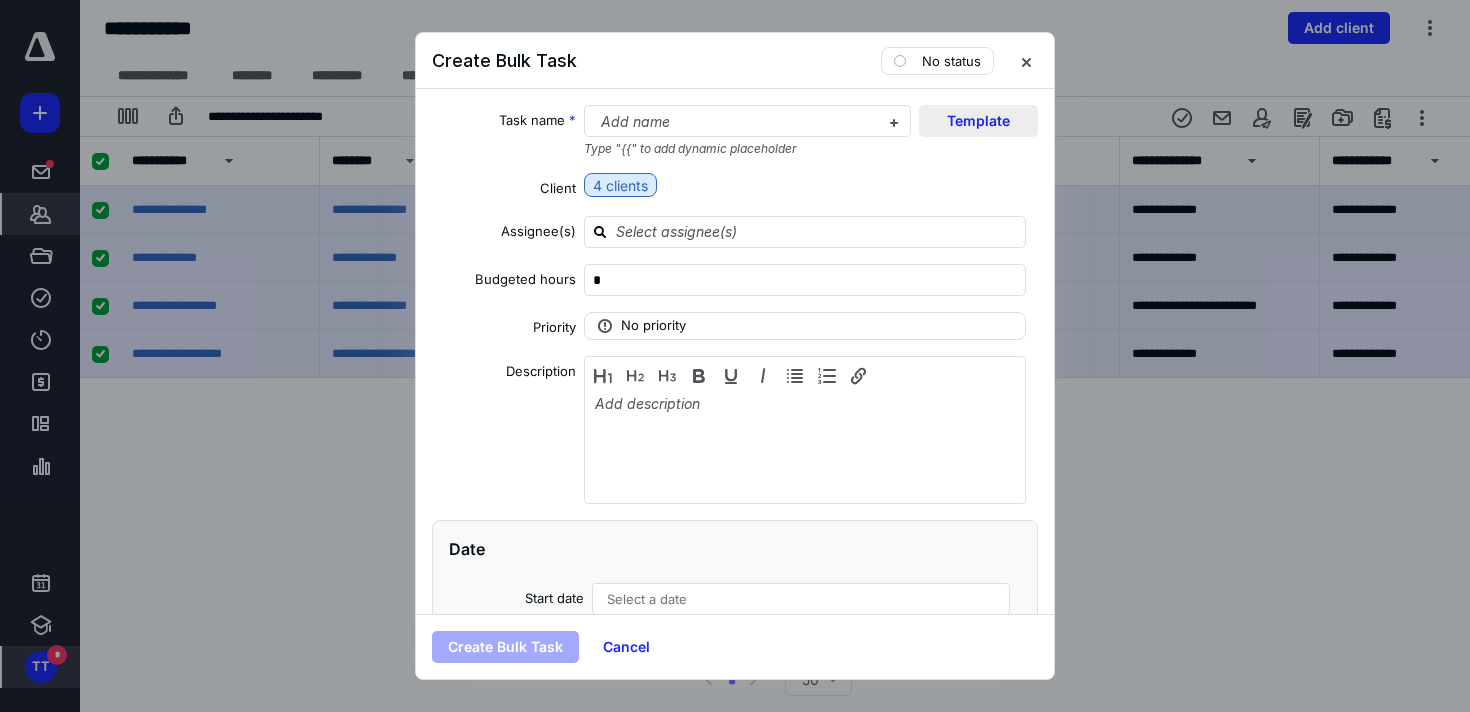 click on "Template" at bounding box center [978, 121] 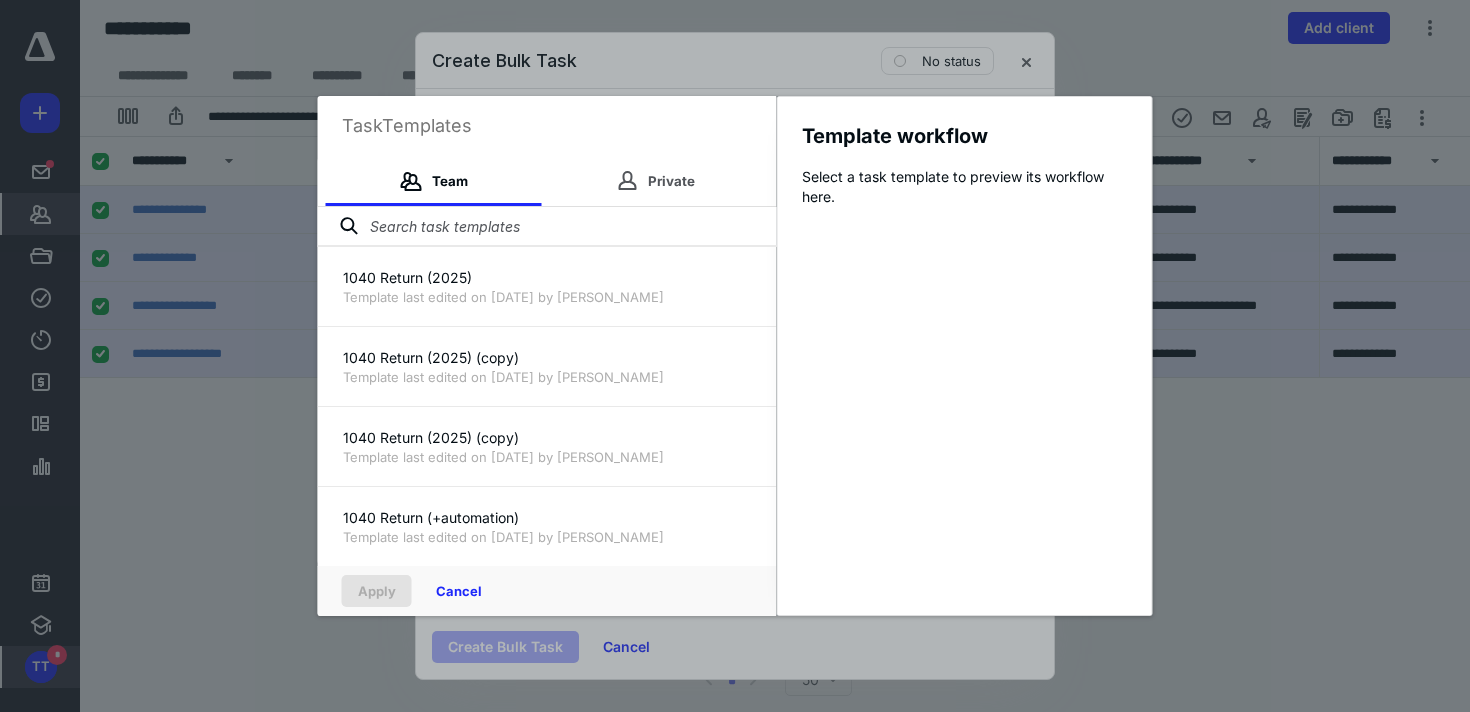 click at bounding box center (547, 227) 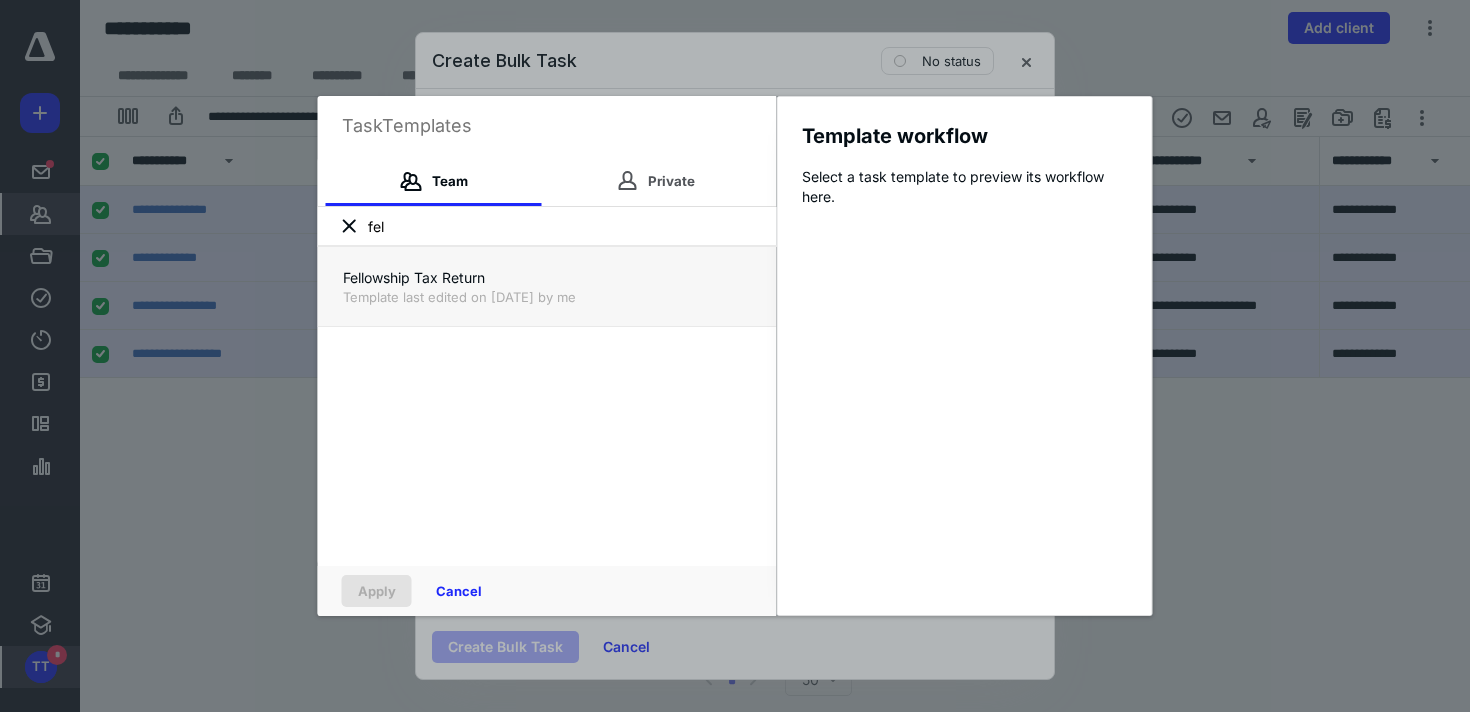 type on "fel" 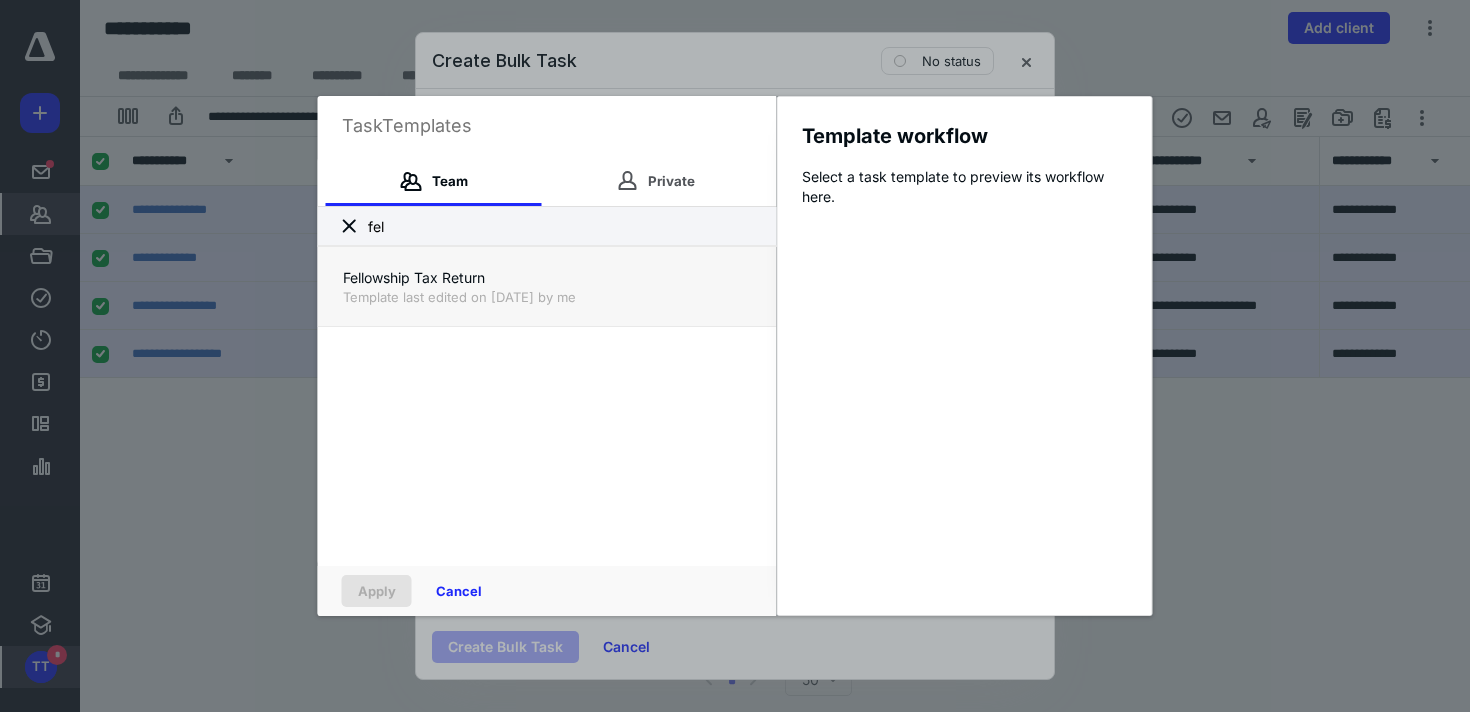 click on "Fellowship Tax Return" at bounding box center (547, 278) 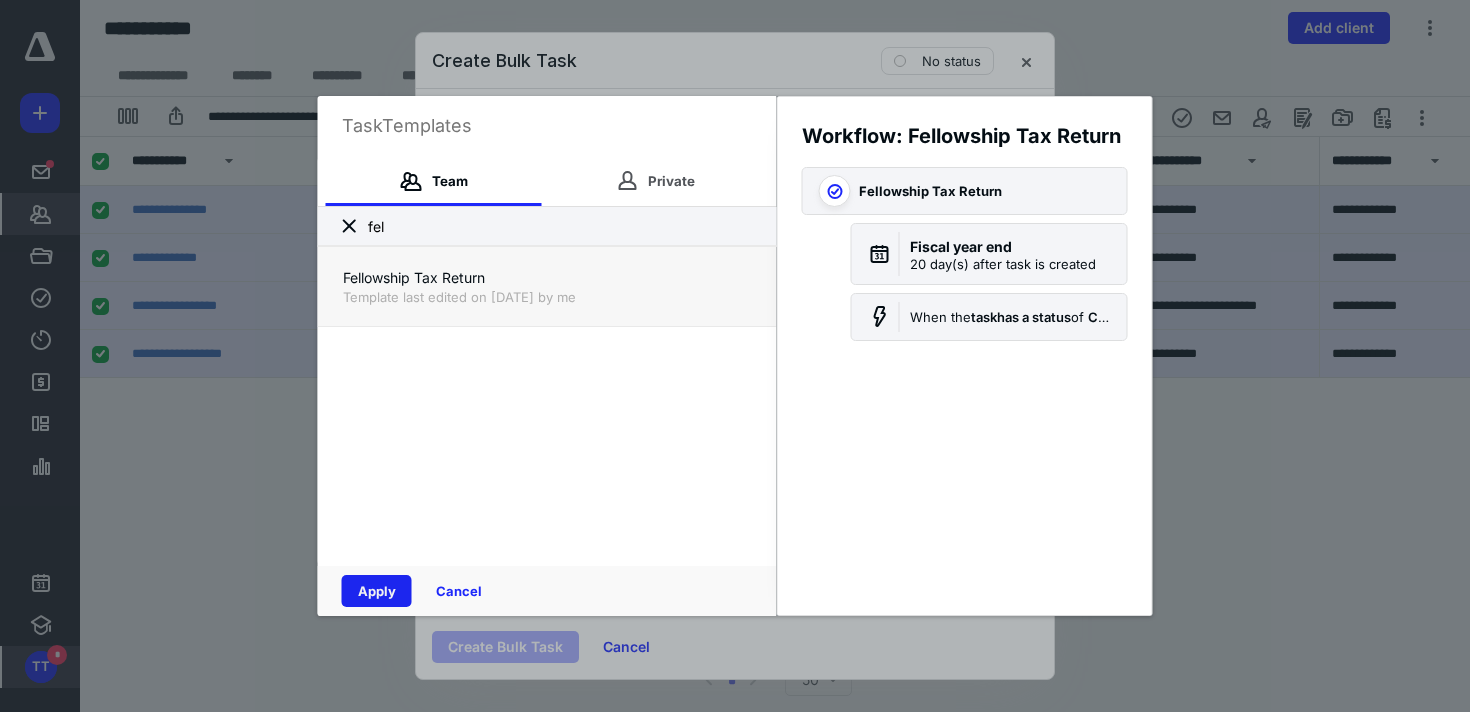 click on "Apply" at bounding box center (377, 591) 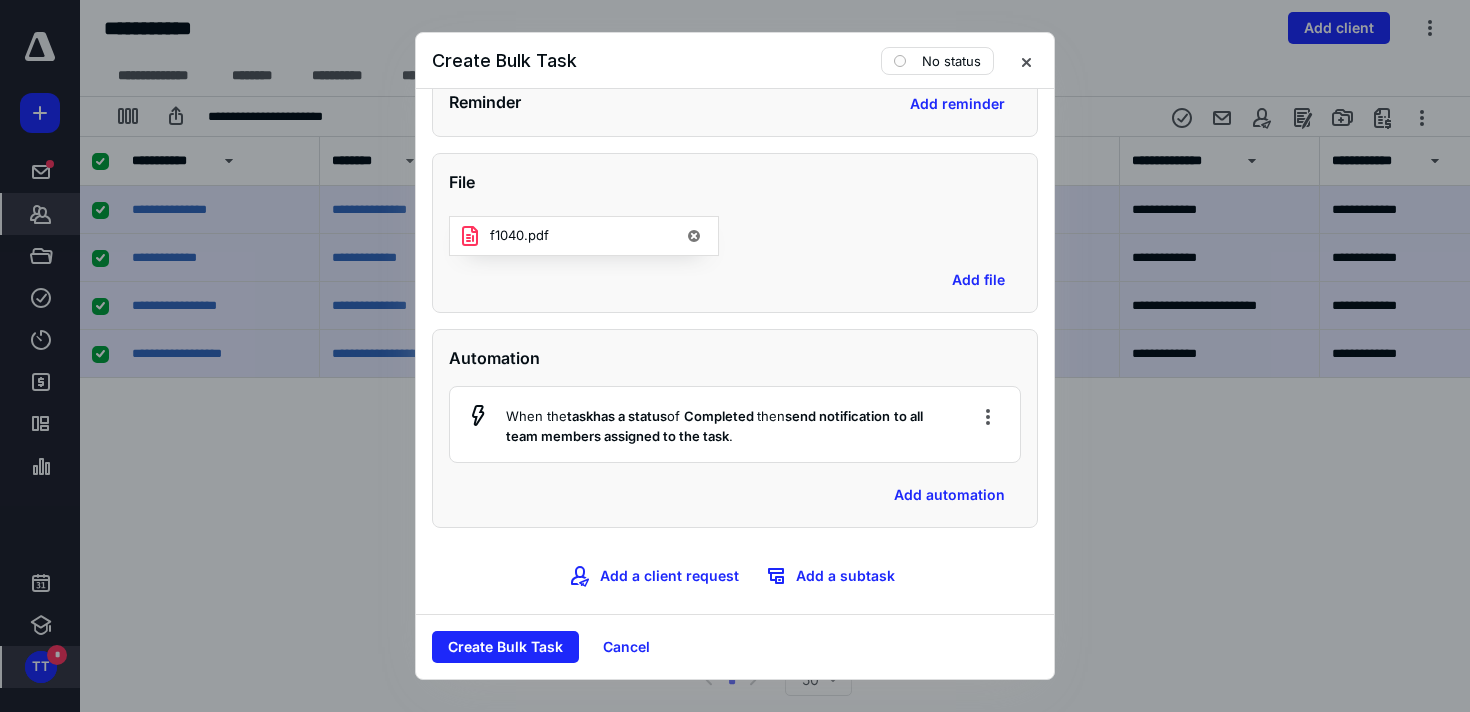 scroll, scrollTop: 1086, scrollLeft: 0, axis: vertical 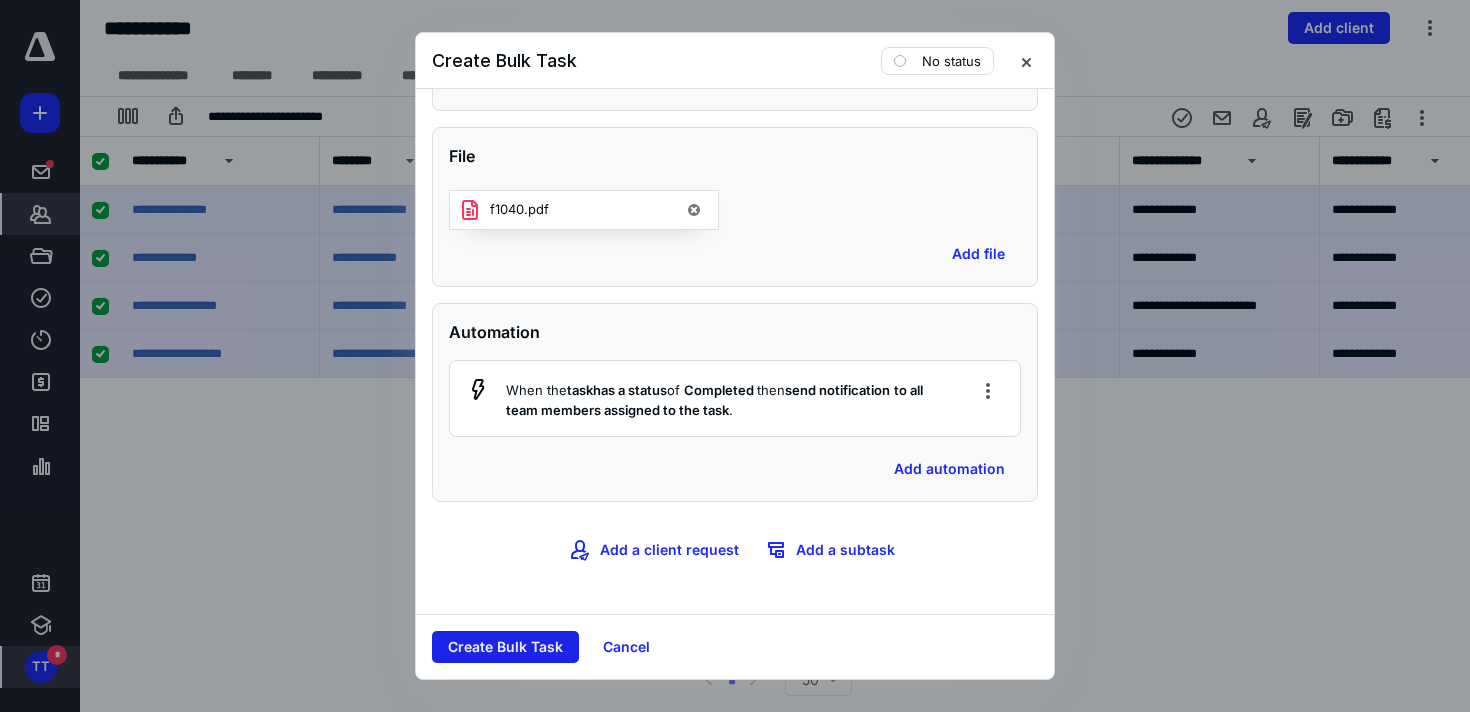 click on "Create Bulk Task" at bounding box center (505, 647) 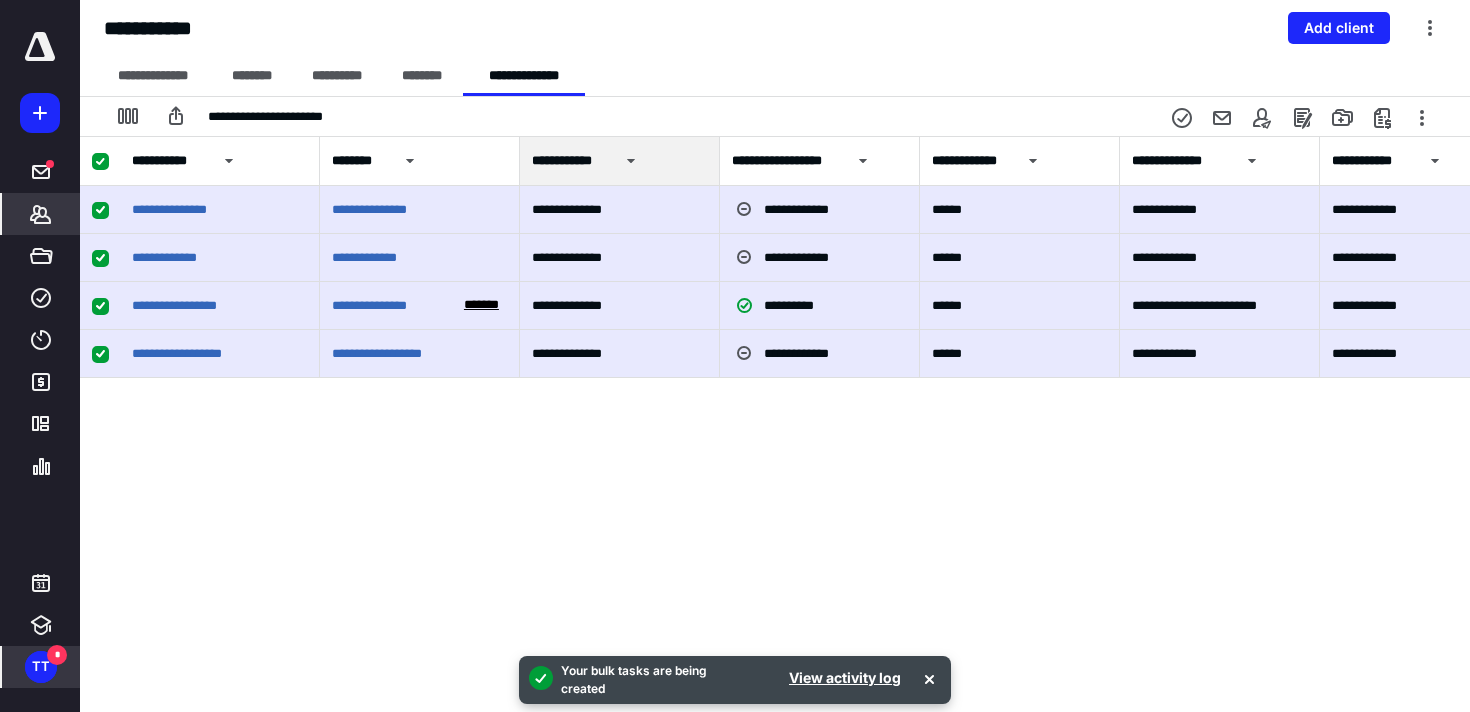 click on "**********" at bounding box center [775, 392] 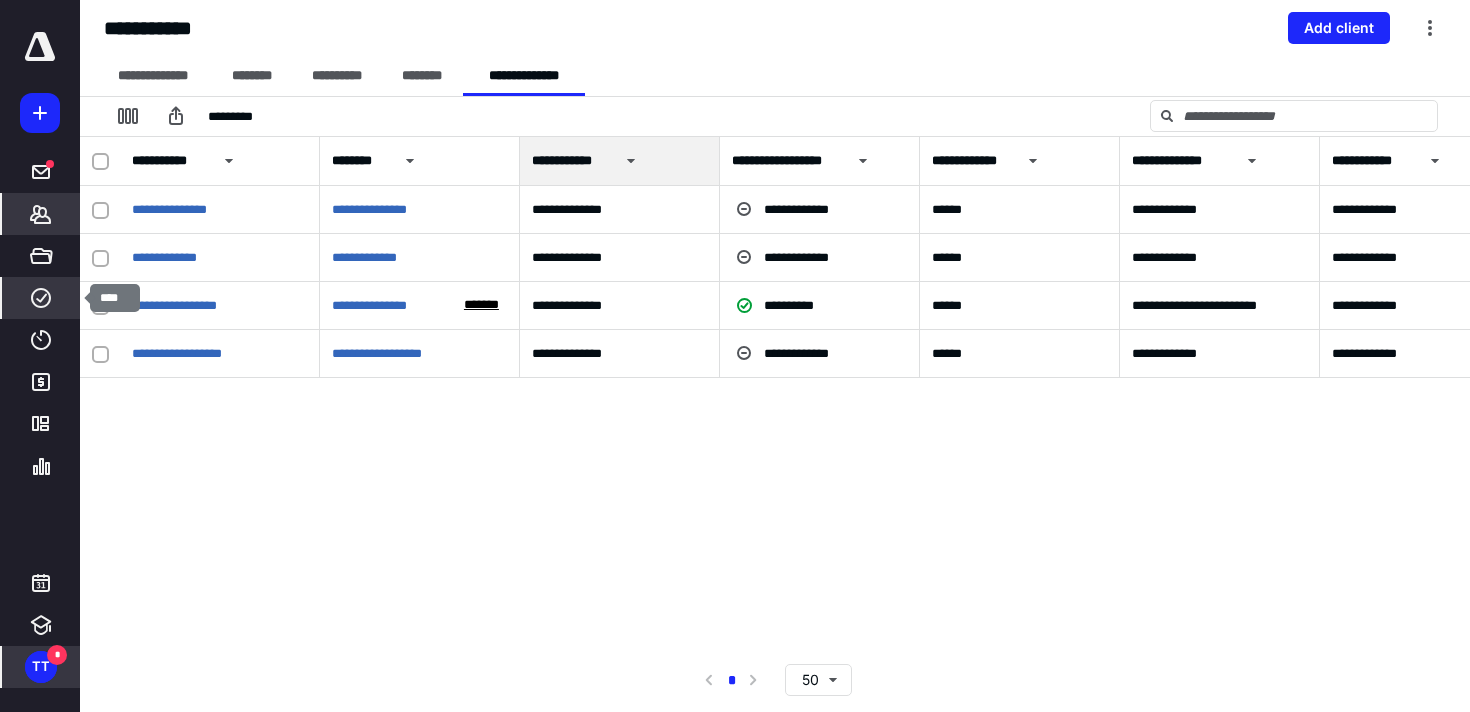 click 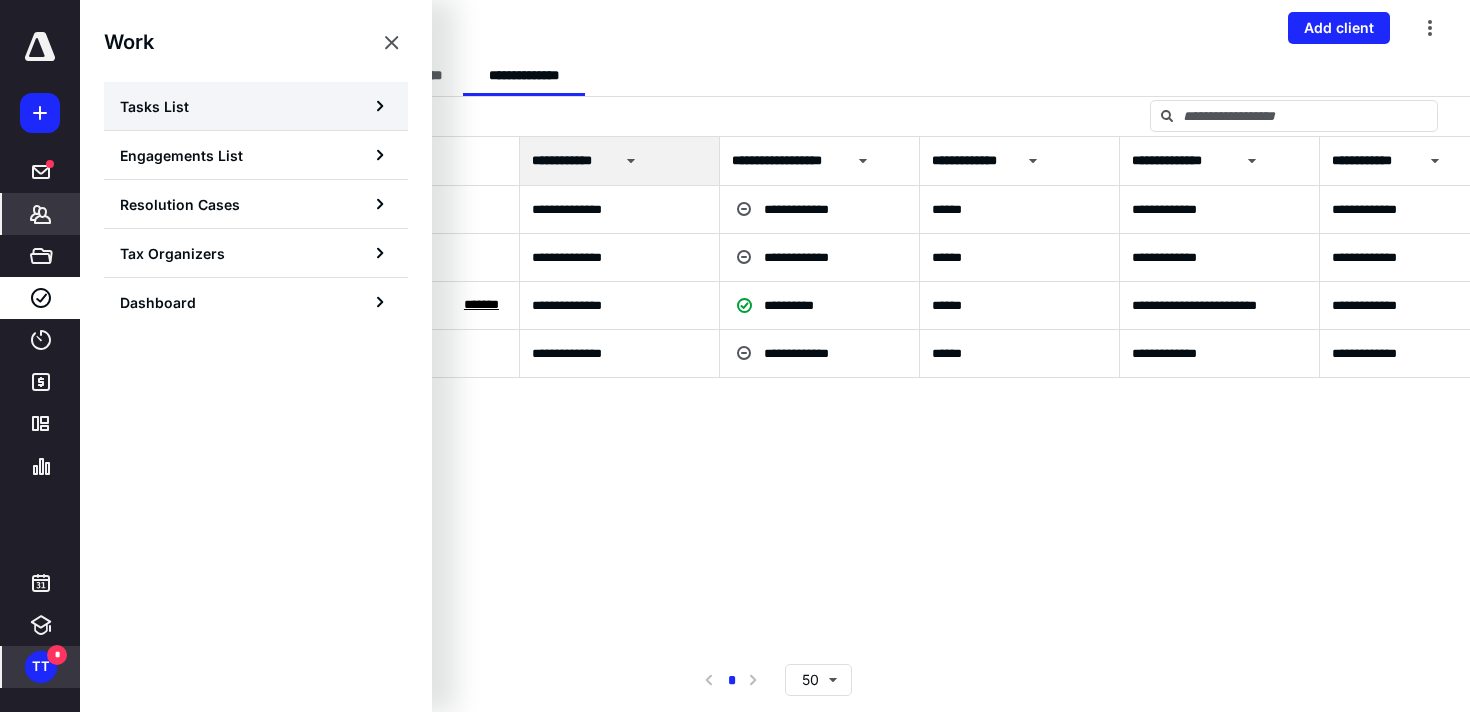 click on "Tasks List" at bounding box center [256, 106] 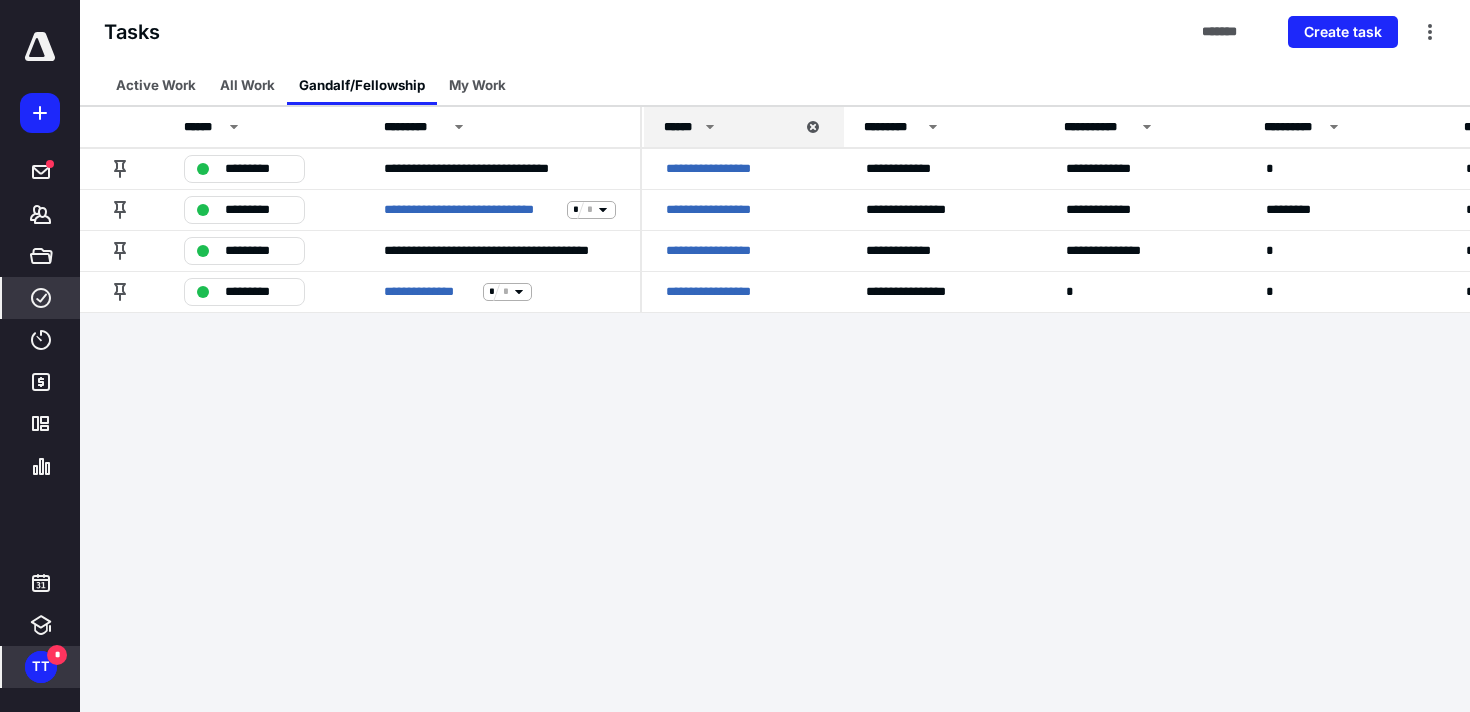 click on "Gandalf/Fellowship" at bounding box center [362, 85] 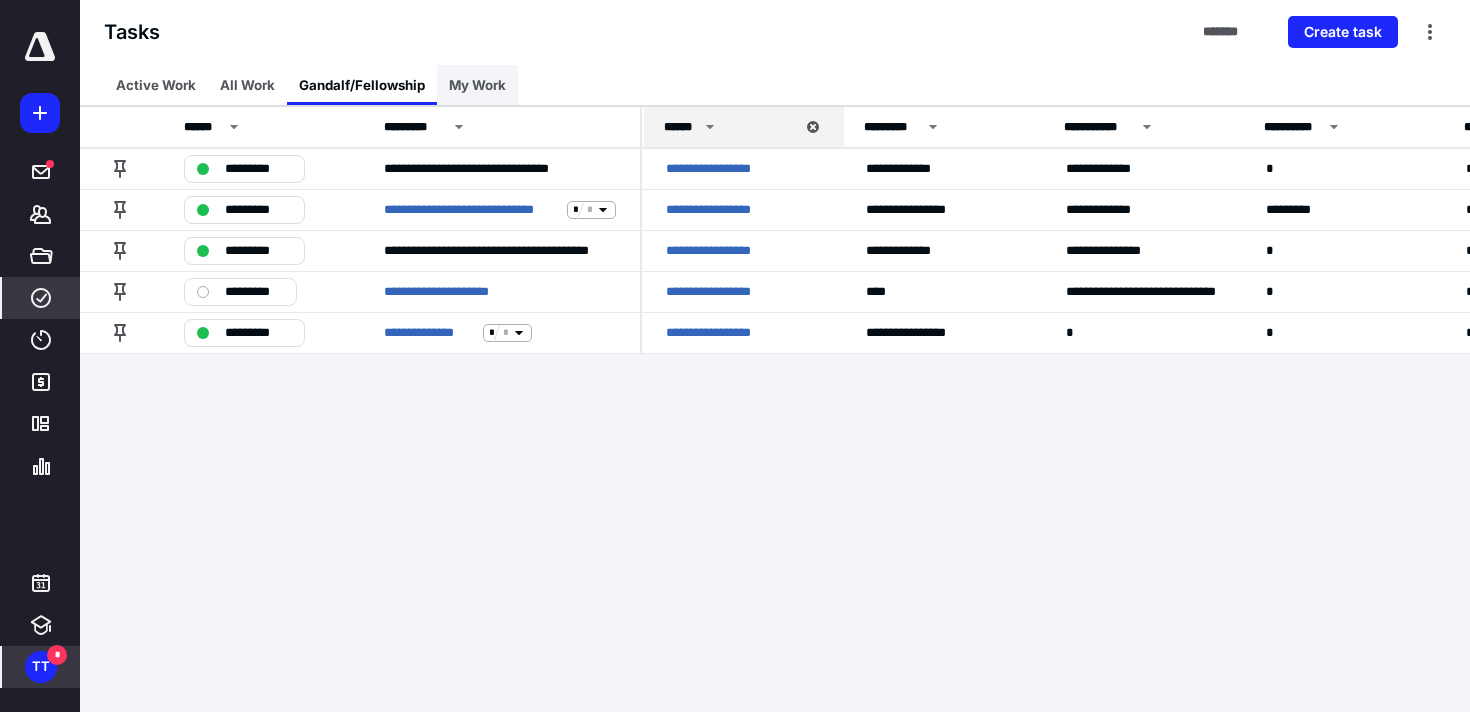 click on "My Work" at bounding box center (477, 85) 